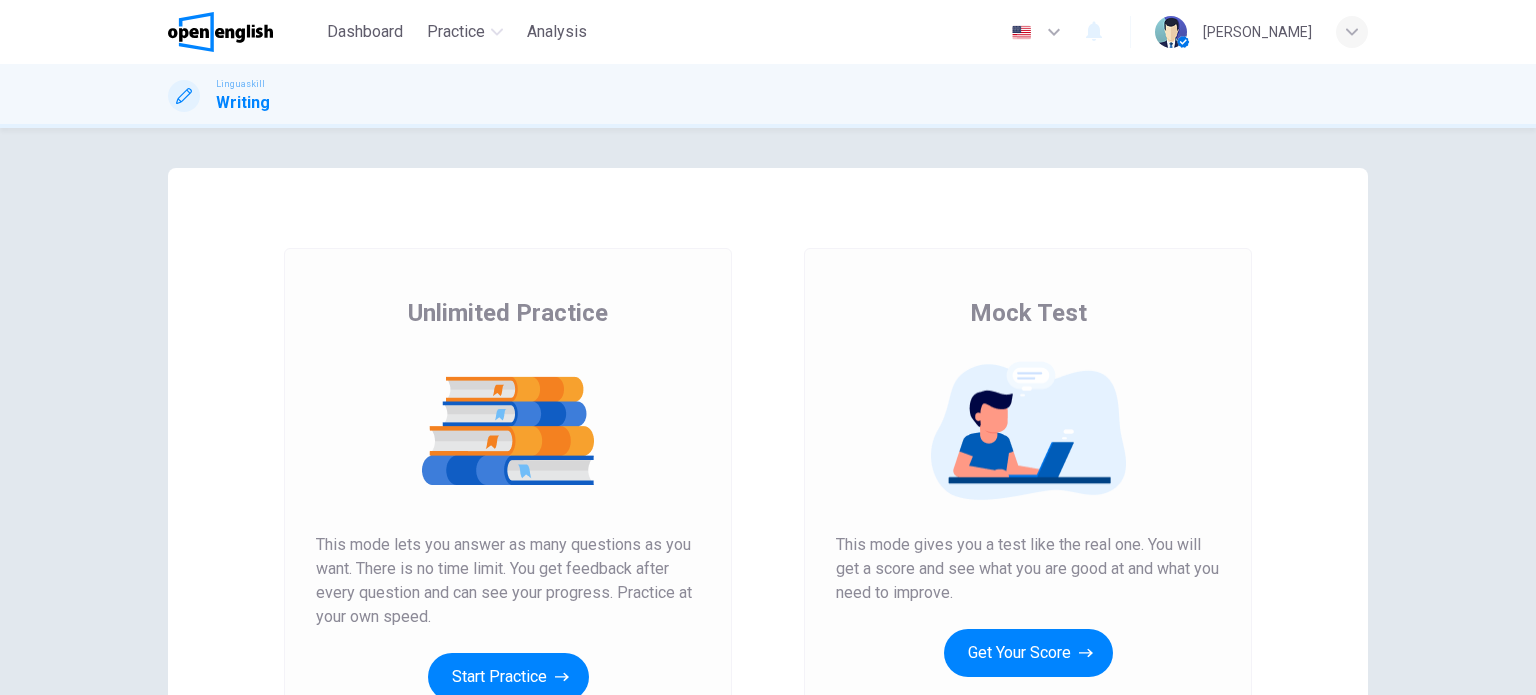 scroll, scrollTop: 0, scrollLeft: 0, axis: both 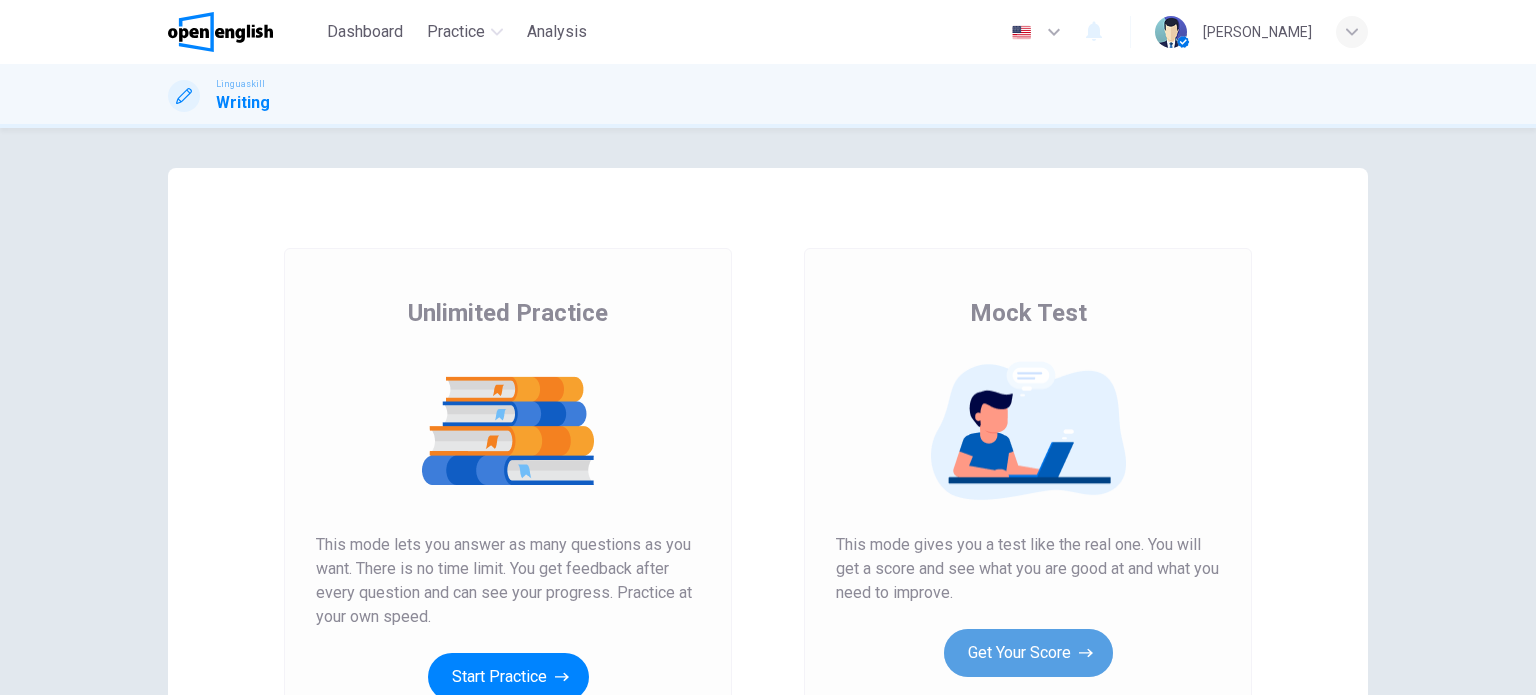 click on "Get Your Score" at bounding box center (1028, 653) 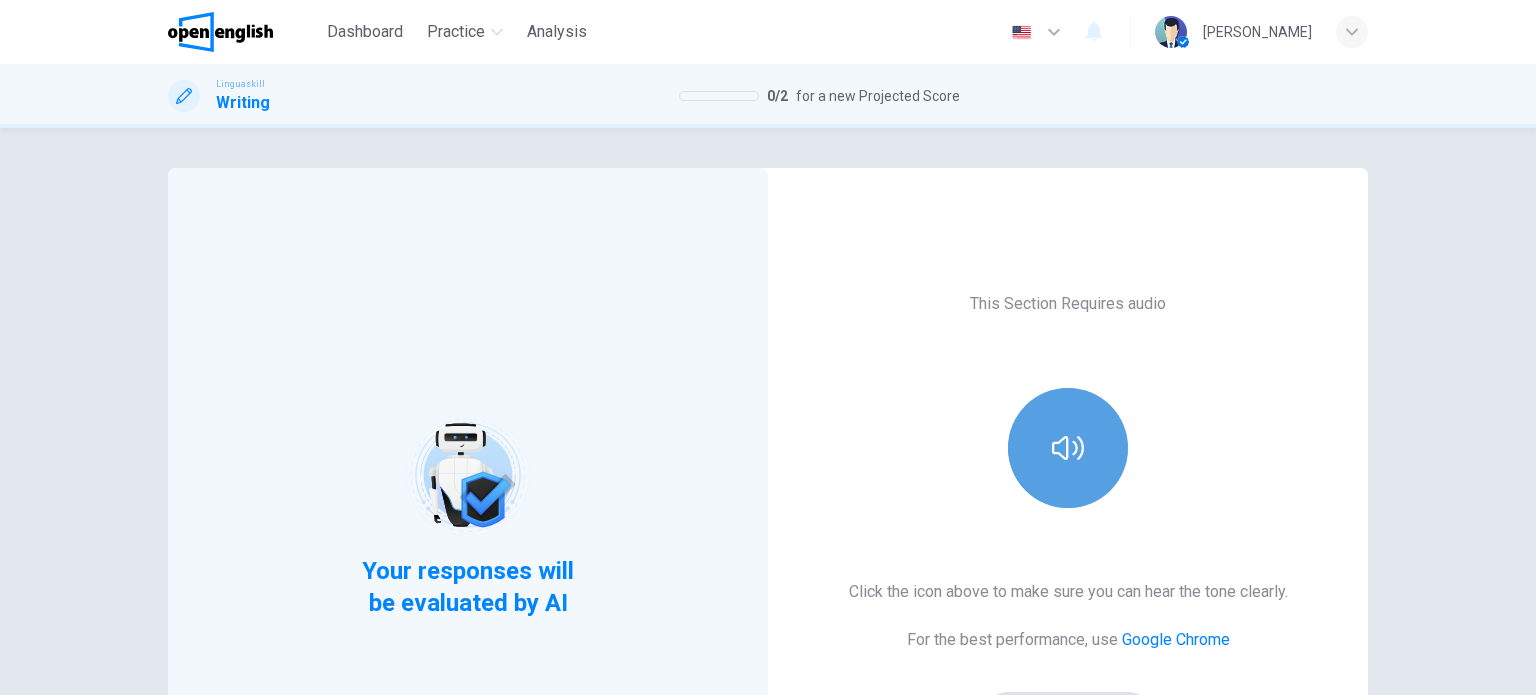 click at bounding box center (1068, 448) 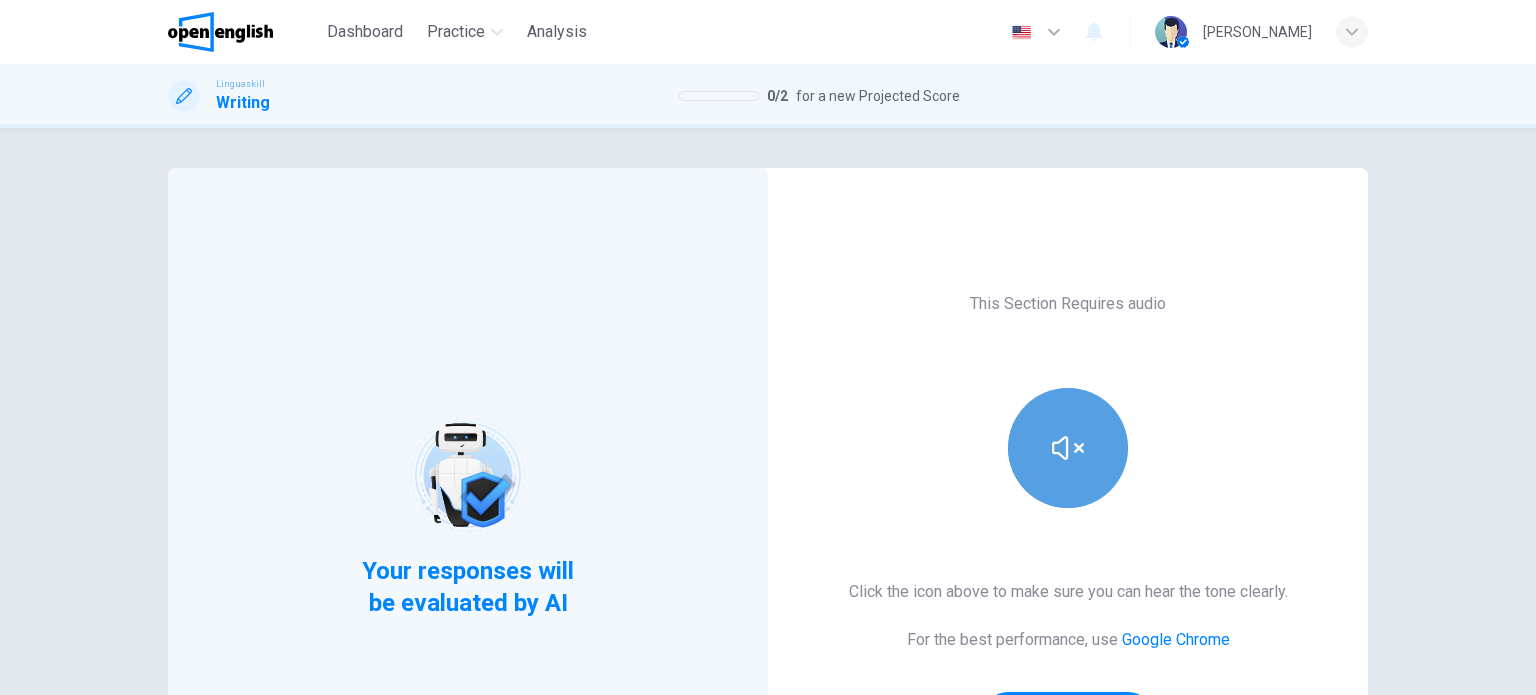click at bounding box center (1068, 448) 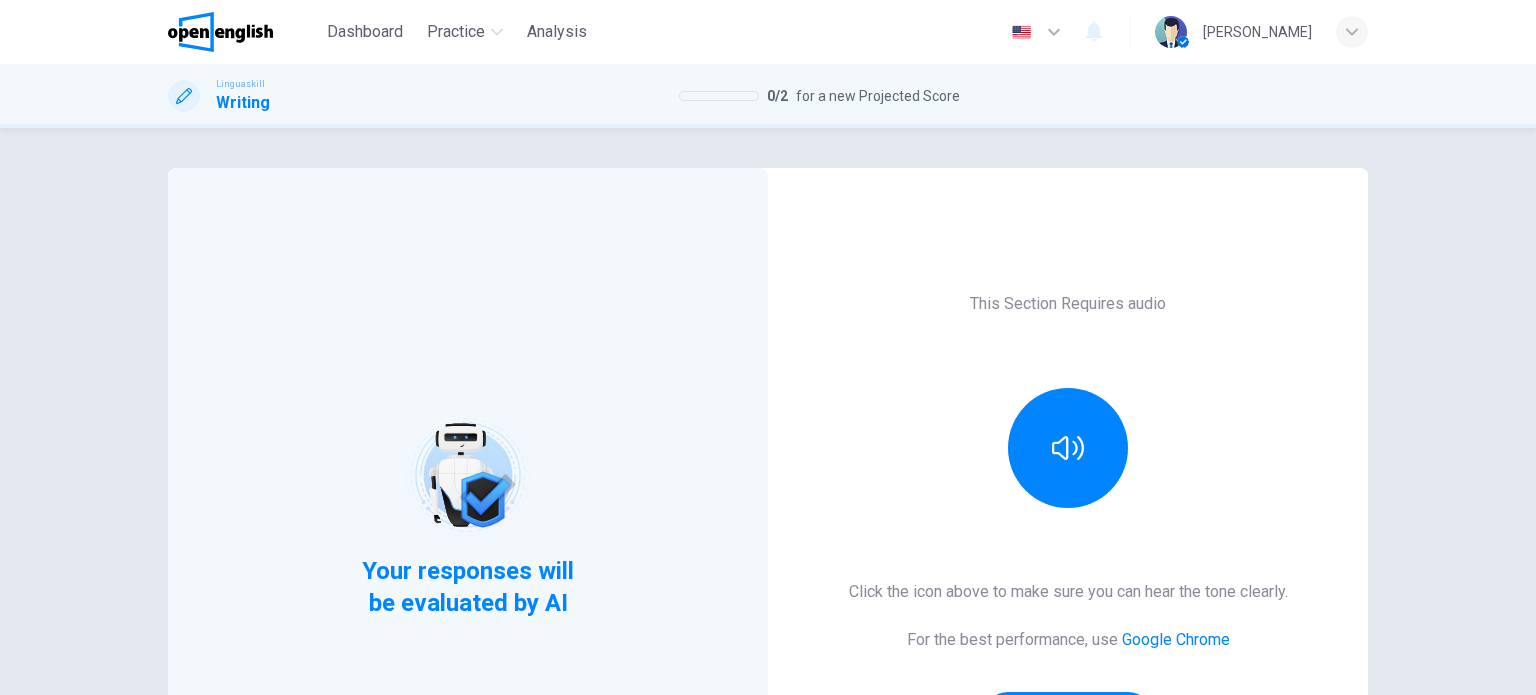 scroll, scrollTop: 272, scrollLeft: 0, axis: vertical 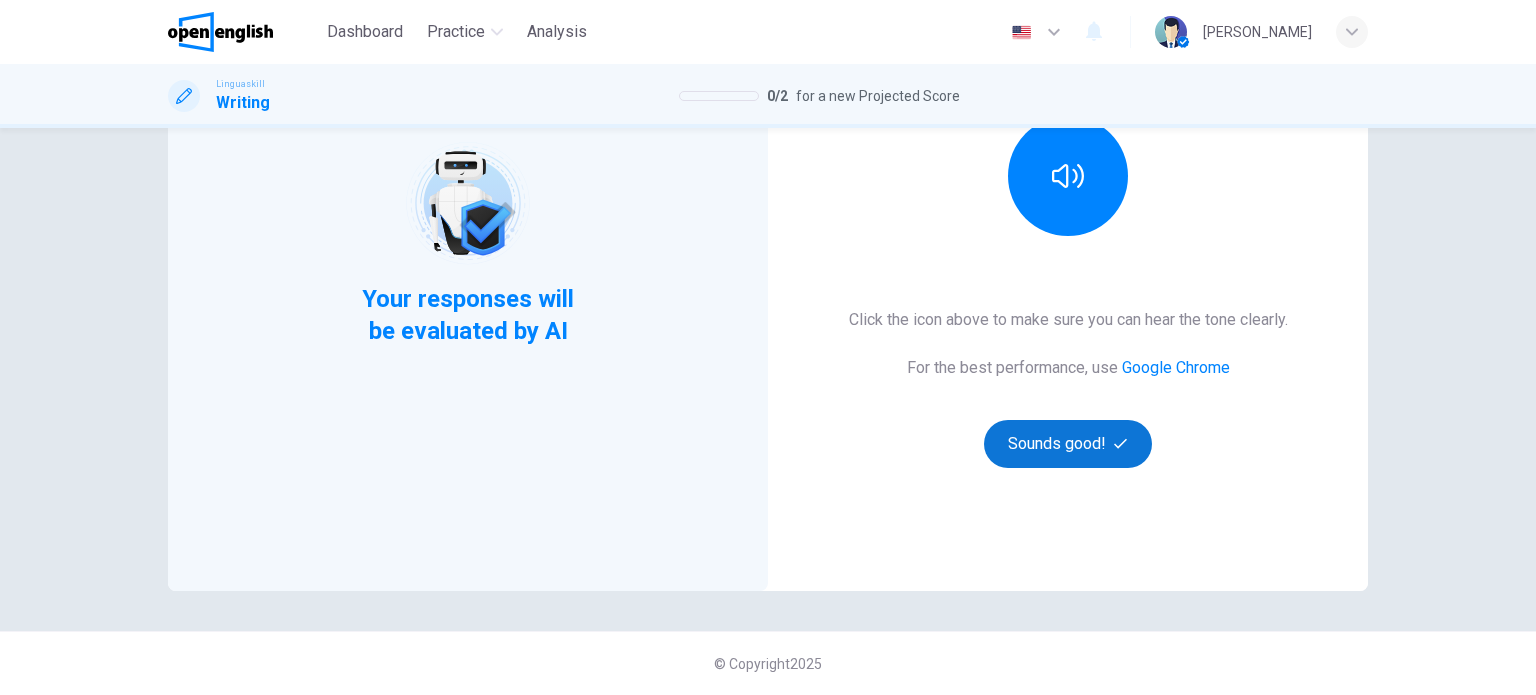 click on "Sounds good!" at bounding box center [1068, 444] 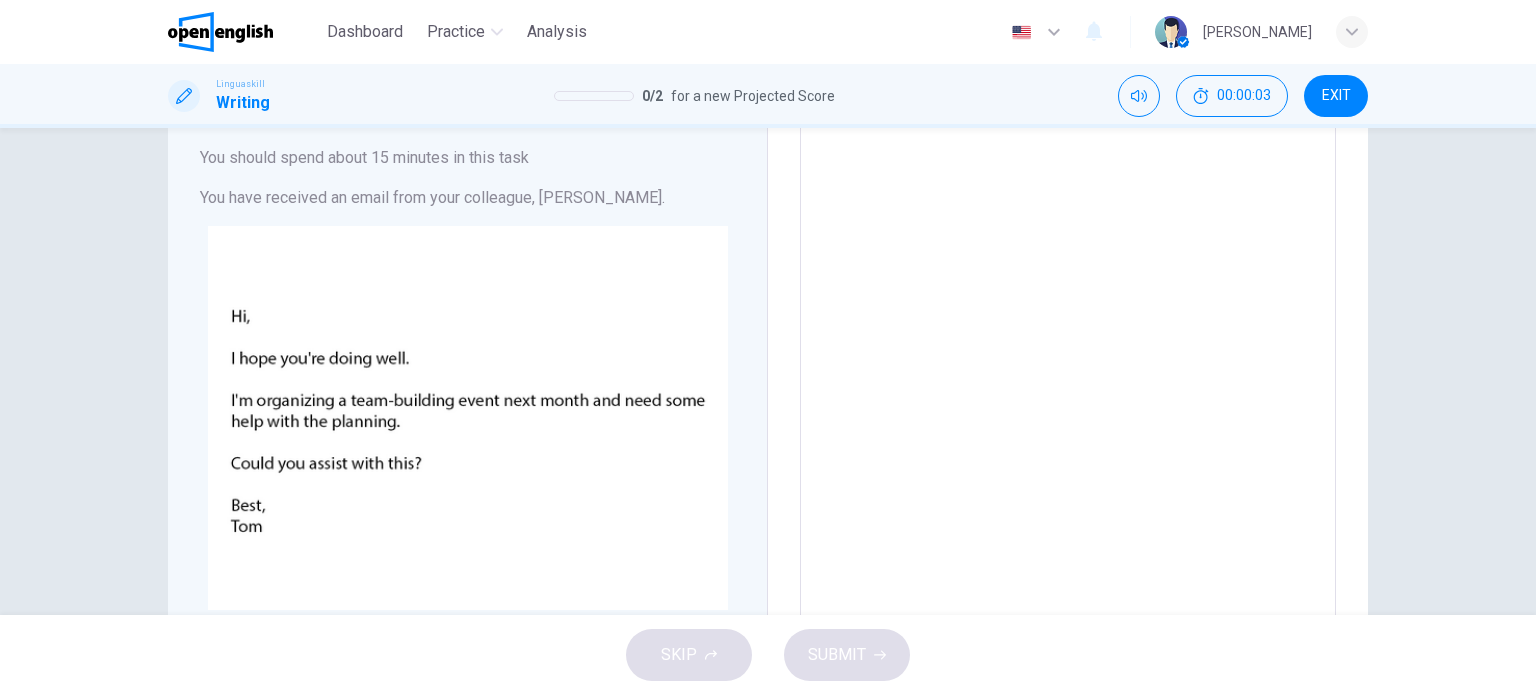 scroll, scrollTop: 104, scrollLeft: 0, axis: vertical 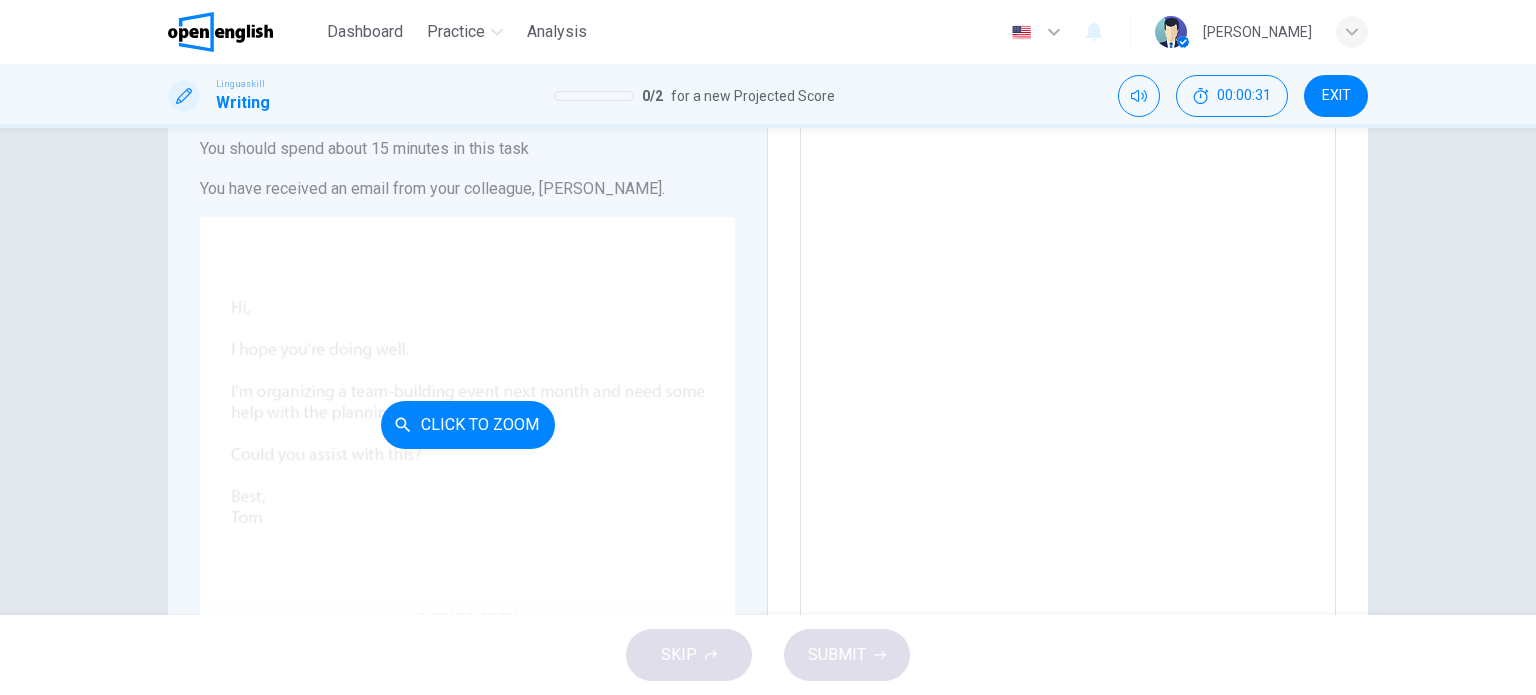 click on "Click to Zoom" at bounding box center (467, 425) 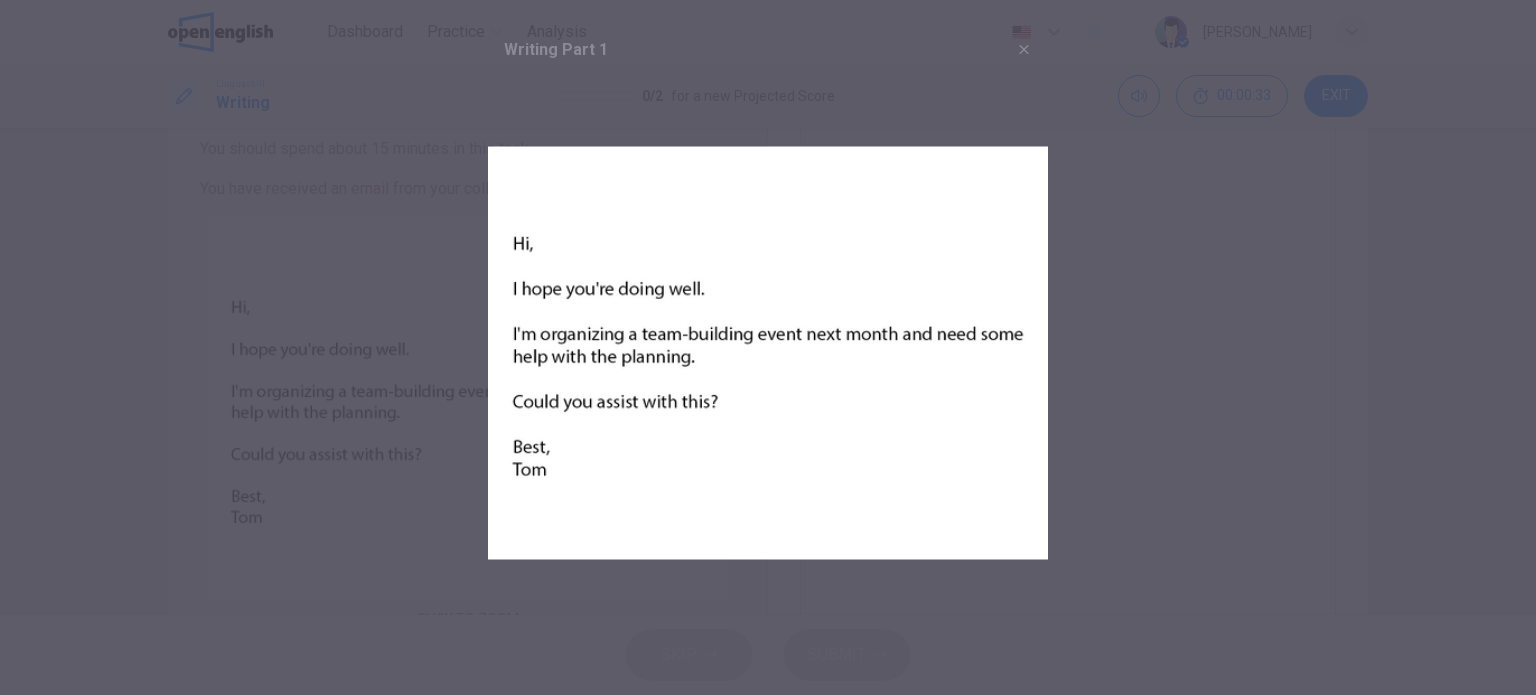 drag, startPoint x: 512, startPoint y: 239, endPoint x: 641, endPoint y: 289, distance: 138.351 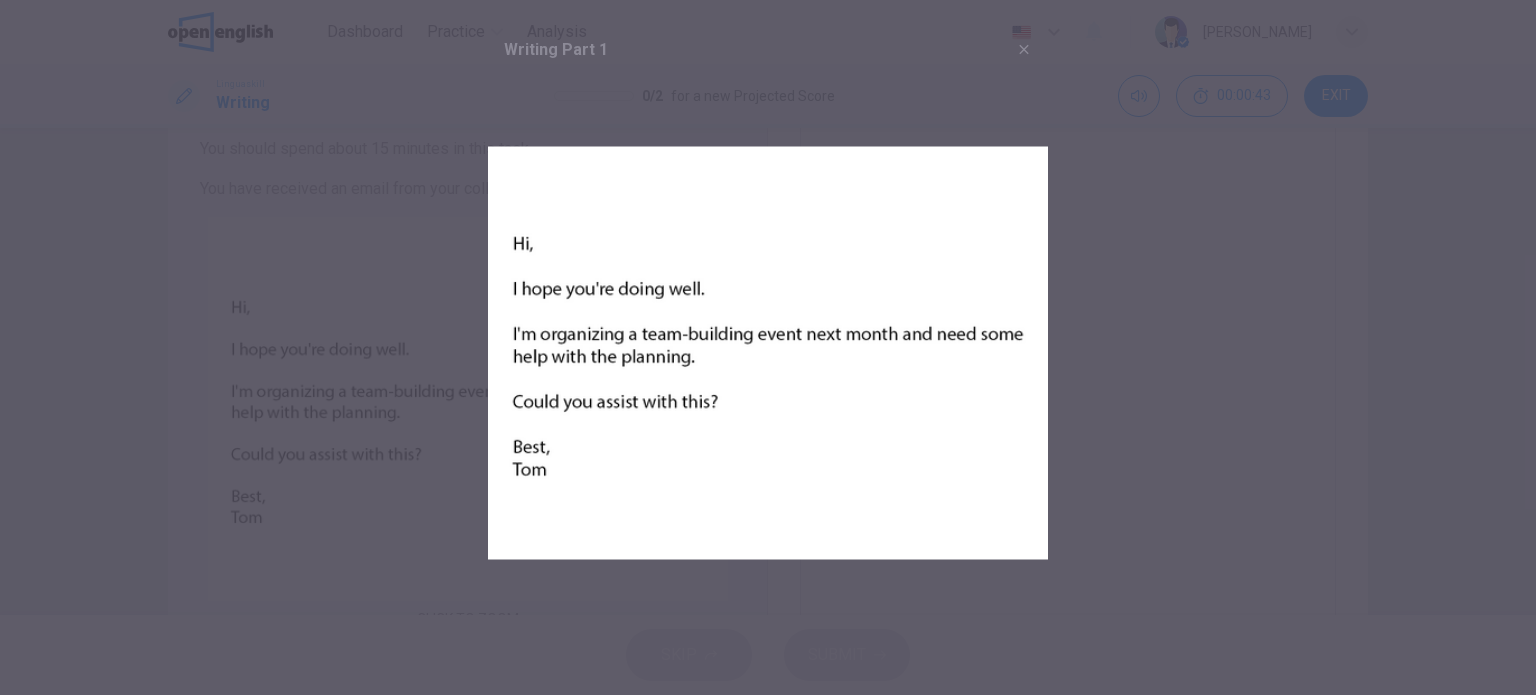 click at bounding box center (768, 347) 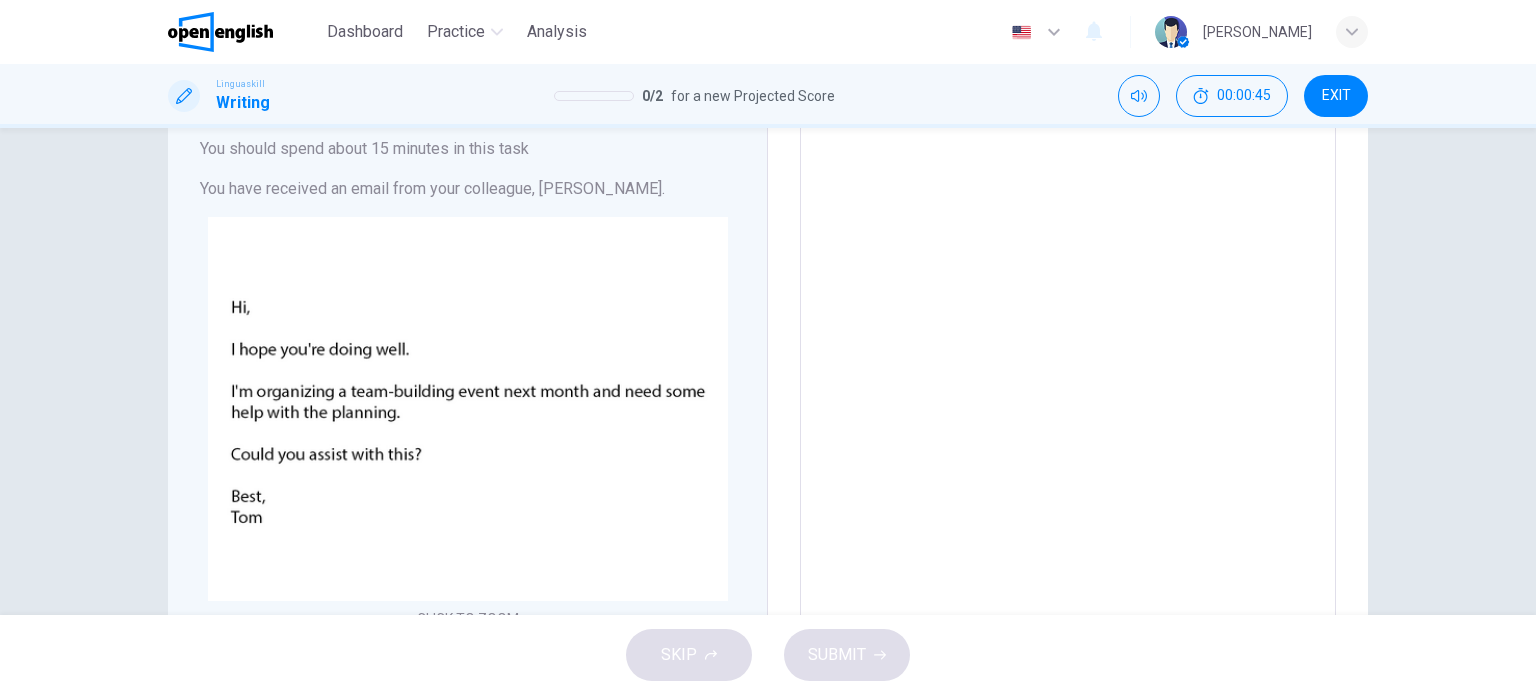 scroll, scrollTop: 392, scrollLeft: 0, axis: vertical 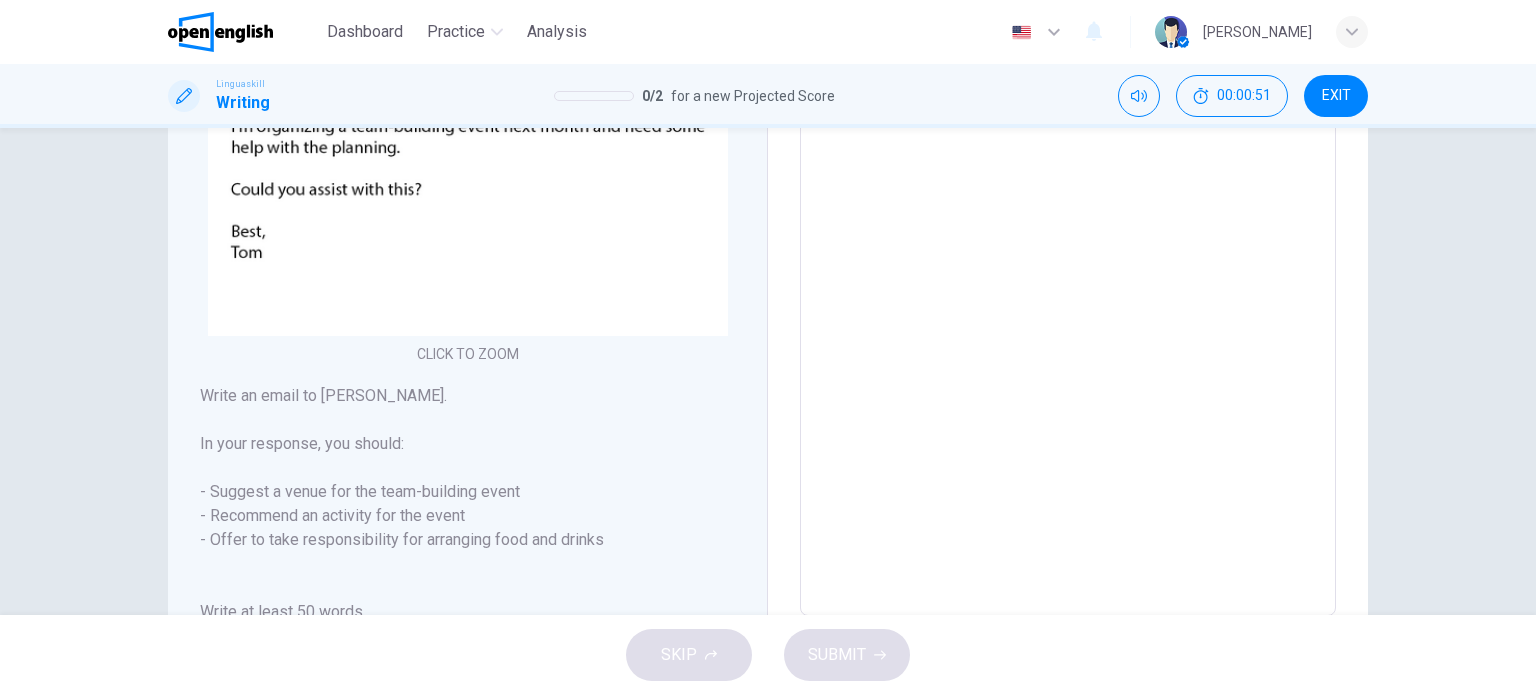 drag, startPoint x: 192, startPoint y: 439, endPoint x: 624, endPoint y: 532, distance: 441.89703 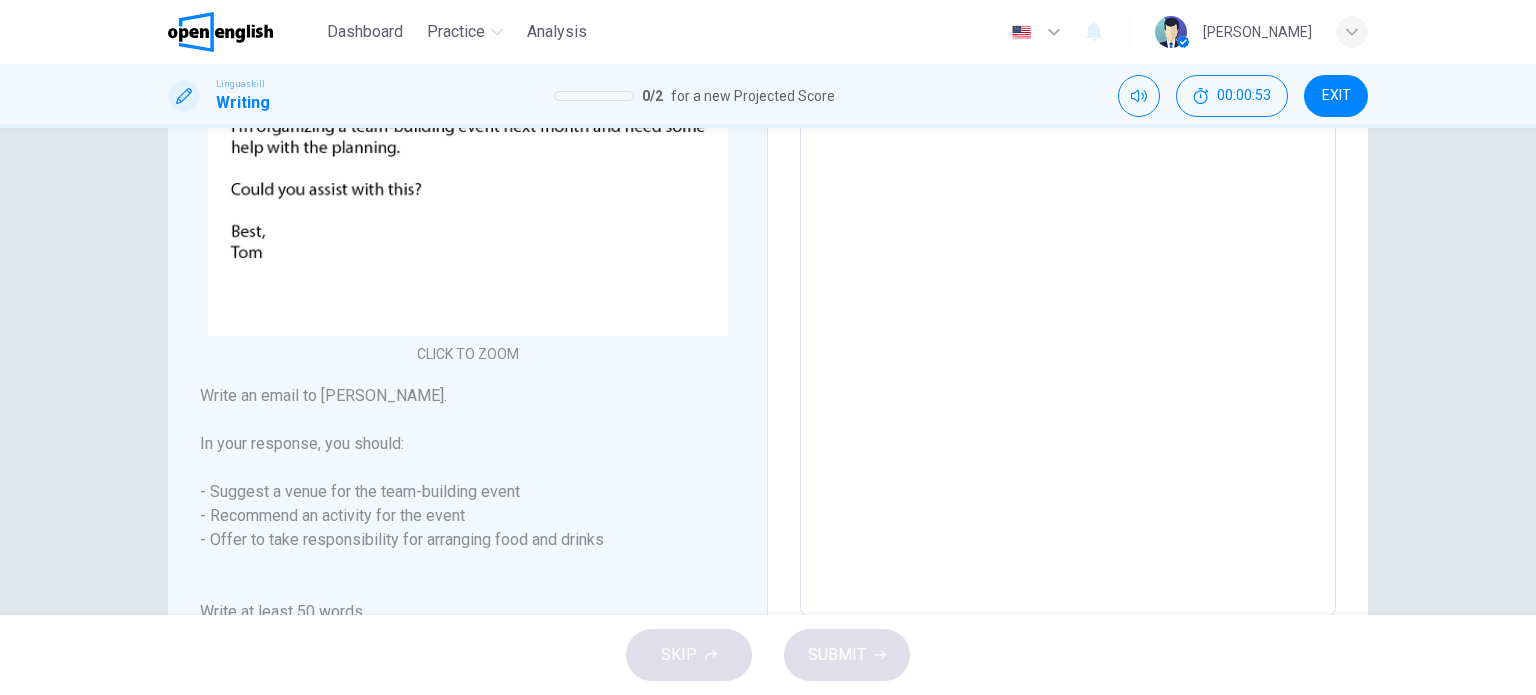 drag, startPoint x: 203, startPoint y: 487, endPoint x: 344, endPoint y: 492, distance: 141.08862 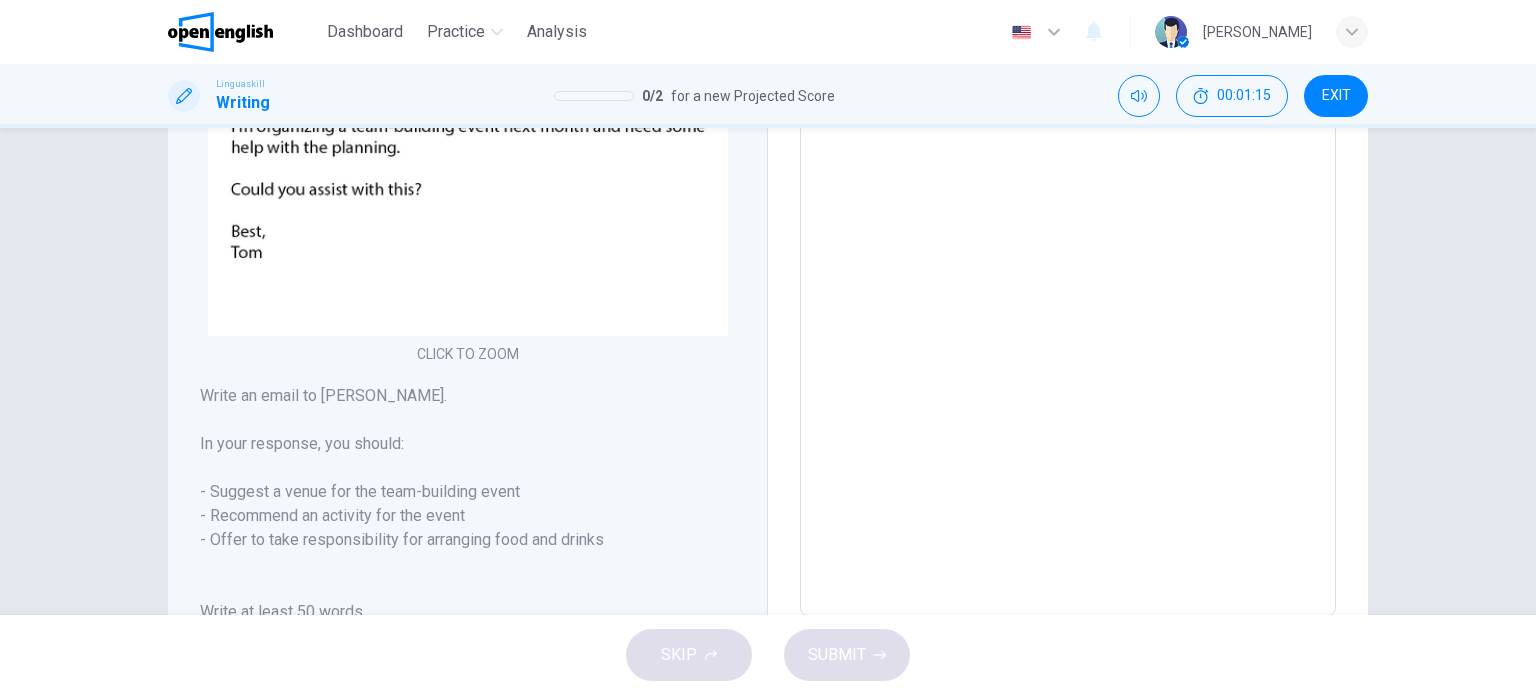 click at bounding box center [1068, 231] 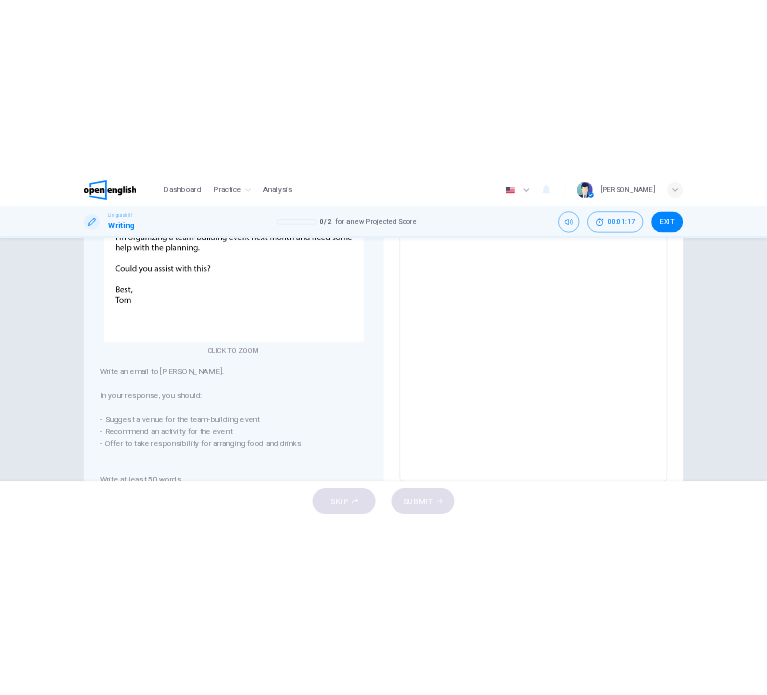 scroll, scrollTop: 0, scrollLeft: 0, axis: both 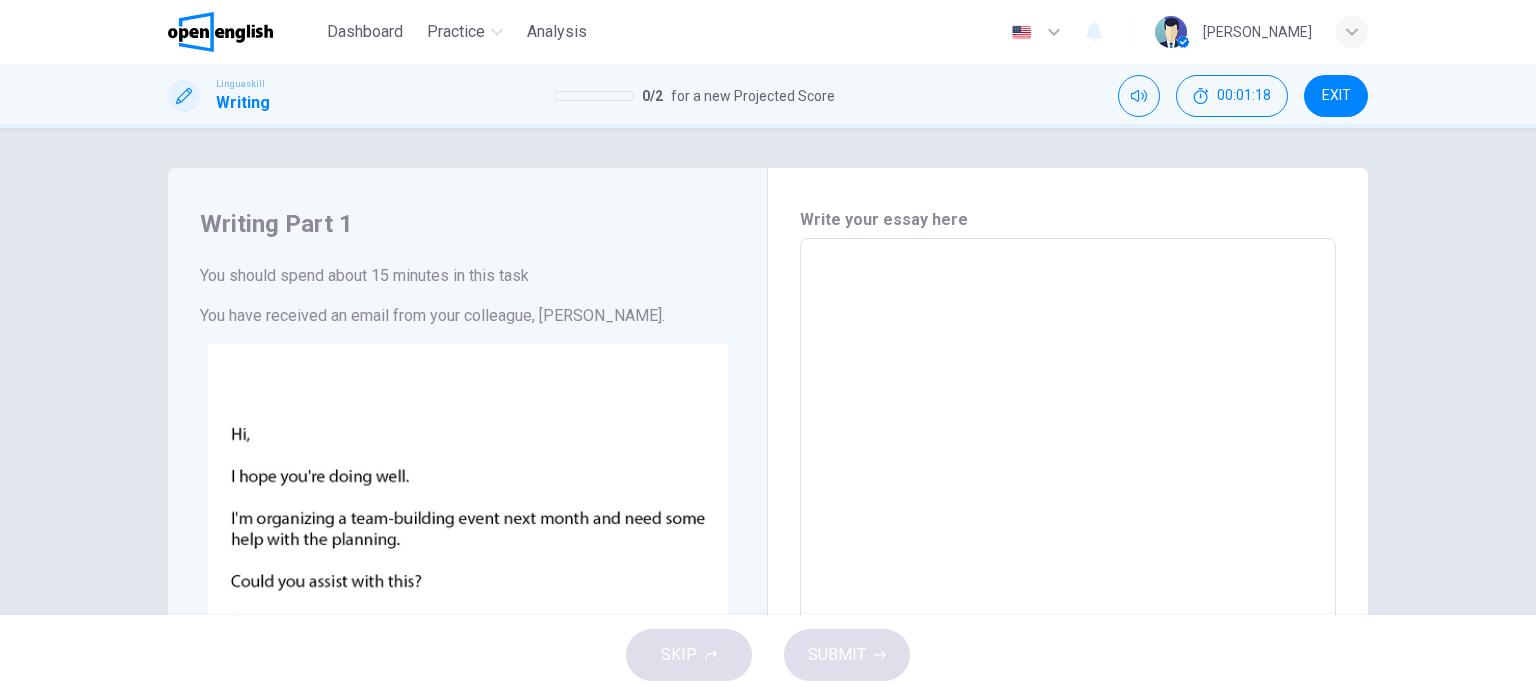 click on "Write your essay here * ​ Word count :  0" at bounding box center [1068, 624] 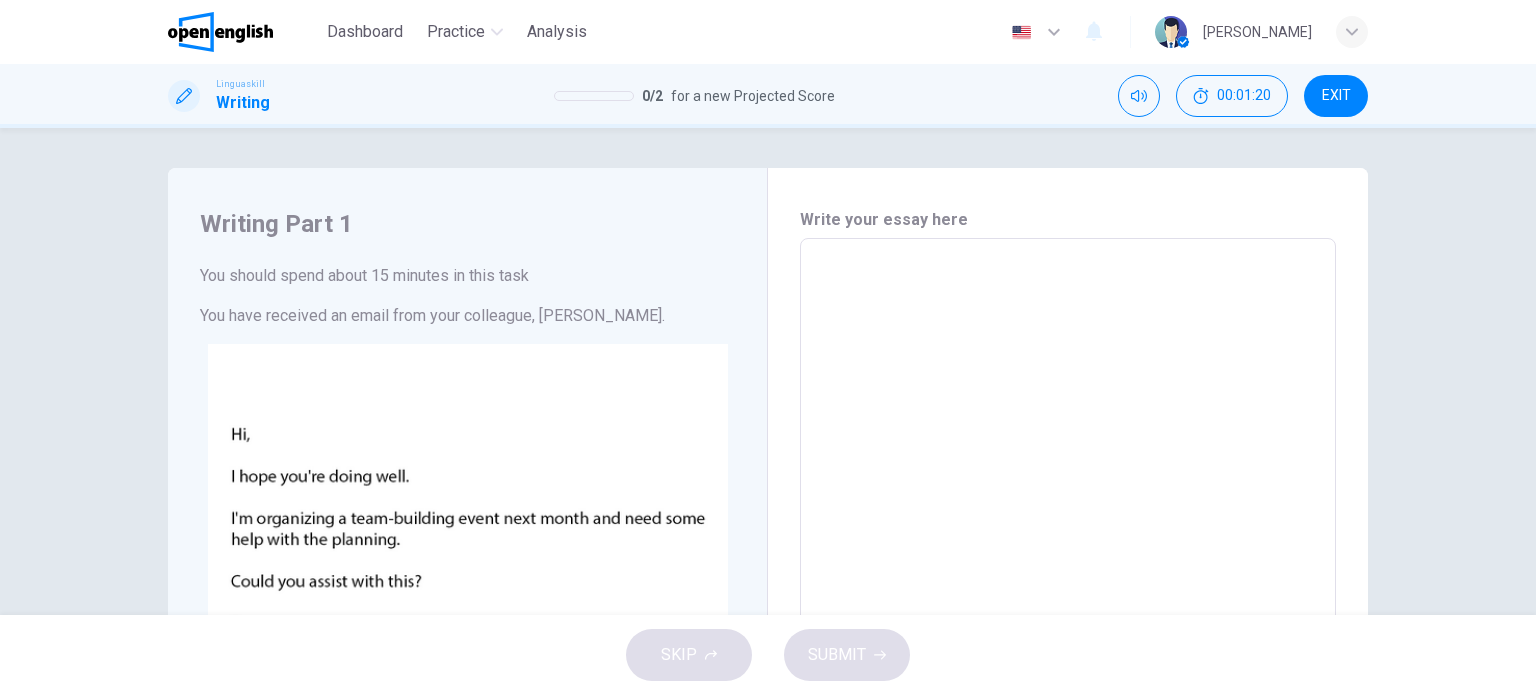 click at bounding box center [1068, 623] 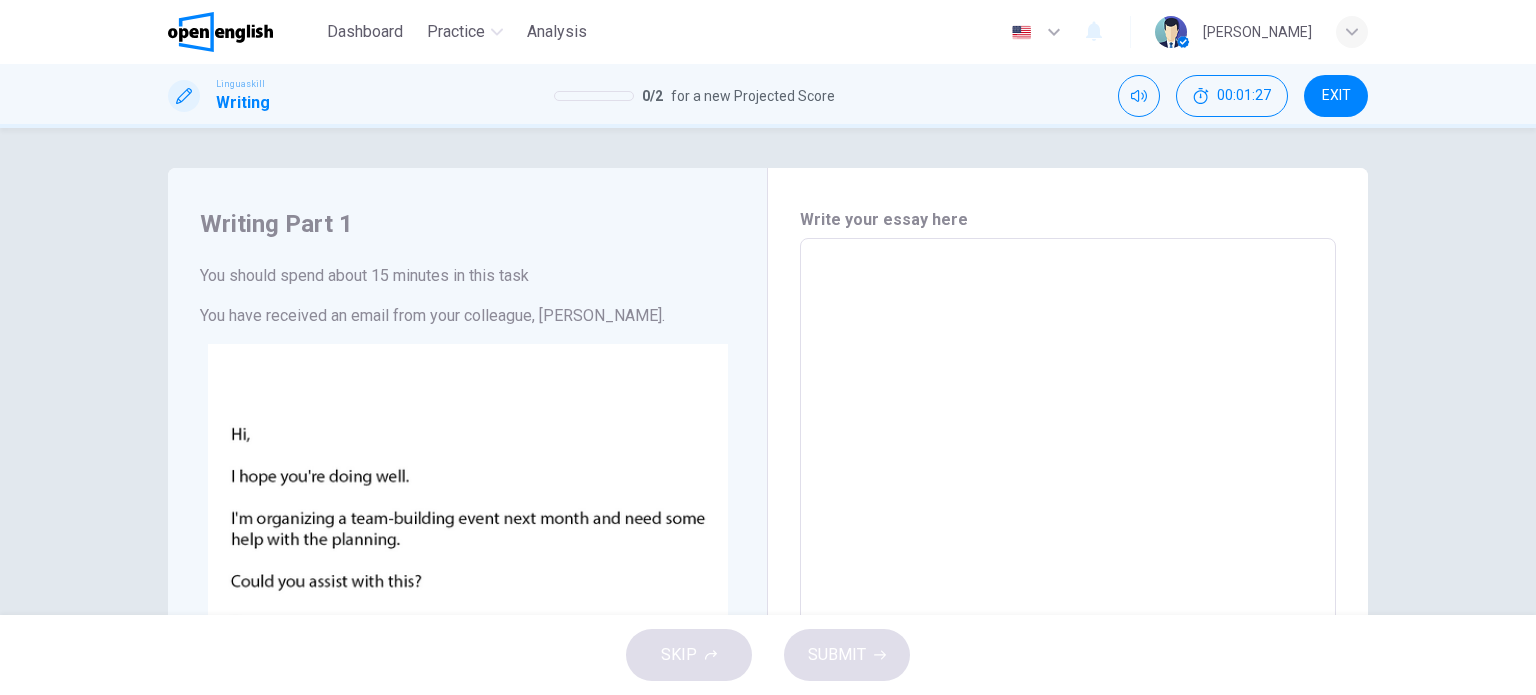 type on "*" 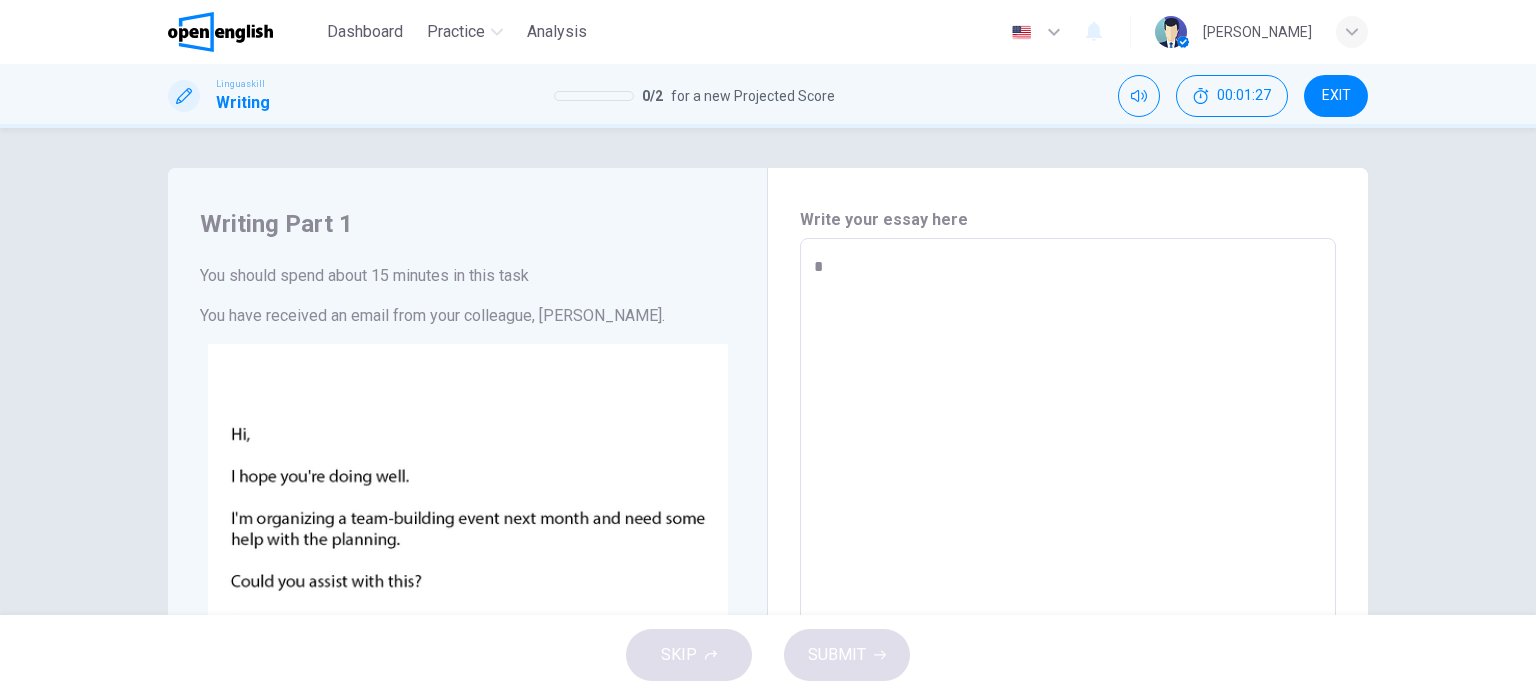 type on "*" 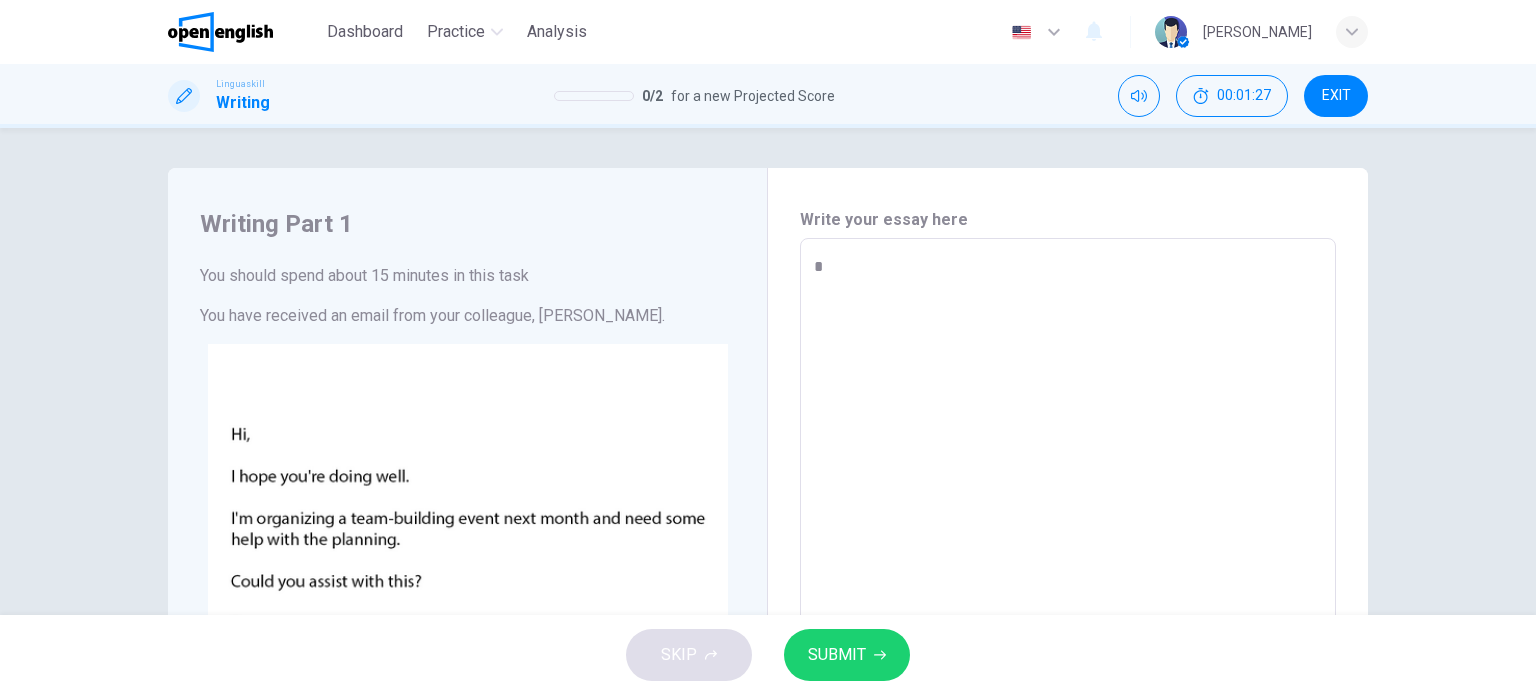type on "**" 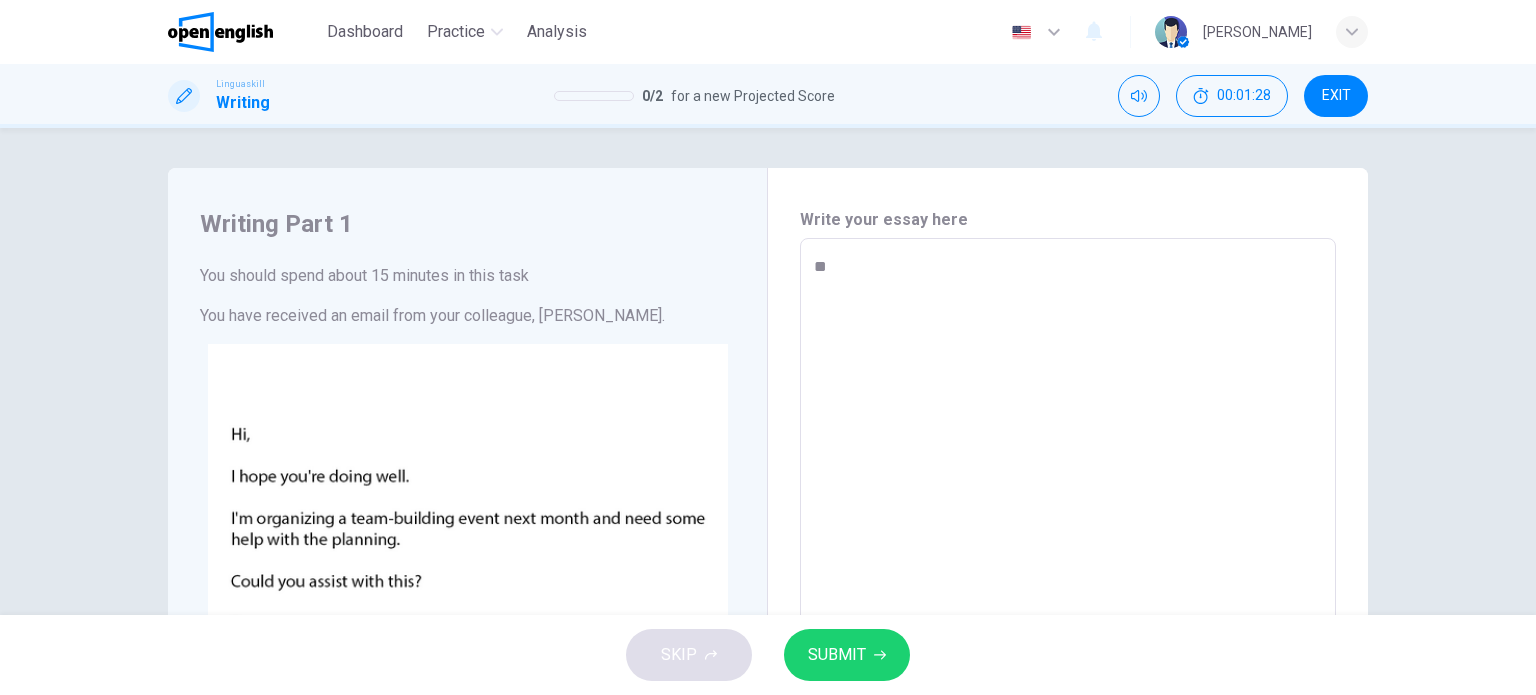 type on "***" 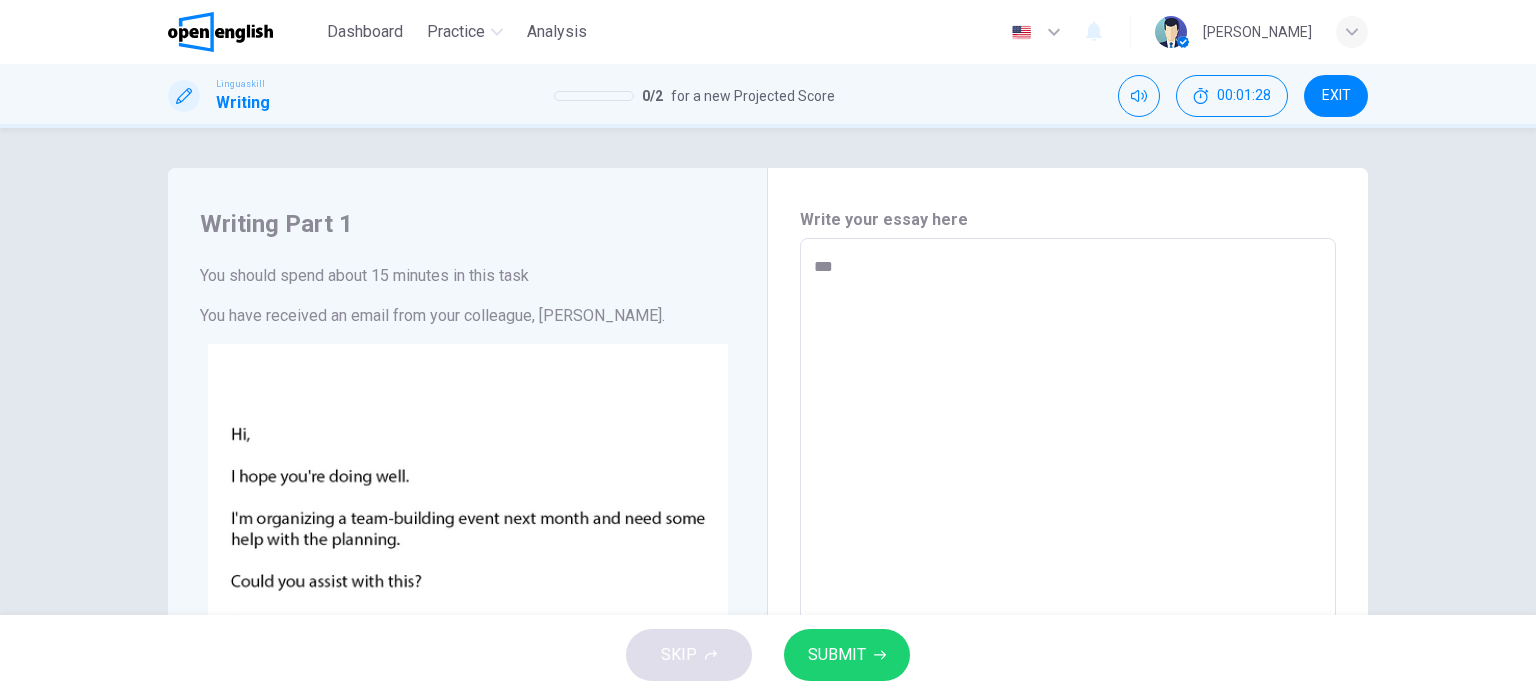type on "*" 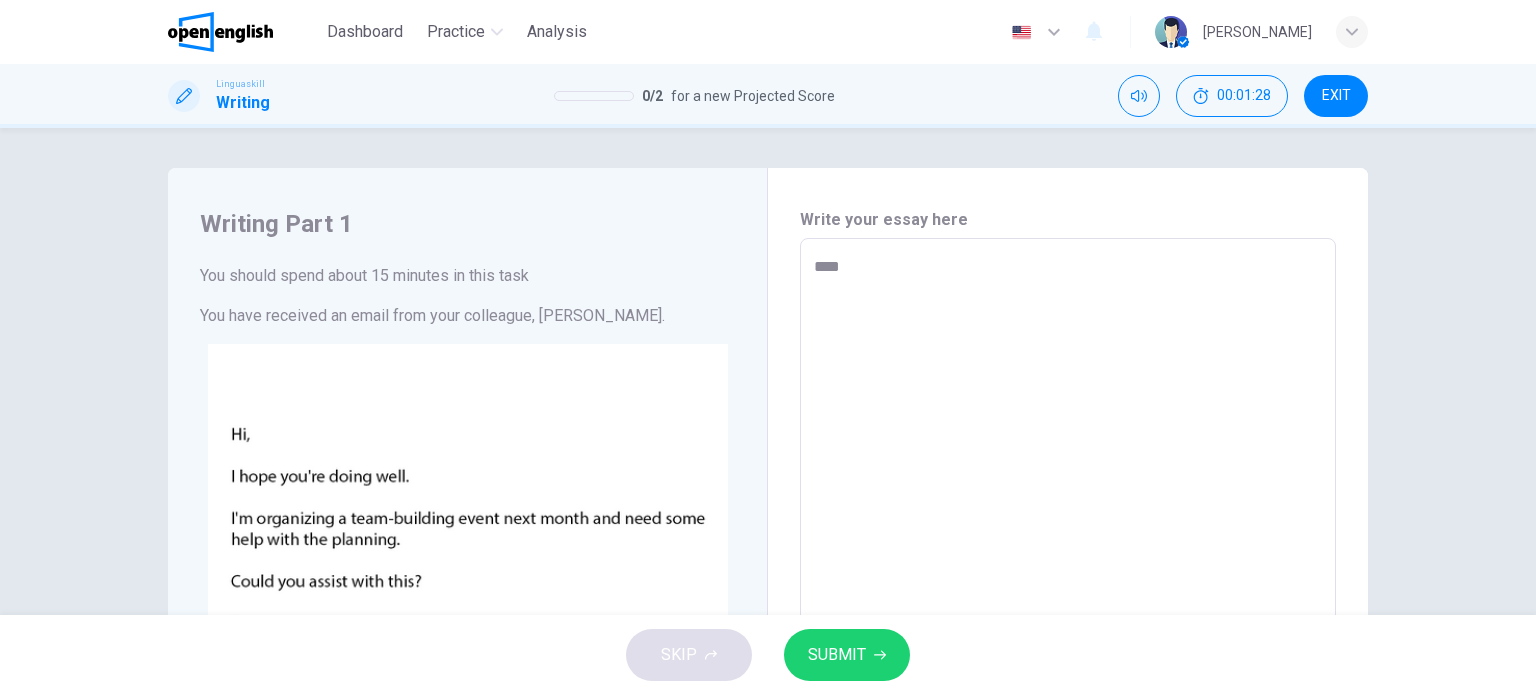 type on "*" 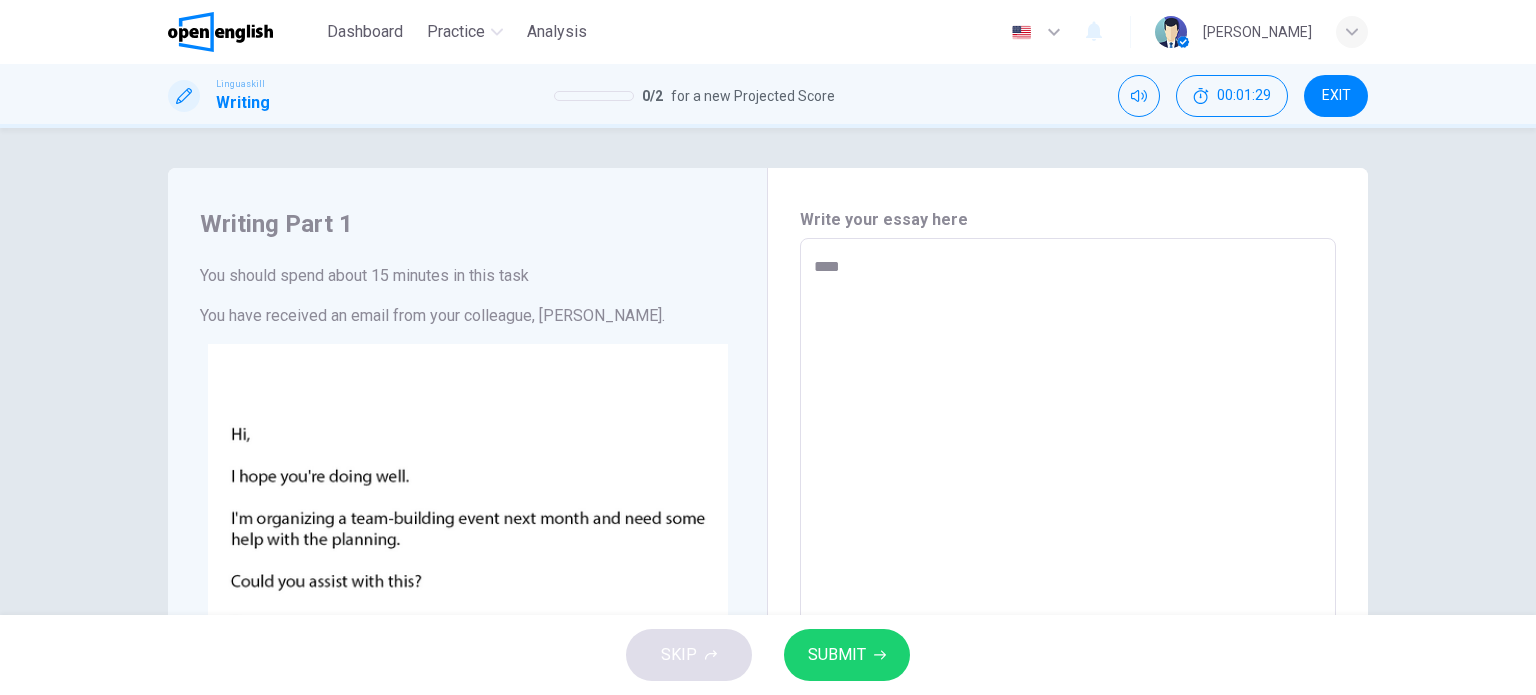 paste on "**" 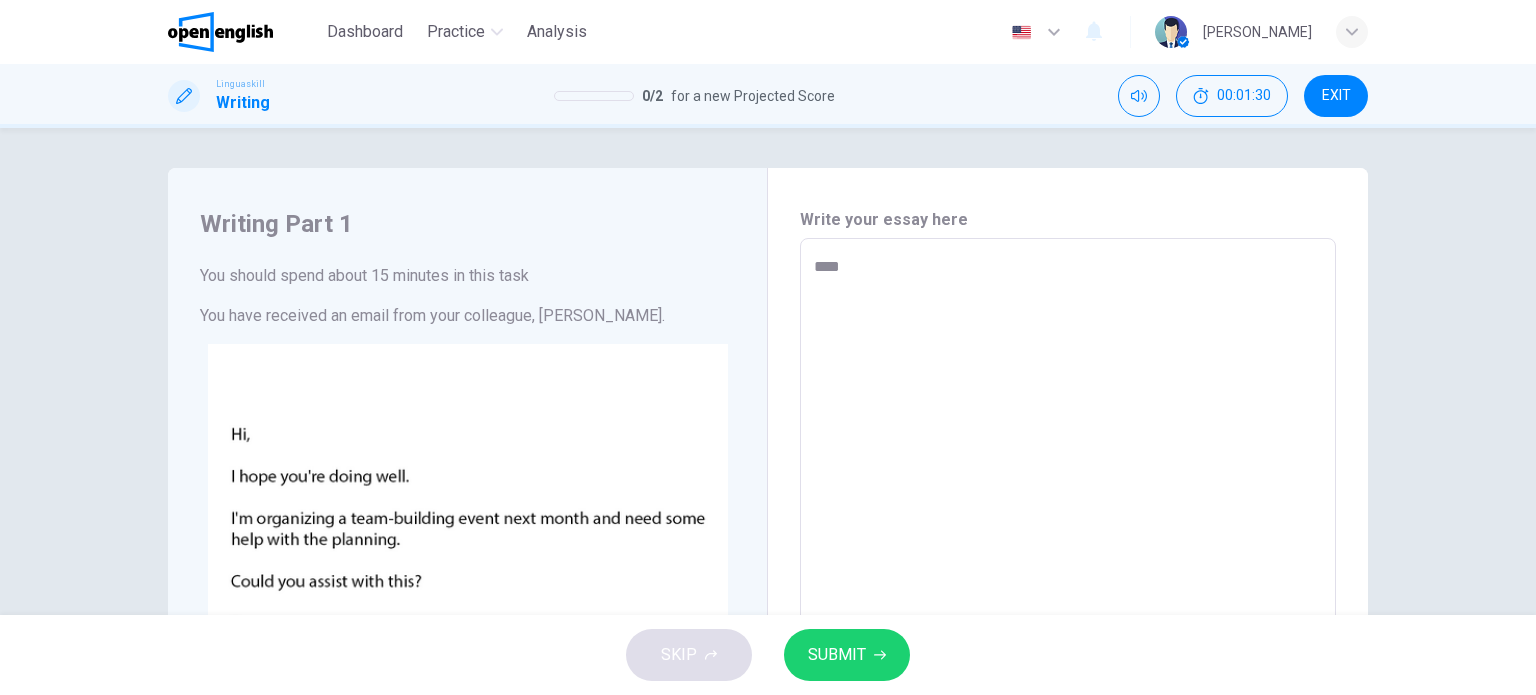 type on "*****" 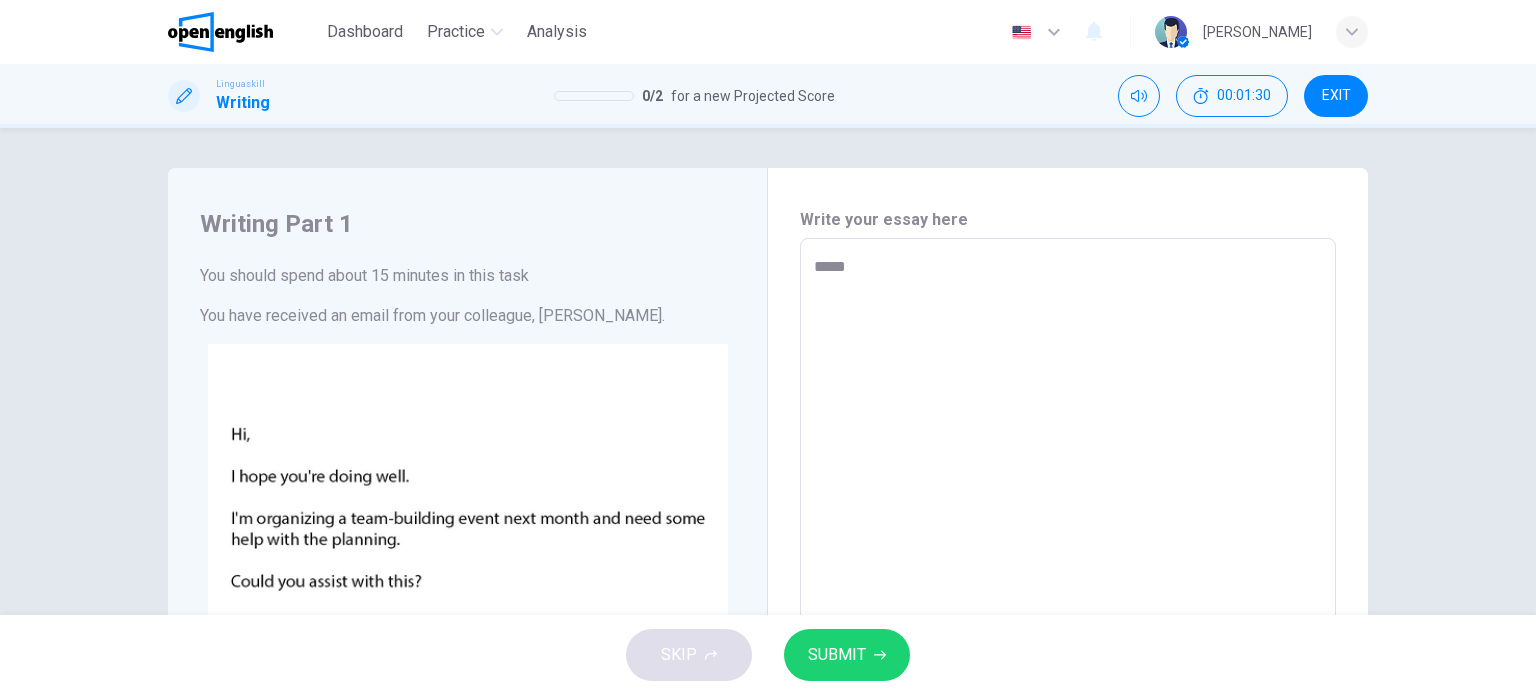 type on "******" 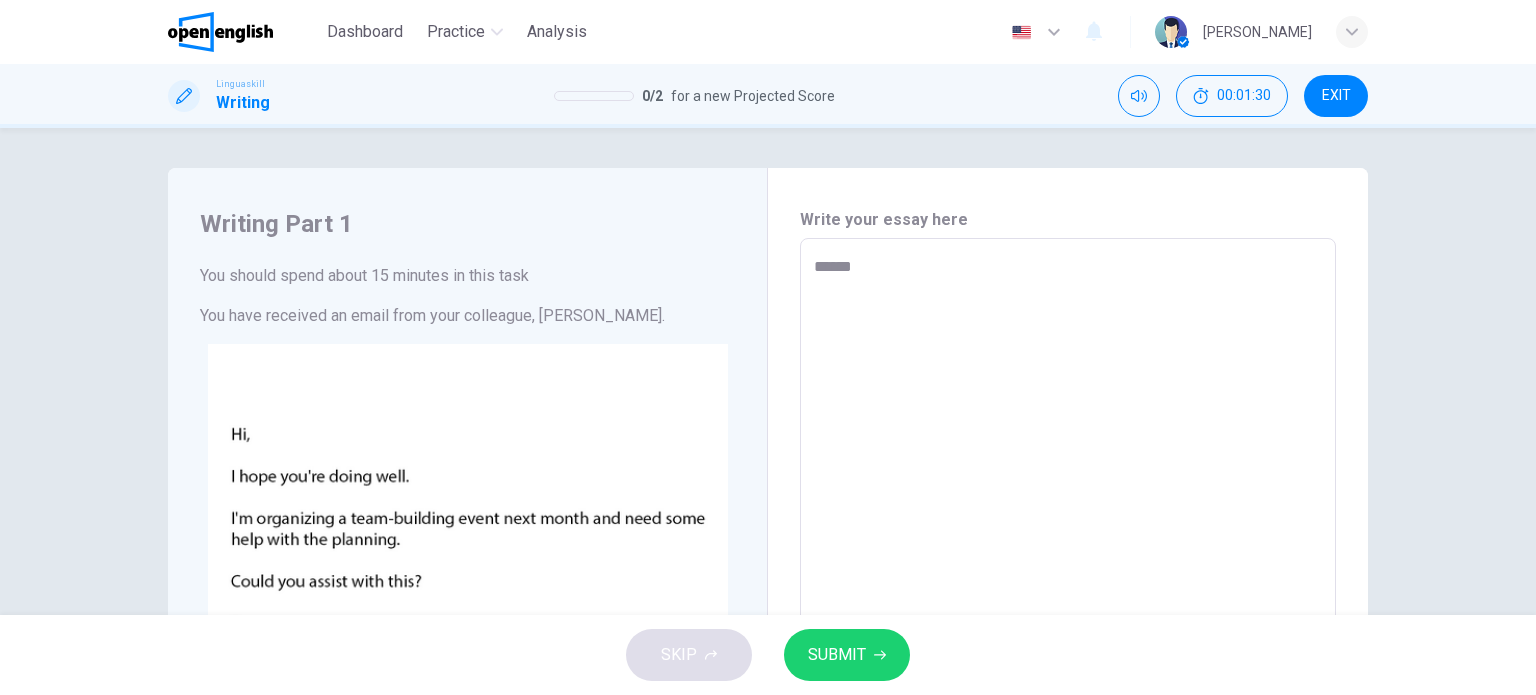 type on "*" 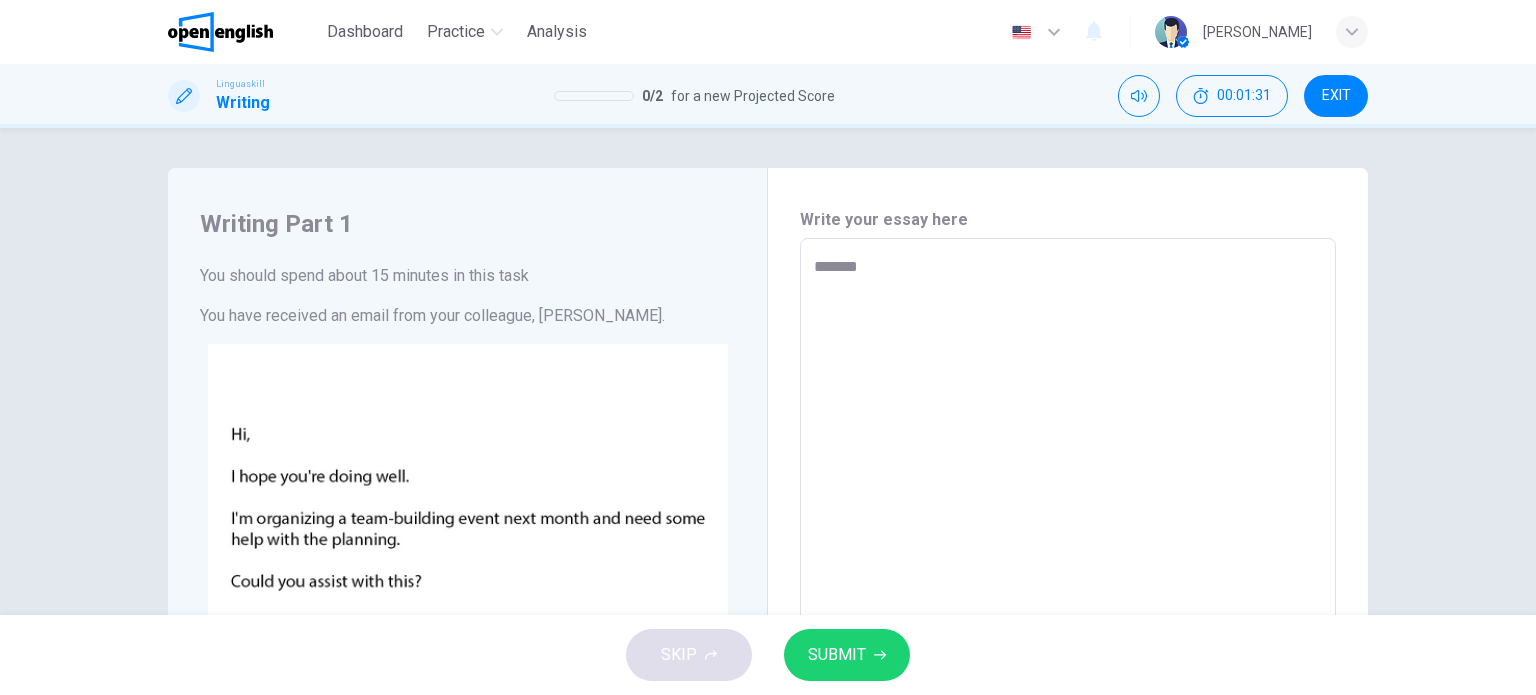 type on "******" 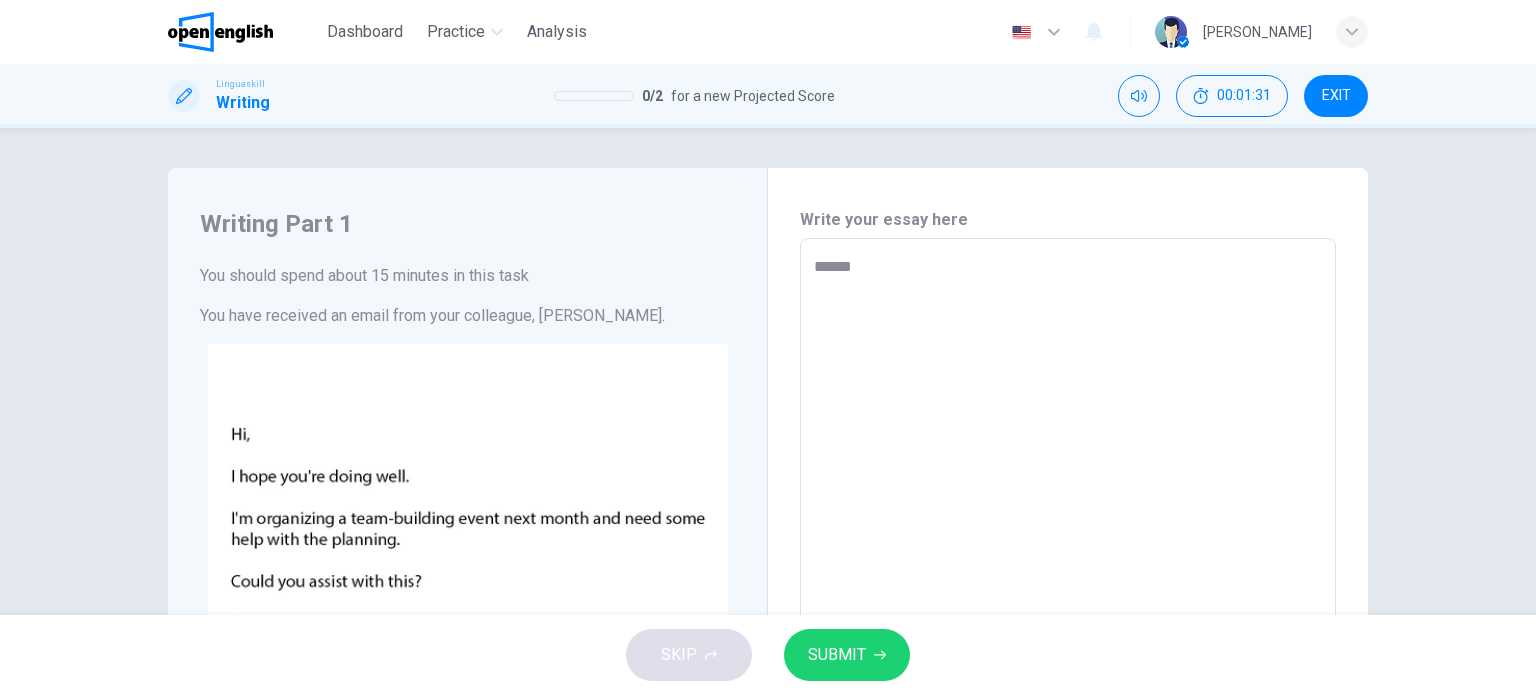 type on "*" 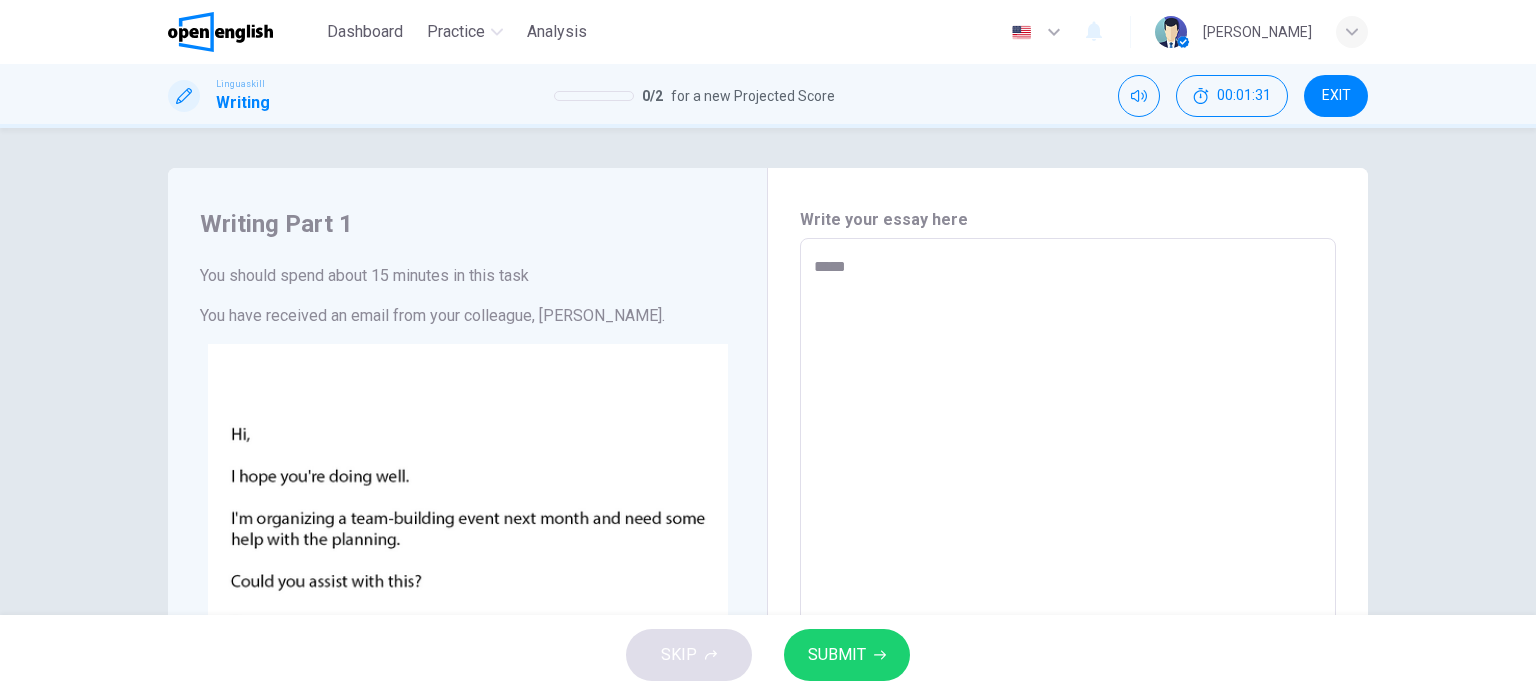 type on "*" 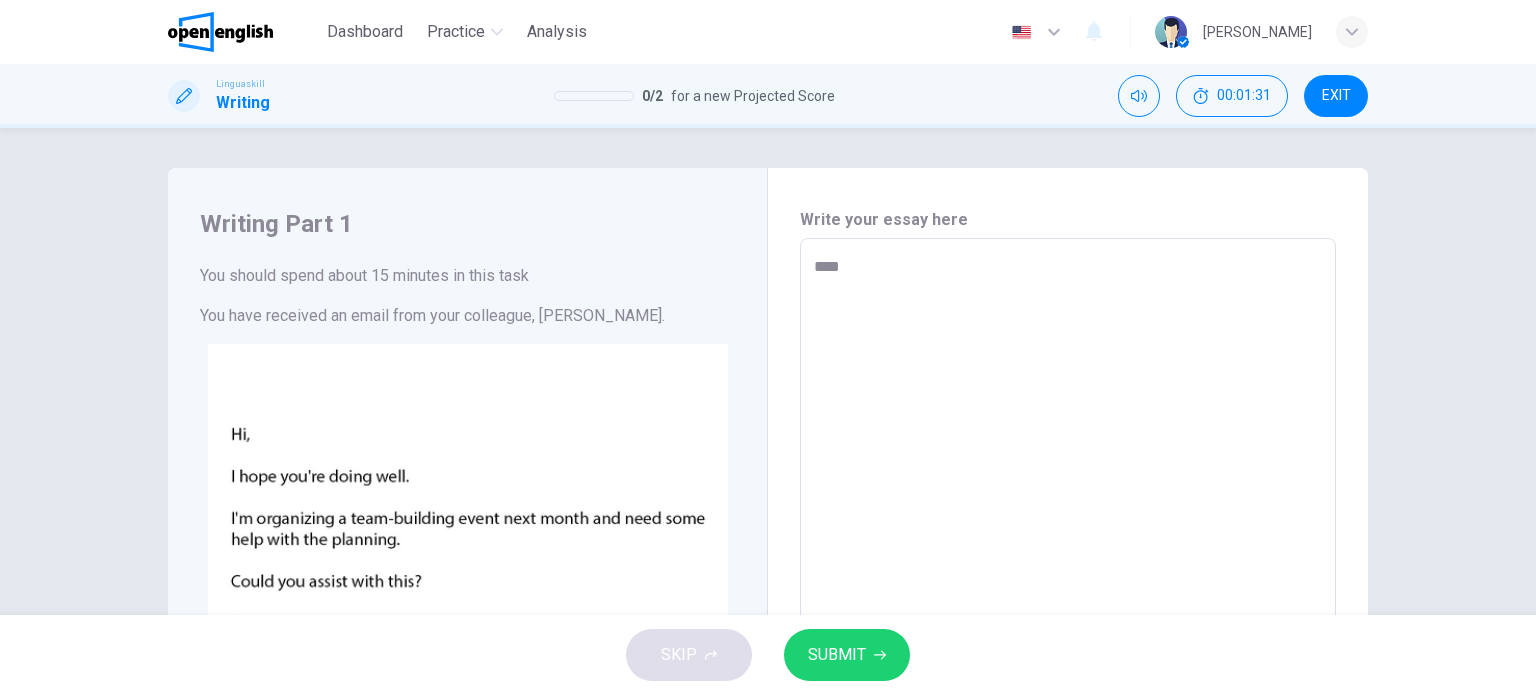type on "*" 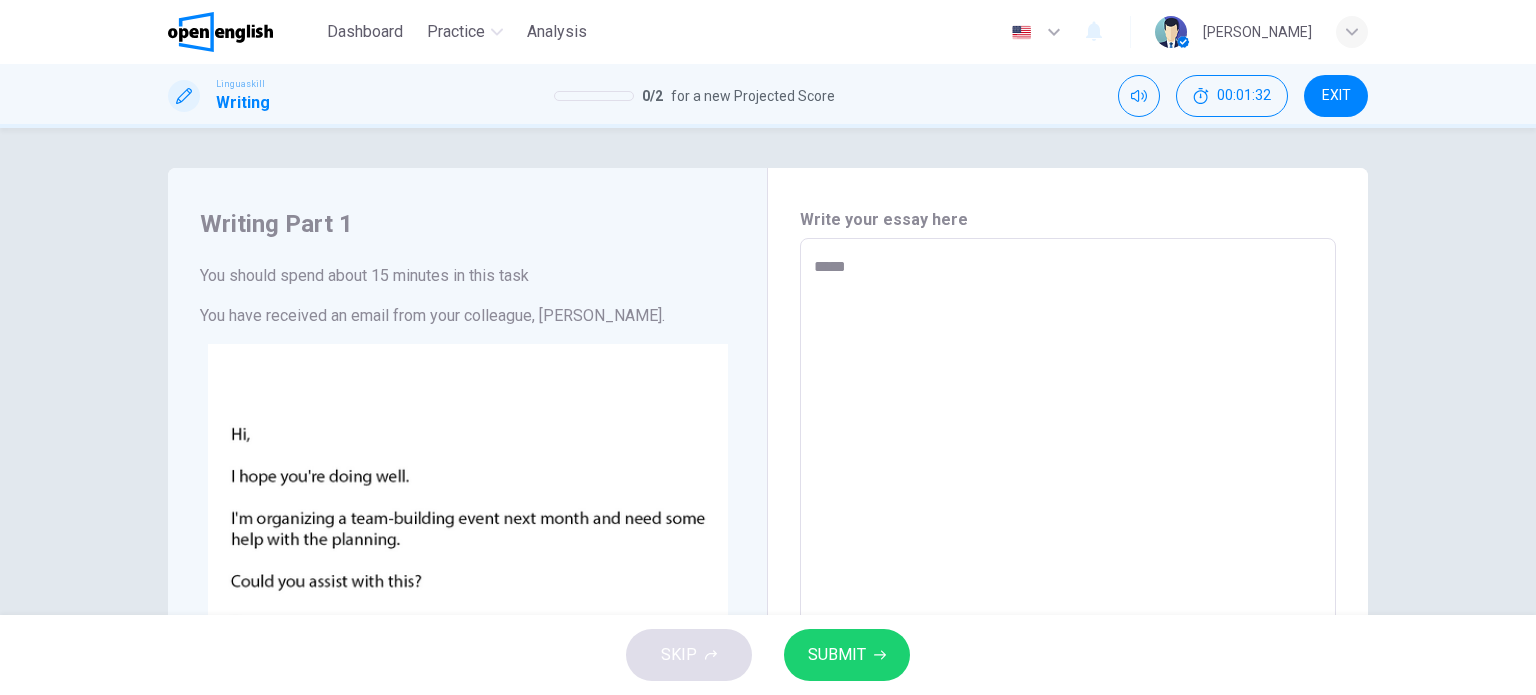 type on "******" 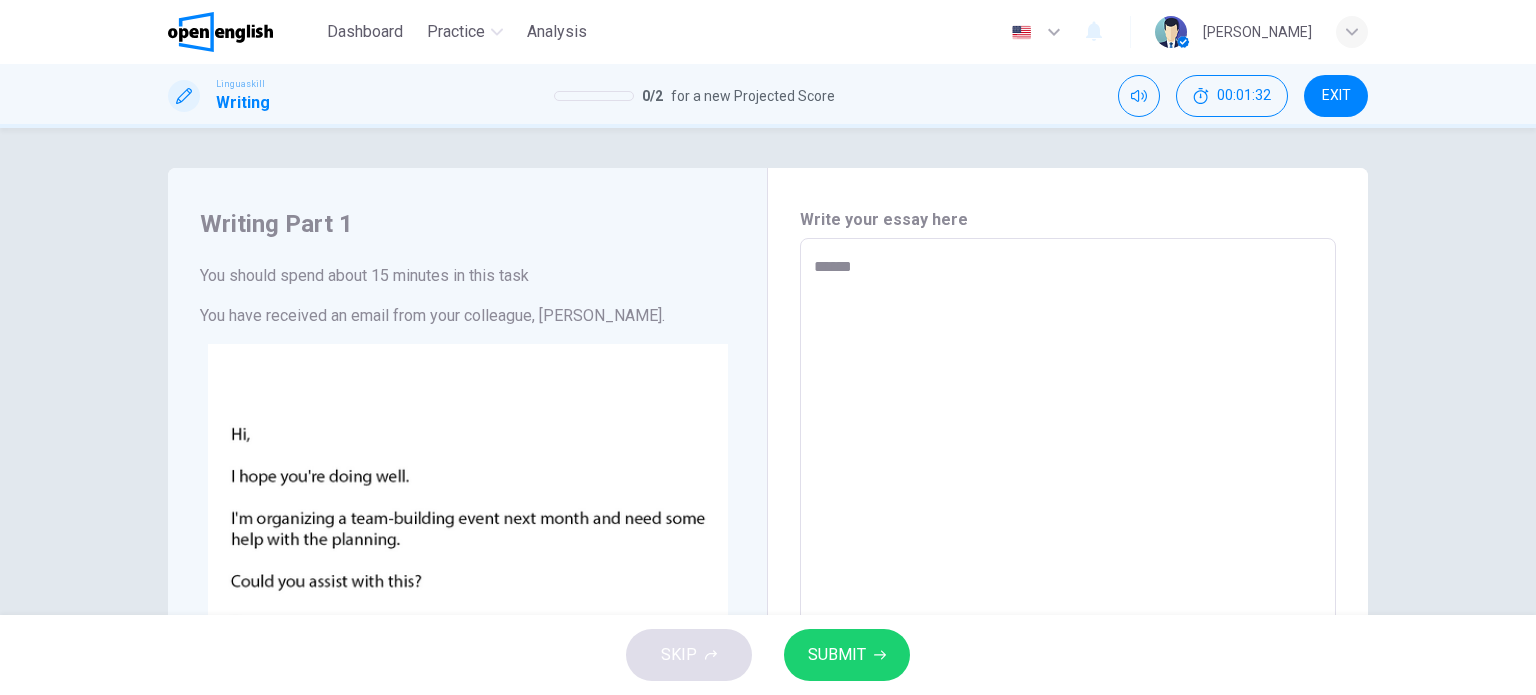 type on "*" 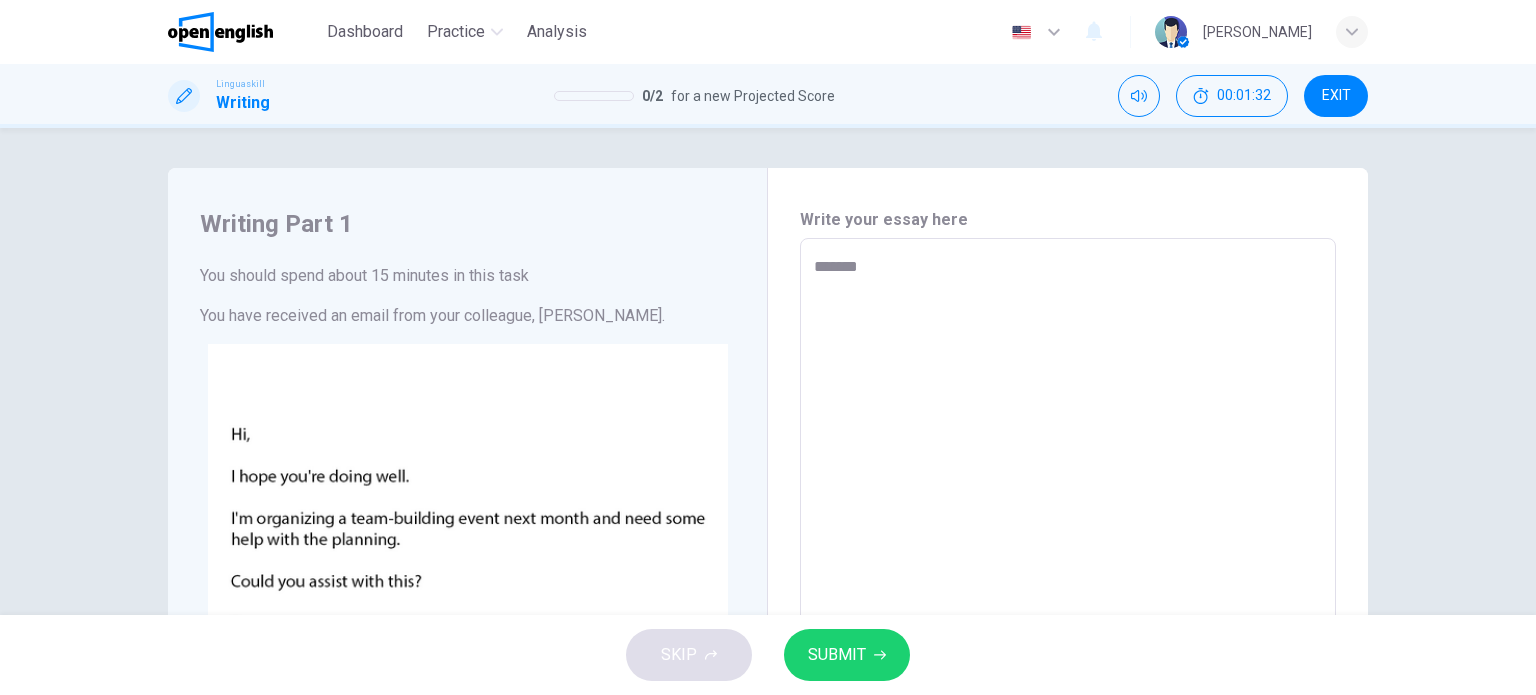 type on "*" 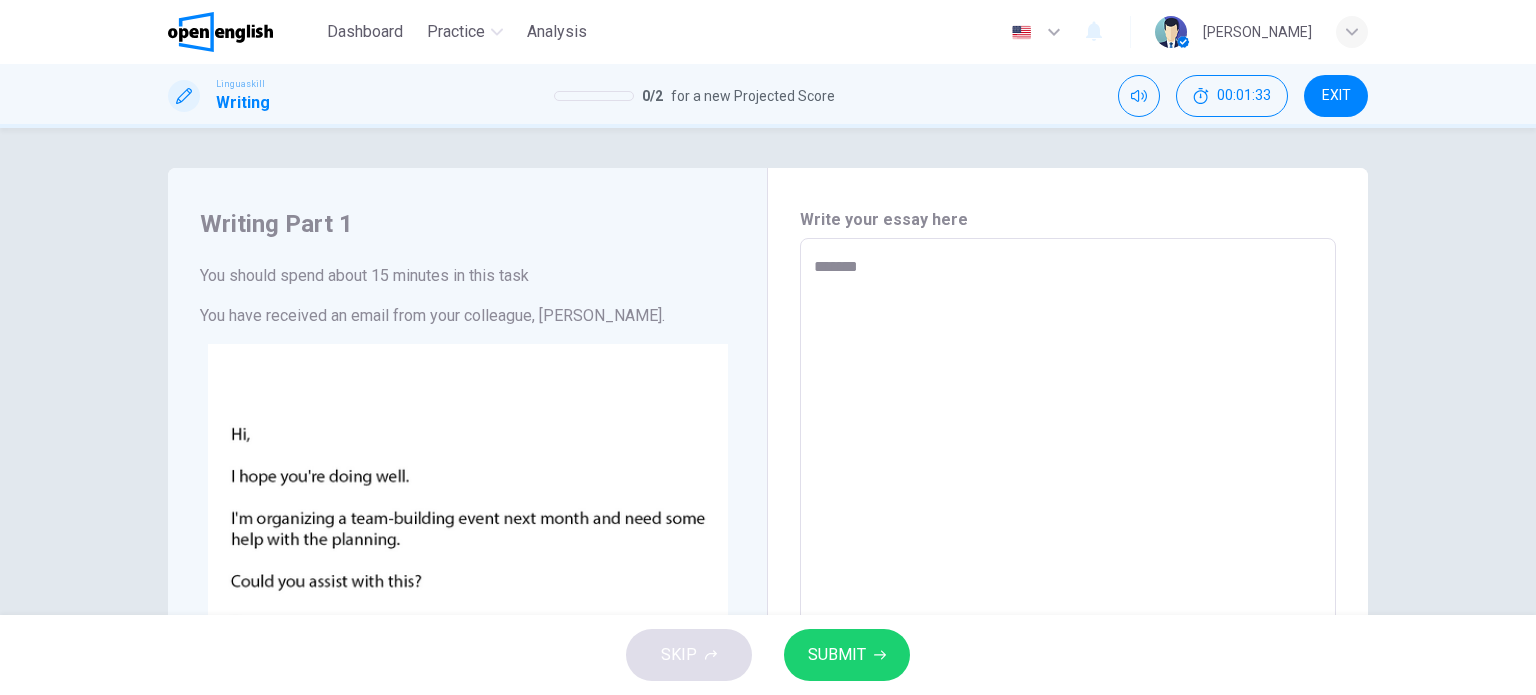 type on "*******" 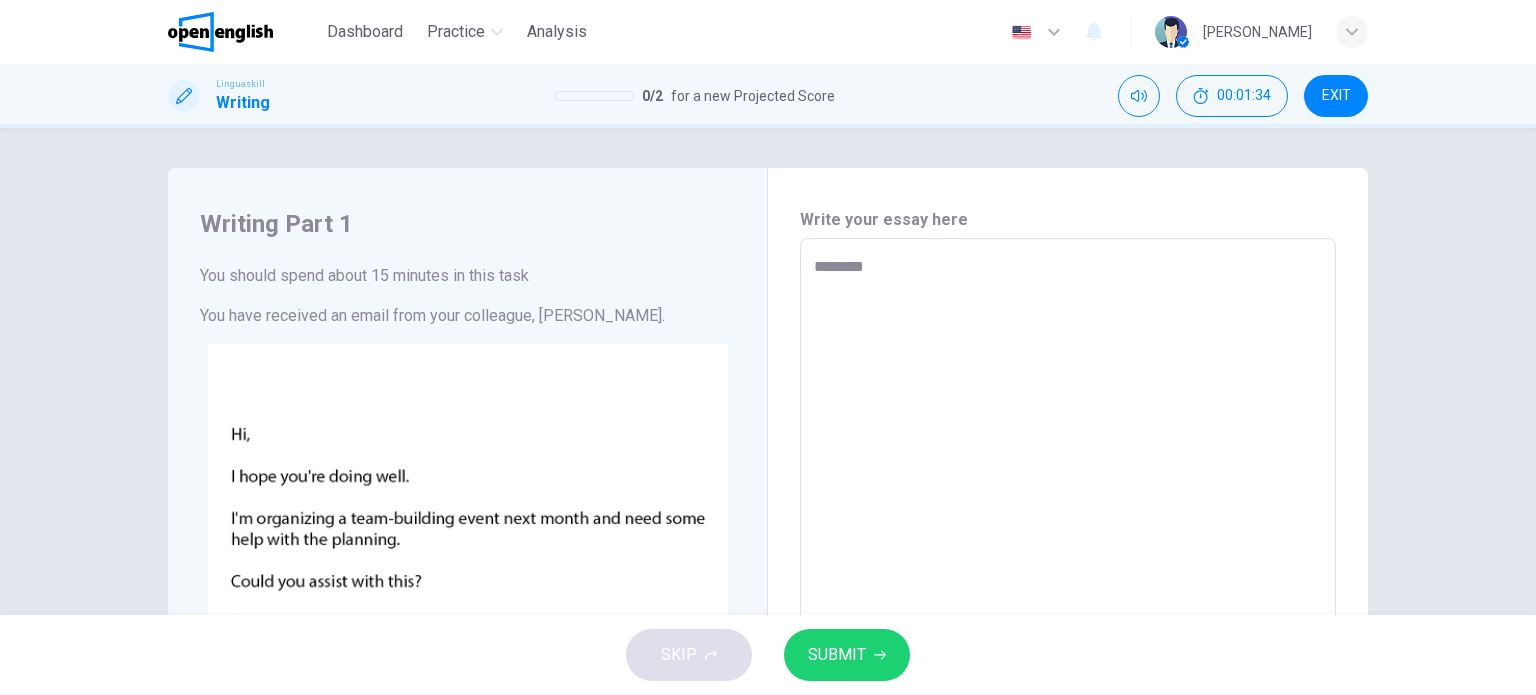 type on "*******" 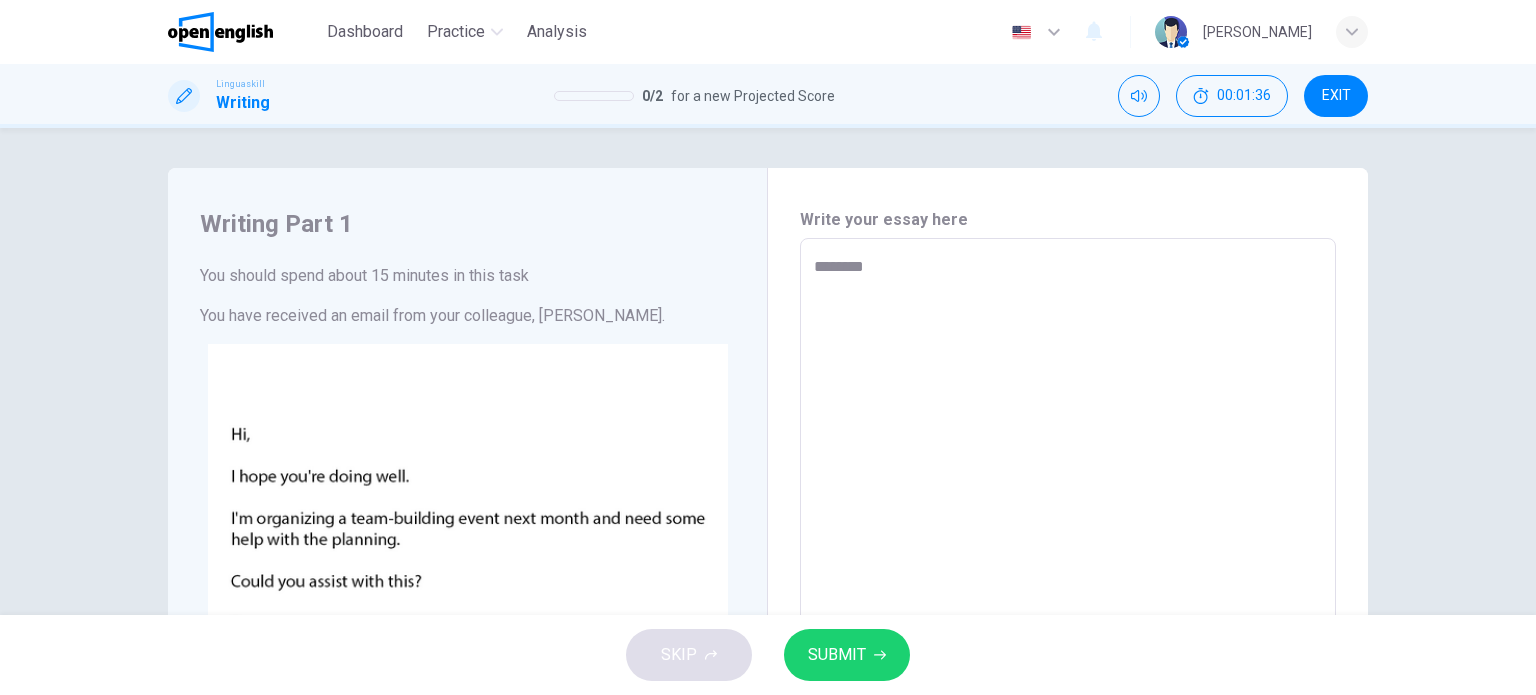 type on "*" 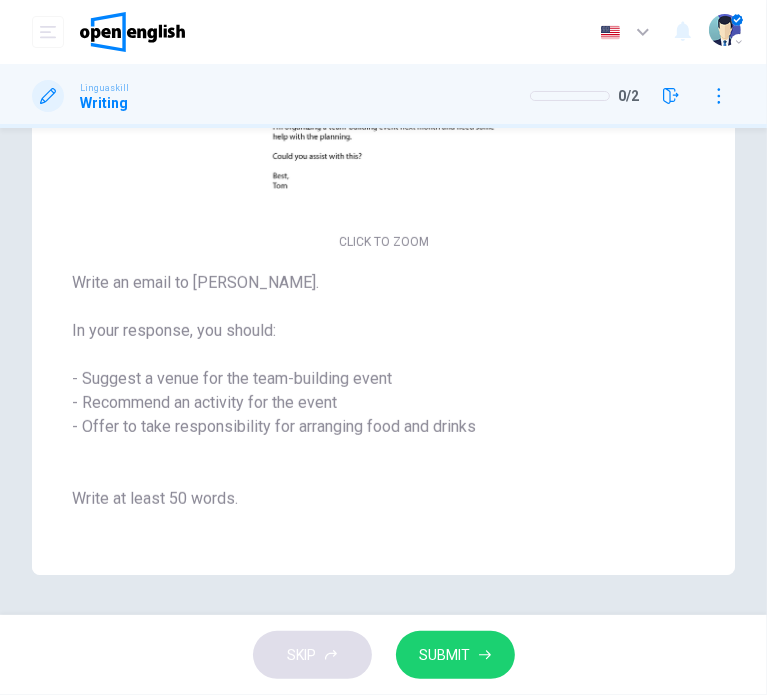 scroll, scrollTop: 0, scrollLeft: 0, axis: both 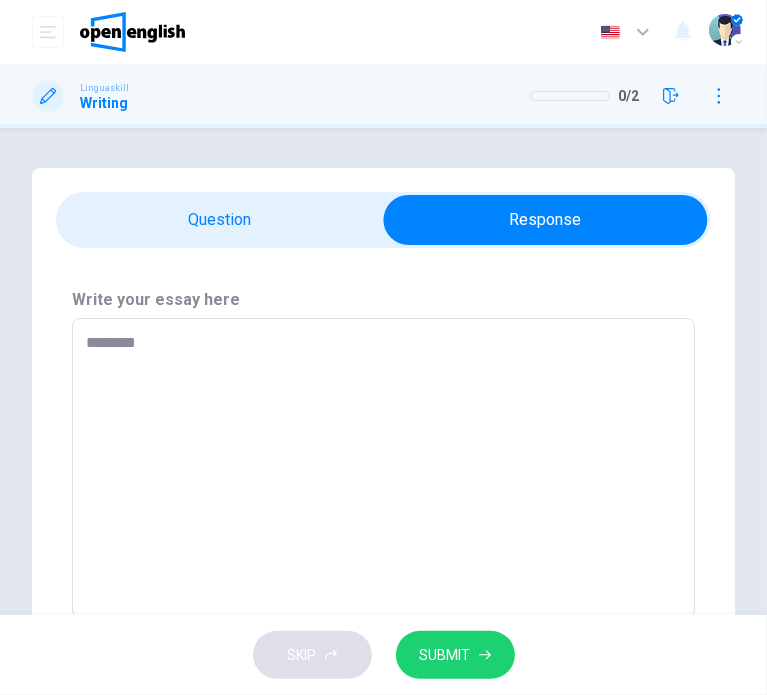 type on "*" 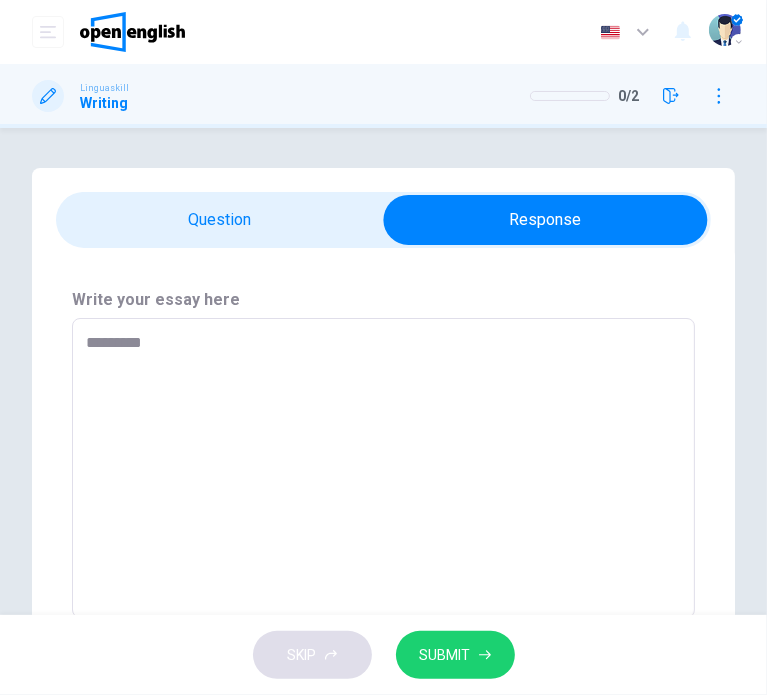 type on "*******
**" 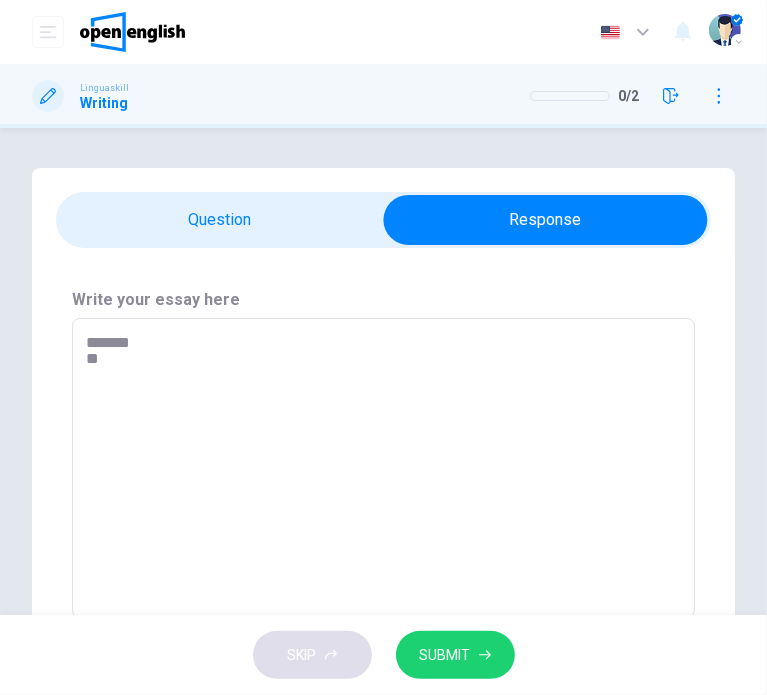 type on "*" 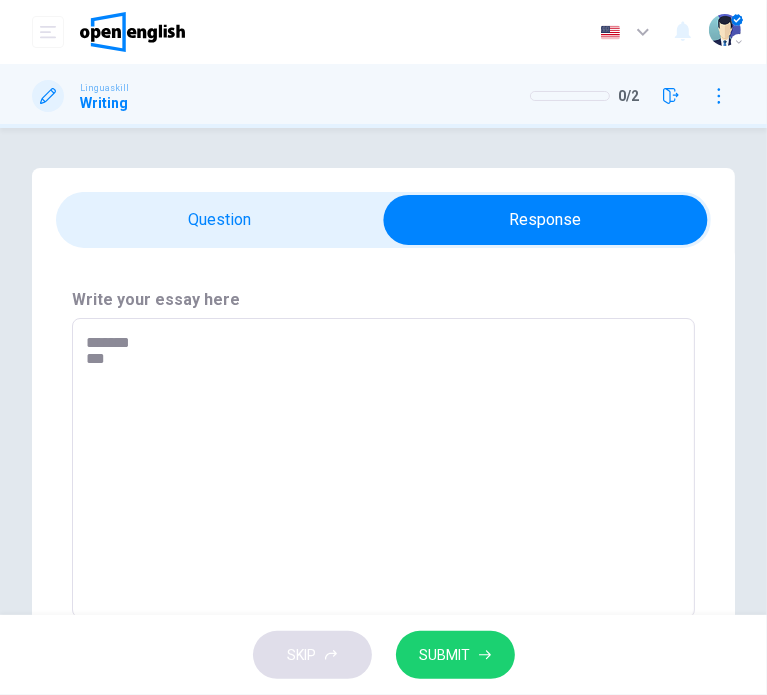 type on "*******
****" 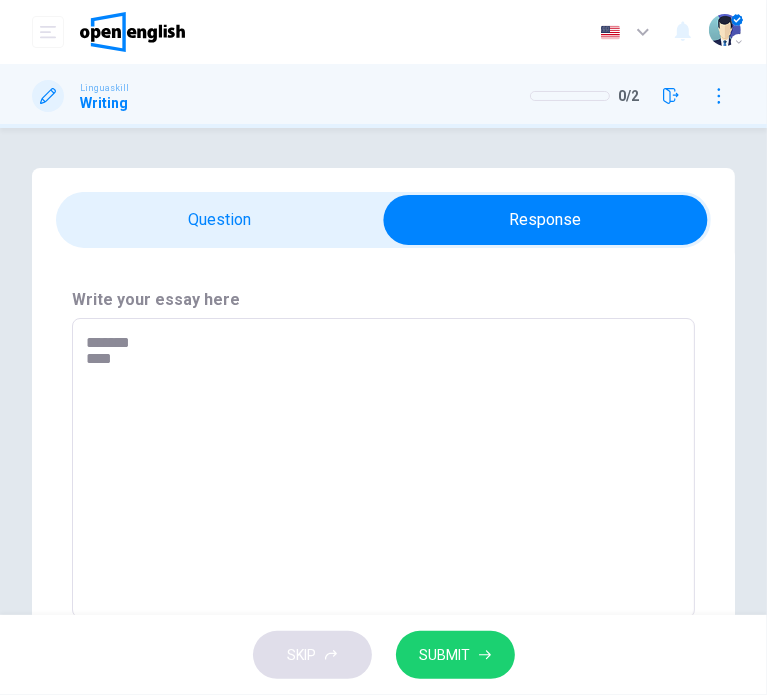 type on "*" 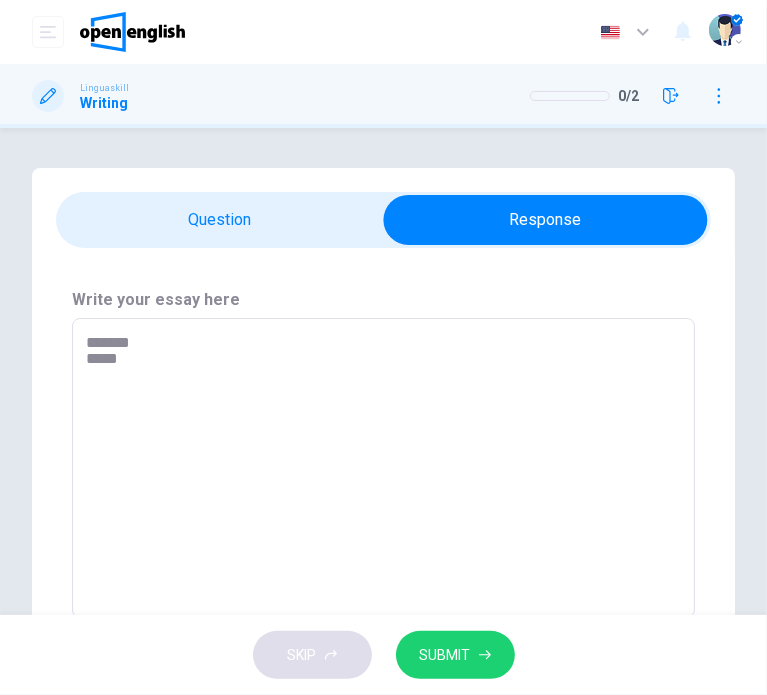 type on "*" 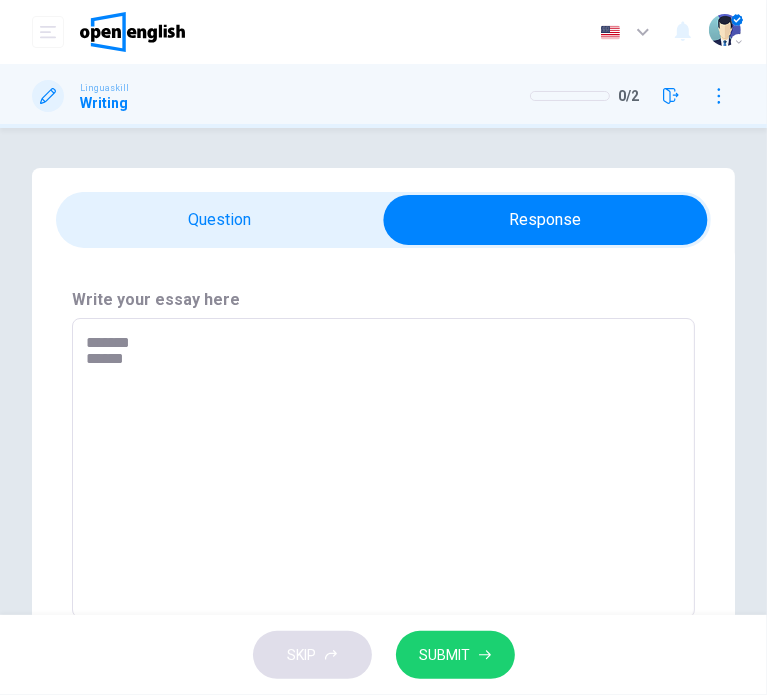 type on "*" 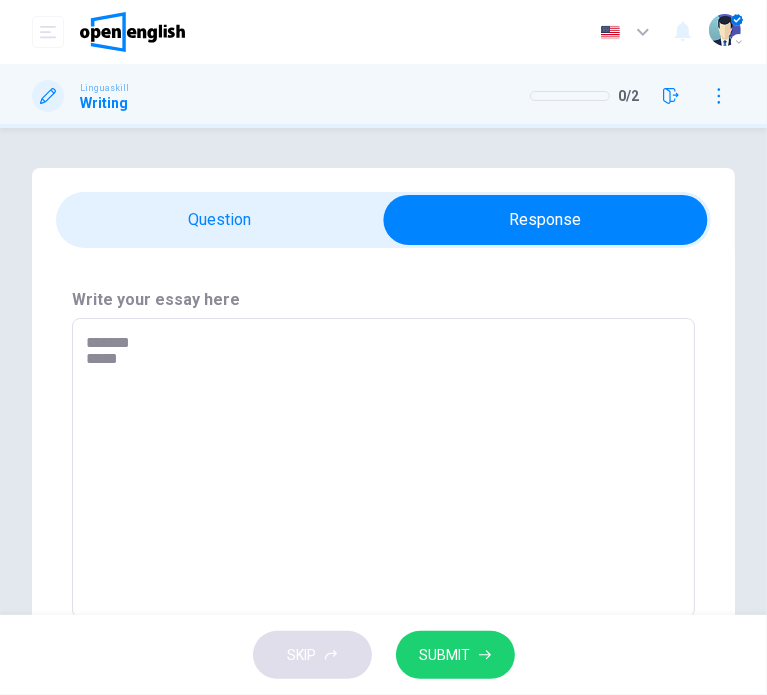 type on "*******
****" 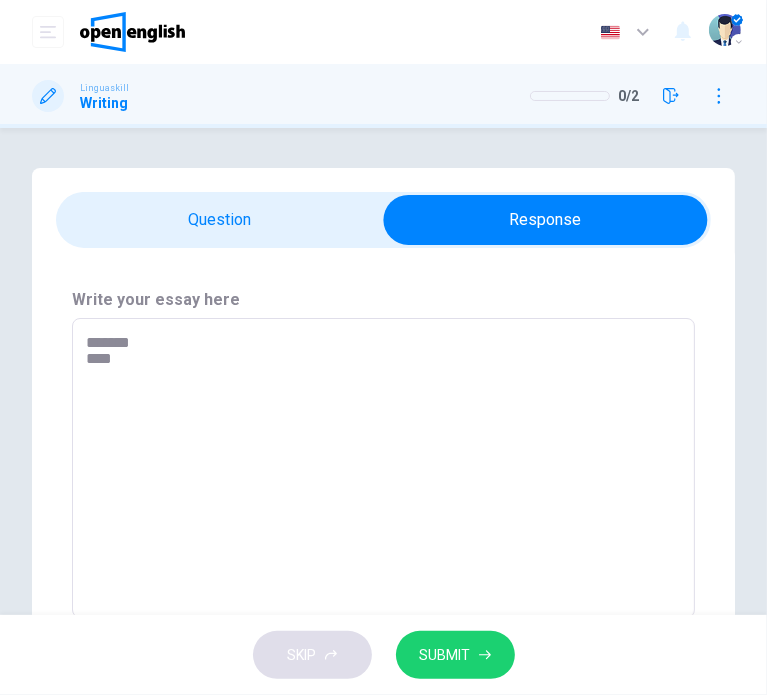 type on "*" 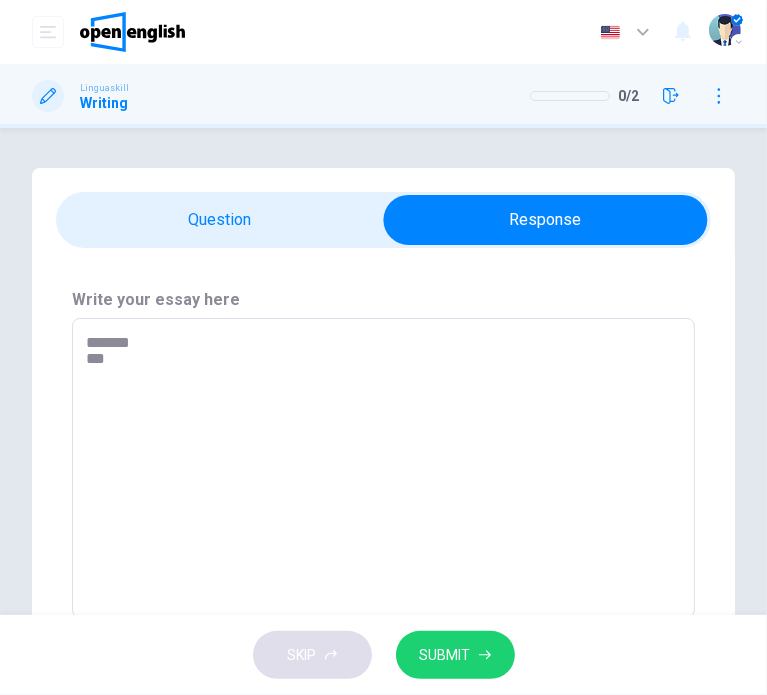 type on "*" 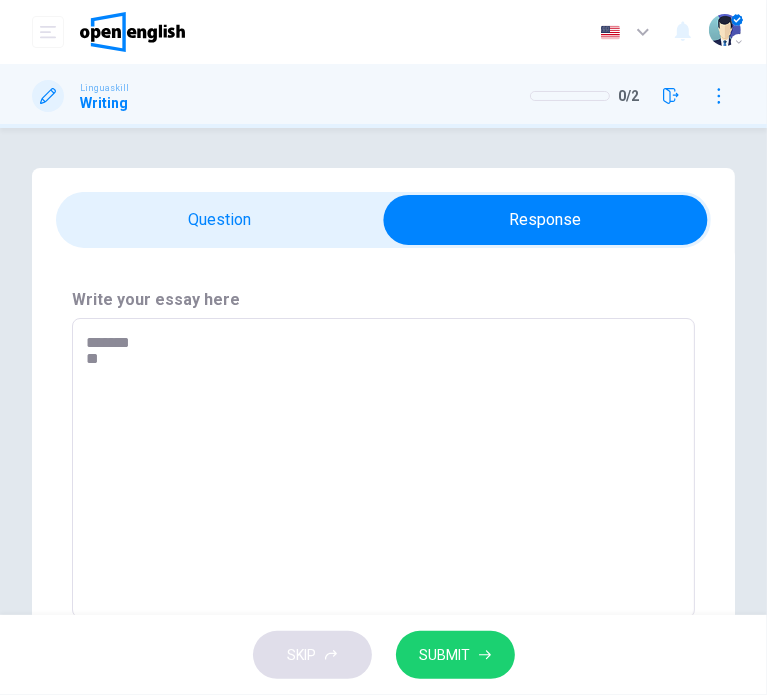 type on "*" 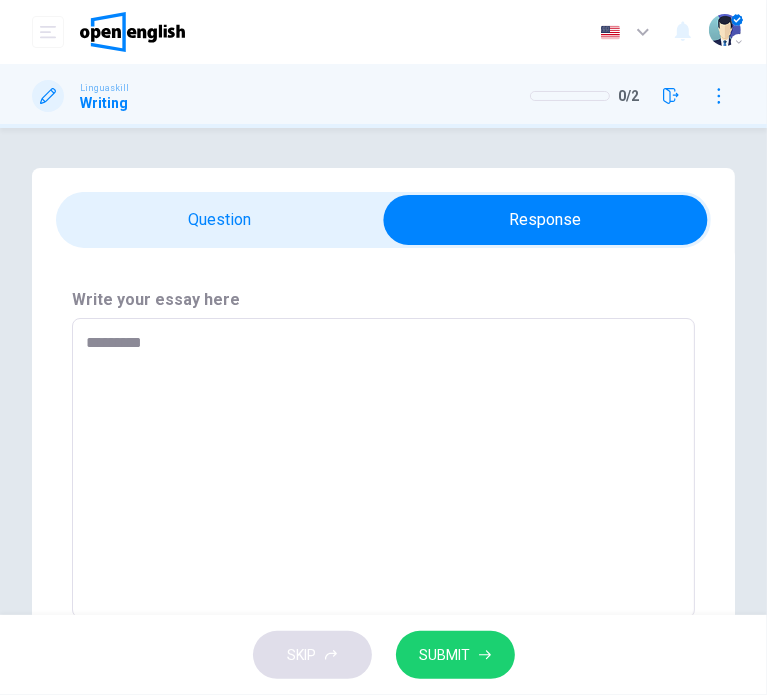 type on "*" 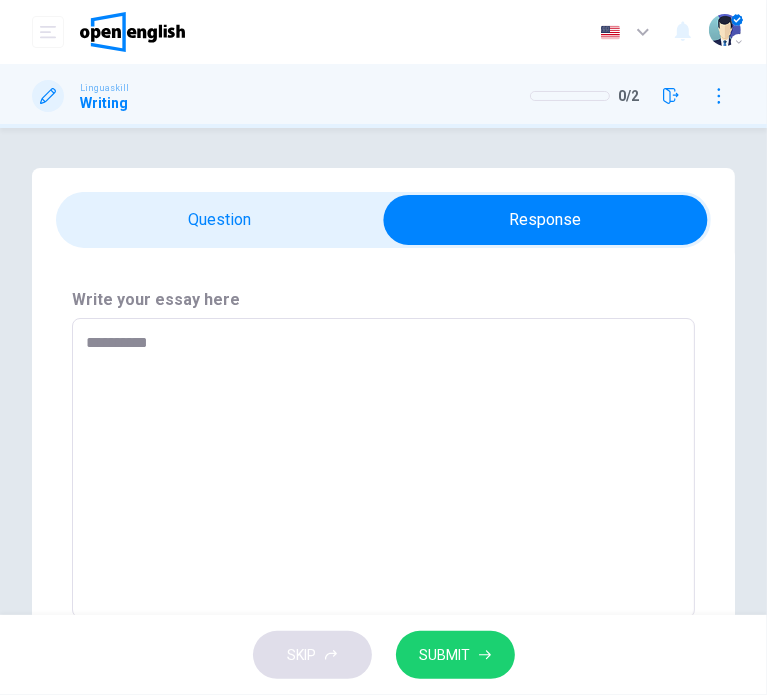 type on "*" 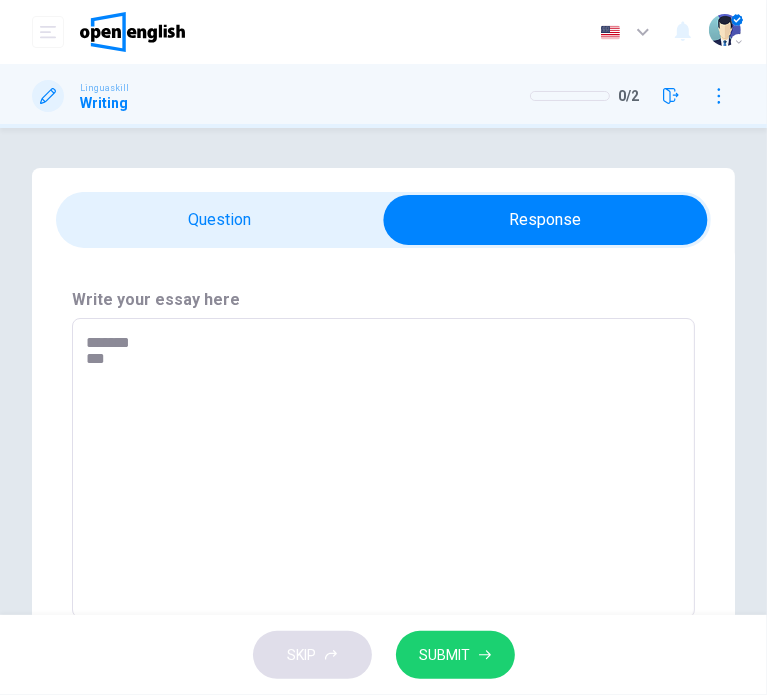 type on "*" 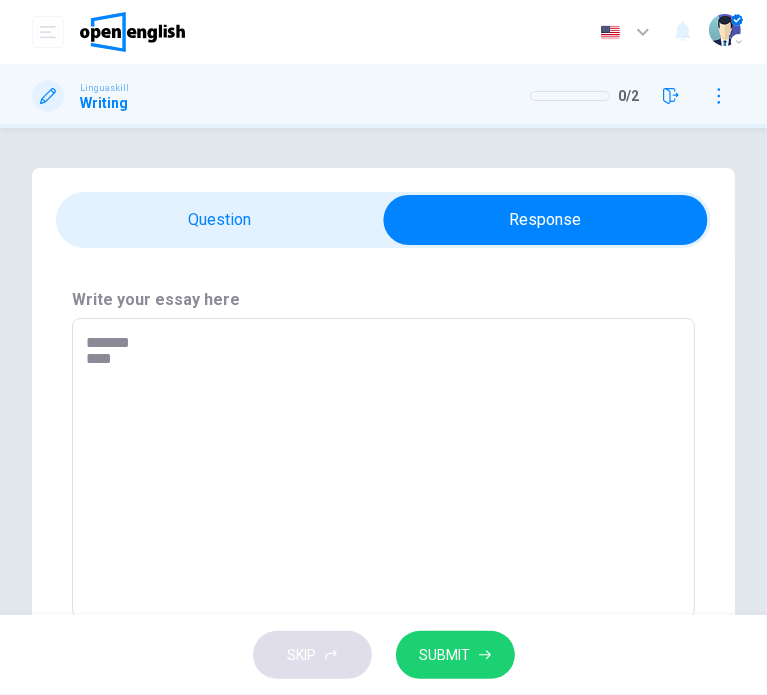 type on "*" 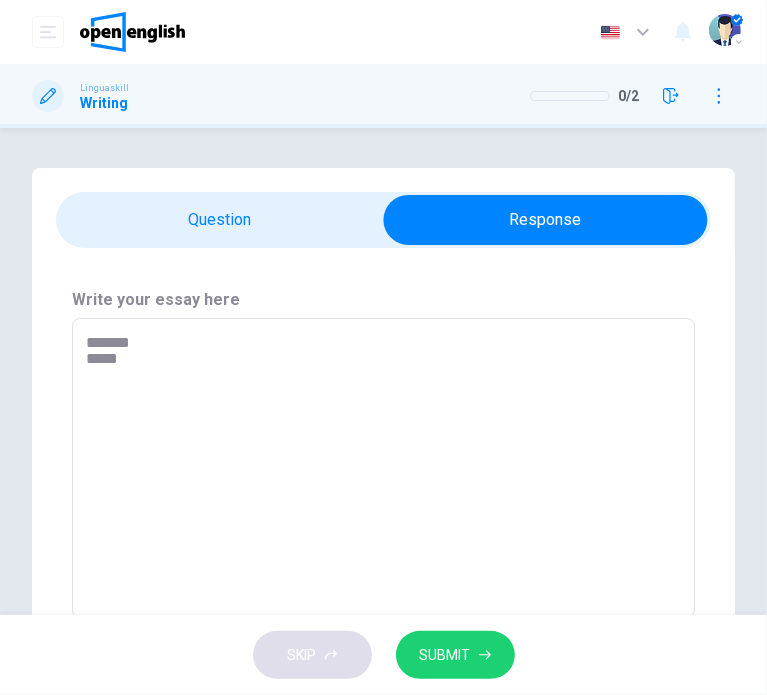 type on "*" 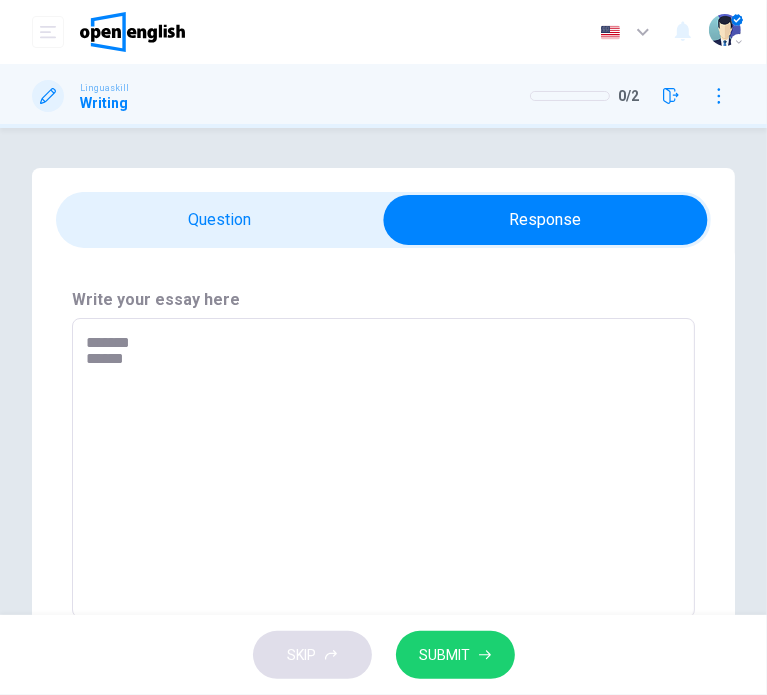 type on "*" 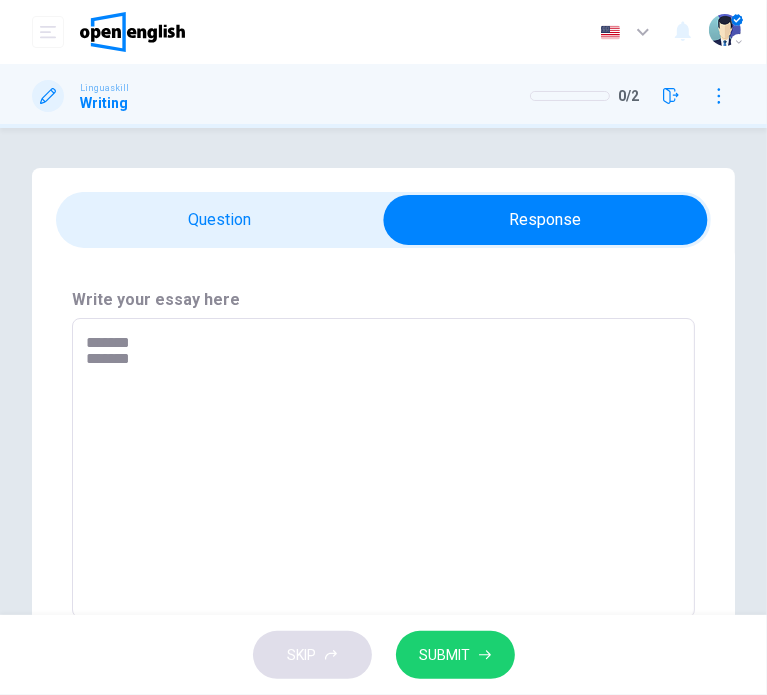 type on "*******
********" 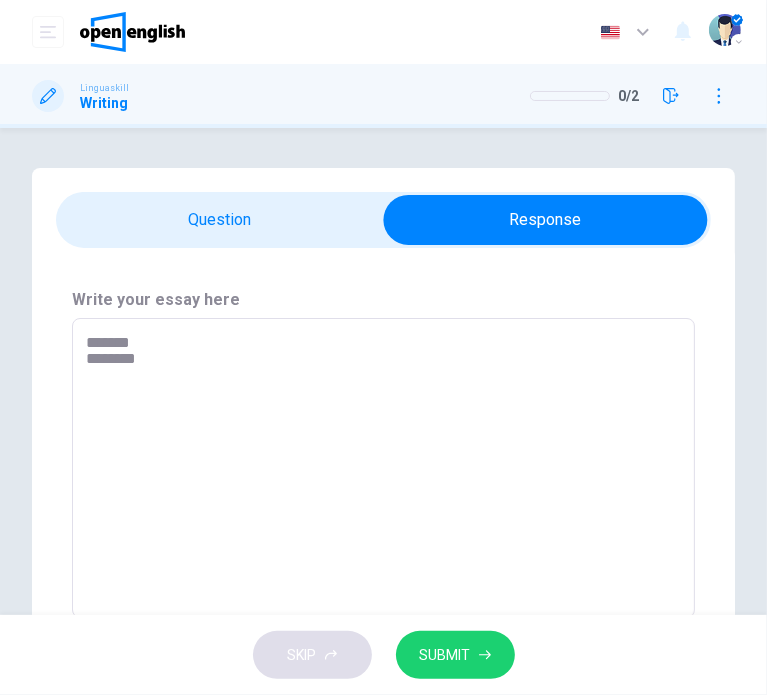 type on "*" 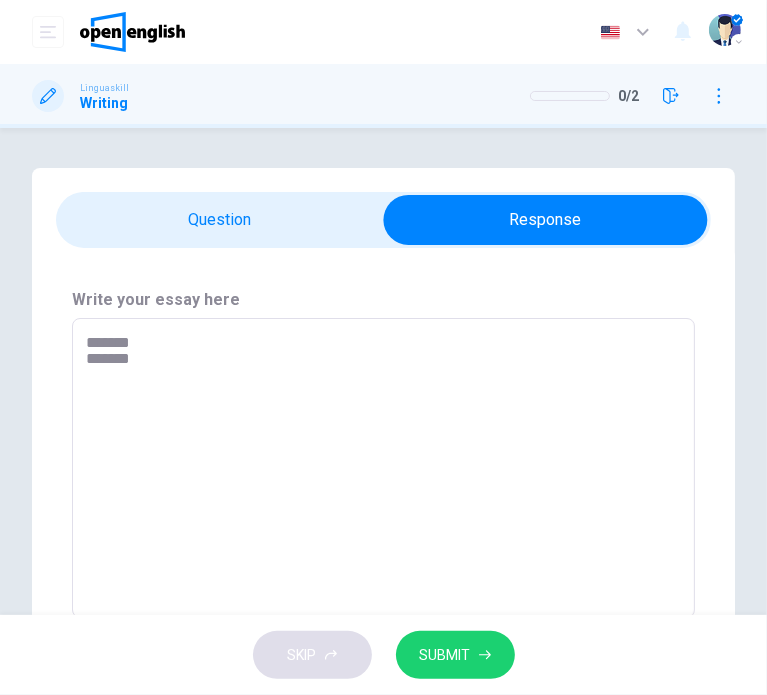 type on "*******
*******" 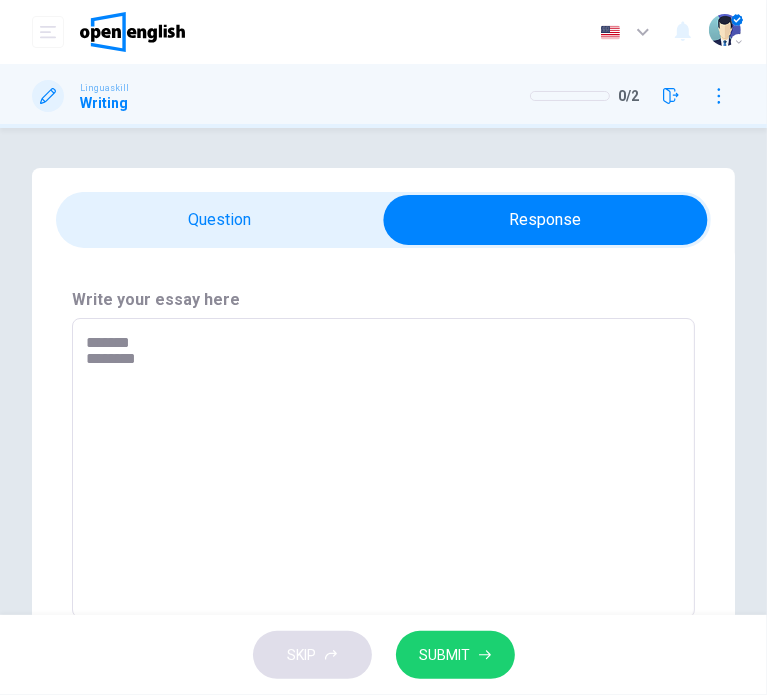 type on "*" 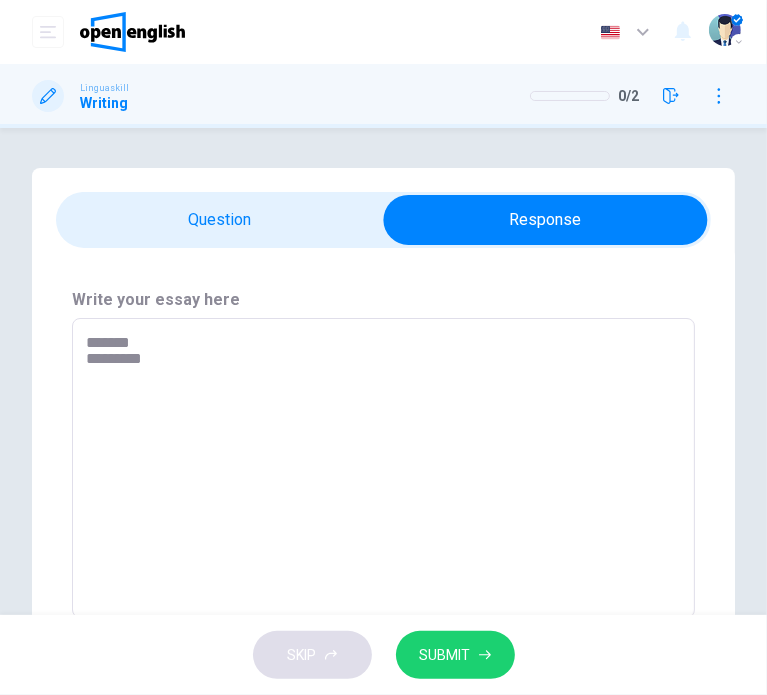 type on "**********" 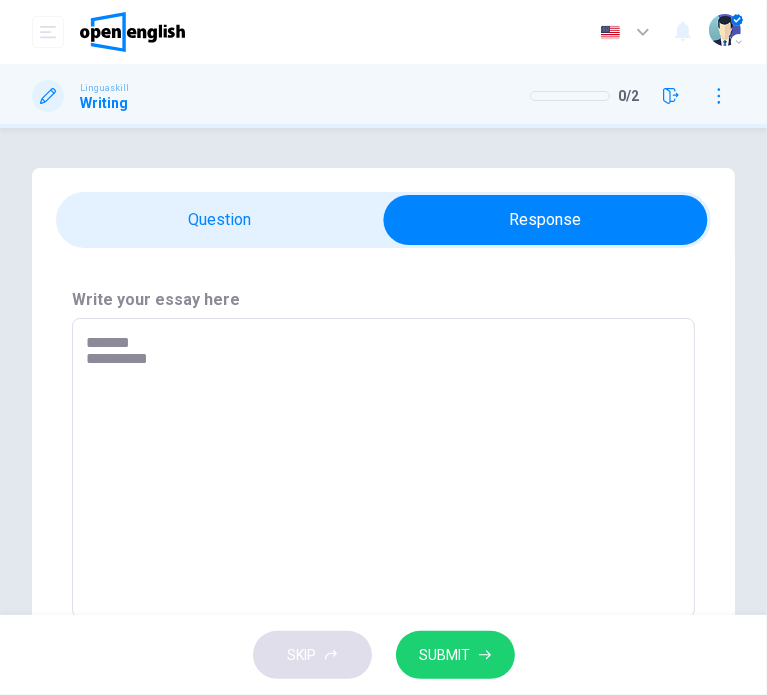 type on "*" 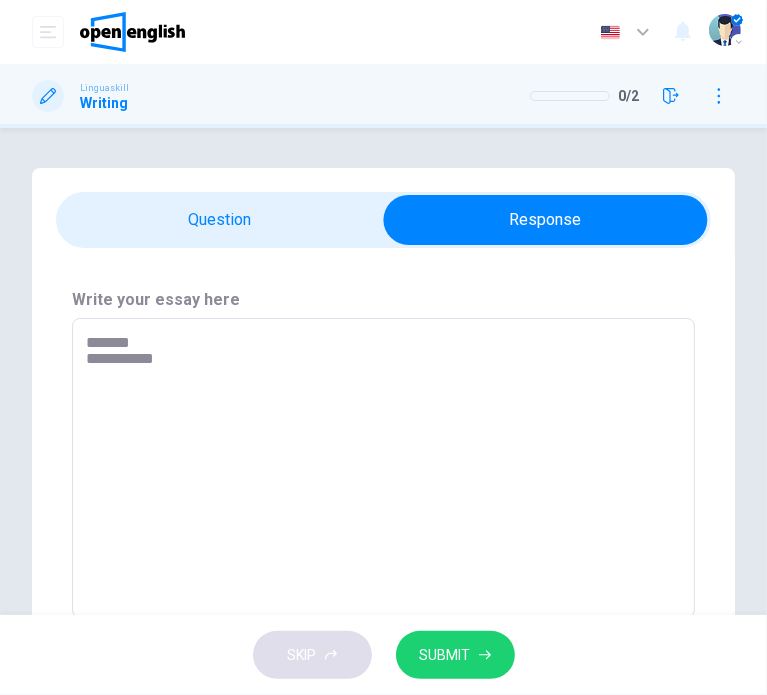 type on "*" 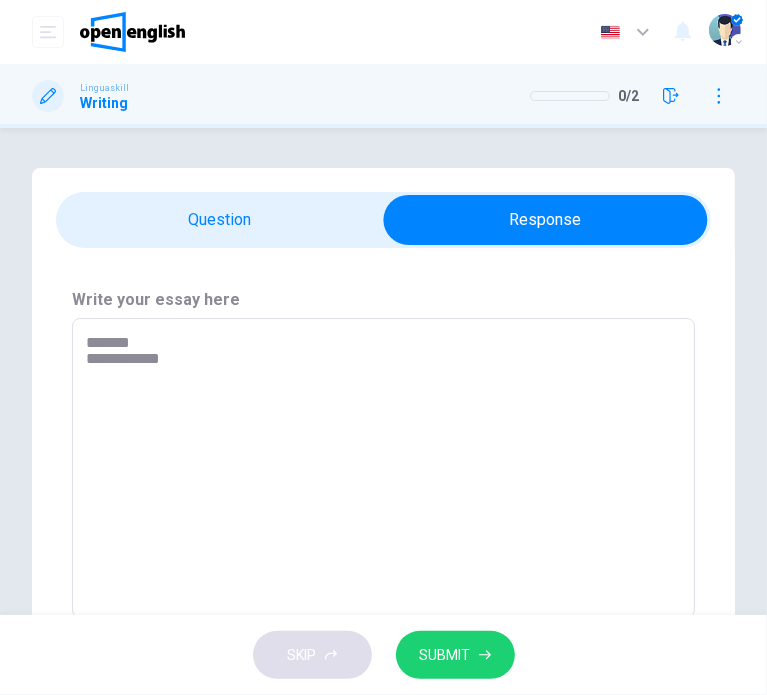 type on "*" 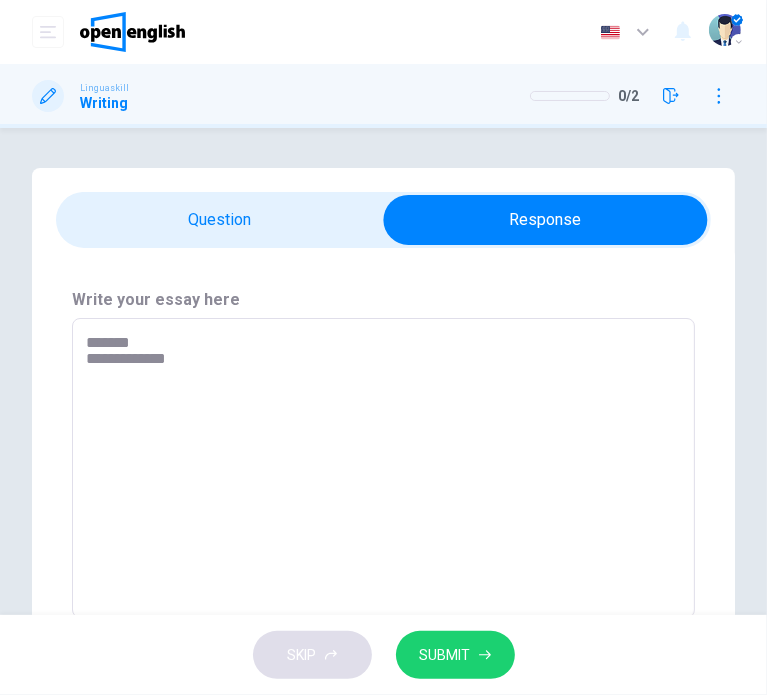 type on "*" 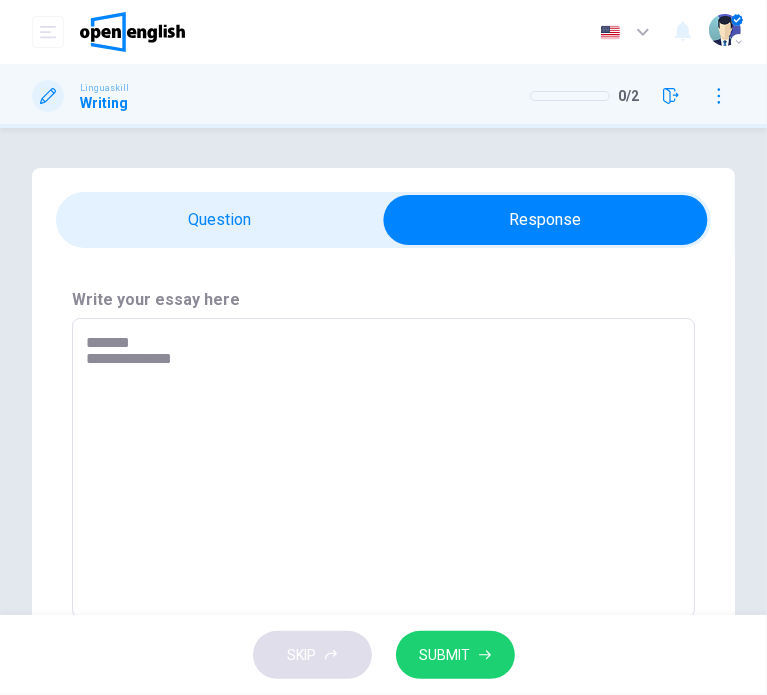 type on "*" 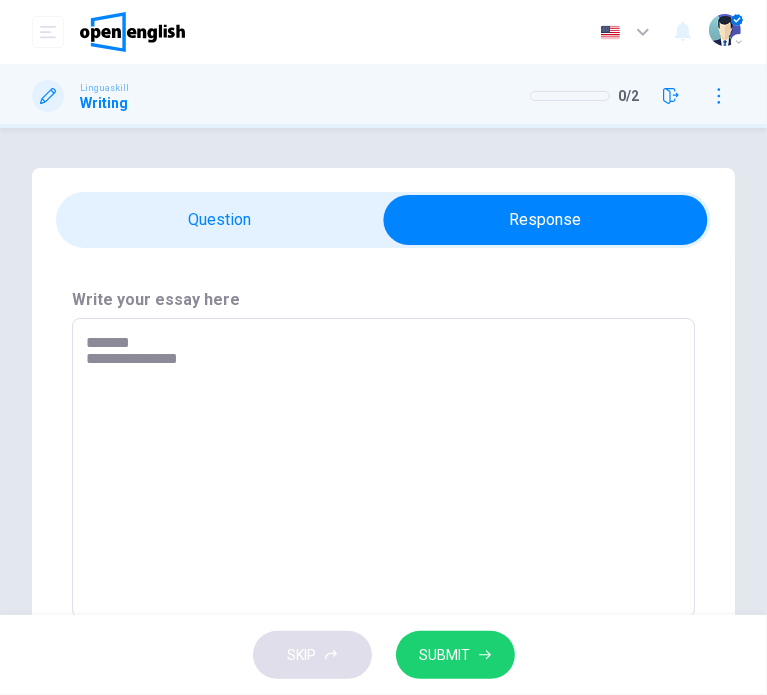type on "*" 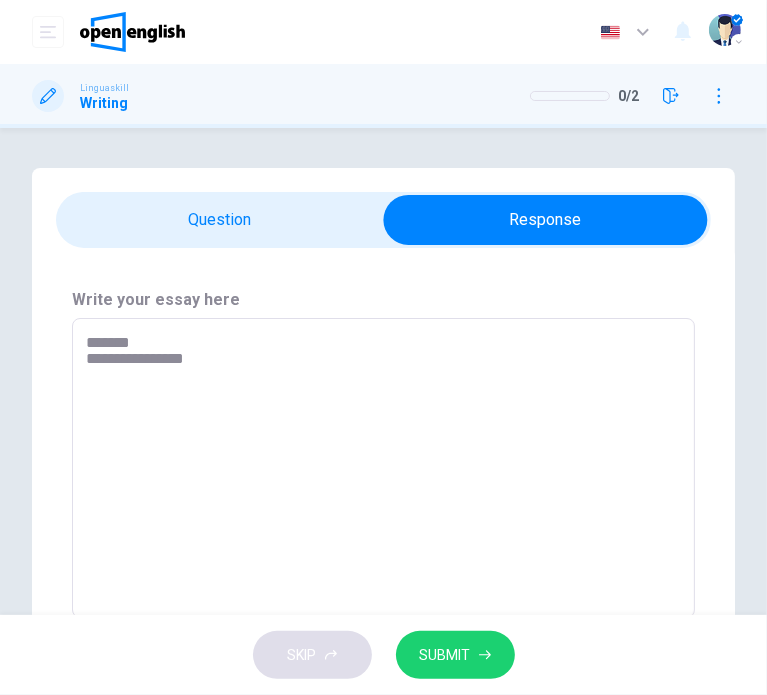 type on "*" 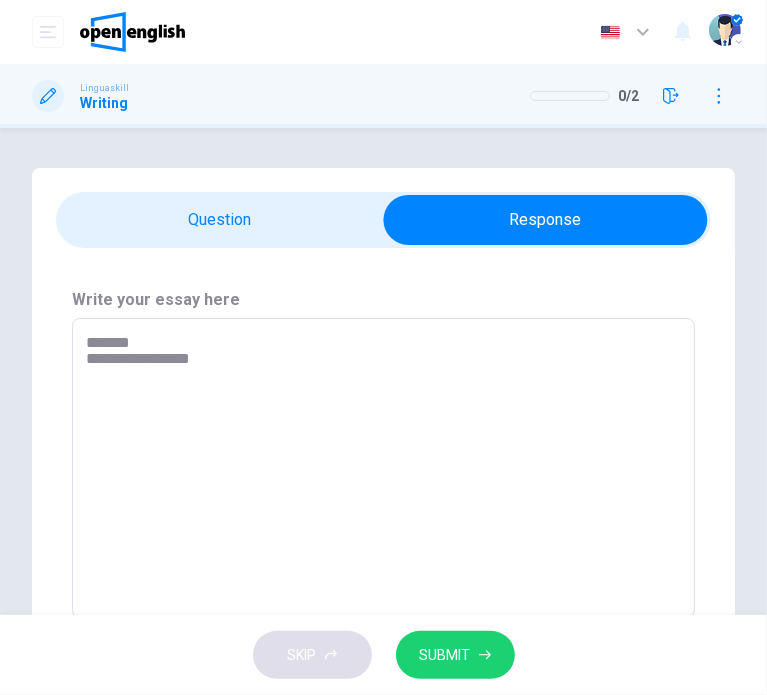 type on "**********" 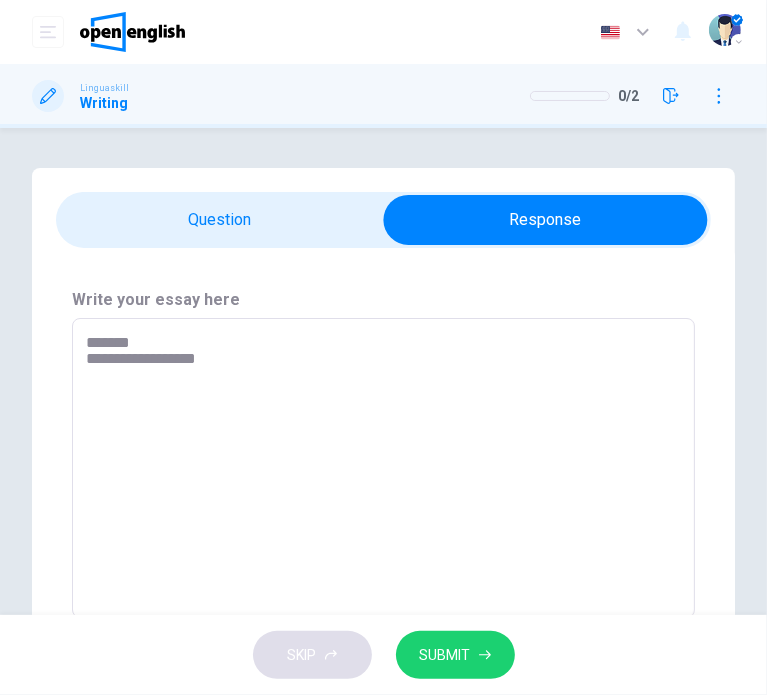 type on "*" 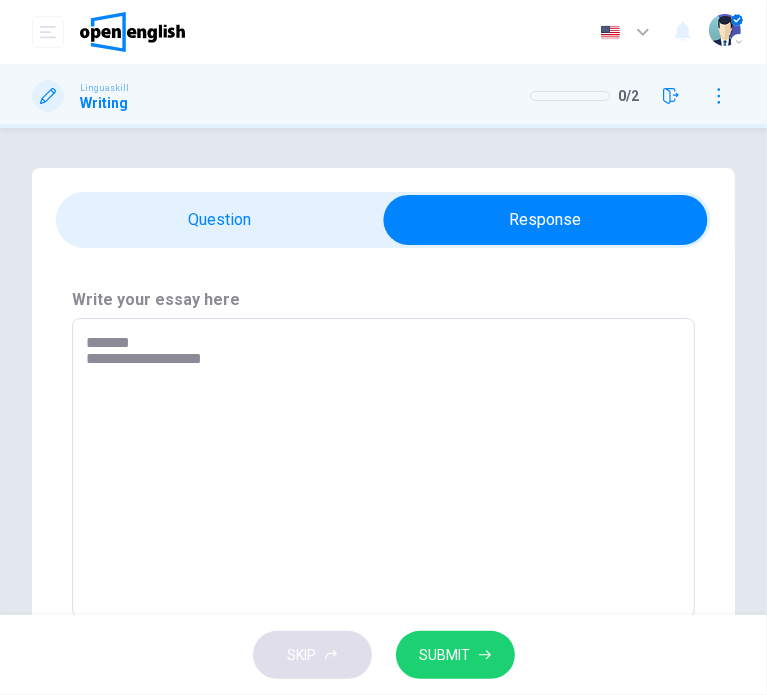 type on "*" 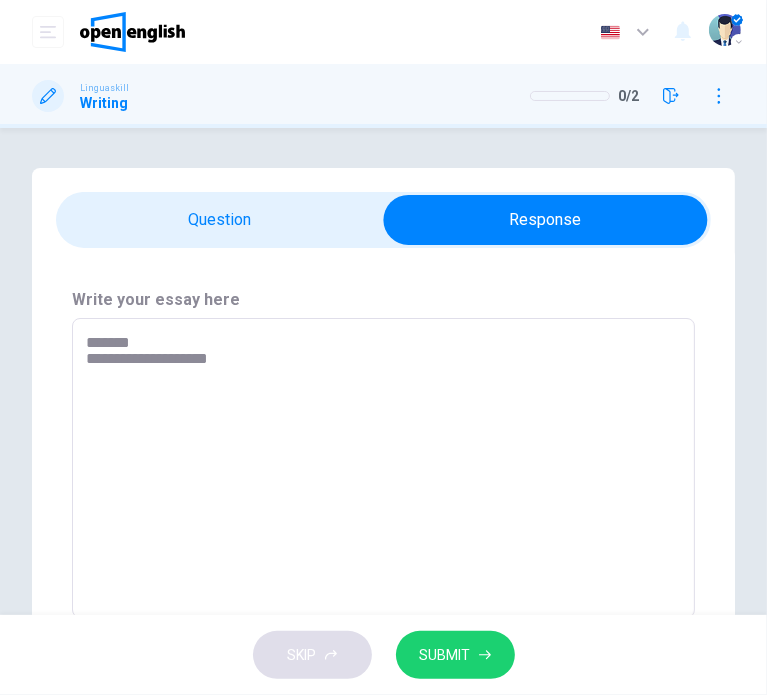type on "*" 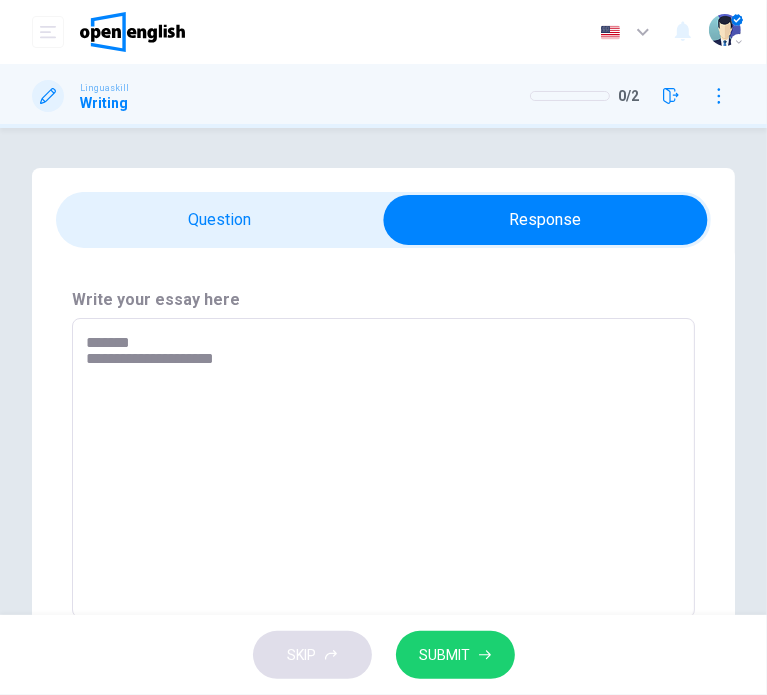 type on "*" 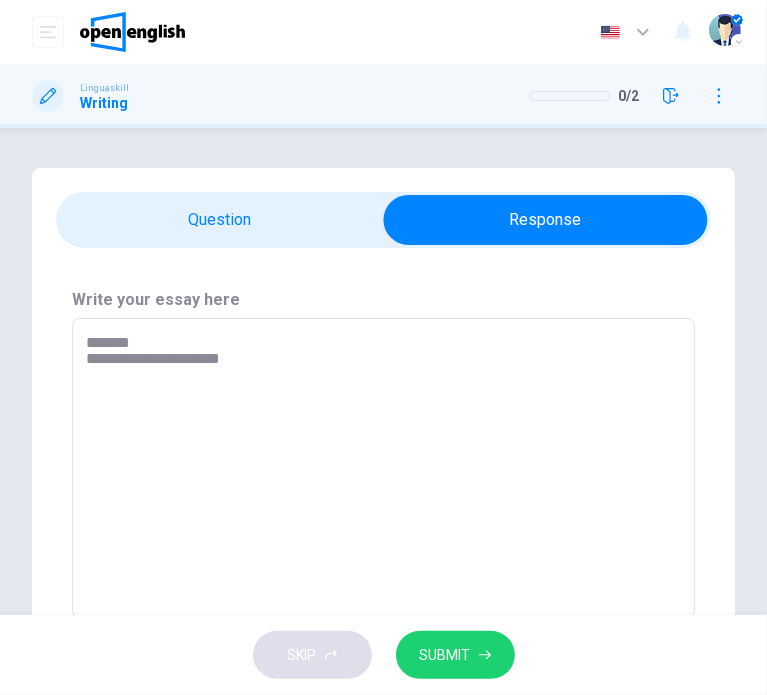 type on "*" 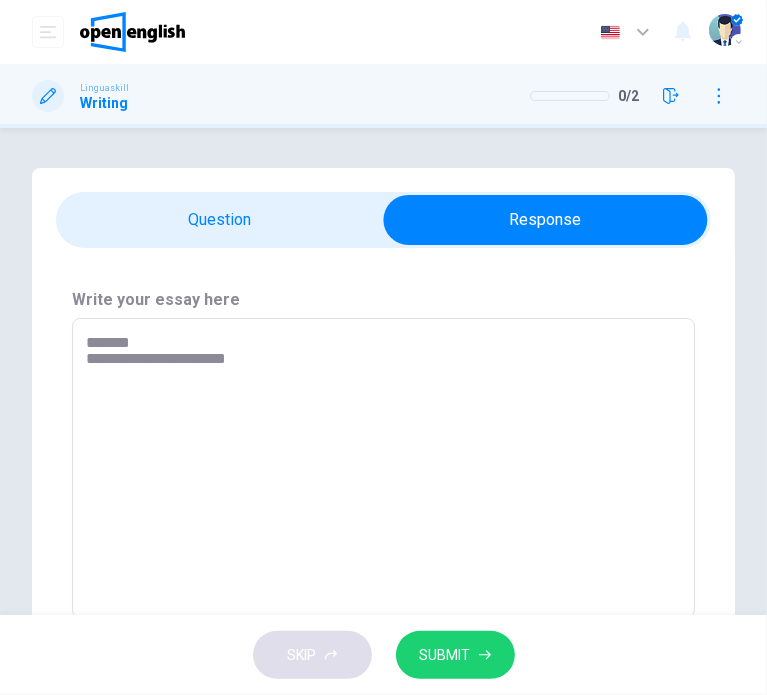 type on "**********" 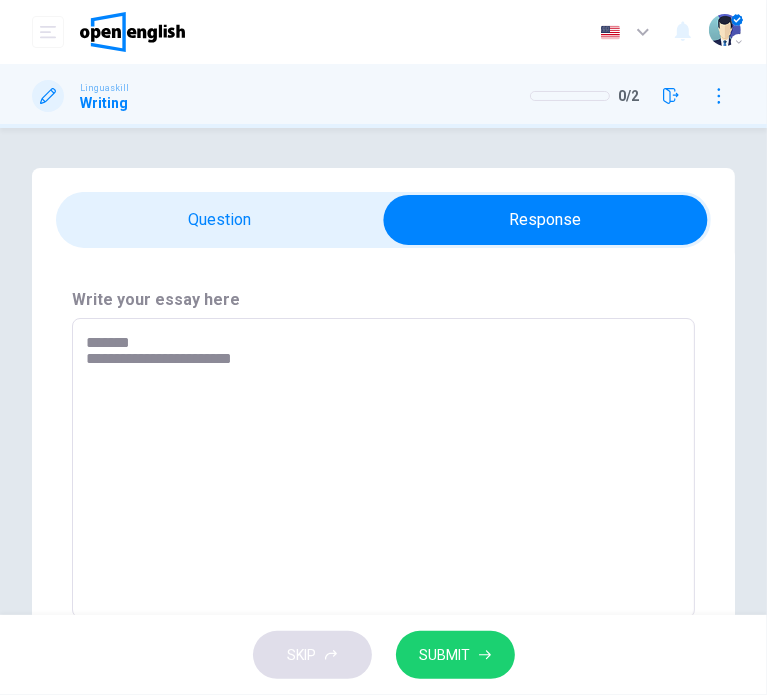 type on "*" 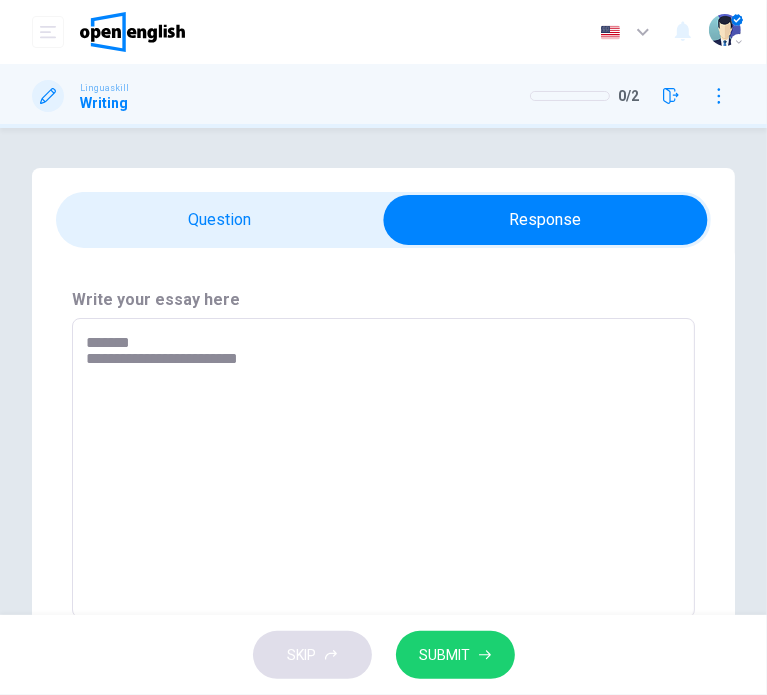 type on "*" 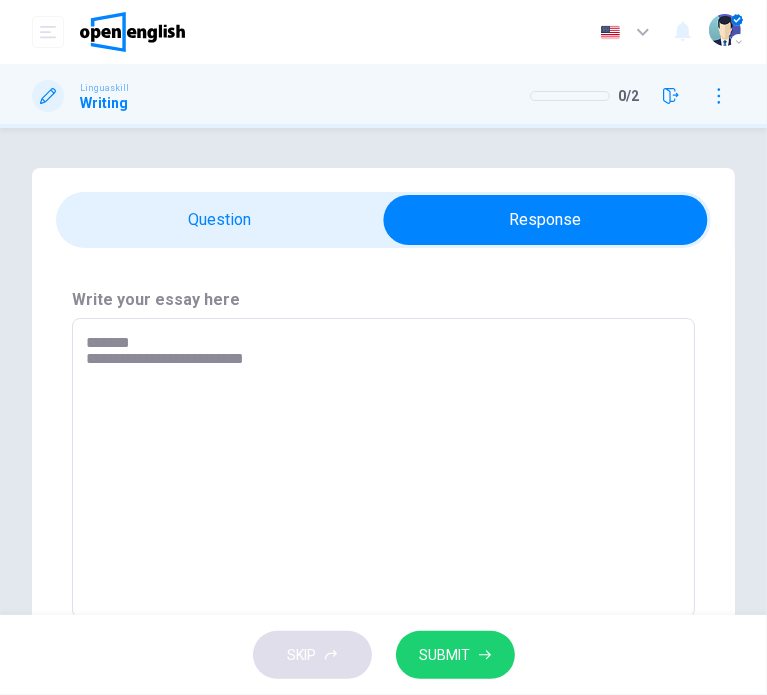 type on "**********" 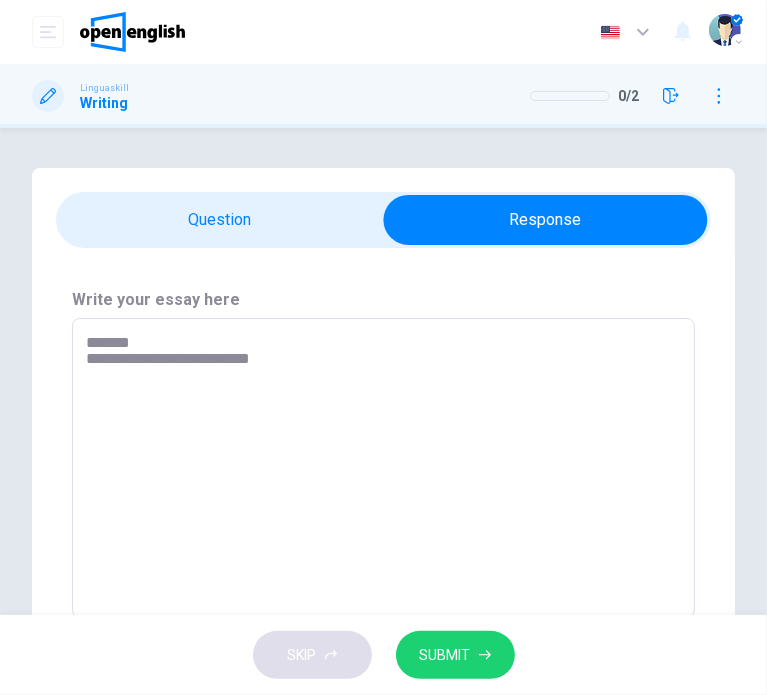 type on "*" 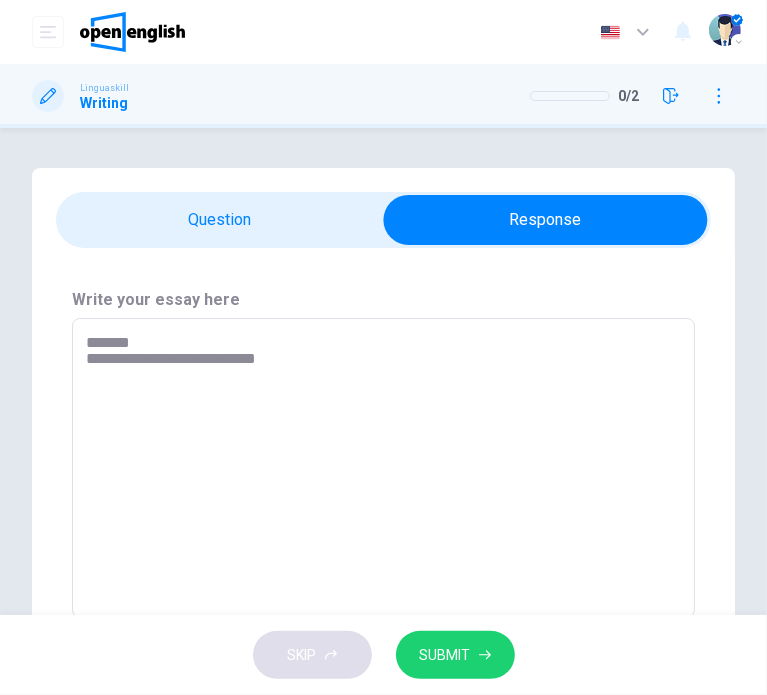 type on "*" 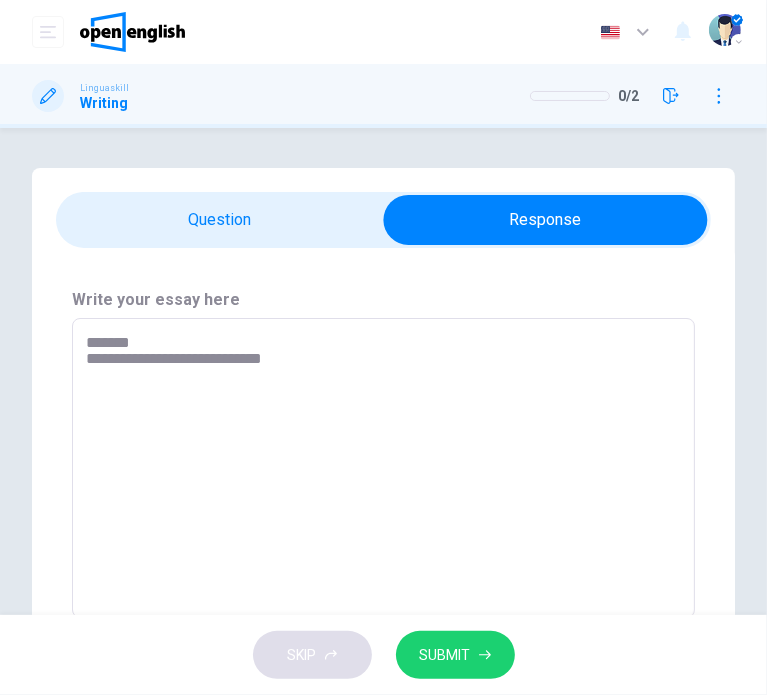 type on "**********" 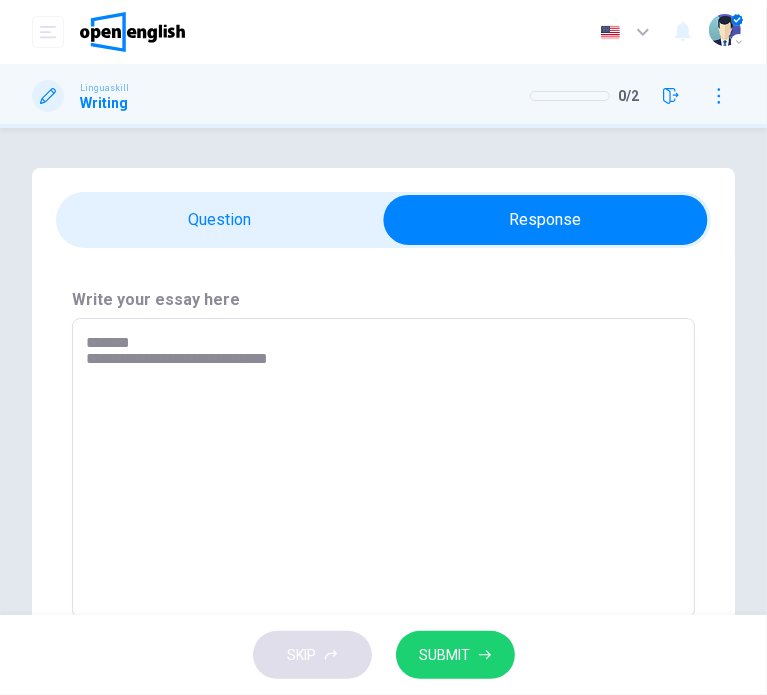 type on "**********" 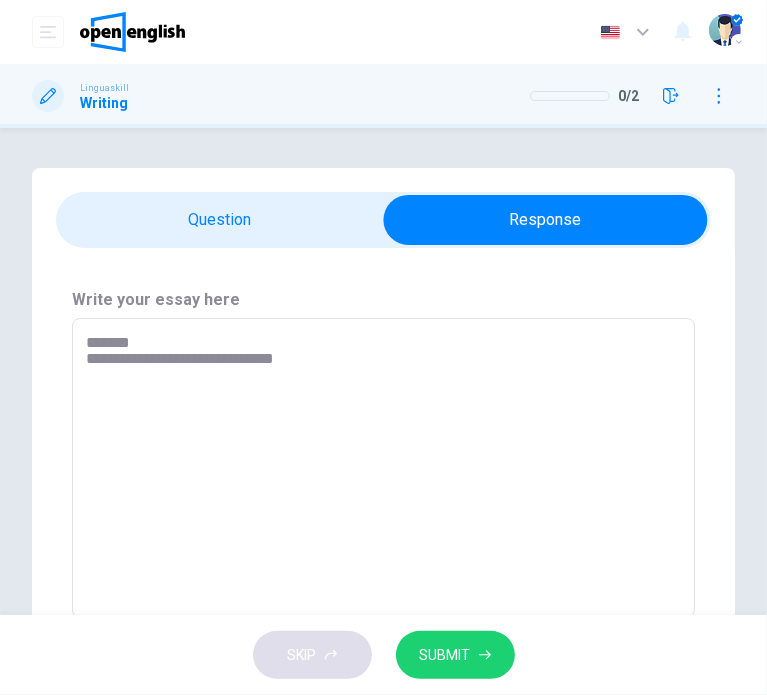 type on "*" 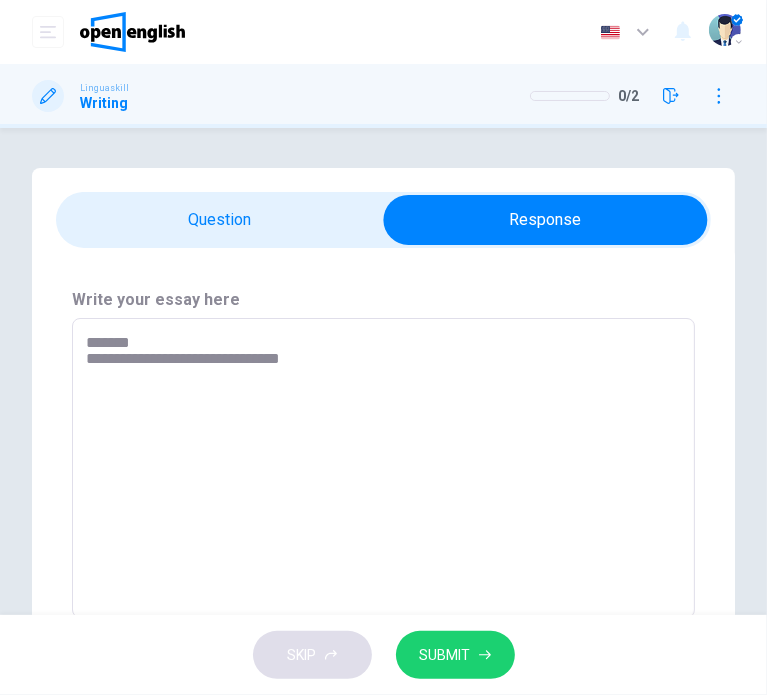 type on "*" 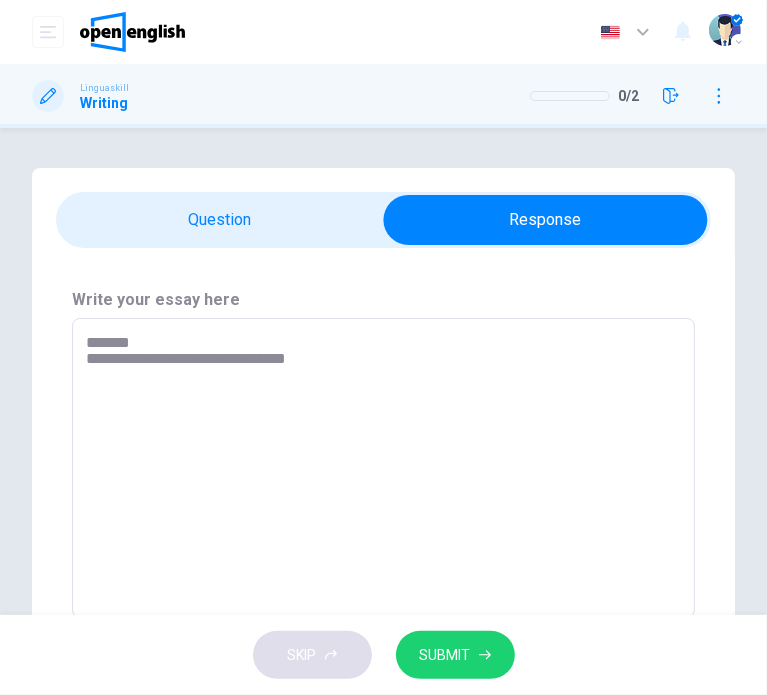 type on "**********" 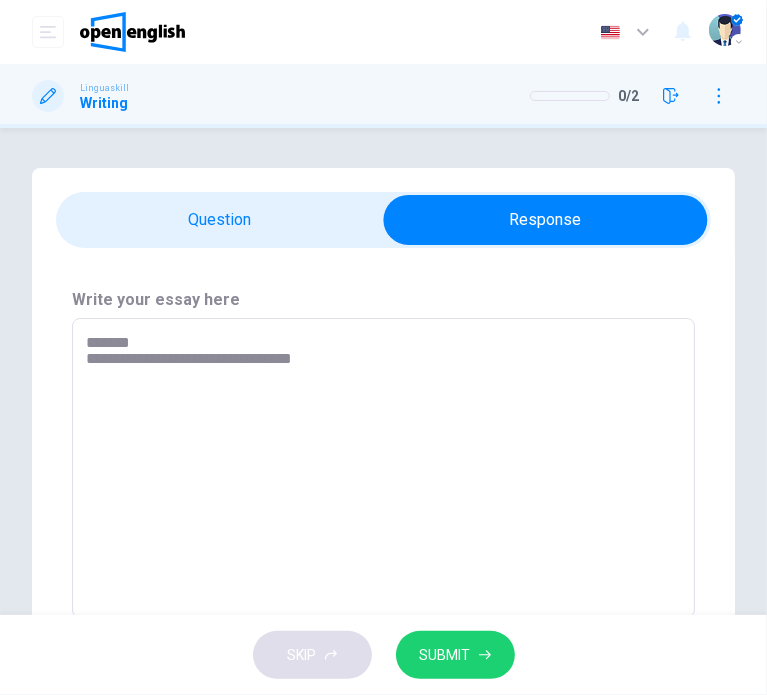 type on "*" 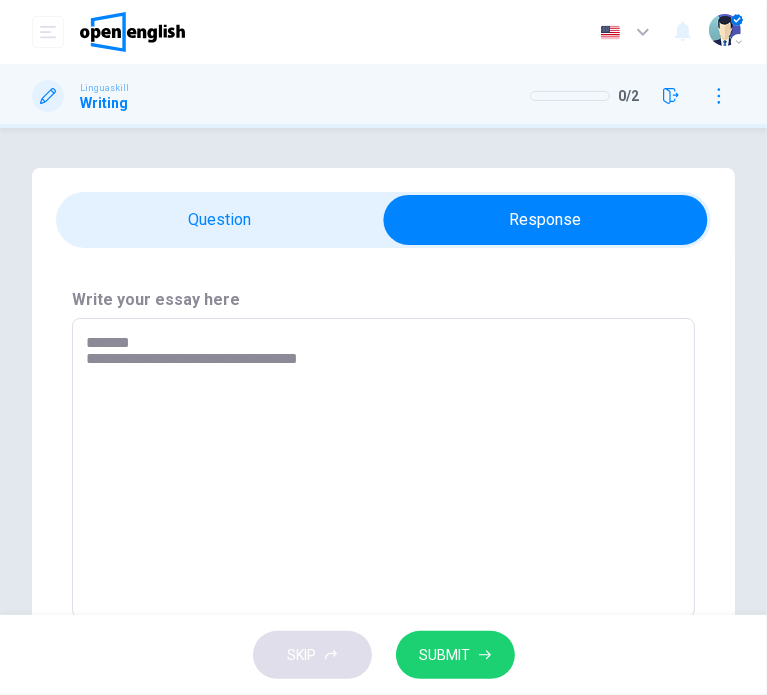 type on "**********" 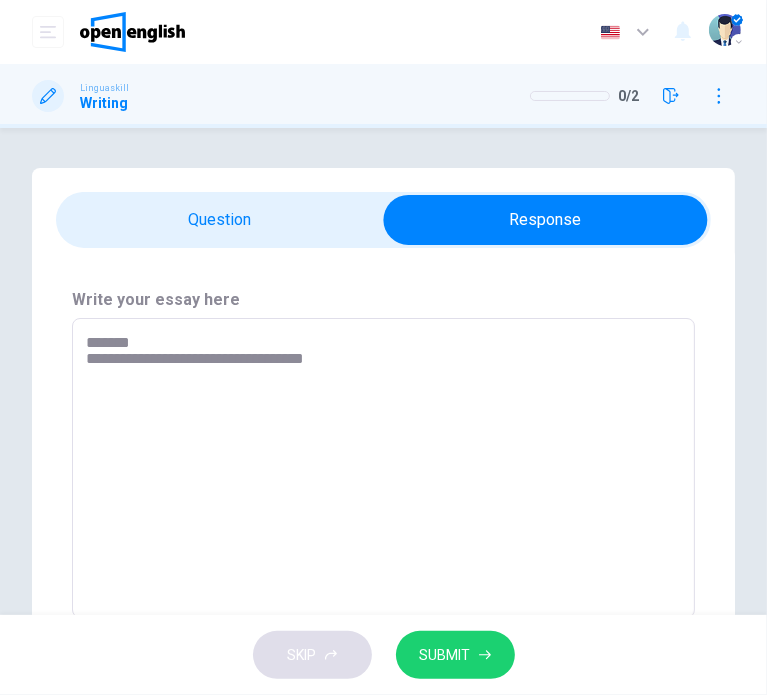 type on "*" 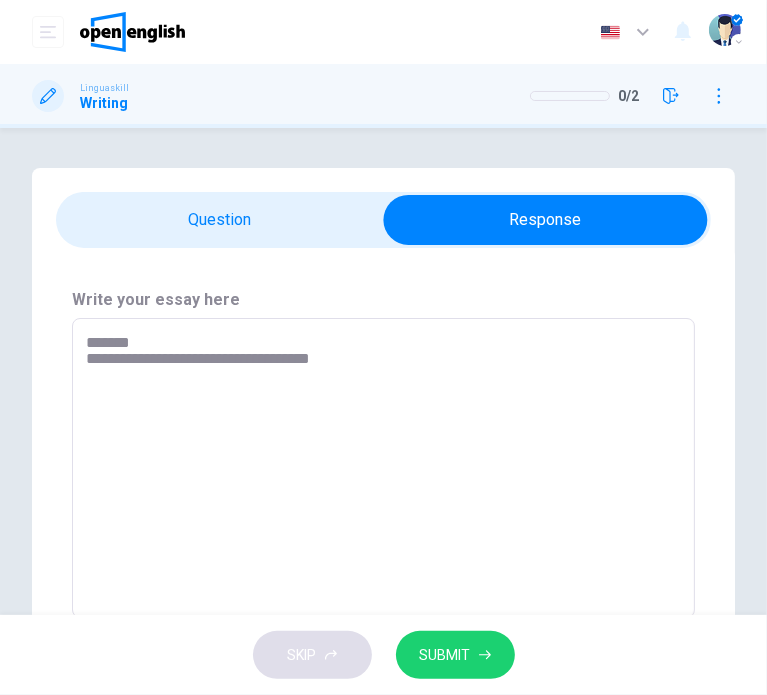 type on "**********" 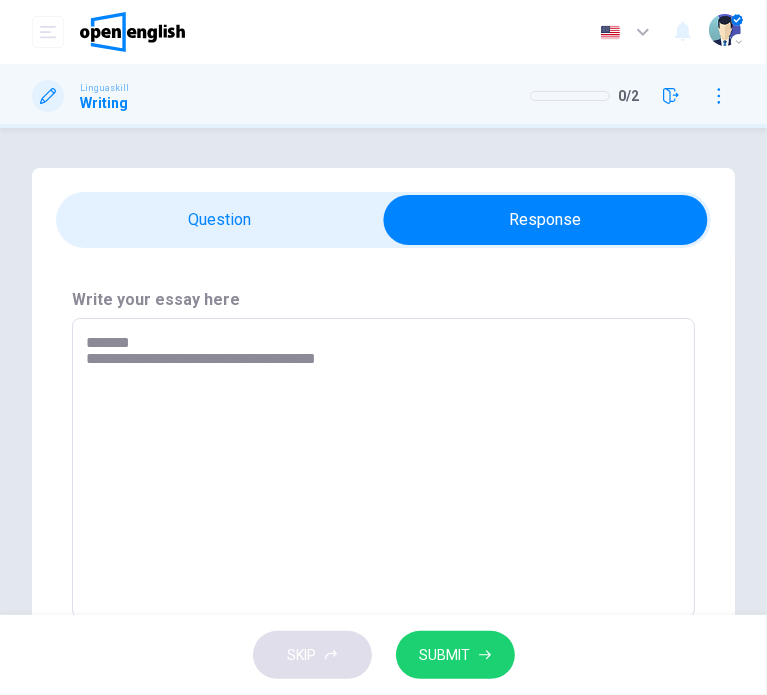 type on "*" 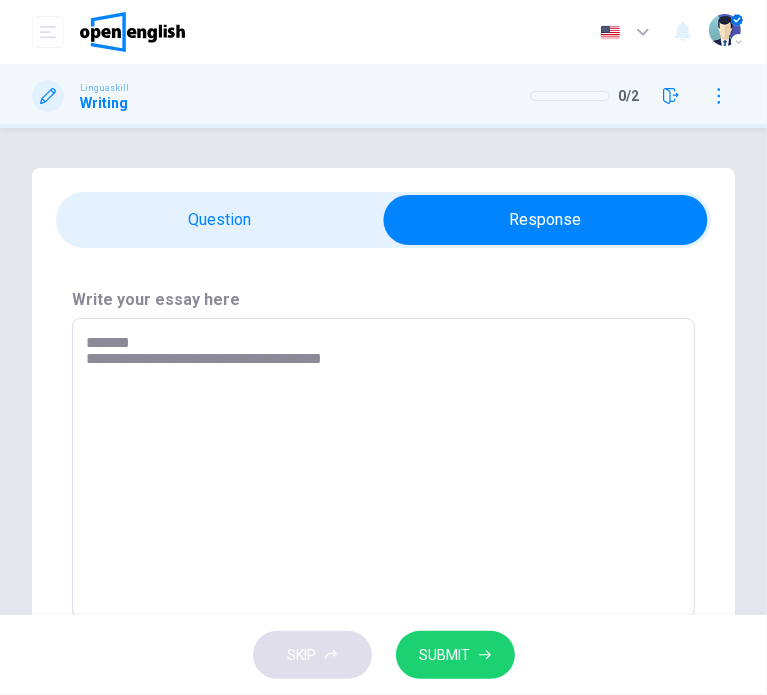 type on "*" 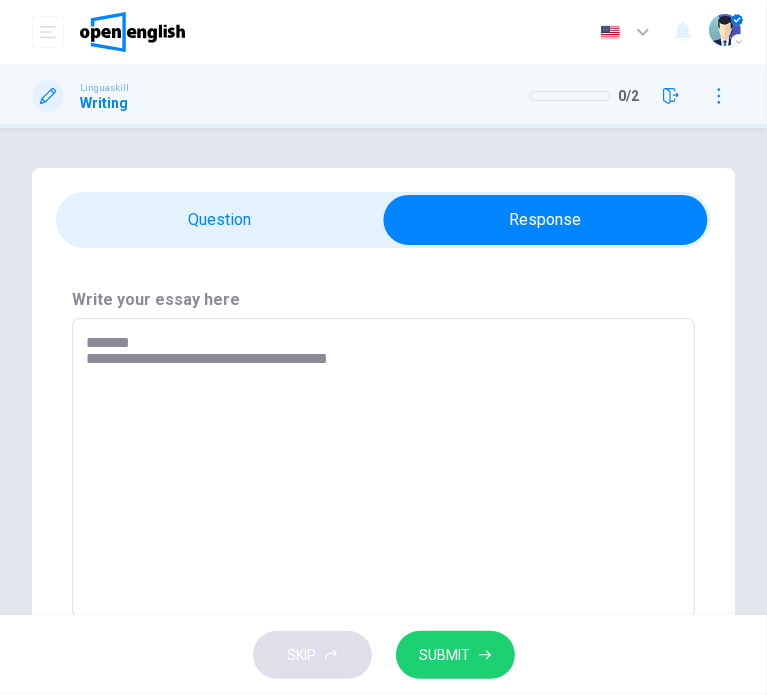 type on "*" 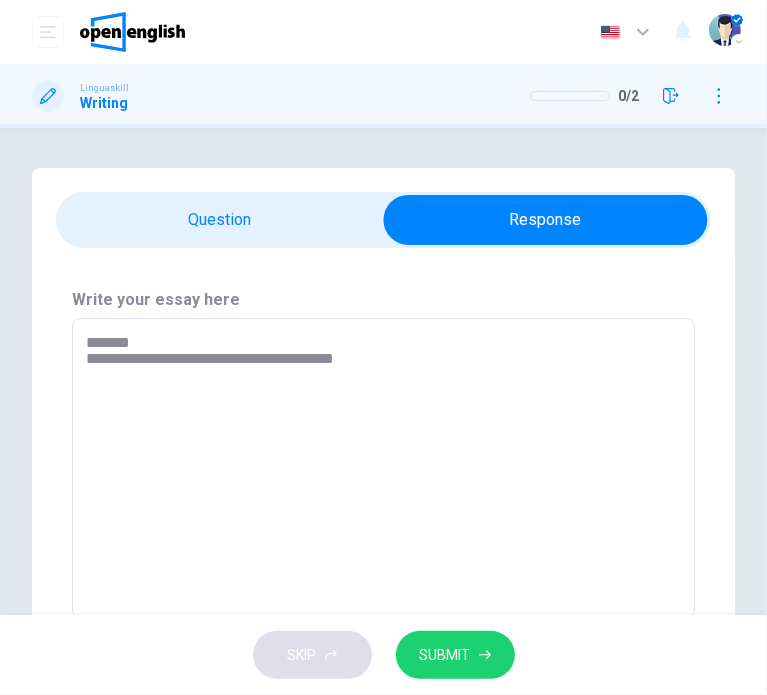 type on "*" 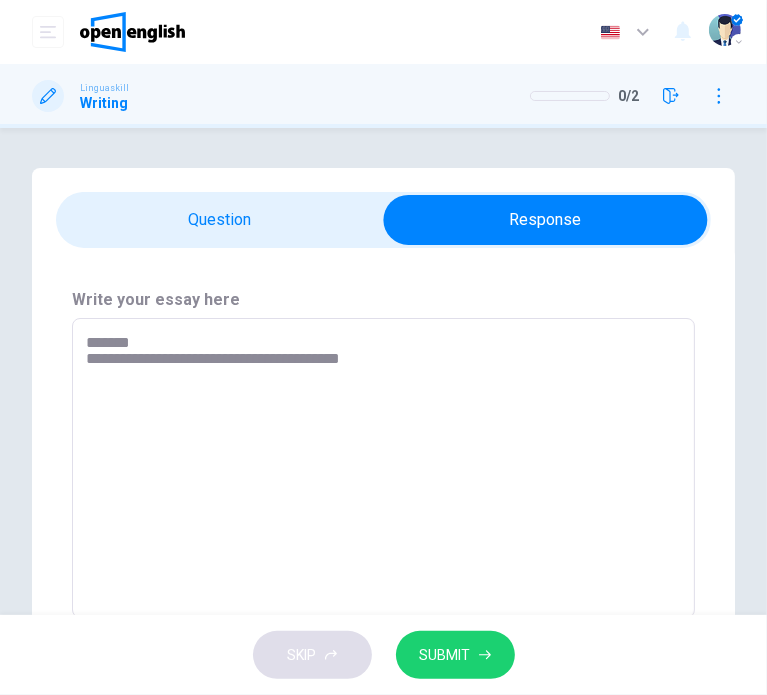 type on "**********" 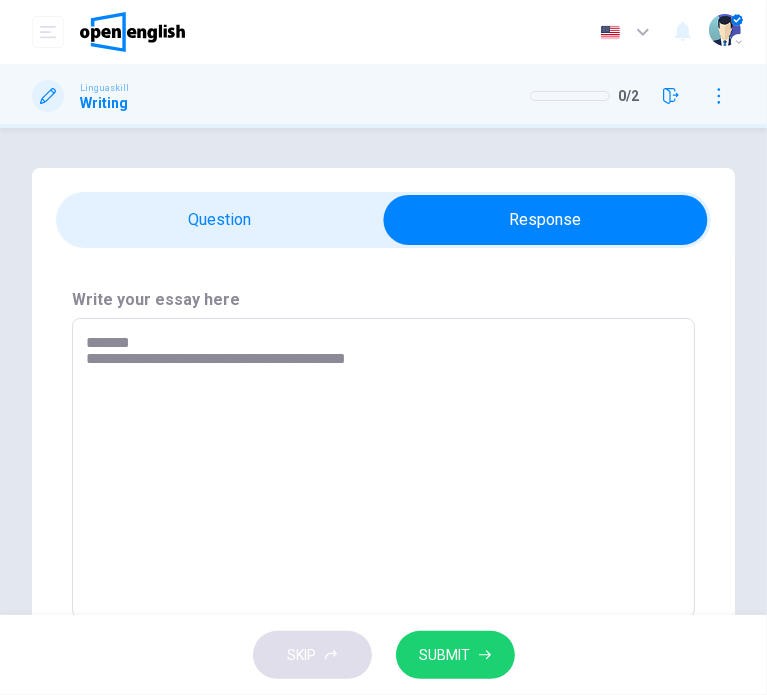 type on "*" 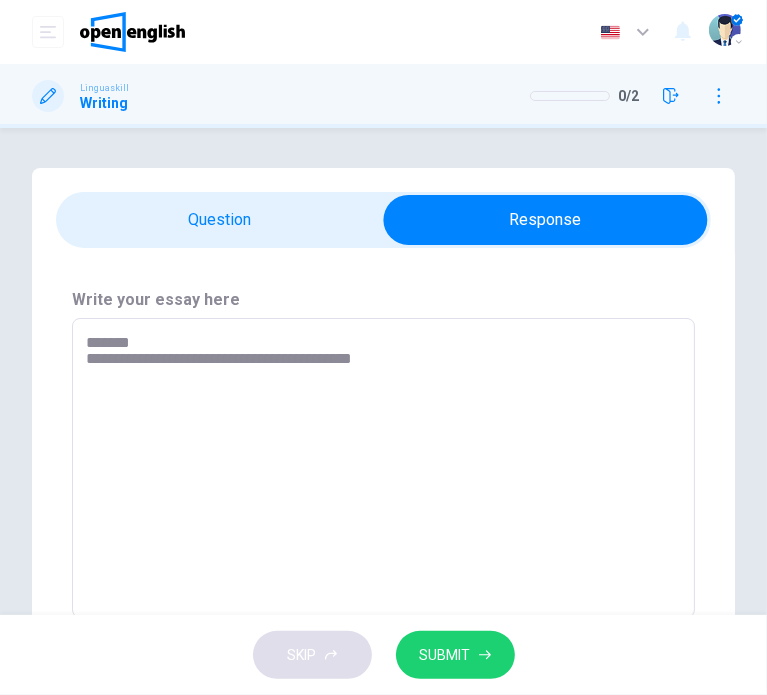 type on "**********" 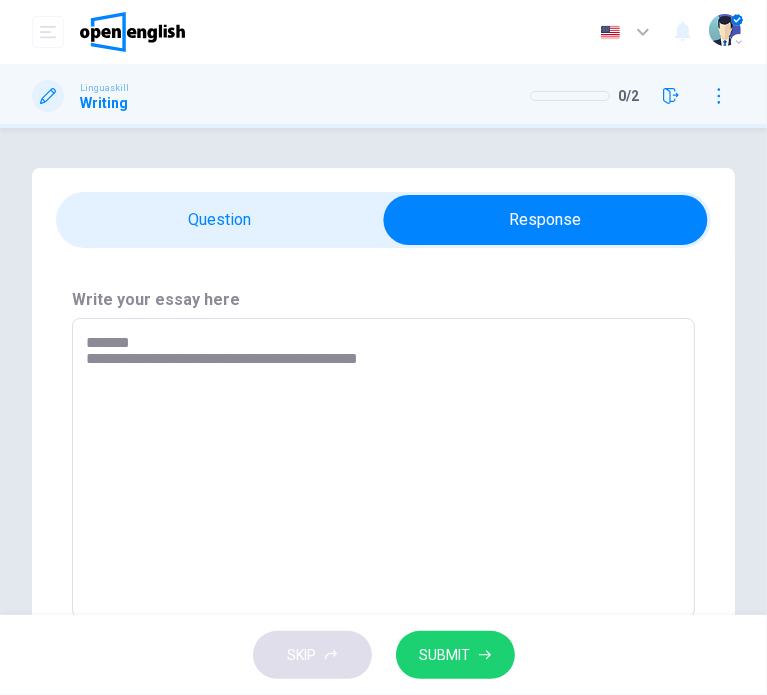 type on "*" 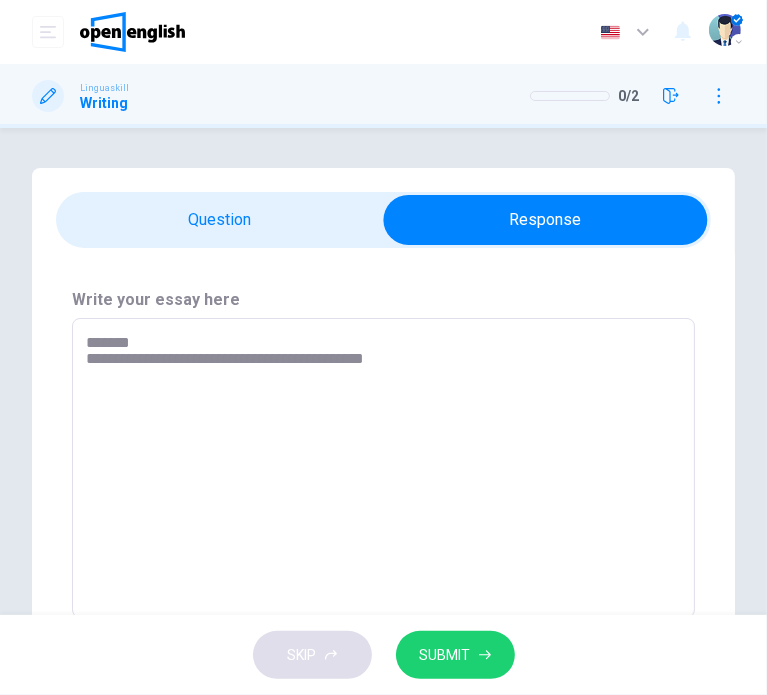 type on "*" 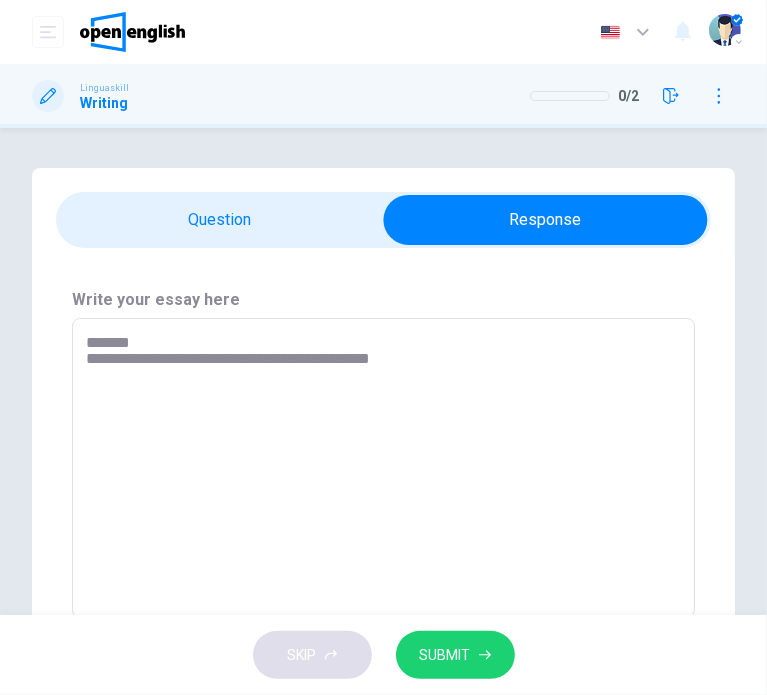 type on "*" 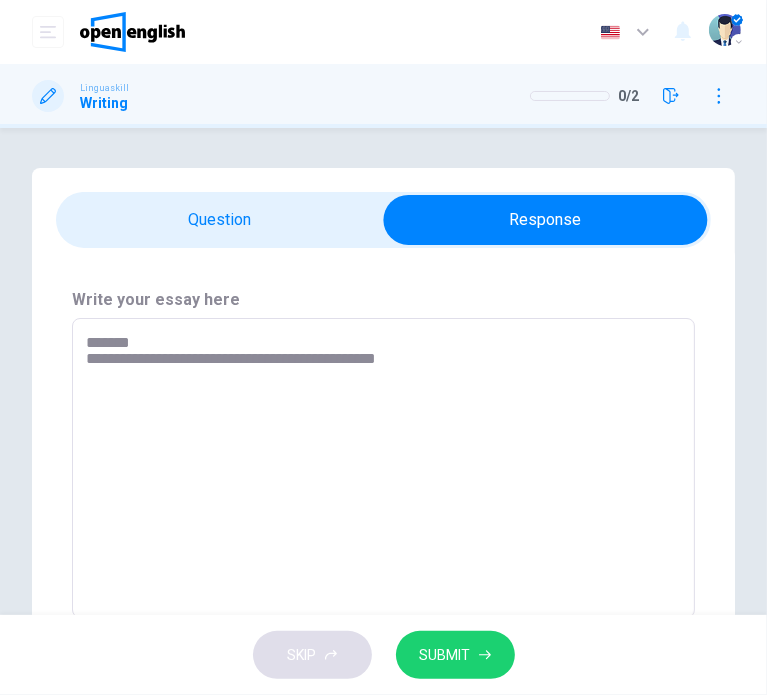 type on "**********" 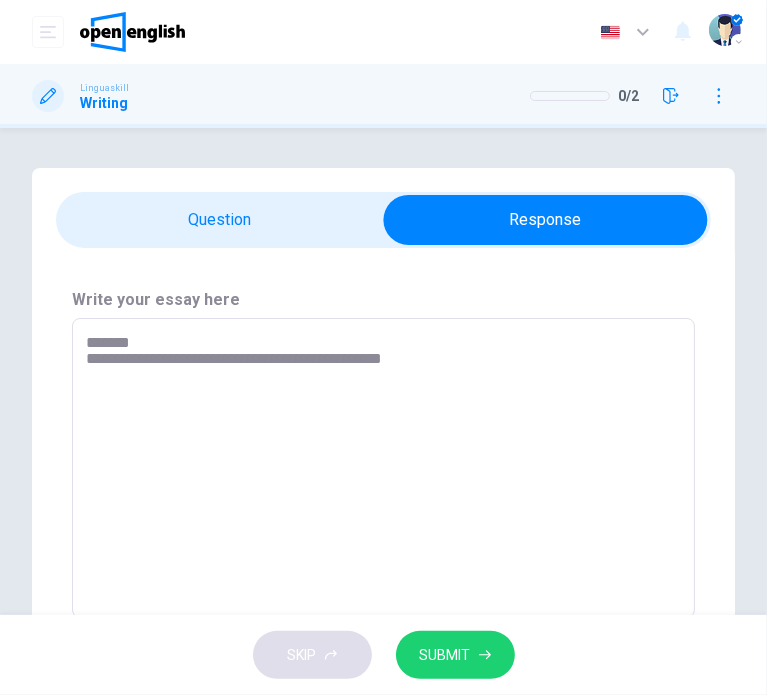 type on "*" 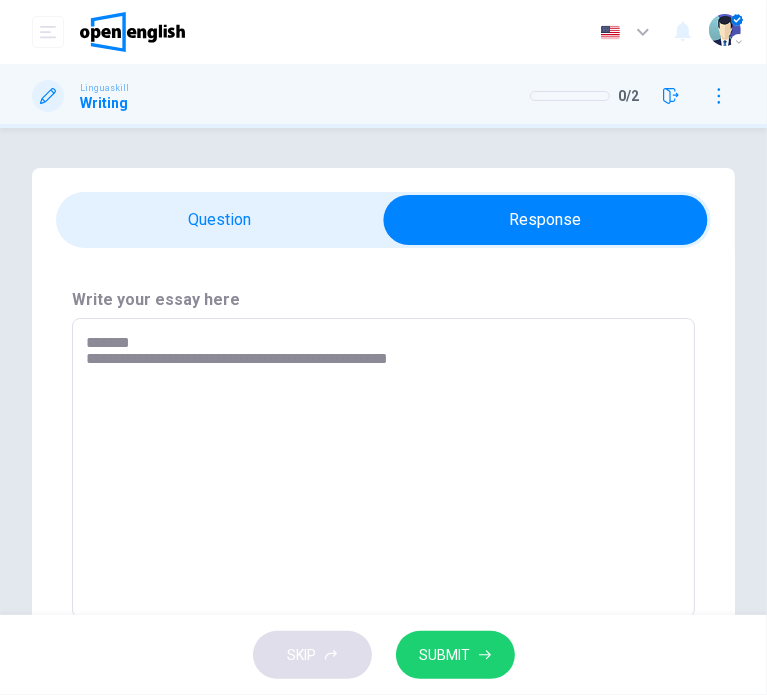 type on "*" 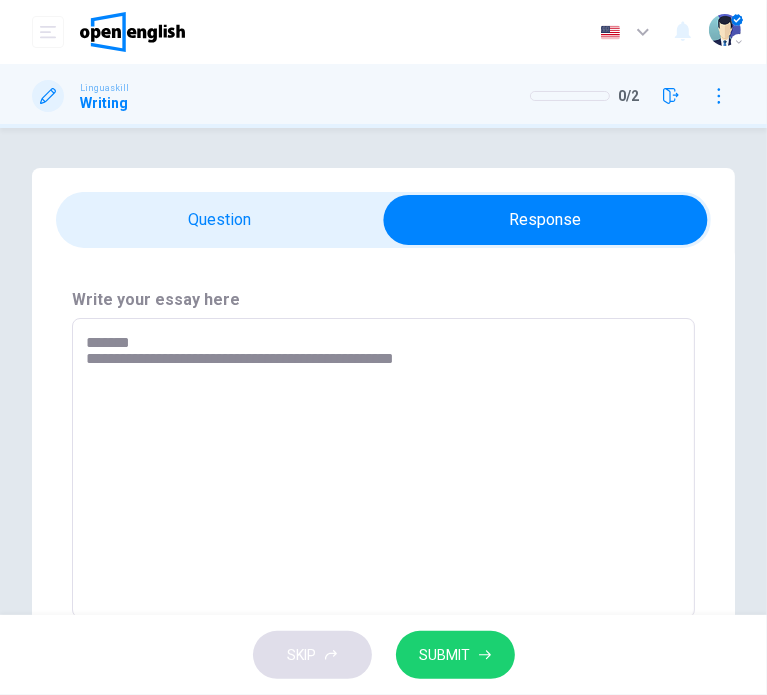 type on "*" 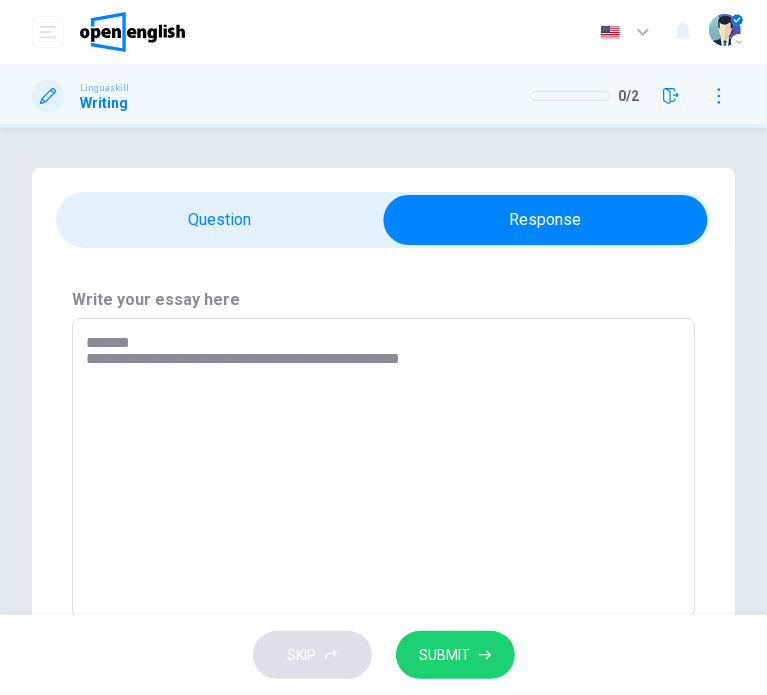 type on "**********" 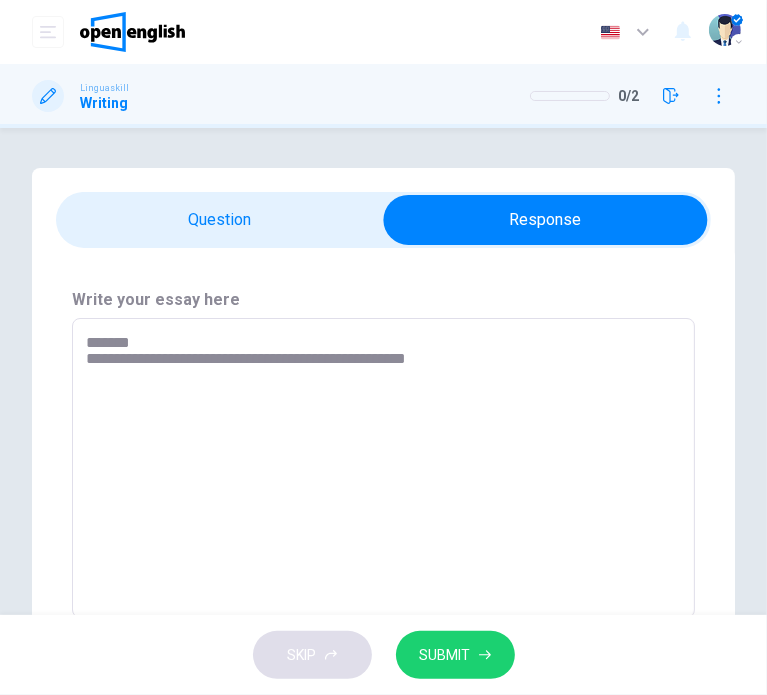 type on "*" 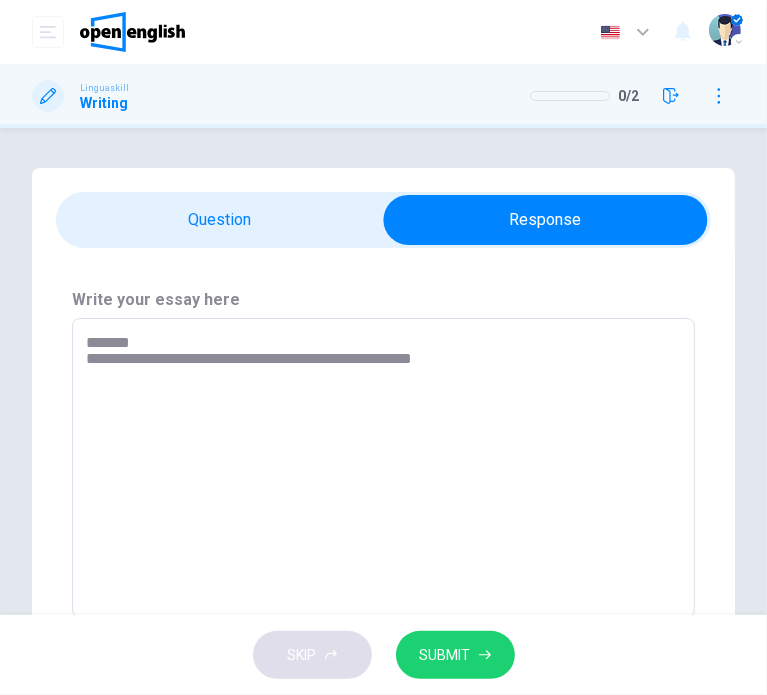 type on "**********" 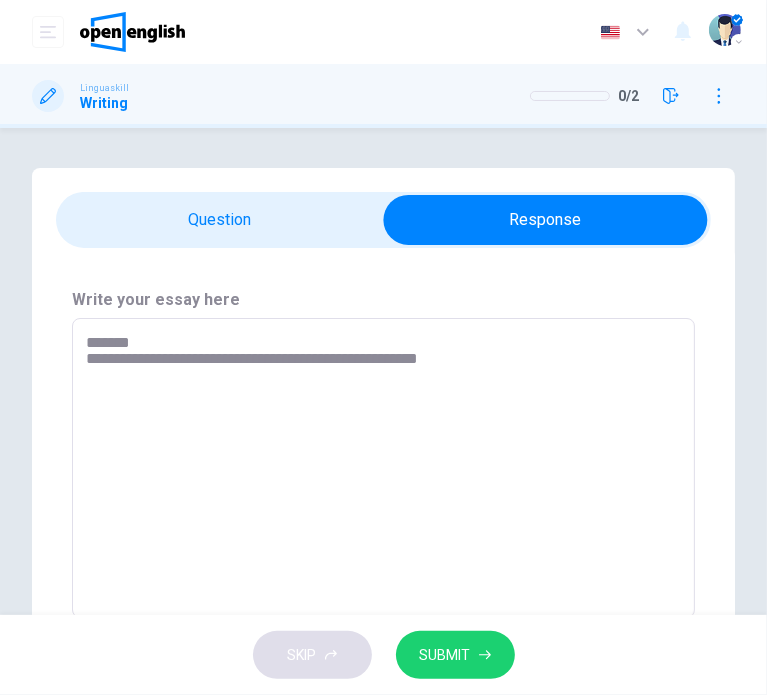 type on "*" 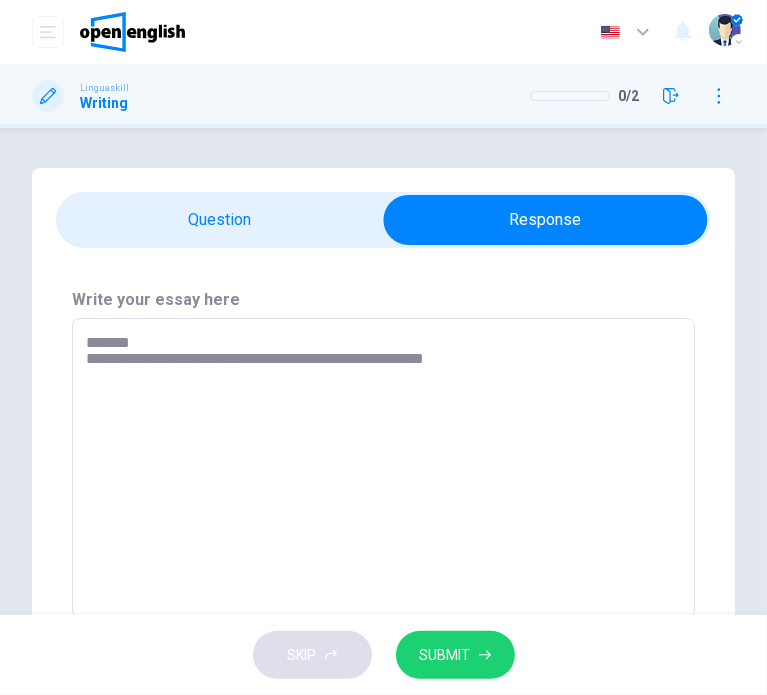 type on "**********" 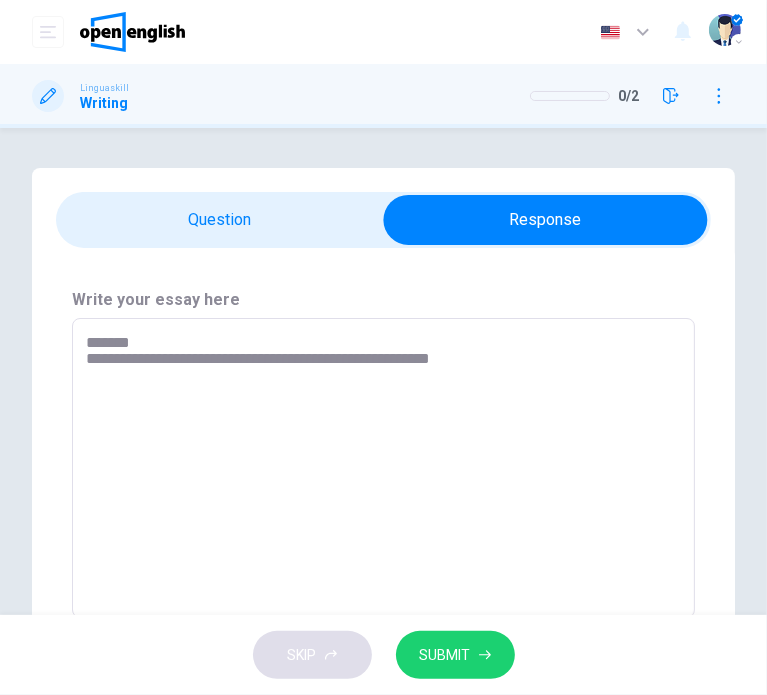 type on "*" 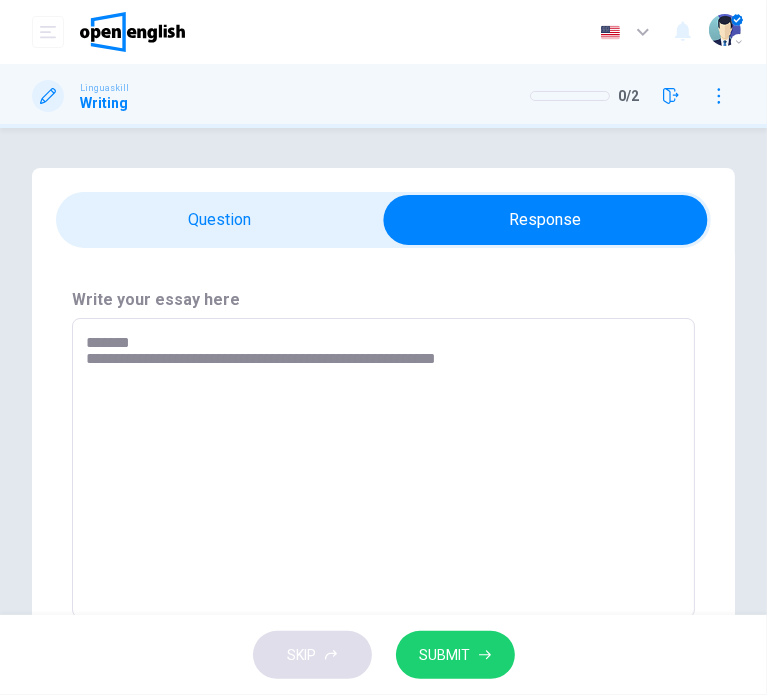 type on "*" 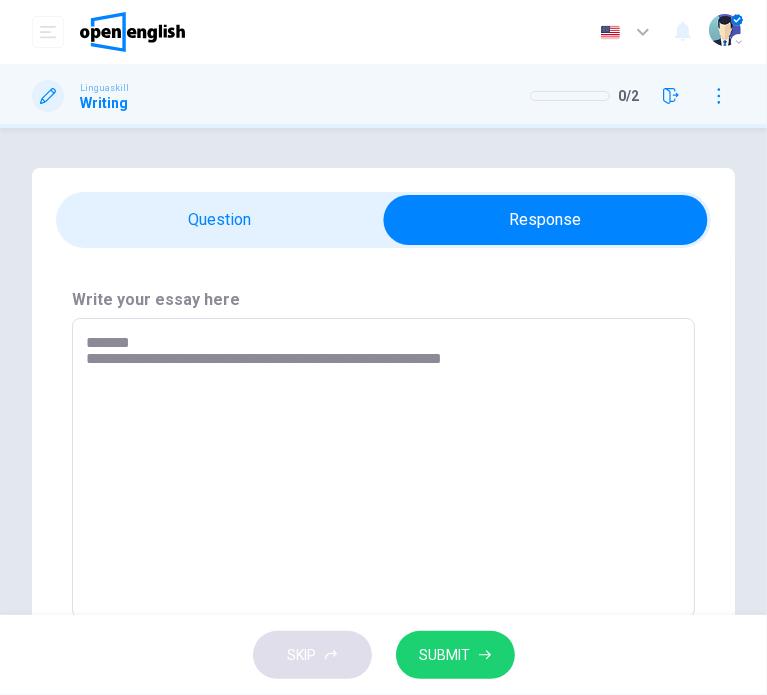 type on "**********" 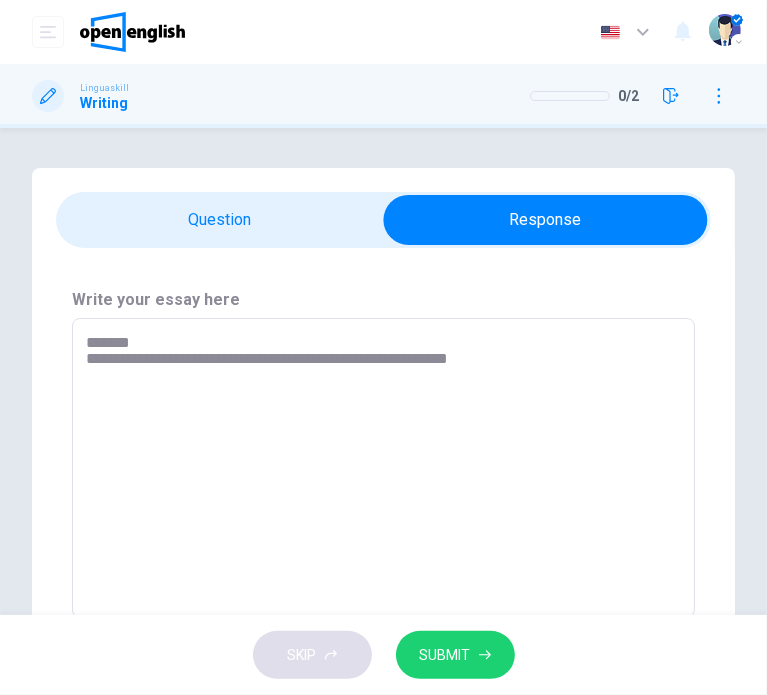 type on "*" 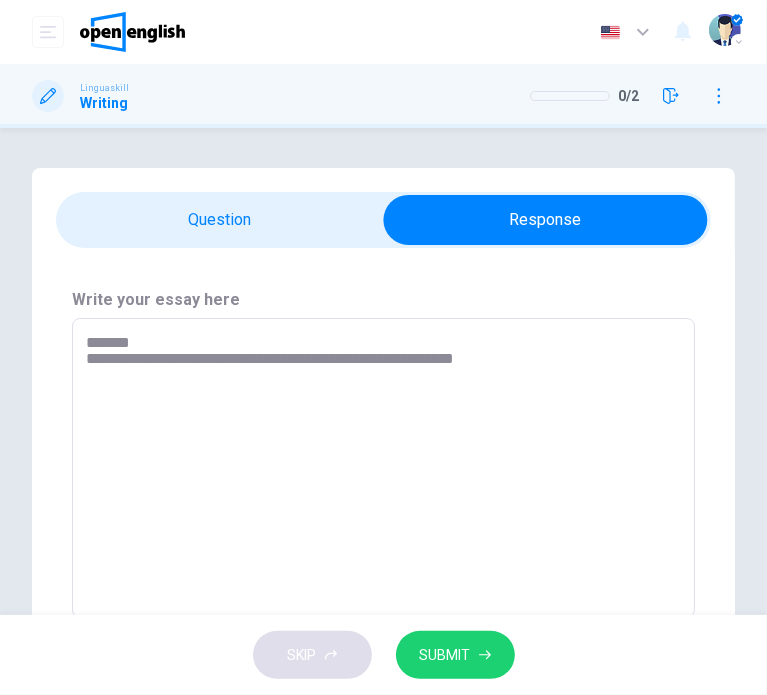 type on "*" 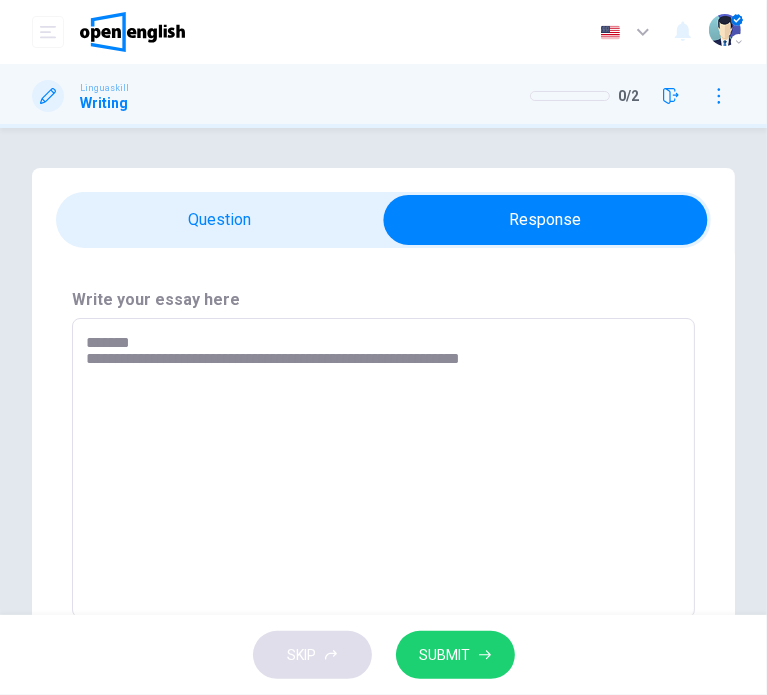 type on "*" 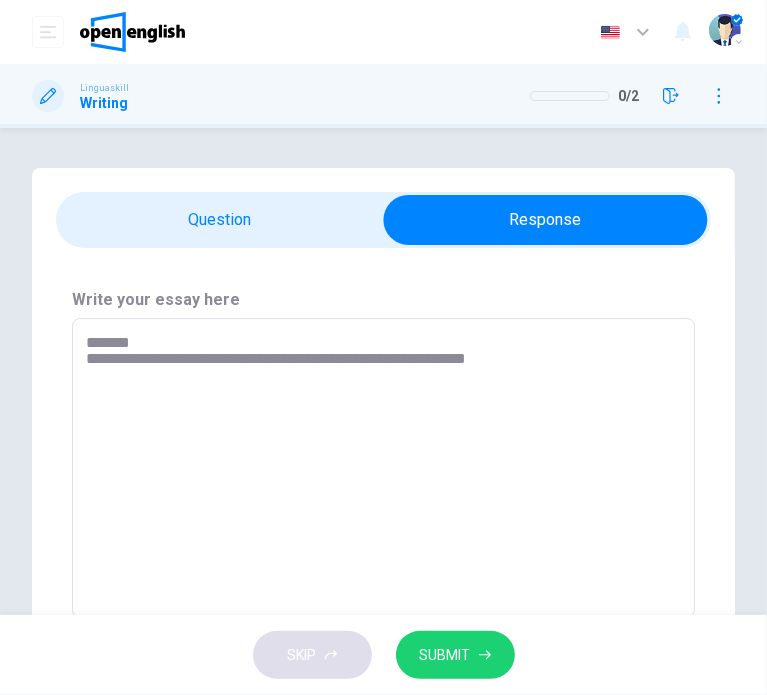 type on "*" 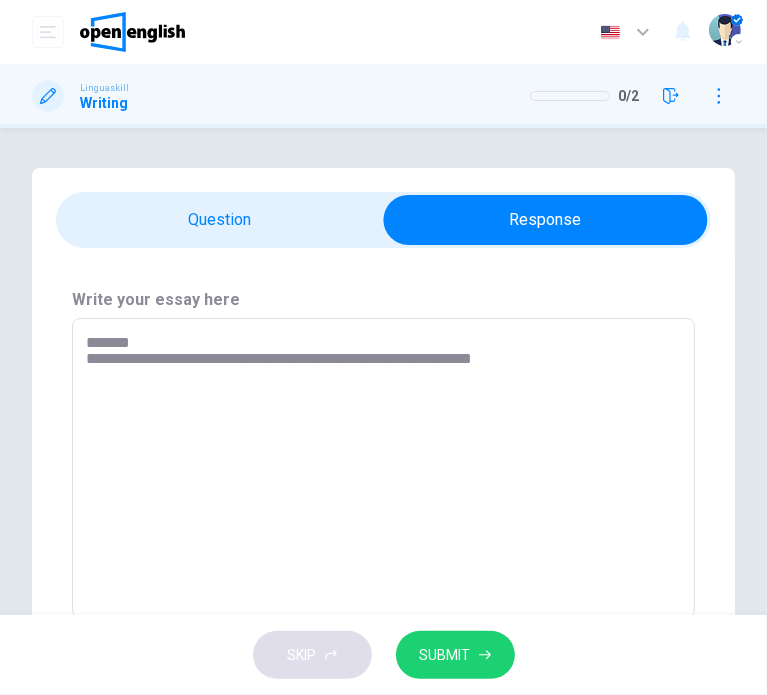 type on "*" 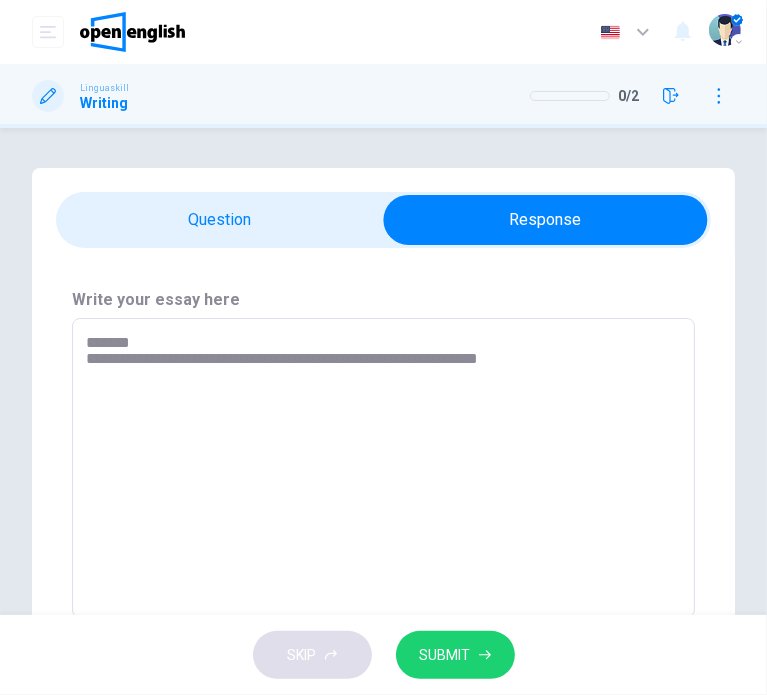 type on "**********" 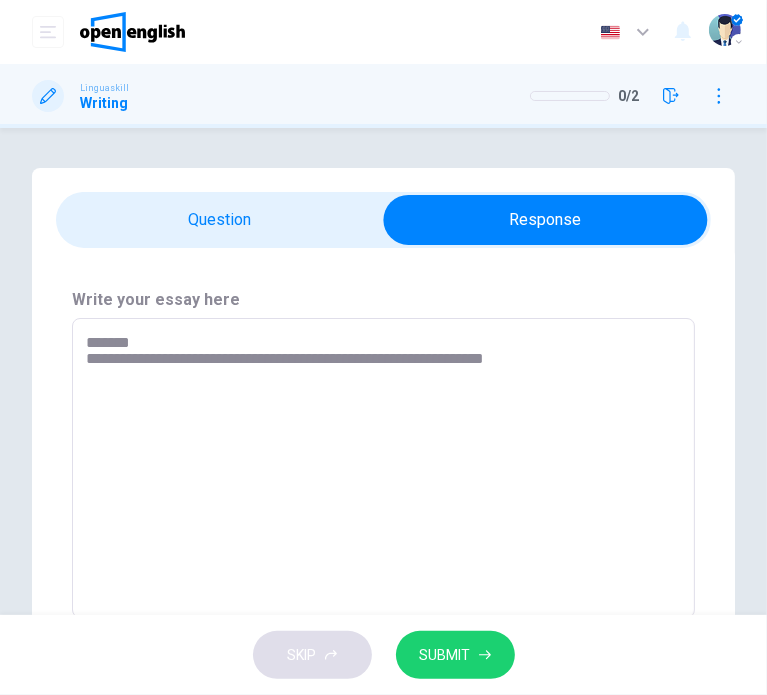 type on "*" 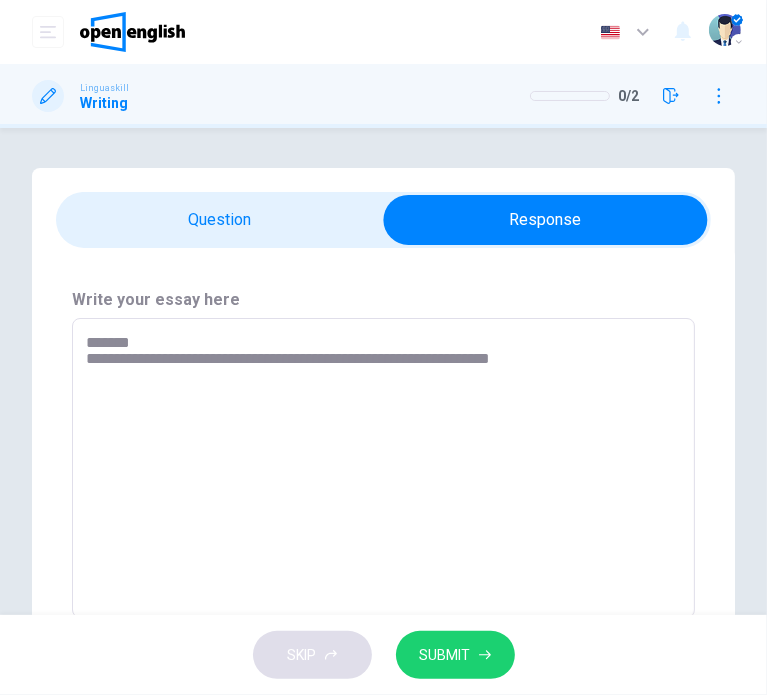 type on "**********" 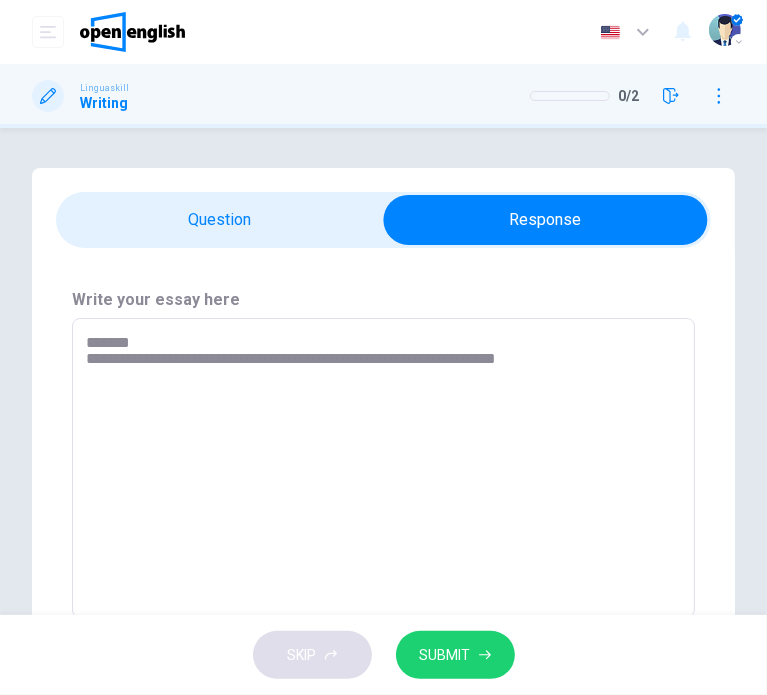 type on "*" 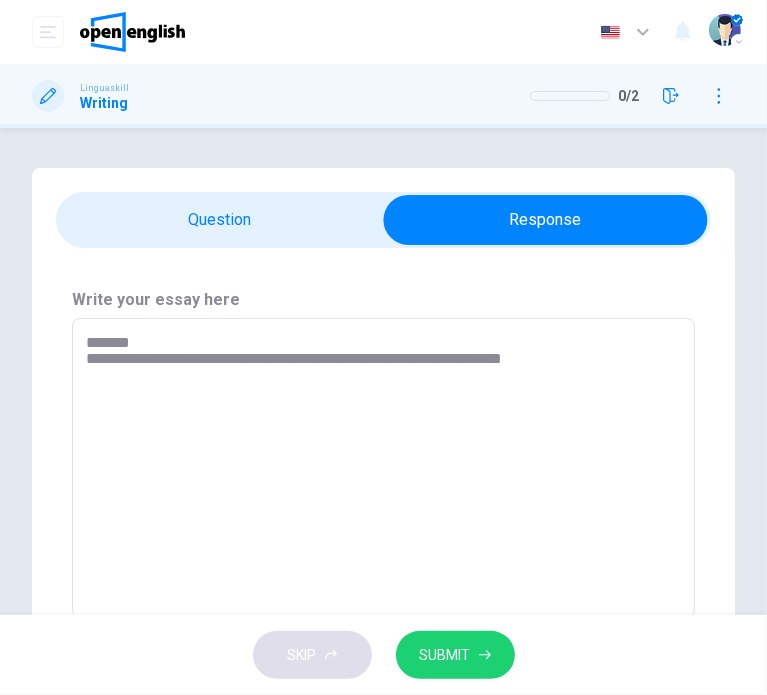 type on "*" 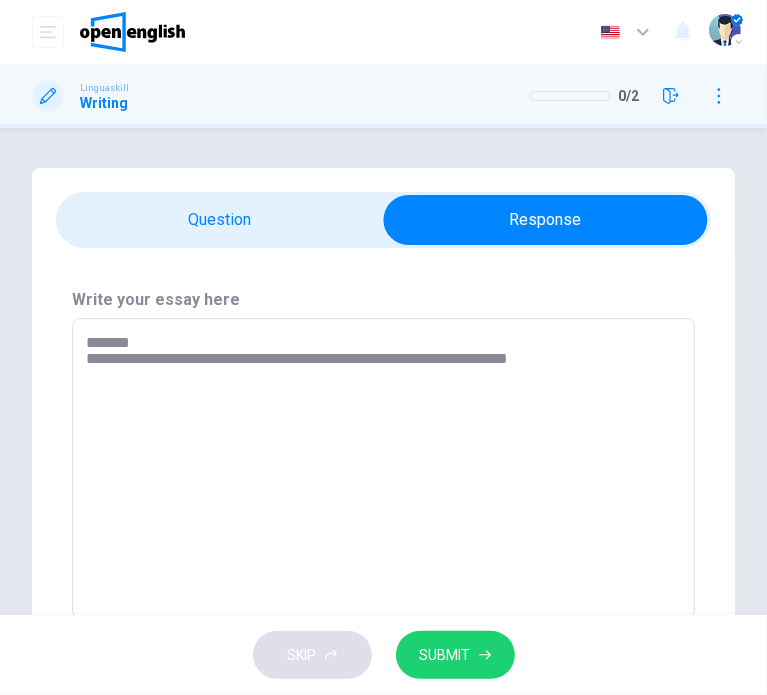 type on "*" 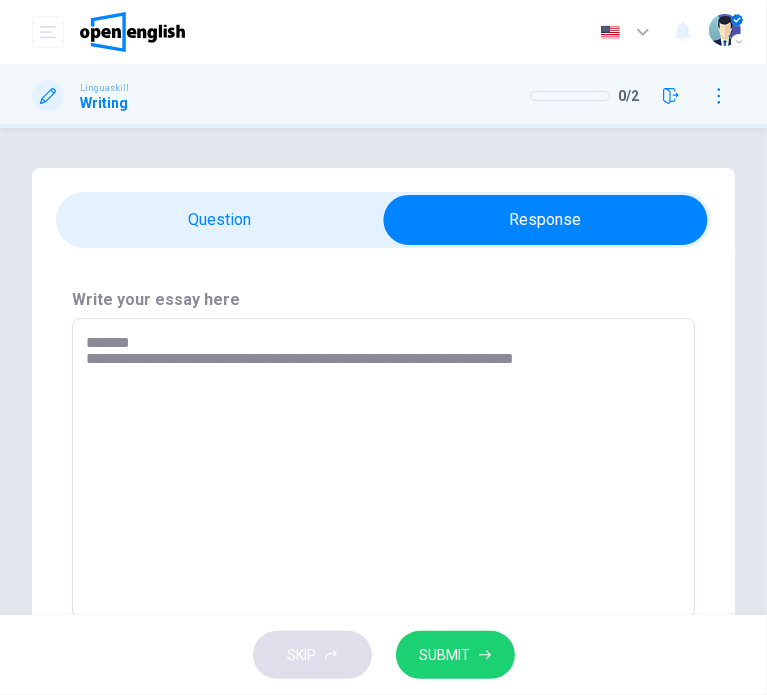 type on "**********" 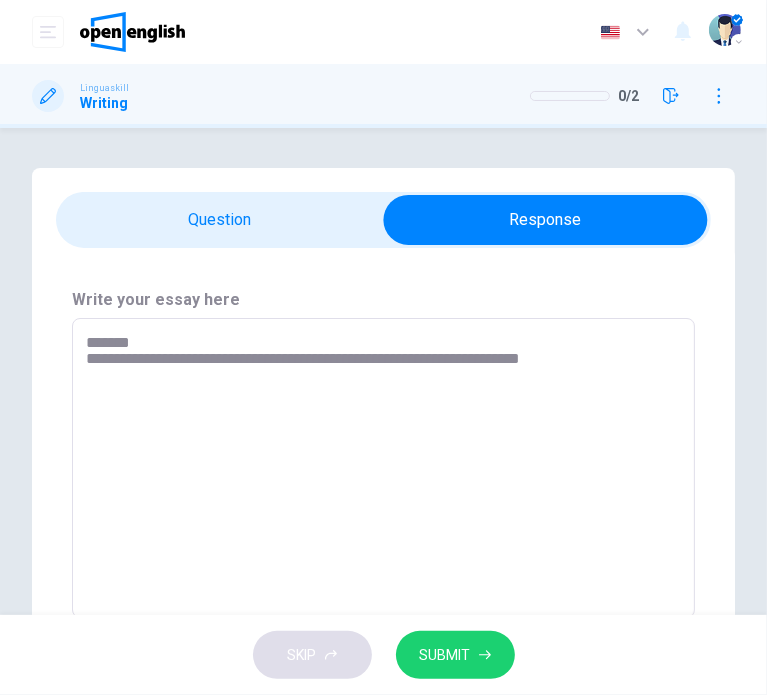type on "*" 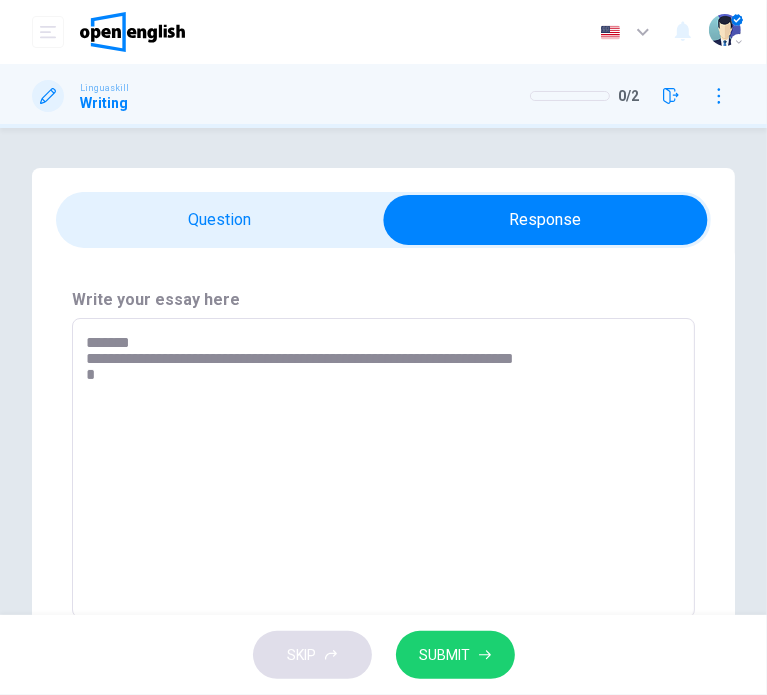 type on "**********" 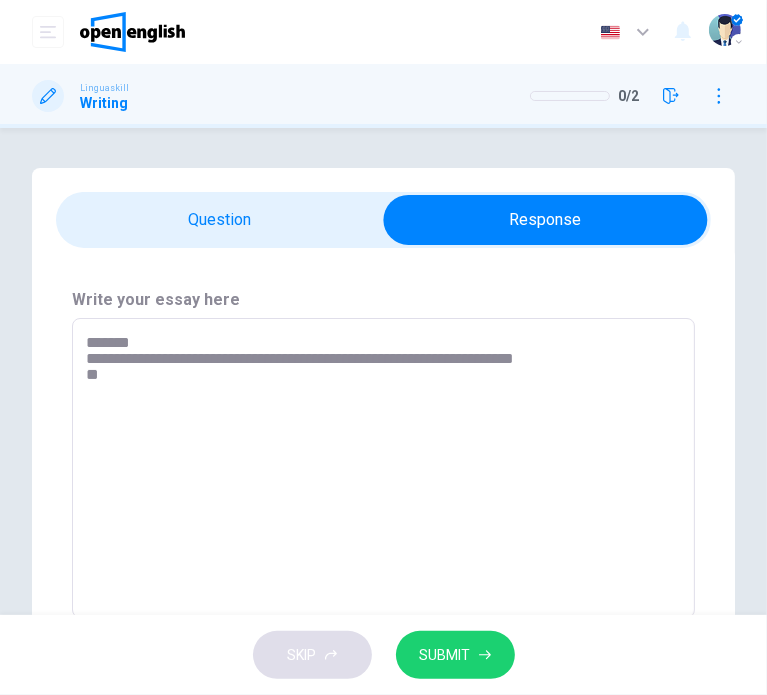 type 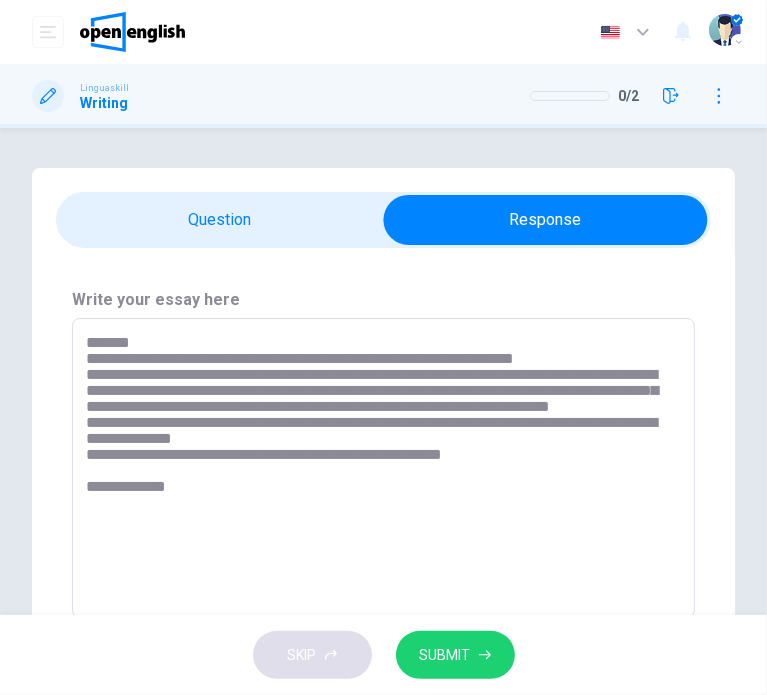 click on "SUBMIT" at bounding box center (445, 655) 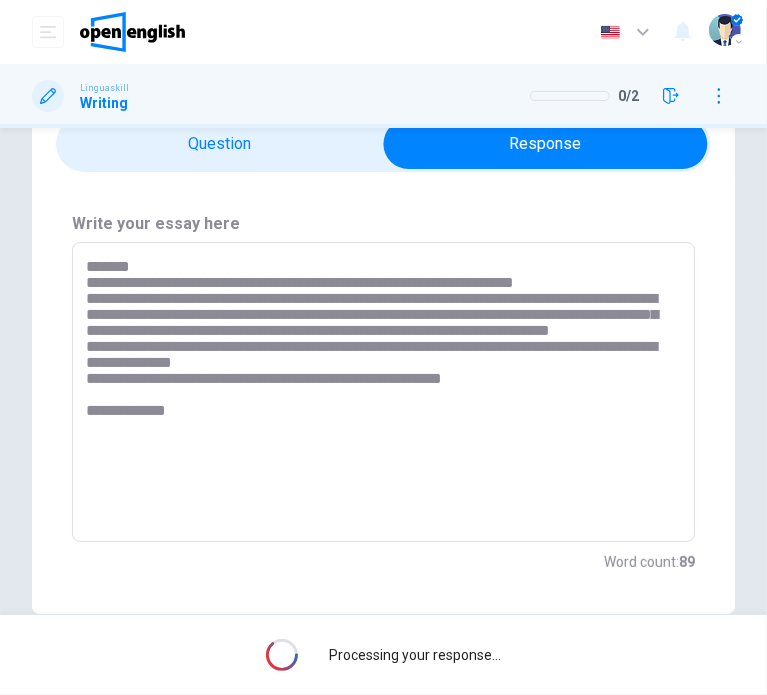 scroll, scrollTop: 115, scrollLeft: 0, axis: vertical 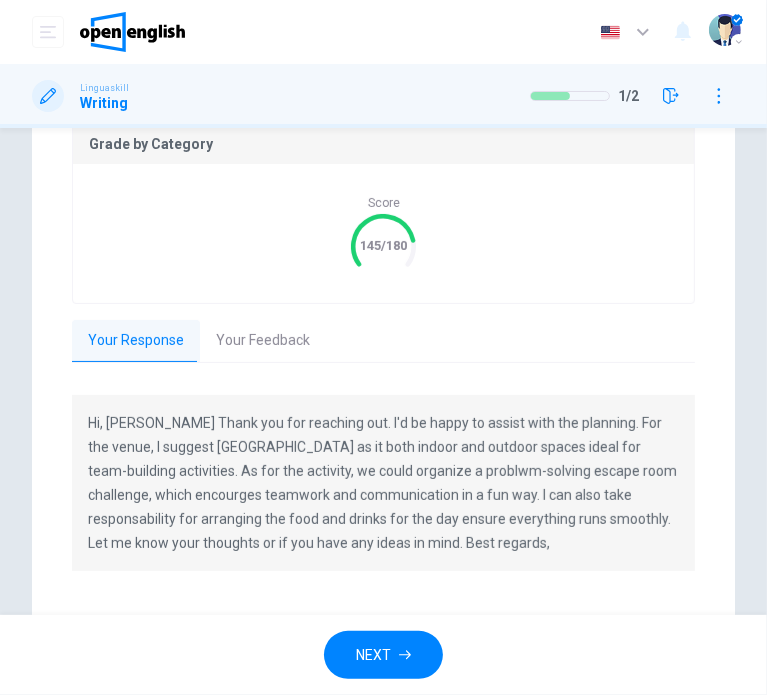 click on "Your Feedback" at bounding box center (263, 341) 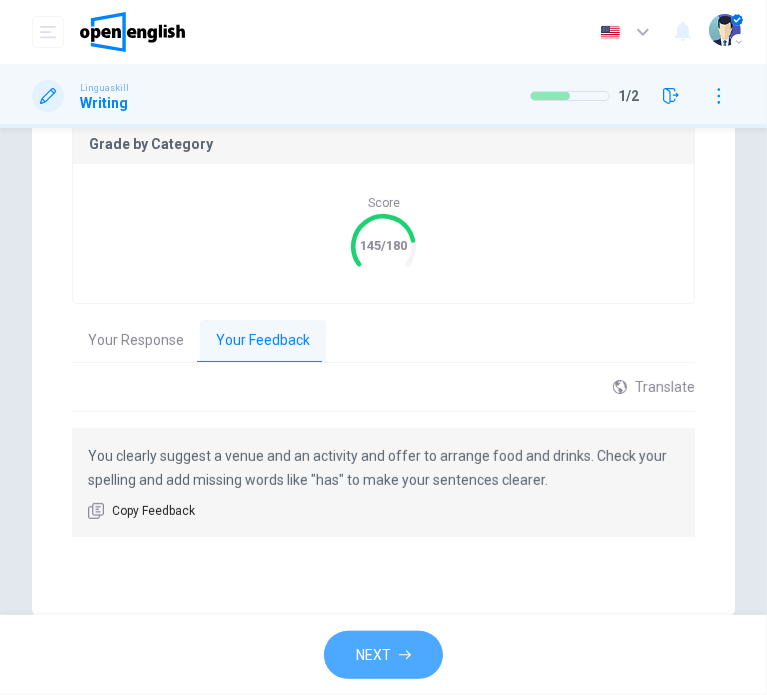 click 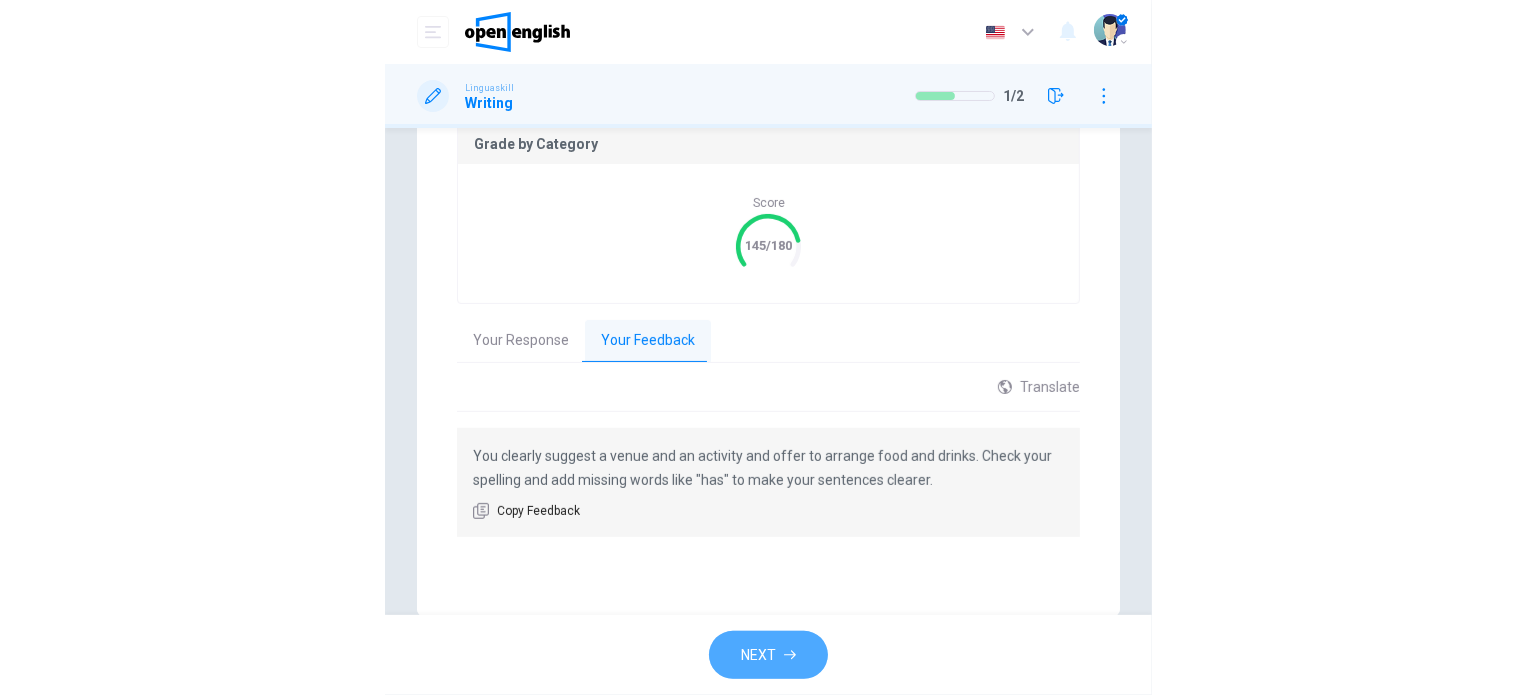 scroll, scrollTop: 0, scrollLeft: 0, axis: both 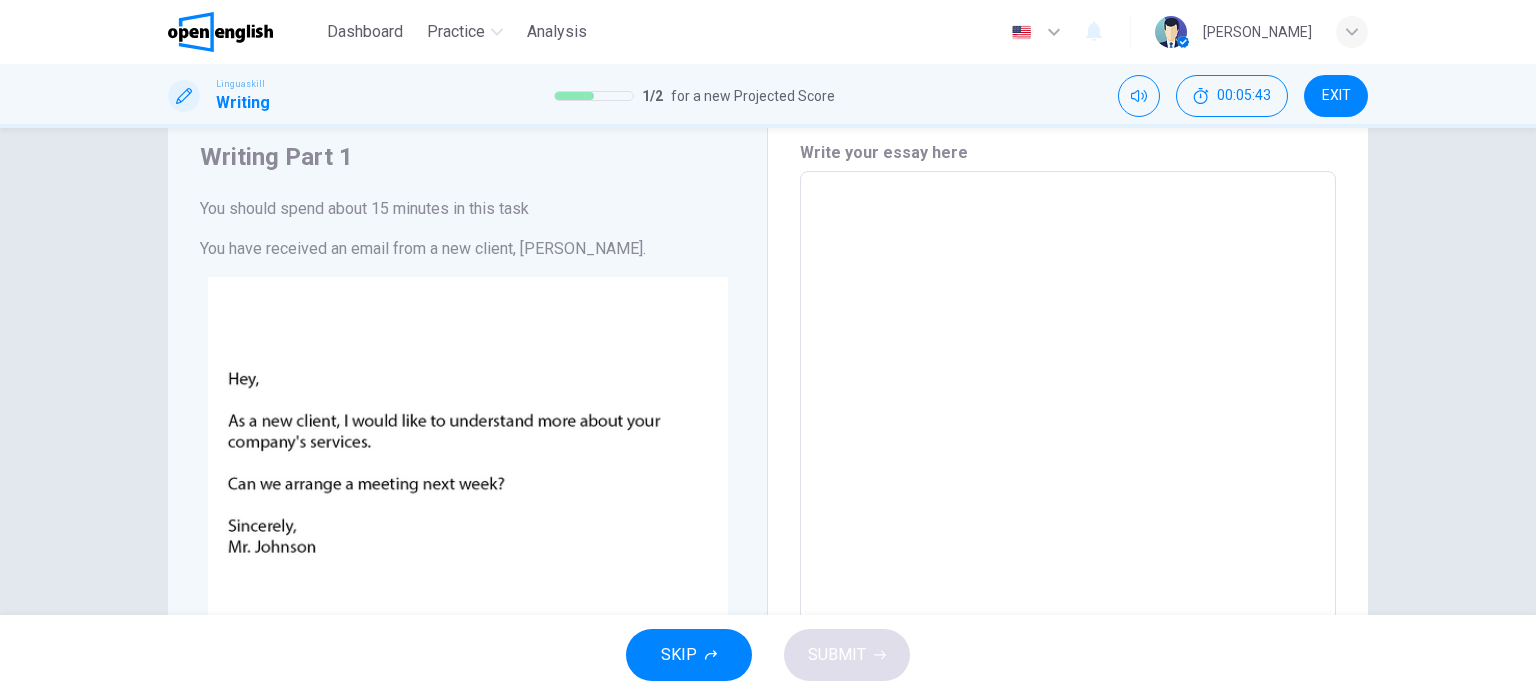 click at bounding box center [1068, 544] 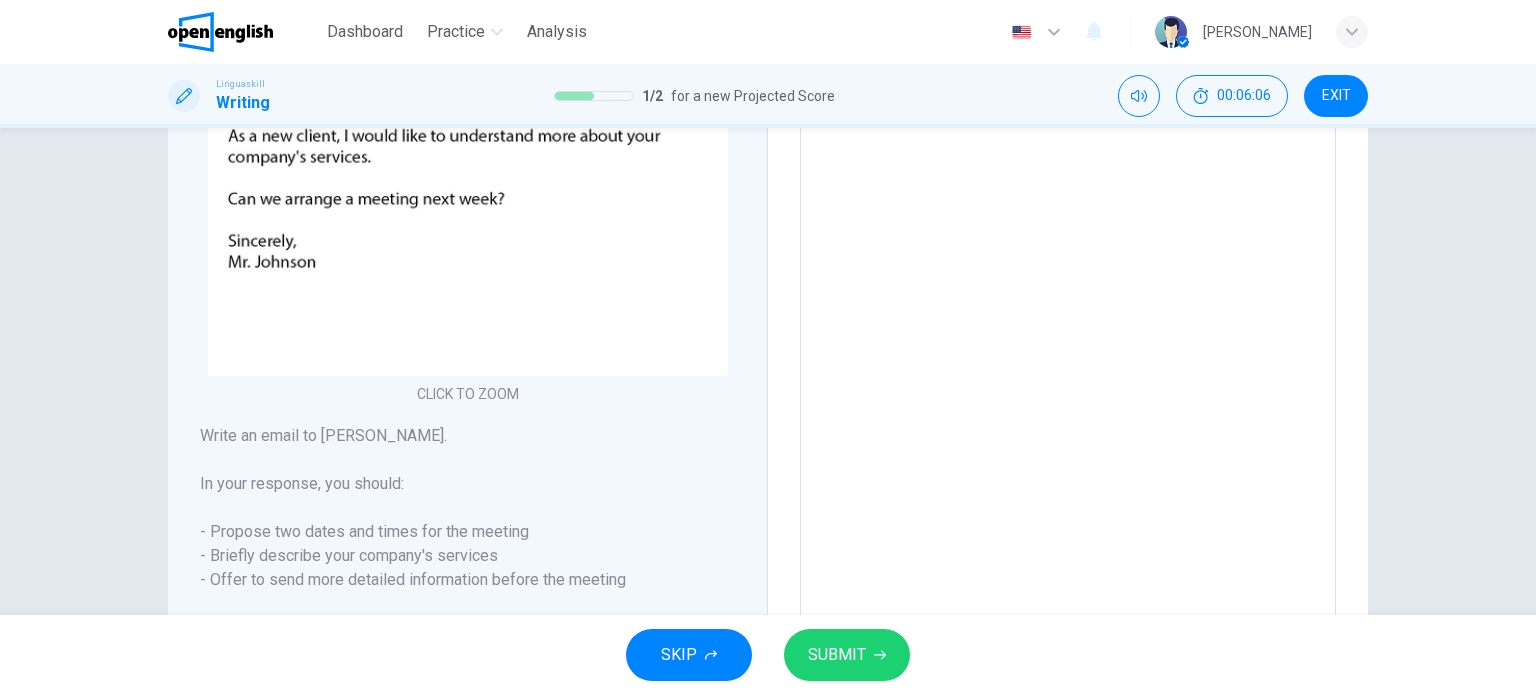 scroll, scrollTop: 398, scrollLeft: 0, axis: vertical 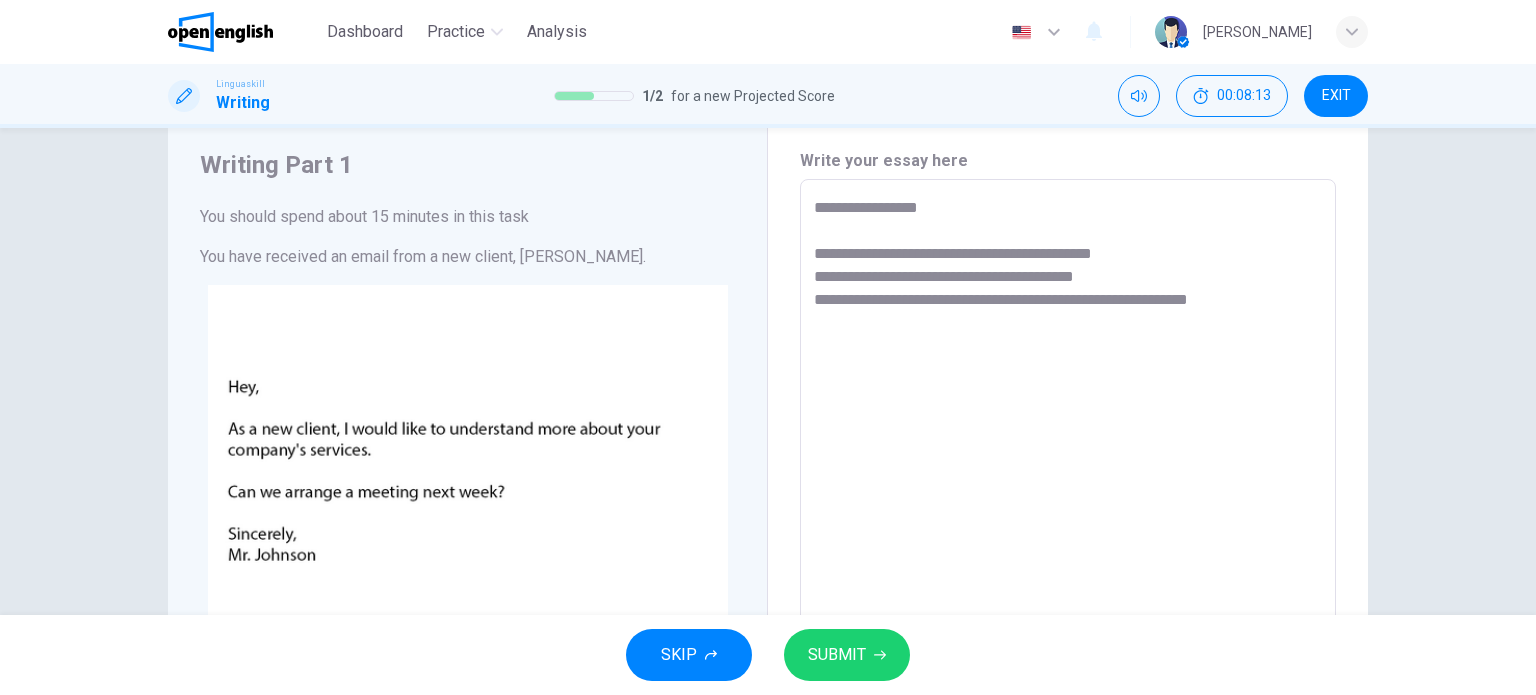 click on "**********" at bounding box center (1068, 552) 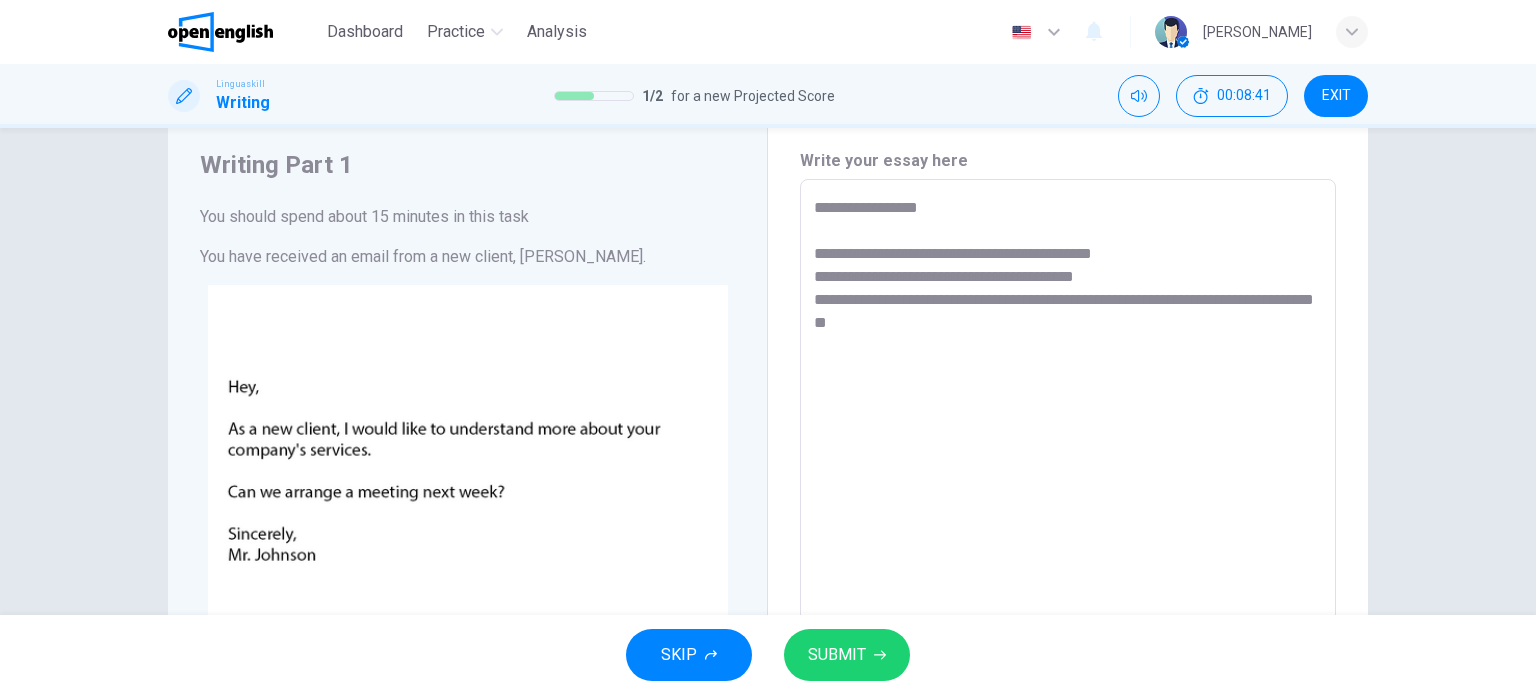 click on "**********" at bounding box center (1068, 552) 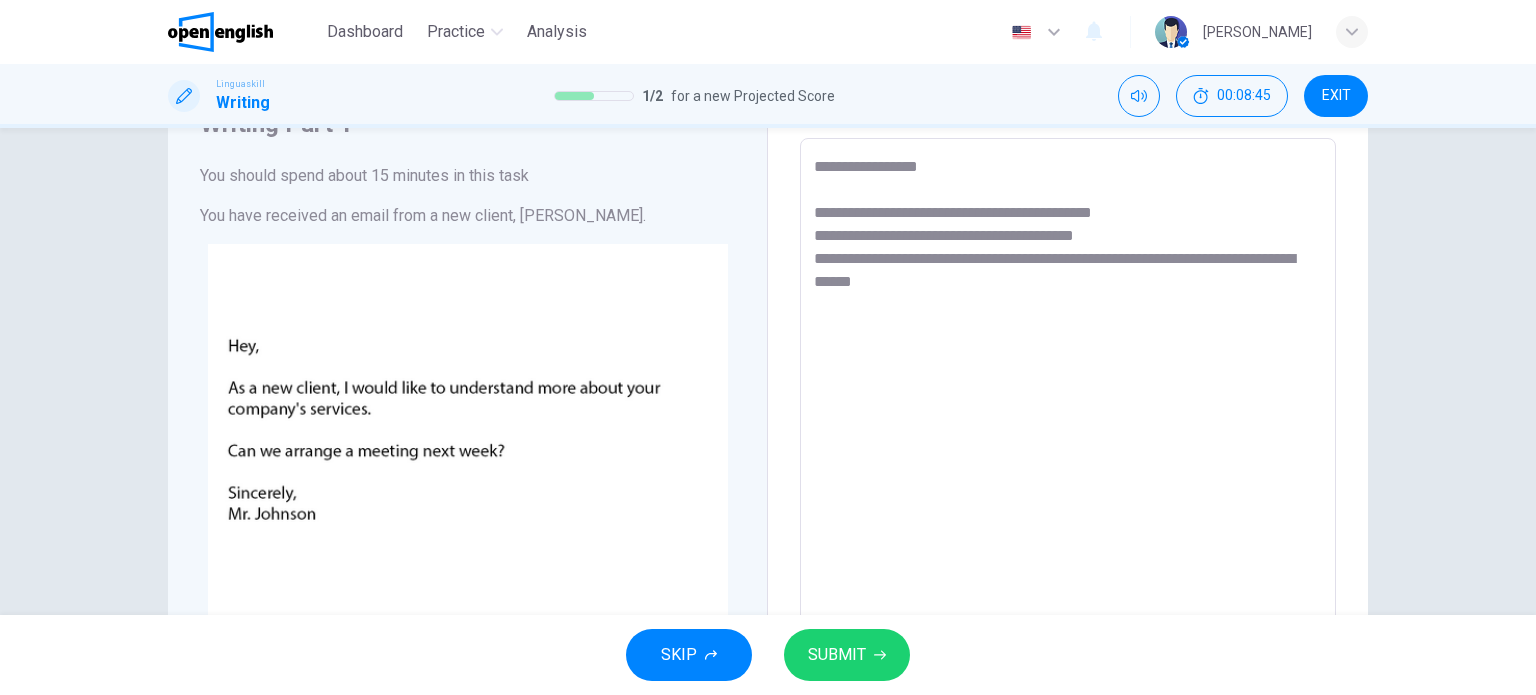 scroll, scrollTop: 91, scrollLeft: 0, axis: vertical 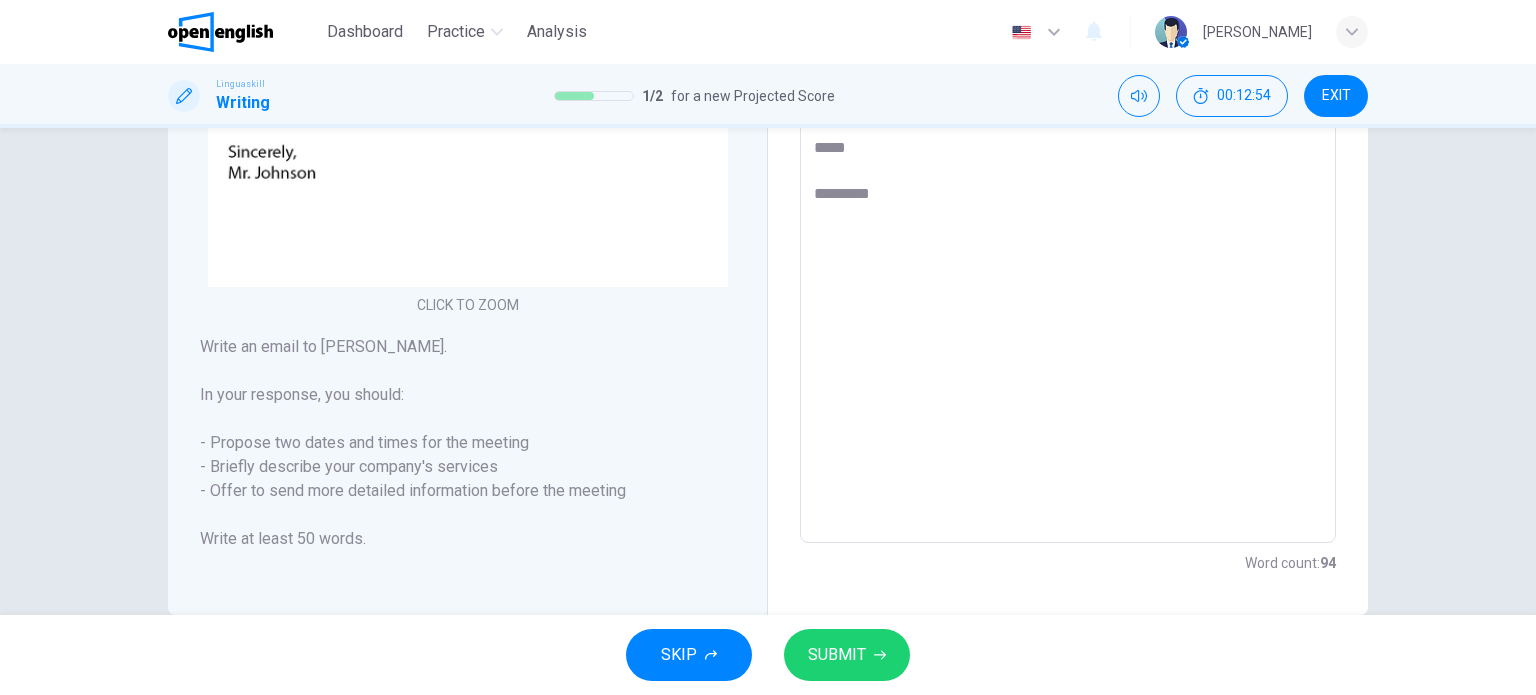 click on "SUBMIT" at bounding box center (847, 655) 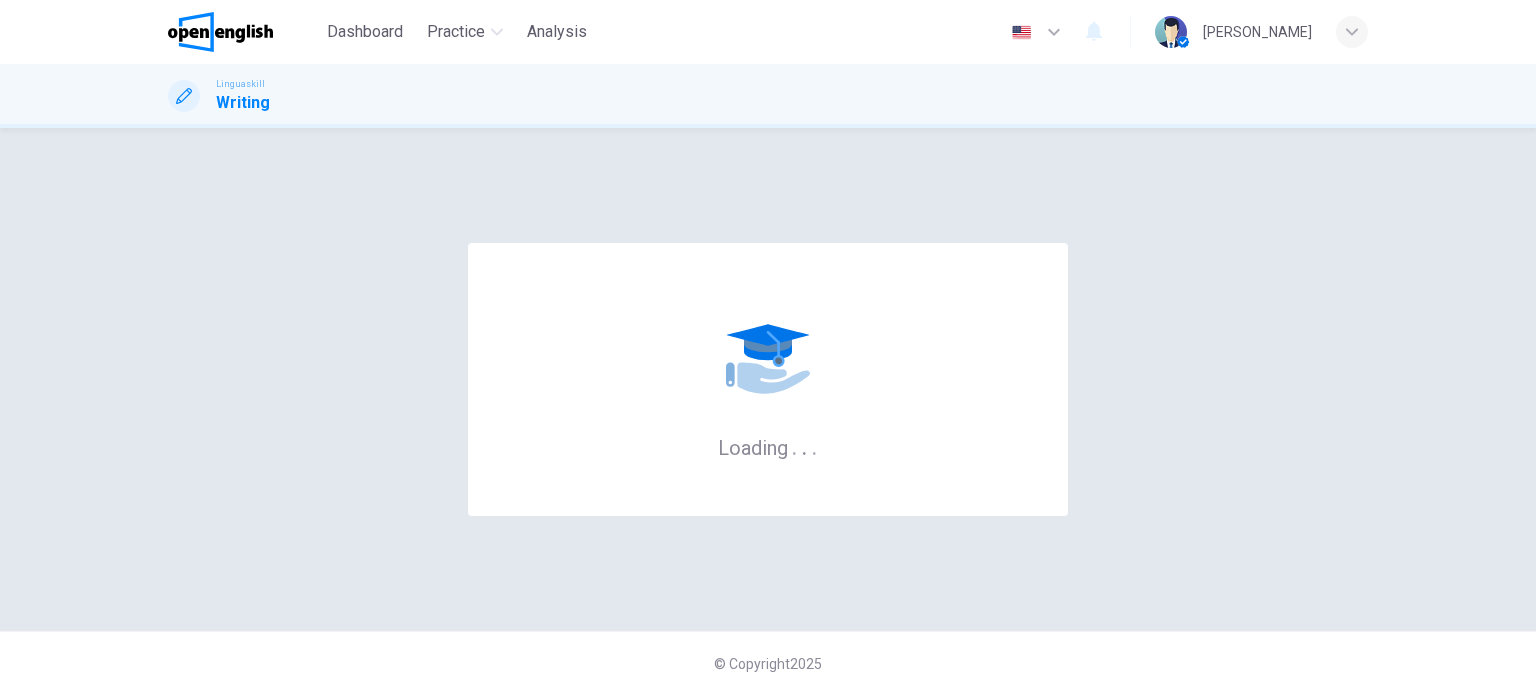 scroll, scrollTop: 0, scrollLeft: 0, axis: both 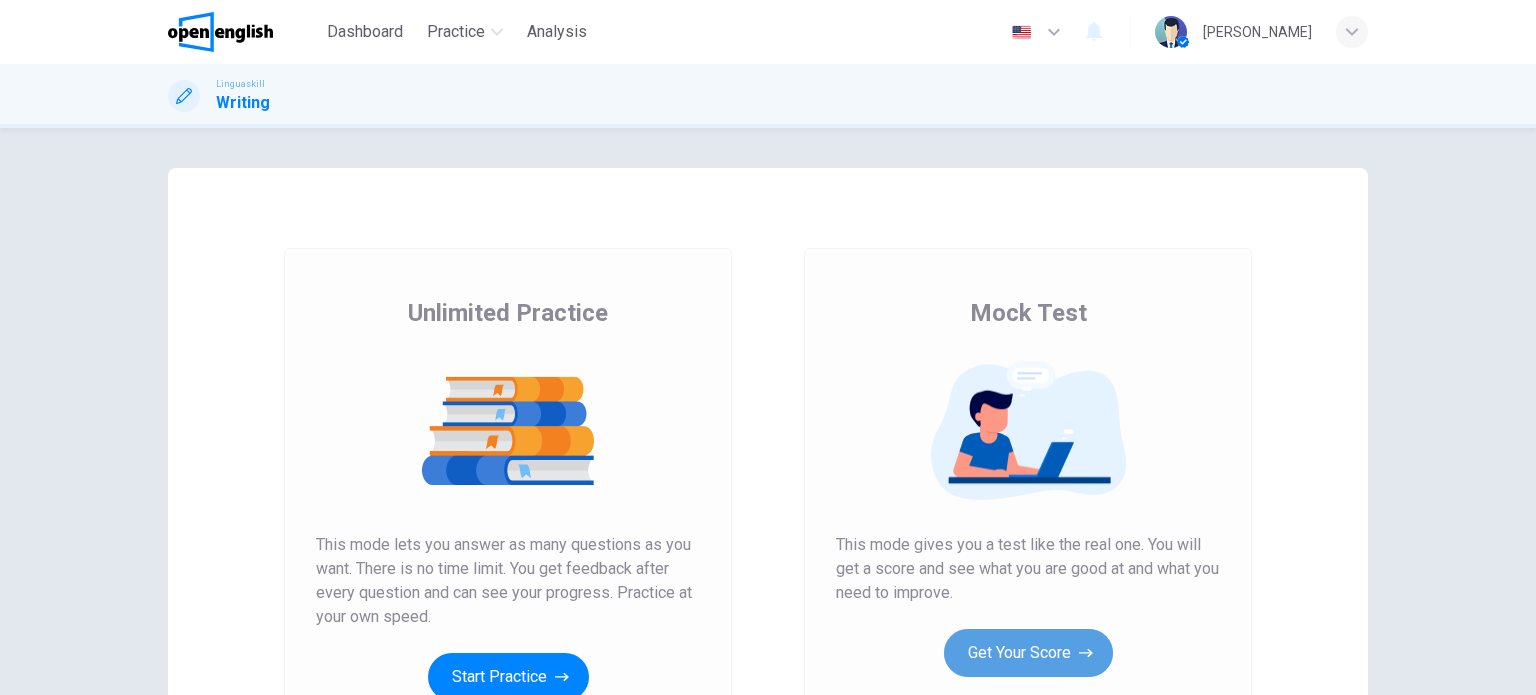 click on "Get Your Score" at bounding box center [1028, 653] 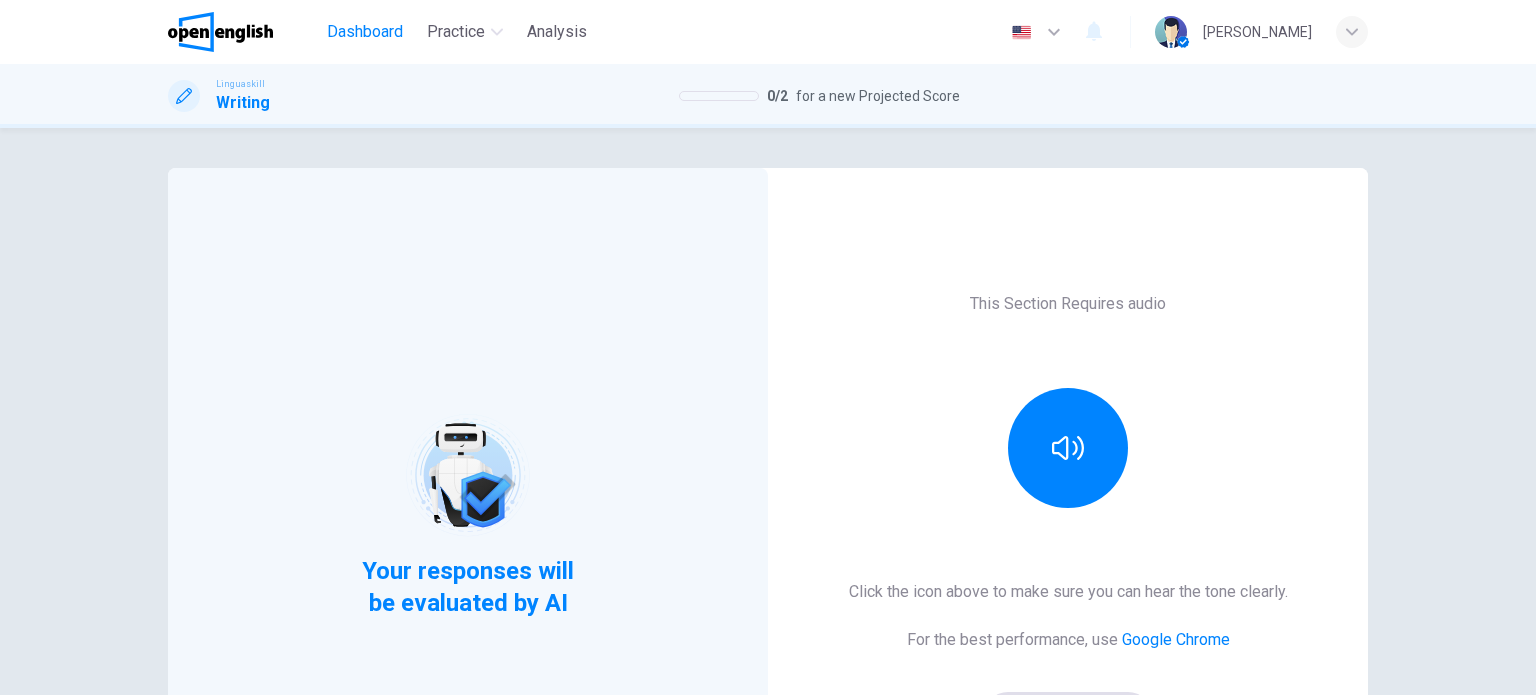 click on "Dashboard" at bounding box center (365, 32) 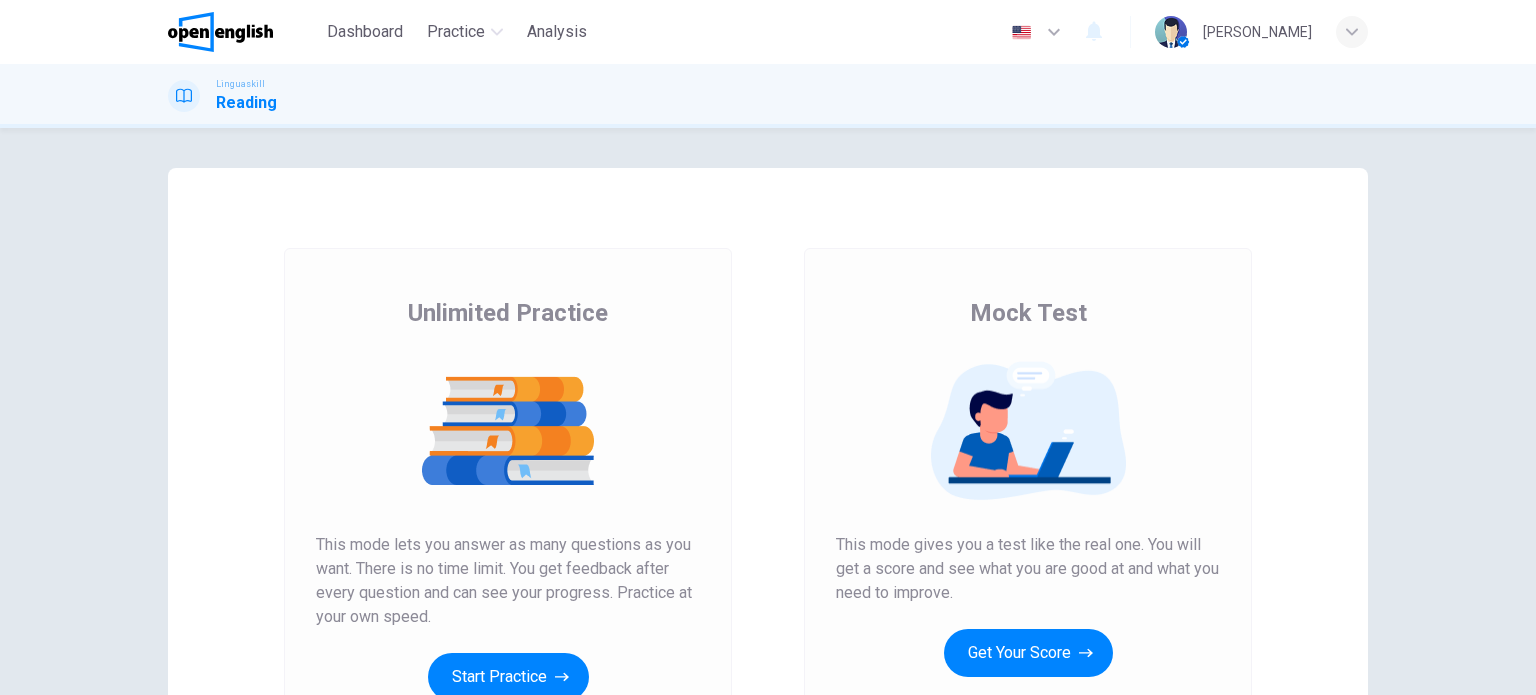 scroll, scrollTop: 0, scrollLeft: 0, axis: both 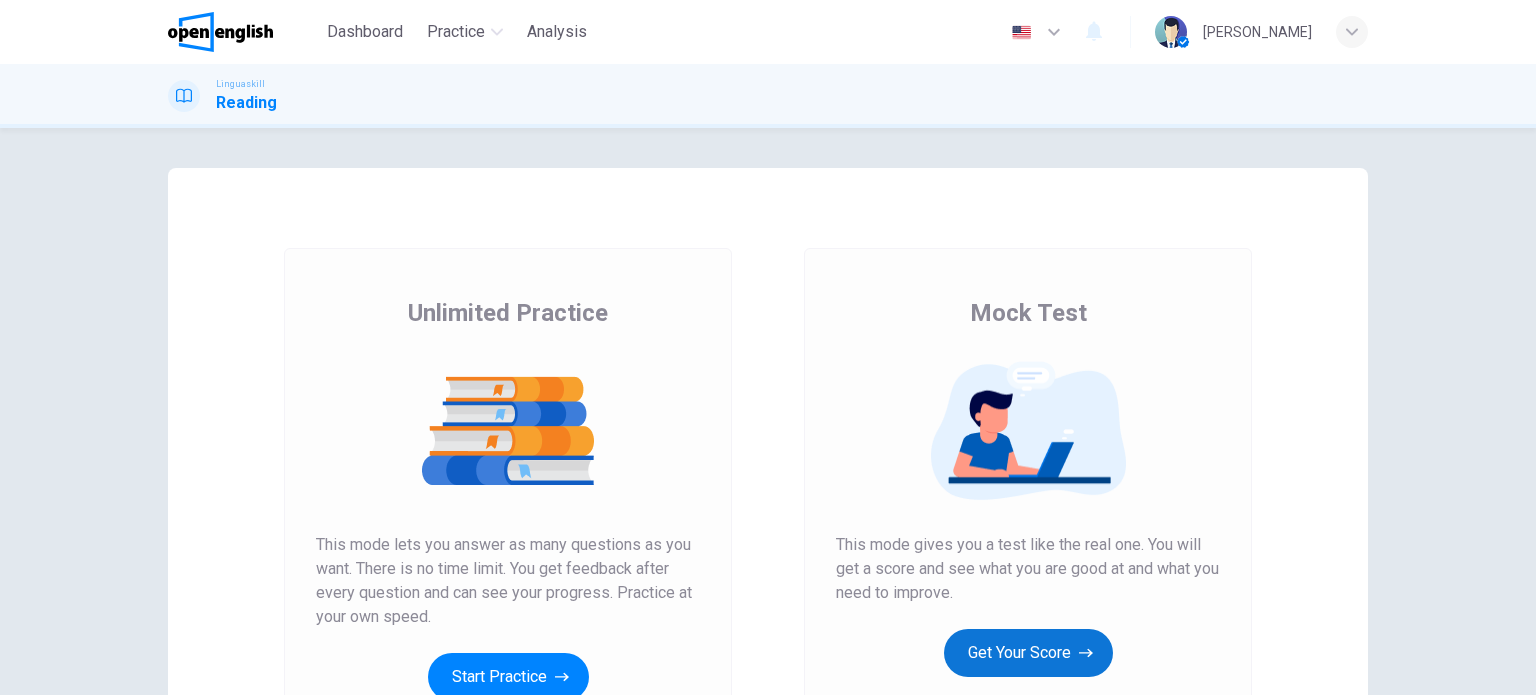click on "Get Your Score" at bounding box center (1028, 653) 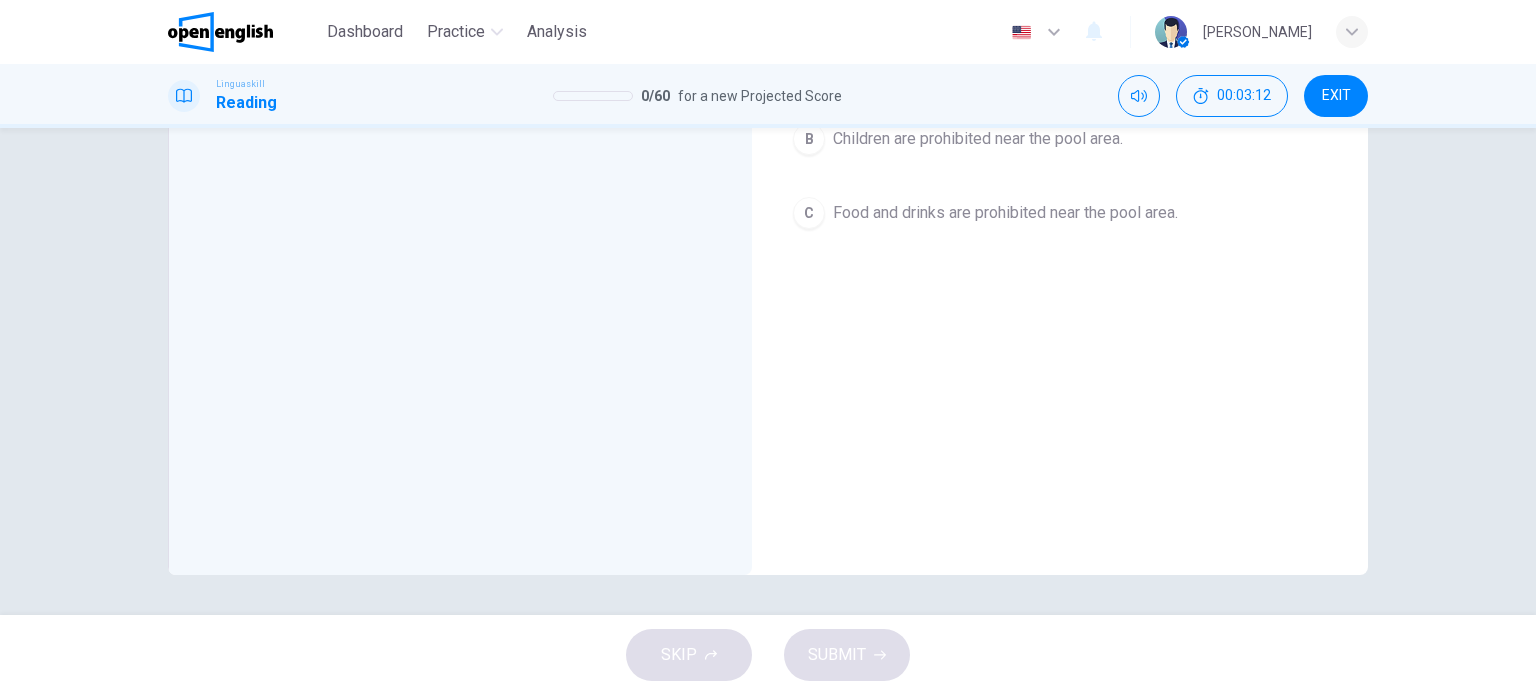 scroll, scrollTop: 65, scrollLeft: 0, axis: vertical 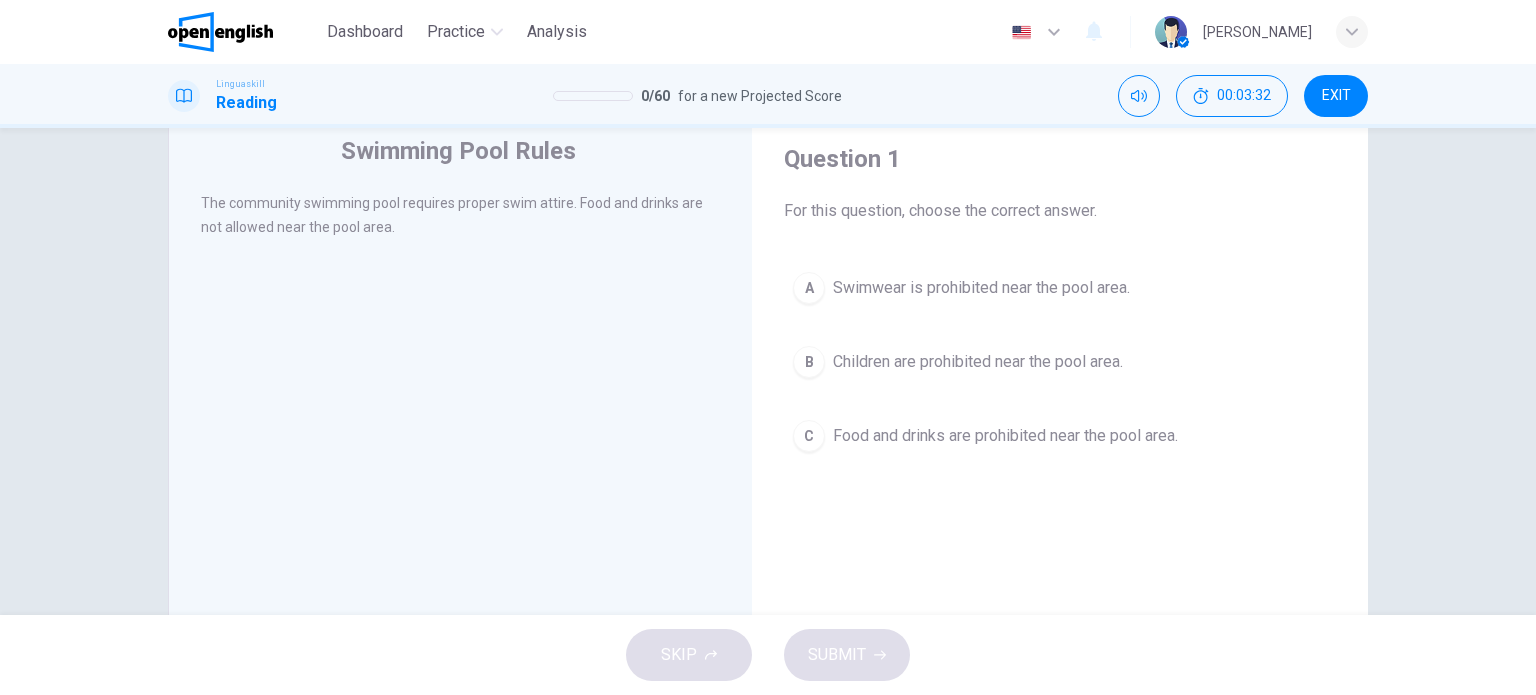 click on "Food and drinks are prohibited near the pool area." at bounding box center (1005, 436) 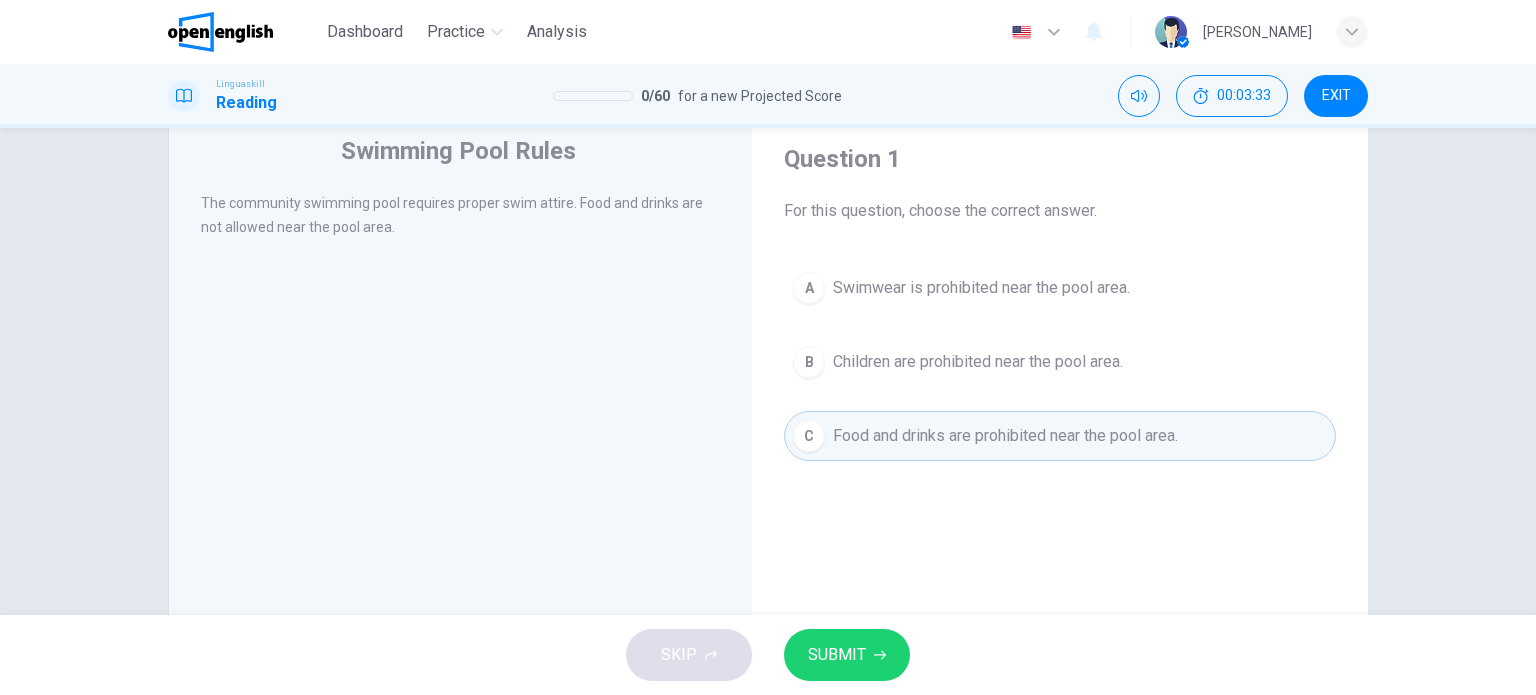 scroll, scrollTop: 288, scrollLeft: 0, axis: vertical 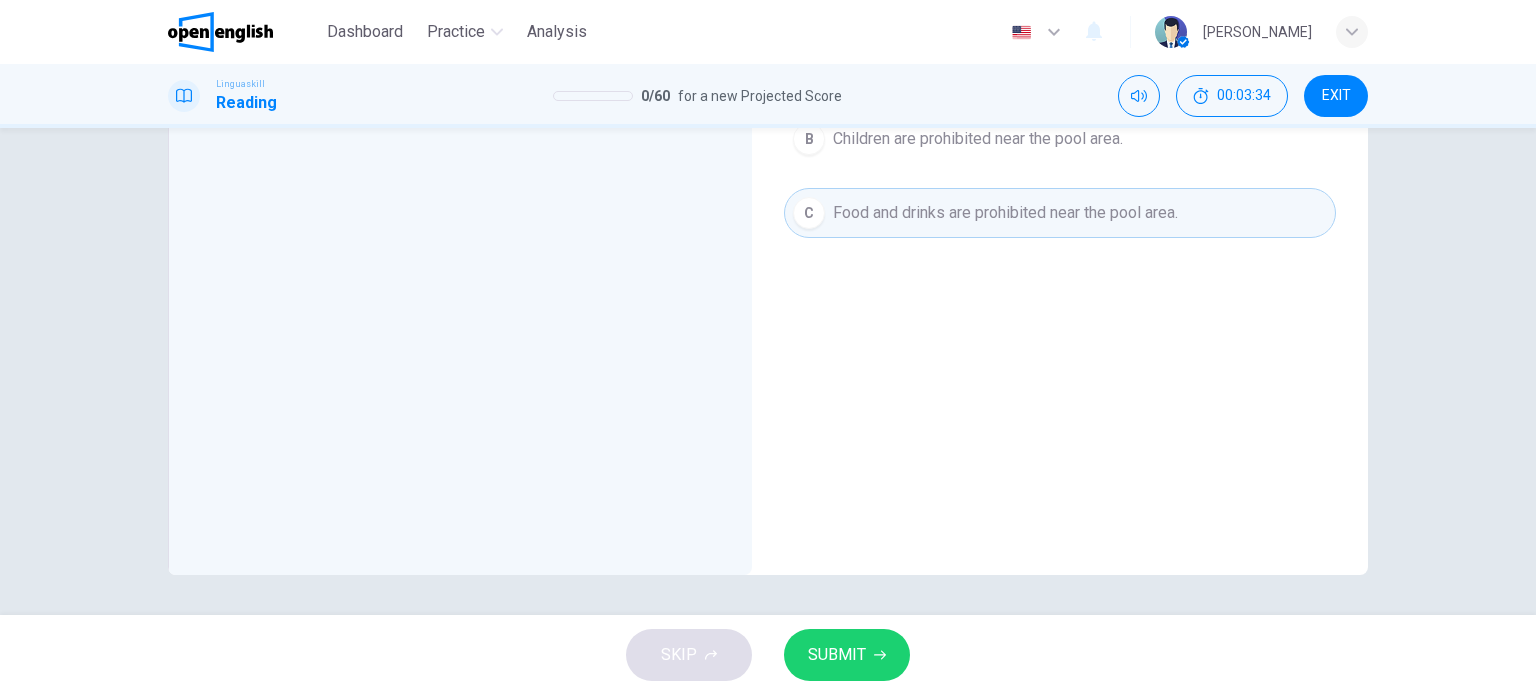 click on "SUBMIT" at bounding box center (837, 655) 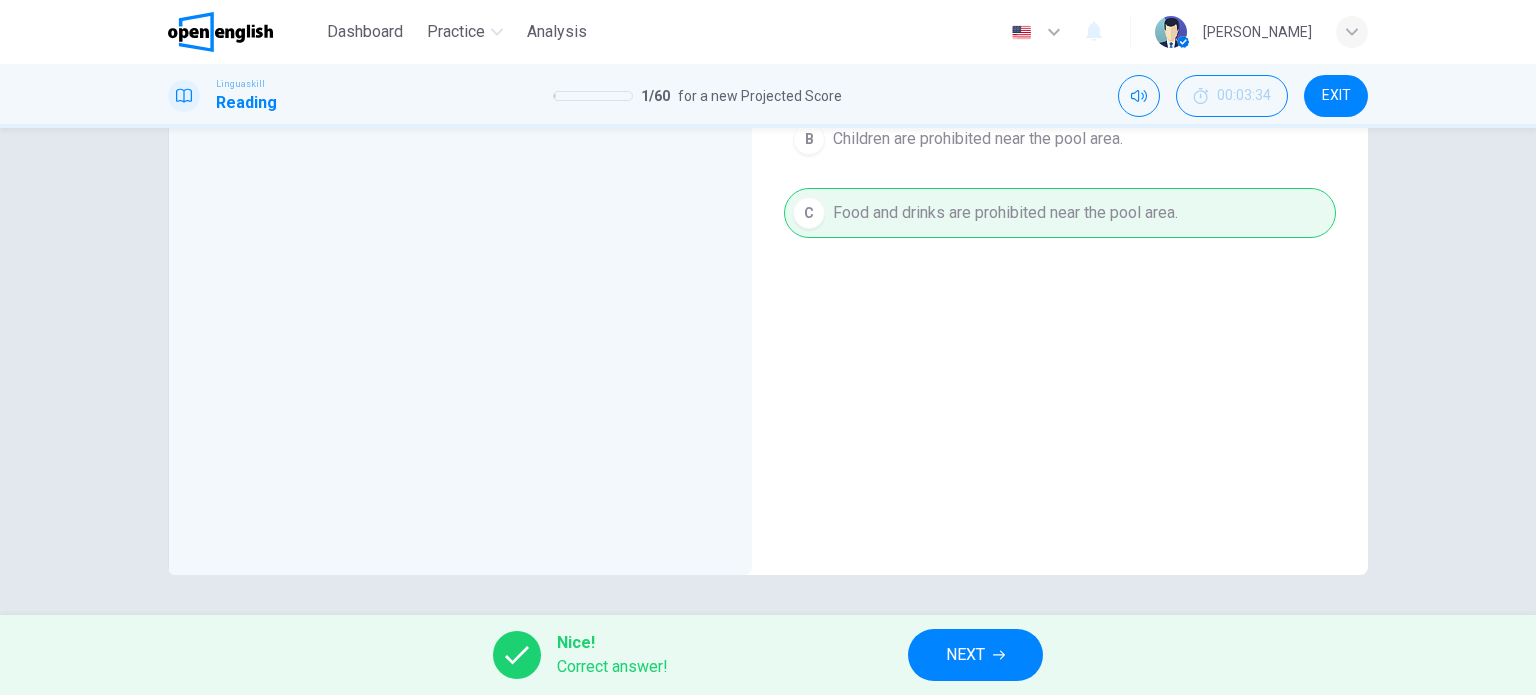 click on "NEXT" at bounding box center (965, 655) 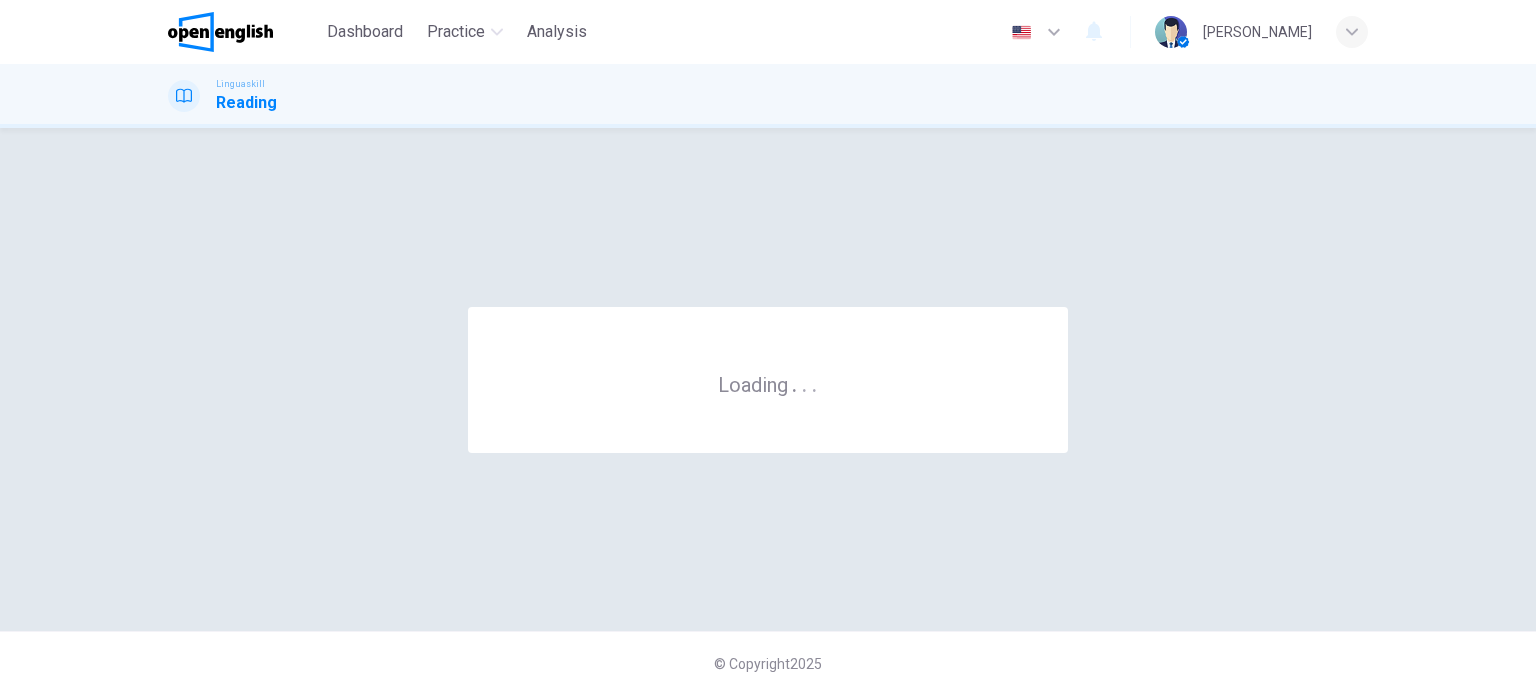 scroll, scrollTop: 0, scrollLeft: 0, axis: both 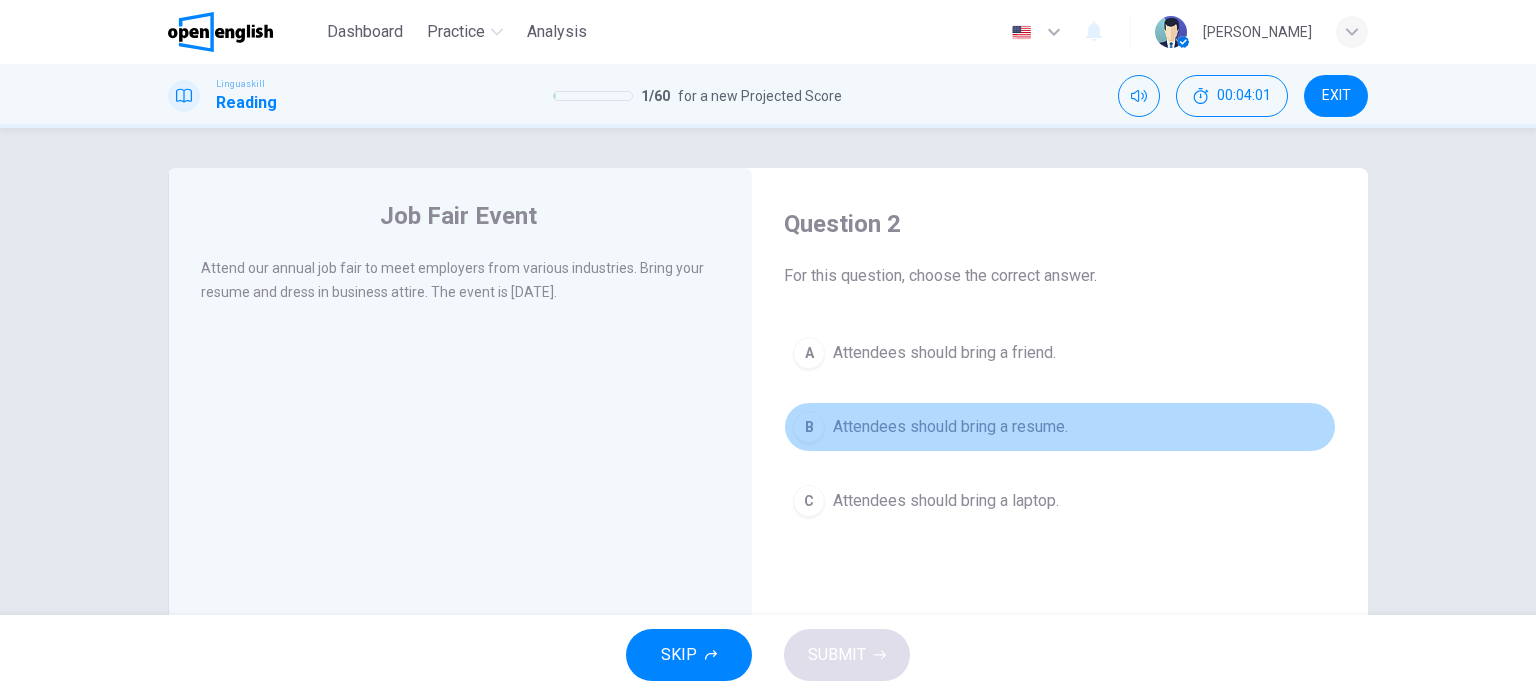 click on "Attendees should bring a resume." at bounding box center [950, 427] 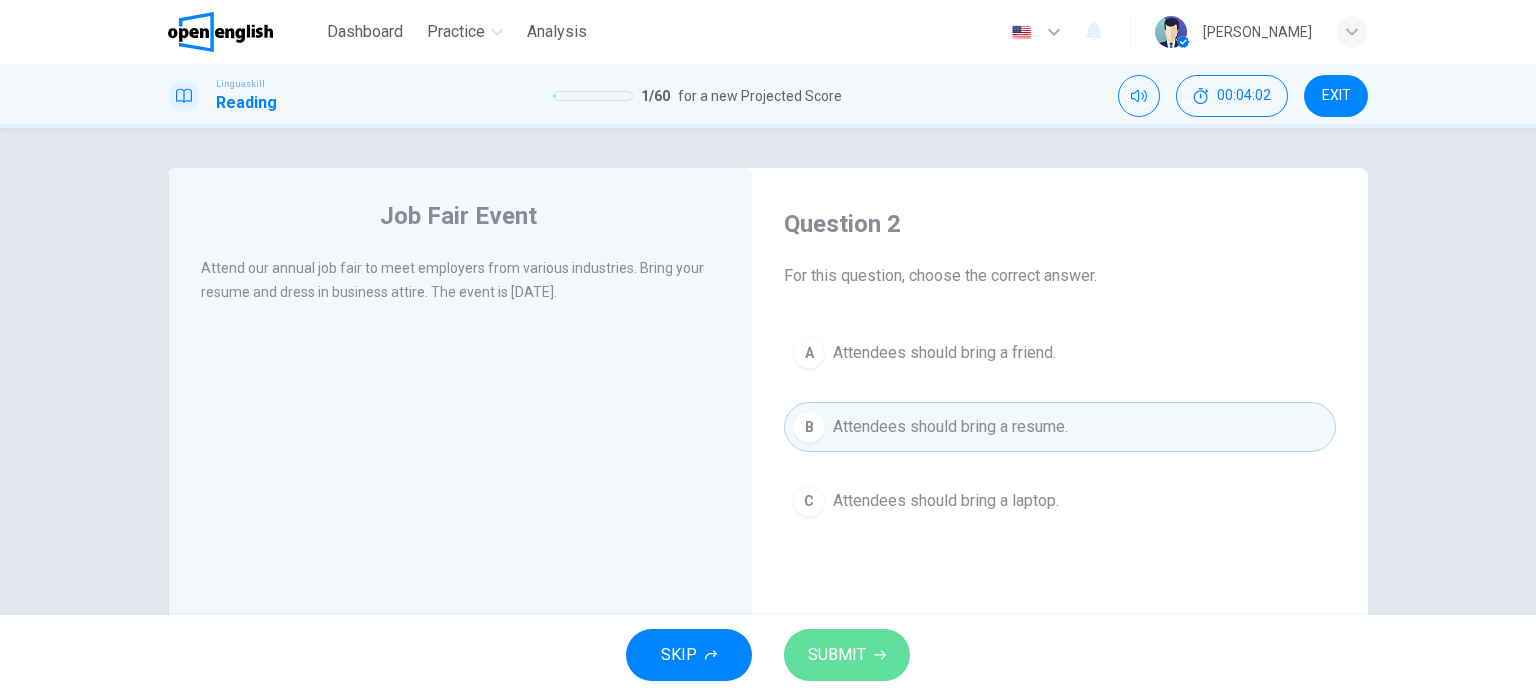 click on "SUBMIT" at bounding box center (837, 655) 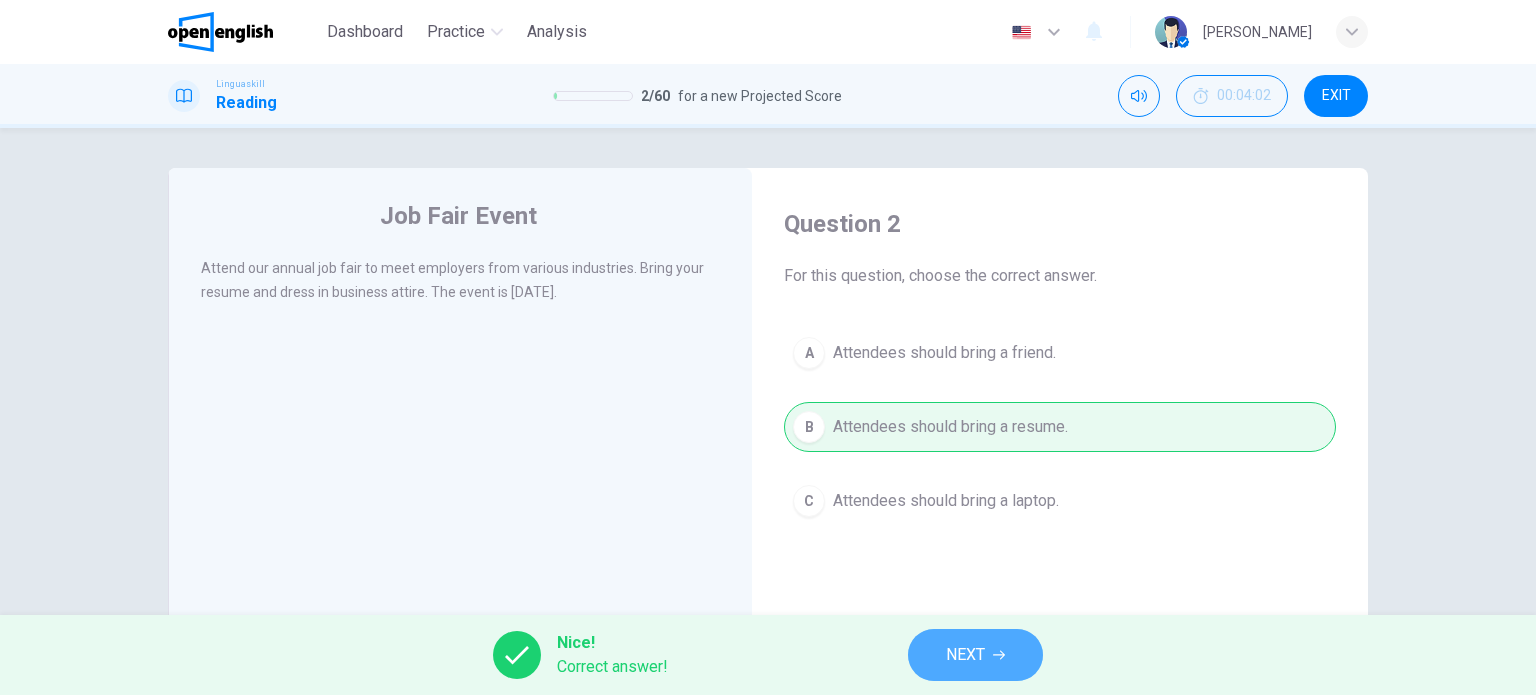 click on "NEXT" at bounding box center [975, 655] 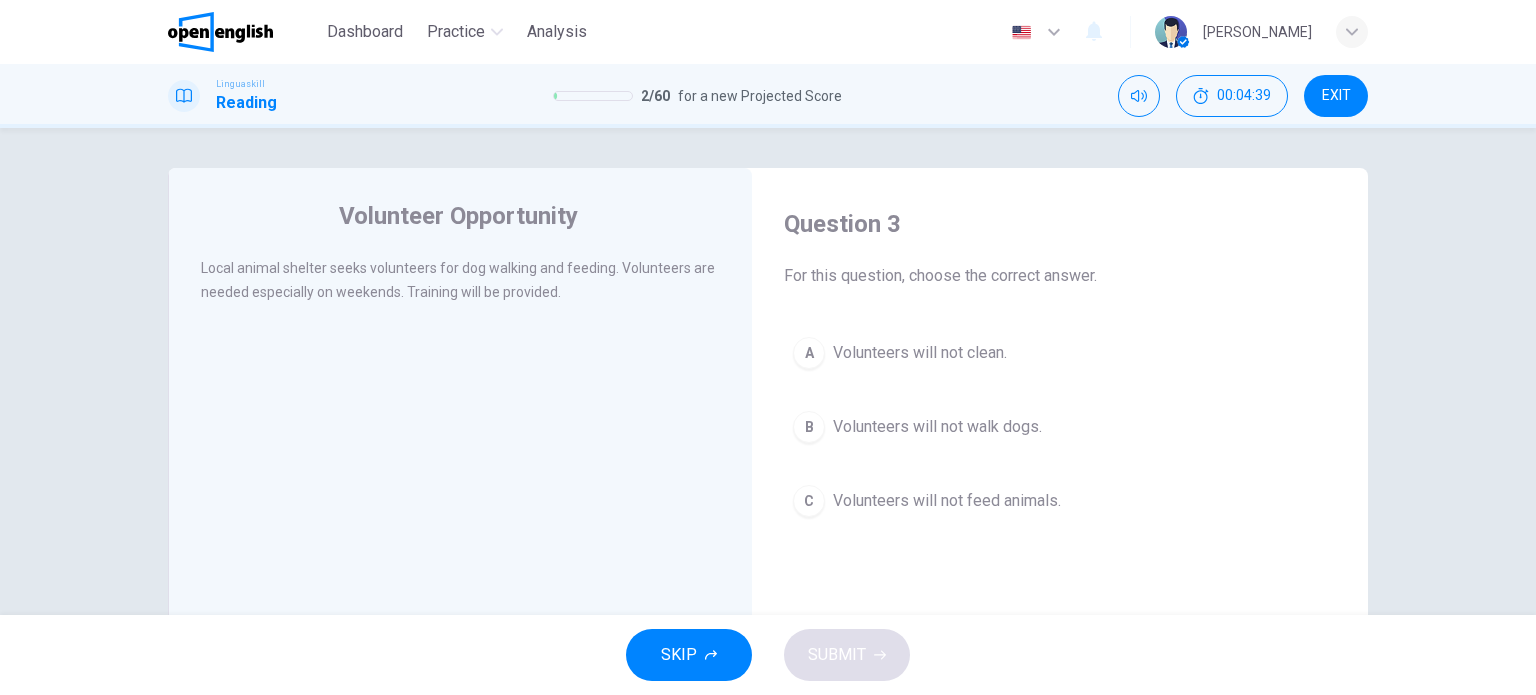 click on "A Volunteers will not clean." at bounding box center [1060, 353] 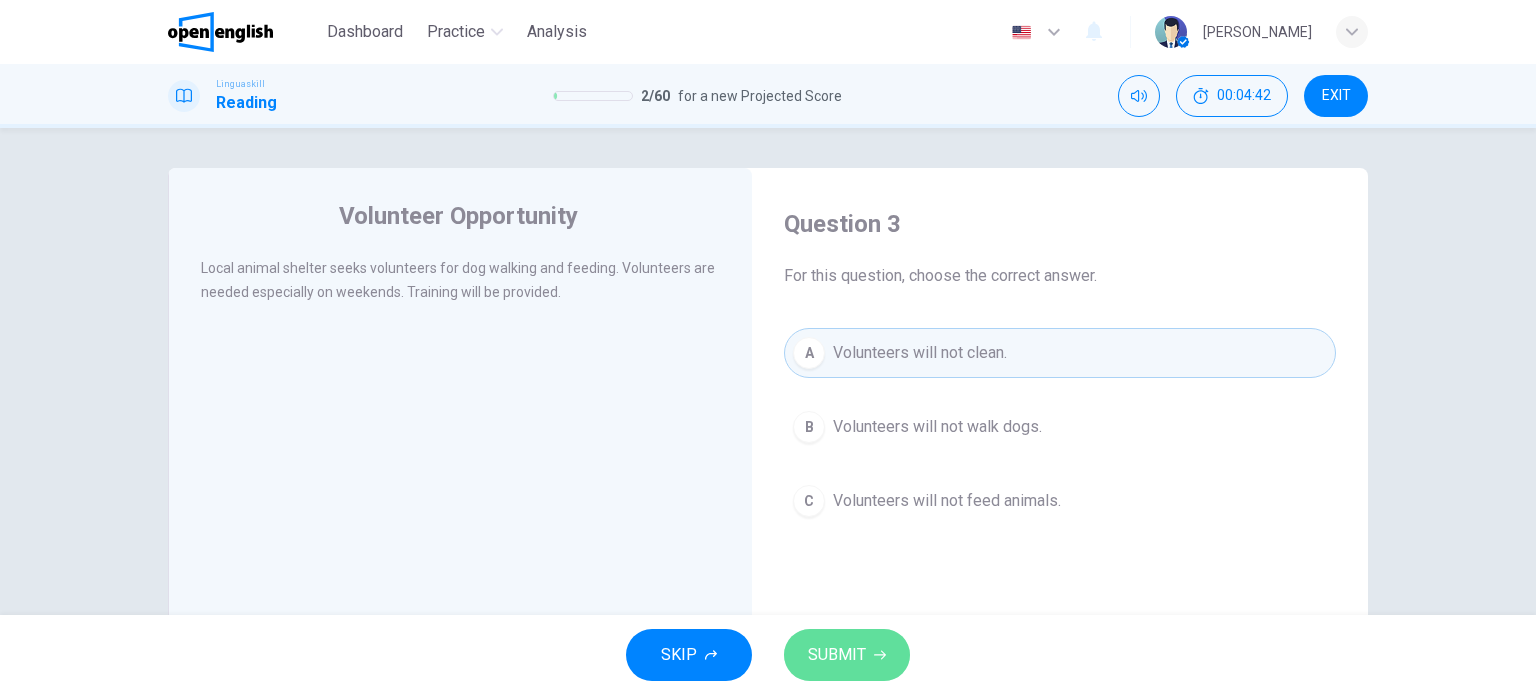 click on "SUBMIT" at bounding box center (847, 655) 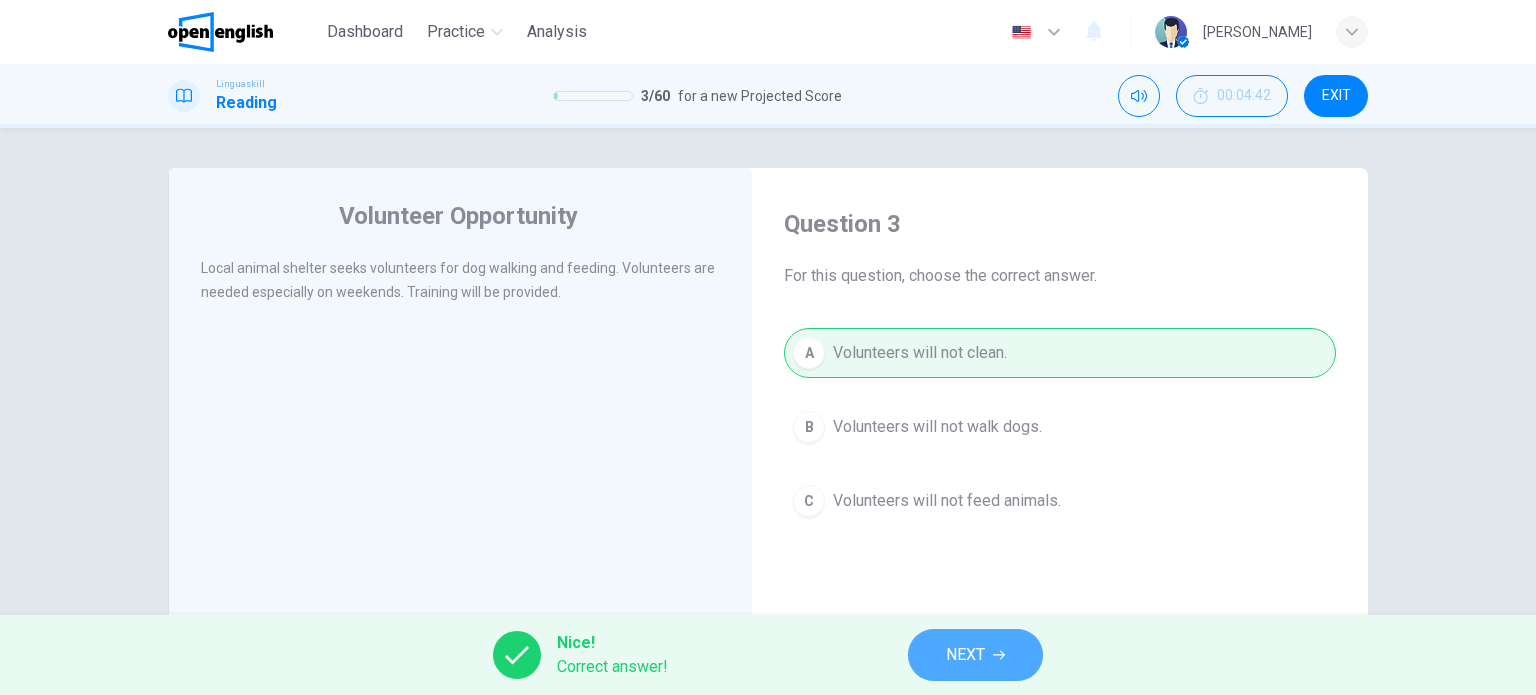 click on "NEXT" at bounding box center [965, 655] 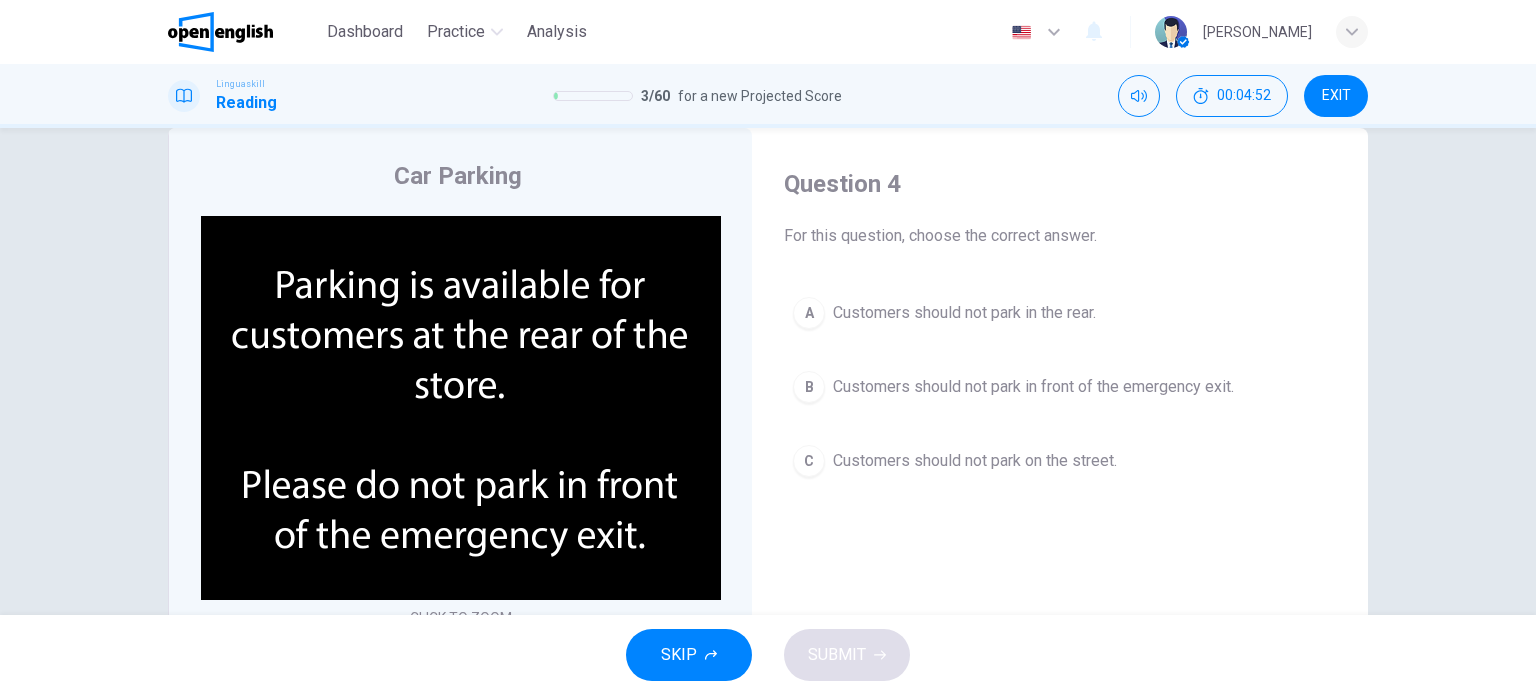 scroll, scrollTop: 36, scrollLeft: 0, axis: vertical 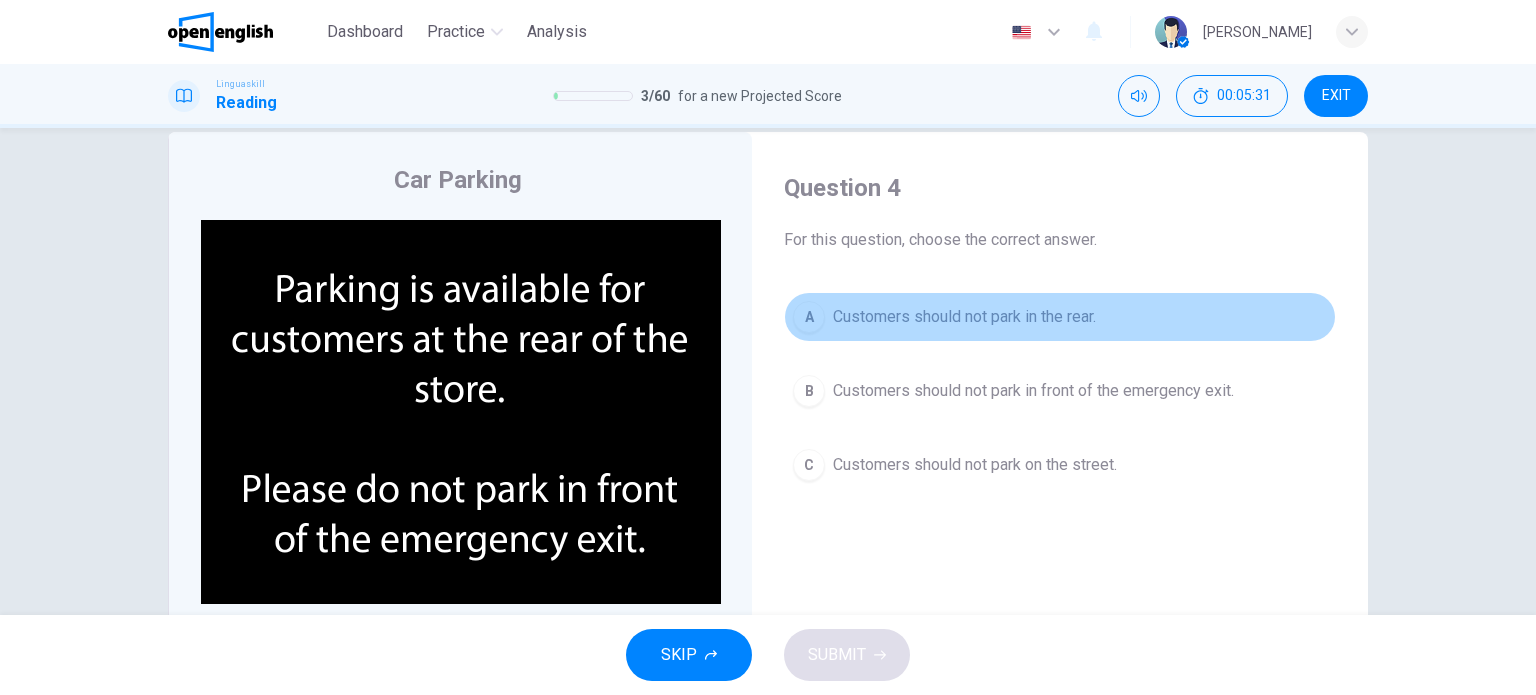 click on "Customers should not park in the rear." at bounding box center [964, 317] 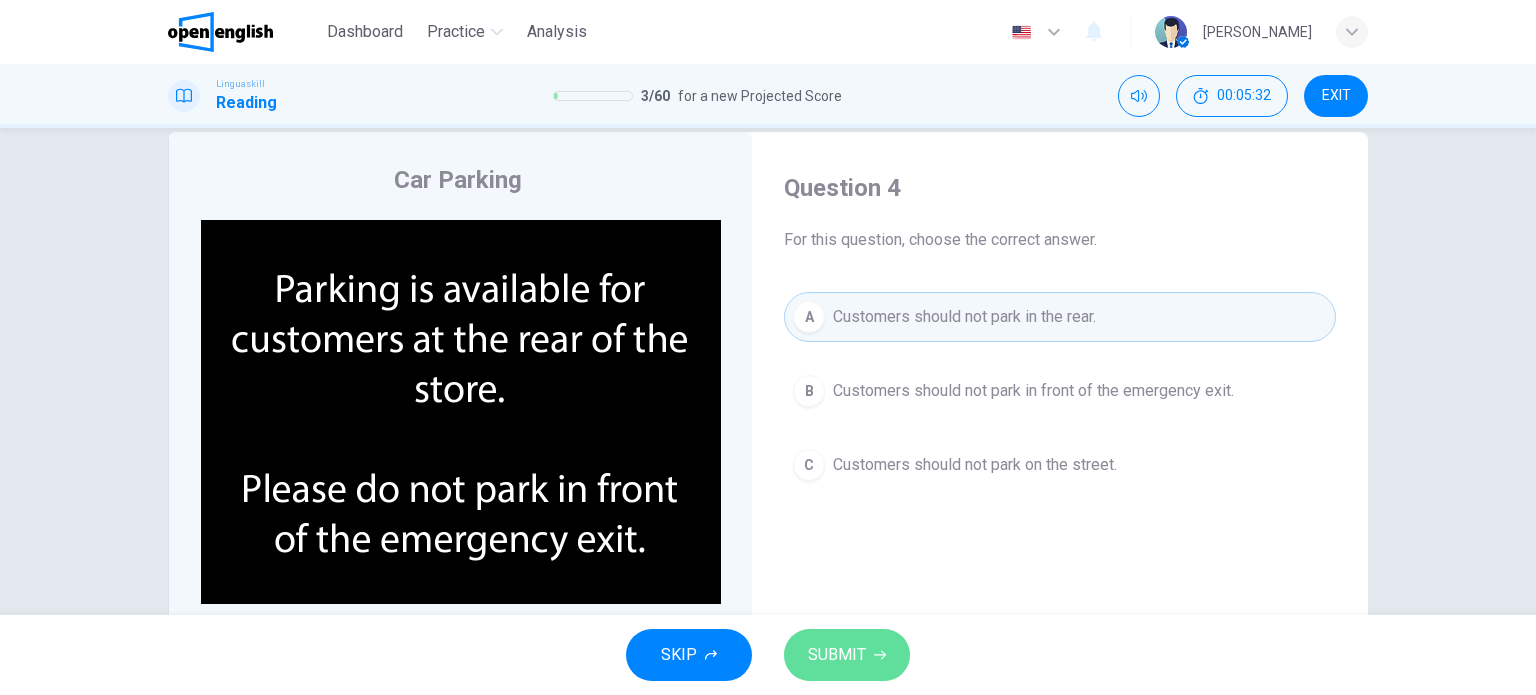 click on "SUBMIT" at bounding box center (837, 655) 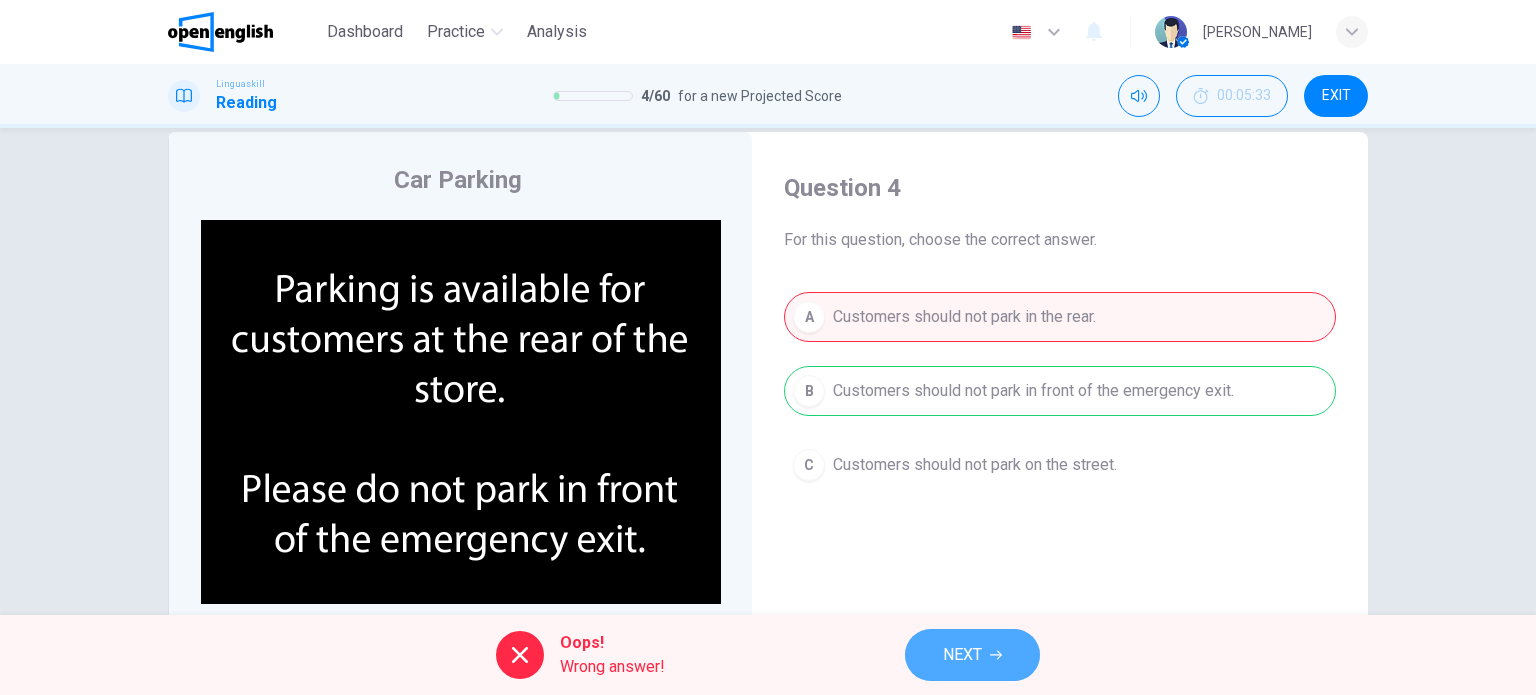 click on "NEXT" at bounding box center (962, 655) 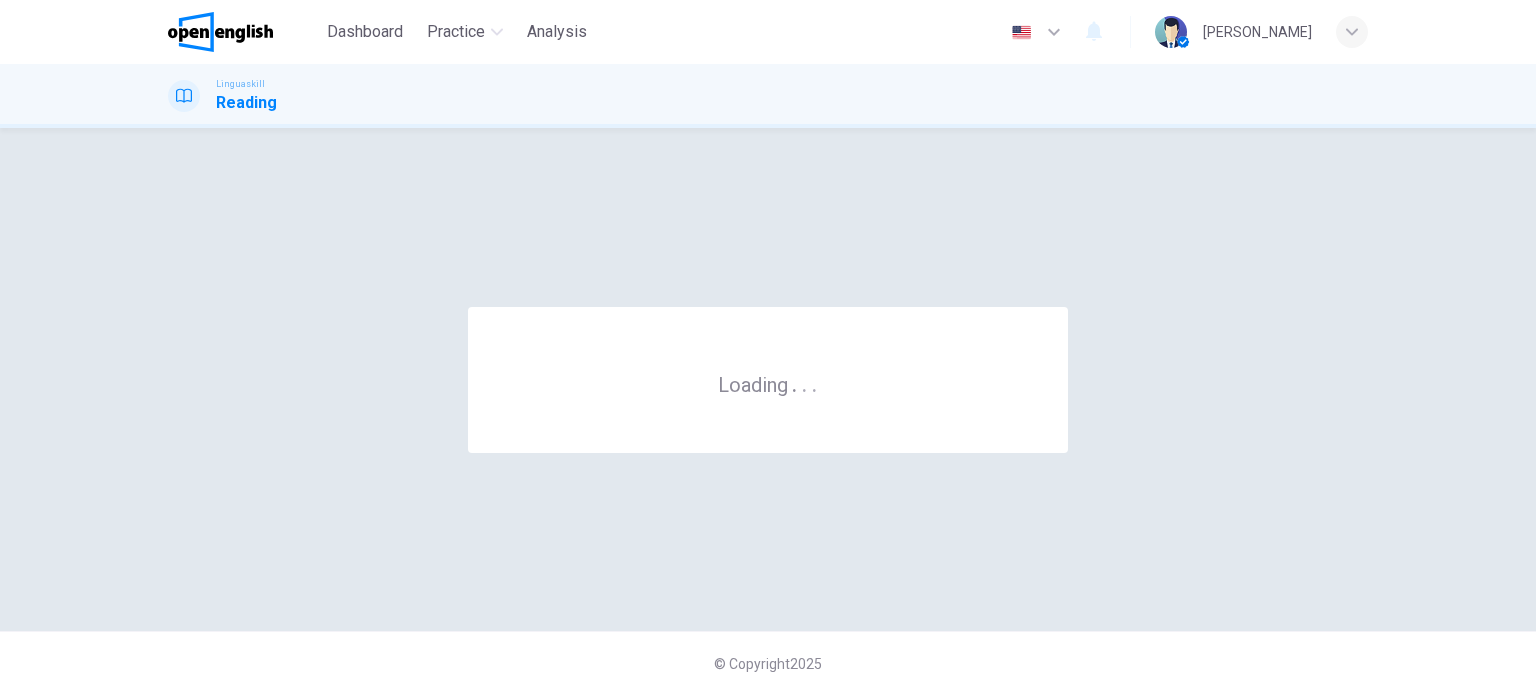 scroll, scrollTop: 0, scrollLeft: 0, axis: both 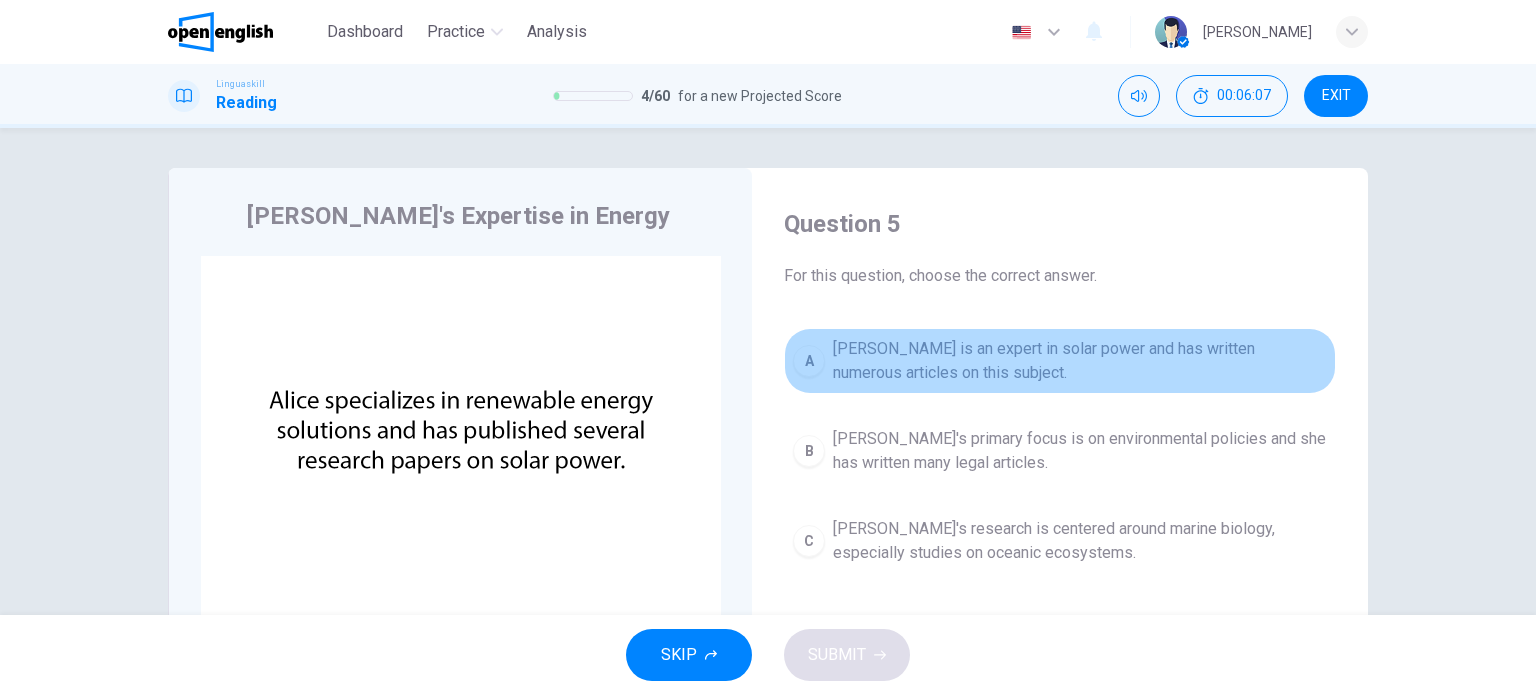 click on "Alice is an expert in solar power and has written numerous articles on this subject." at bounding box center (1080, 361) 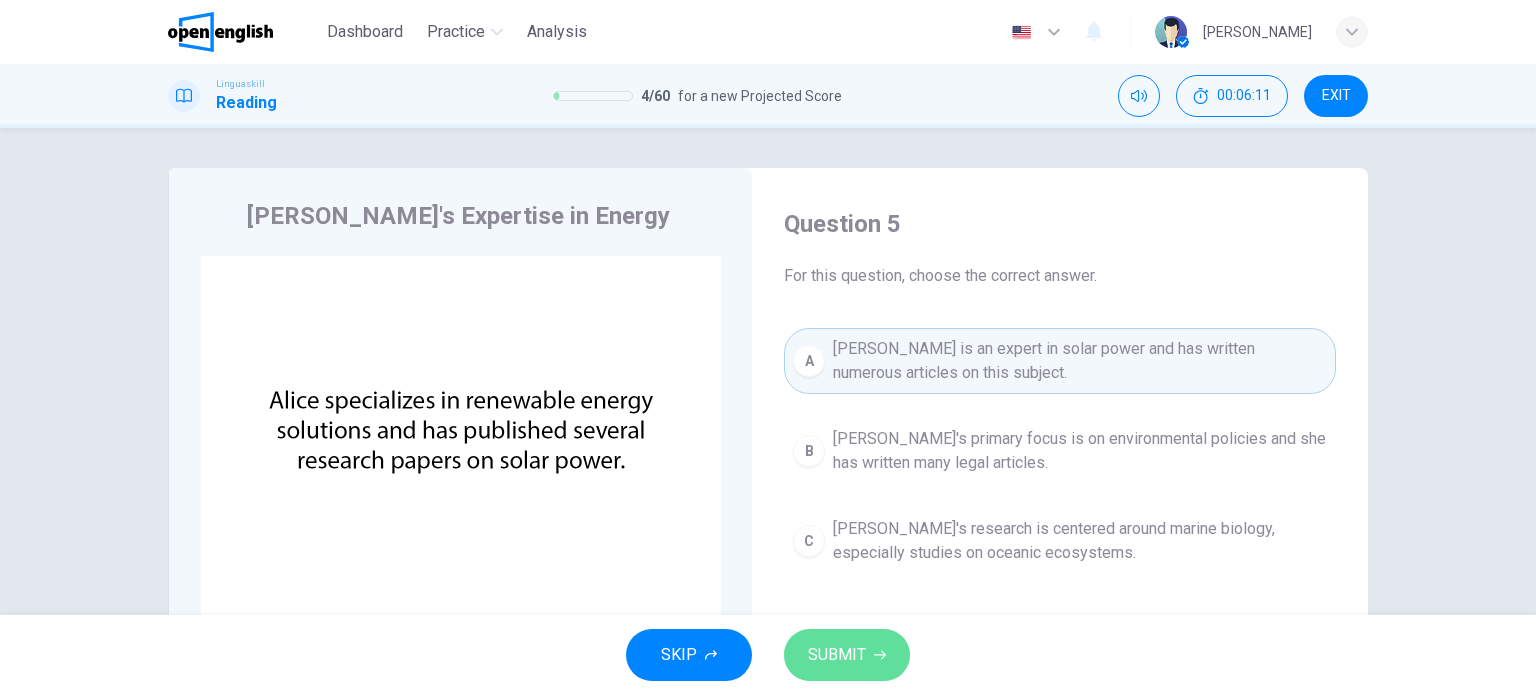 click on "SUBMIT" at bounding box center [837, 655] 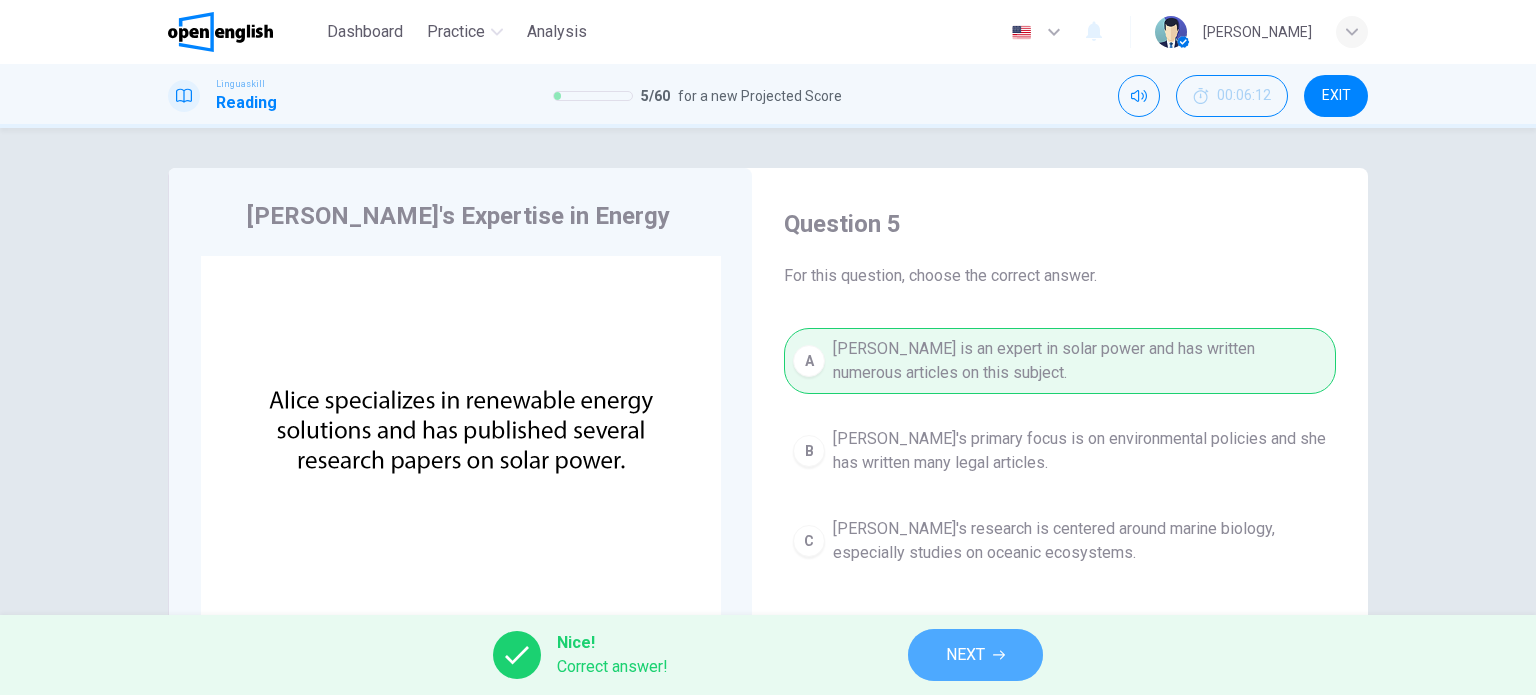 click on "NEXT" at bounding box center [975, 655] 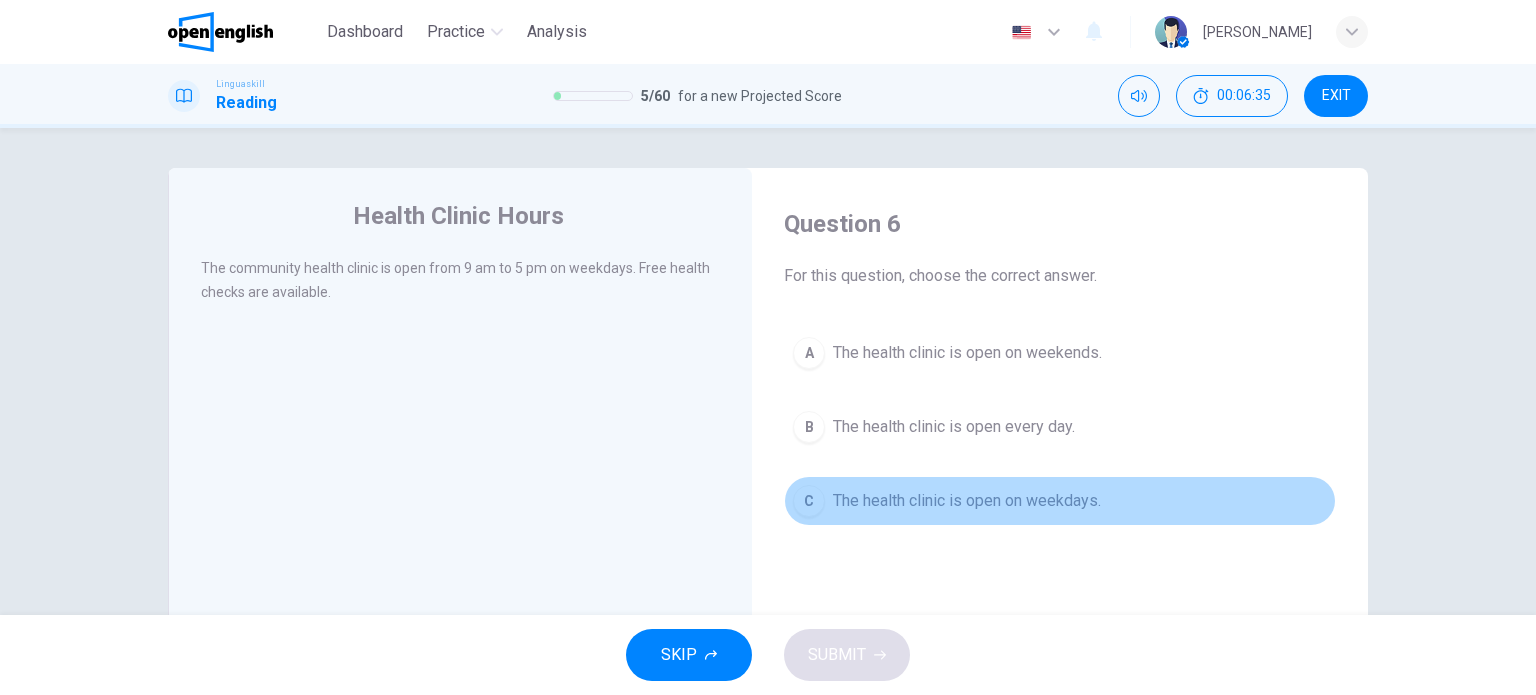 click on "The health clinic is open on weekdays." at bounding box center [967, 501] 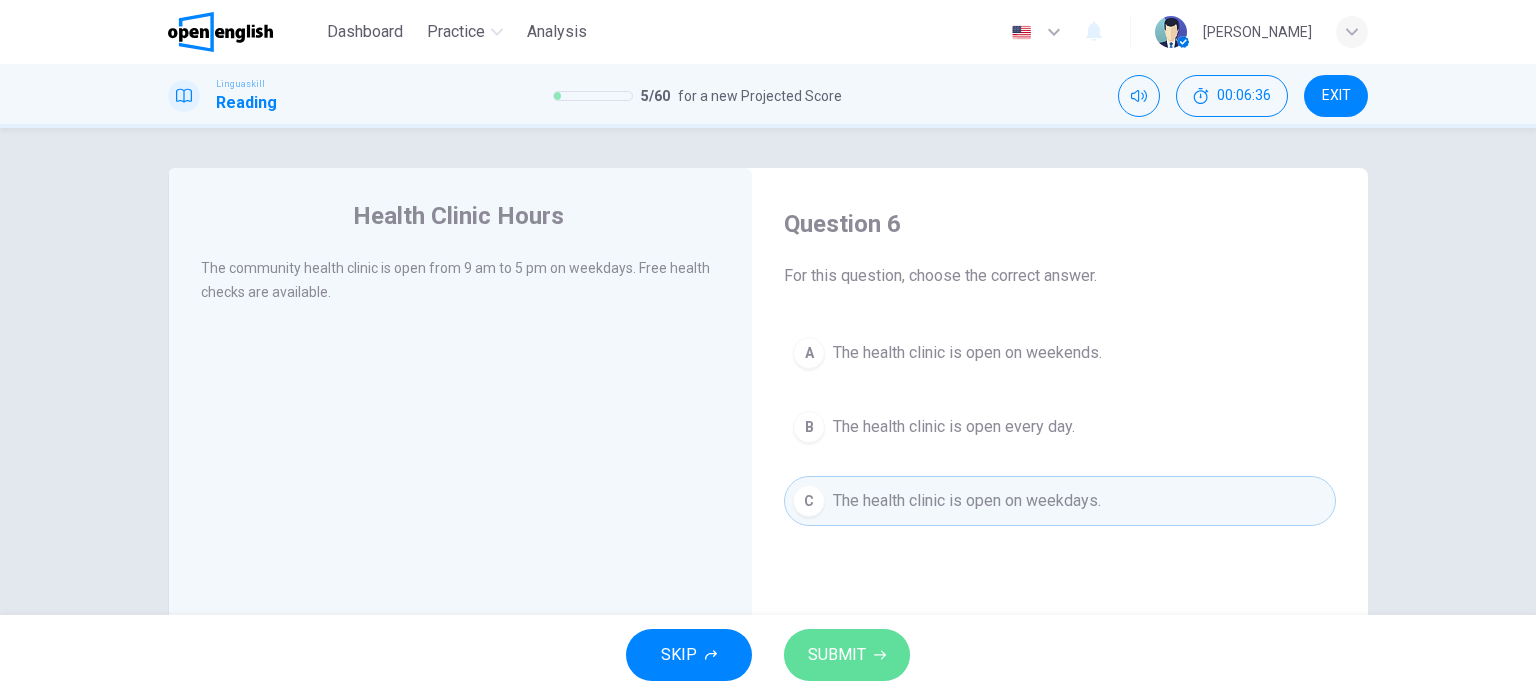 click on "SUBMIT" at bounding box center [837, 655] 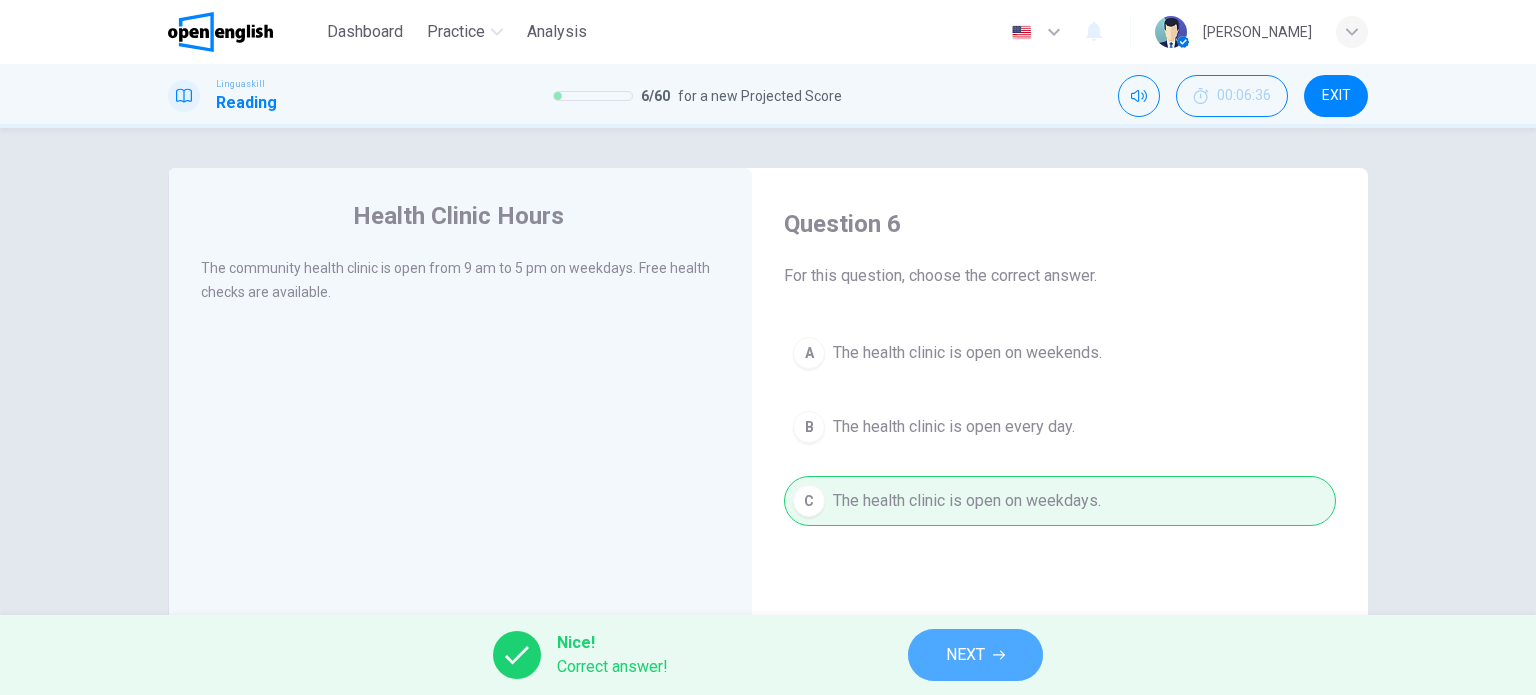 click on "NEXT" at bounding box center [975, 655] 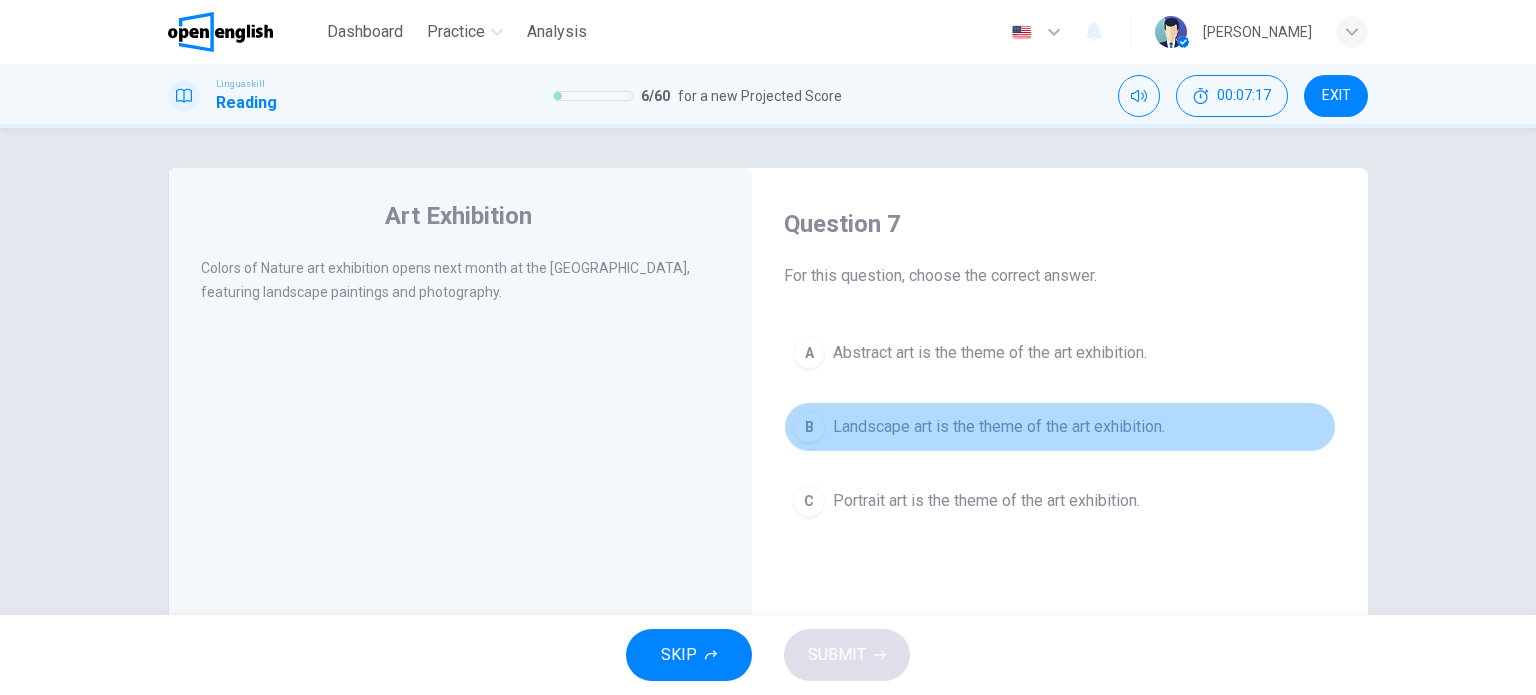 click on "Landscape art is the theme of the art exhibition." at bounding box center (999, 427) 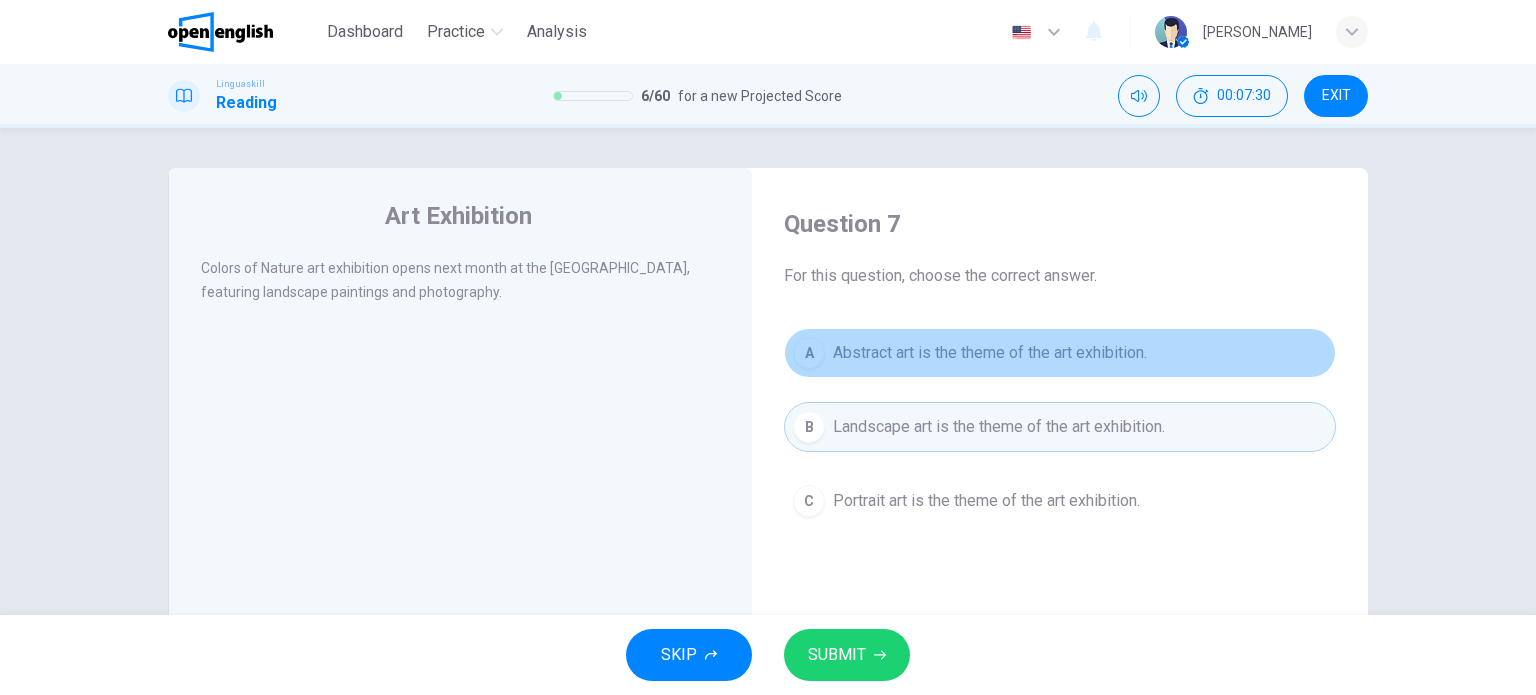 click on "Abstract art is the theme of the art exhibition." at bounding box center (990, 353) 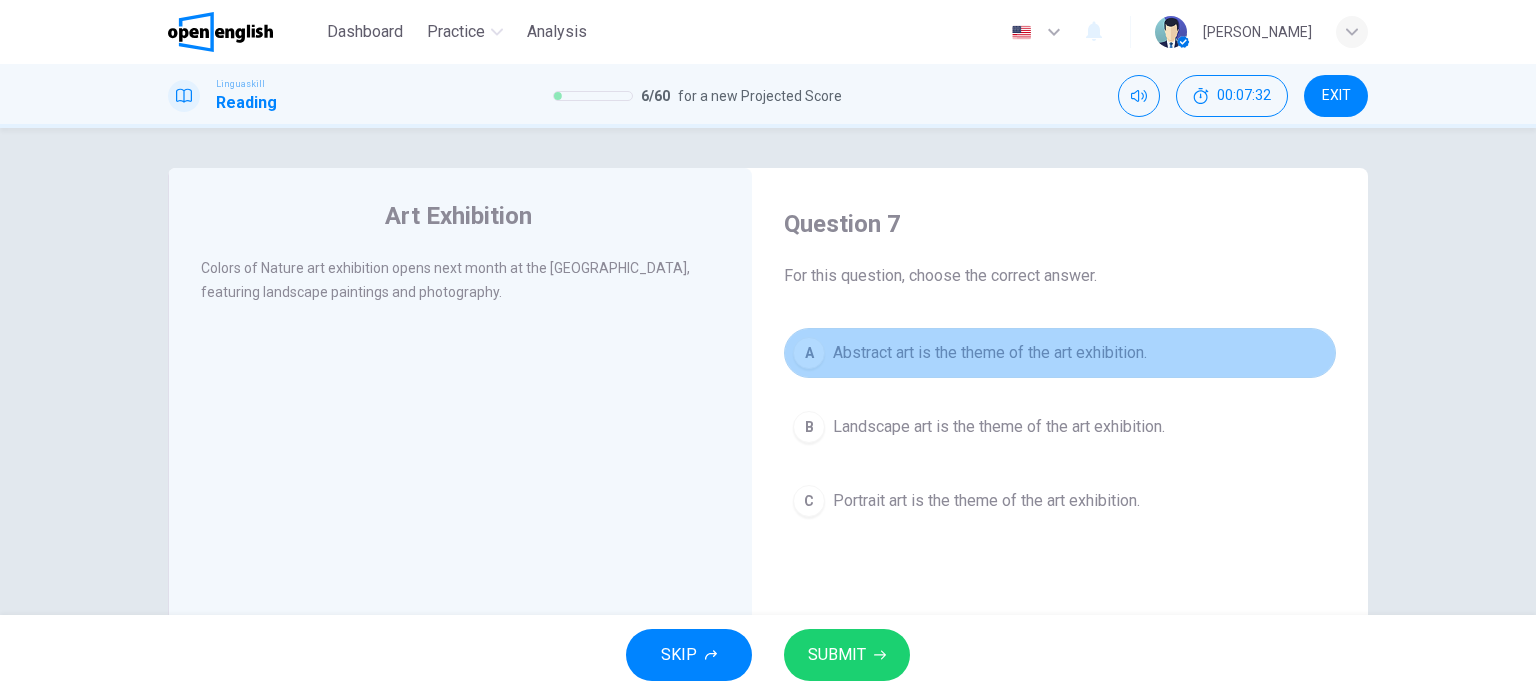 click on "Abstract art is the theme of the art exhibition." at bounding box center [990, 353] 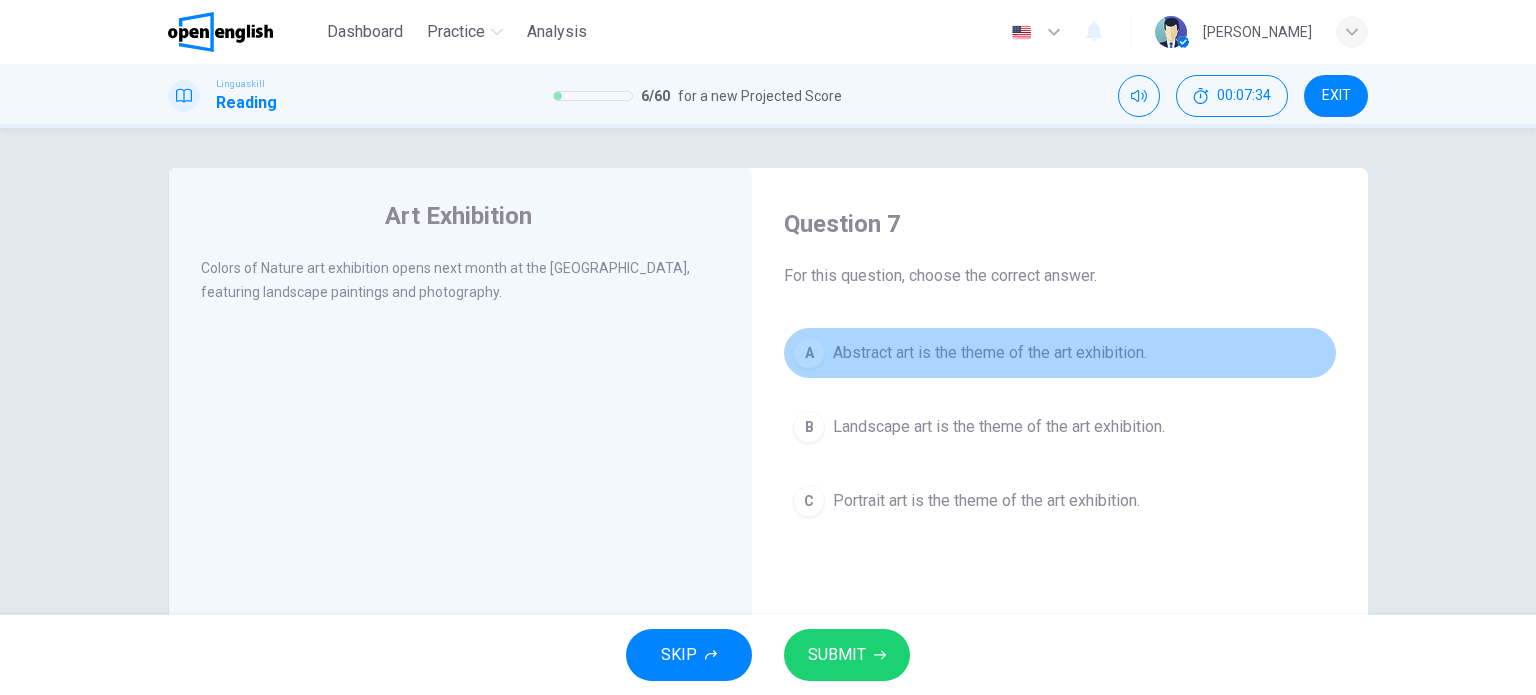 click on "Abstract art is the theme of the art exhibition." at bounding box center (990, 353) 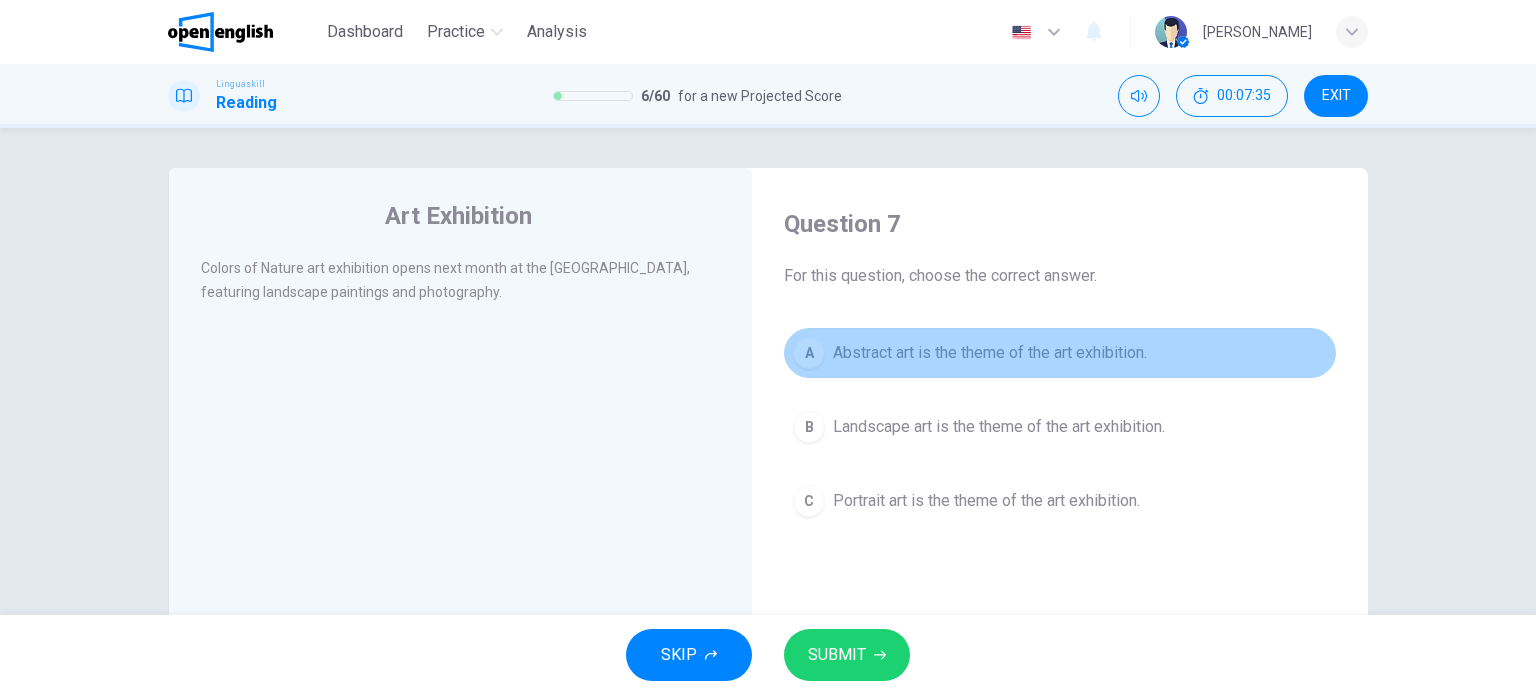 click on "Abstract art is the theme of the art exhibition." at bounding box center (990, 353) 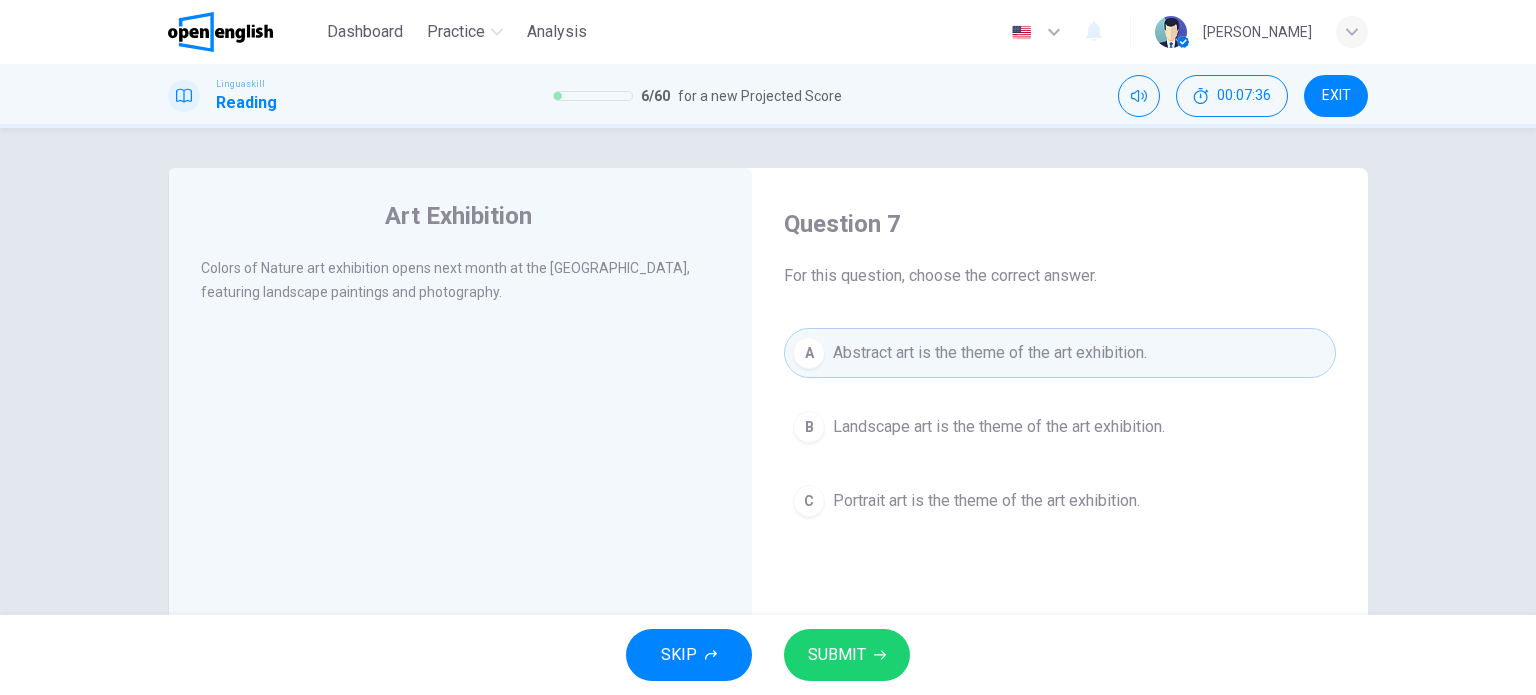 click on "Abstract art is the theme of the art exhibition." at bounding box center (990, 353) 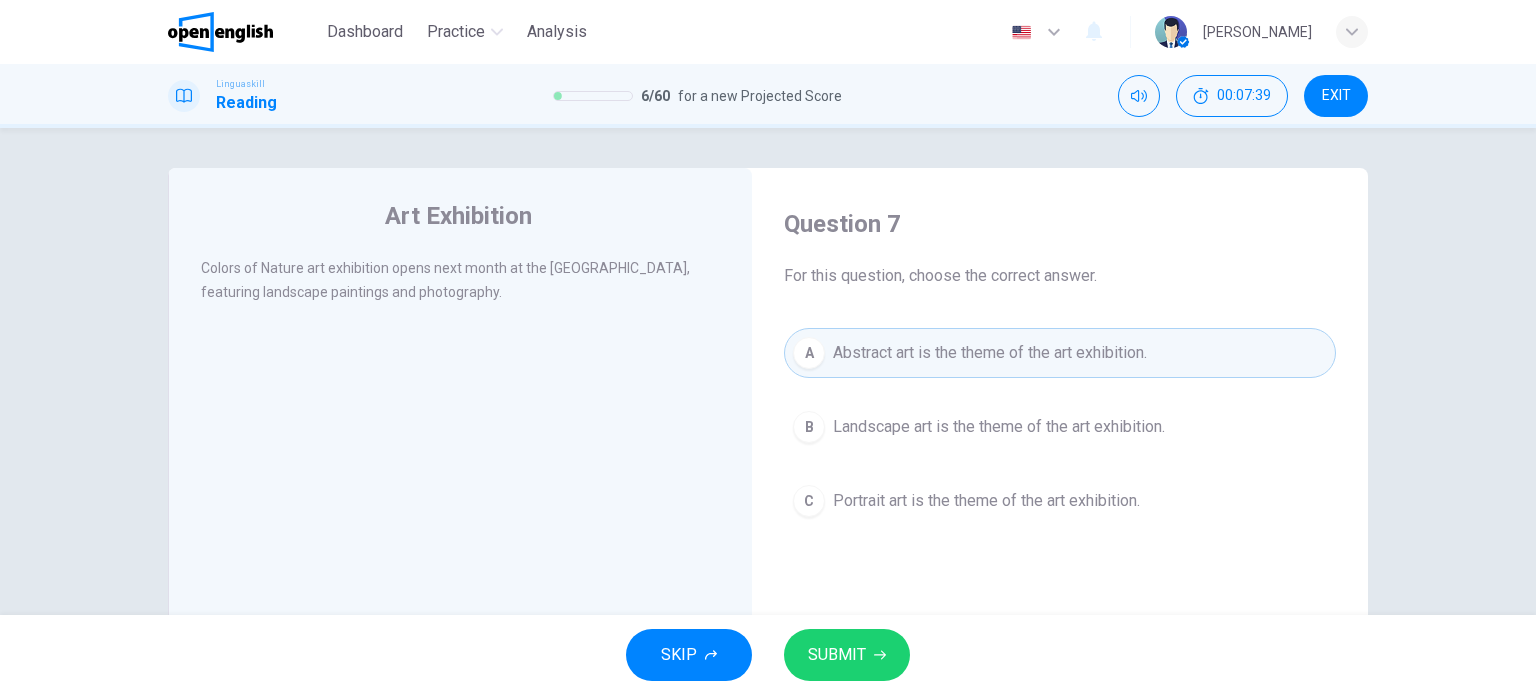 click on "Abstract art is the theme of the art exhibition." at bounding box center (990, 353) 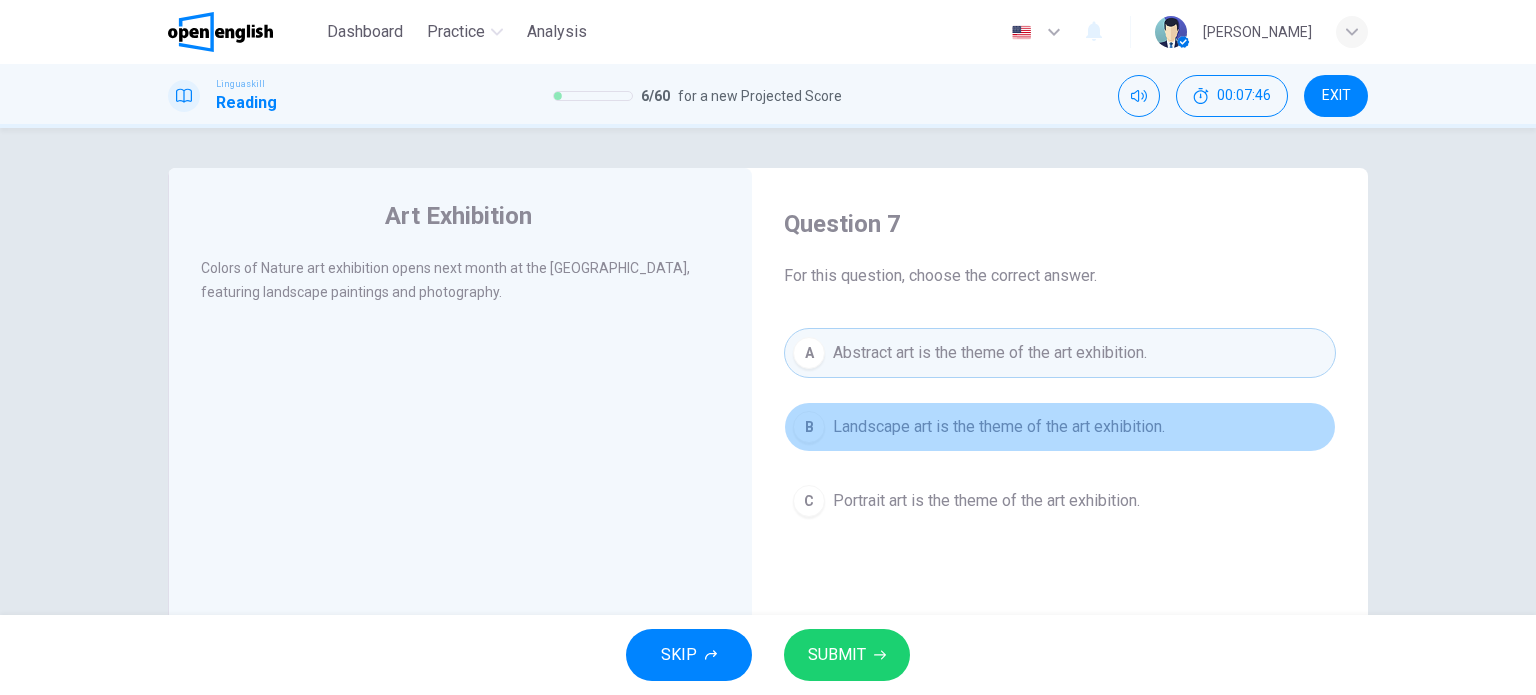 click on "B Landscape art is the theme of the art exhibition." at bounding box center (1060, 427) 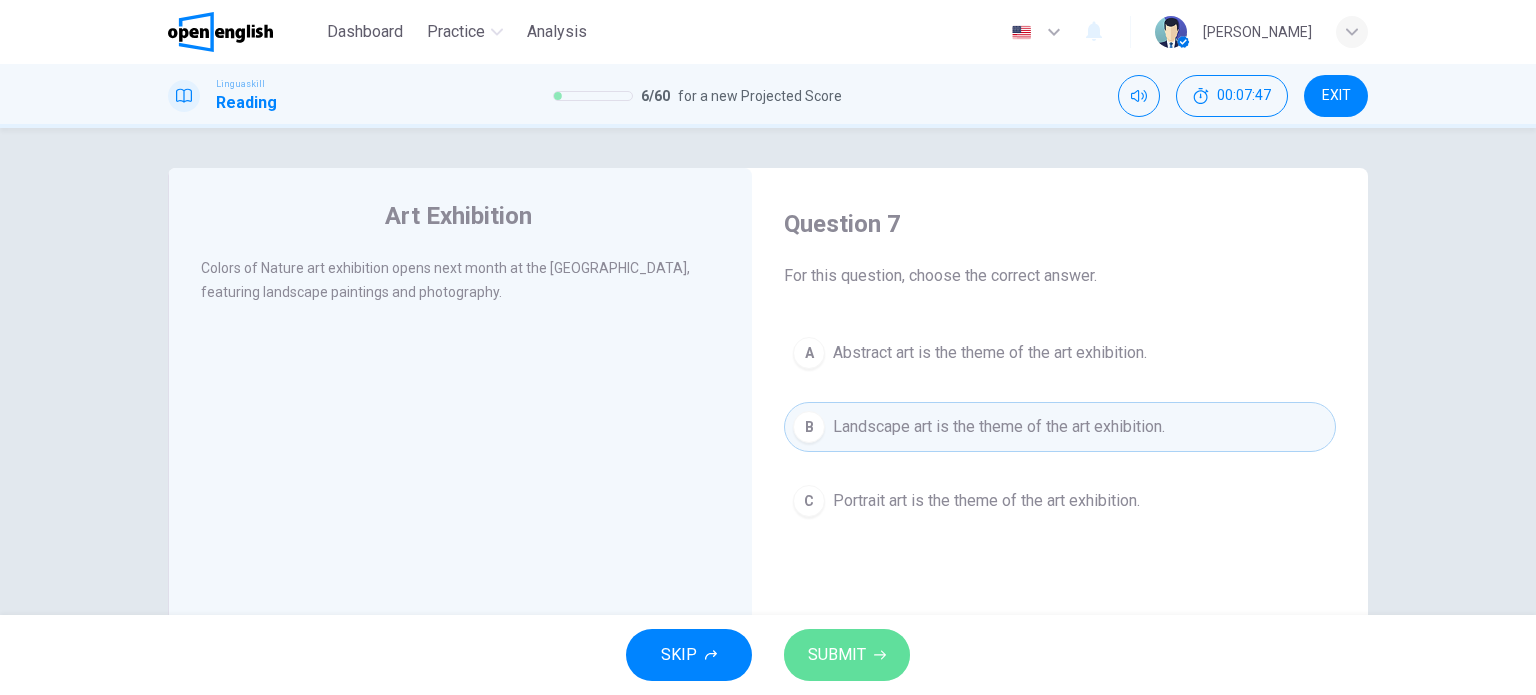 click on "SUBMIT" at bounding box center (837, 655) 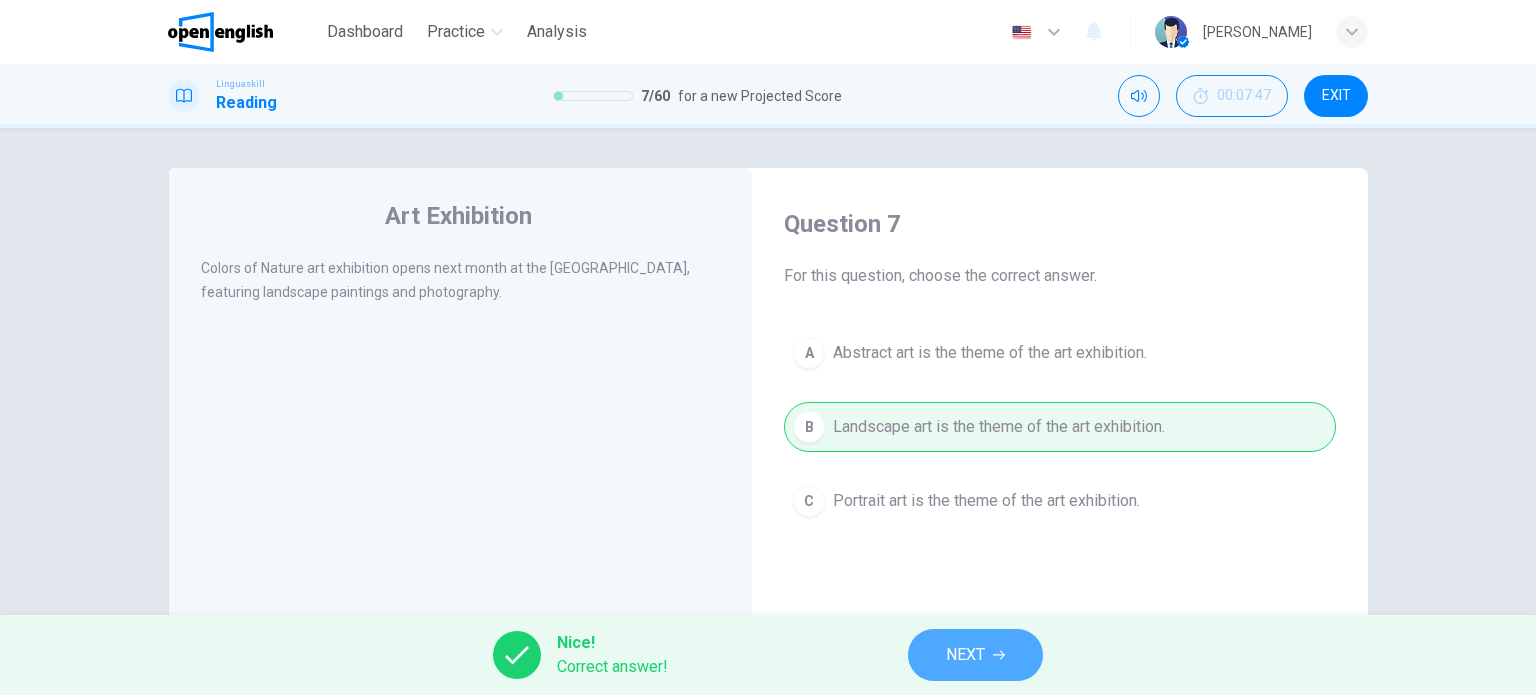 click on "NEXT" at bounding box center (975, 655) 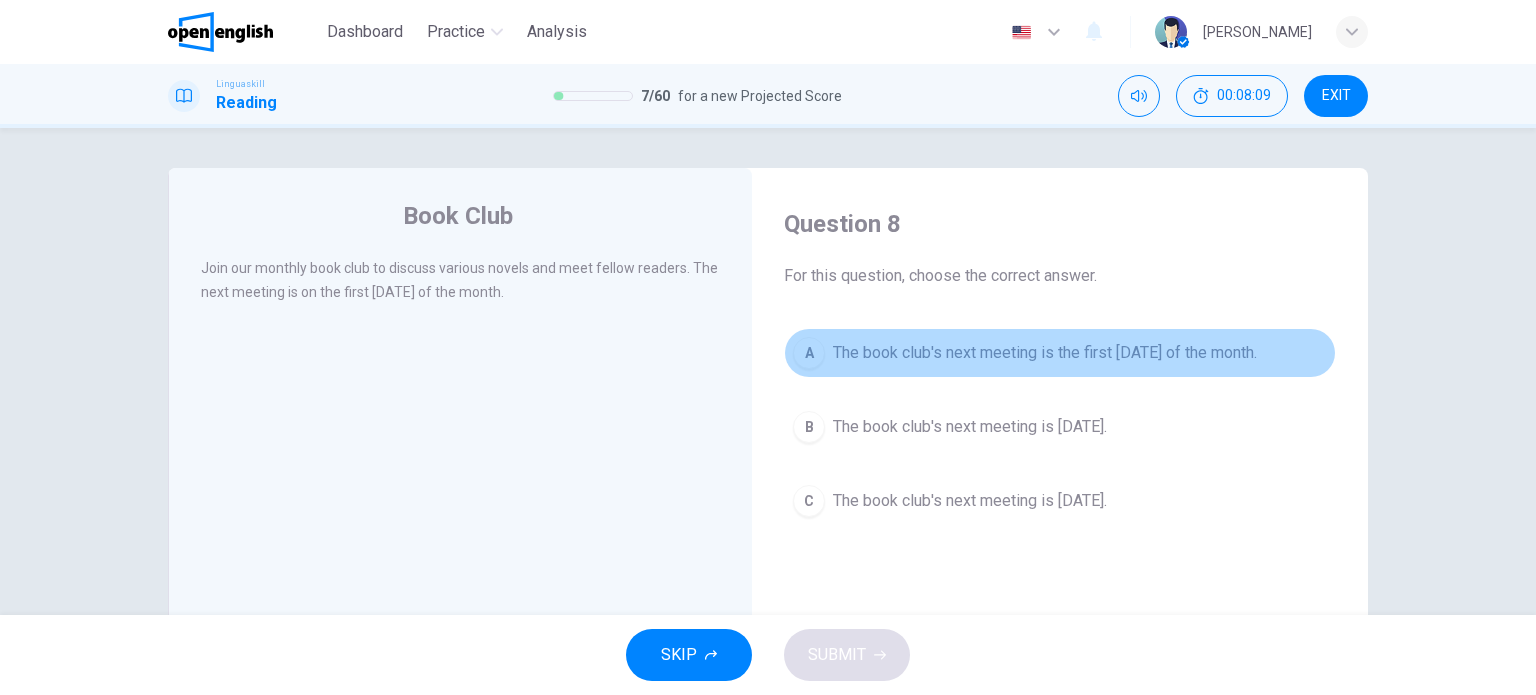 click on "The book club's next meeting is the first Monday of the month." at bounding box center (1045, 353) 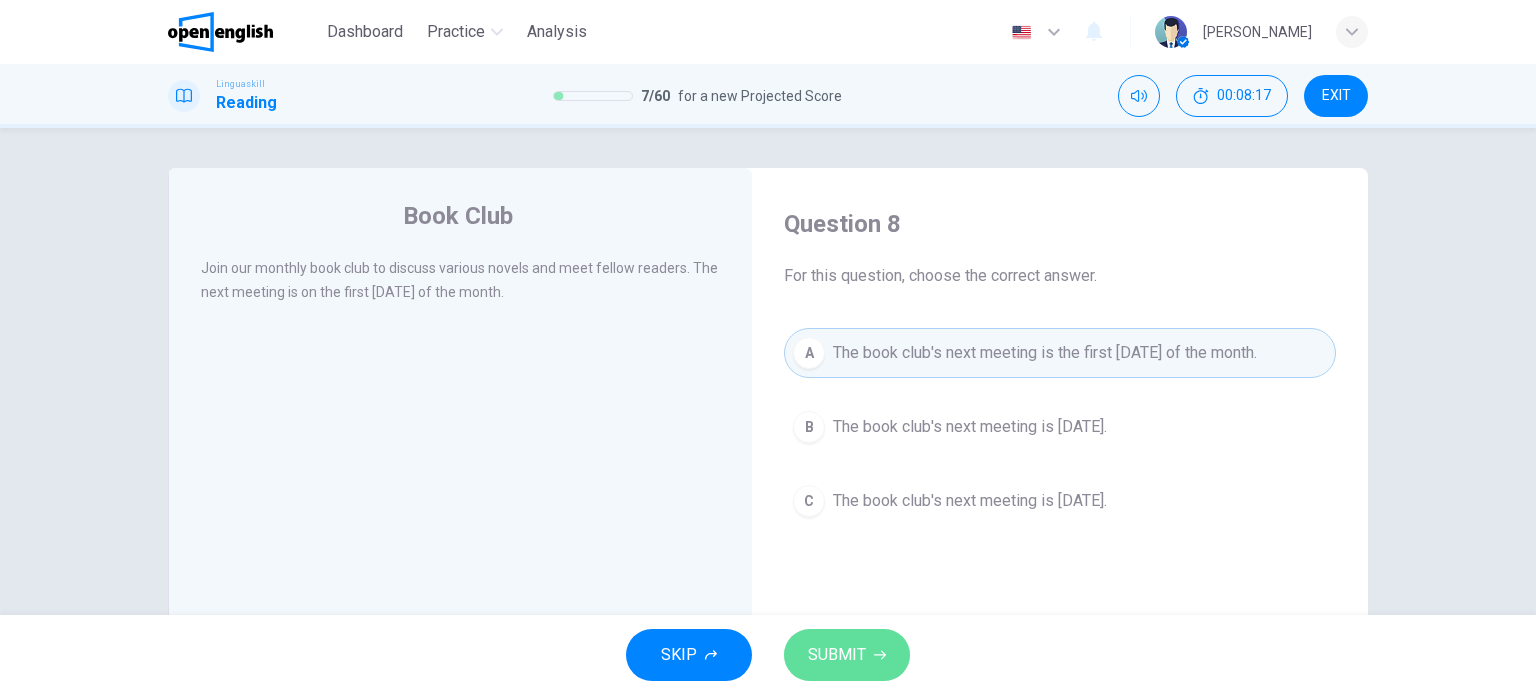 click on "SUBMIT" at bounding box center (847, 655) 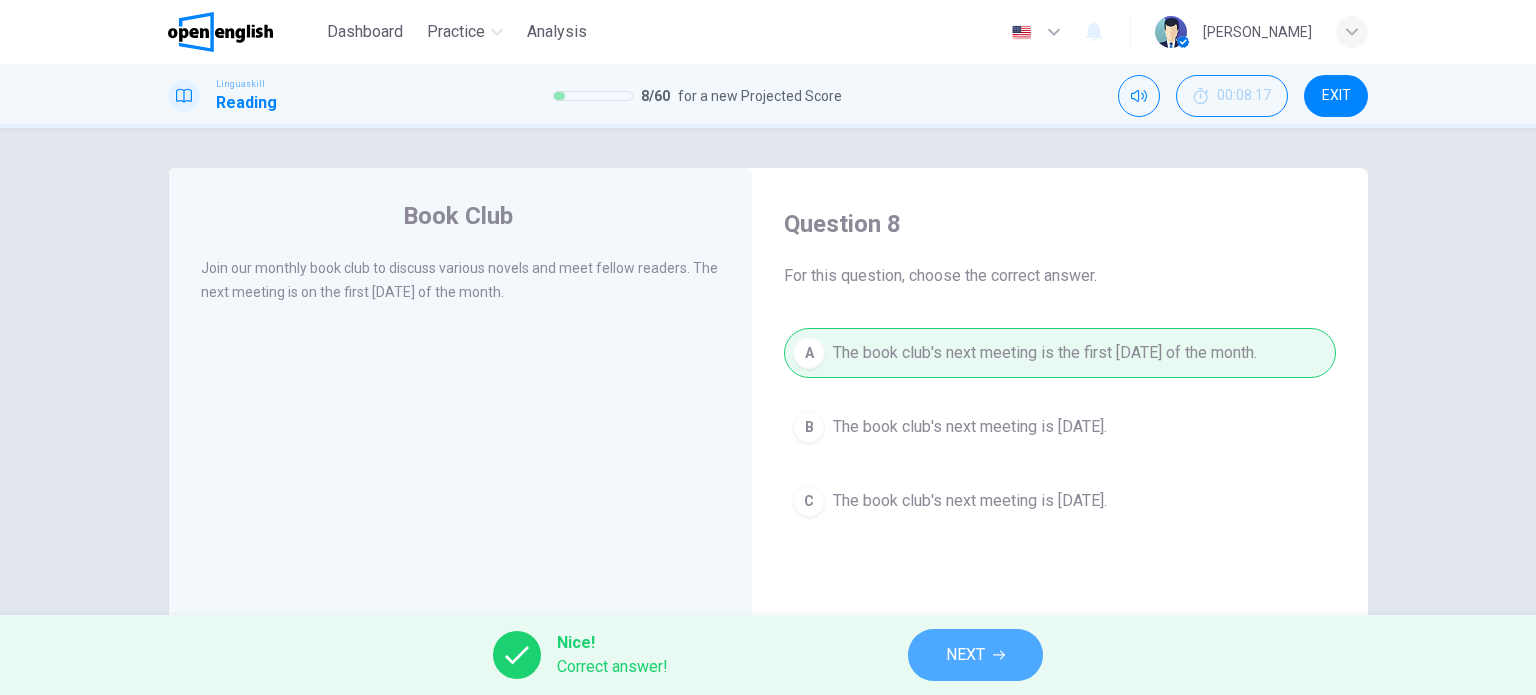 click on "NEXT" at bounding box center (965, 655) 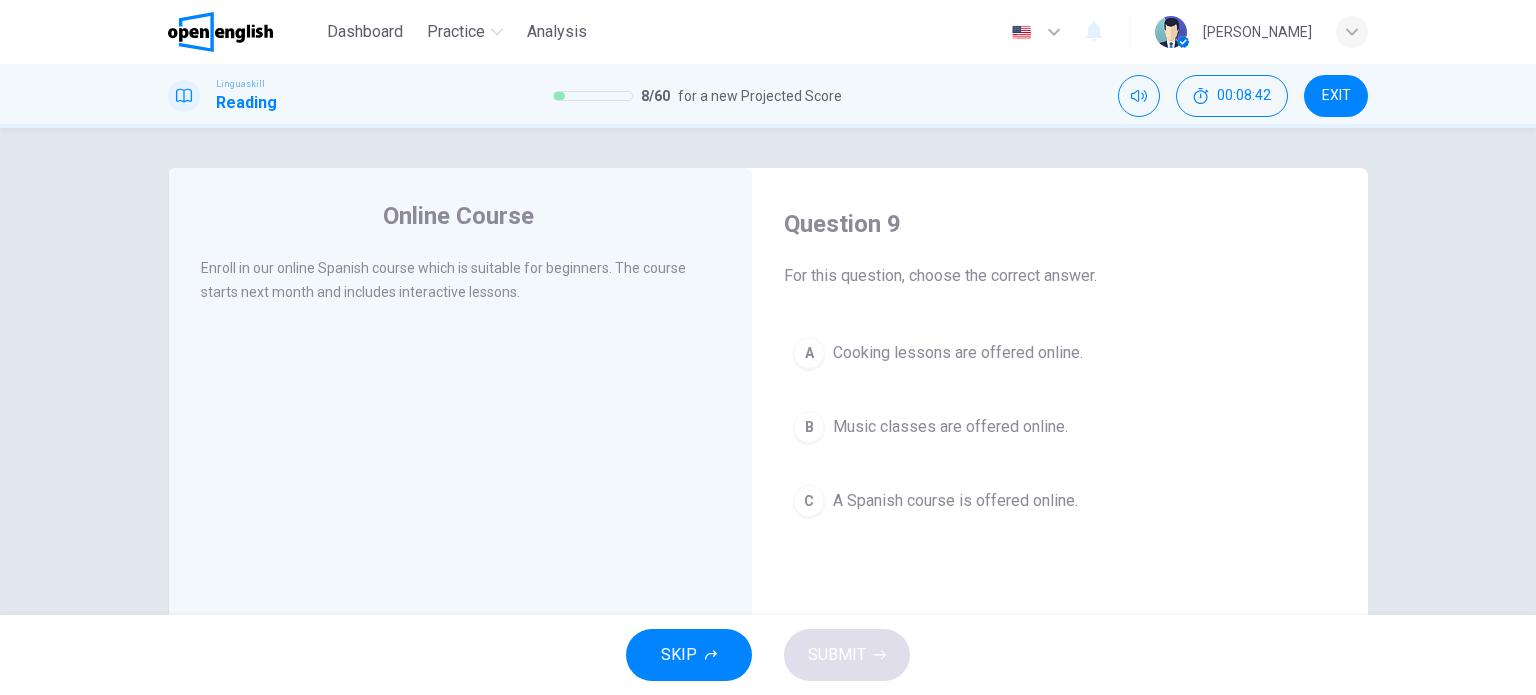 click on "A Spanish course is offered online." at bounding box center (955, 501) 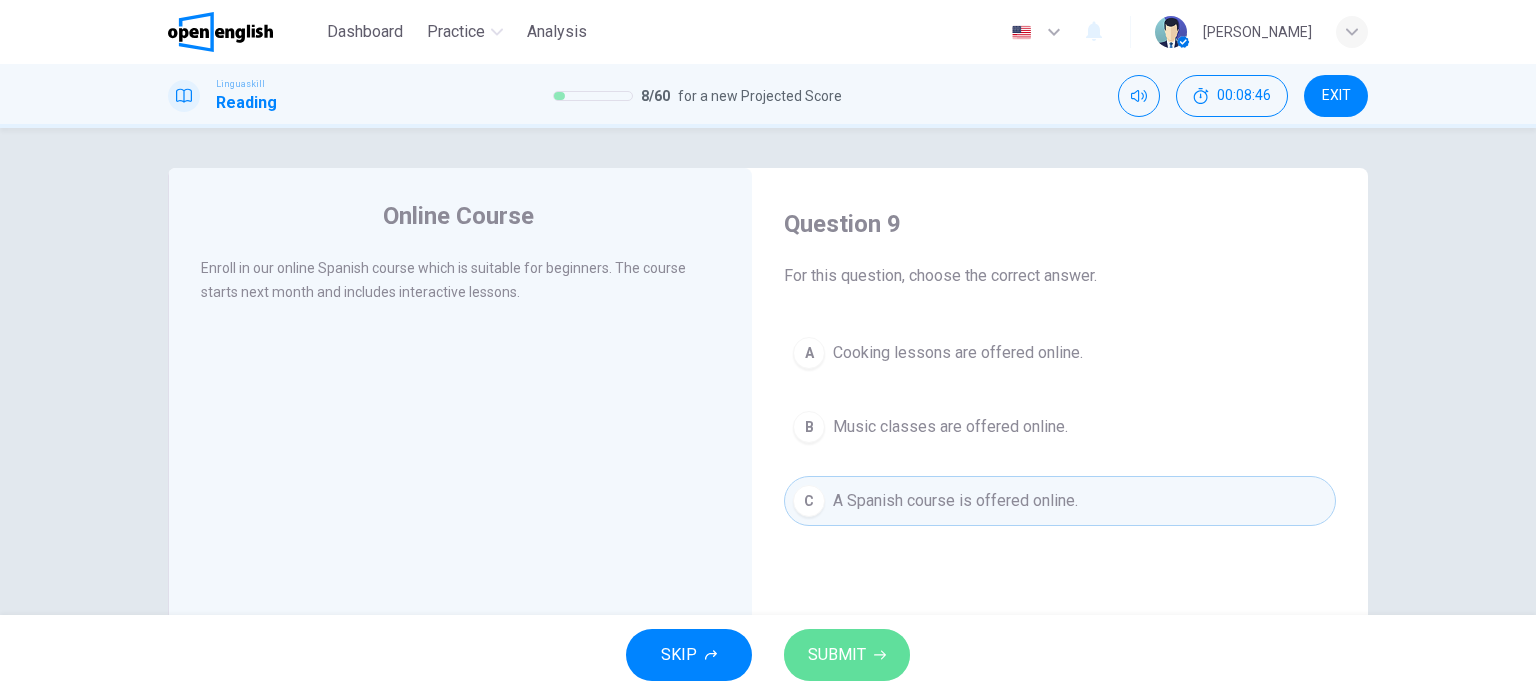 click on "SUBMIT" at bounding box center [837, 655] 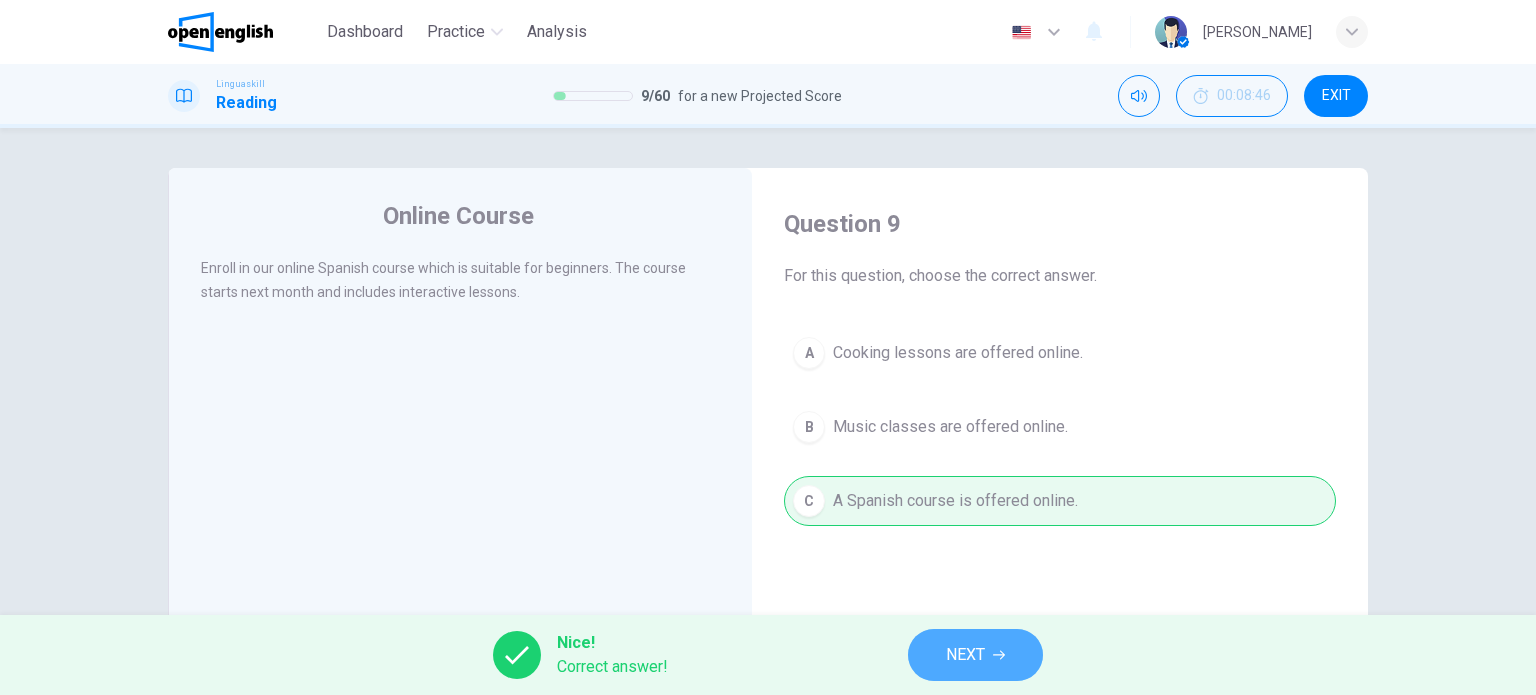 click on "NEXT" at bounding box center [965, 655] 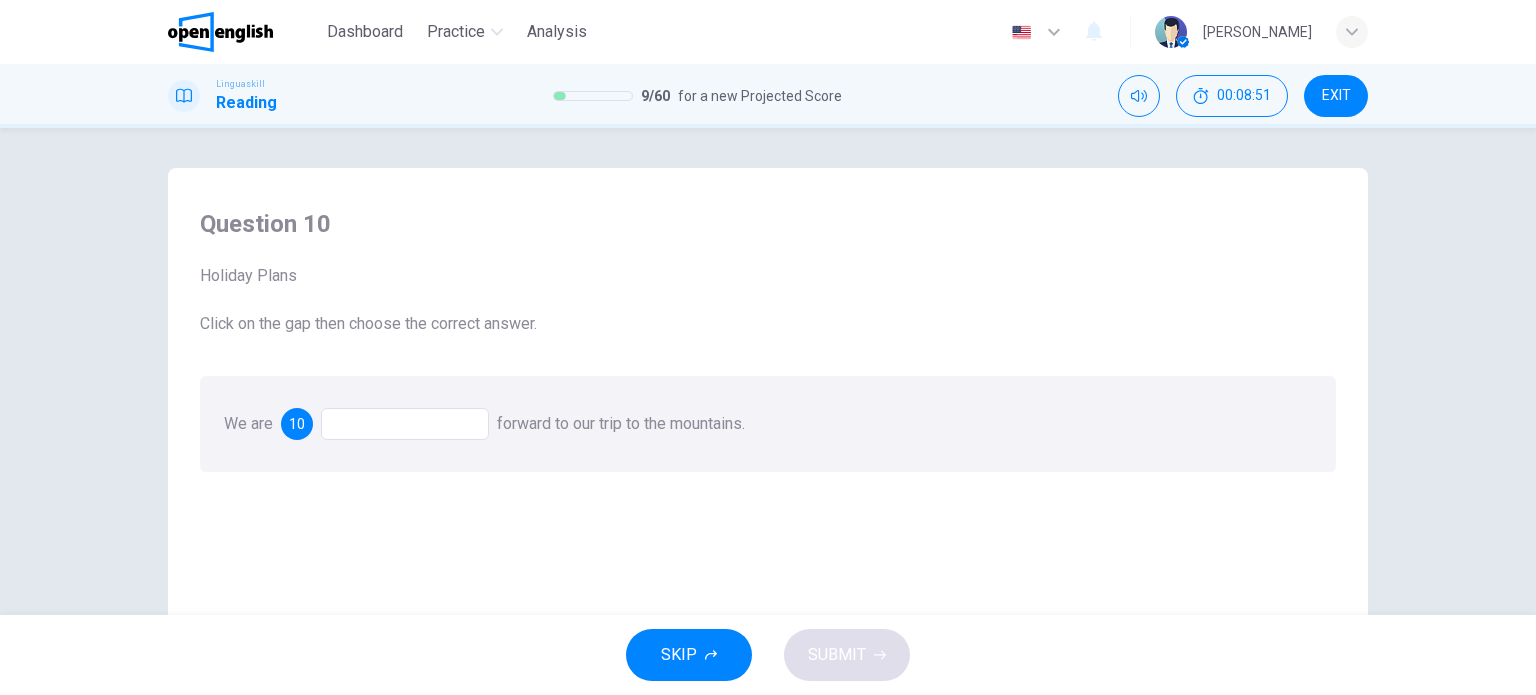 click at bounding box center [405, 424] 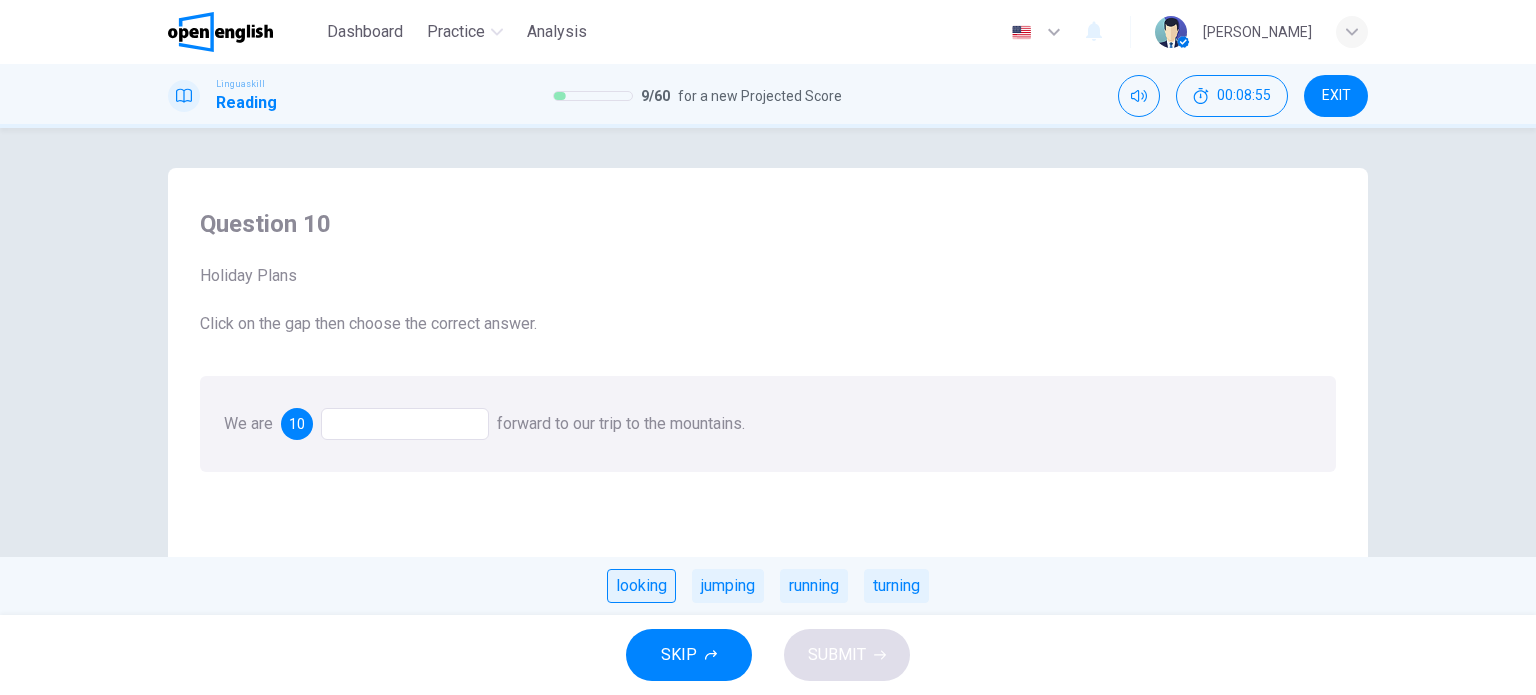 click on "looking" at bounding box center (641, 586) 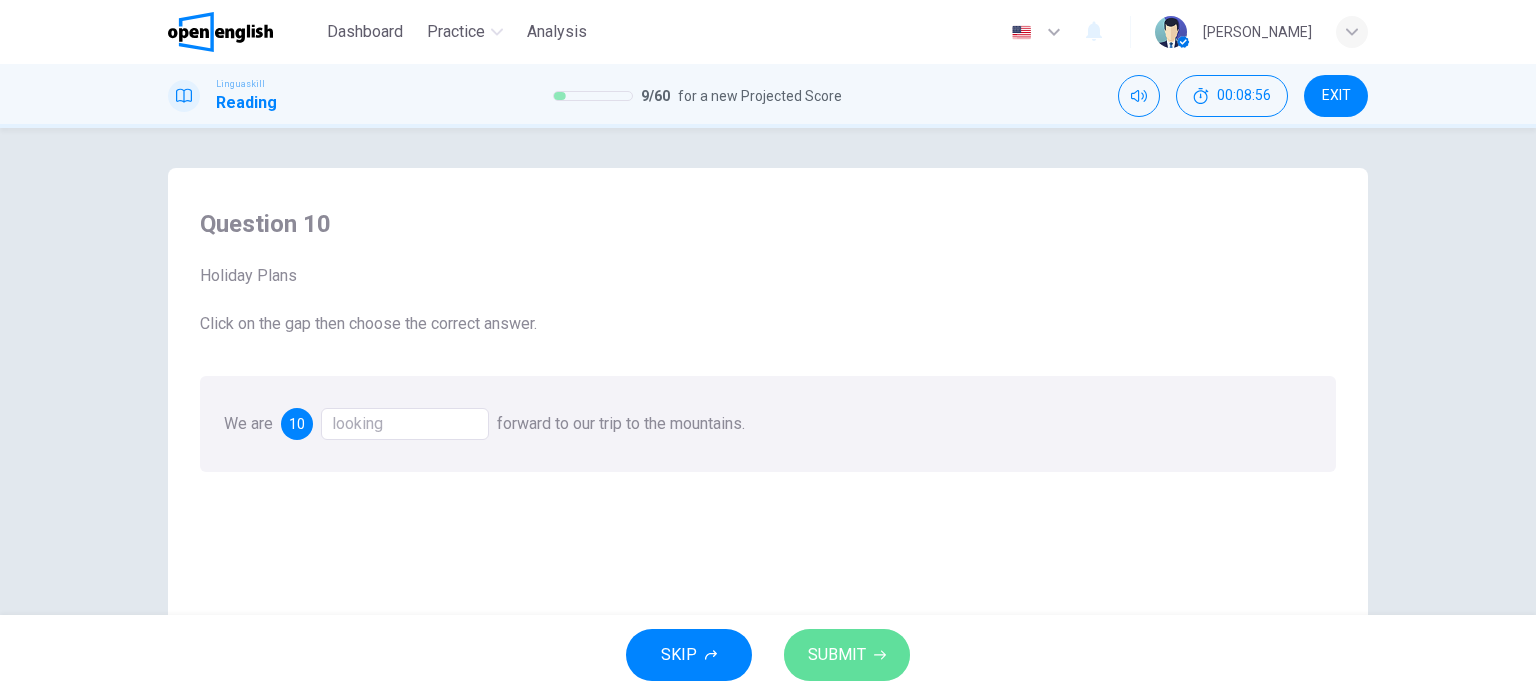 click on "SUBMIT" at bounding box center [837, 655] 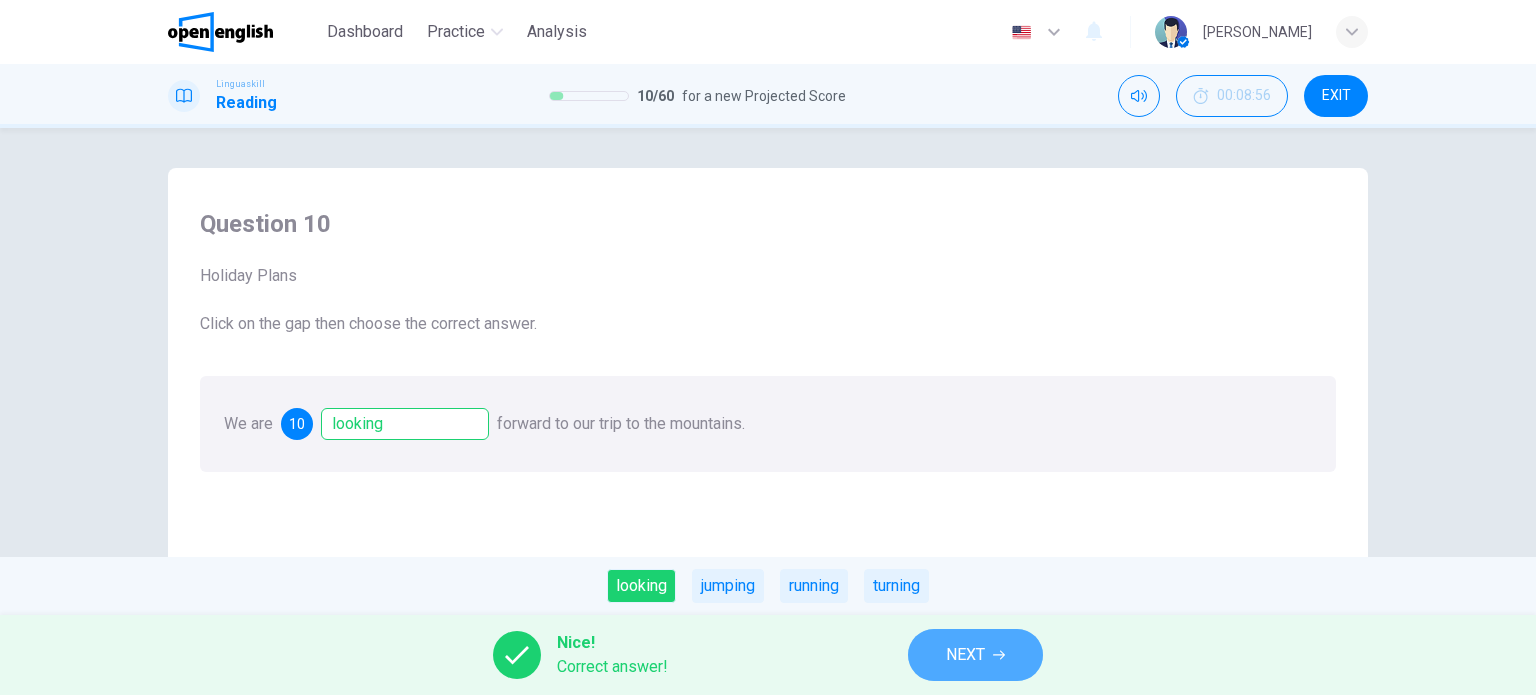 click on "NEXT" at bounding box center [975, 655] 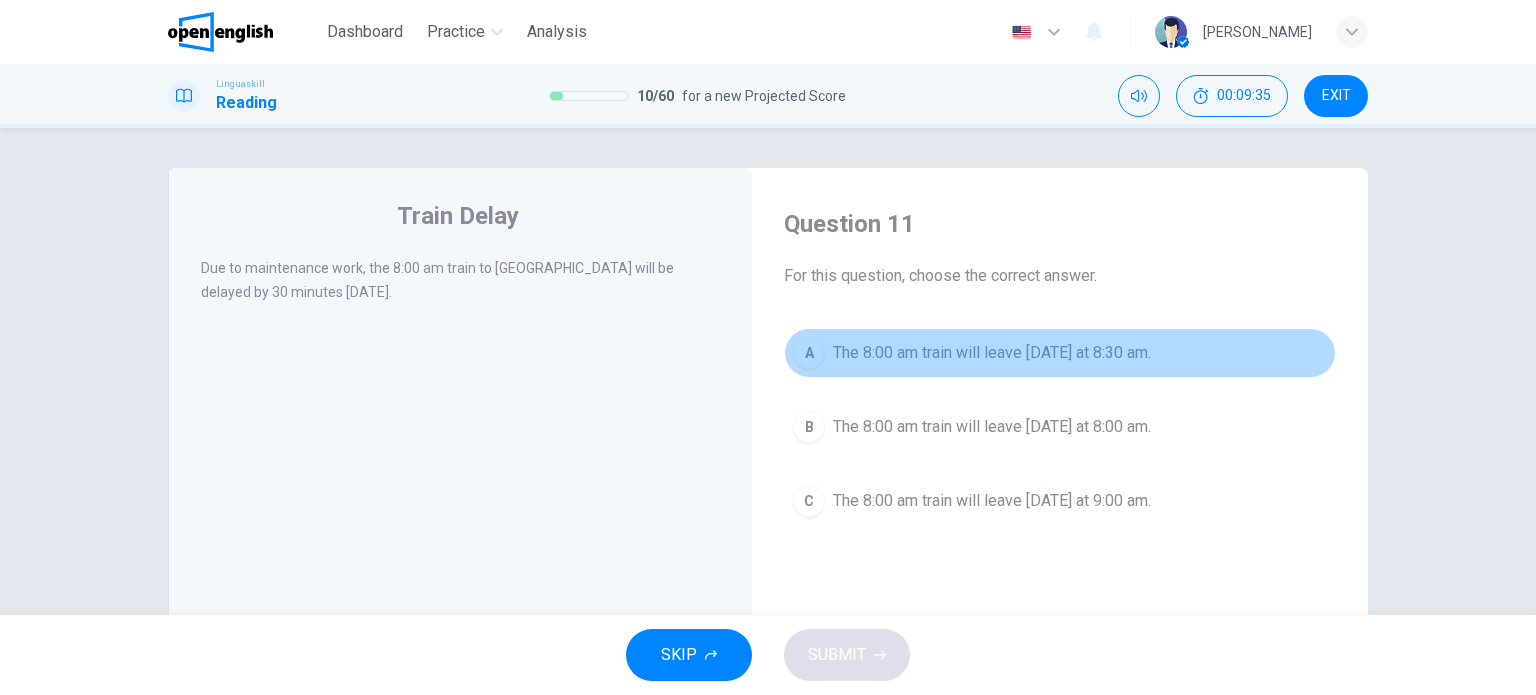 click on "The 8:00 am train will leave tomorrow at 8:30 am." at bounding box center (992, 353) 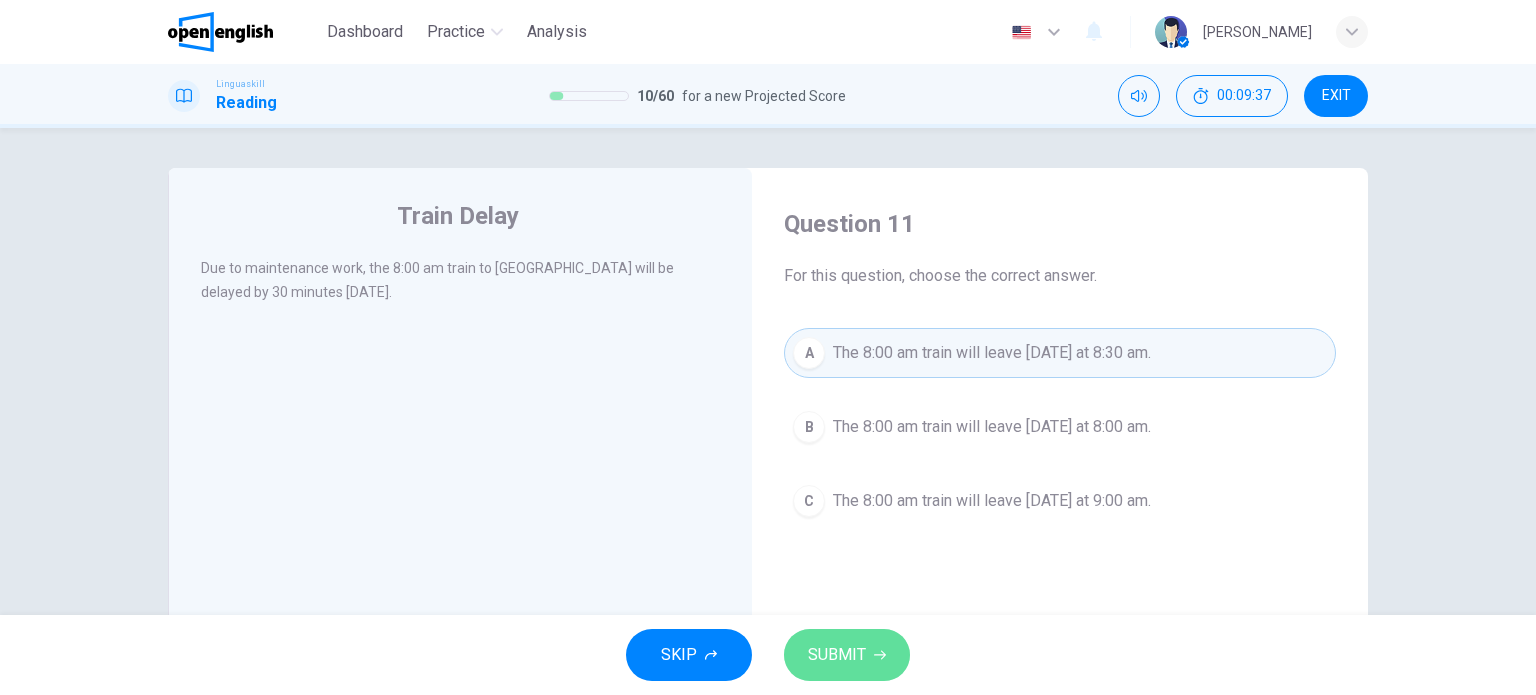 click on "SUBMIT" at bounding box center [837, 655] 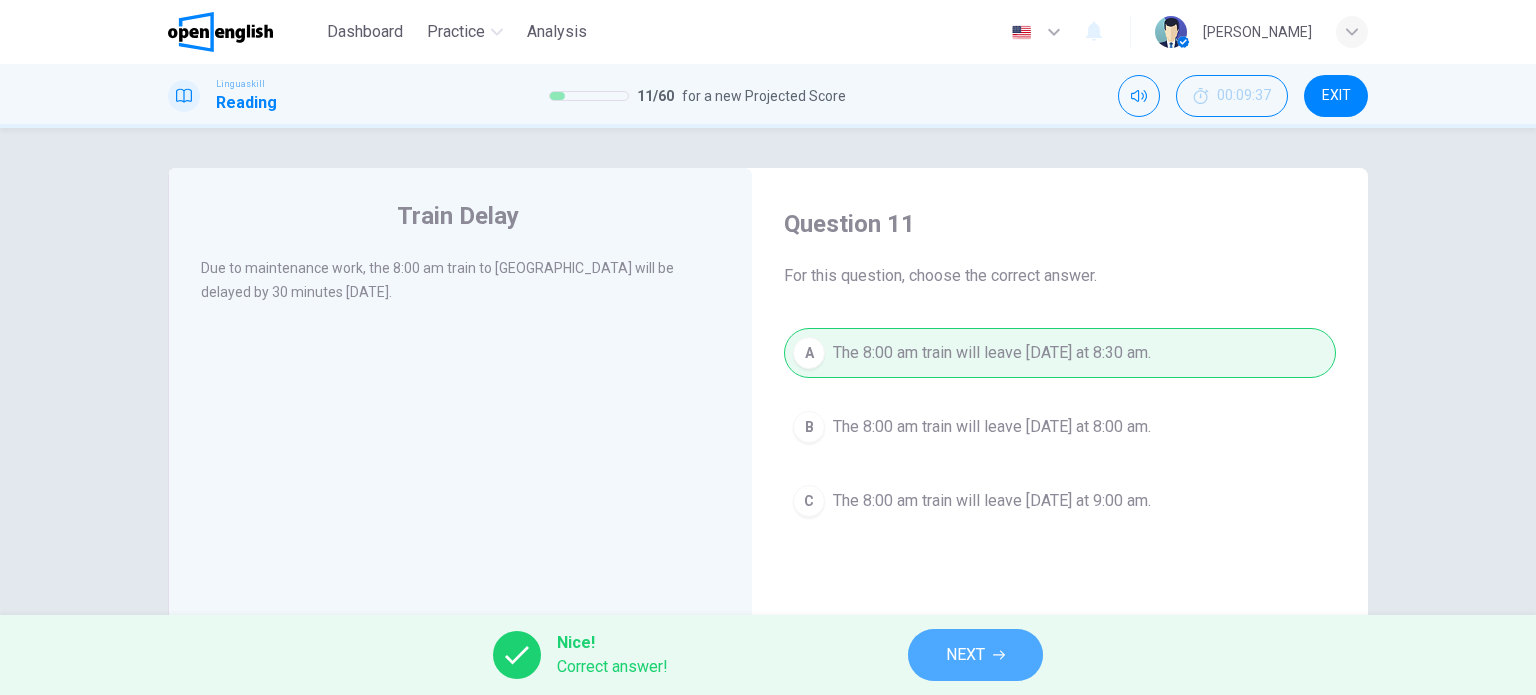 click on "NEXT" at bounding box center [975, 655] 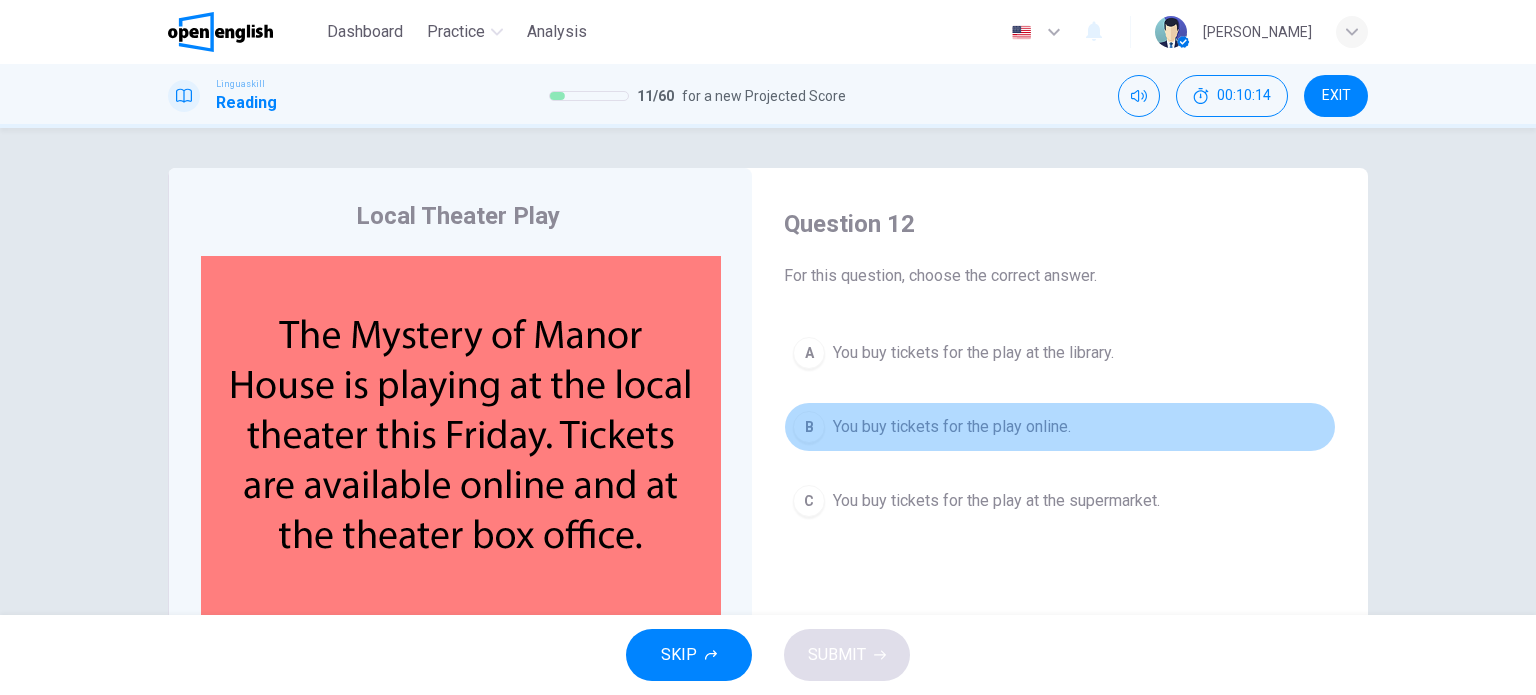click on "You buy tickets for the play online." at bounding box center (952, 427) 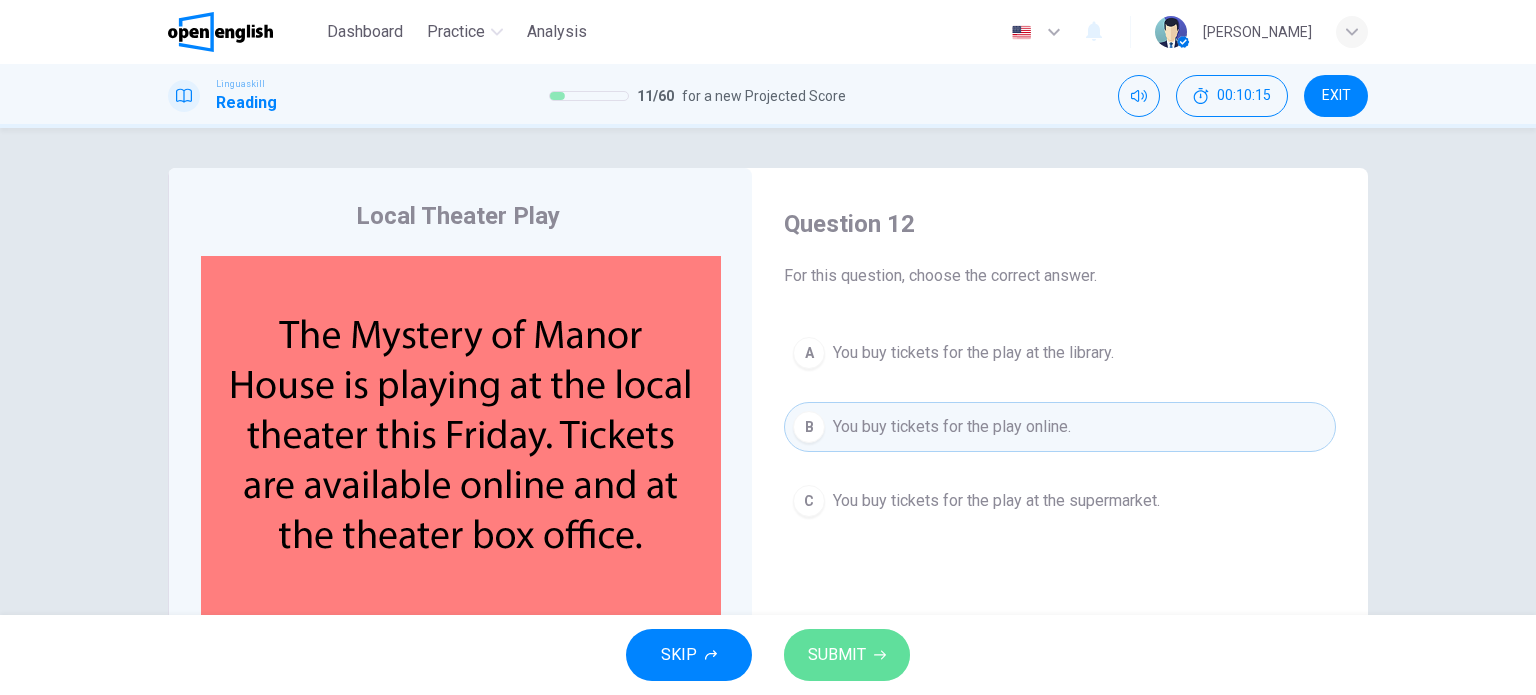 click on "SUBMIT" at bounding box center (837, 655) 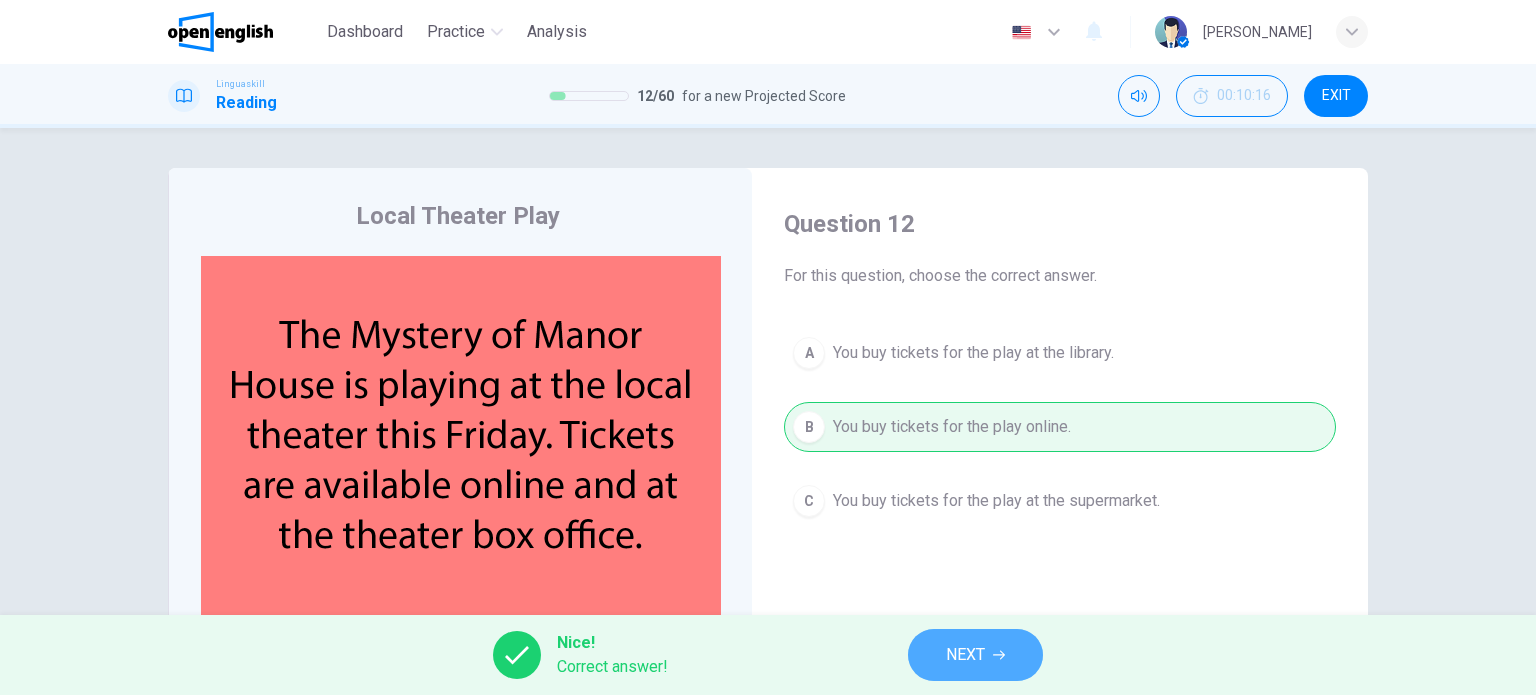 click on "NEXT" at bounding box center [975, 655] 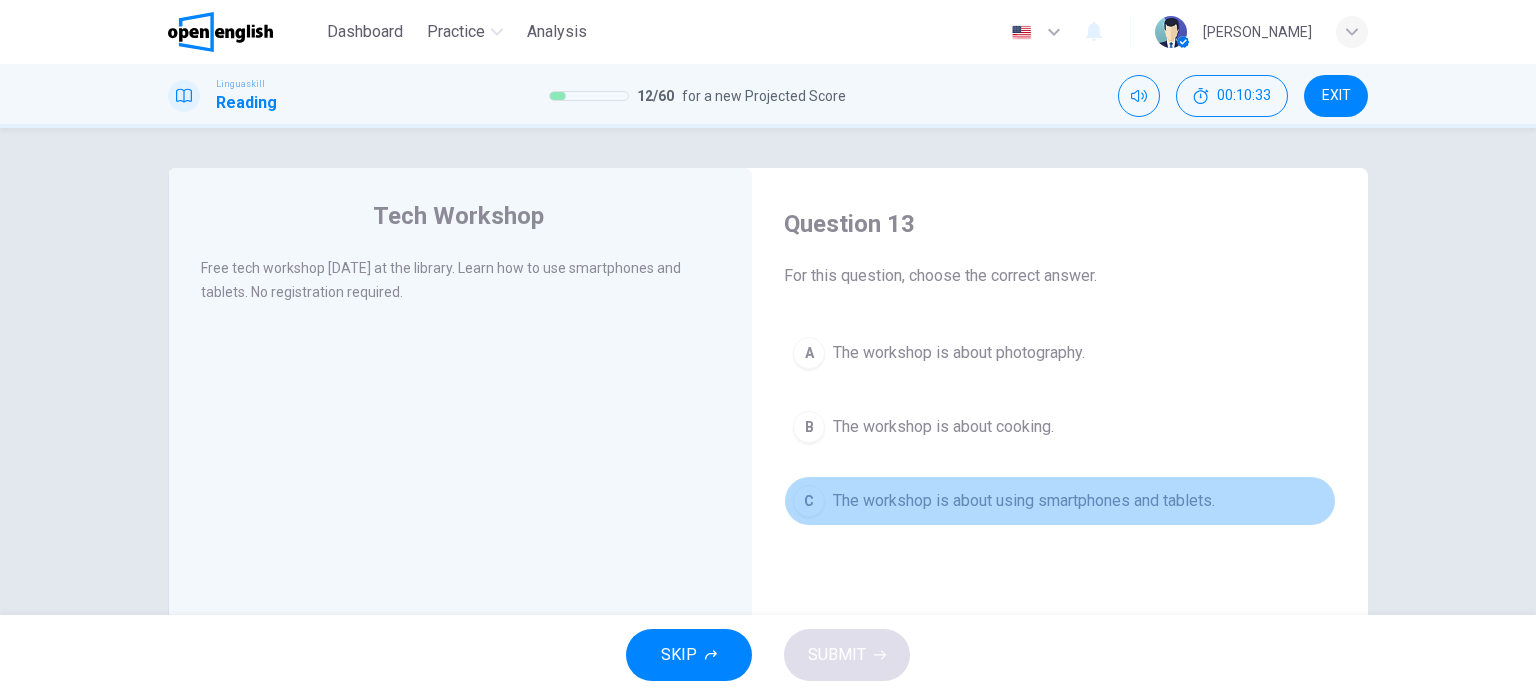 click on "The workshop is about using smartphones and tablets." at bounding box center [1024, 501] 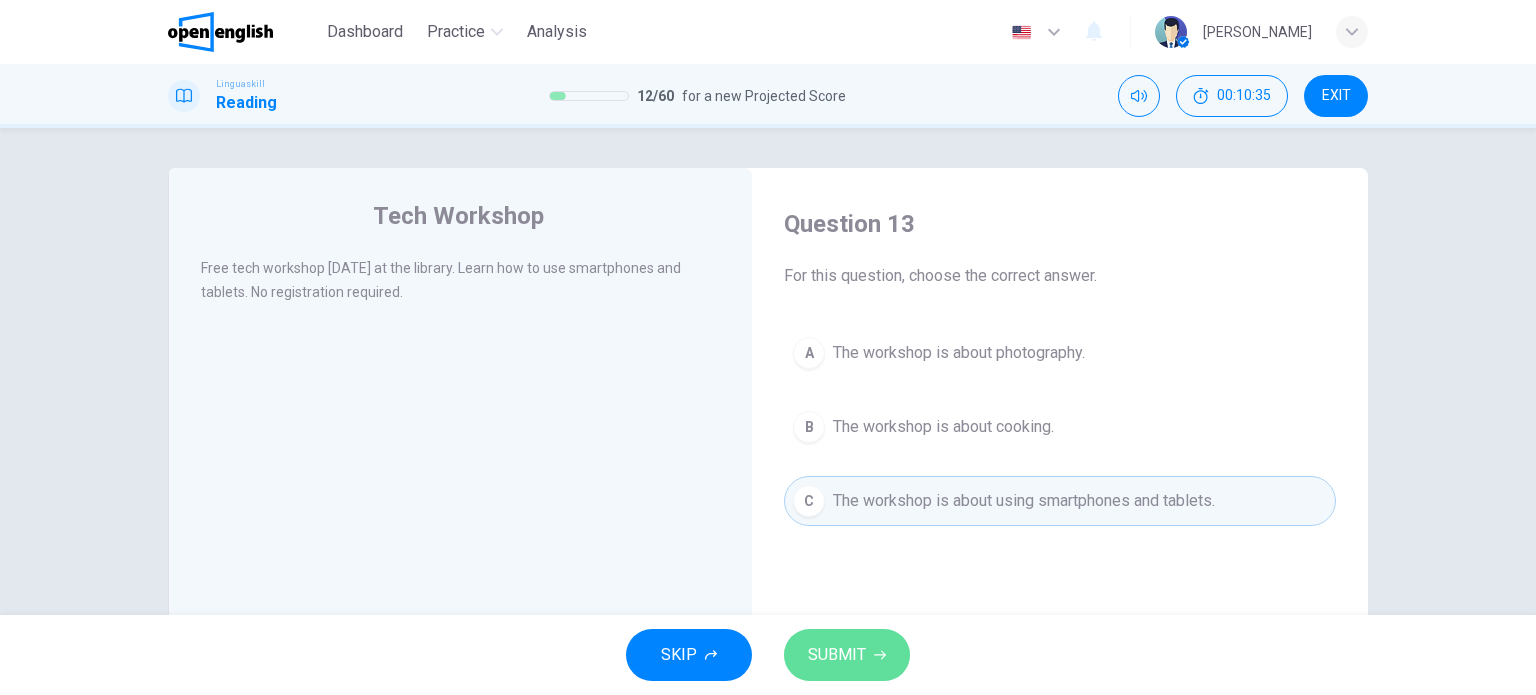 click on "SUBMIT" at bounding box center (837, 655) 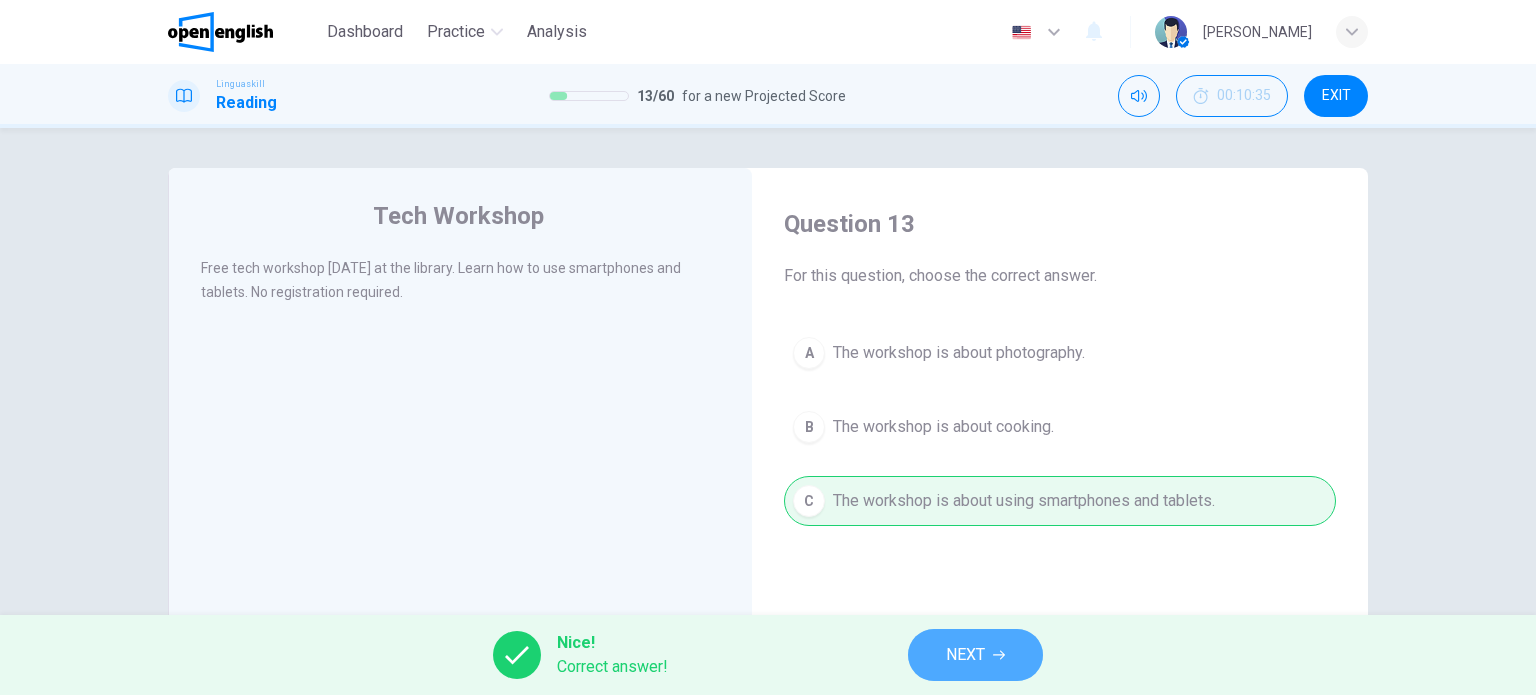 click on "NEXT" at bounding box center (975, 655) 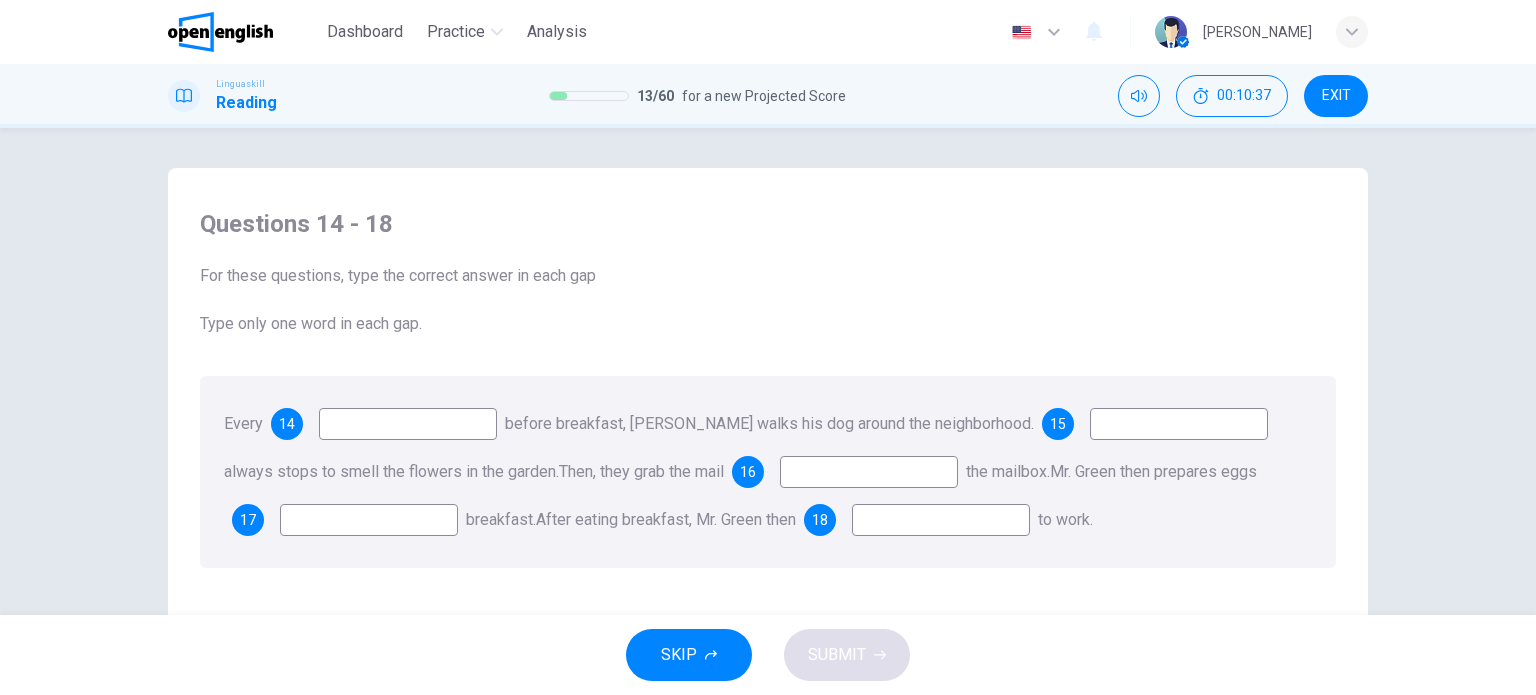 click at bounding box center (408, 424) 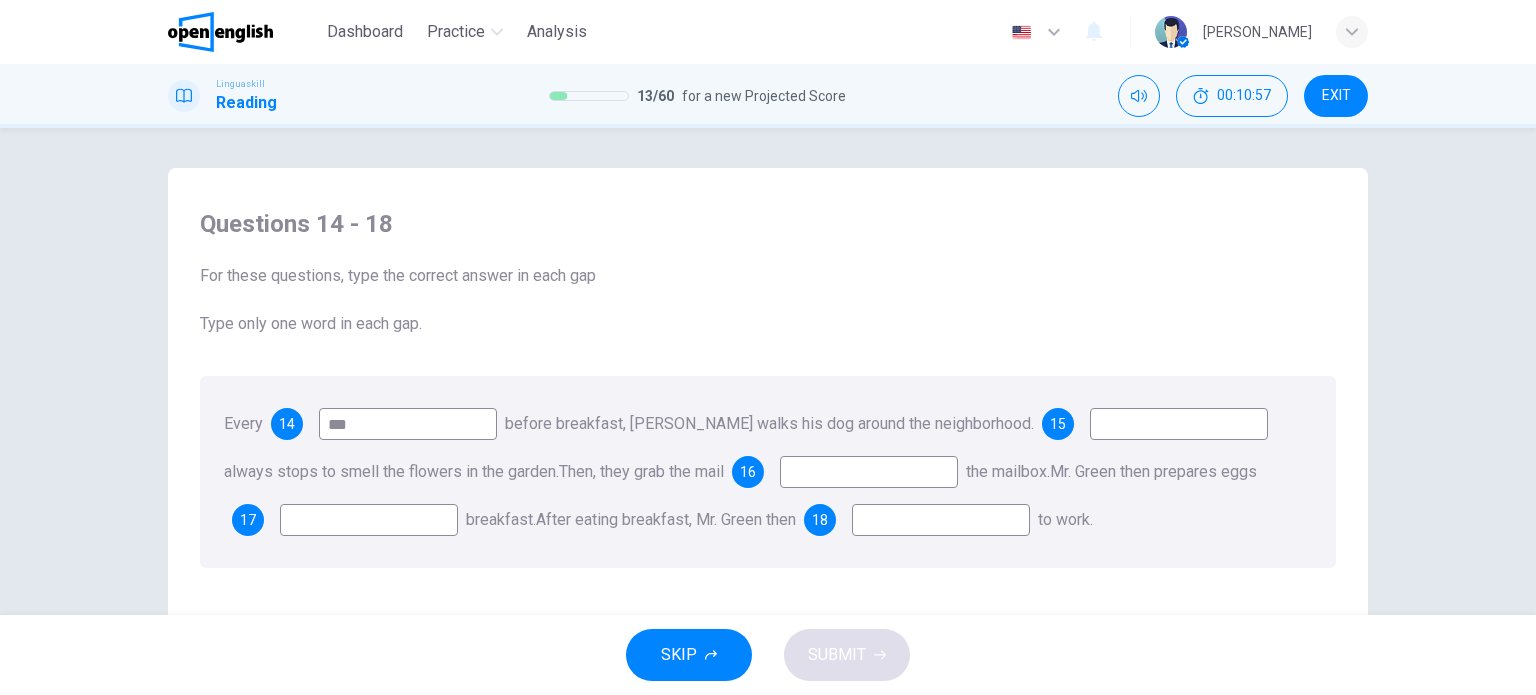 type on "***" 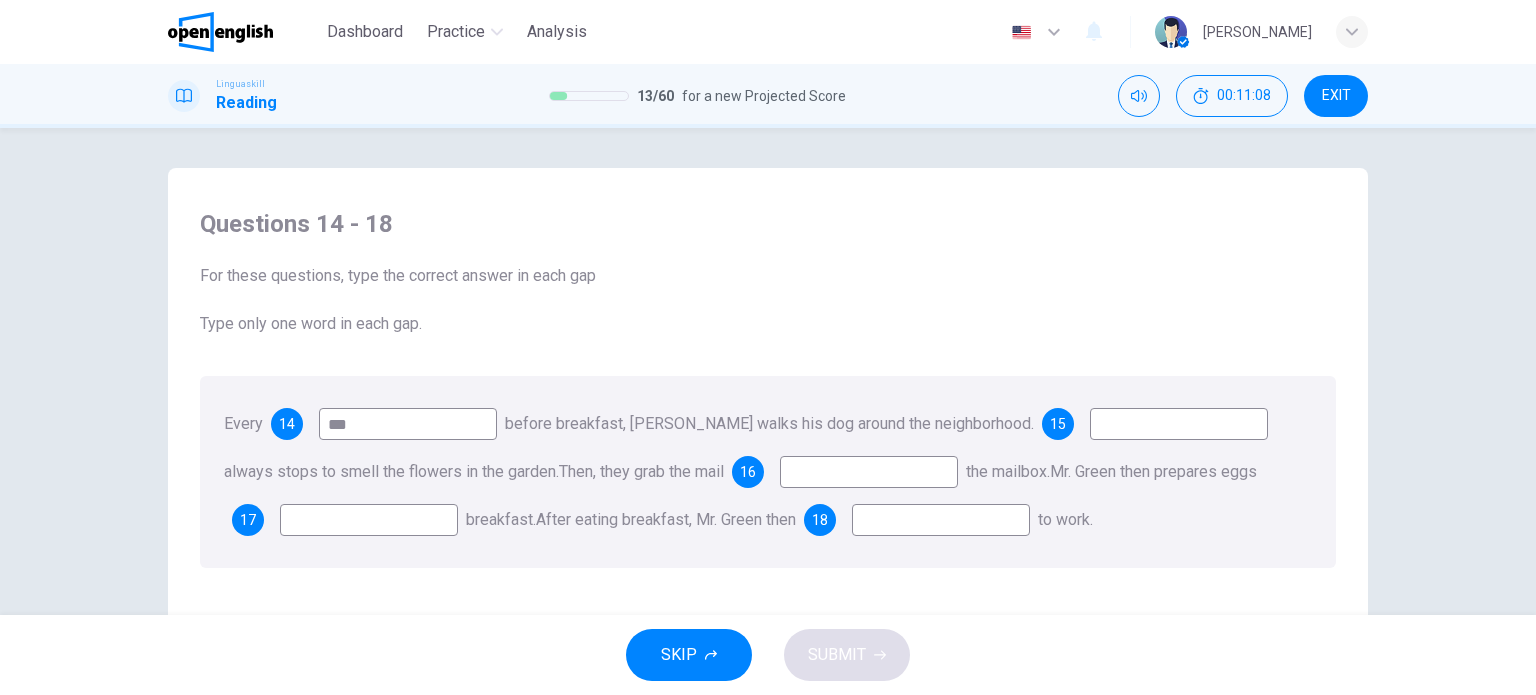 click at bounding box center (869, 472) 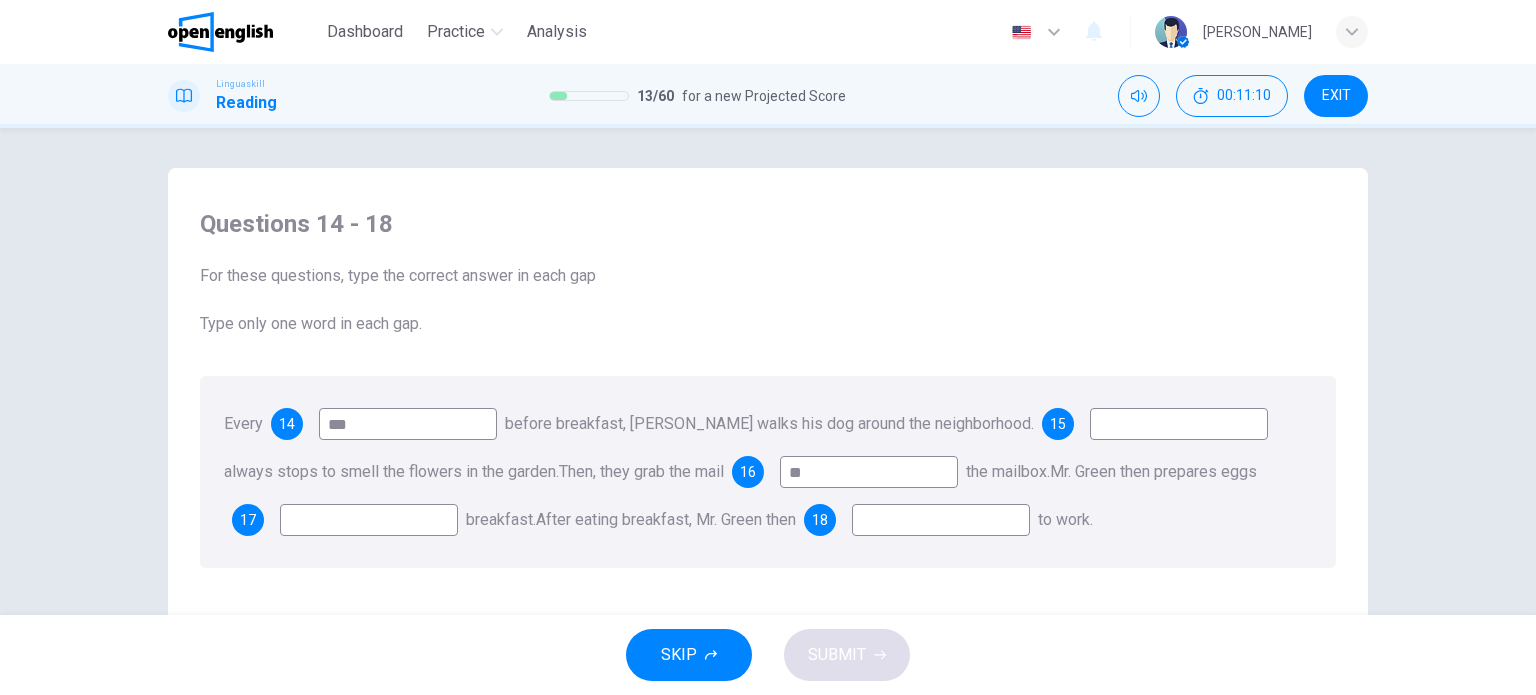 type on "**" 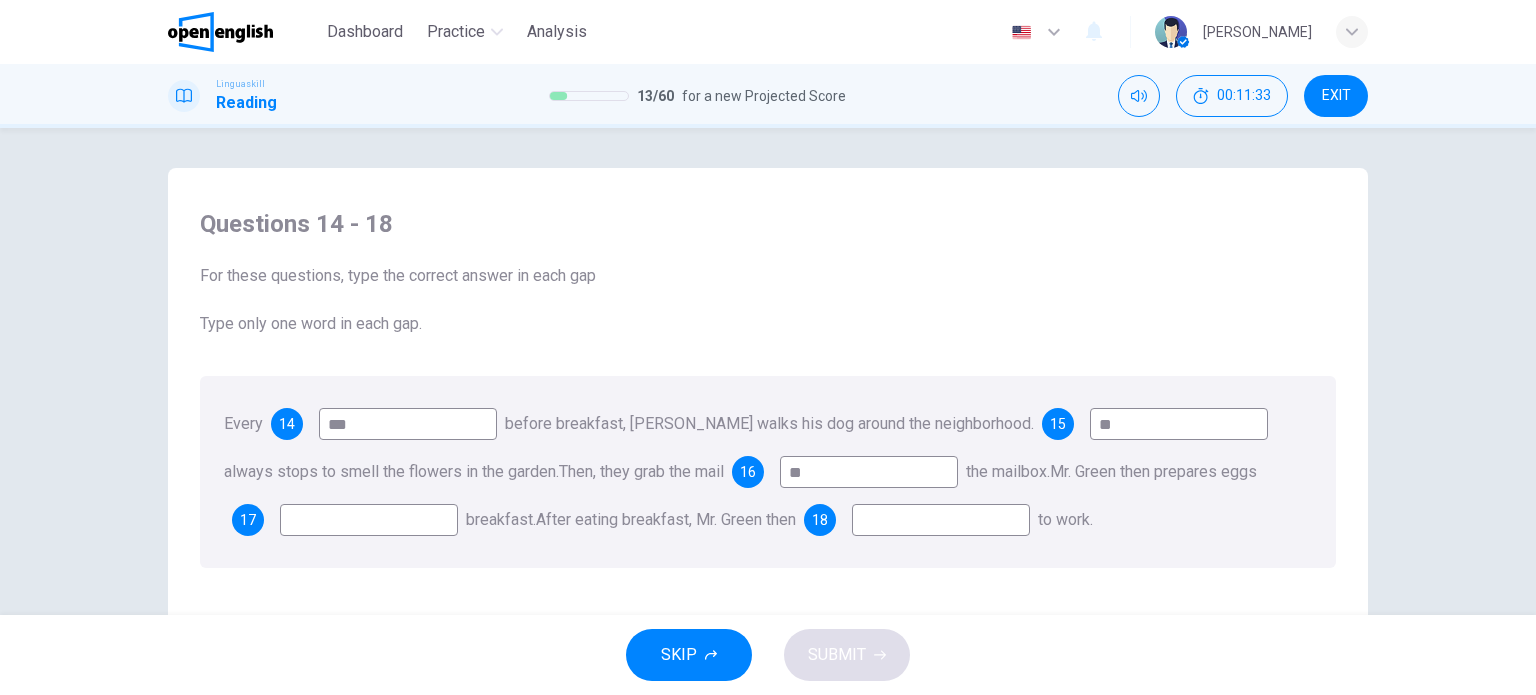 type on "**" 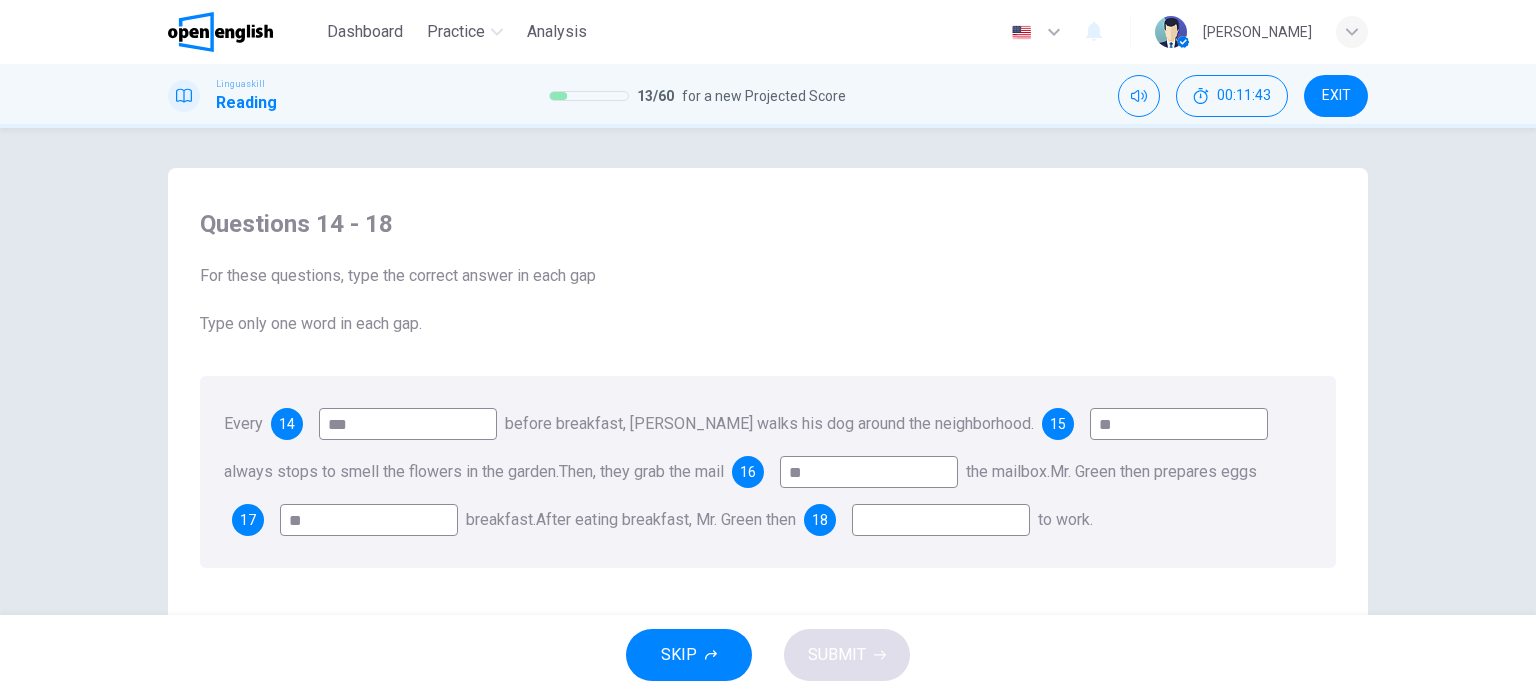 type on "**" 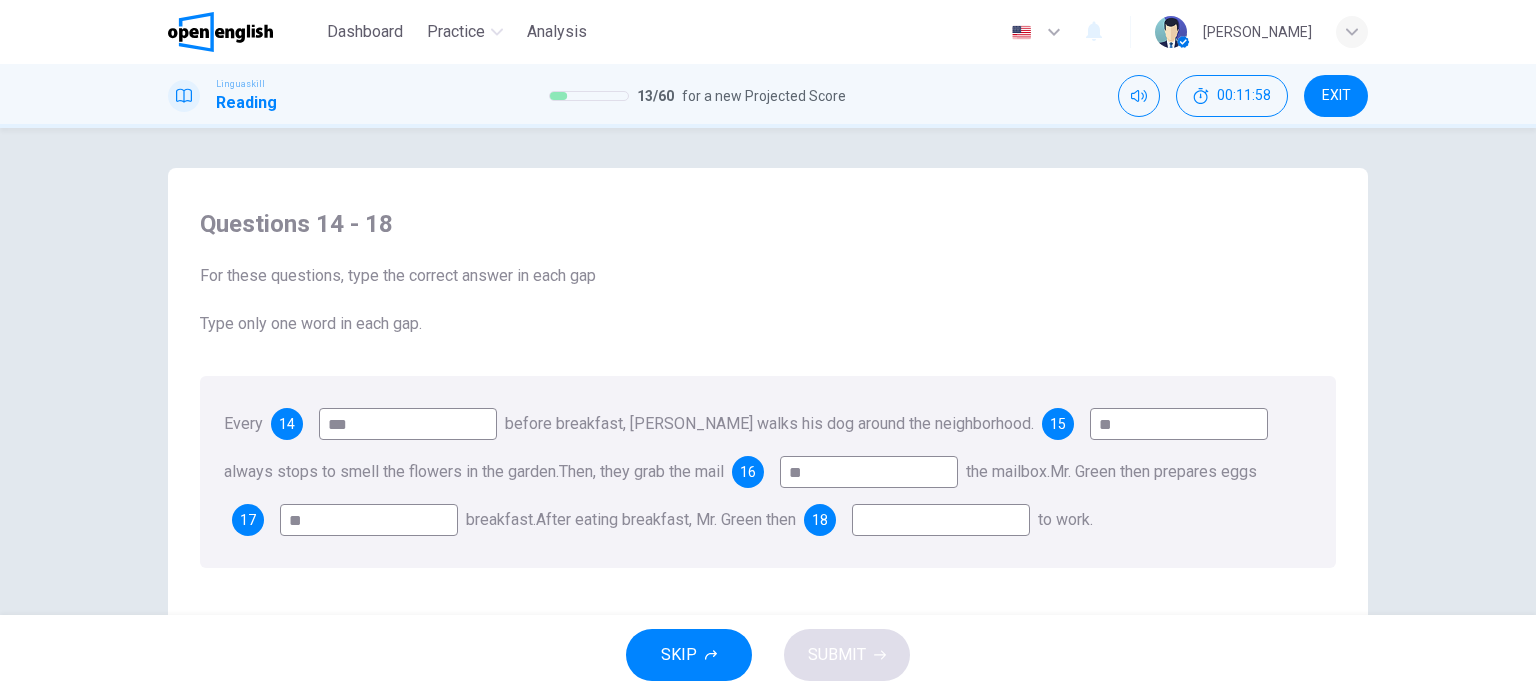 type on "**" 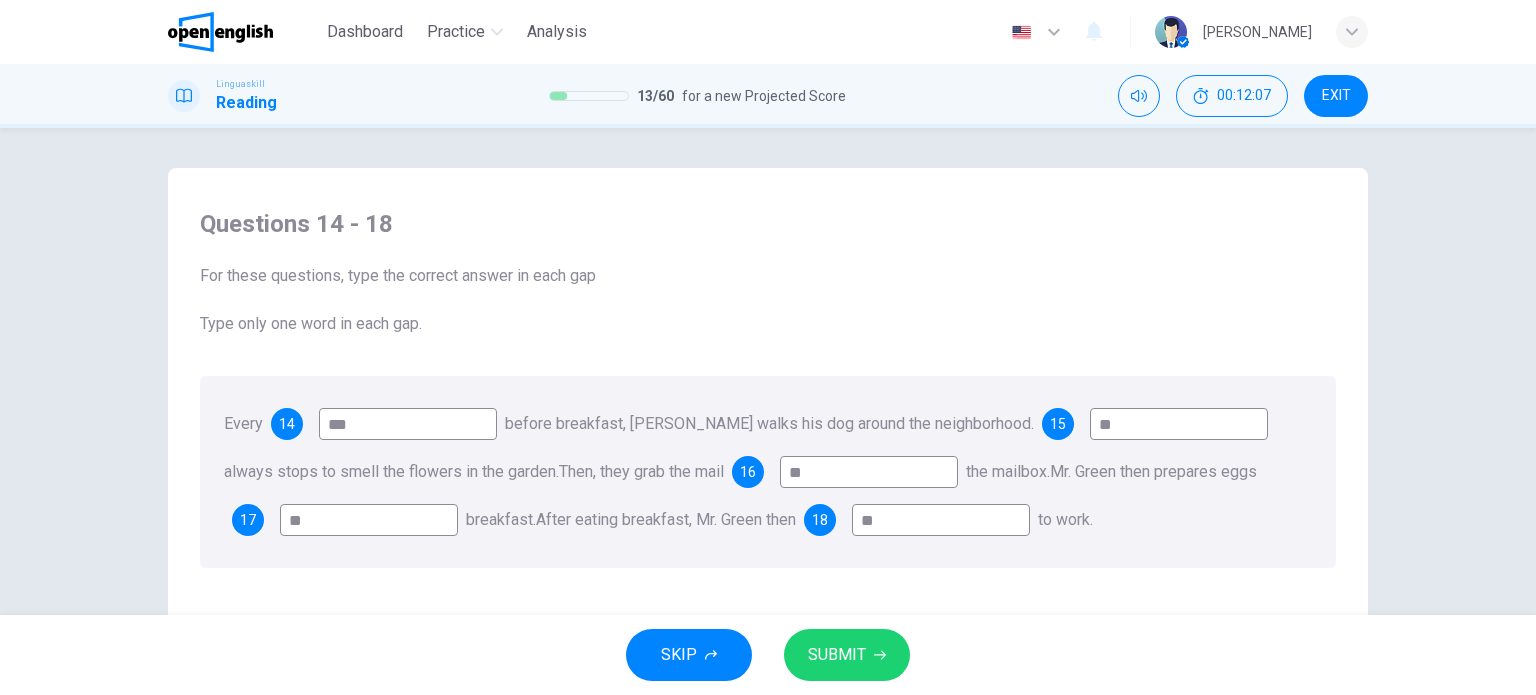 type on "**" 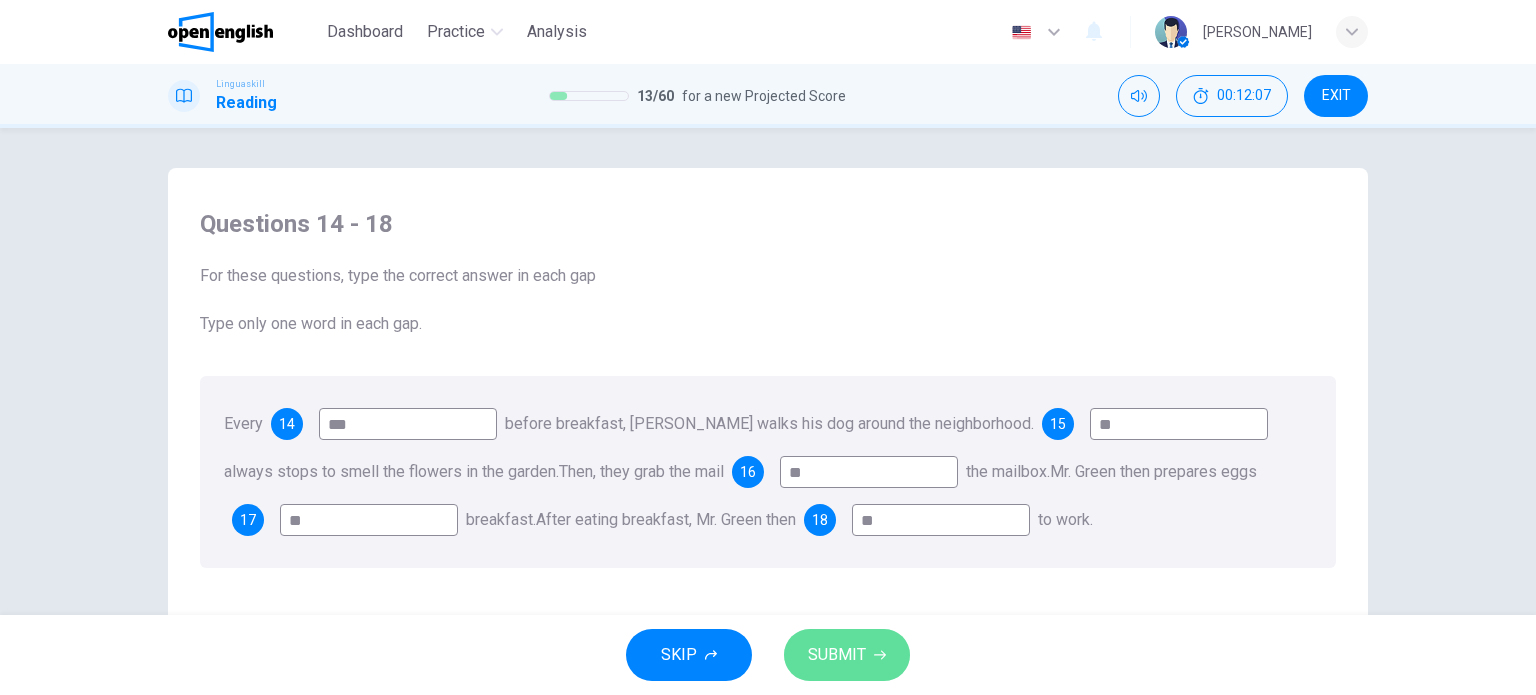 click on "SUBMIT" at bounding box center (837, 655) 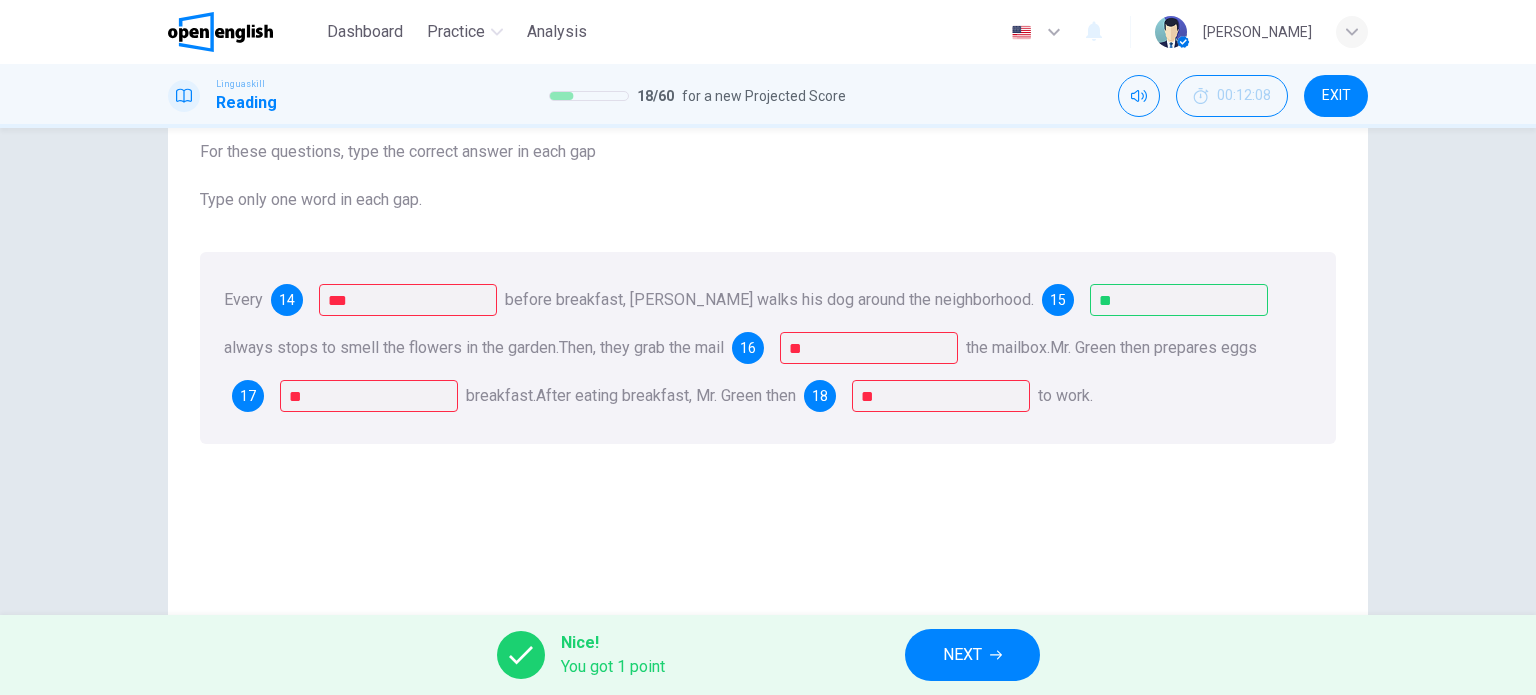scroll, scrollTop: 116, scrollLeft: 0, axis: vertical 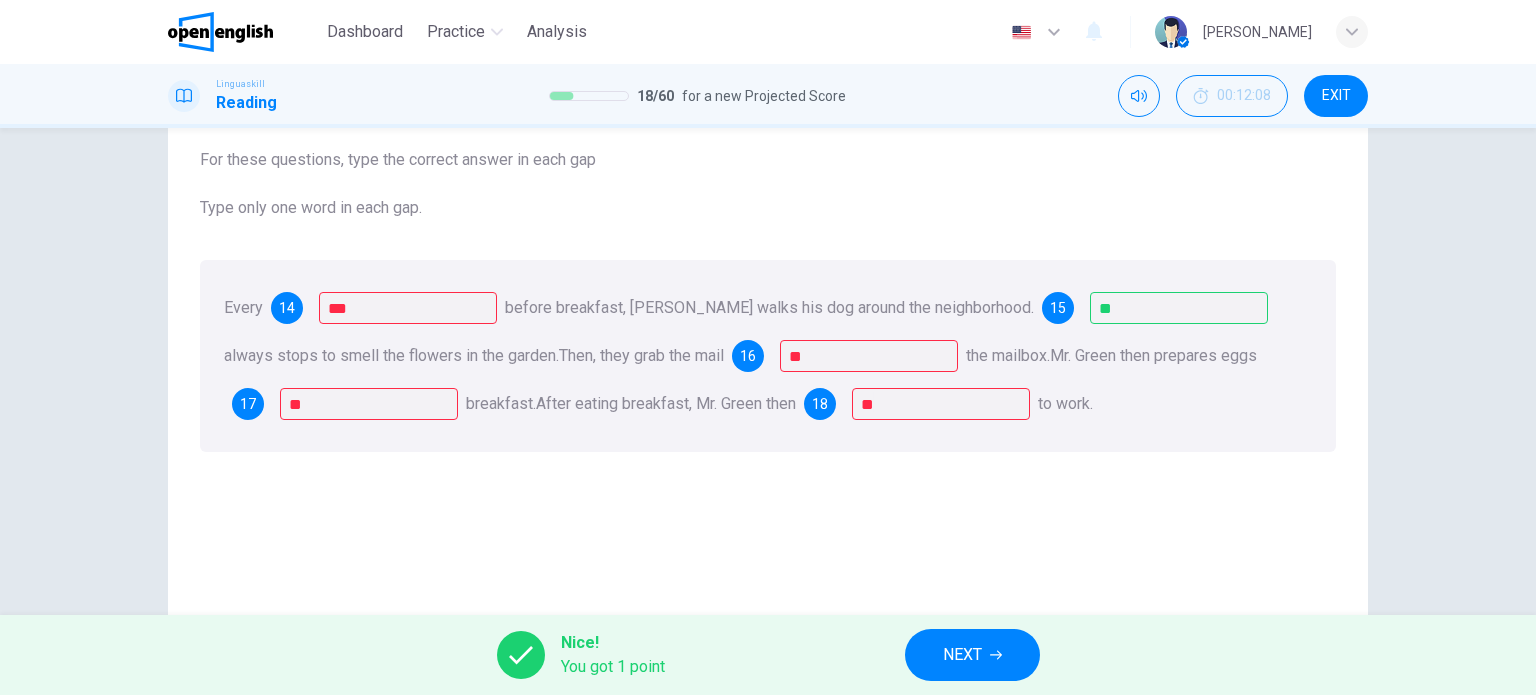 click on "15" at bounding box center (1058, 308) 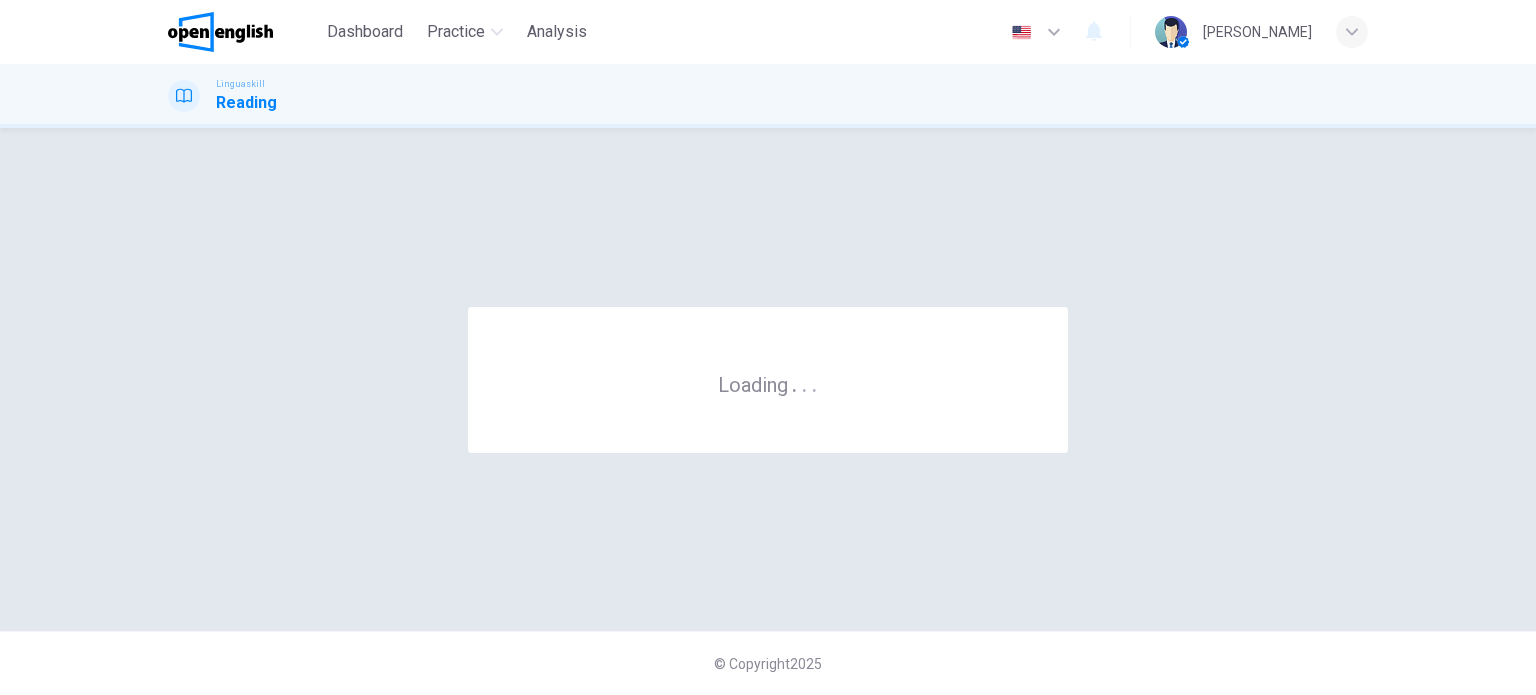 scroll, scrollTop: 0, scrollLeft: 0, axis: both 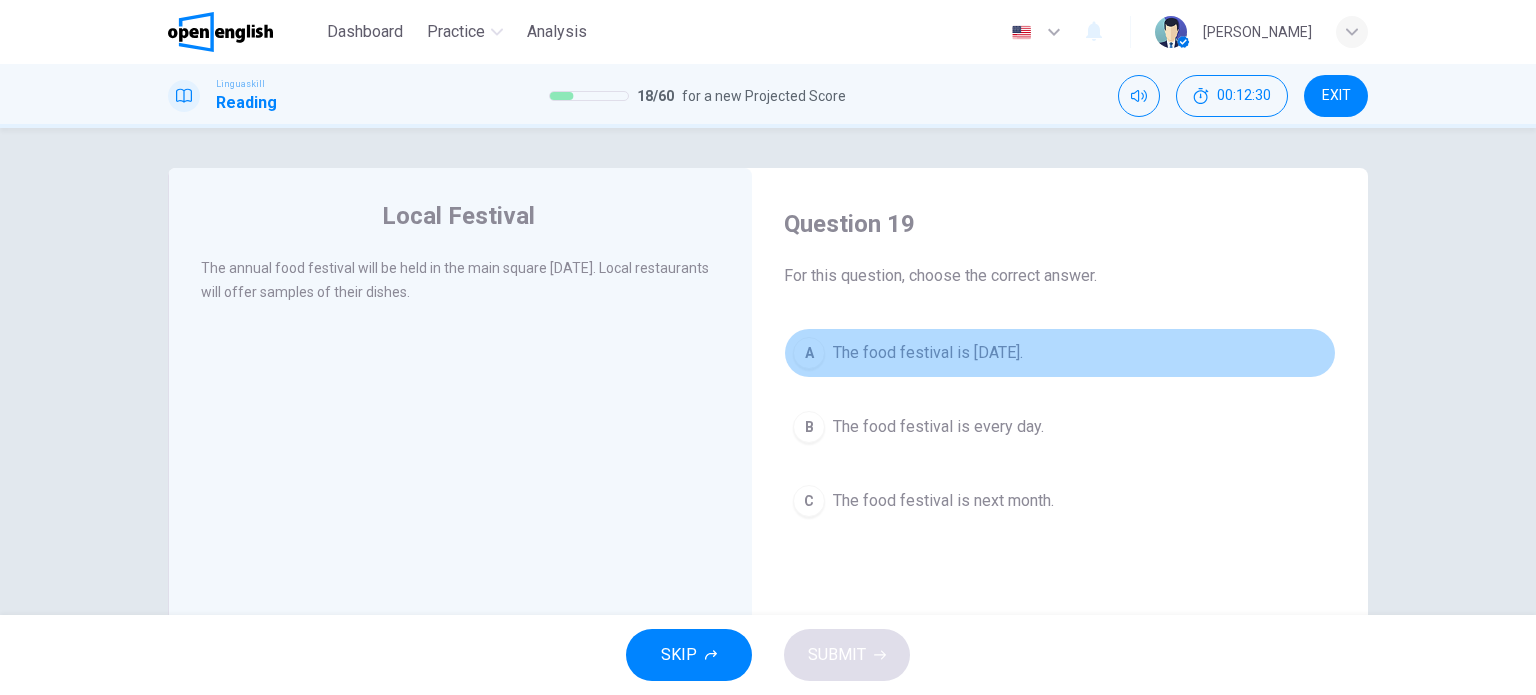 click on "A The food festival is next Saturday." at bounding box center (1060, 353) 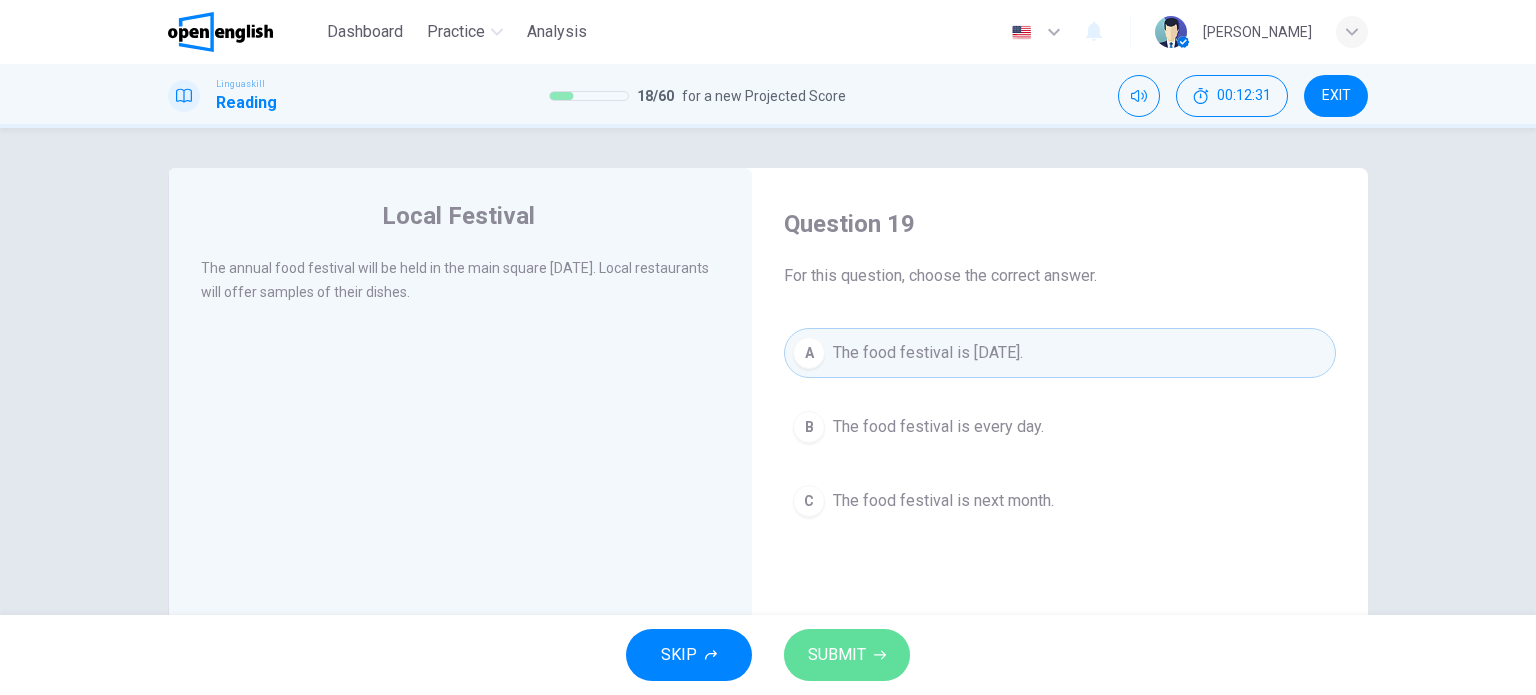 click on "SUBMIT" at bounding box center (847, 655) 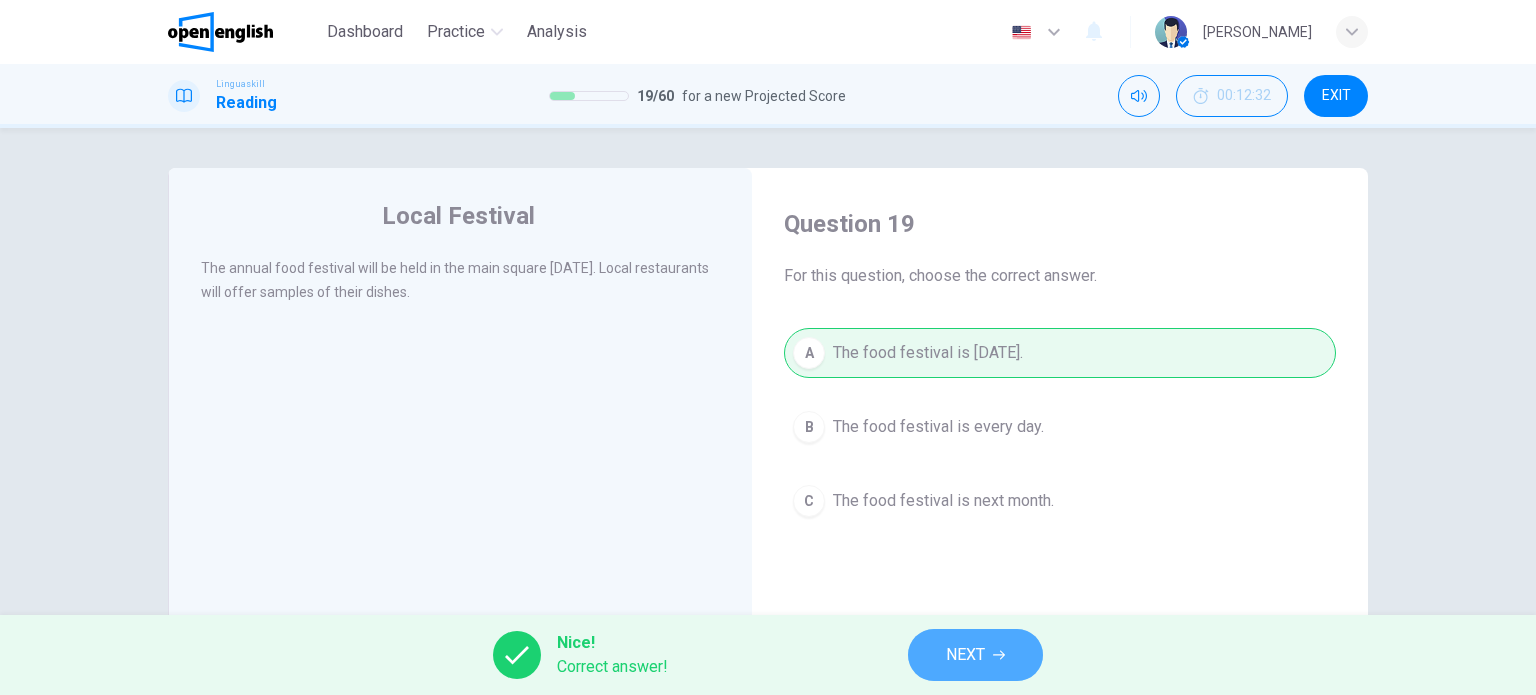 click on "NEXT" at bounding box center (975, 655) 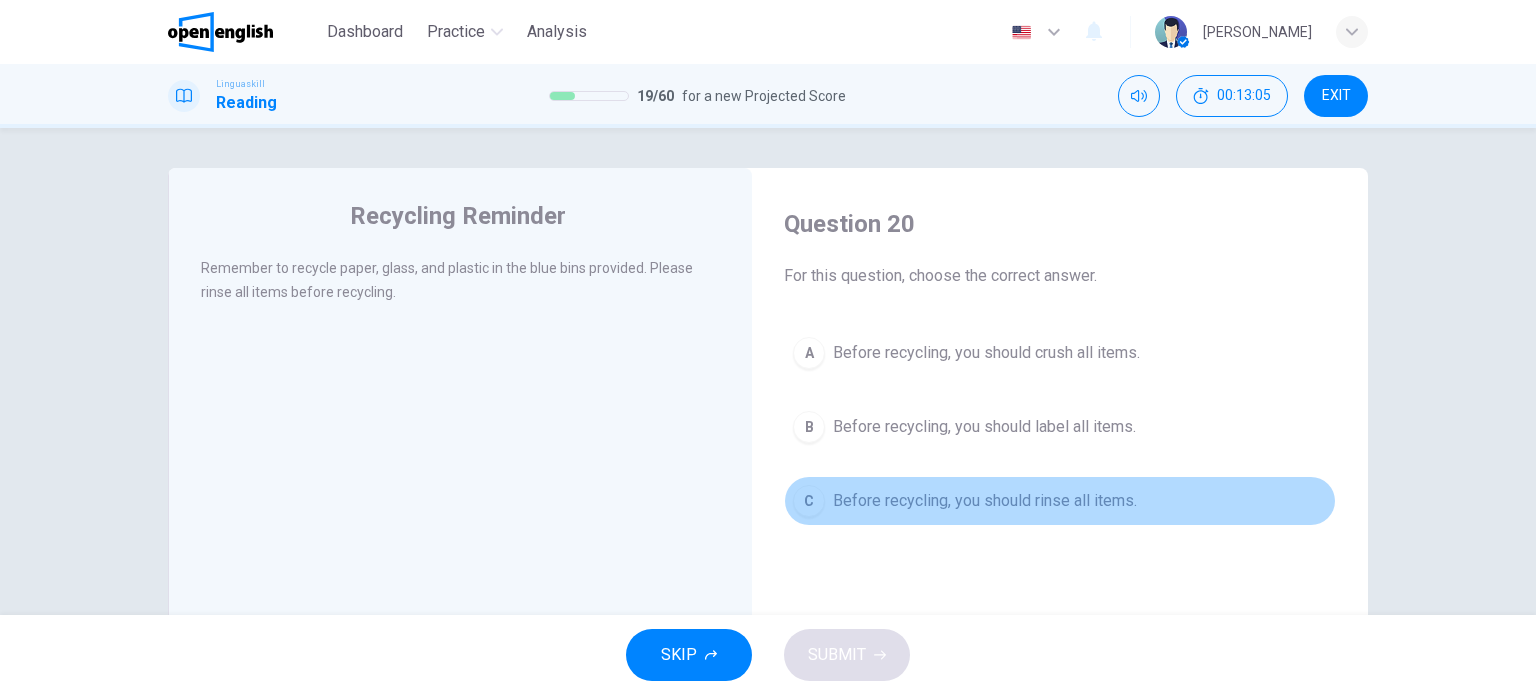 click on "Before recycling, you should rinse all items." at bounding box center (985, 501) 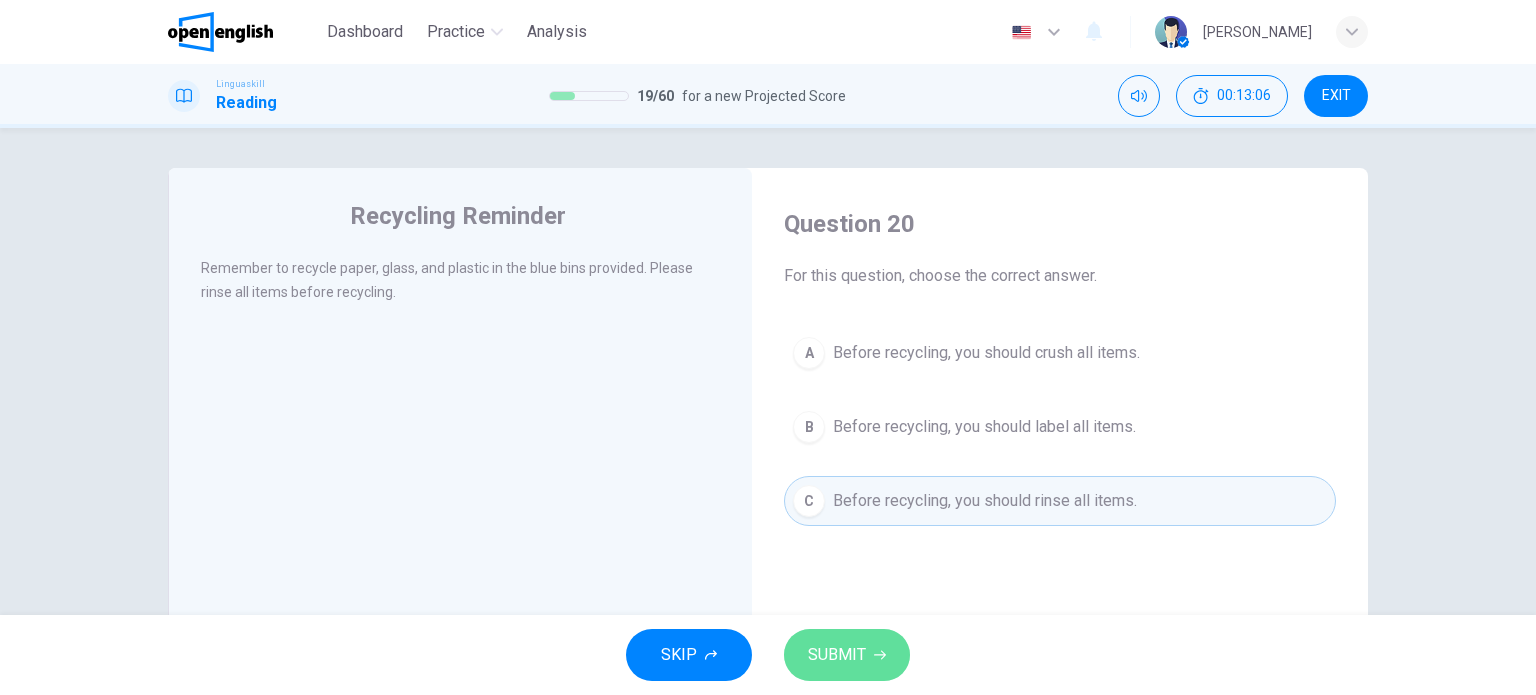 click on "SUBMIT" at bounding box center (837, 655) 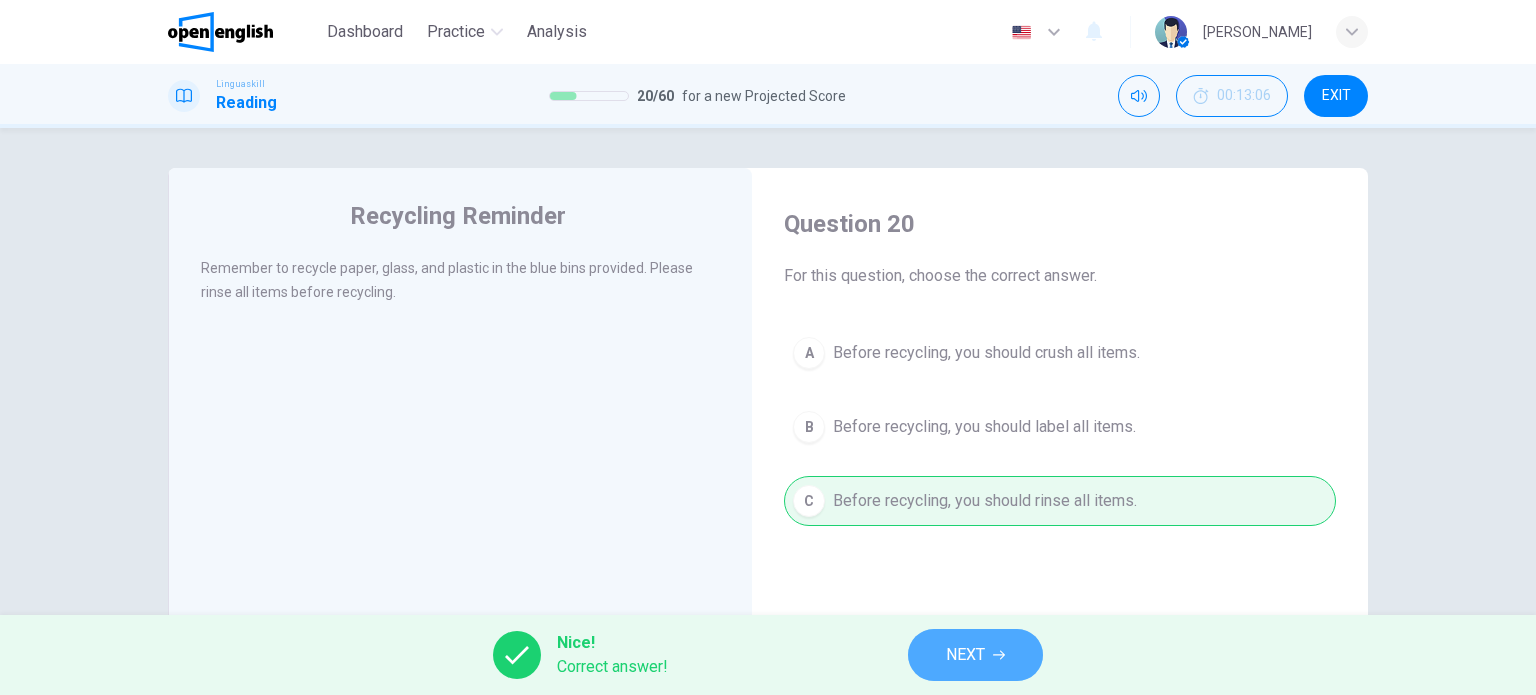 click on "NEXT" at bounding box center (965, 655) 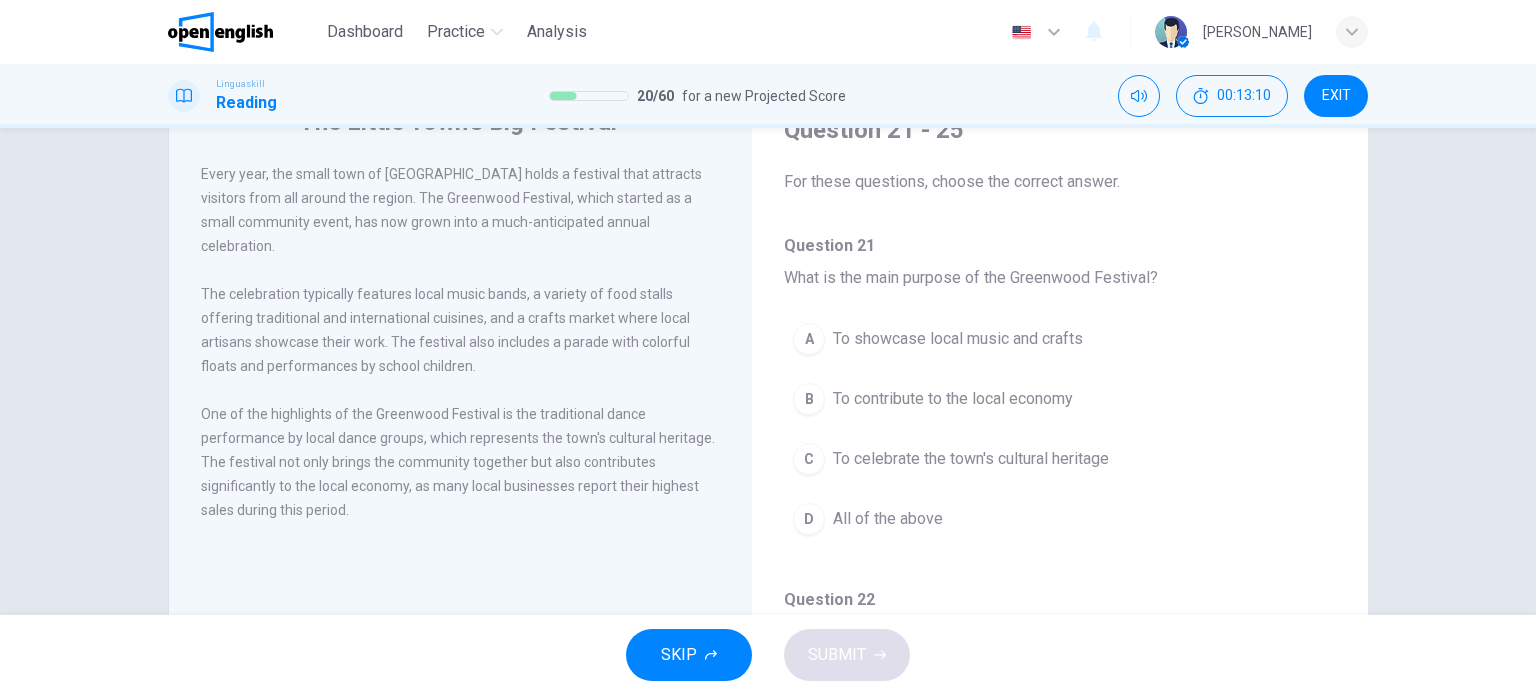 scroll, scrollTop: 83, scrollLeft: 0, axis: vertical 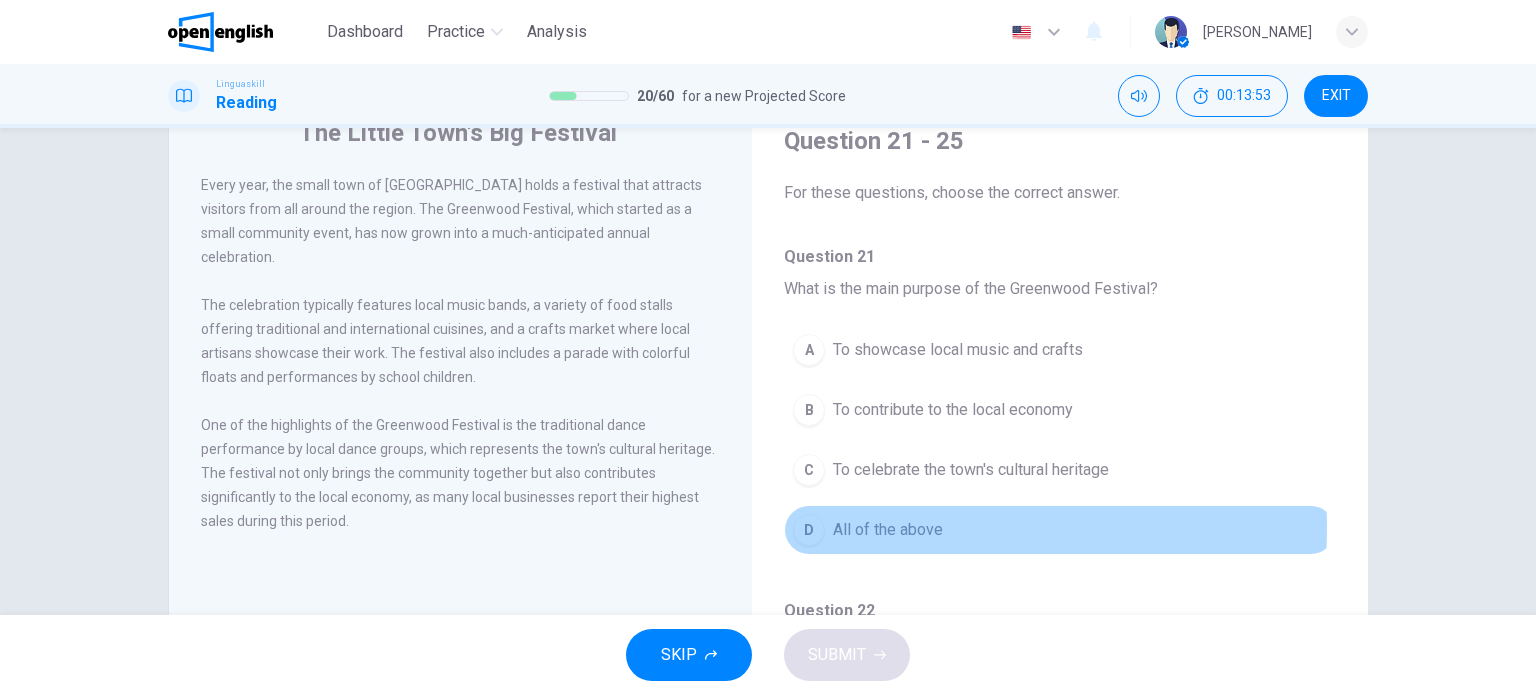 click on "All of the above" at bounding box center [888, 530] 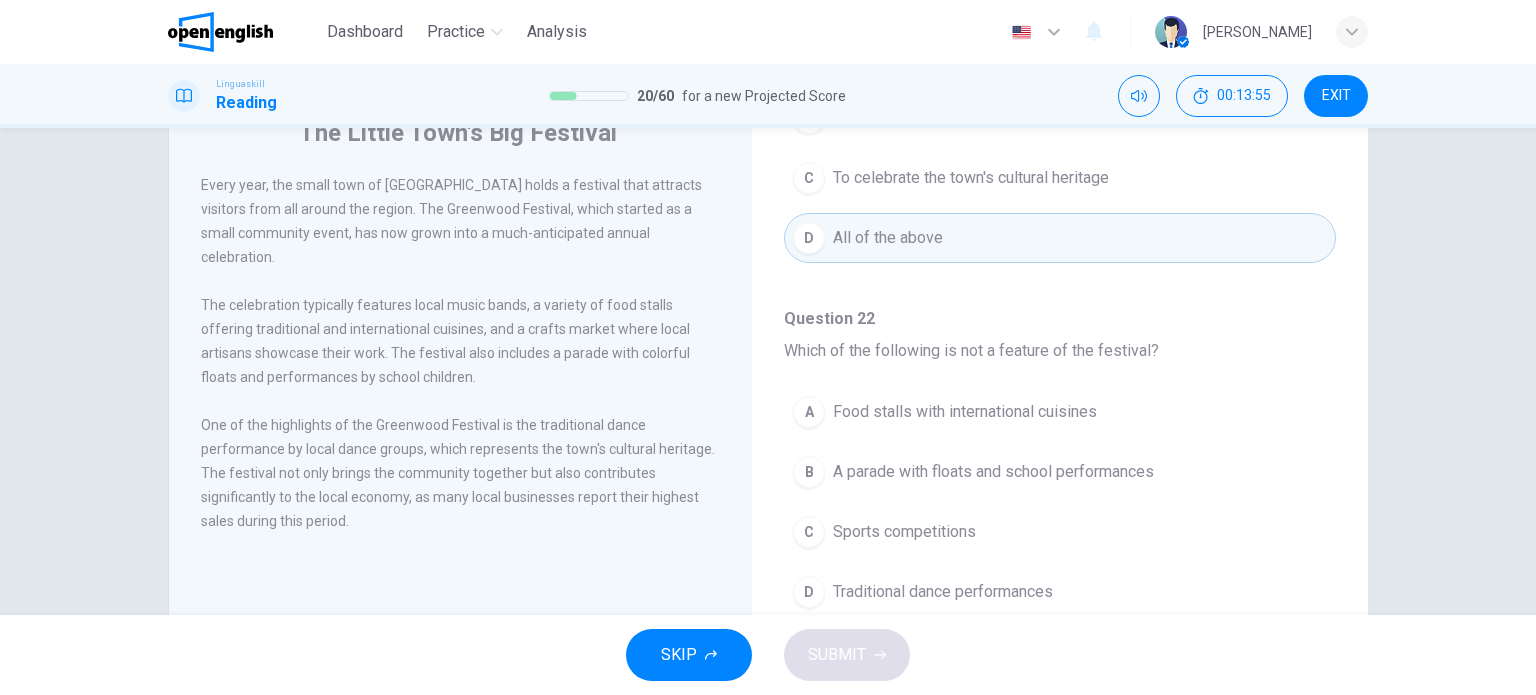 scroll, scrollTop: 388, scrollLeft: 0, axis: vertical 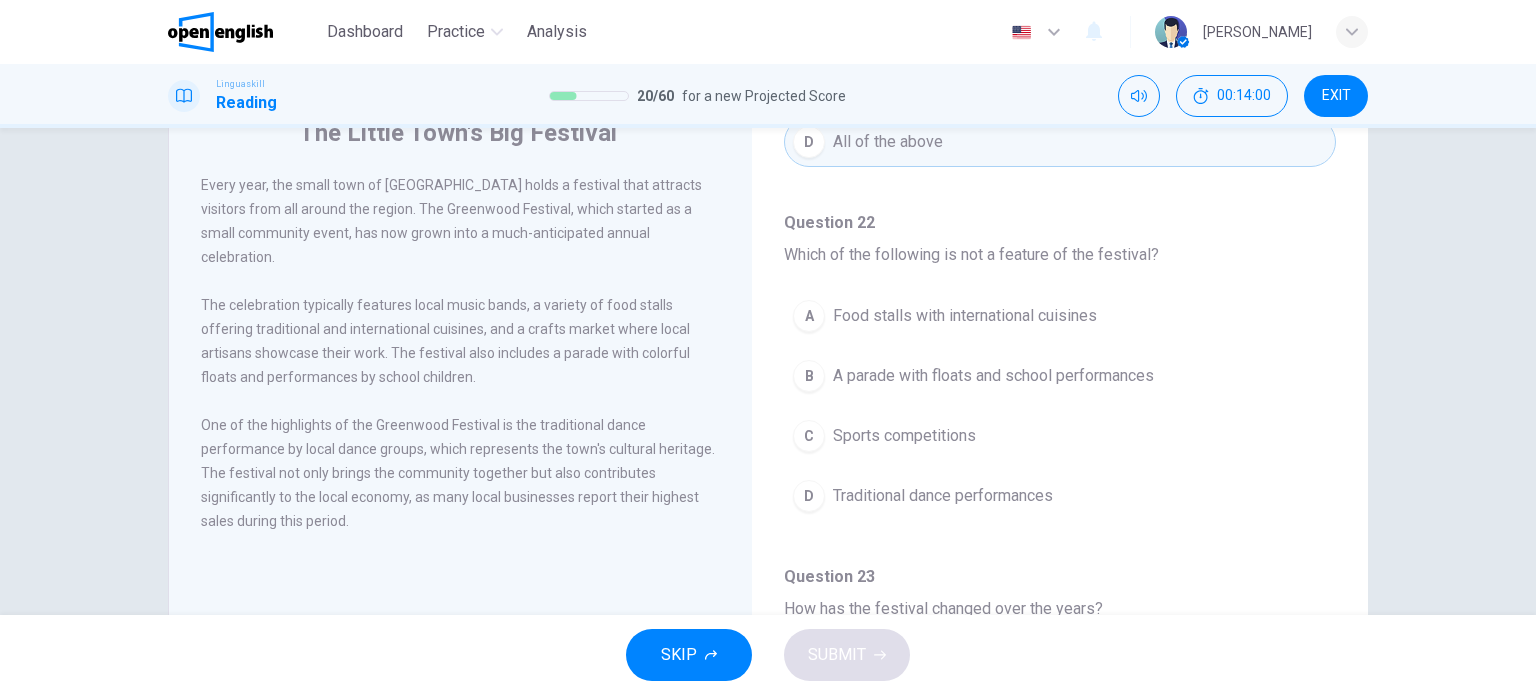 click on "The Little Town's Big Festival Every year, the small town of Greenwood holds a festival that attracts visitors from all around the region. The Greenwood Festival, which started as a small community event, has now grown into a much-anticipated annual celebration.  The celebration typically features local music bands, a variety of food stalls offering traditional and international cuisines, and a crafts market where local artisans showcase their work. The festival also includes a parade with colorful floats and performances by school children. One of the highlights of the Greenwood Festival is the traditional dance performance by local dance groups, which represents the town's cultural heritage. The festival not only brings the community together but also contributes significantly to the local economy, as many local businesses report their highest sales during this period. Question 21 - 25 For these questions, choose the correct answer. Question   21 What is the main purpose of the Greenwood Festival? A B C D" at bounding box center [768, 432] 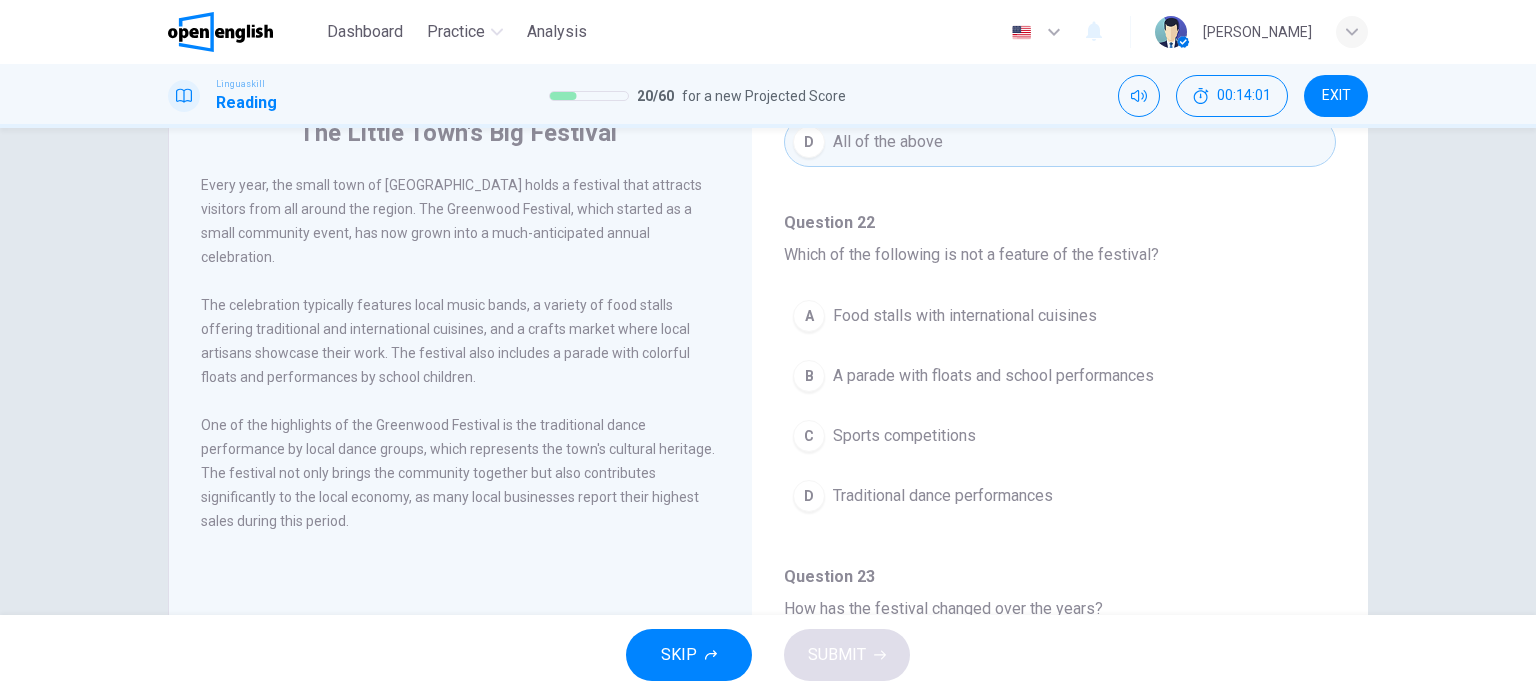 click on "The Little Town's Big Festival Every year, the small town of Greenwood holds a festival that attracts visitors from all around the region. The Greenwood Festival, which started as a small community event, has now grown into a much-anticipated annual celebration.  The celebration typically features local music bands, a variety of food stalls offering traditional and international cuisines, and a crafts market where local artisans showcase their work. The festival also includes a parade with colorful floats and performances by school children. One of the highlights of the Greenwood Festival is the traditional dance performance by local dance groups, which represents the town's cultural heritage. The festival not only brings the community together but also contributes significantly to the local economy, as many local businesses report their highest sales during this period. Question 21 - 25 For these questions, choose the correct answer. Question   21 What is the main purpose of the Greenwood Festival? A B C D" at bounding box center [768, 432] 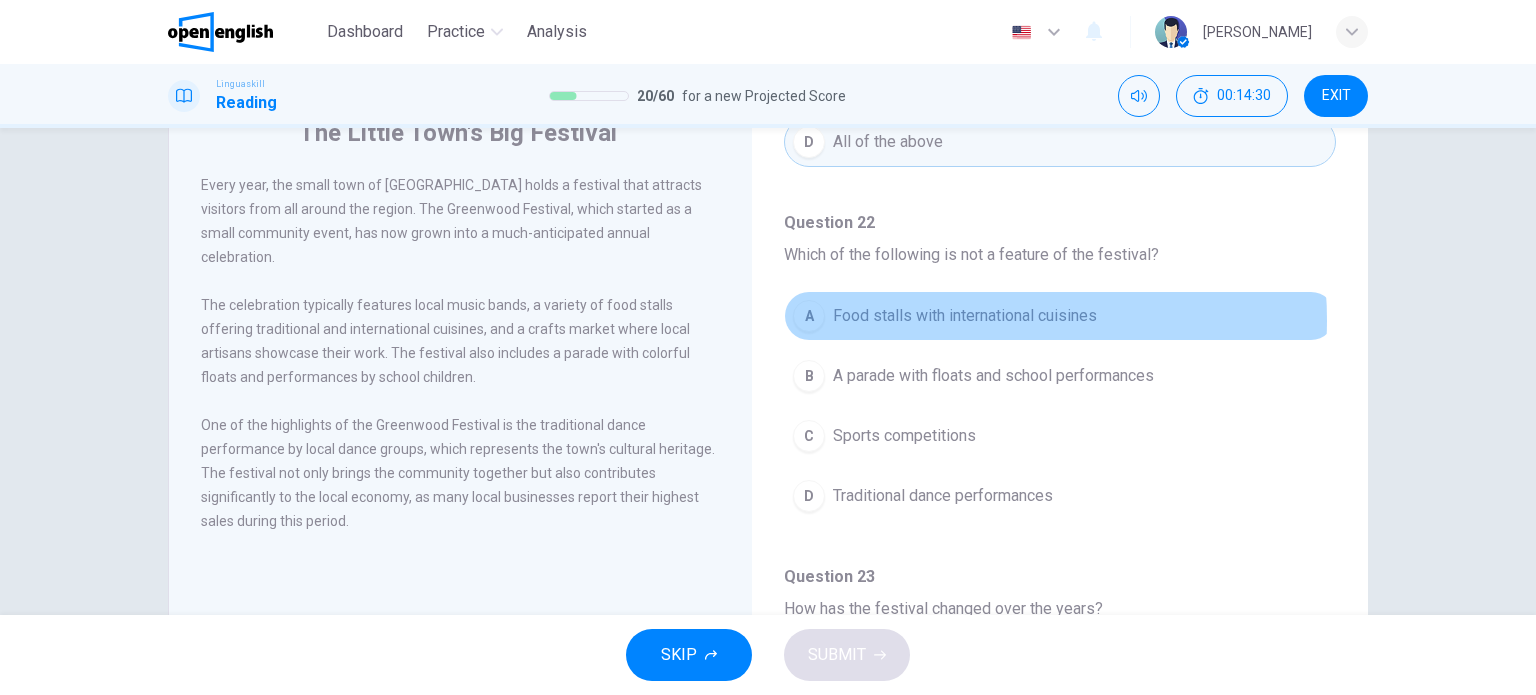 click on "Food stalls with international cuisines" at bounding box center (965, 316) 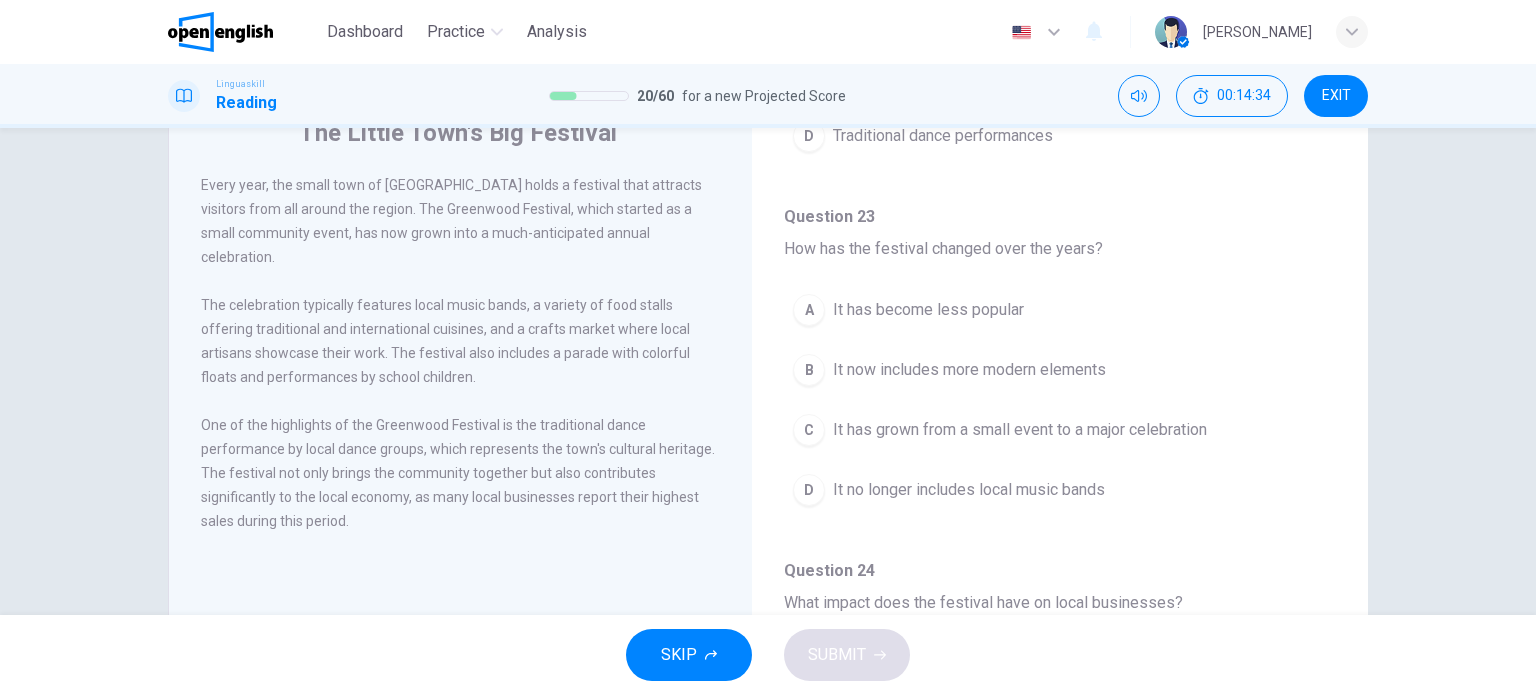 scroll, scrollTop: 743, scrollLeft: 0, axis: vertical 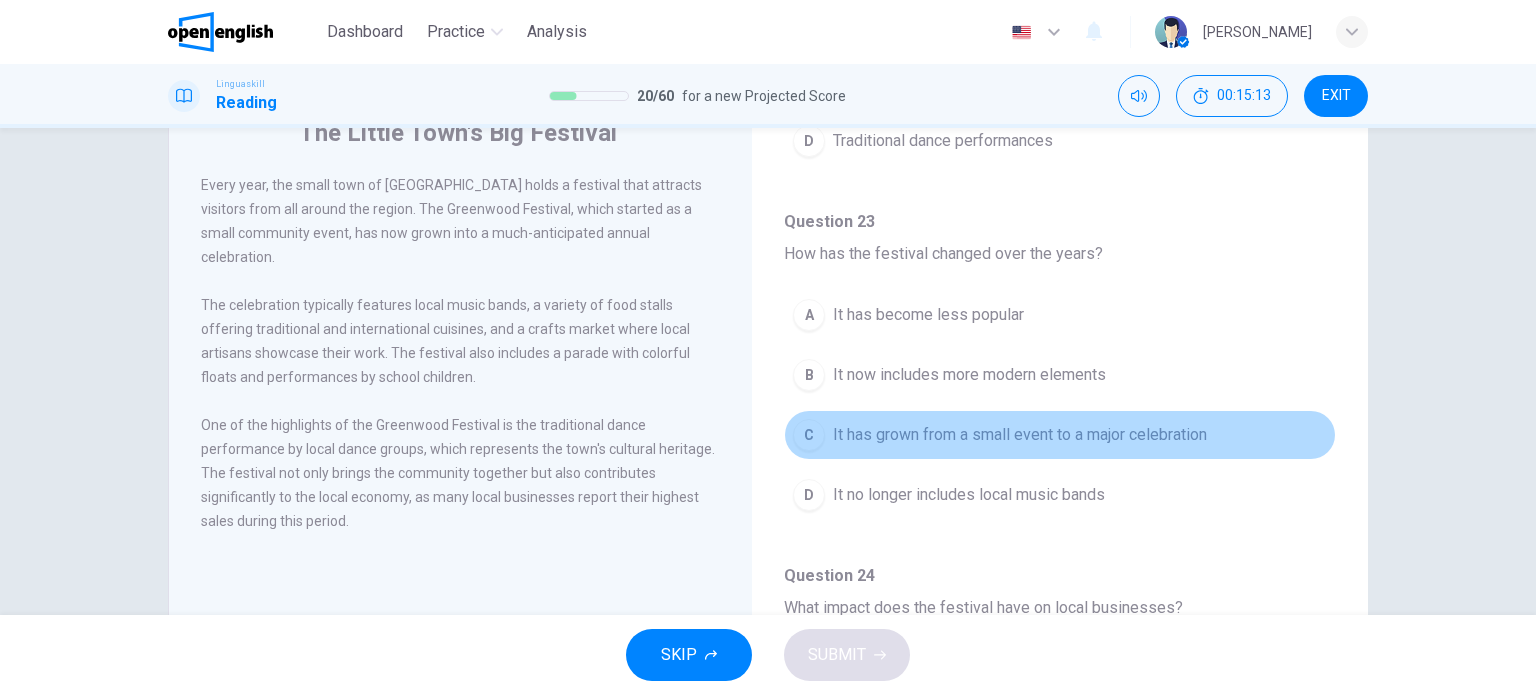 click on "It has grown from a small event to a major celebration" at bounding box center (1020, 435) 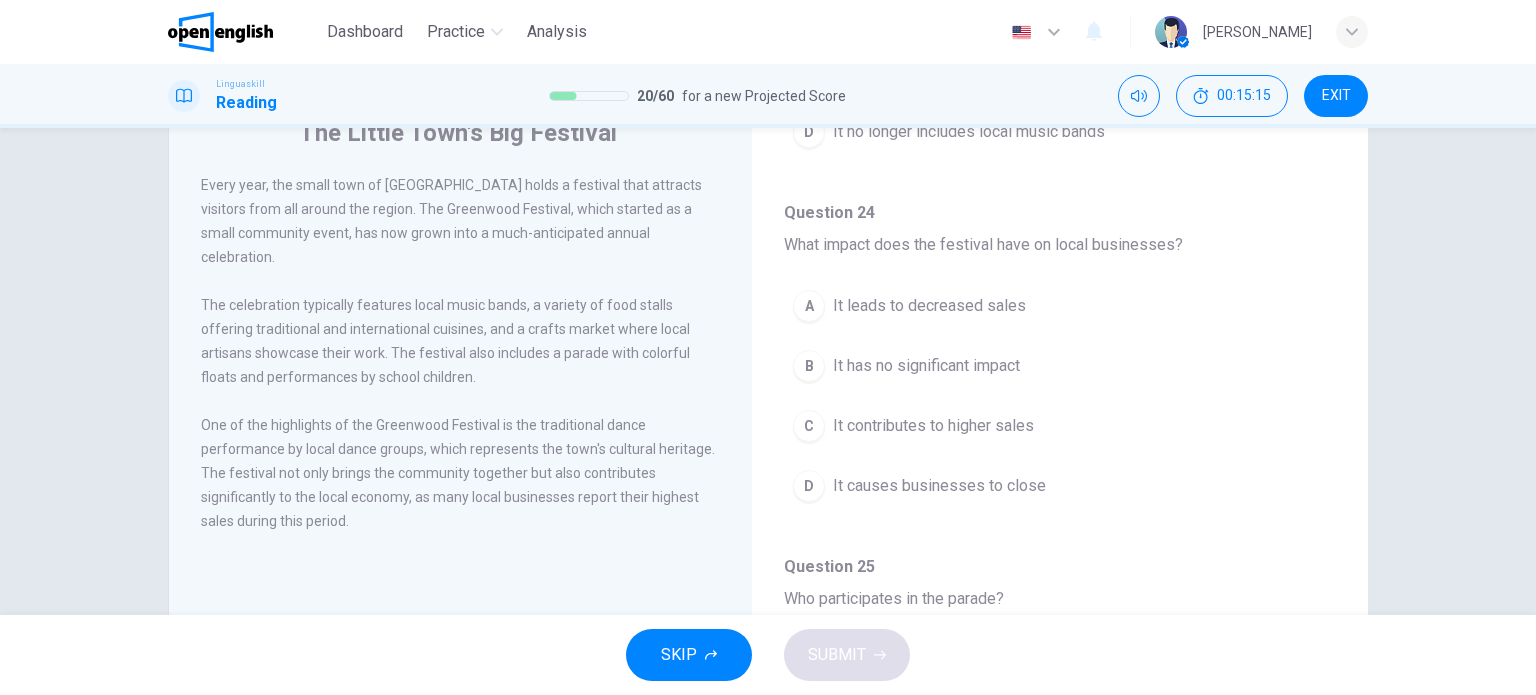 scroll, scrollTop: 1177, scrollLeft: 0, axis: vertical 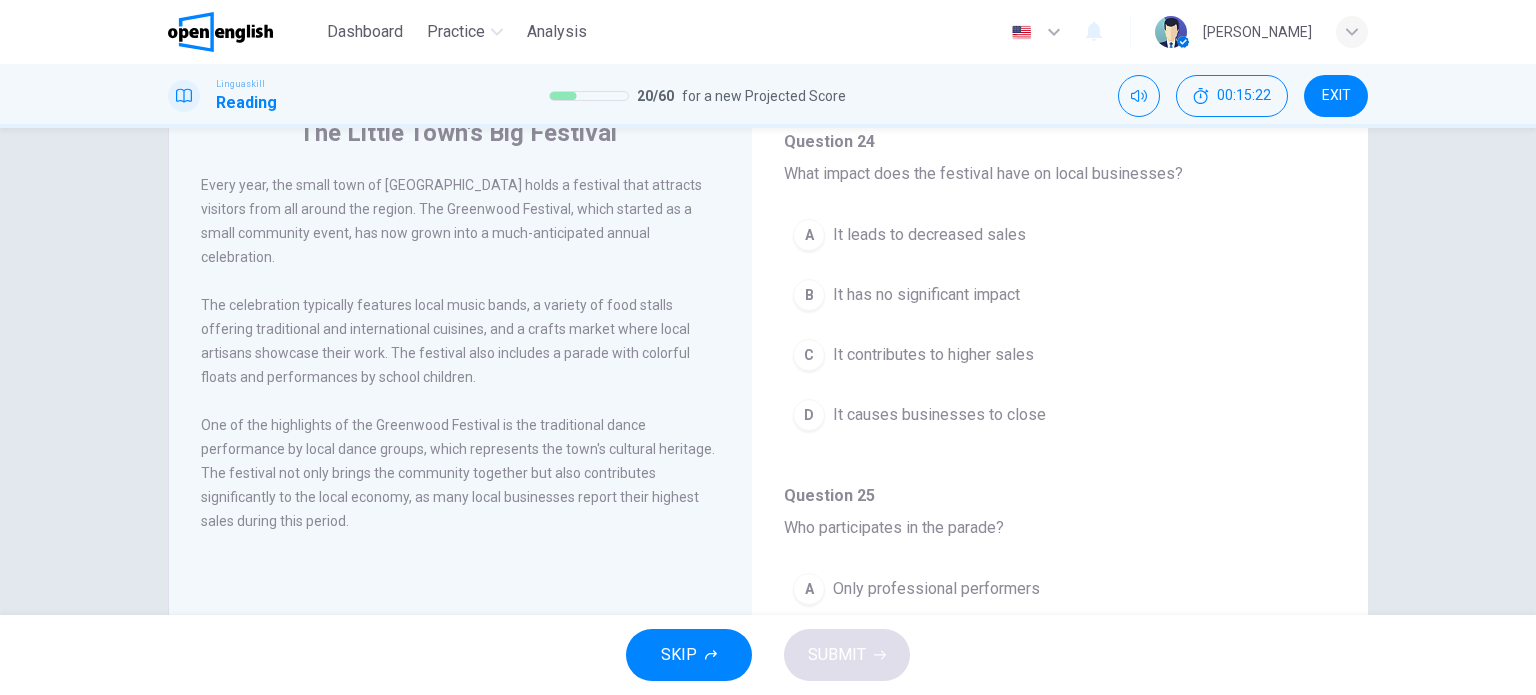 click on "It contributes to higher sales" at bounding box center [933, 355] 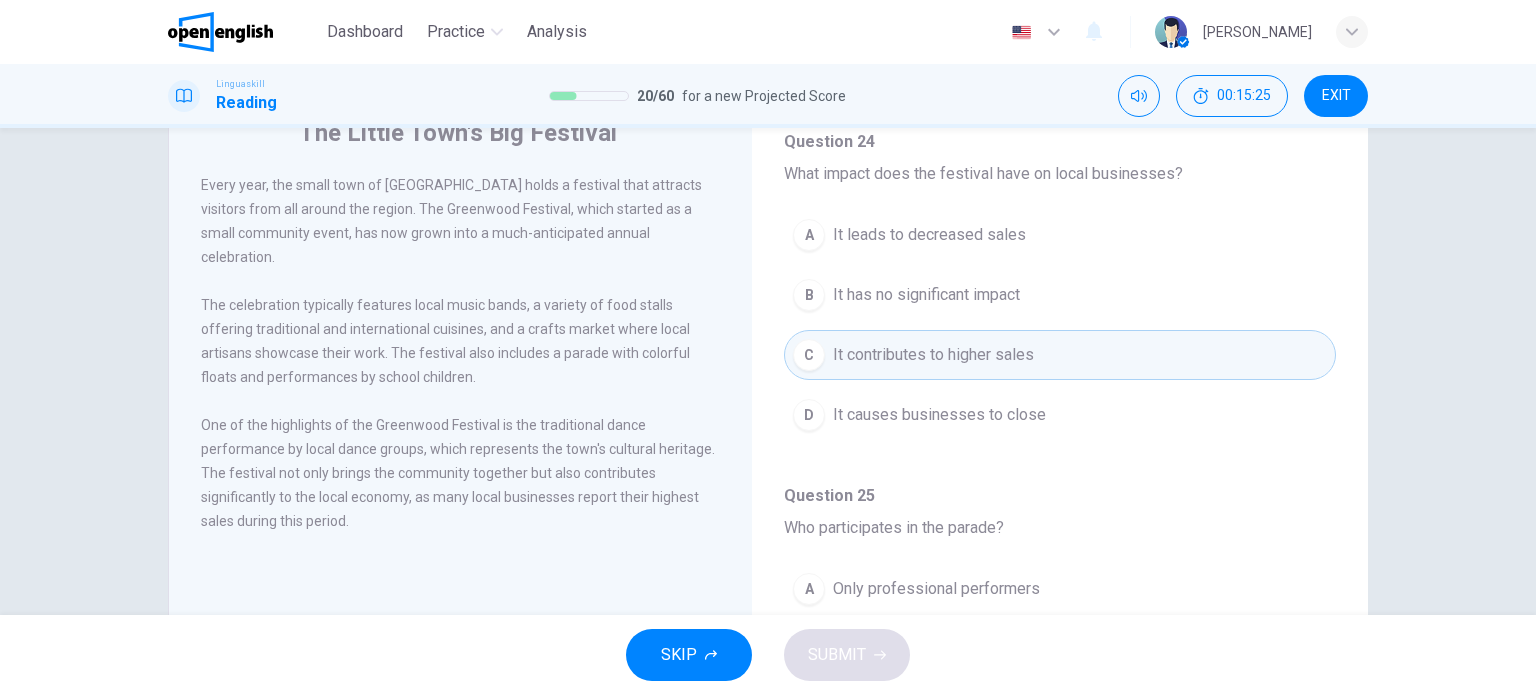drag, startPoint x: 1334, startPoint y: 535, endPoint x: 1337, endPoint y: 583, distance: 48.09366 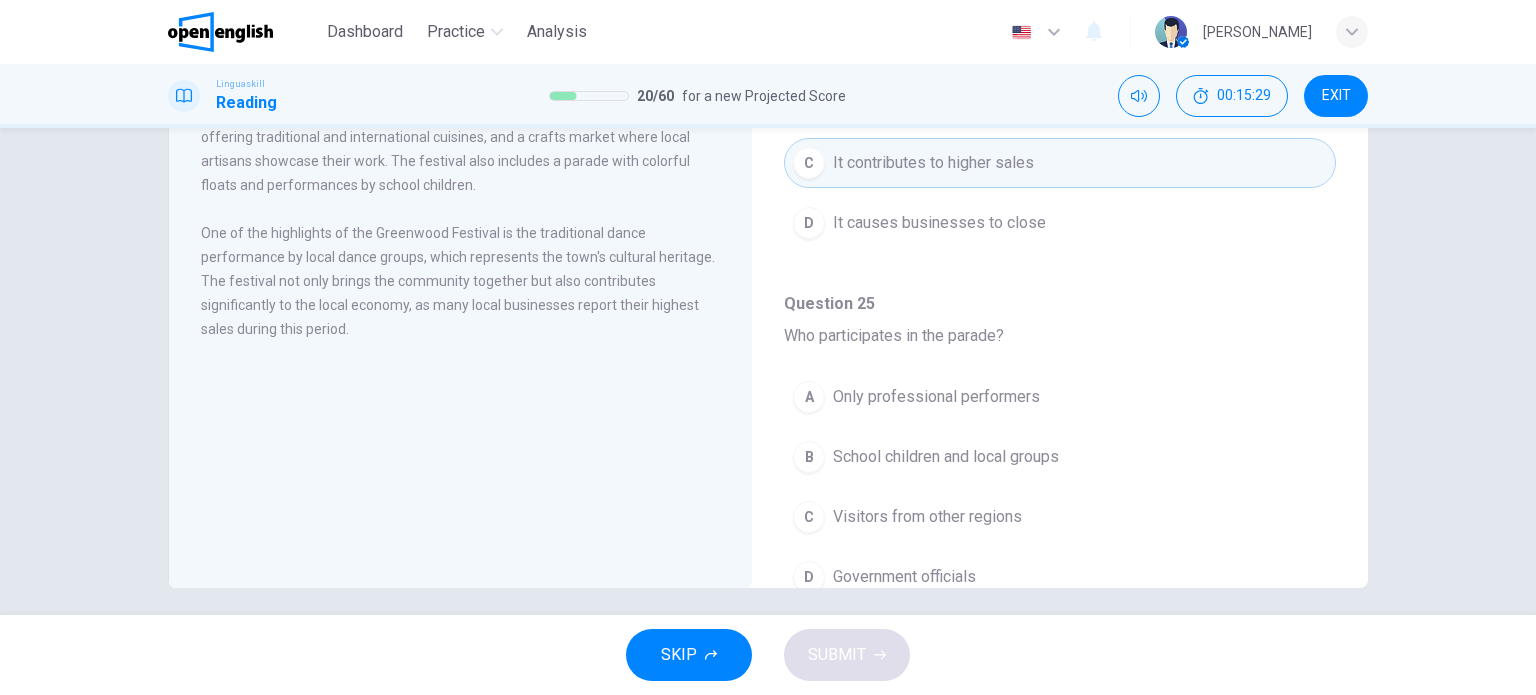 scroll, scrollTop: 288, scrollLeft: 0, axis: vertical 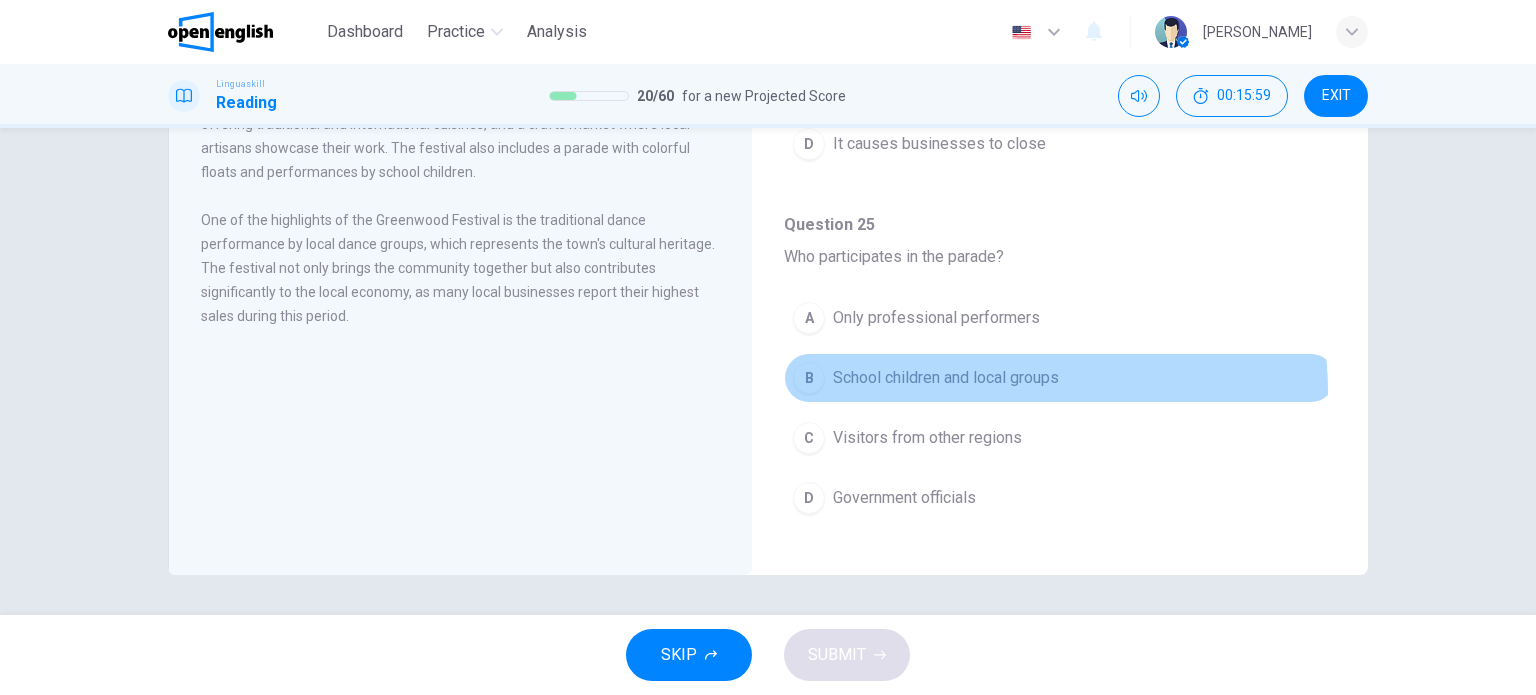 click on "B School children and local groups" at bounding box center [1060, 378] 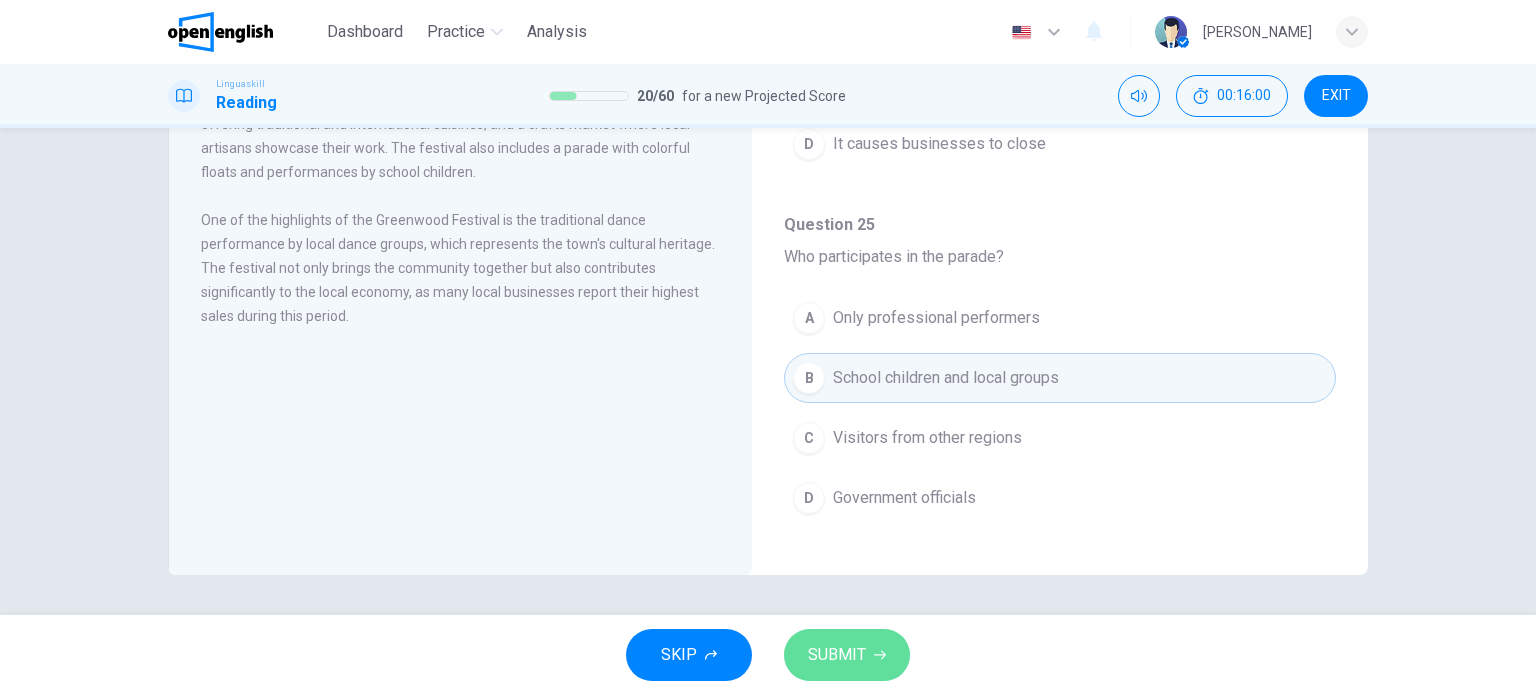 click on "SUBMIT" at bounding box center (837, 655) 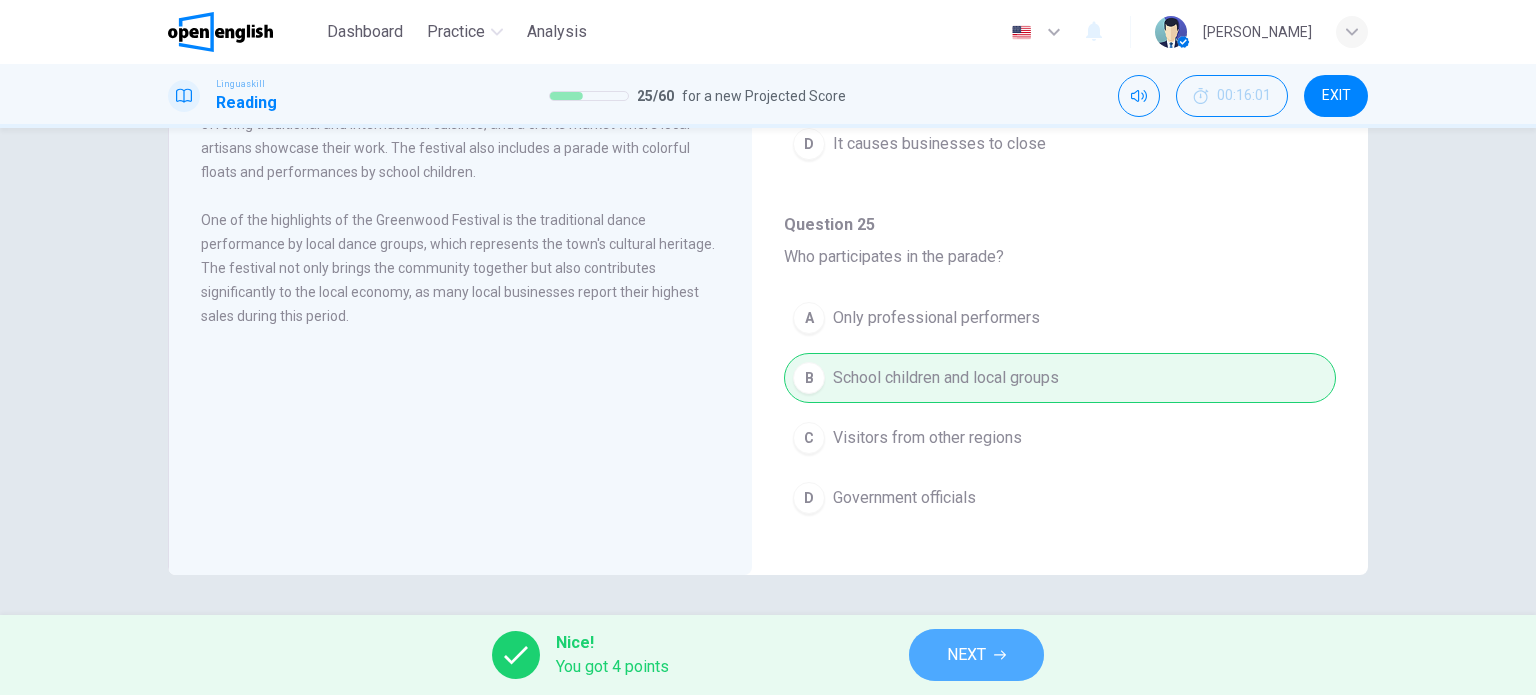 click 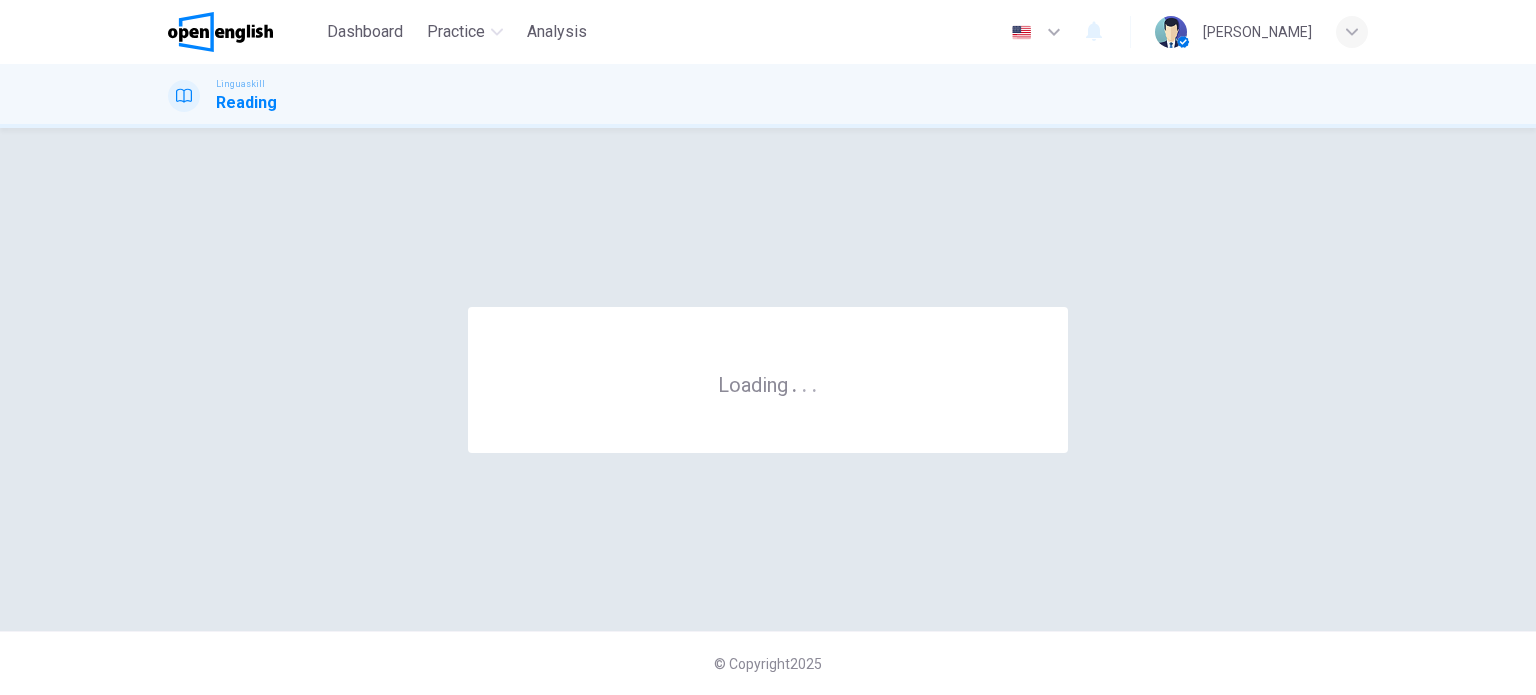 scroll, scrollTop: 0, scrollLeft: 0, axis: both 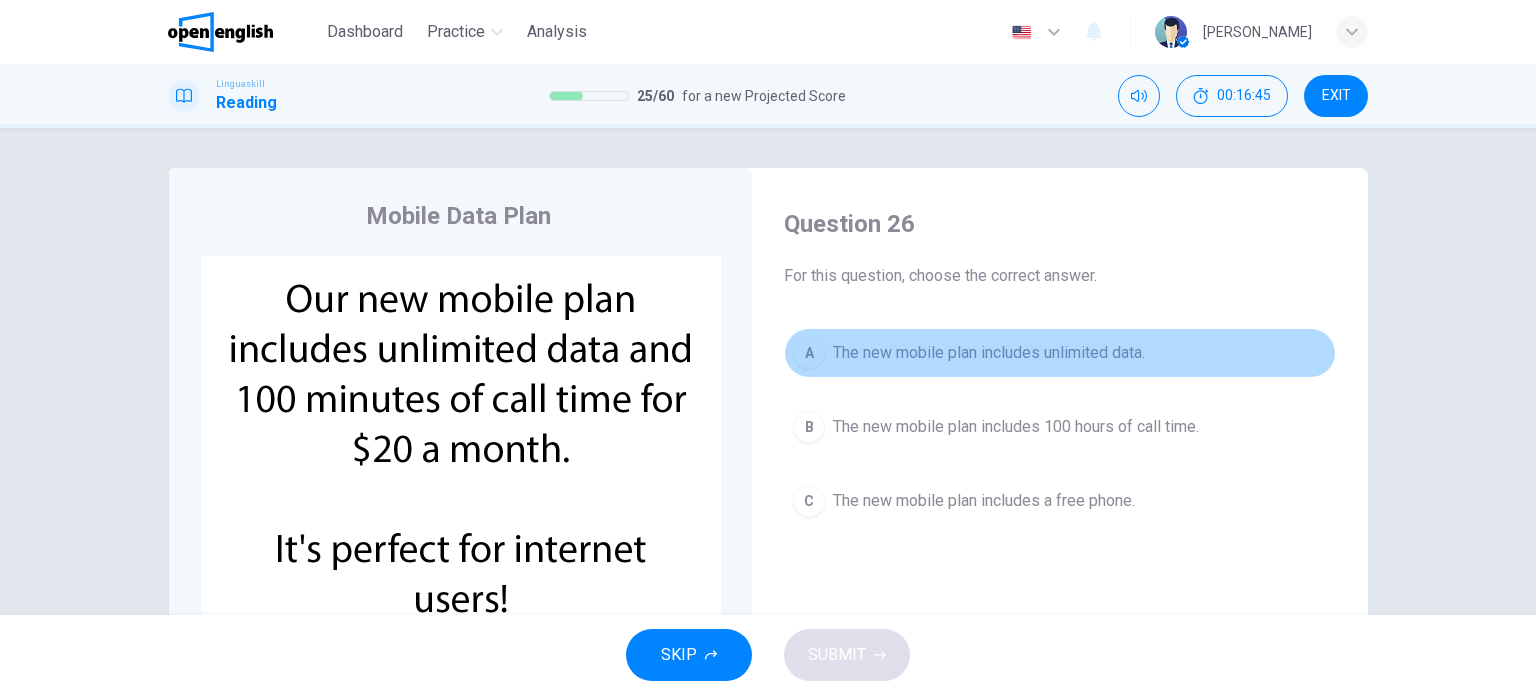 click on "The new mobile plan includes unlimited data." at bounding box center [989, 353] 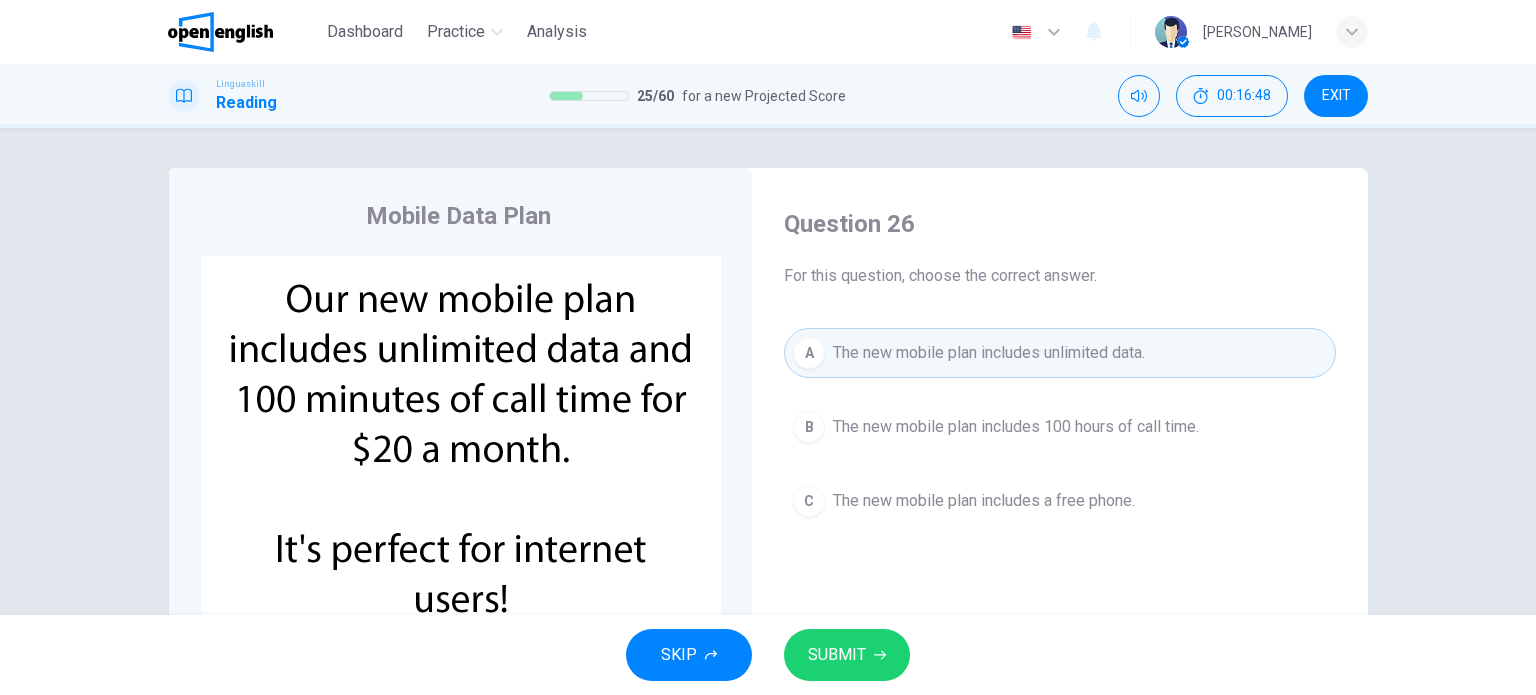 scroll, scrollTop: 288, scrollLeft: 0, axis: vertical 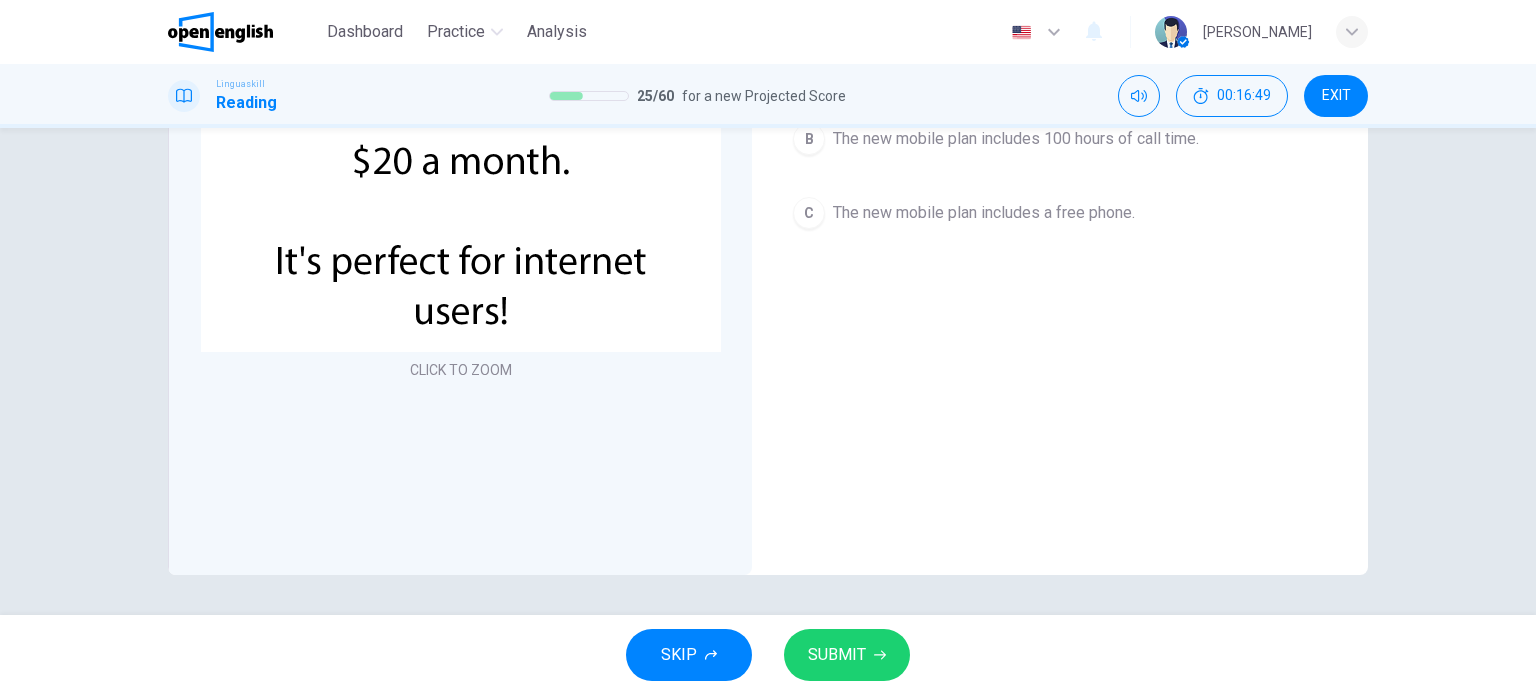 click on "SUBMIT" at bounding box center [847, 655] 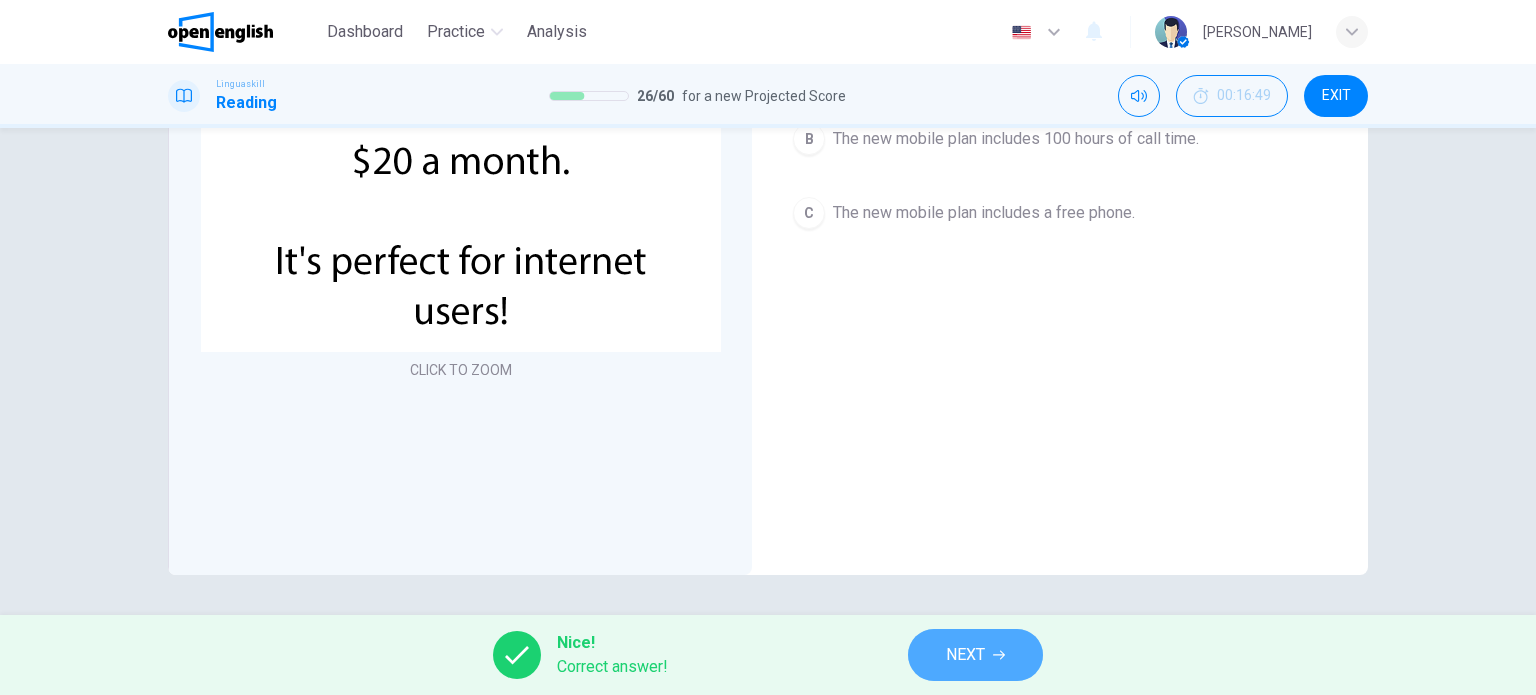 click on "NEXT" at bounding box center (965, 655) 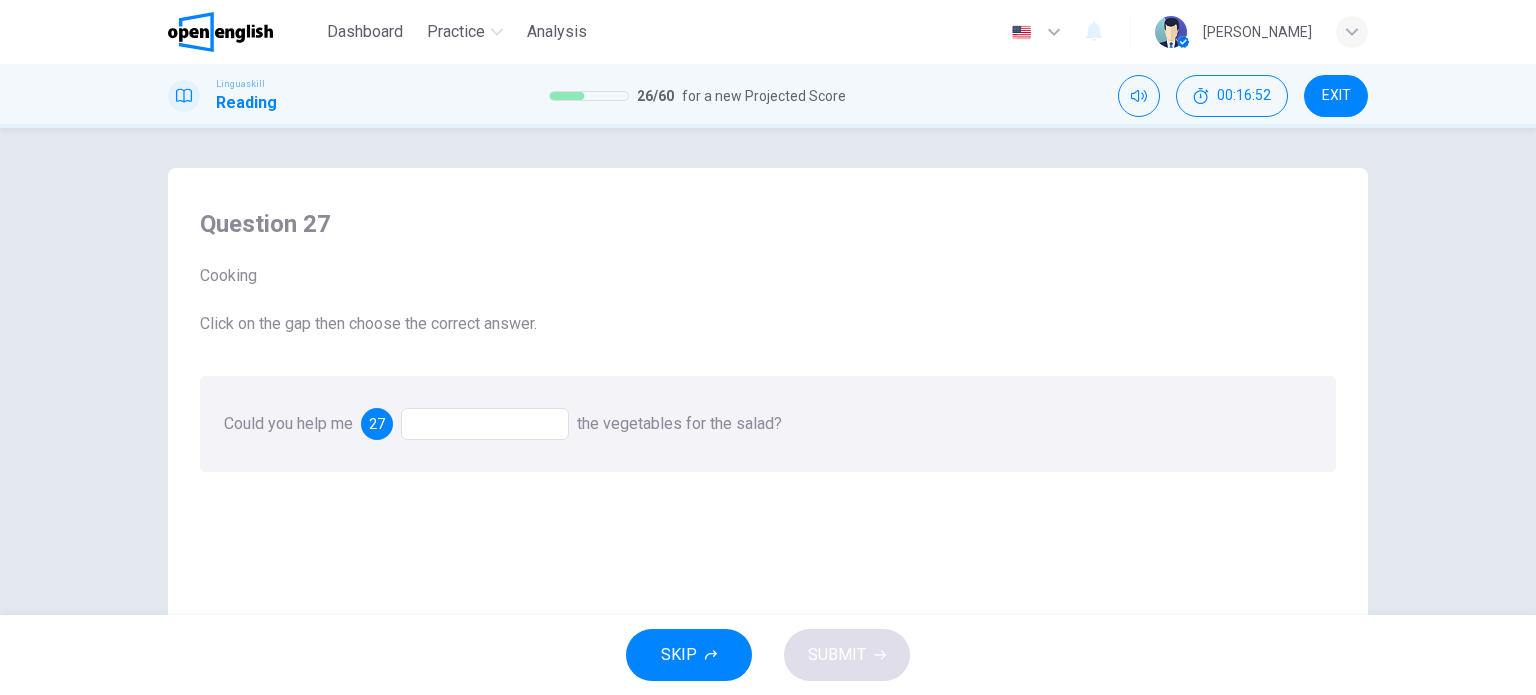 click at bounding box center [485, 424] 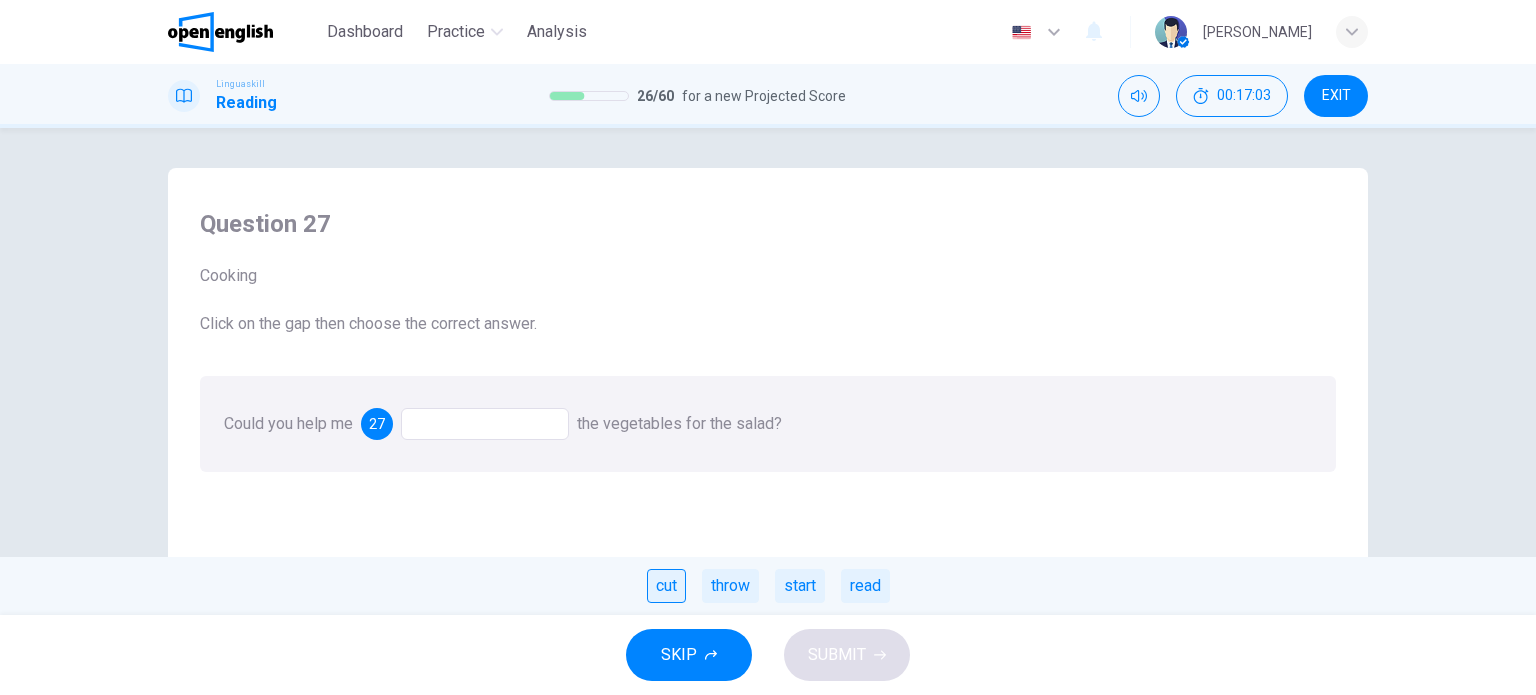 click on "cut" at bounding box center [666, 586] 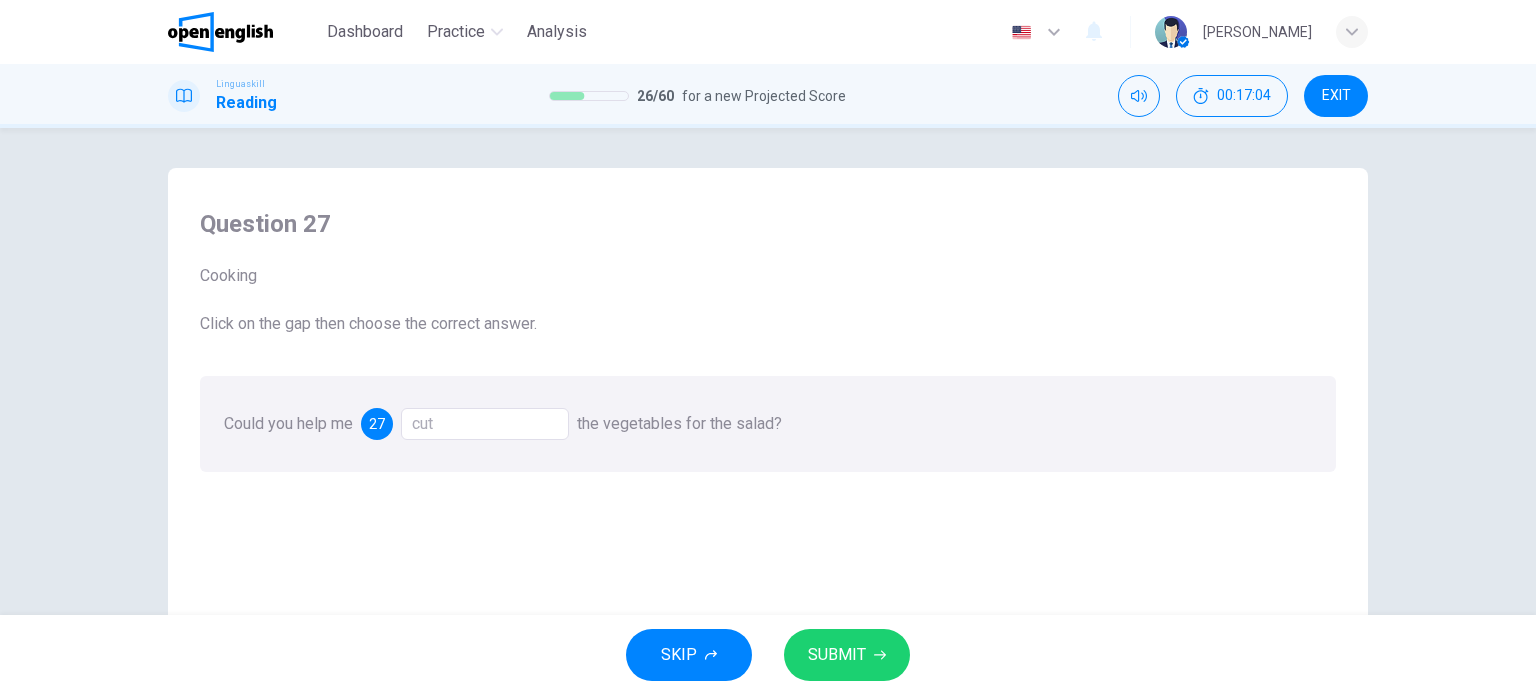 click on "SUBMIT" at bounding box center [837, 655] 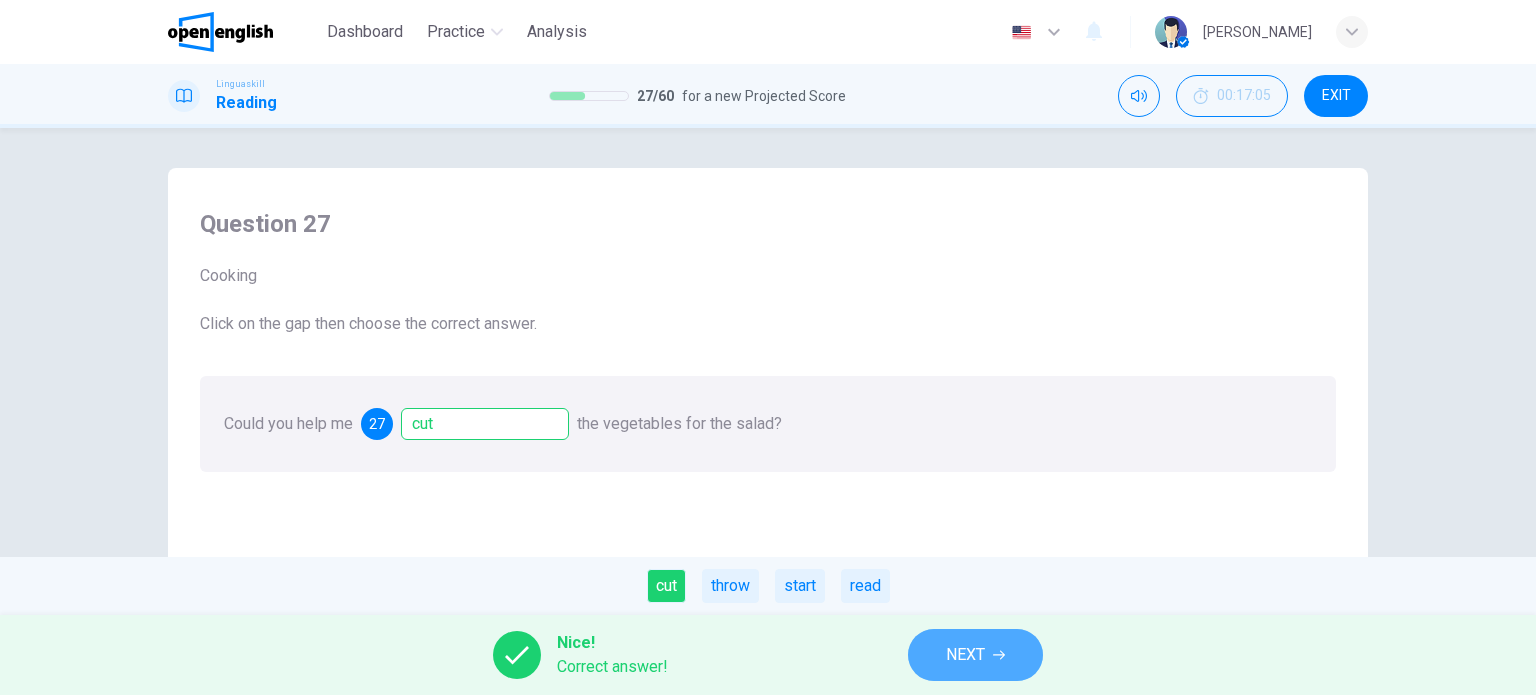 click on "NEXT" at bounding box center [975, 655] 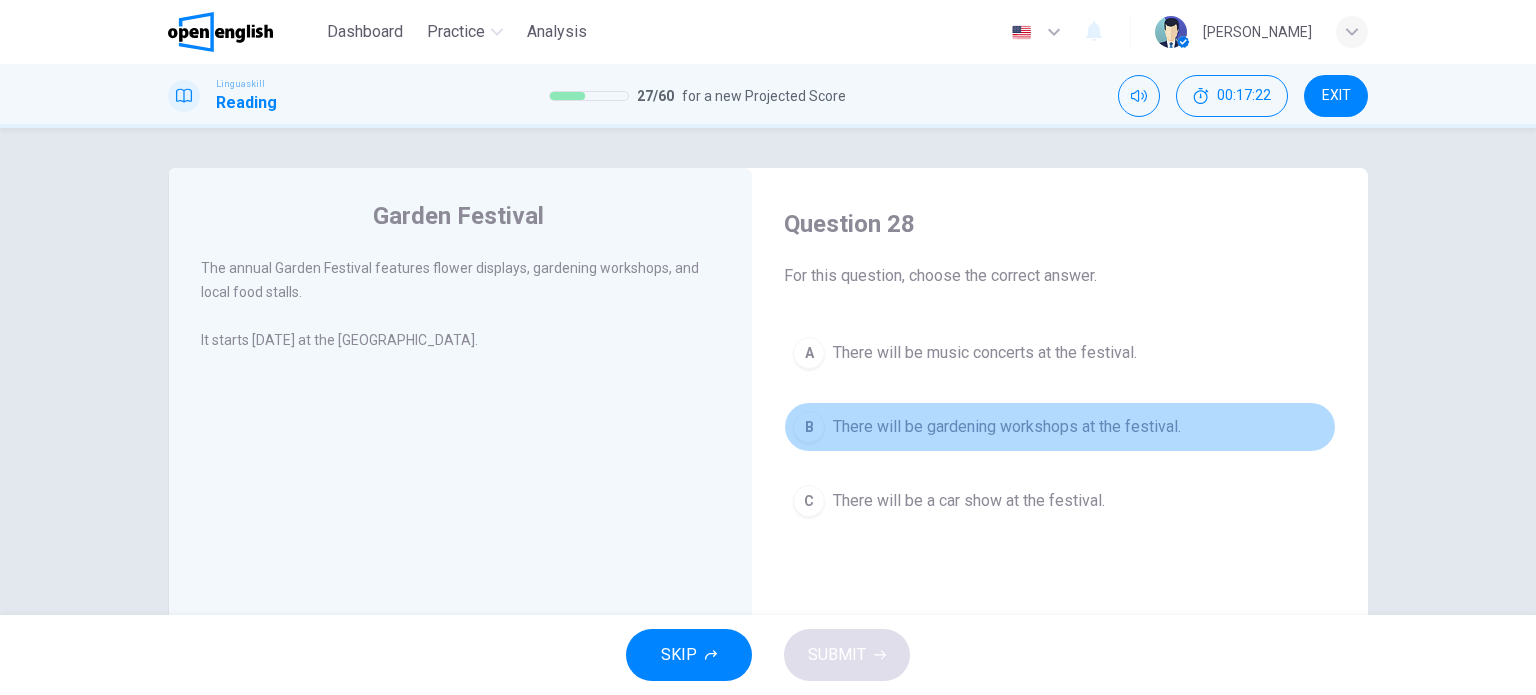 click on "There will be gardening workshops at the festival." at bounding box center [1007, 427] 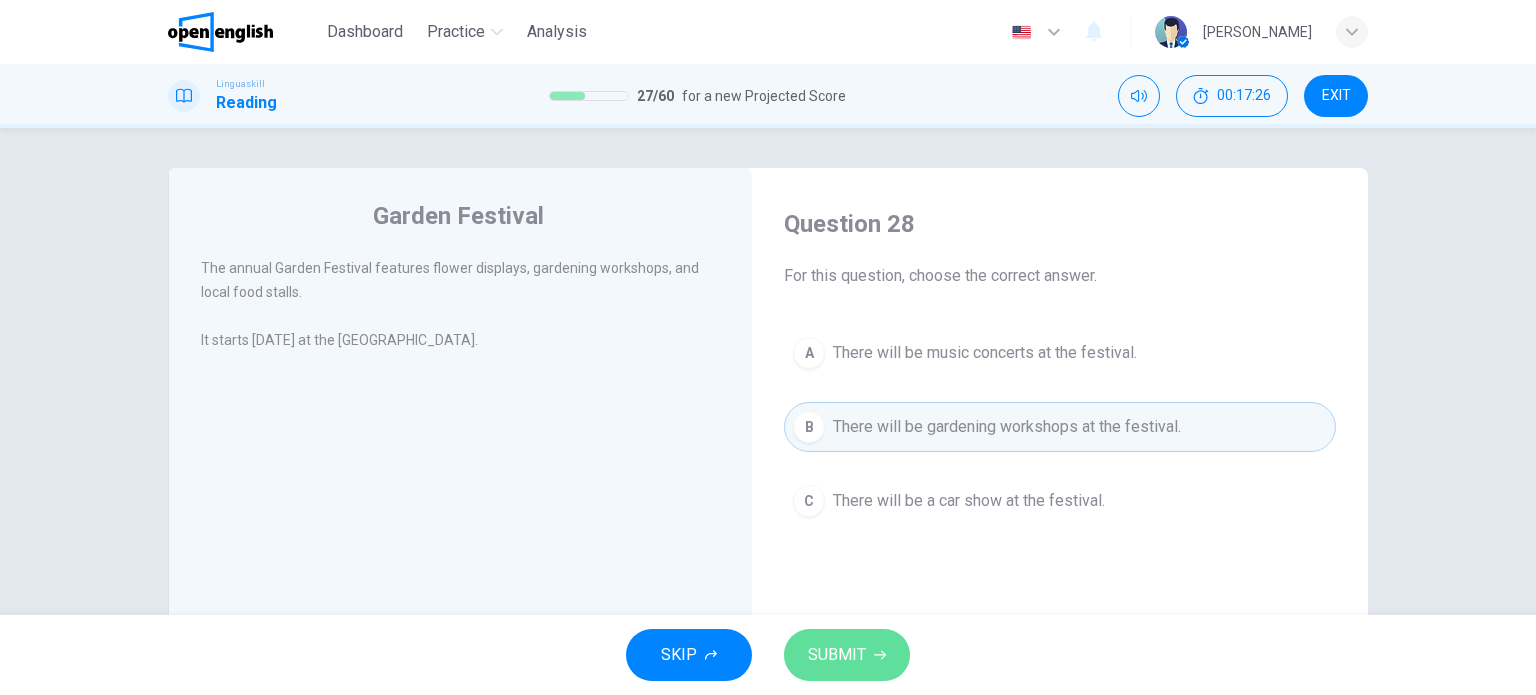 click on "SUBMIT" at bounding box center [837, 655] 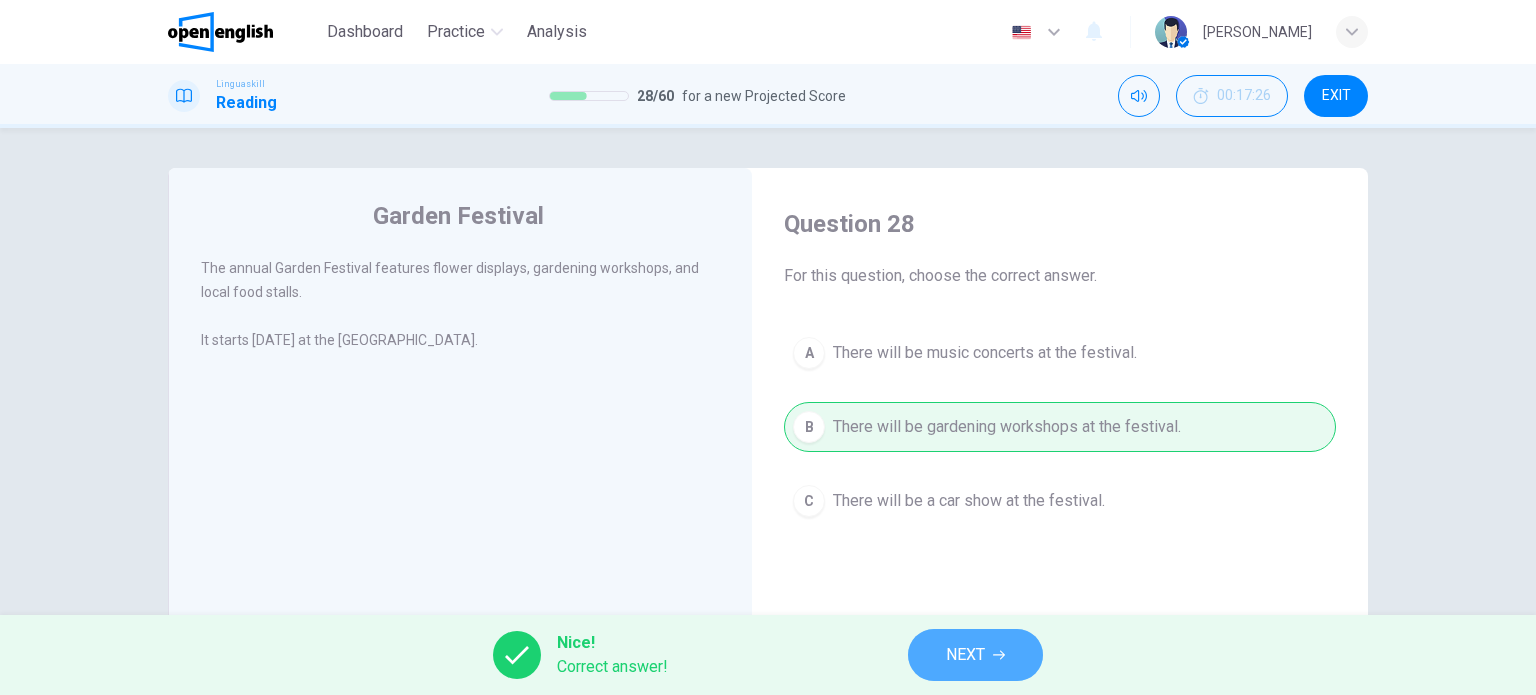 click on "NEXT" at bounding box center (975, 655) 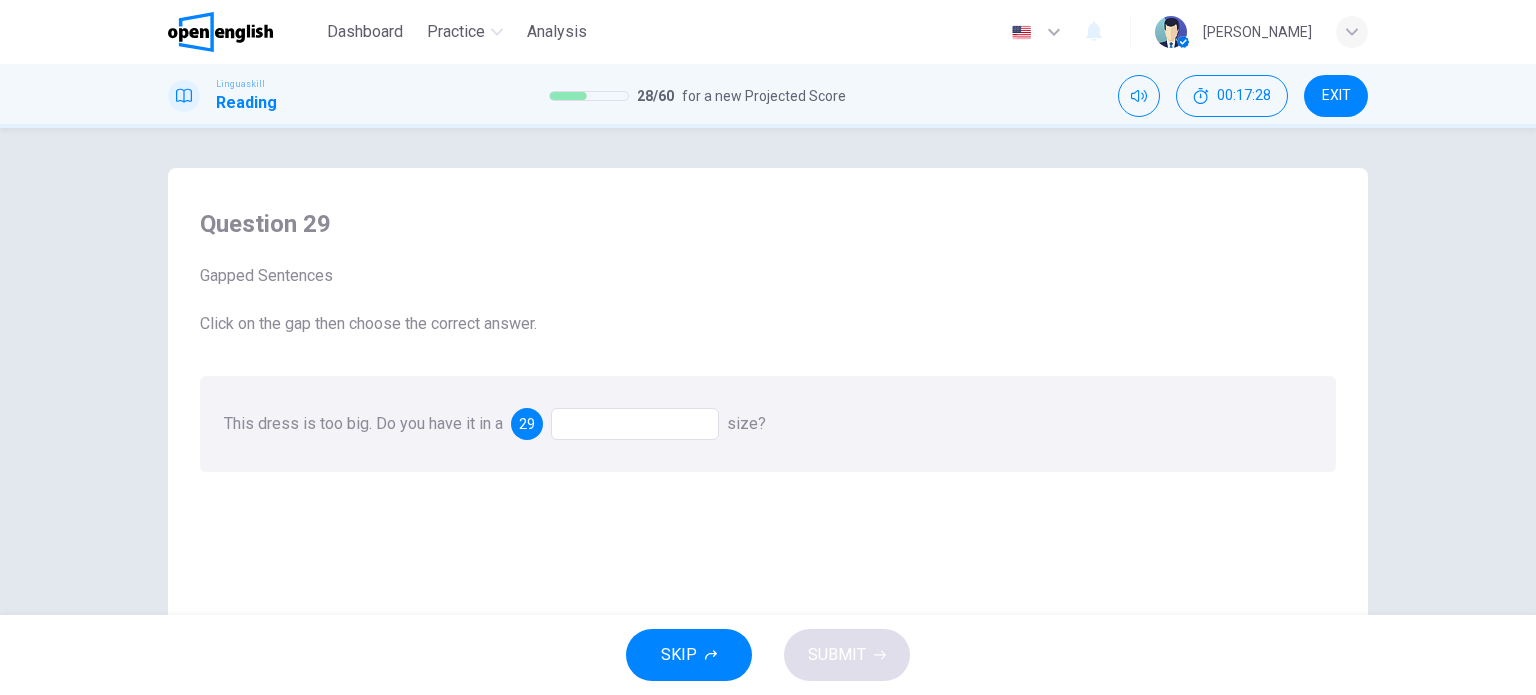 click on "This dress is too big. Do you have it in a  29  size?" at bounding box center (768, 424) 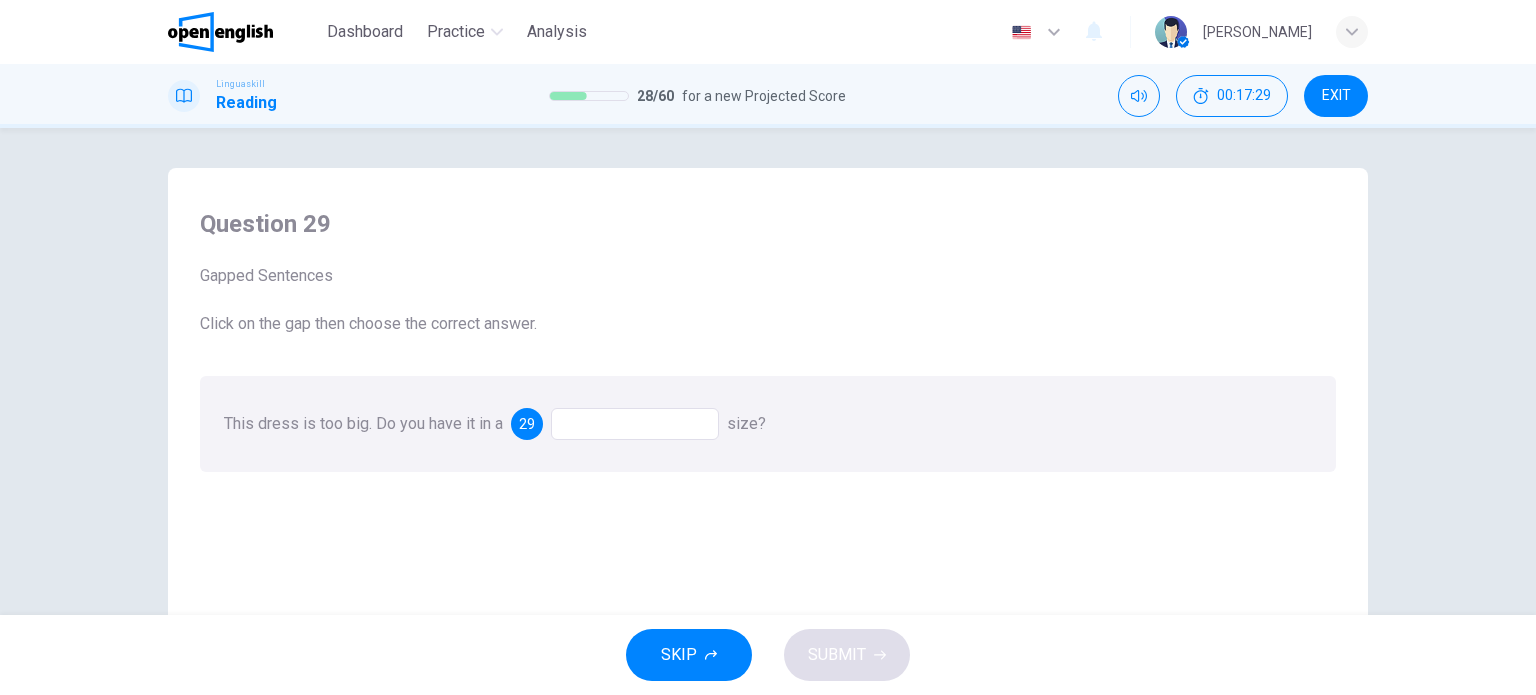 click at bounding box center (635, 424) 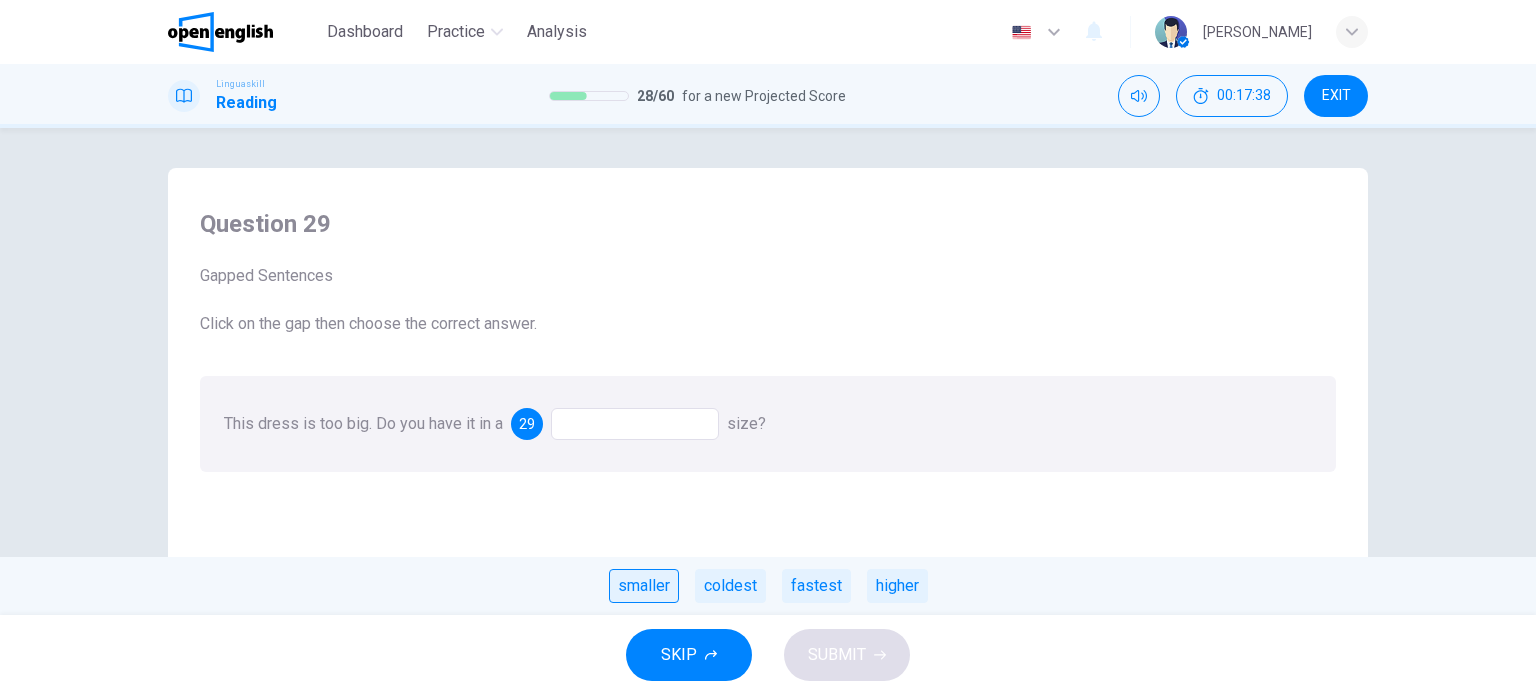 click on "smaller" at bounding box center (644, 586) 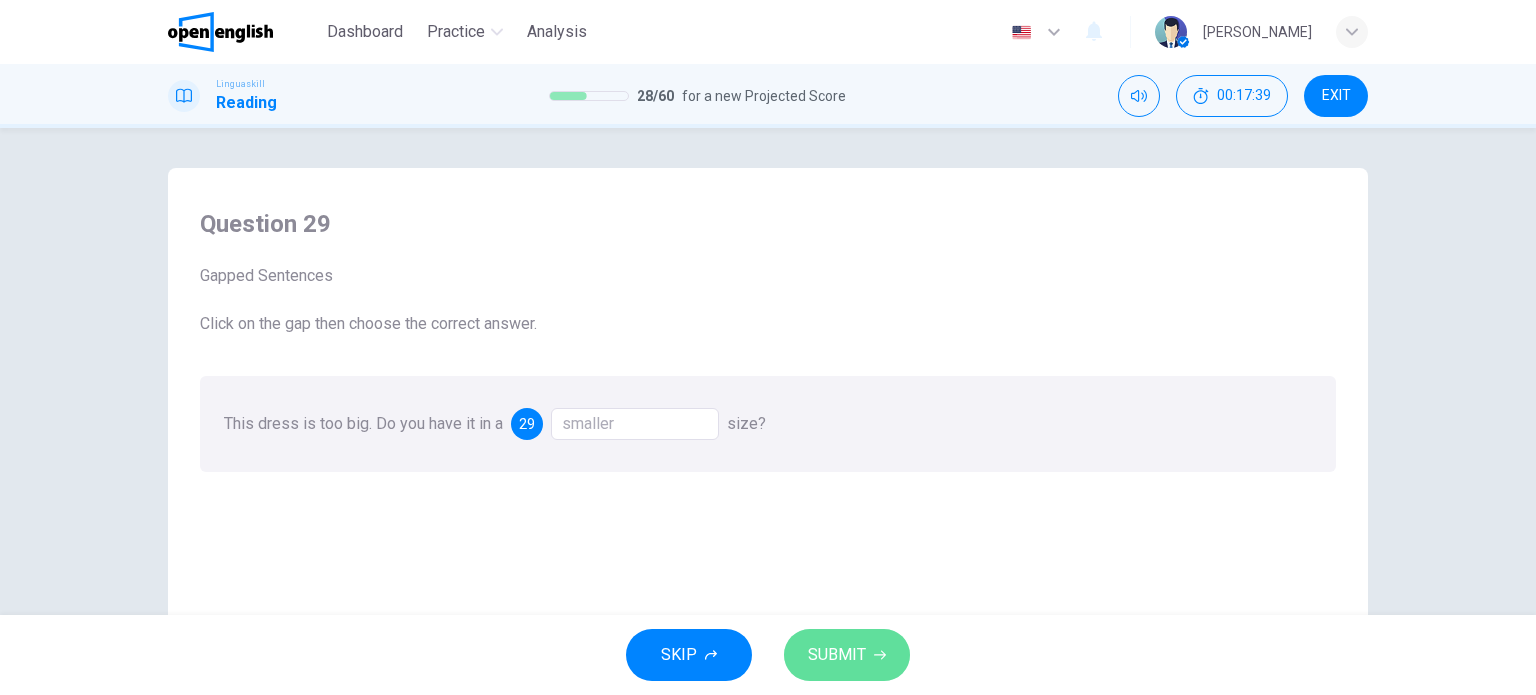 click on "SUBMIT" at bounding box center [837, 655] 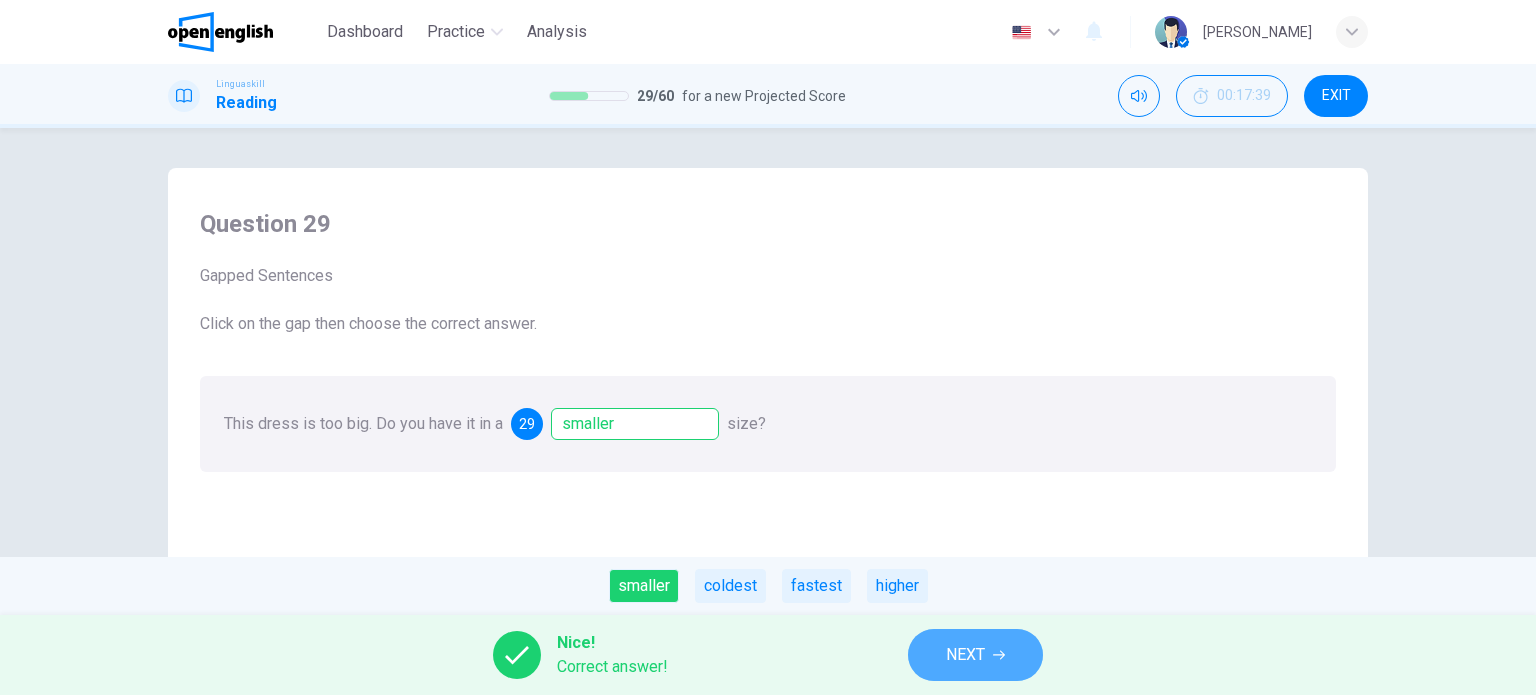 click on "NEXT" at bounding box center (975, 655) 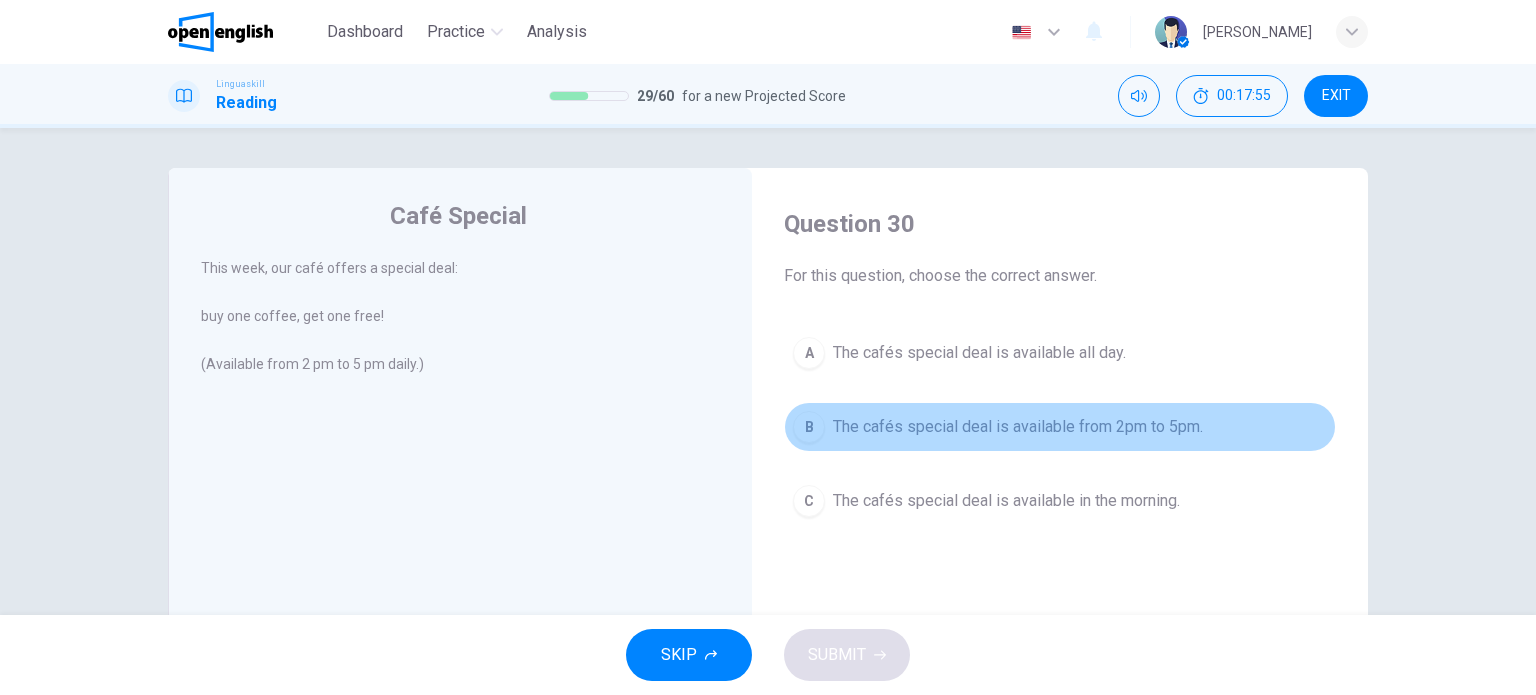 click on "The cafés special deal is available from 2pm to 5pm." at bounding box center (1018, 427) 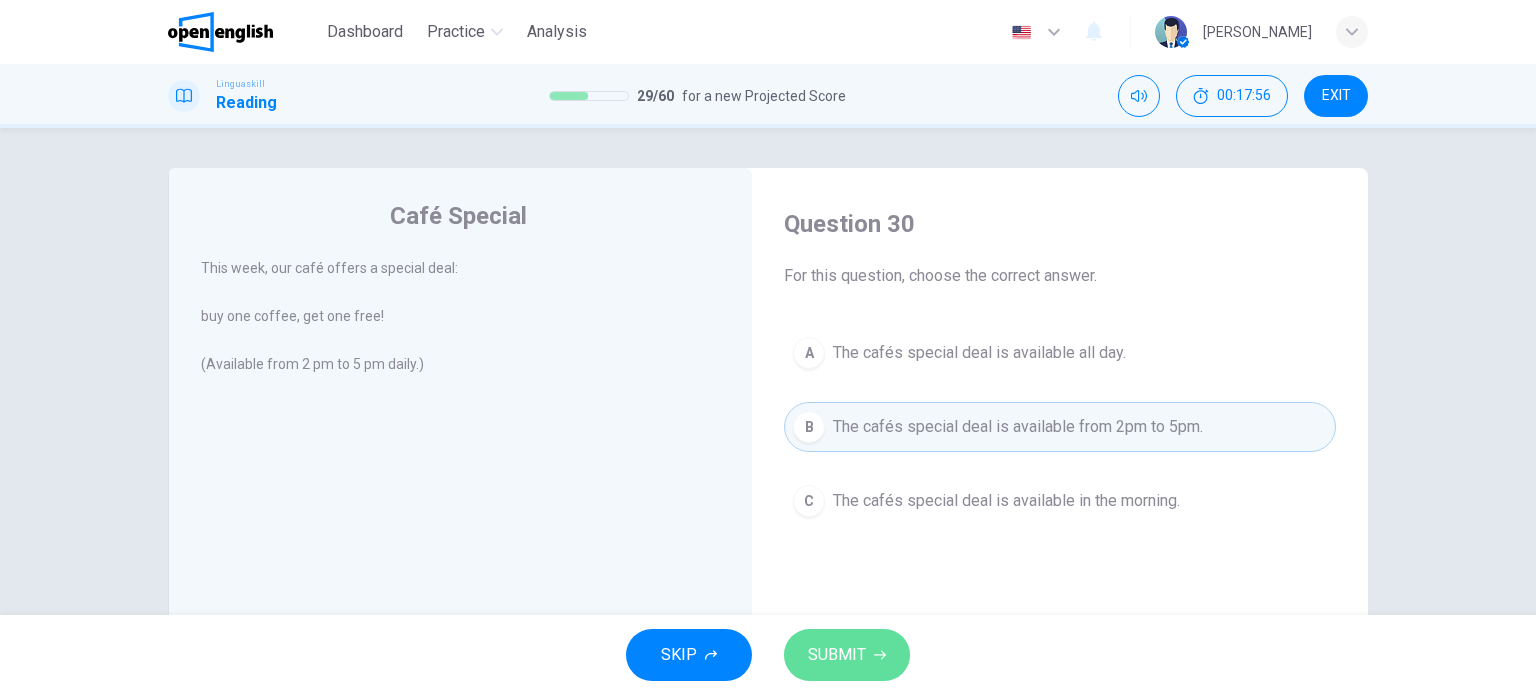 click on "SUBMIT" at bounding box center [847, 655] 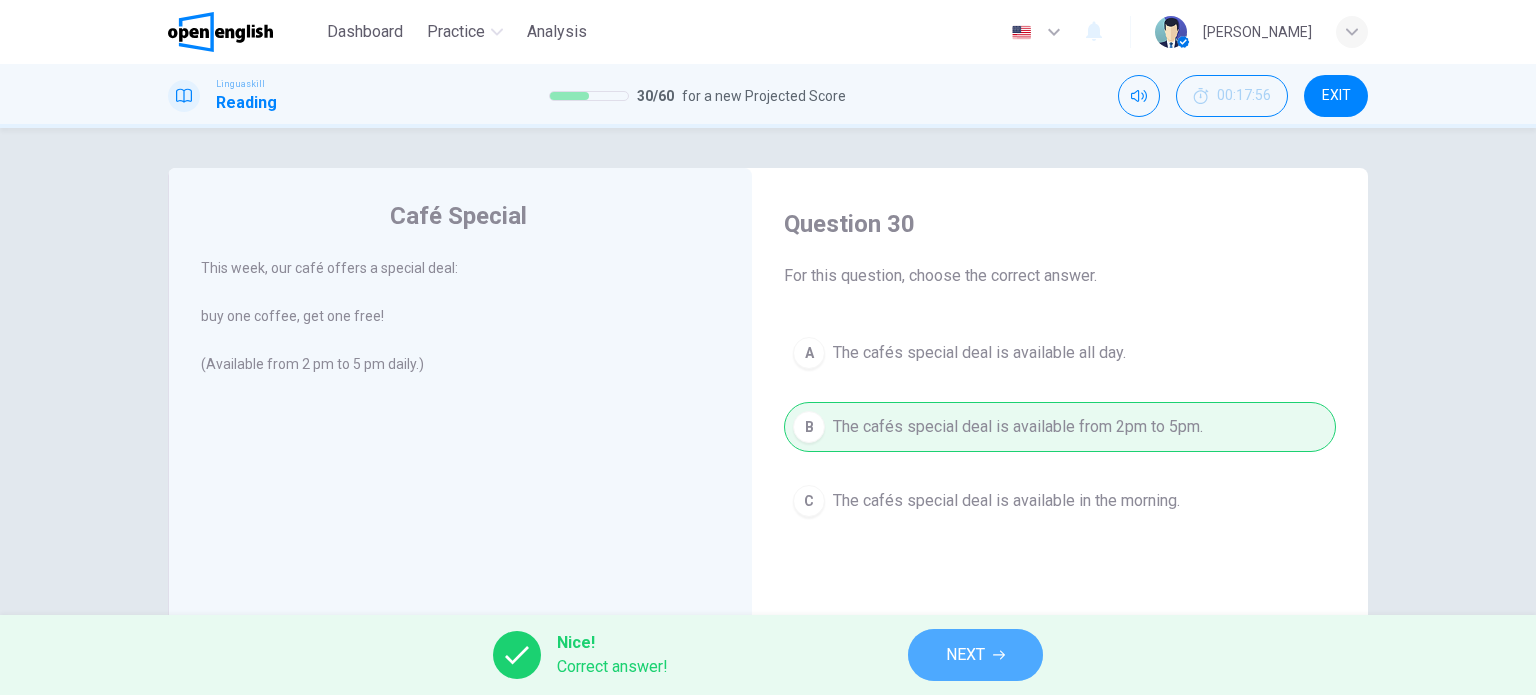 click on "NEXT" at bounding box center [975, 655] 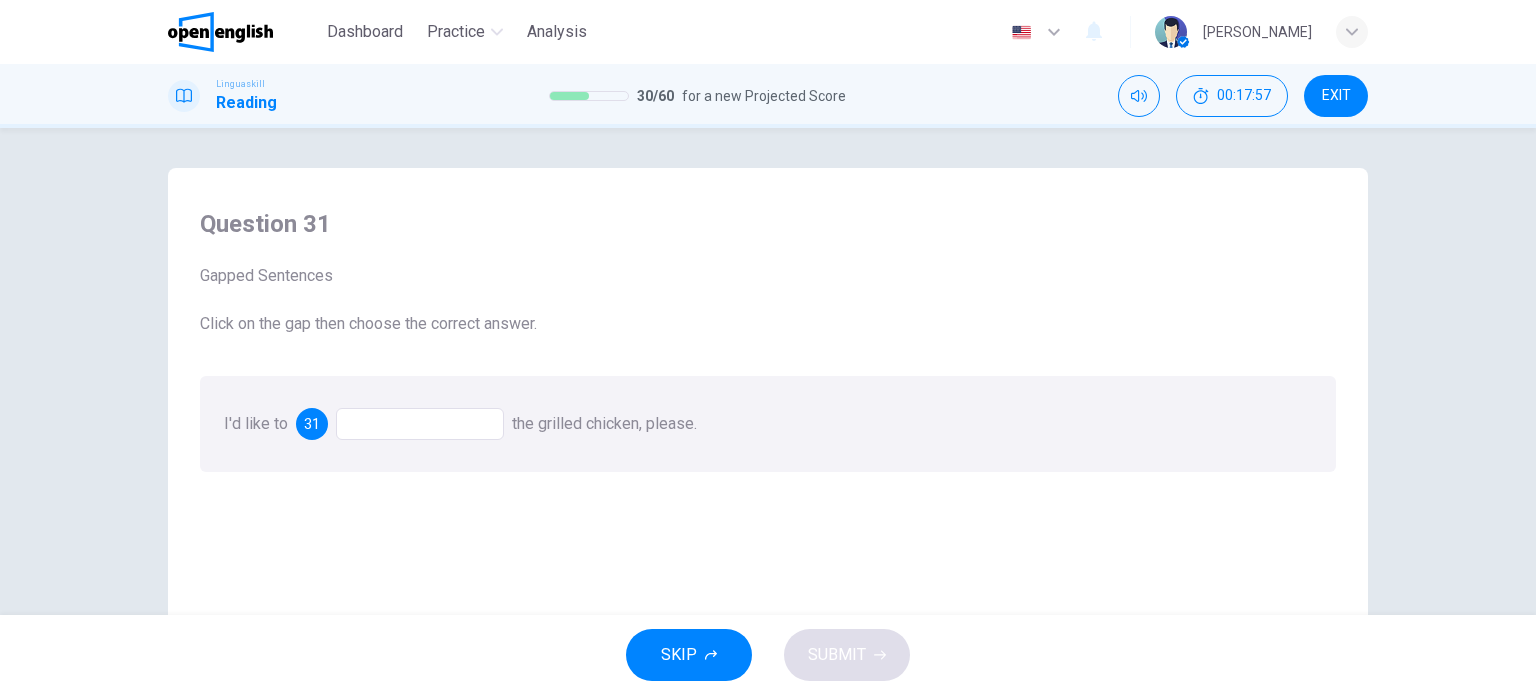 click at bounding box center [420, 424] 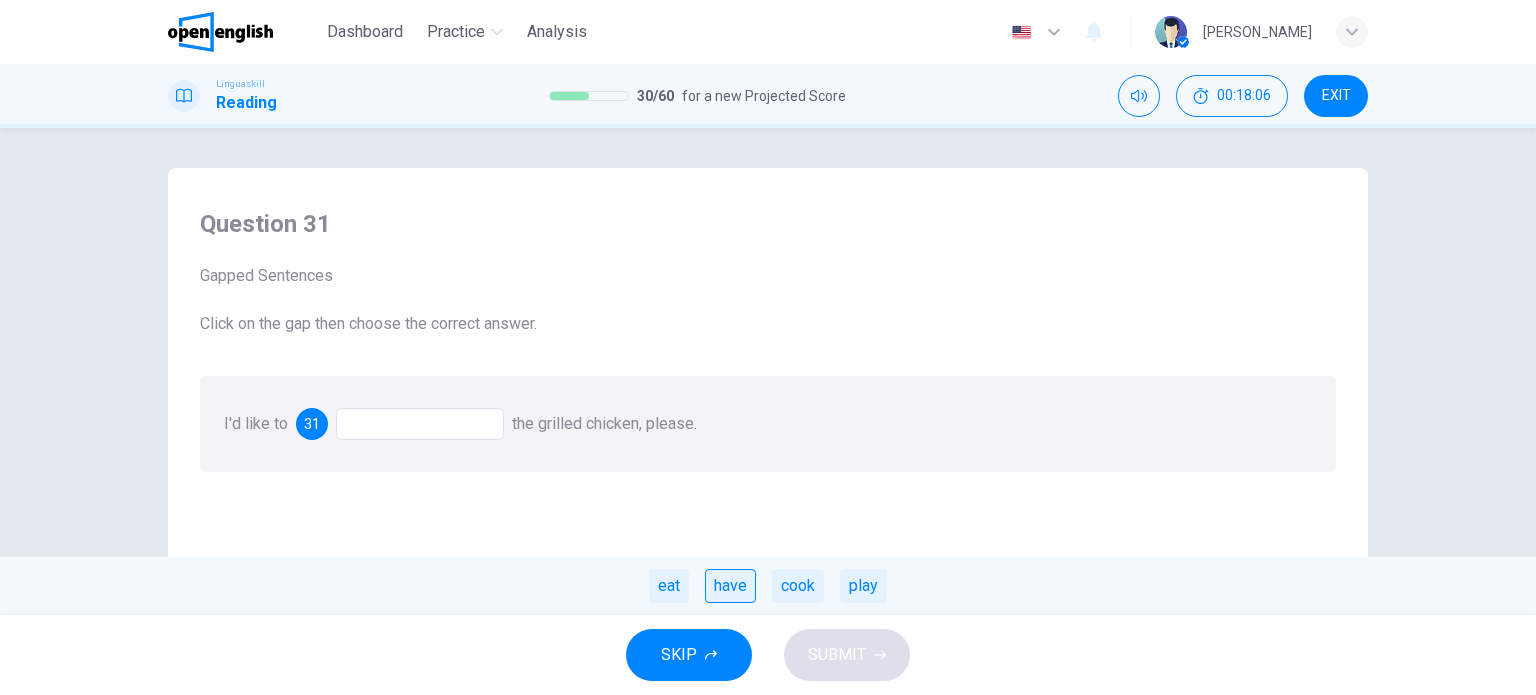 click on "have" at bounding box center (730, 586) 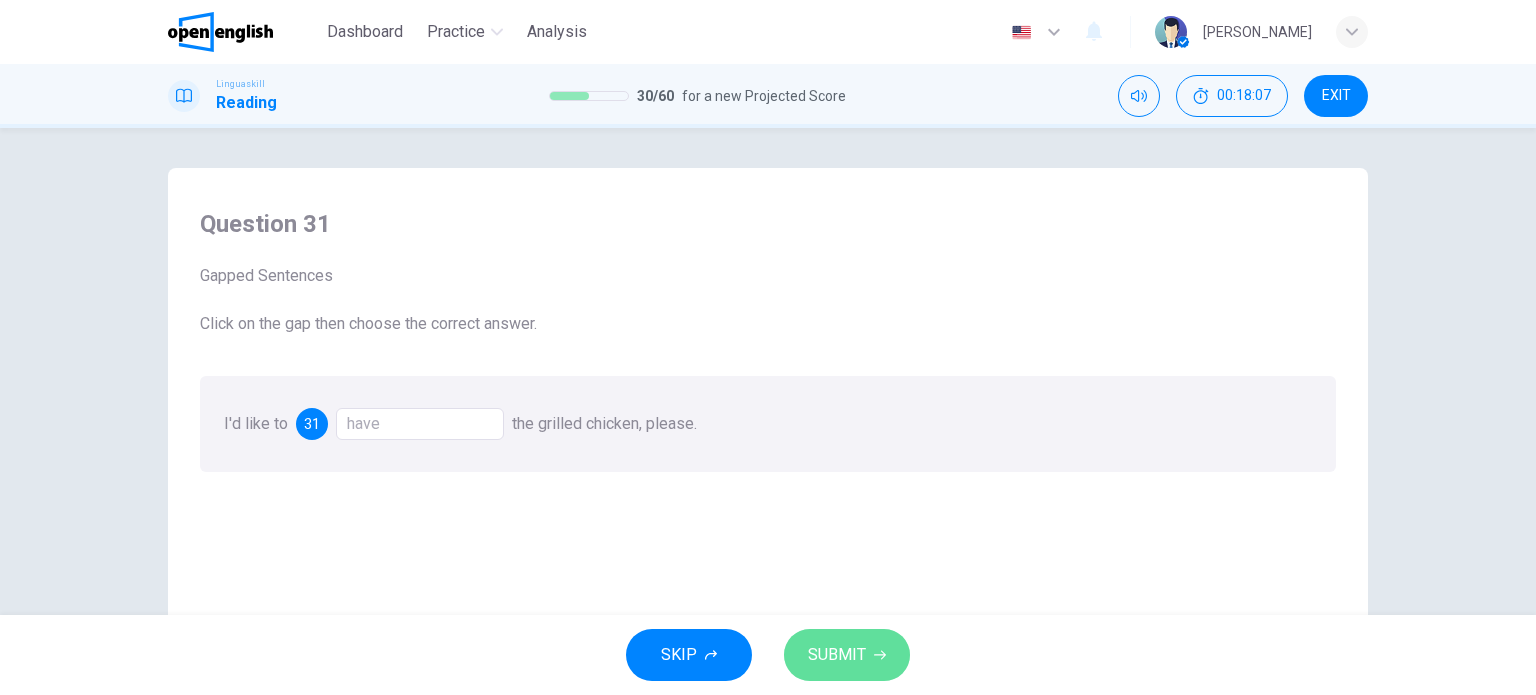 click on "SUBMIT" at bounding box center (837, 655) 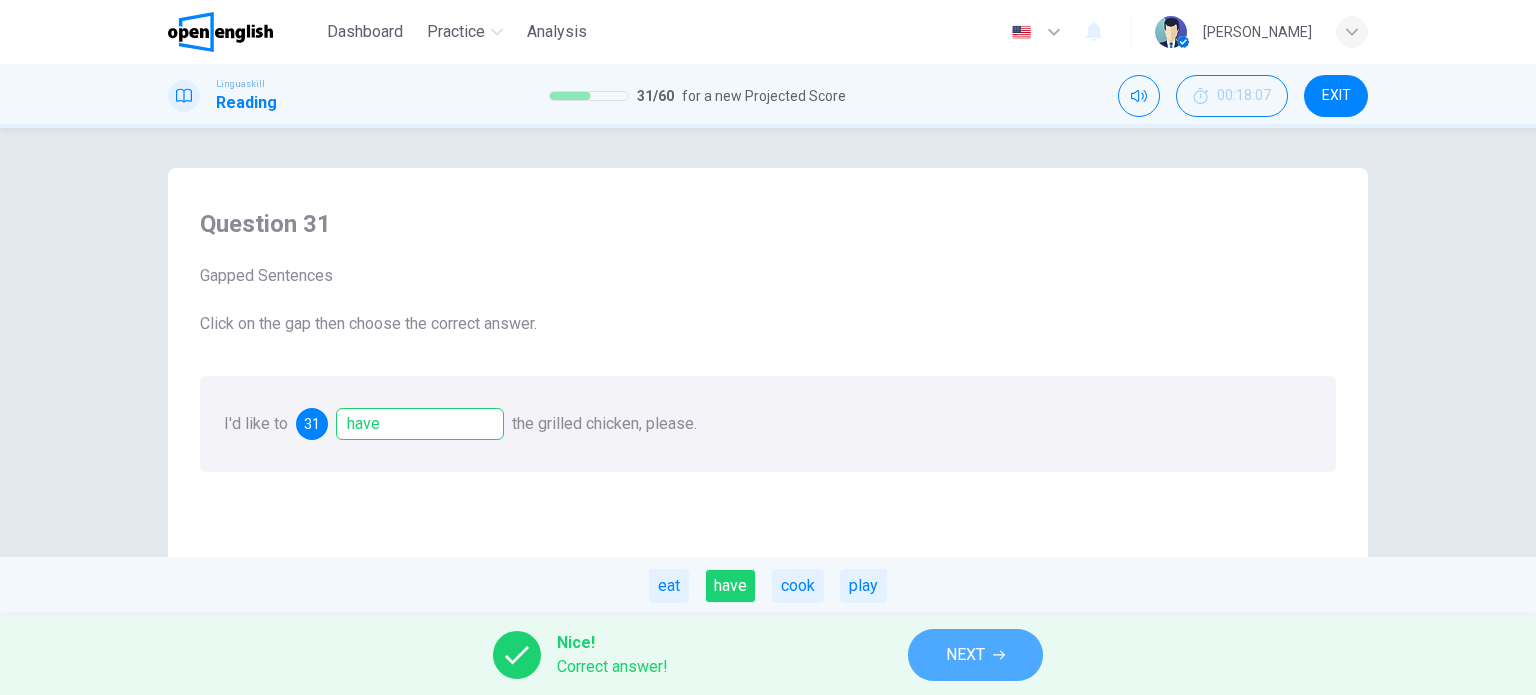 click on "NEXT" at bounding box center [975, 655] 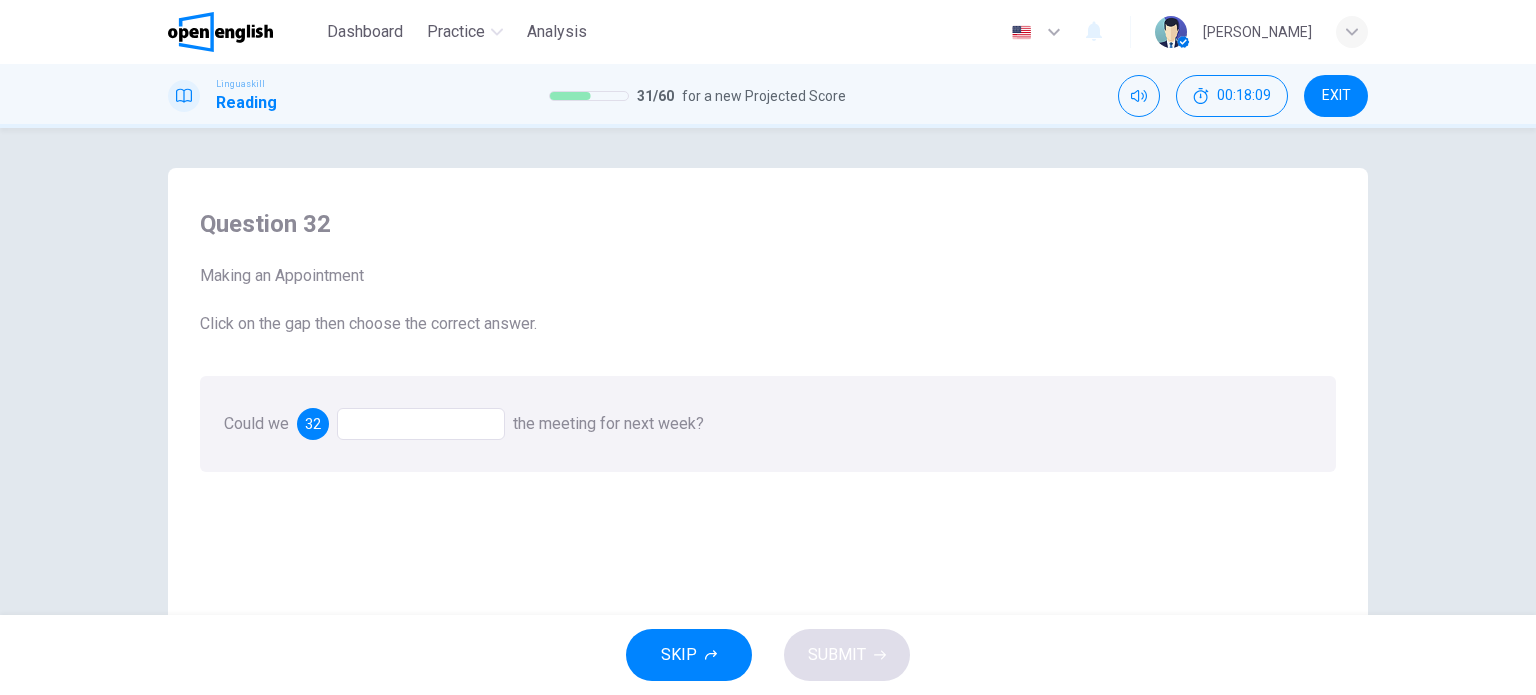 click at bounding box center (421, 424) 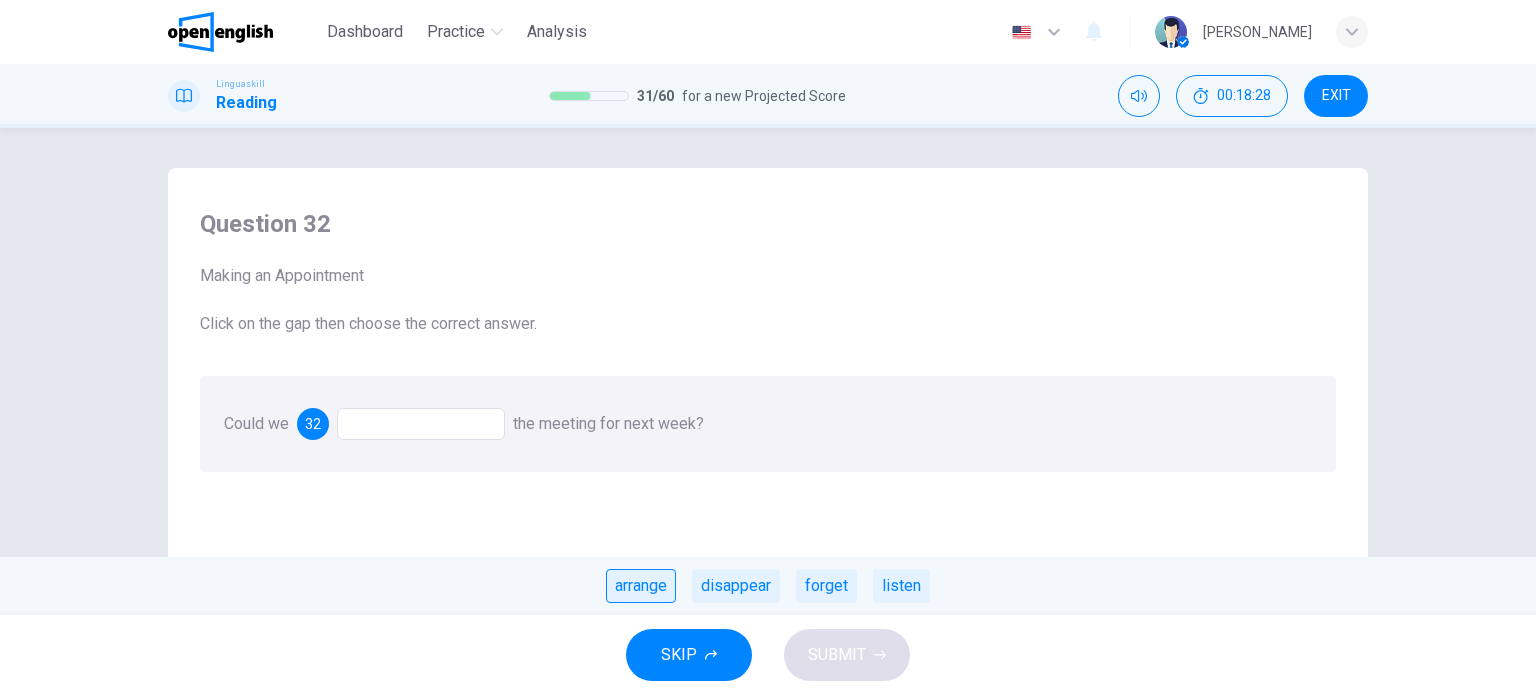 click on "arrange" at bounding box center (641, 586) 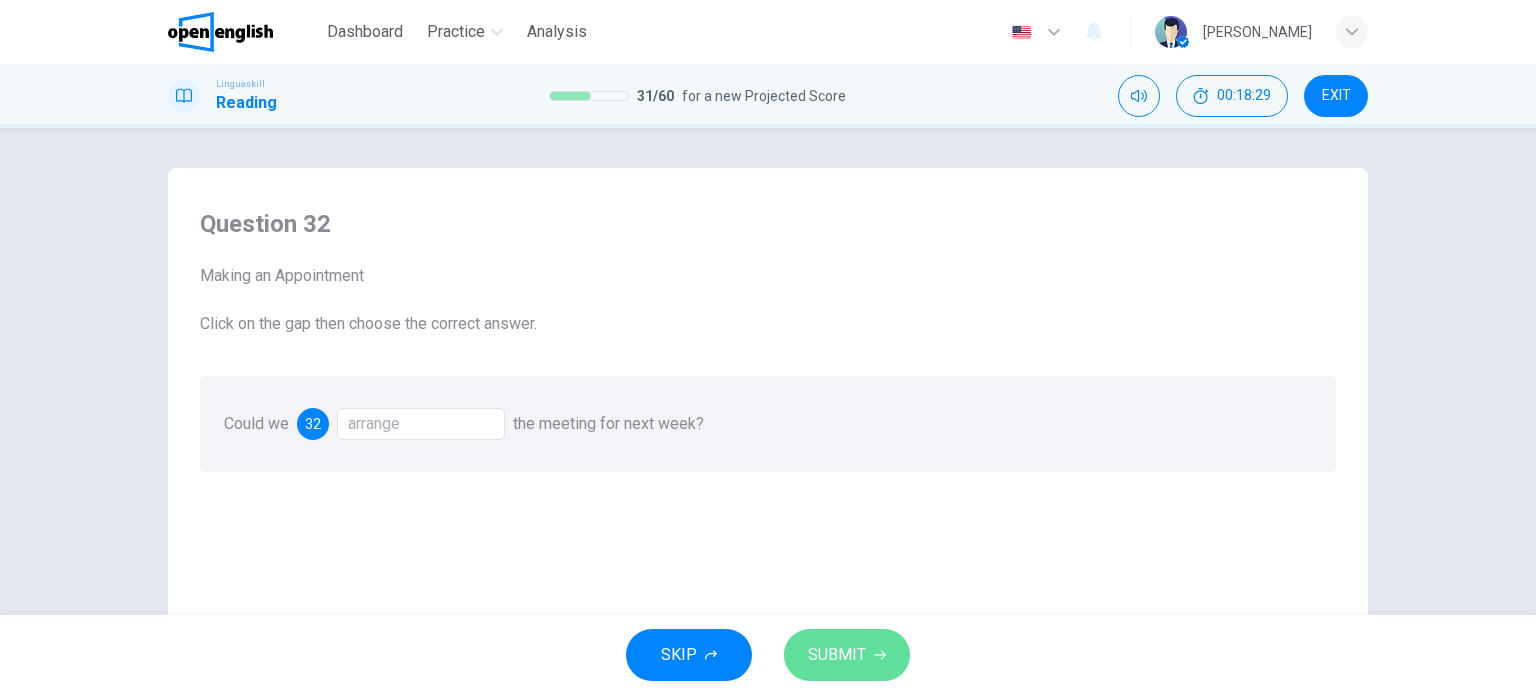 click on "SUBMIT" at bounding box center [847, 655] 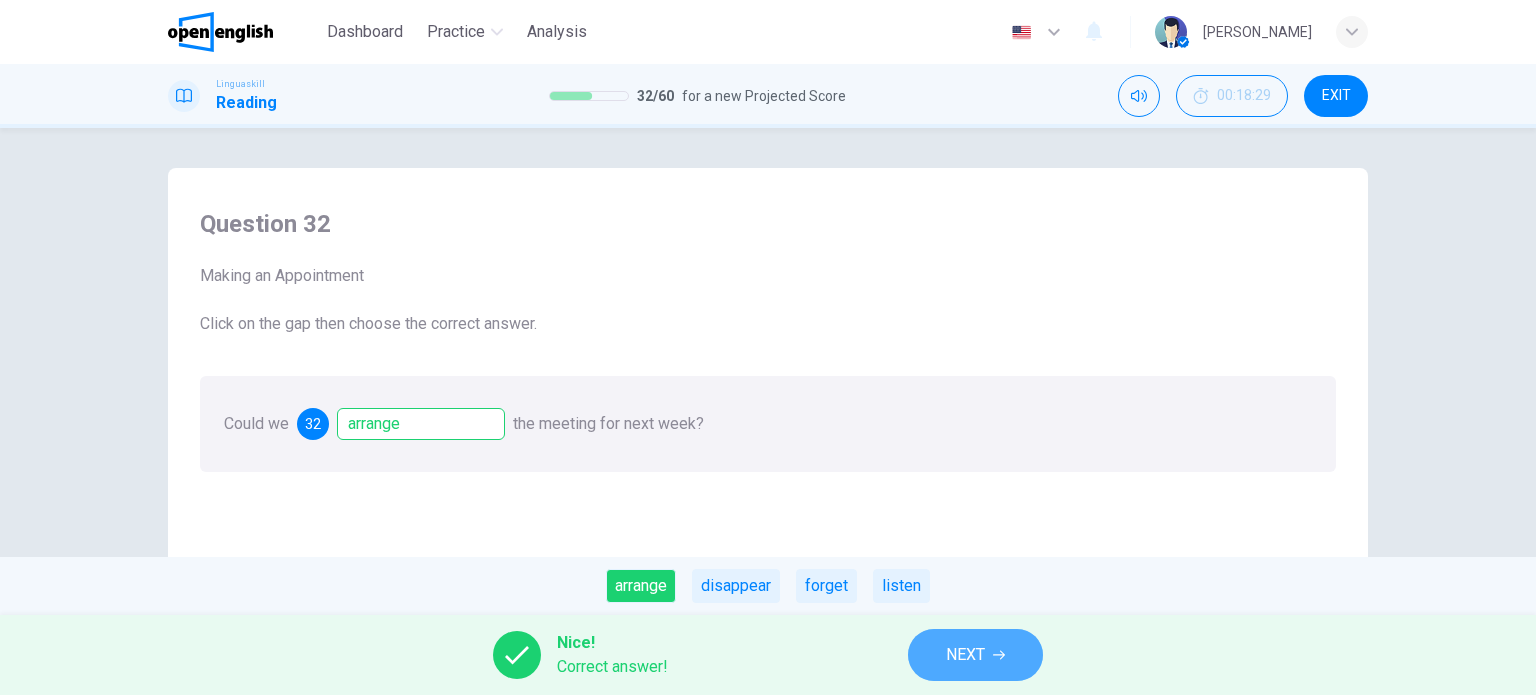 click on "NEXT" at bounding box center [975, 655] 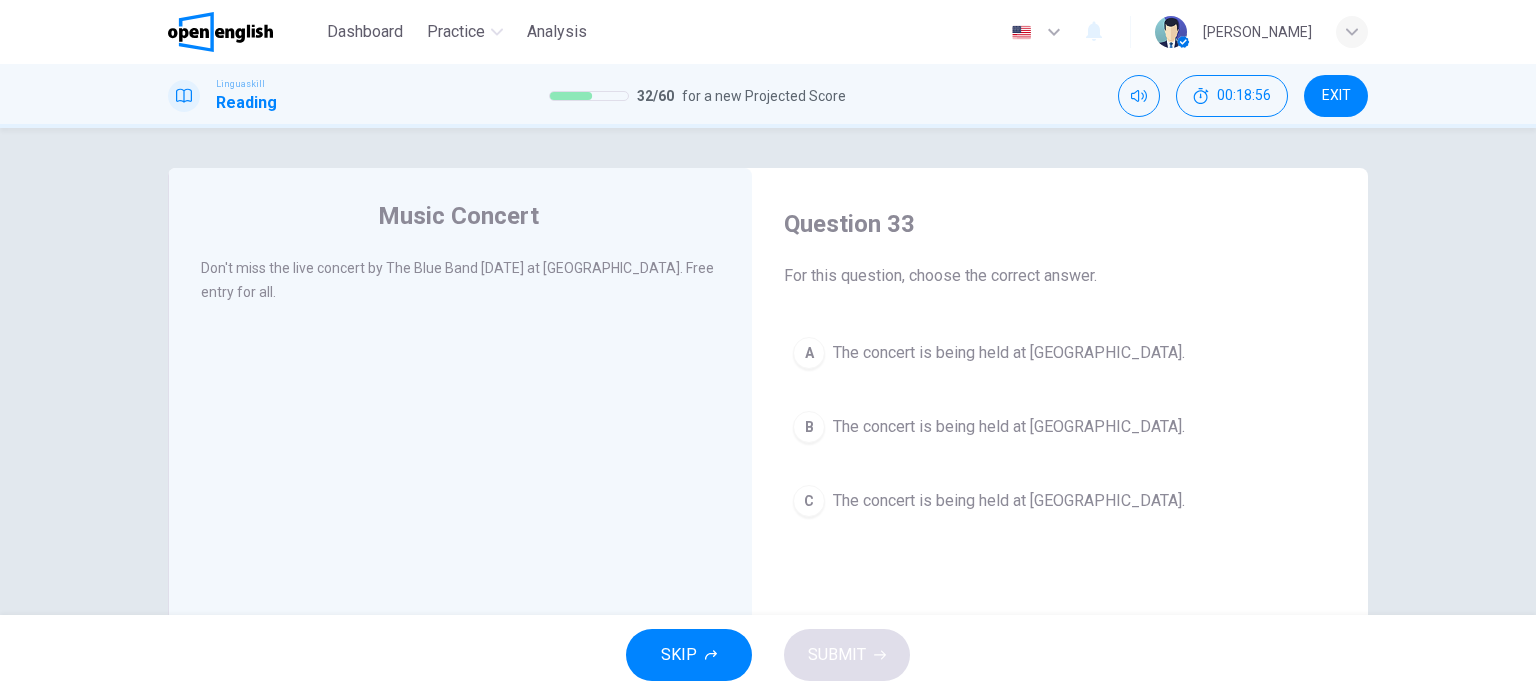 click on "The concert is being held at City Park." at bounding box center [1009, 501] 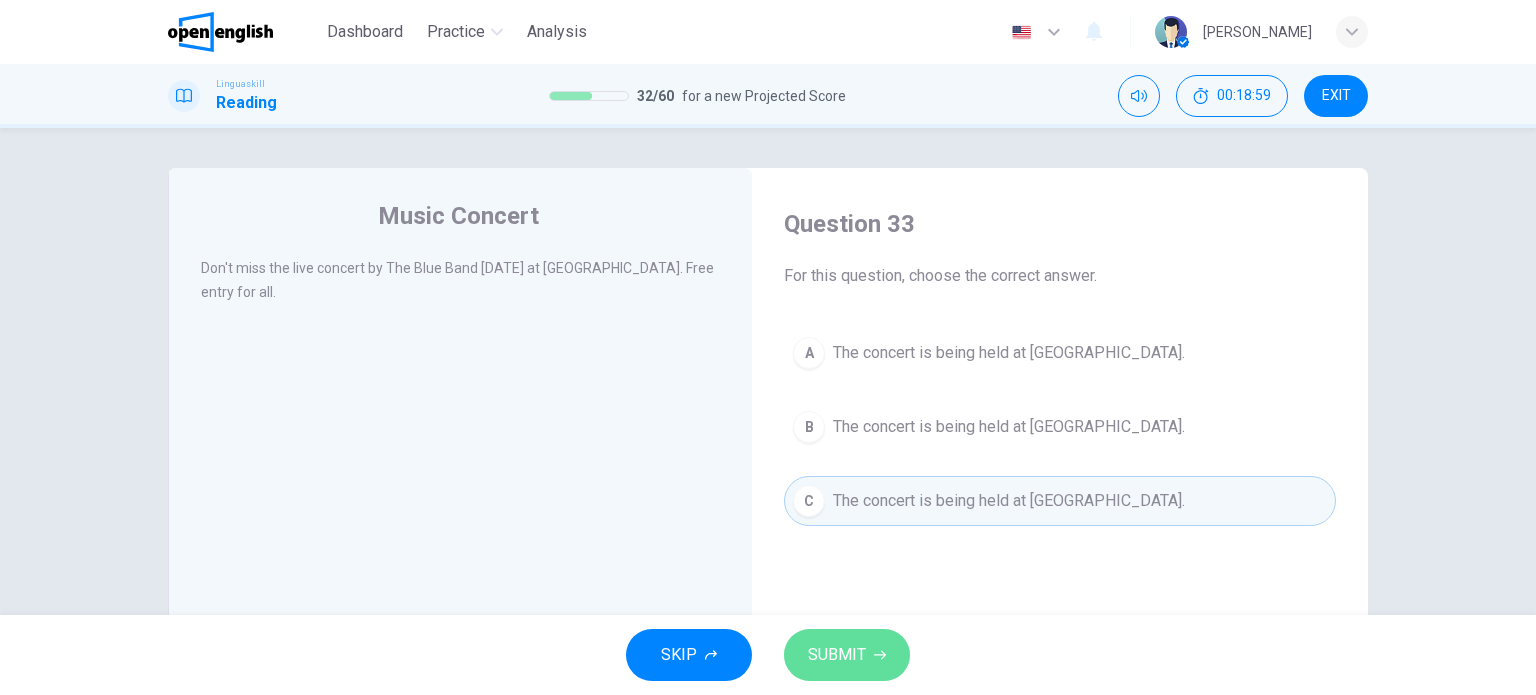 click on "SUBMIT" at bounding box center [837, 655] 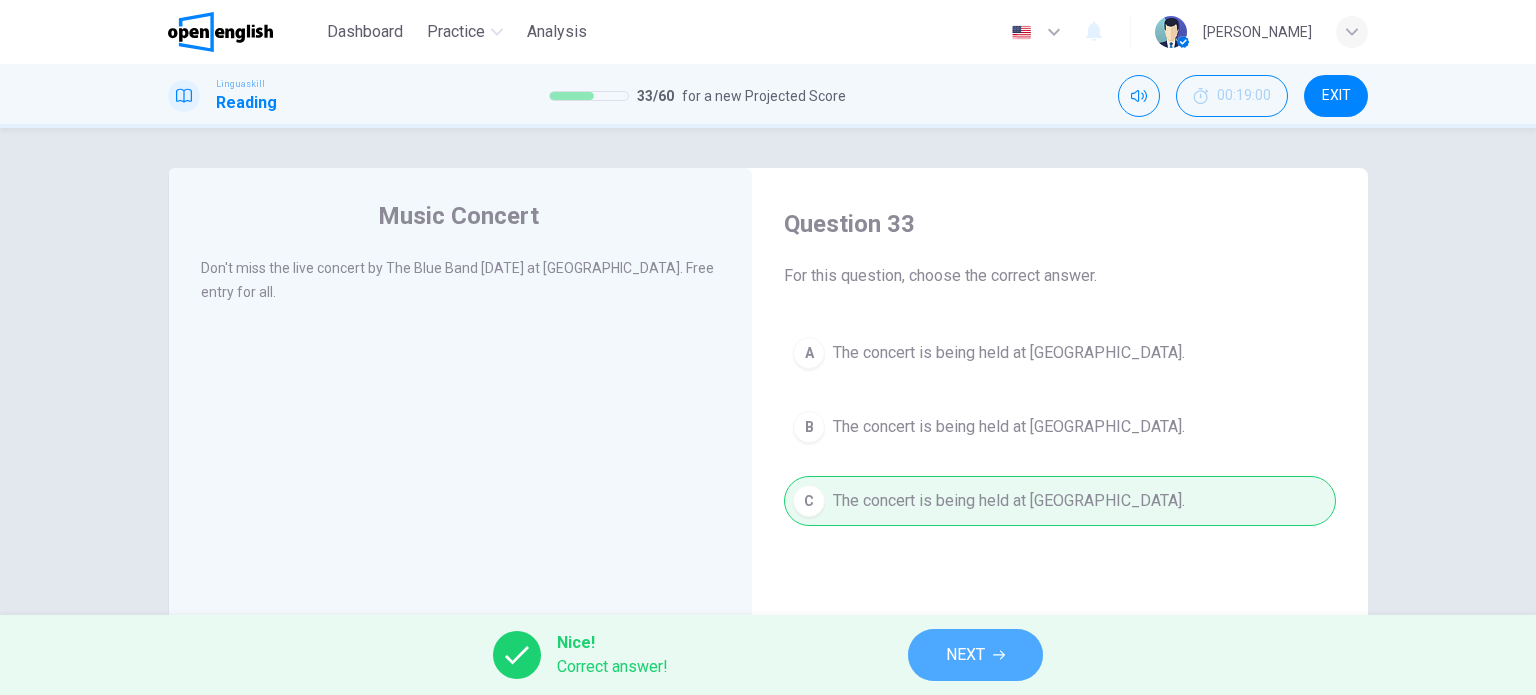 click on "NEXT" at bounding box center [965, 655] 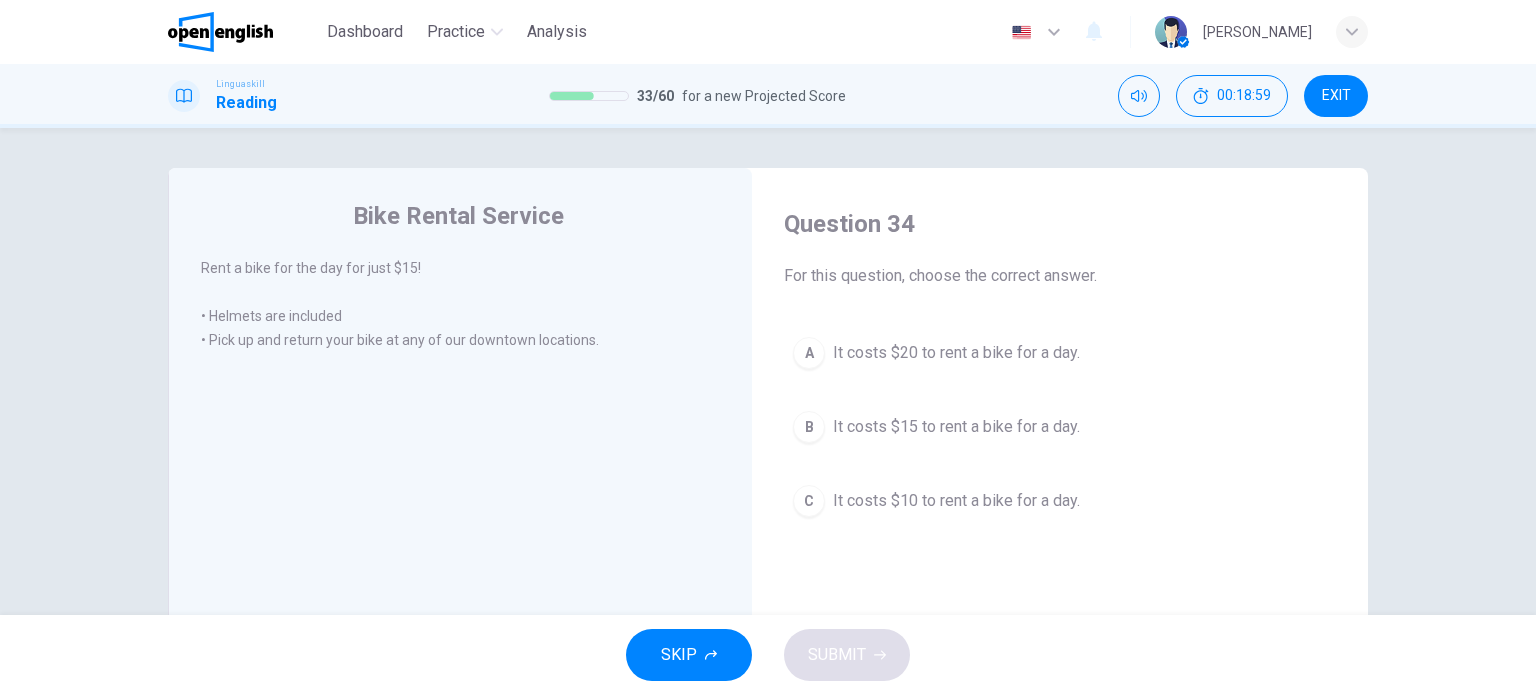 click on "SKIP SUBMIT" at bounding box center [768, 655] 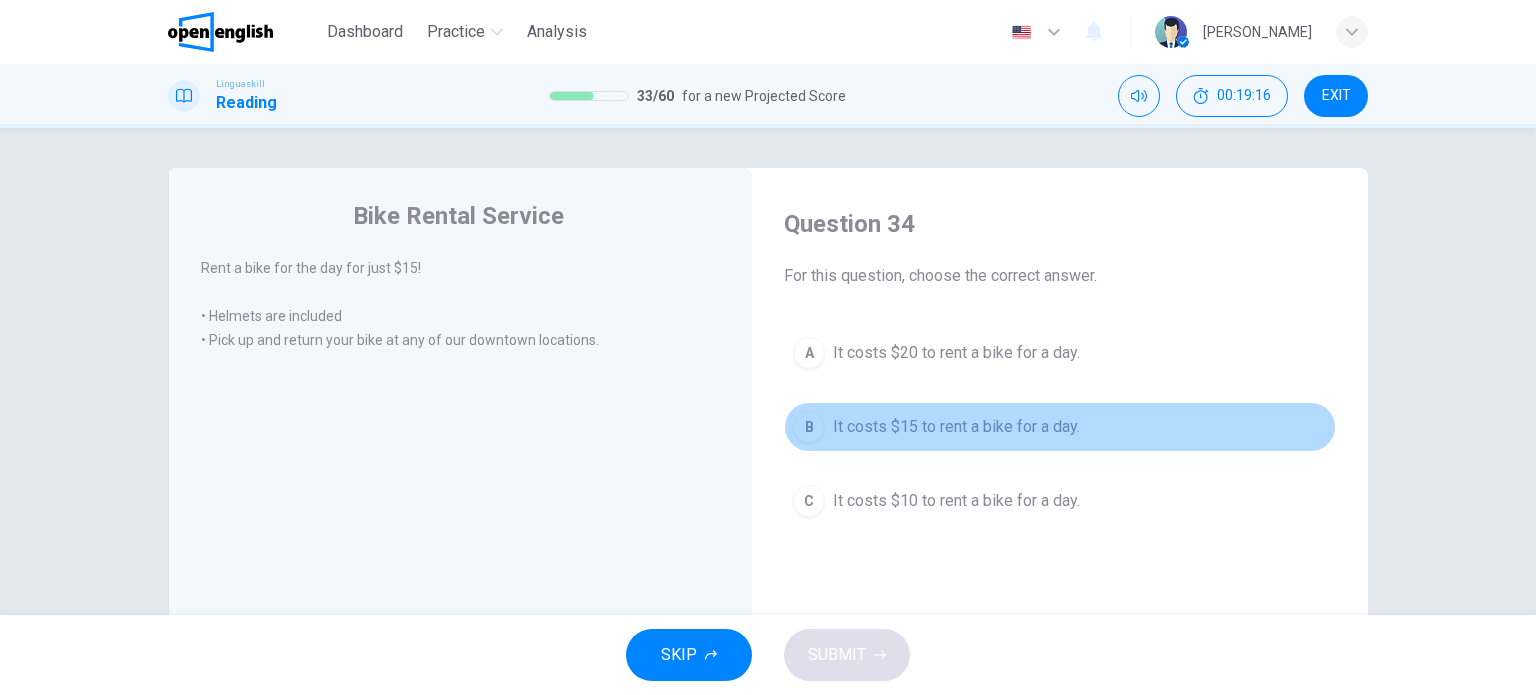 click on "It costs $15 to rent a bike for a day." at bounding box center (956, 427) 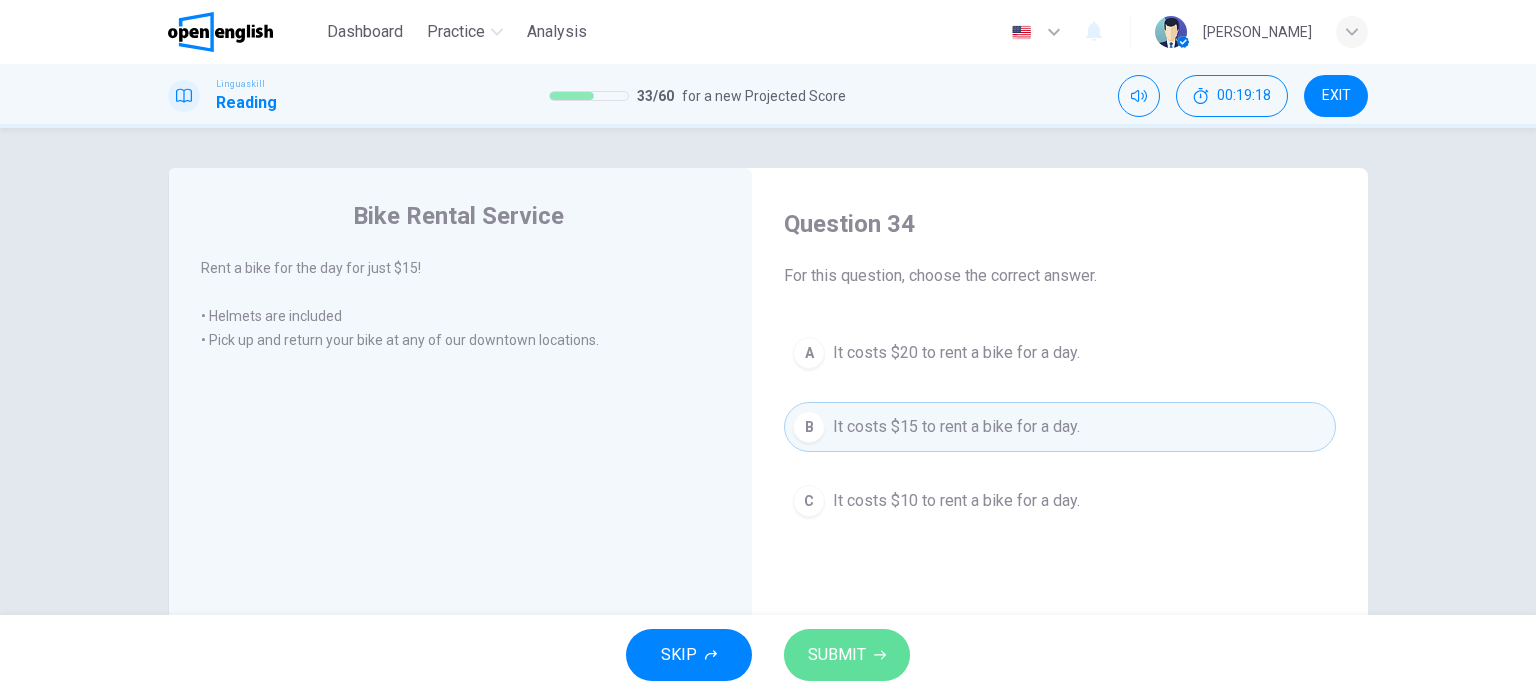click on "SUBMIT" at bounding box center [837, 655] 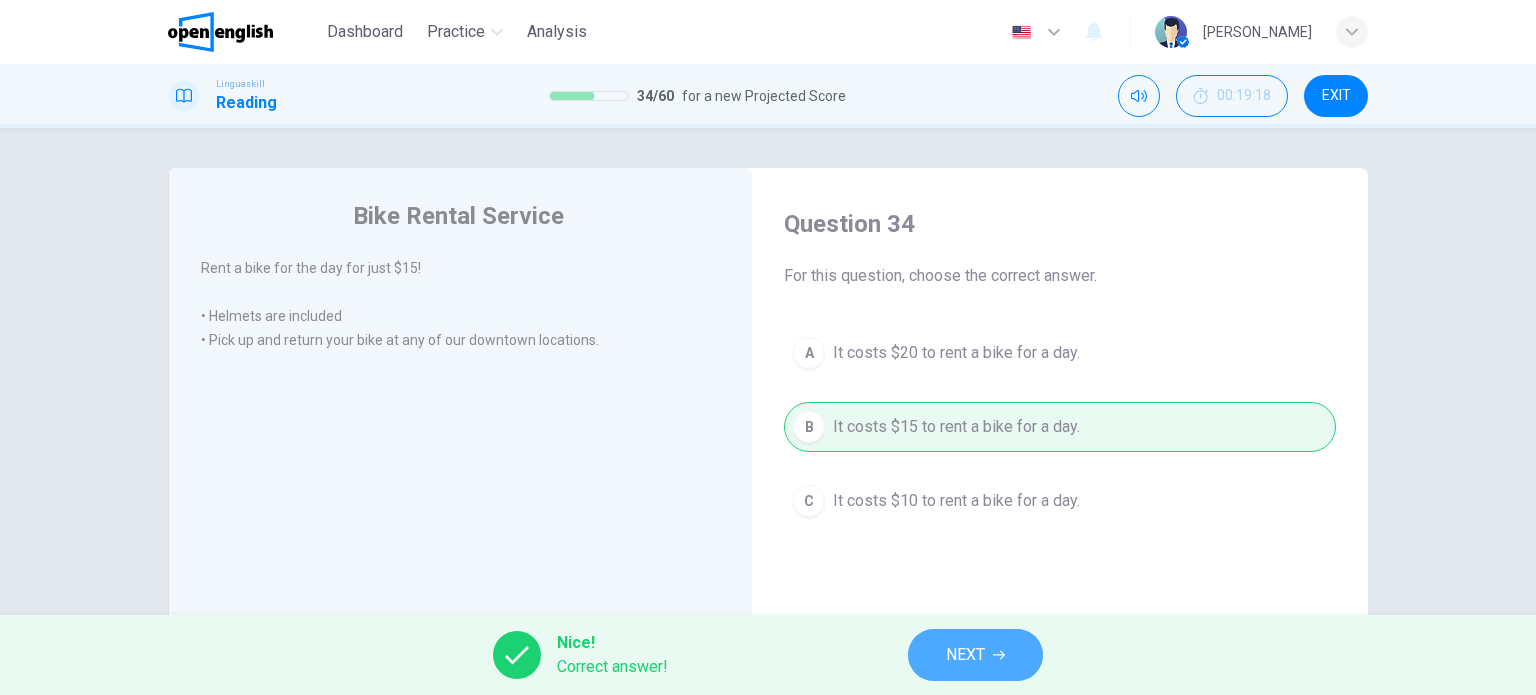 click on "NEXT" at bounding box center [975, 655] 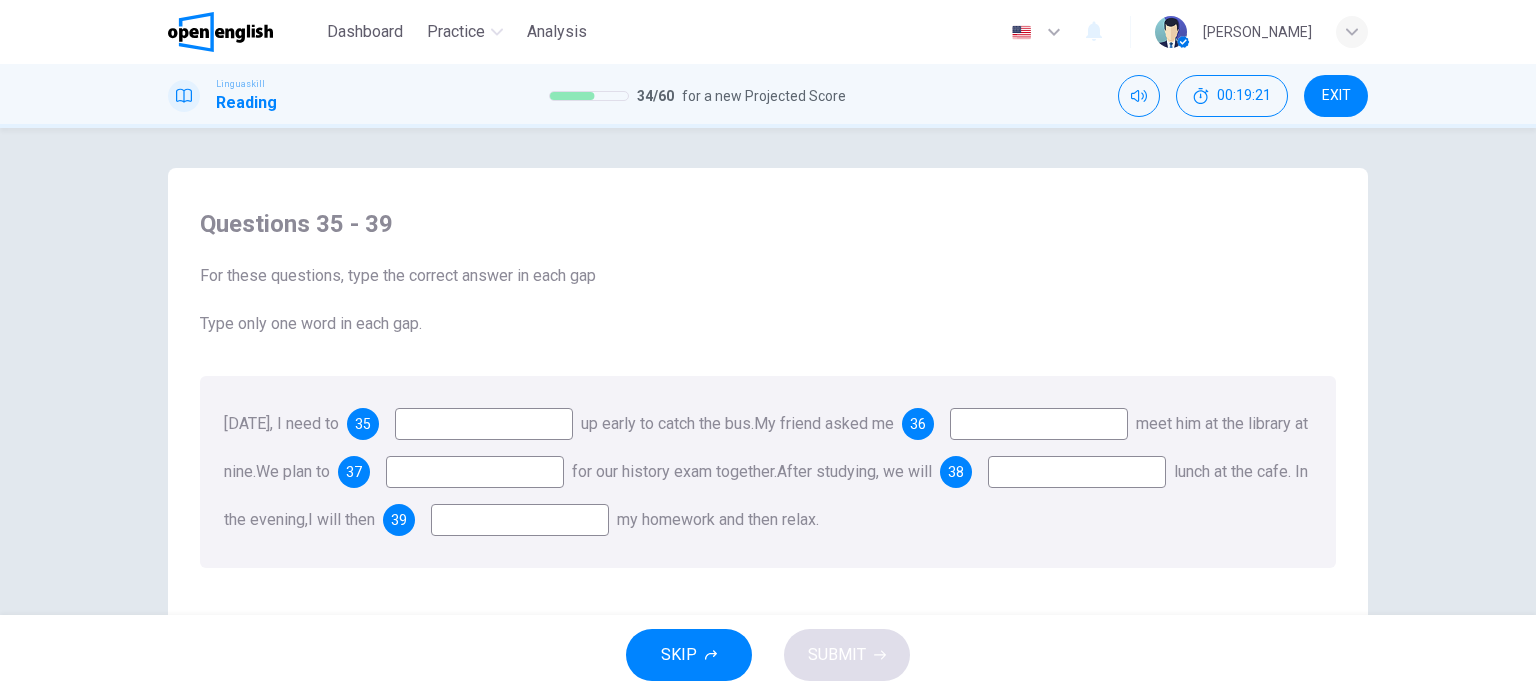 click on "35" at bounding box center [363, 424] 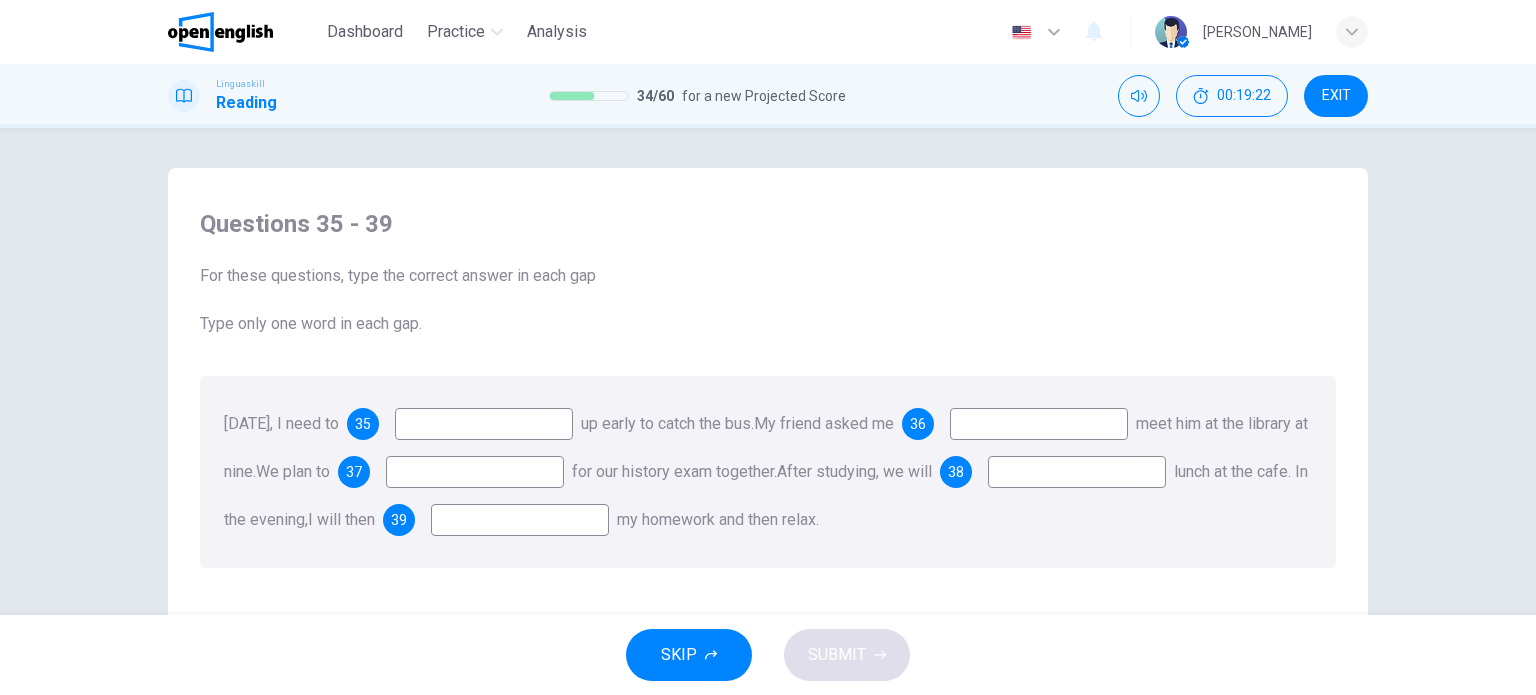 click at bounding box center [484, 424] 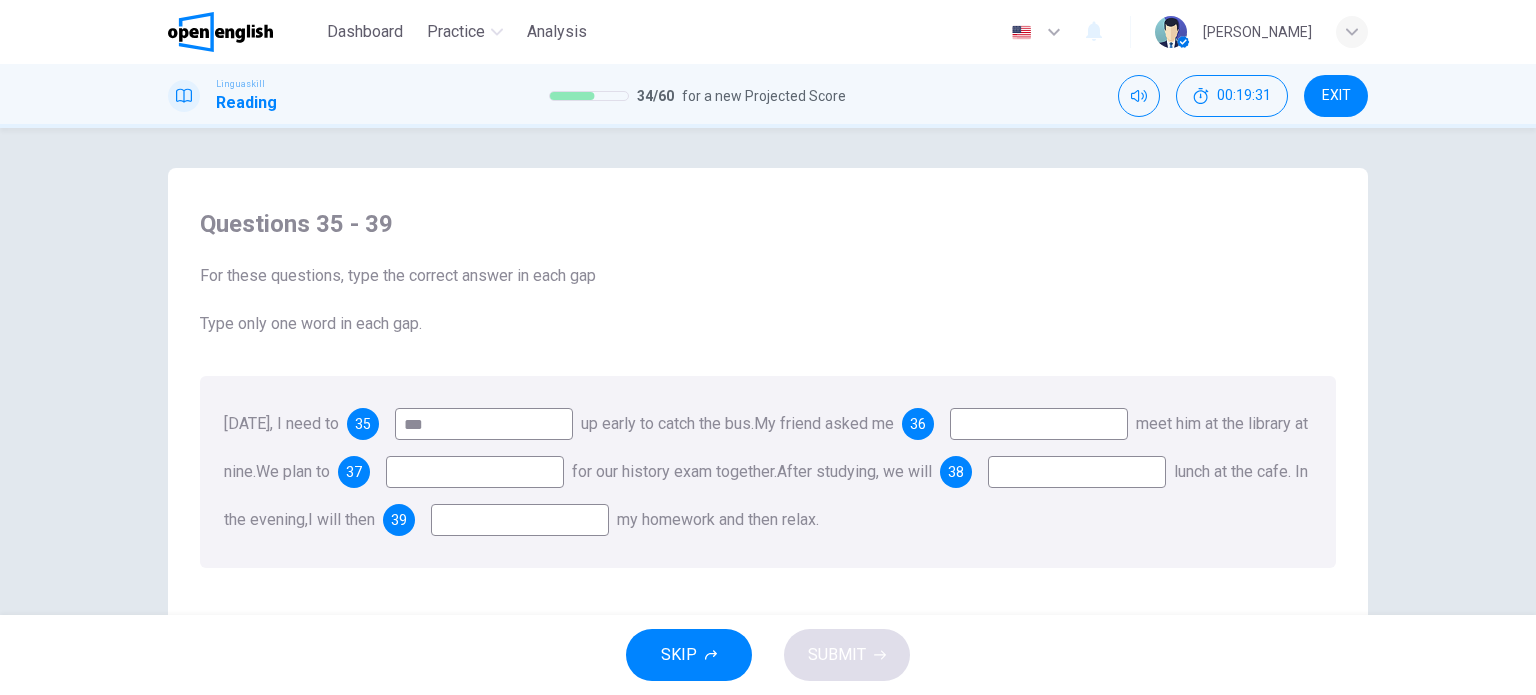 type on "***" 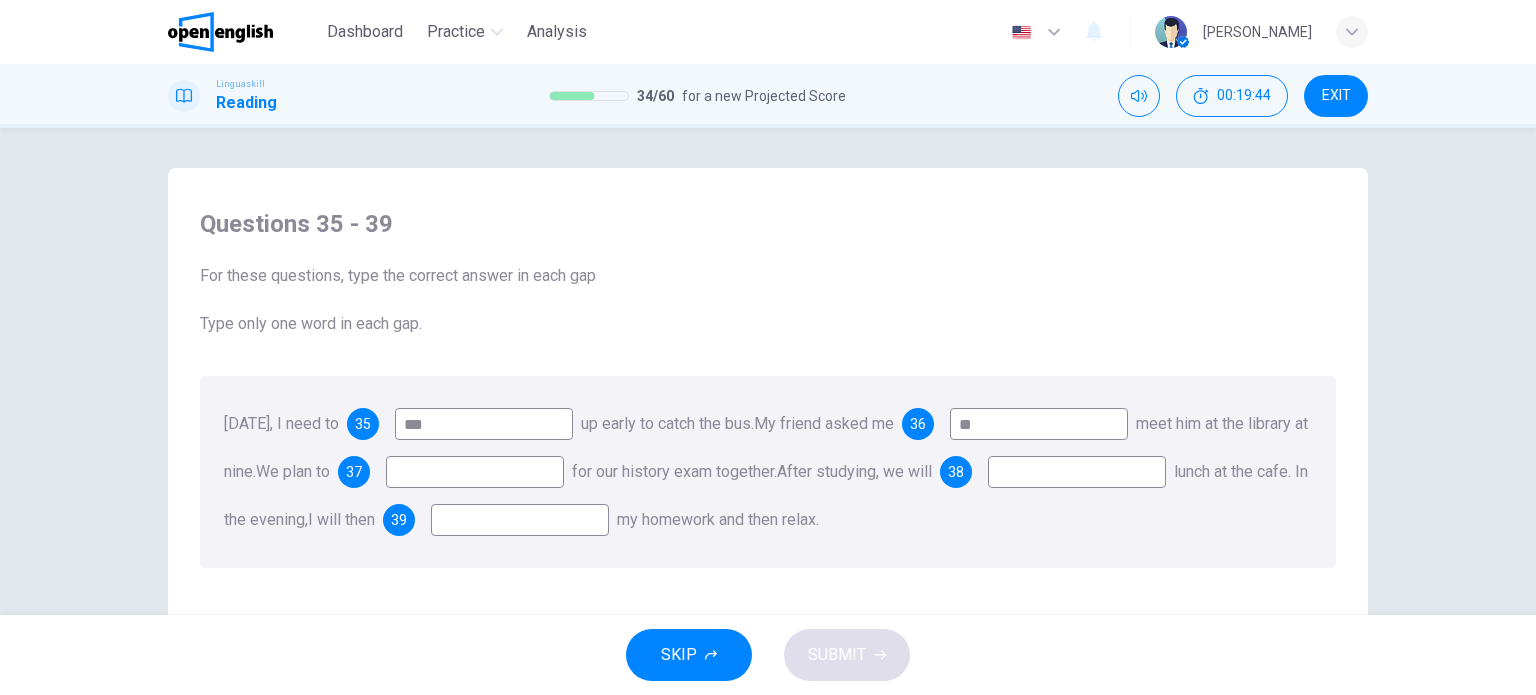 type on "**" 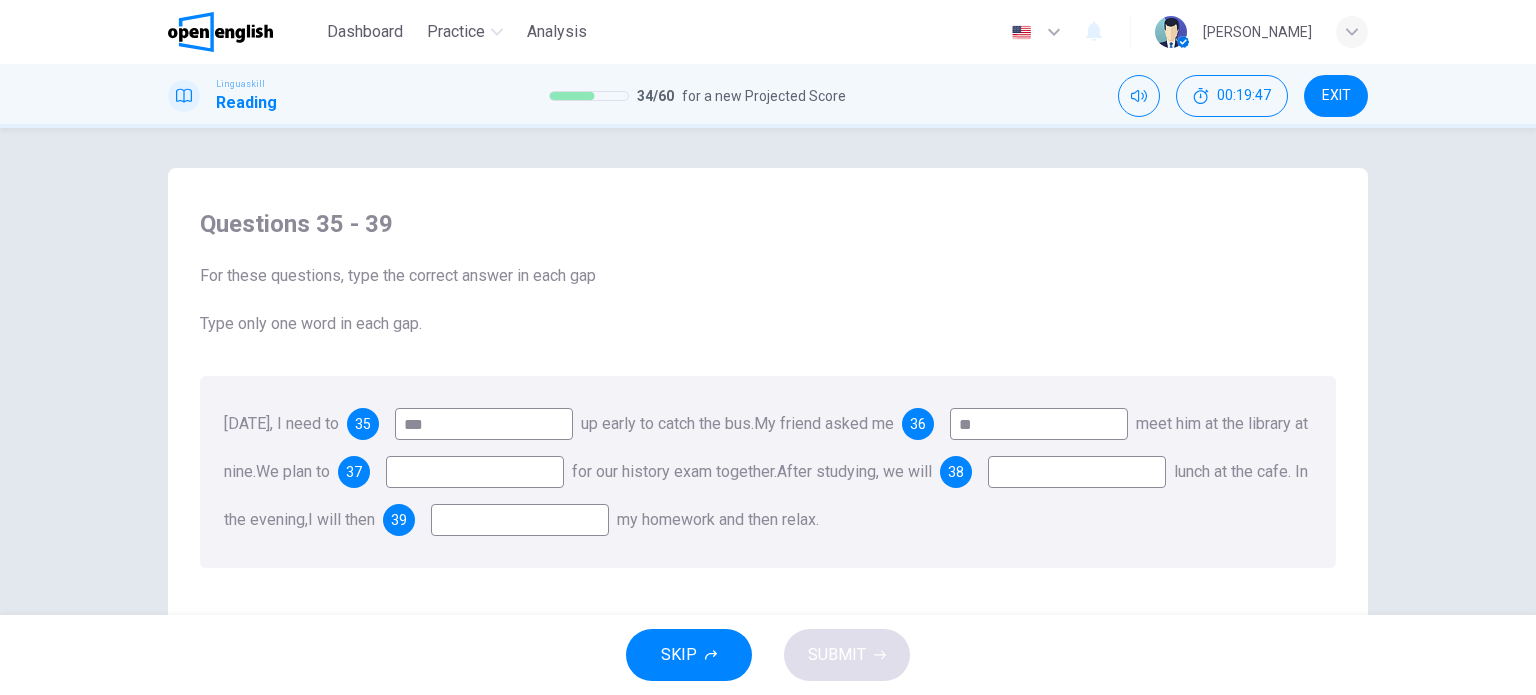 type on "*" 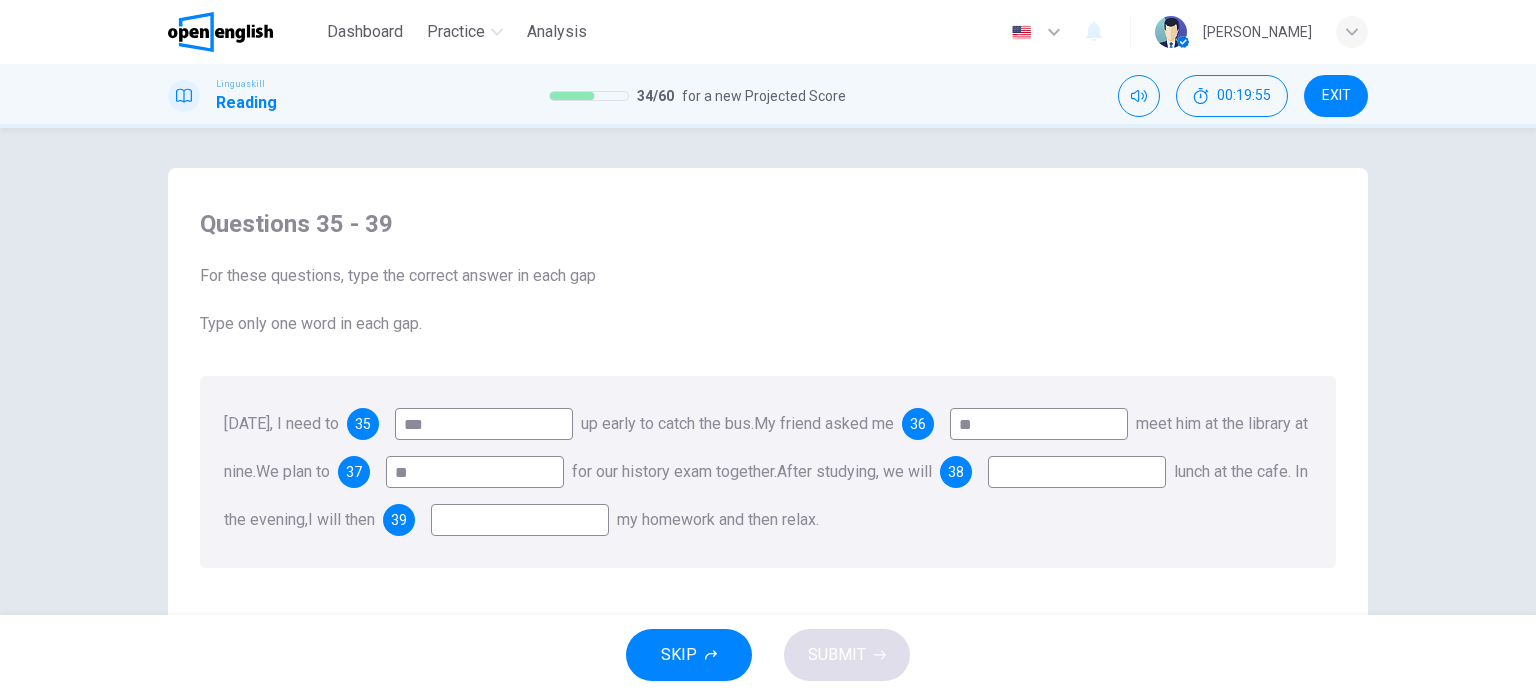 type on "*" 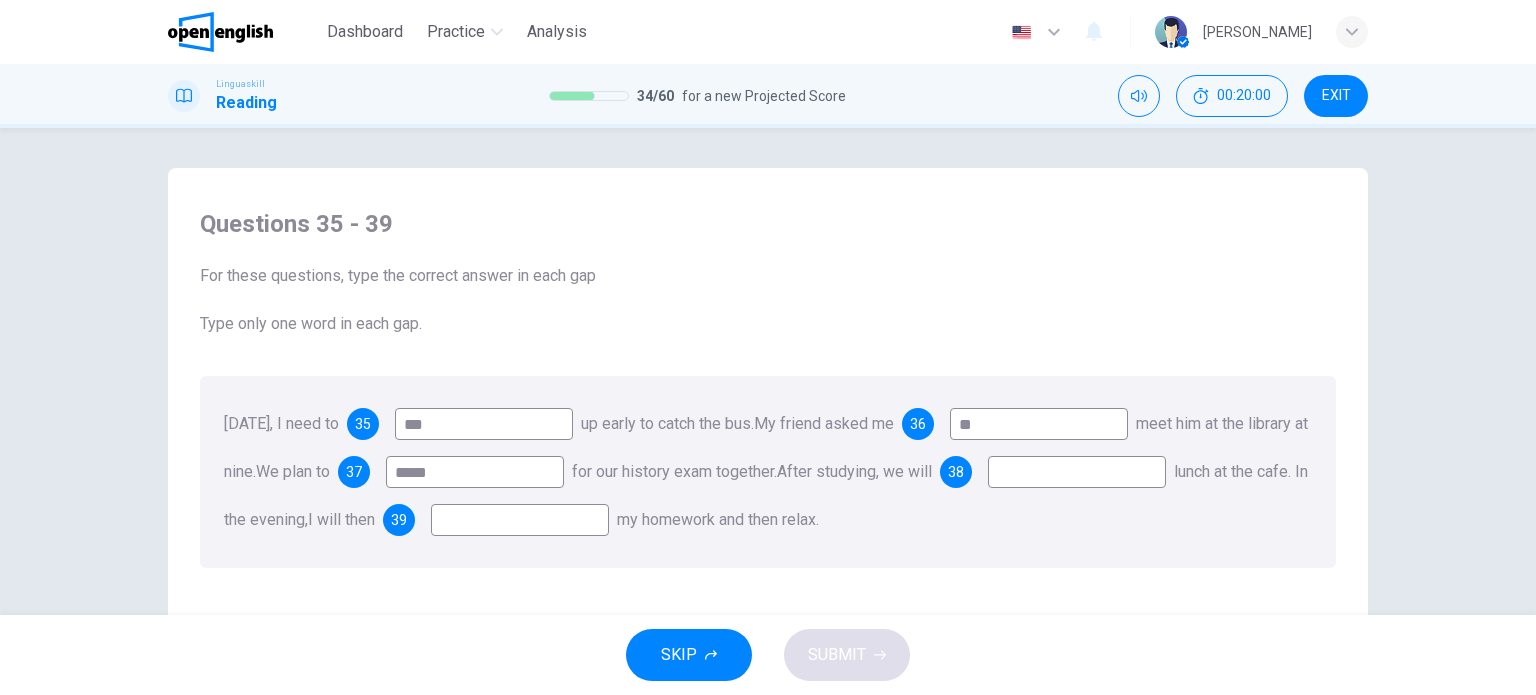 type on "*****" 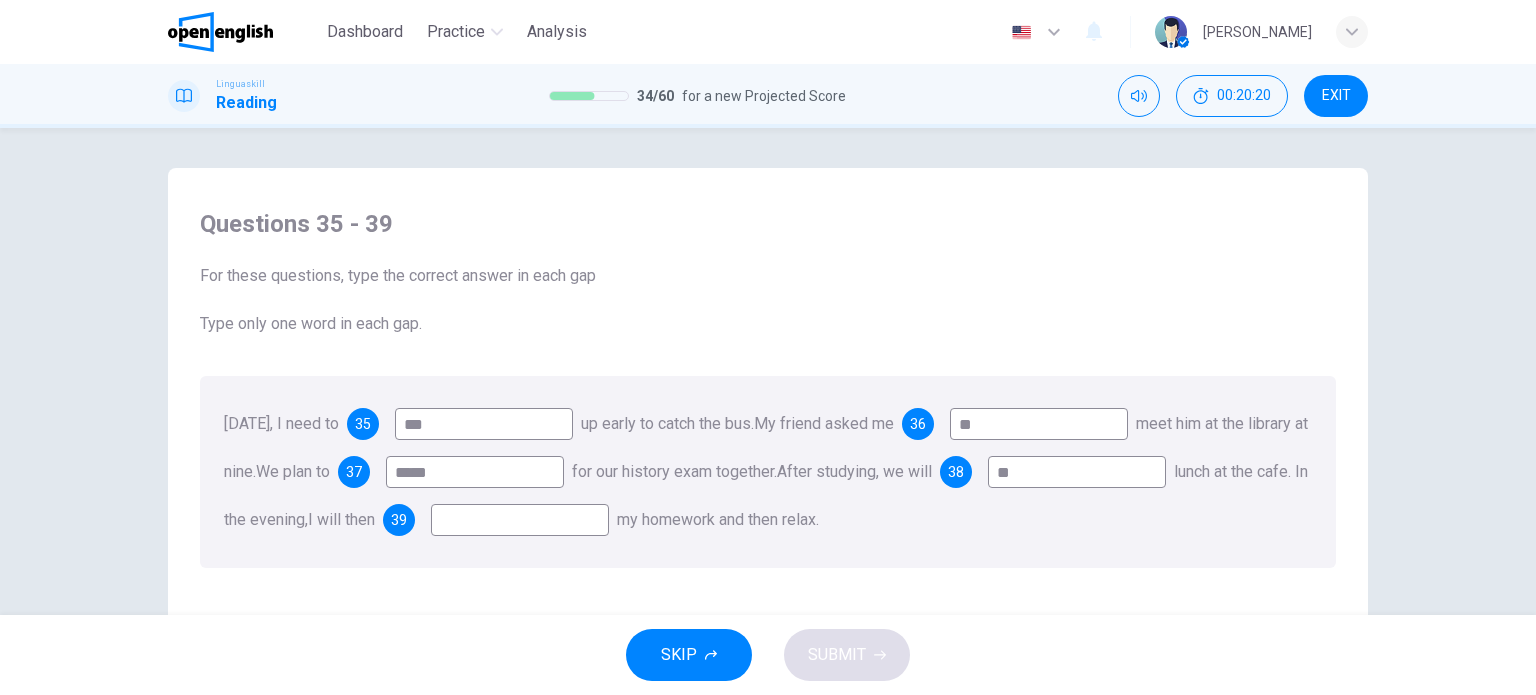 type on "*" 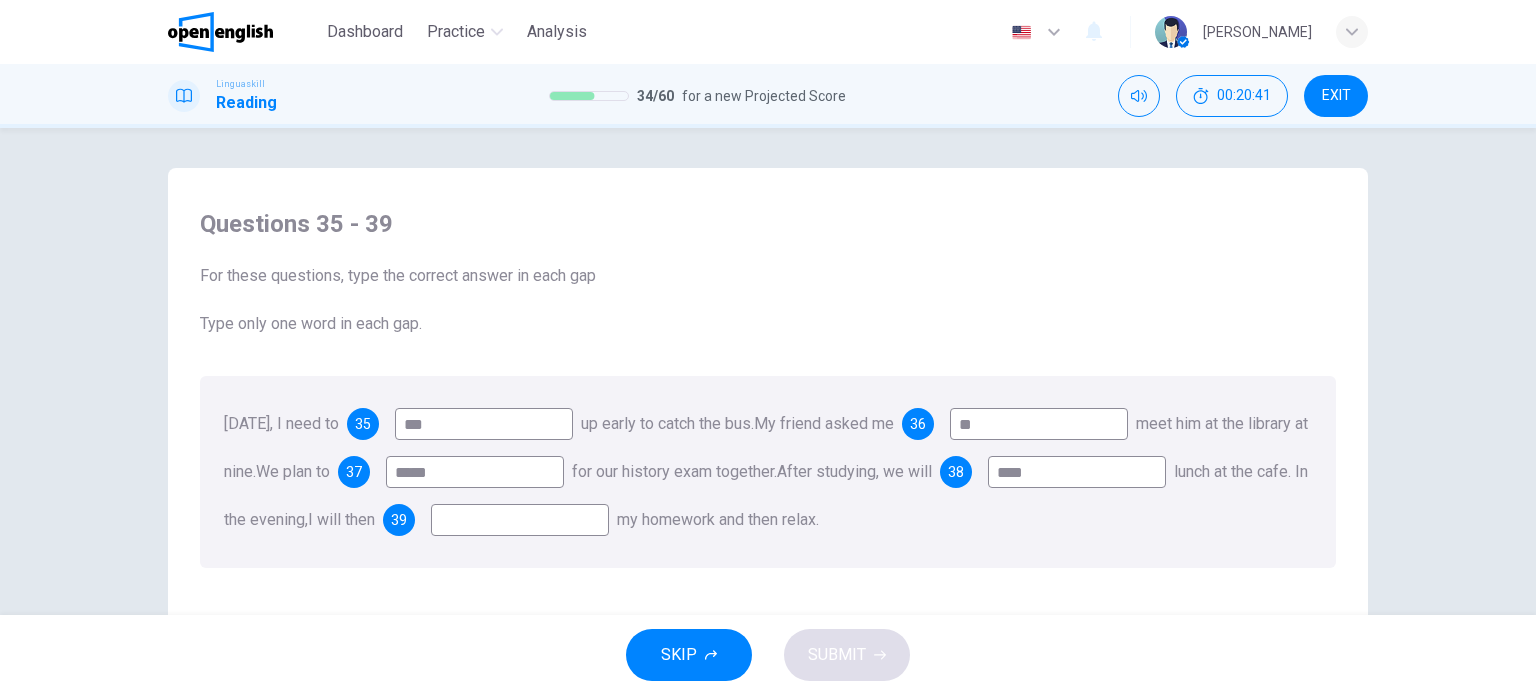 type on "****" 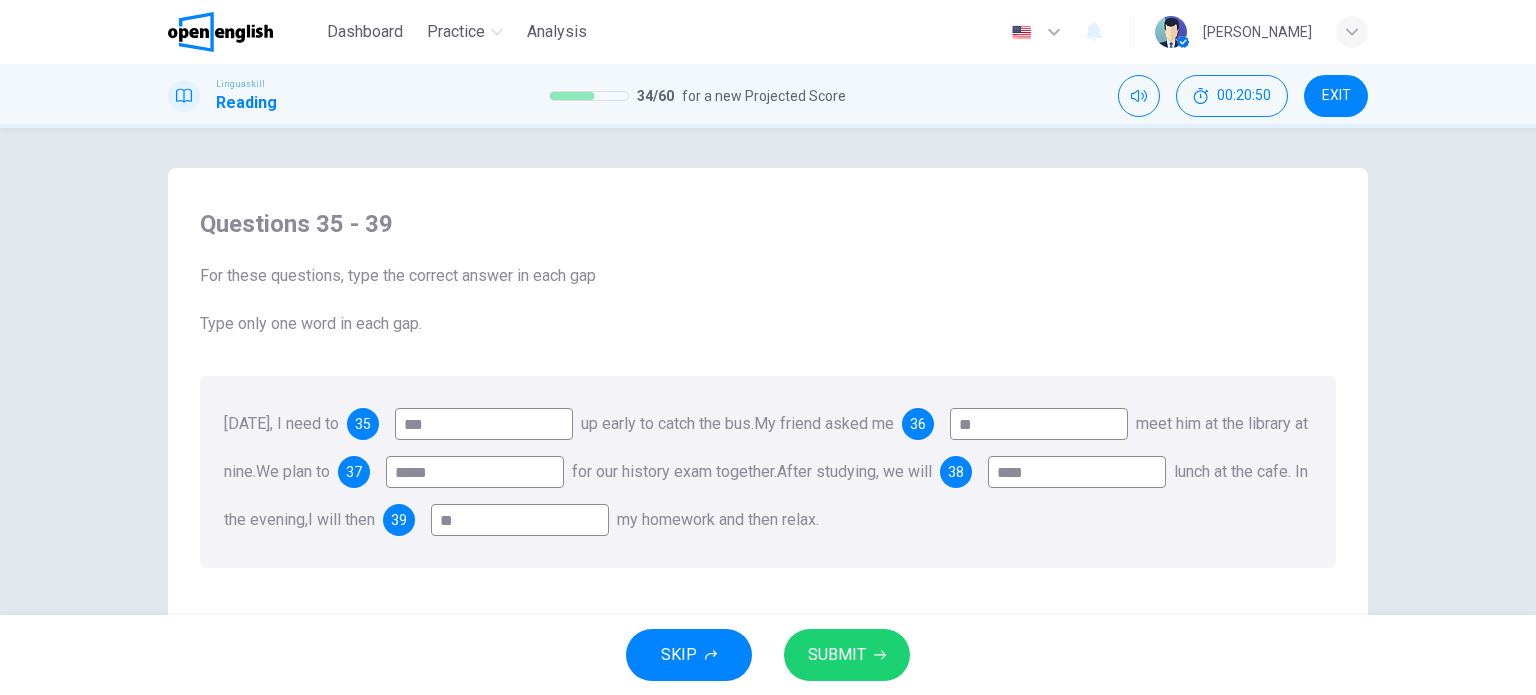 click on "**" at bounding box center (520, 520) 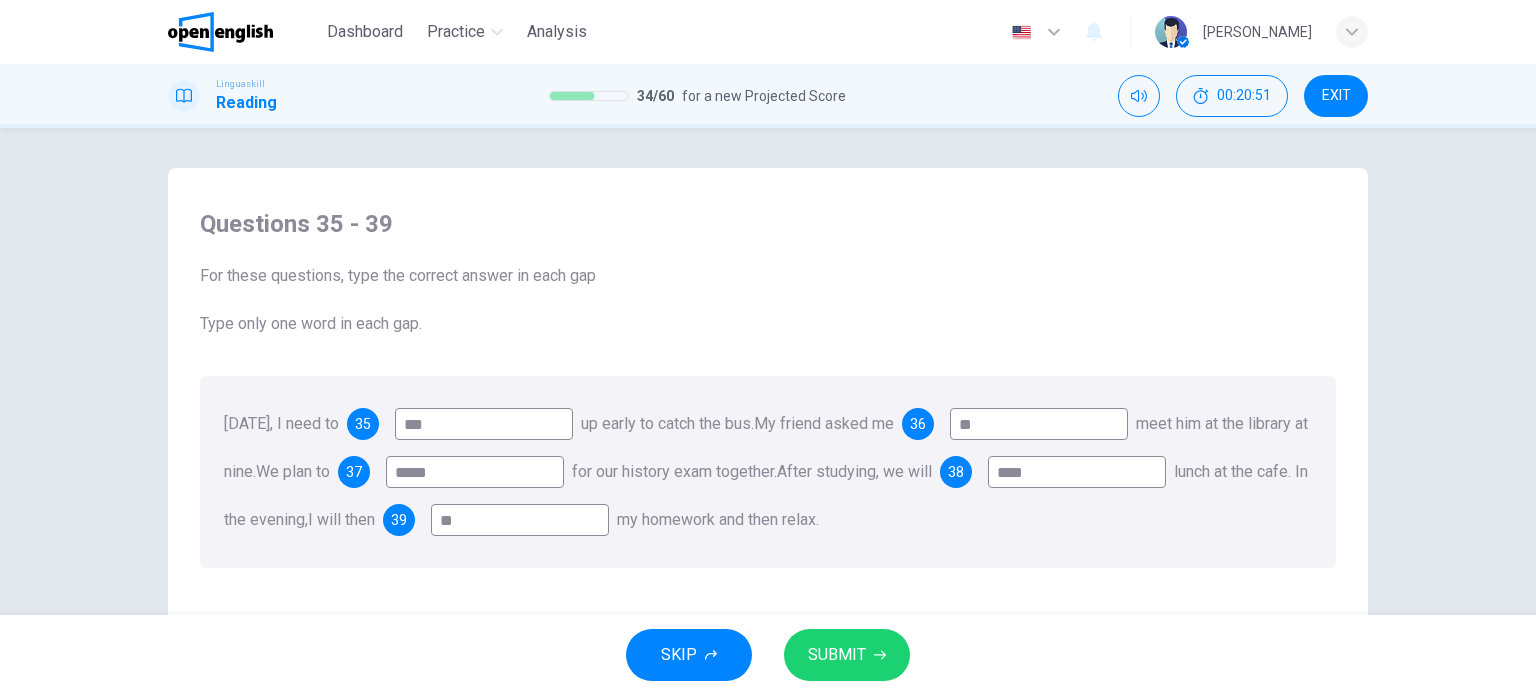 click on "**" at bounding box center (520, 520) 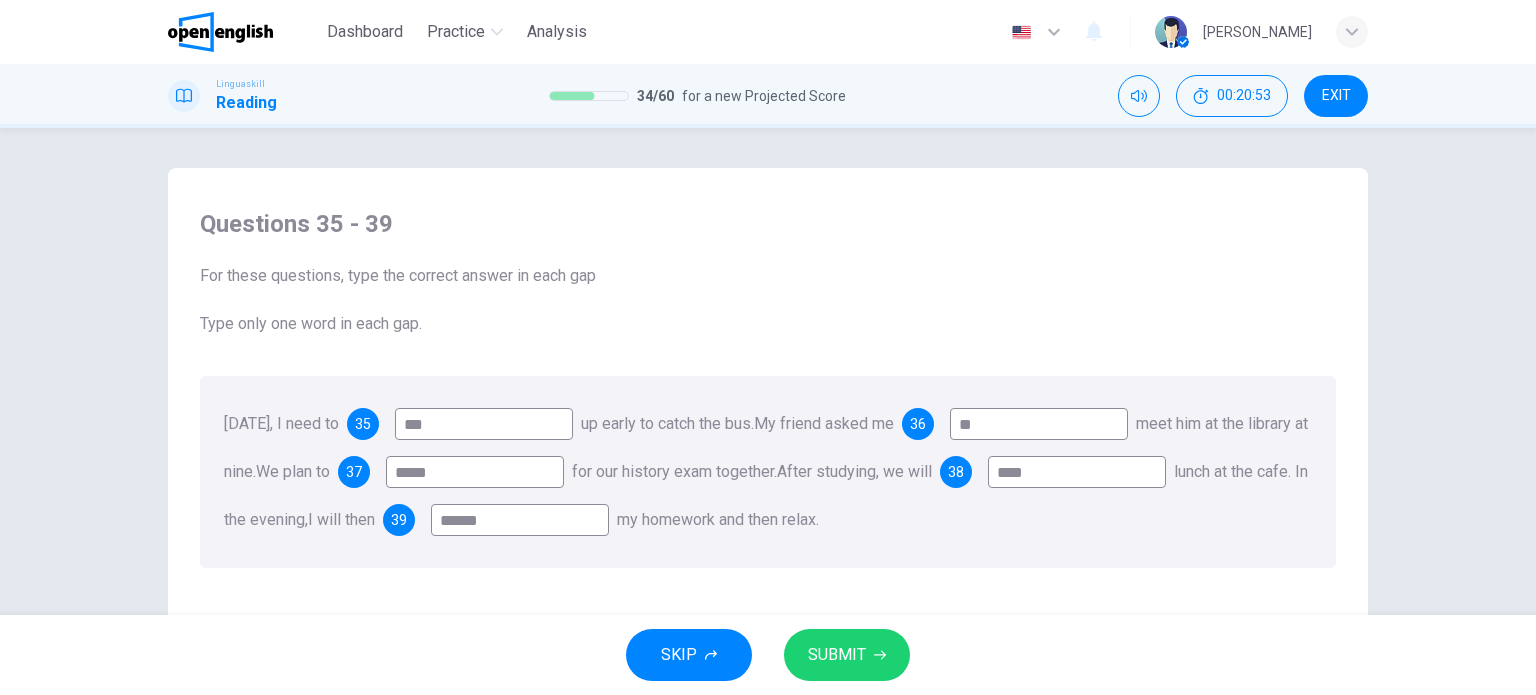 type on "******" 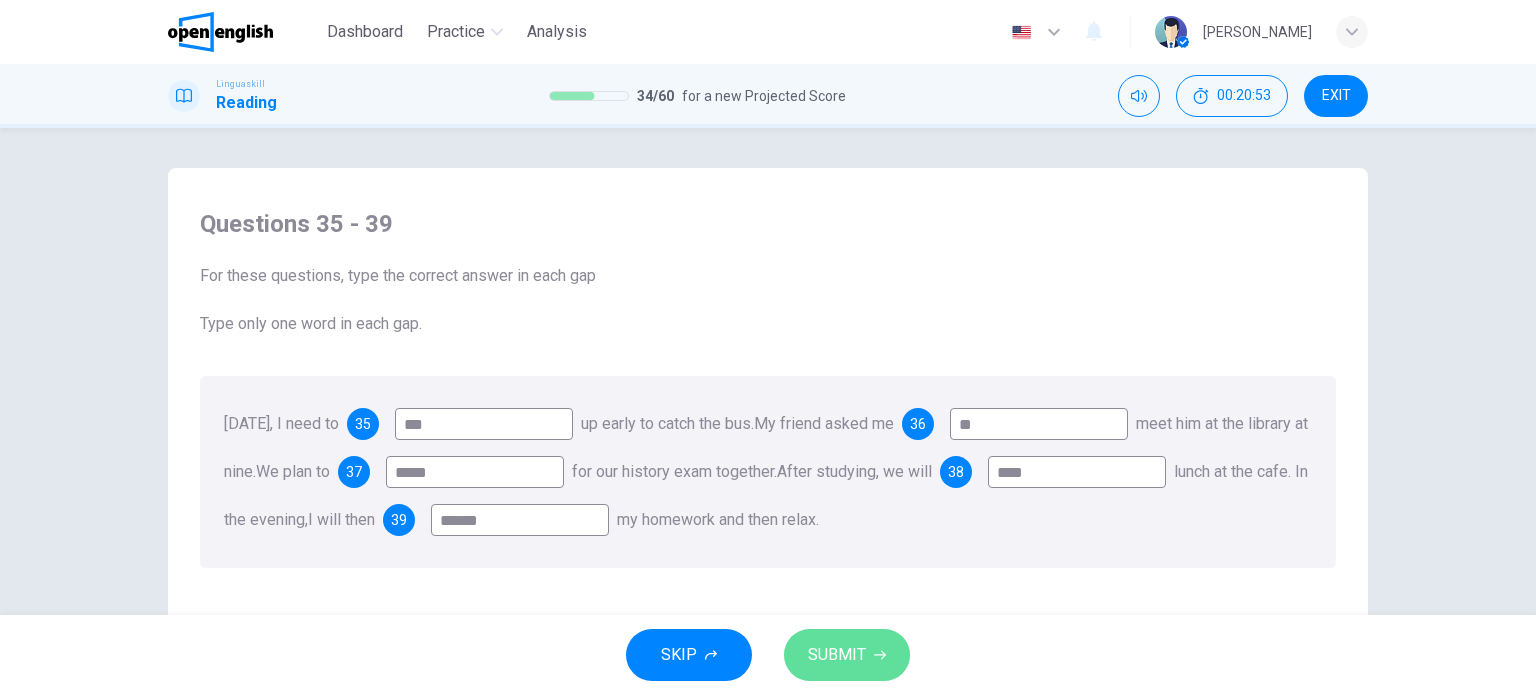 click on "SUBMIT" at bounding box center [837, 655] 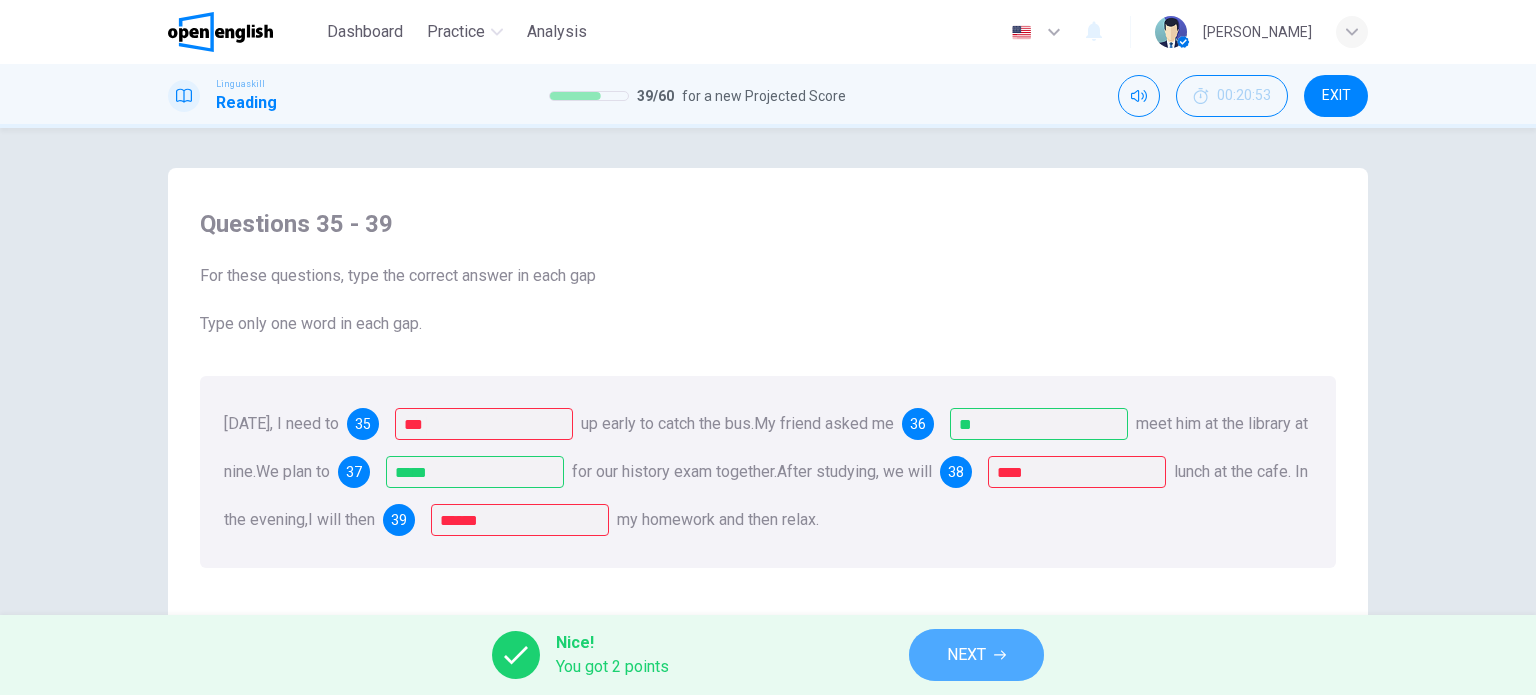 click on "NEXT" at bounding box center (966, 655) 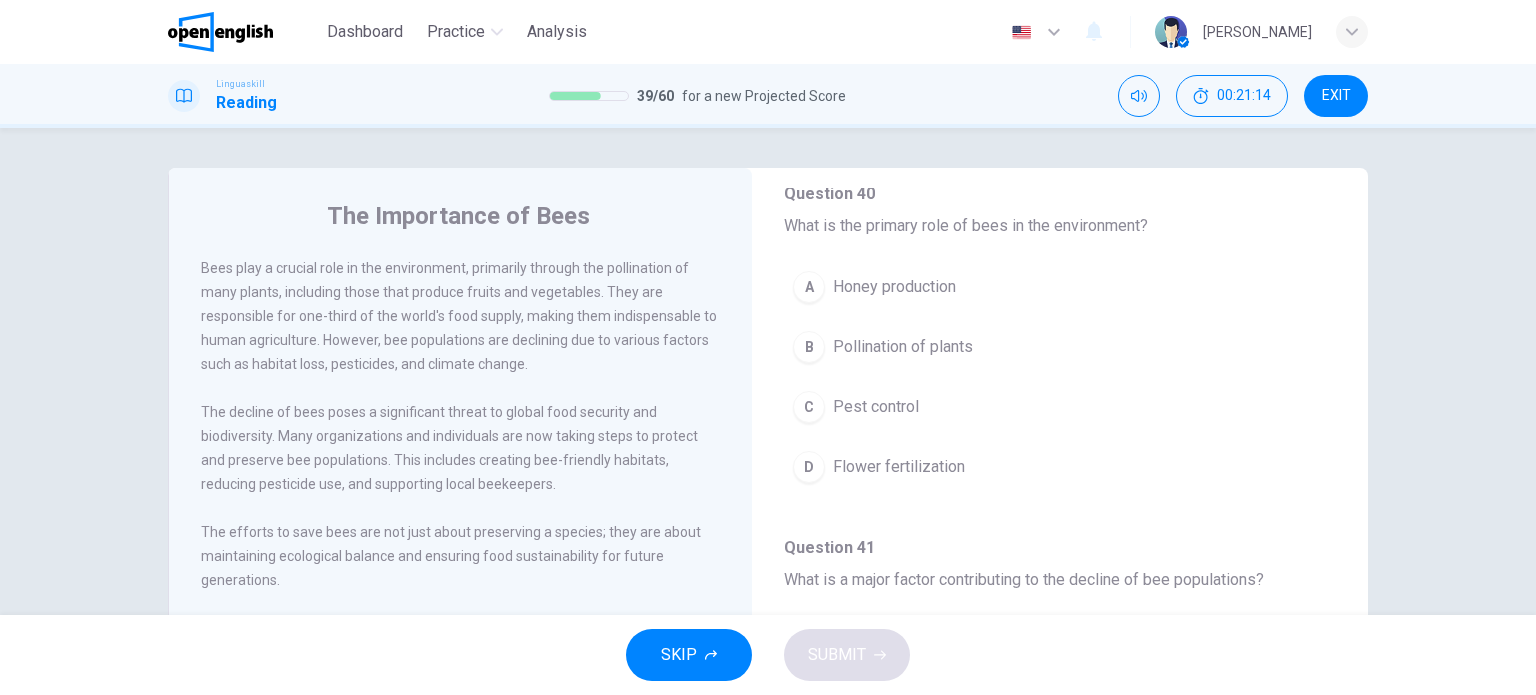 click on "Pollination of plants" at bounding box center [903, 347] 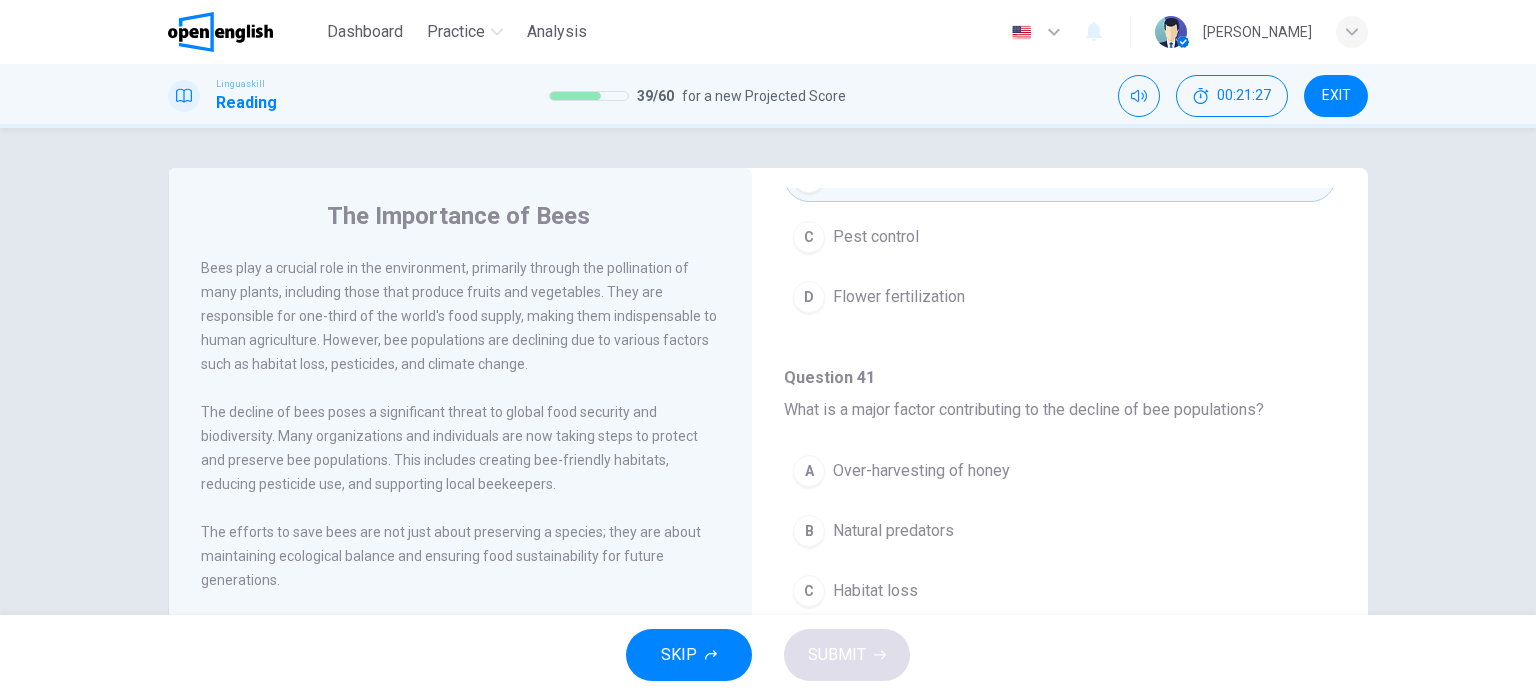 scroll, scrollTop: 319, scrollLeft: 0, axis: vertical 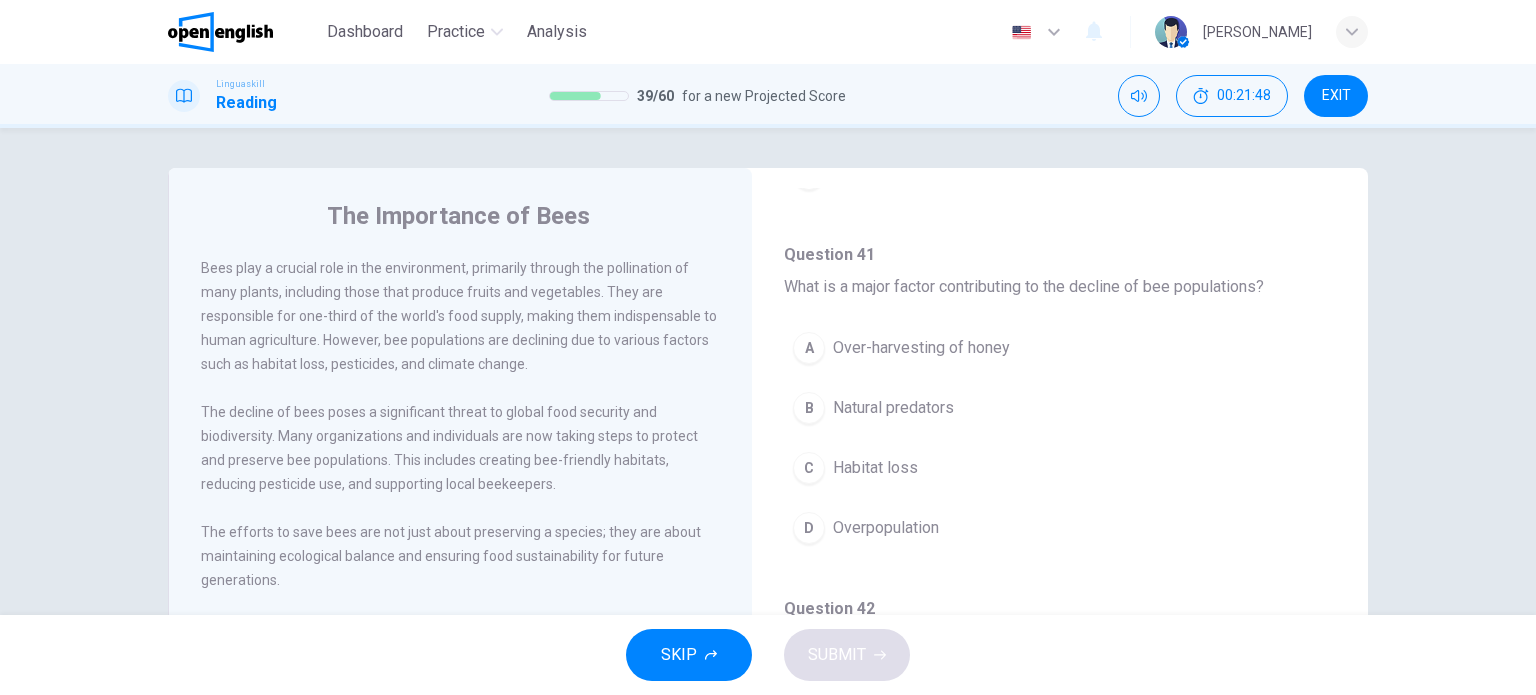 click on "Habitat loss" at bounding box center (875, 468) 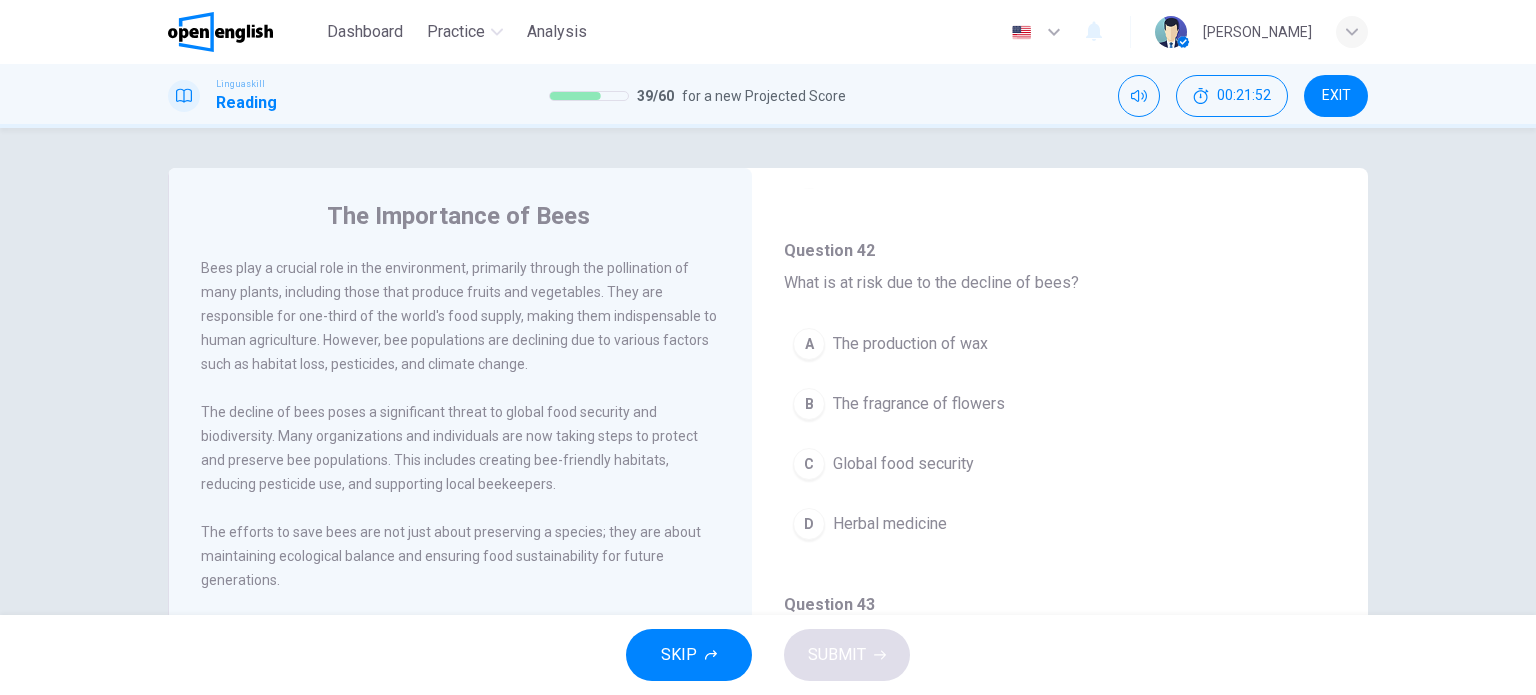 scroll, scrollTop: 804, scrollLeft: 0, axis: vertical 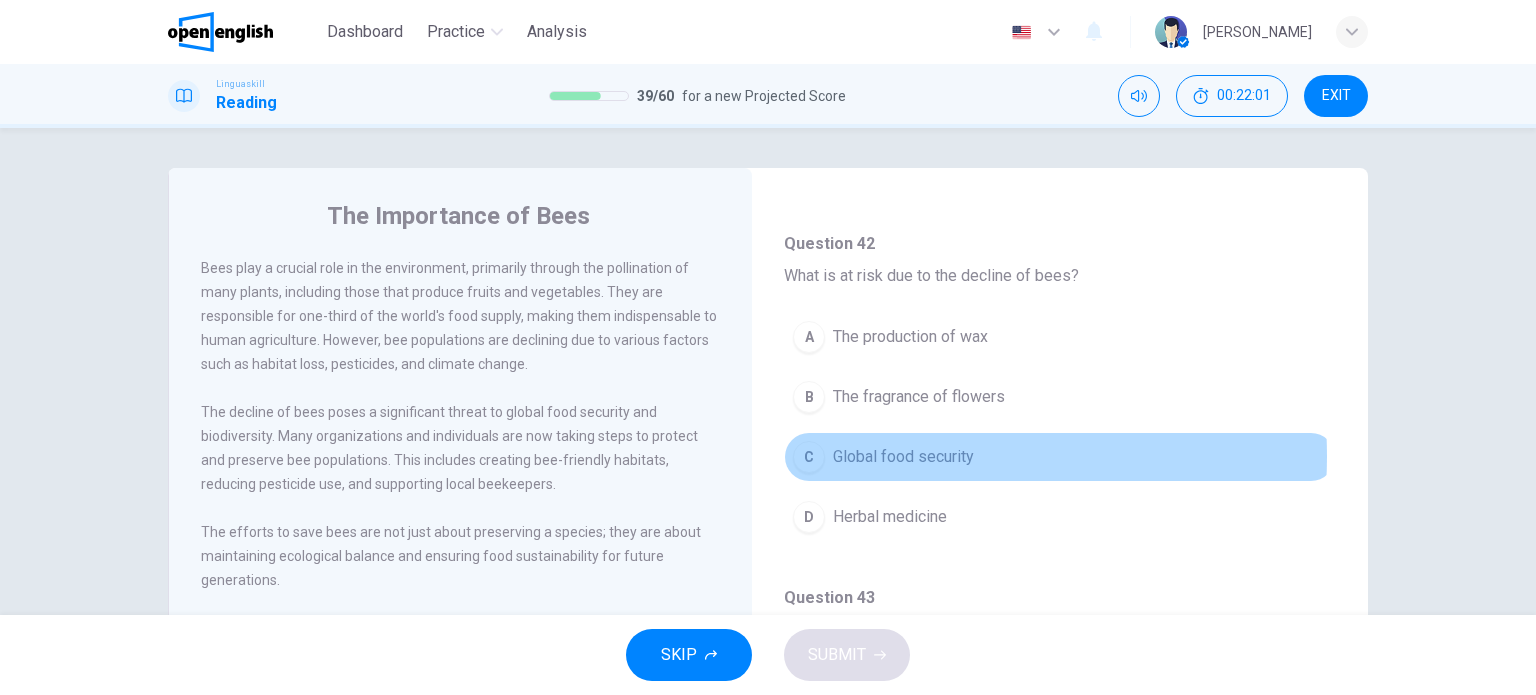 click on "Global food security" at bounding box center [903, 457] 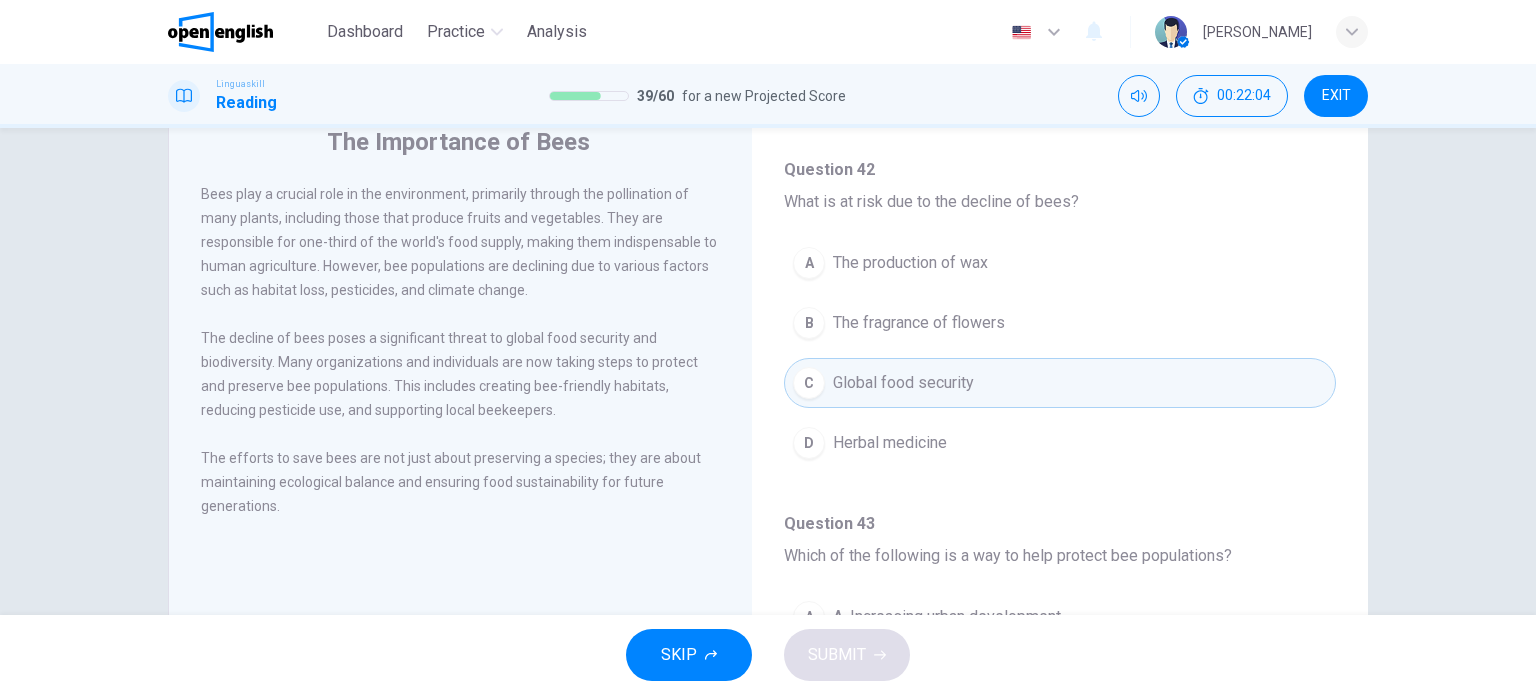 scroll, scrollTop: 82, scrollLeft: 0, axis: vertical 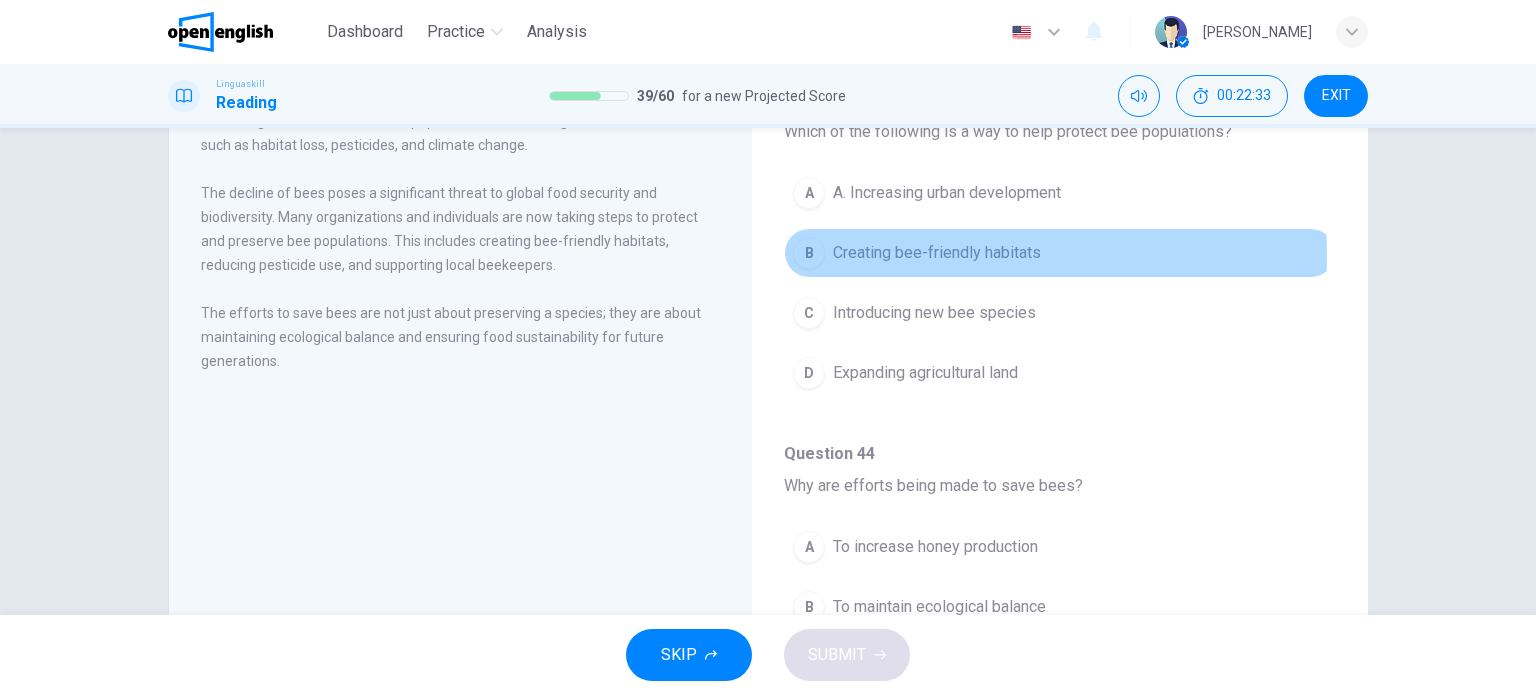 click on "Creating bee-friendly habitats" at bounding box center [937, 253] 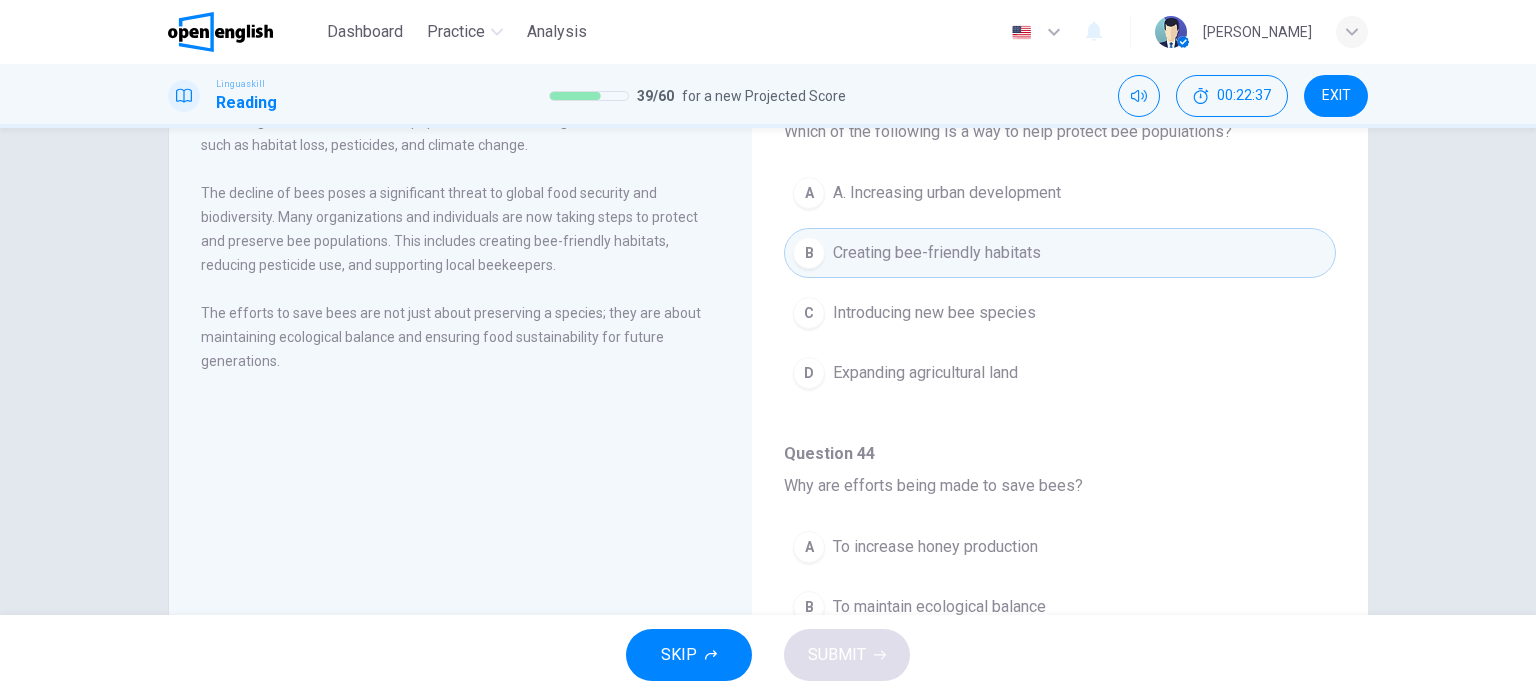 scroll, scrollTop: 288, scrollLeft: 0, axis: vertical 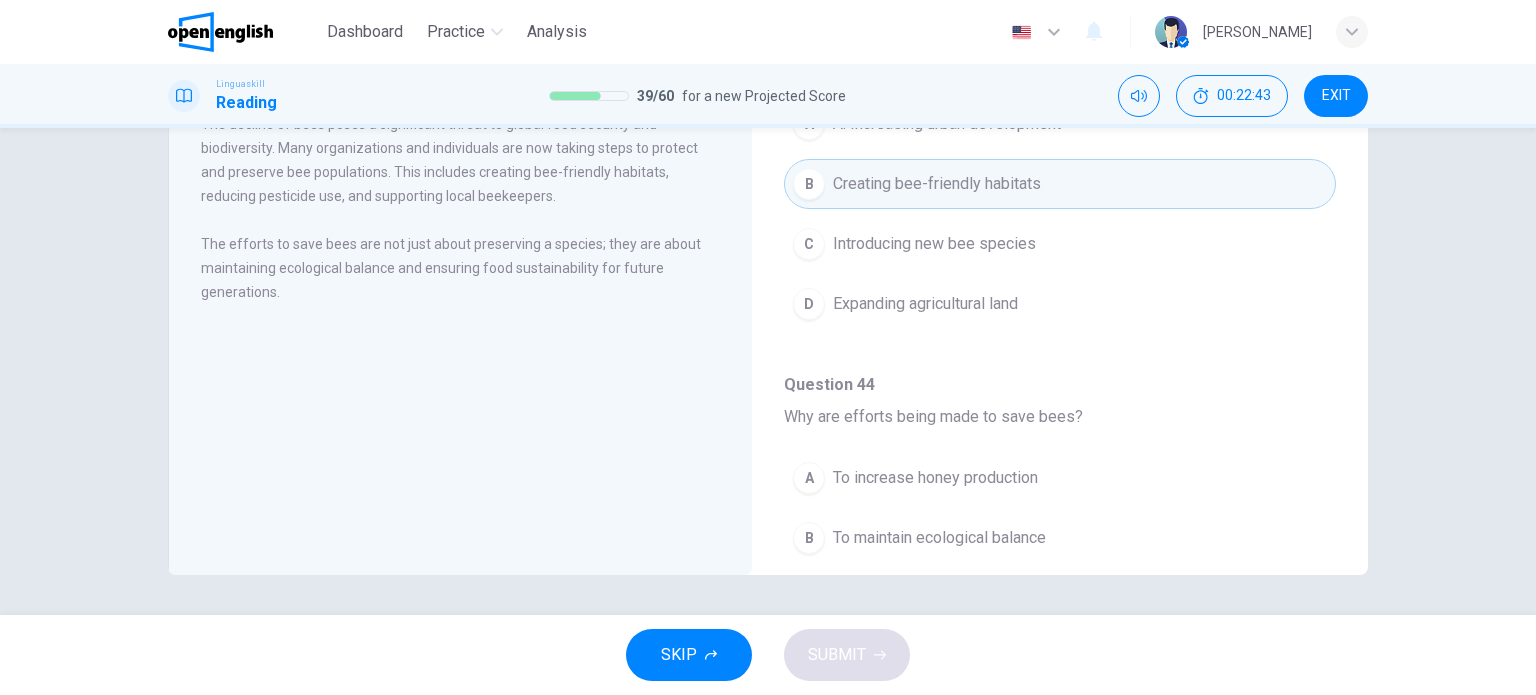 click on "To maintain ecological balance" at bounding box center [939, 538] 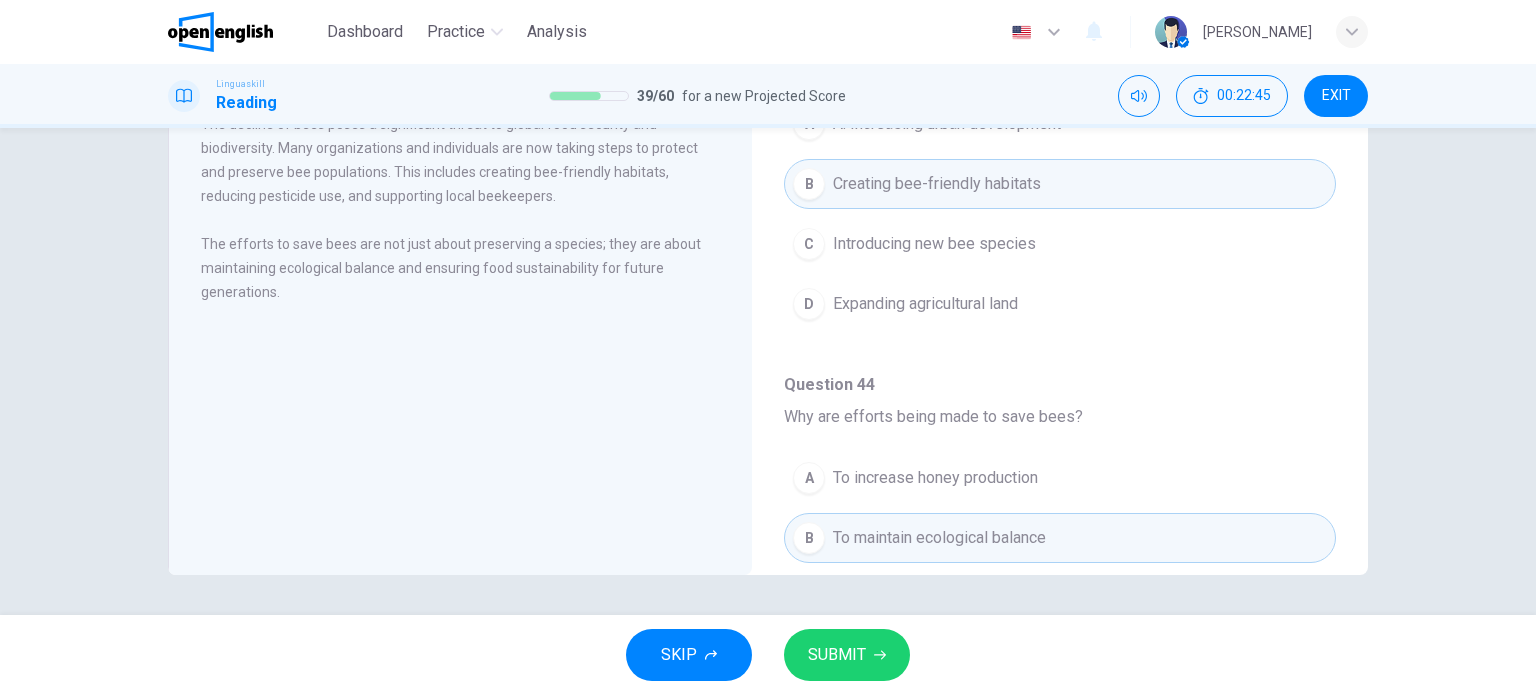 click on "SUBMIT" at bounding box center [837, 655] 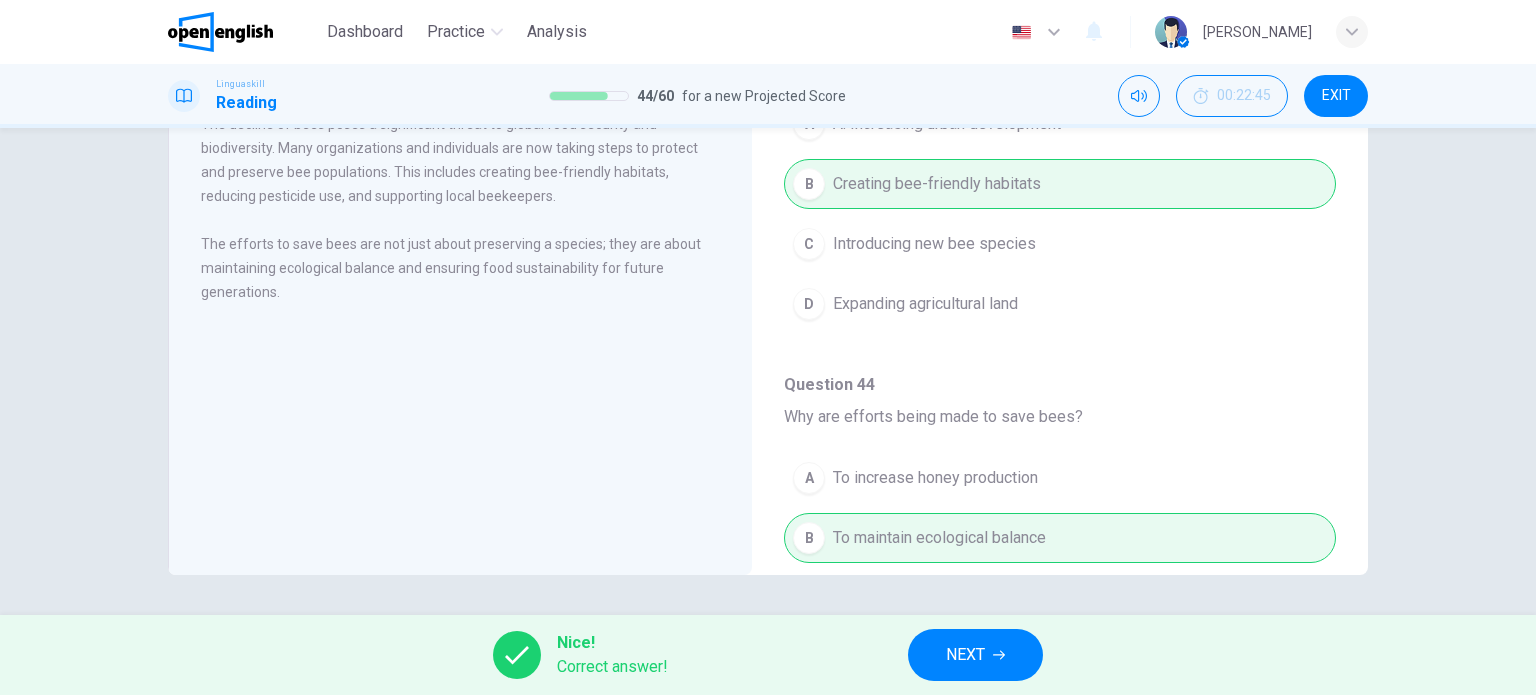 click on "NEXT" at bounding box center (965, 655) 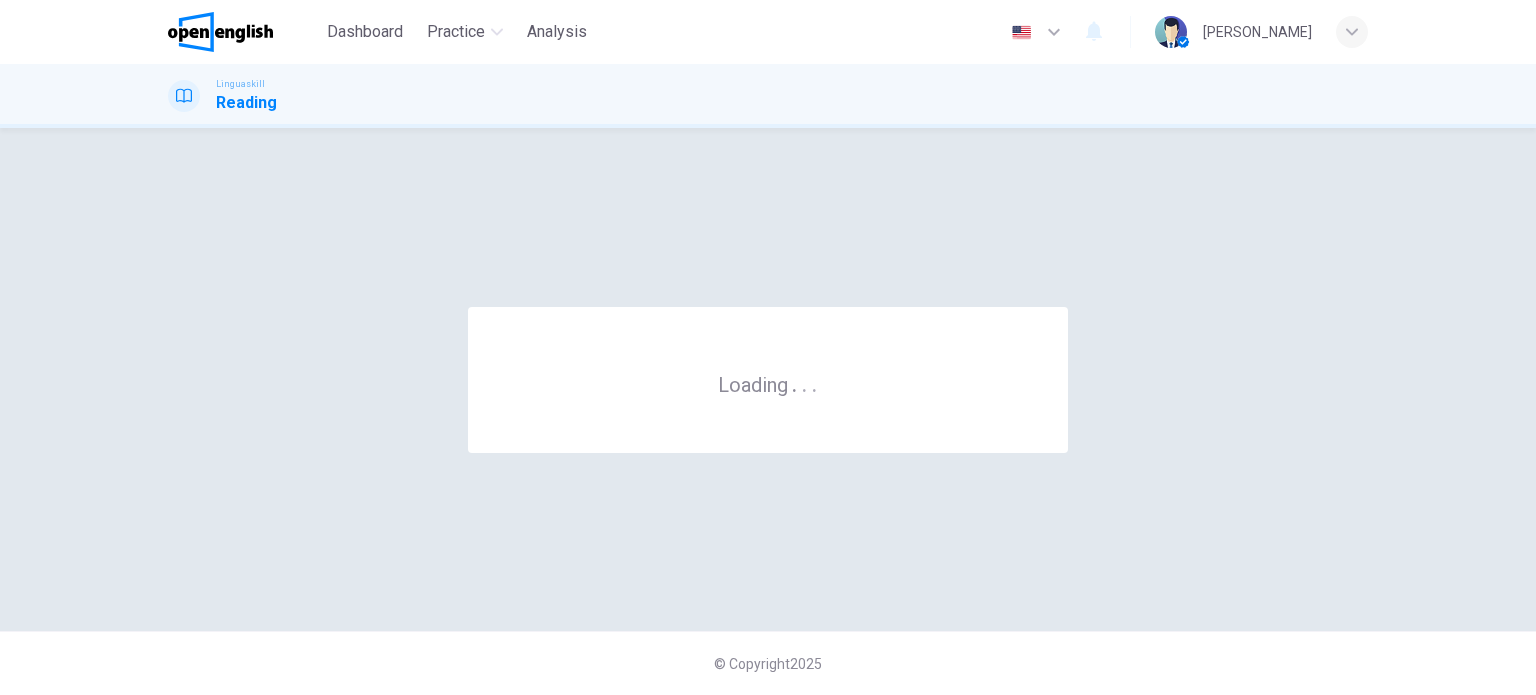 scroll, scrollTop: 0, scrollLeft: 0, axis: both 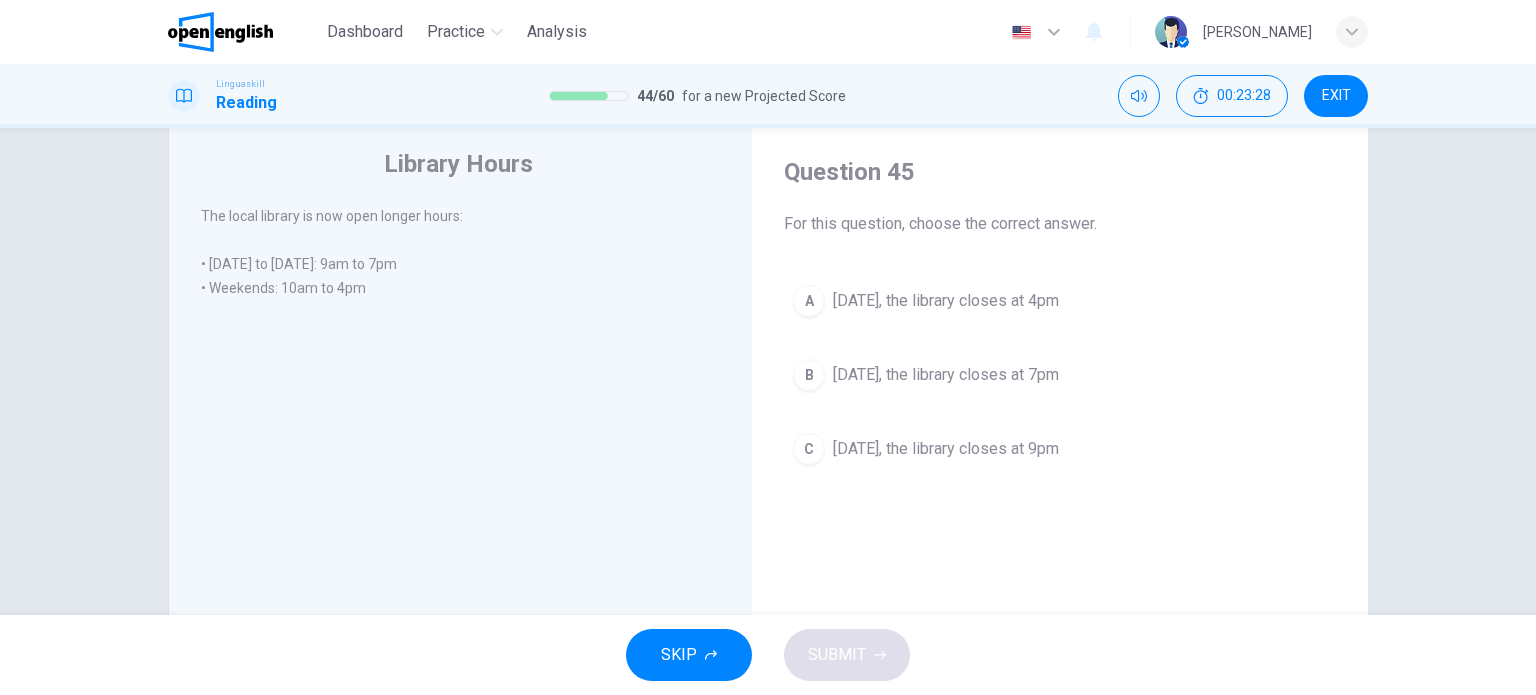 click on "On Saturday, the library closes at 4pm" at bounding box center [946, 301] 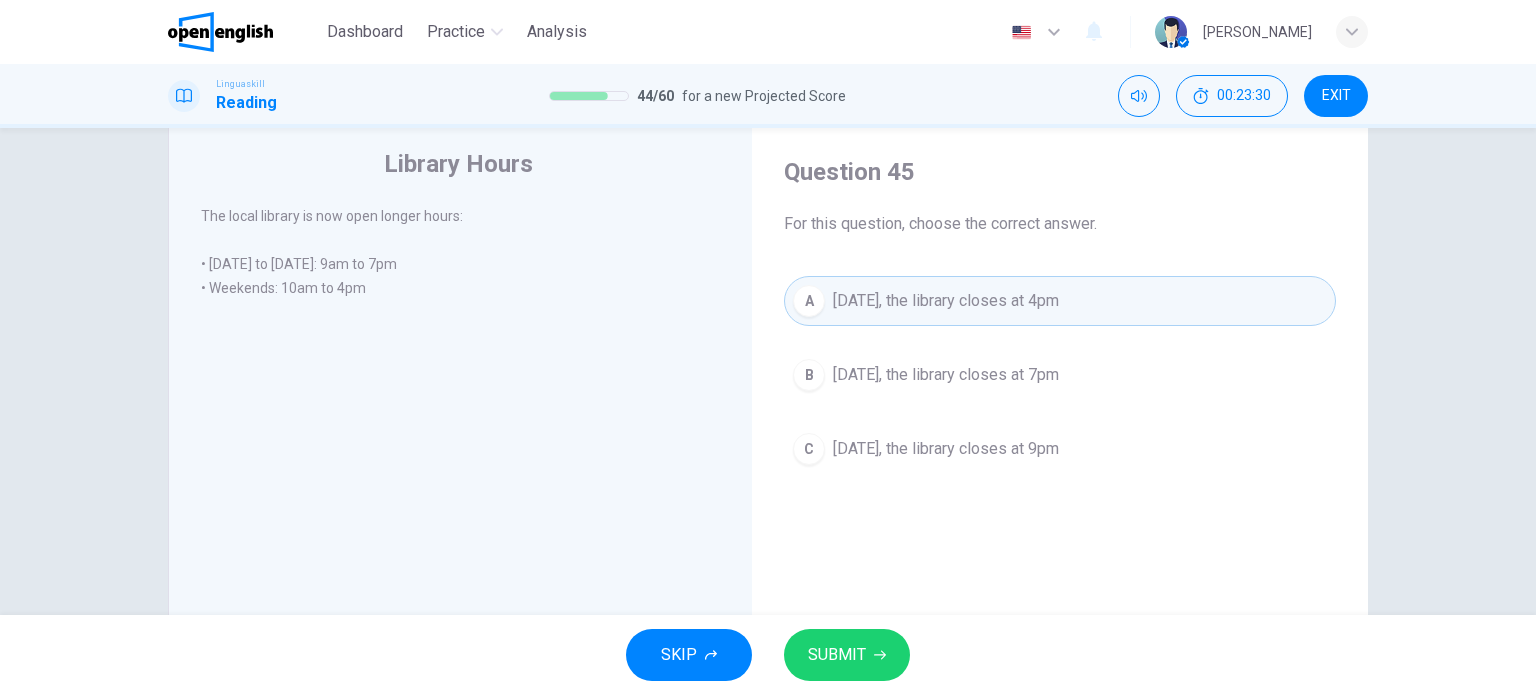click on "SUBMIT" at bounding box center [837, 655] 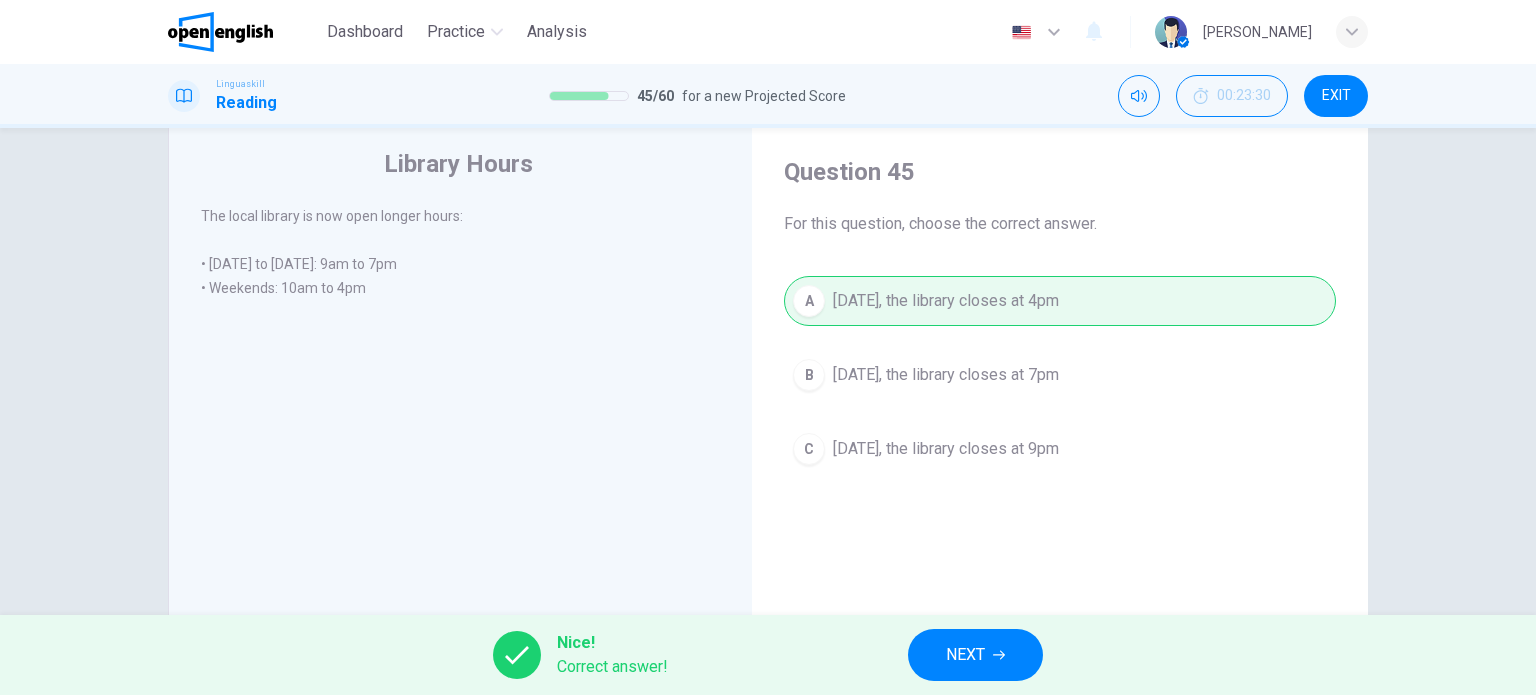 click on "NEXT" at bounding box center [975, 655] 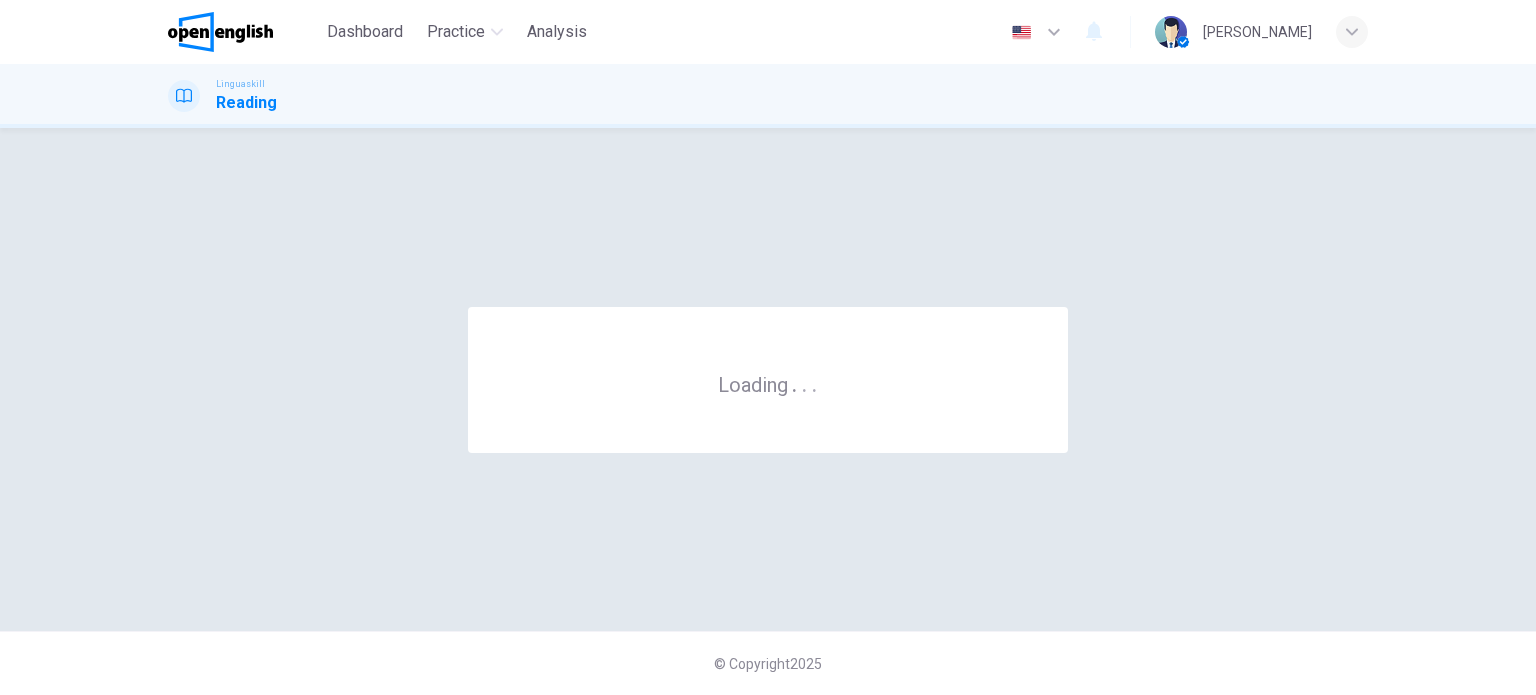 scroll, scrollTop: 0, scrollLeft: 0, axis: both 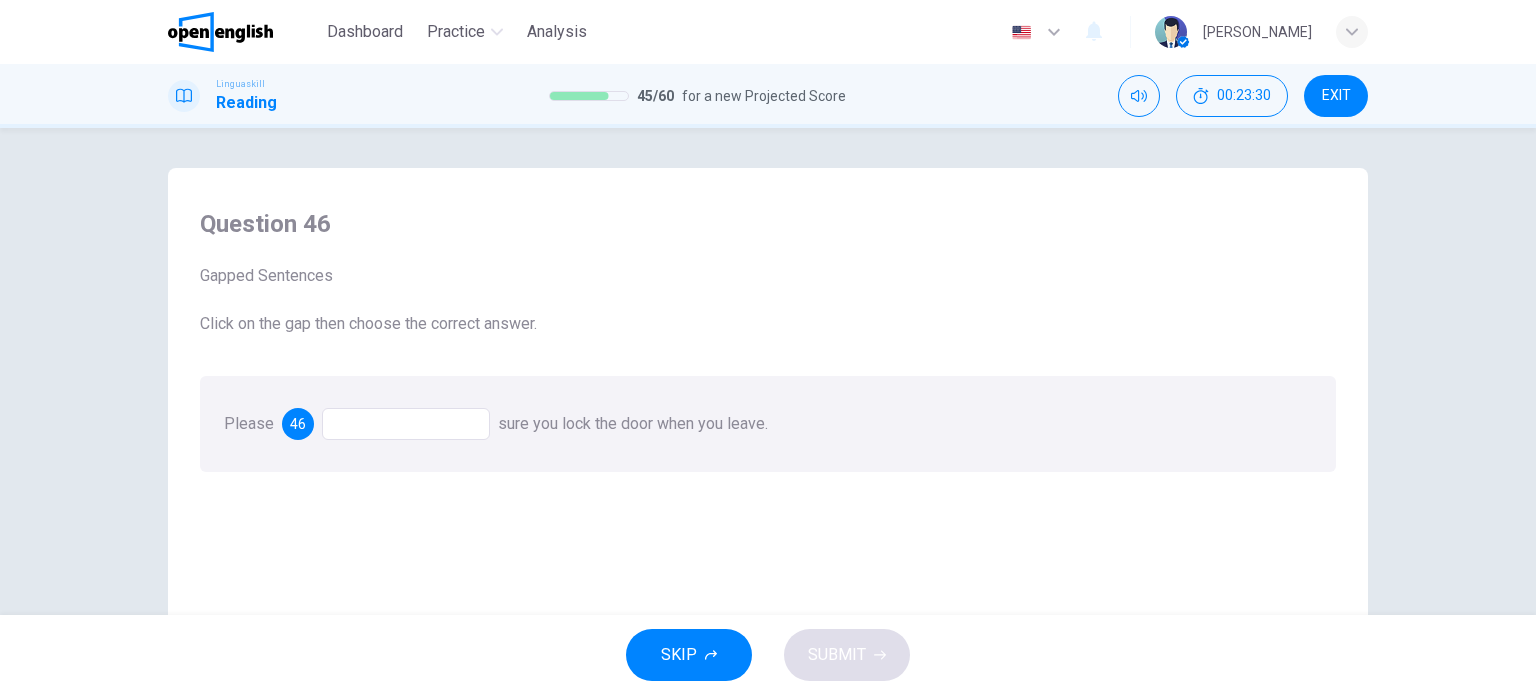 click on "SKIP SUBMIT" at bounding box center (768, 655) 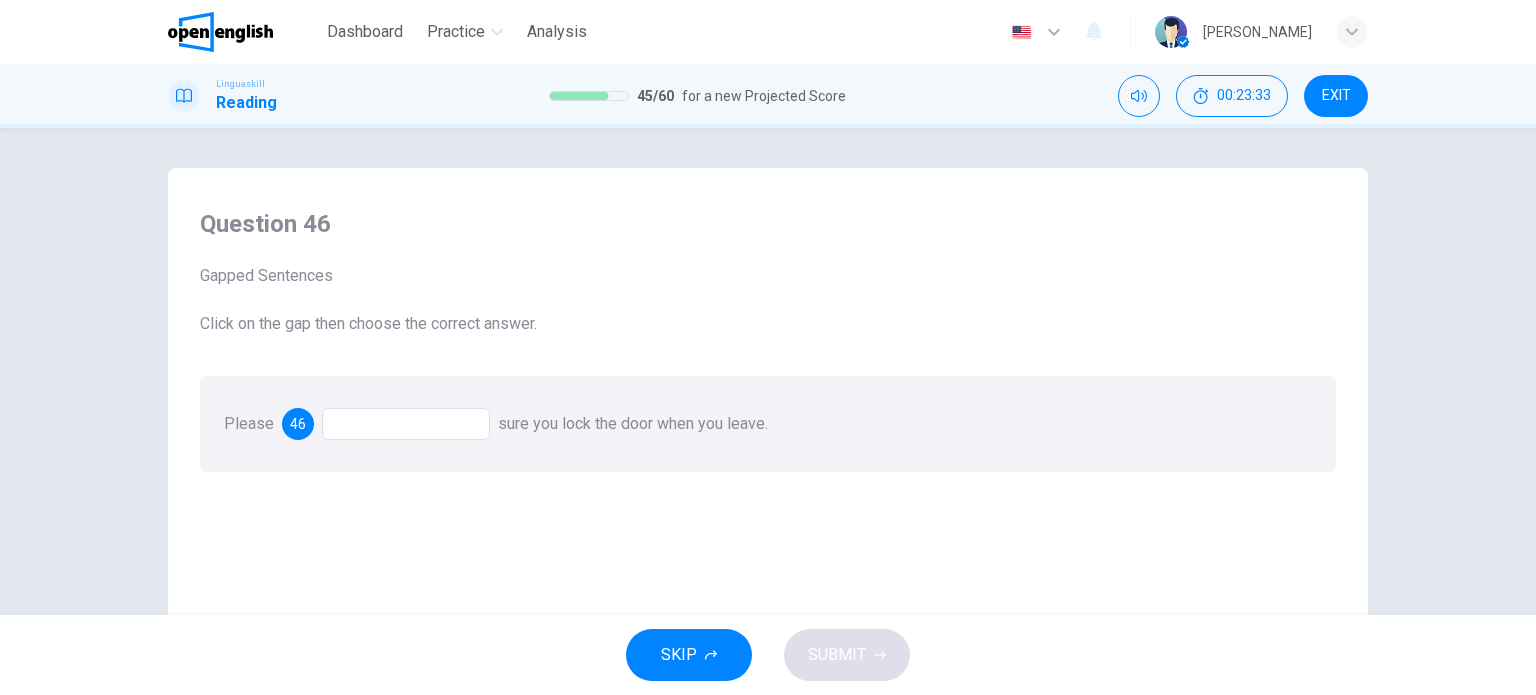 click at bounding box center (406, 424) 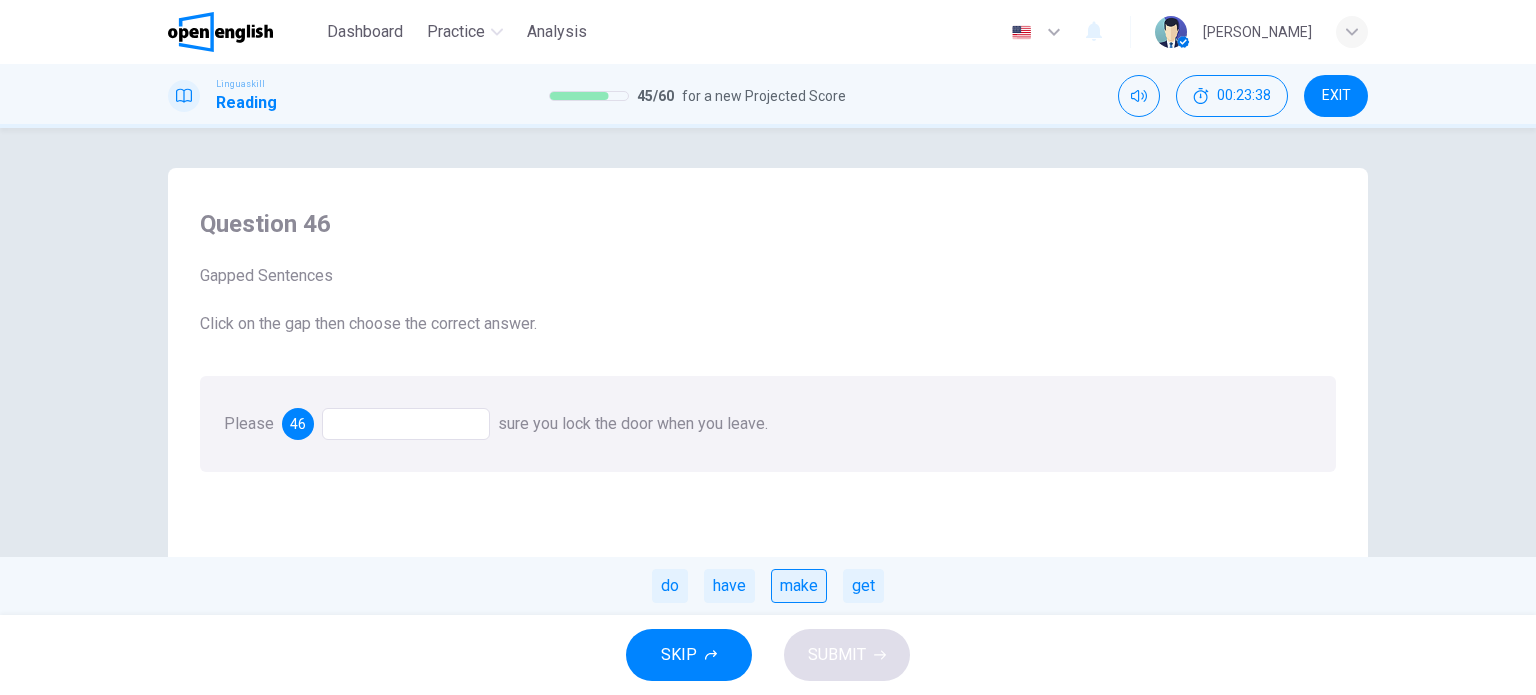 click on "make" at bounding box center [799, 586] 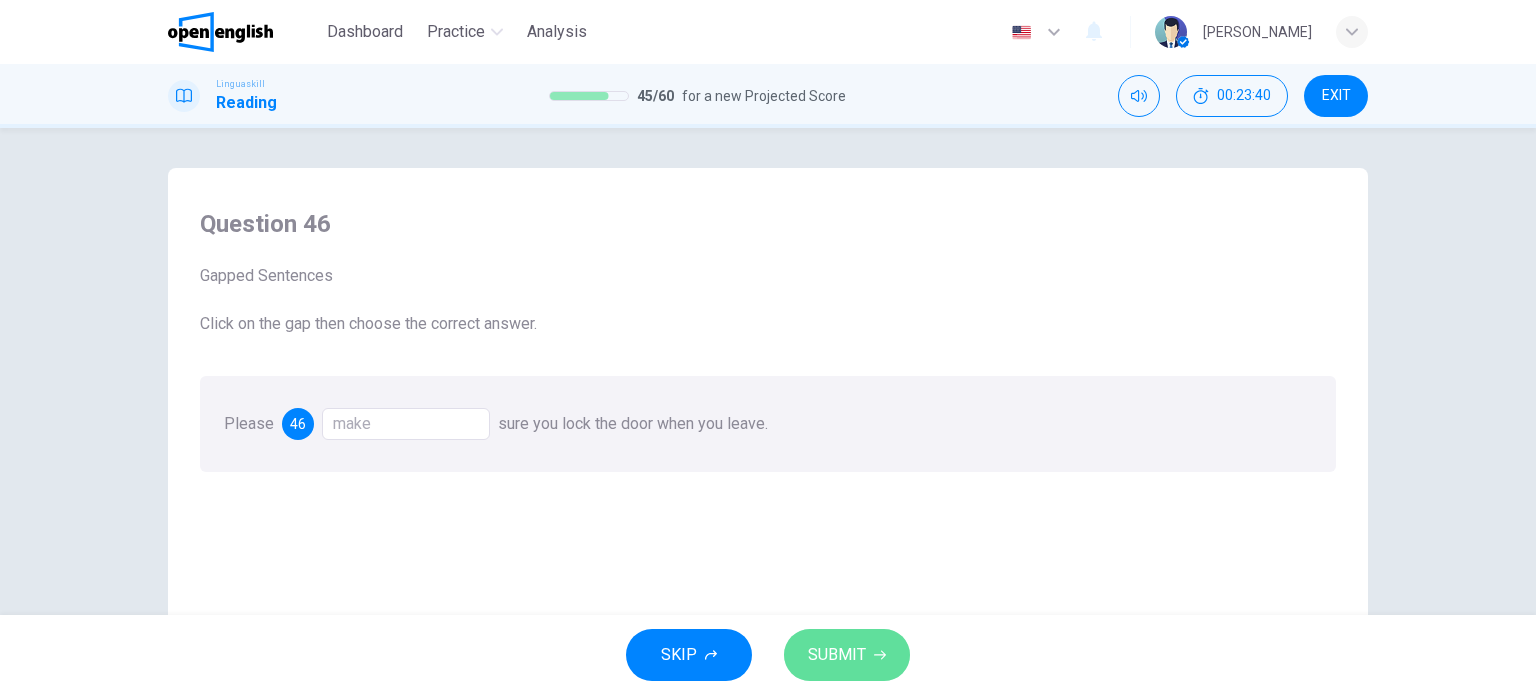 click on "SUBMIT" at bounding box center (847, 655) 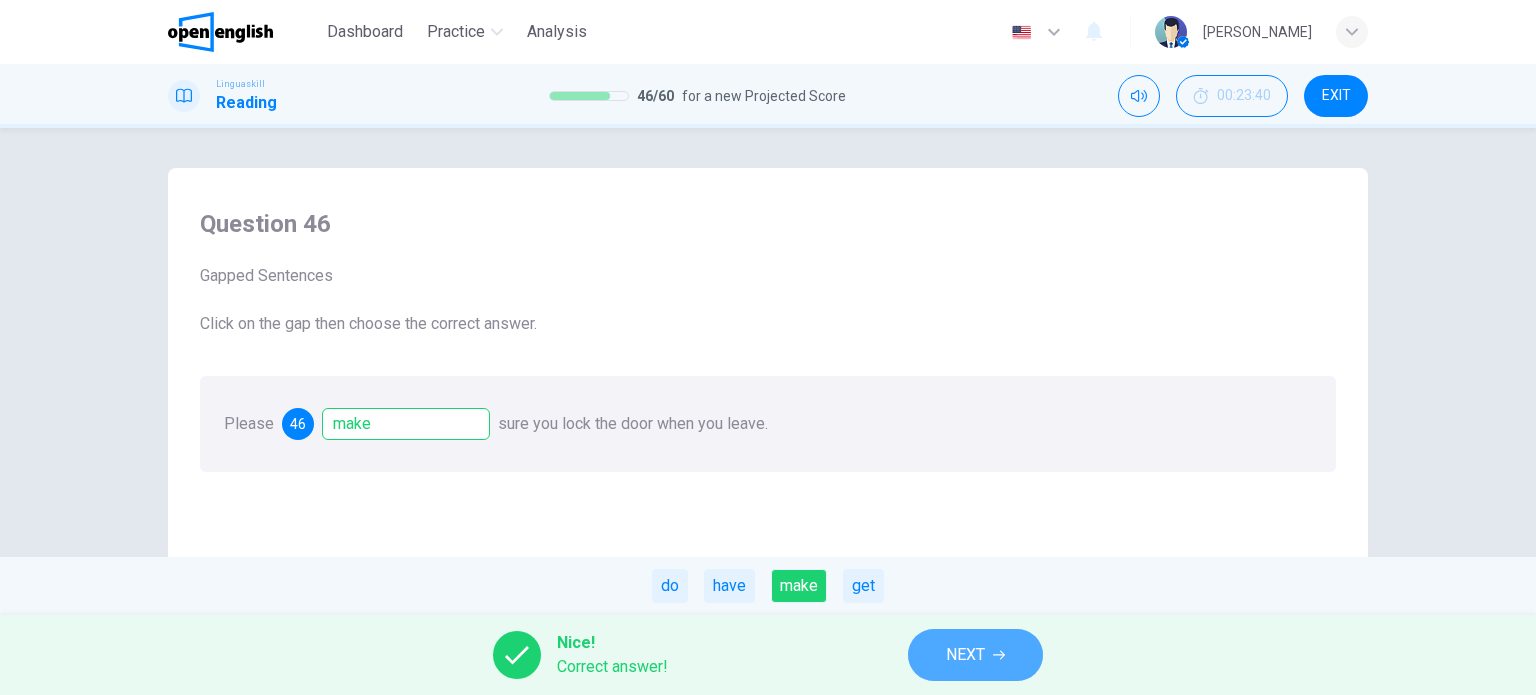 click on "NEXT" at bounding box center [975, 655] 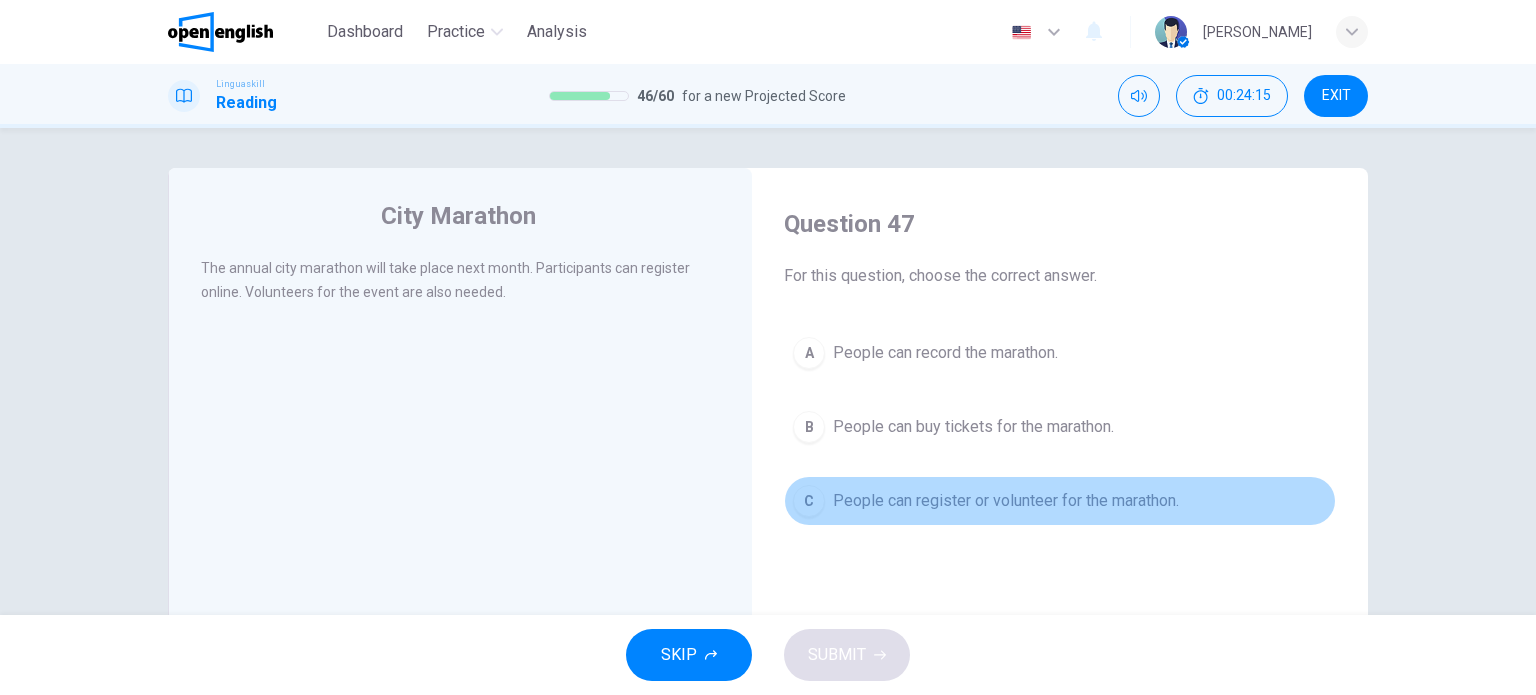click on "People can register or volunteer for the marathon." at bounding box center [1006, 501] 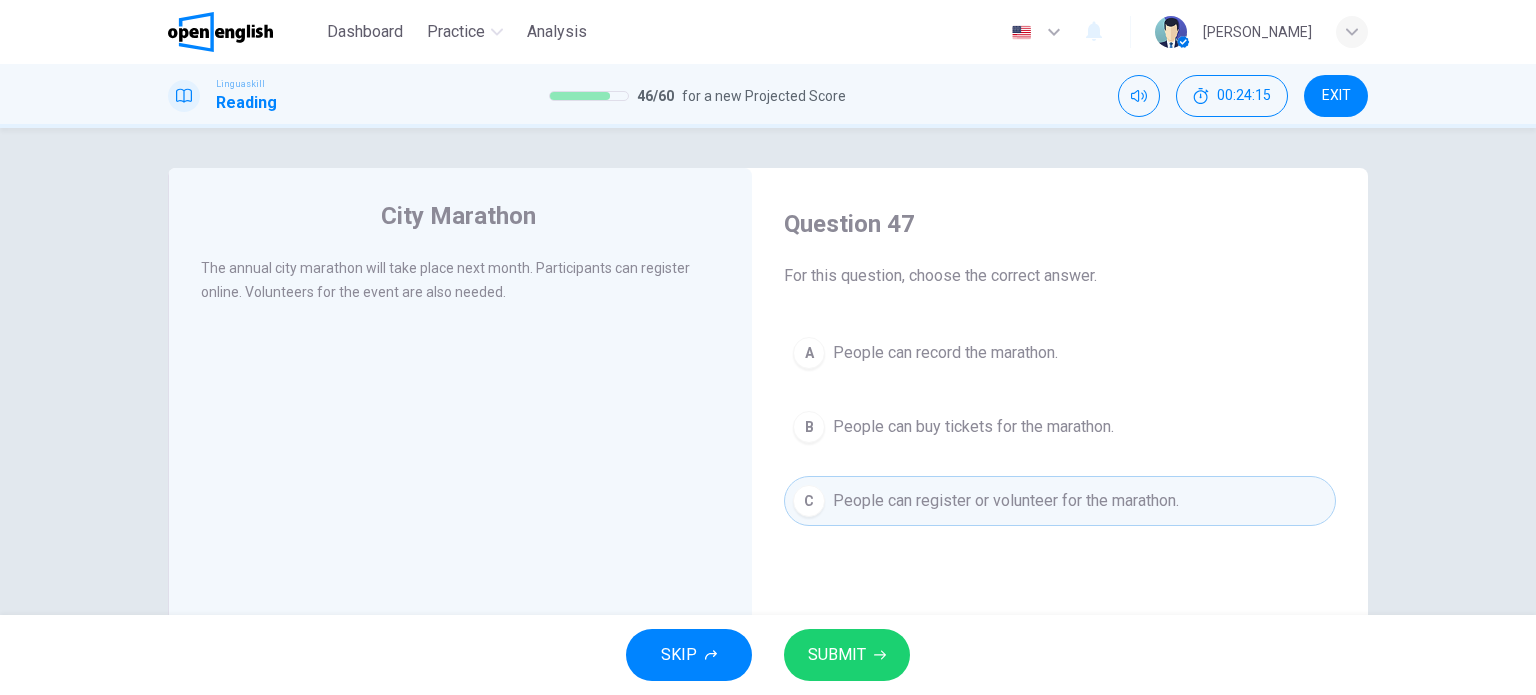 click on "SUBMIT" at bounding box center [837, 655] 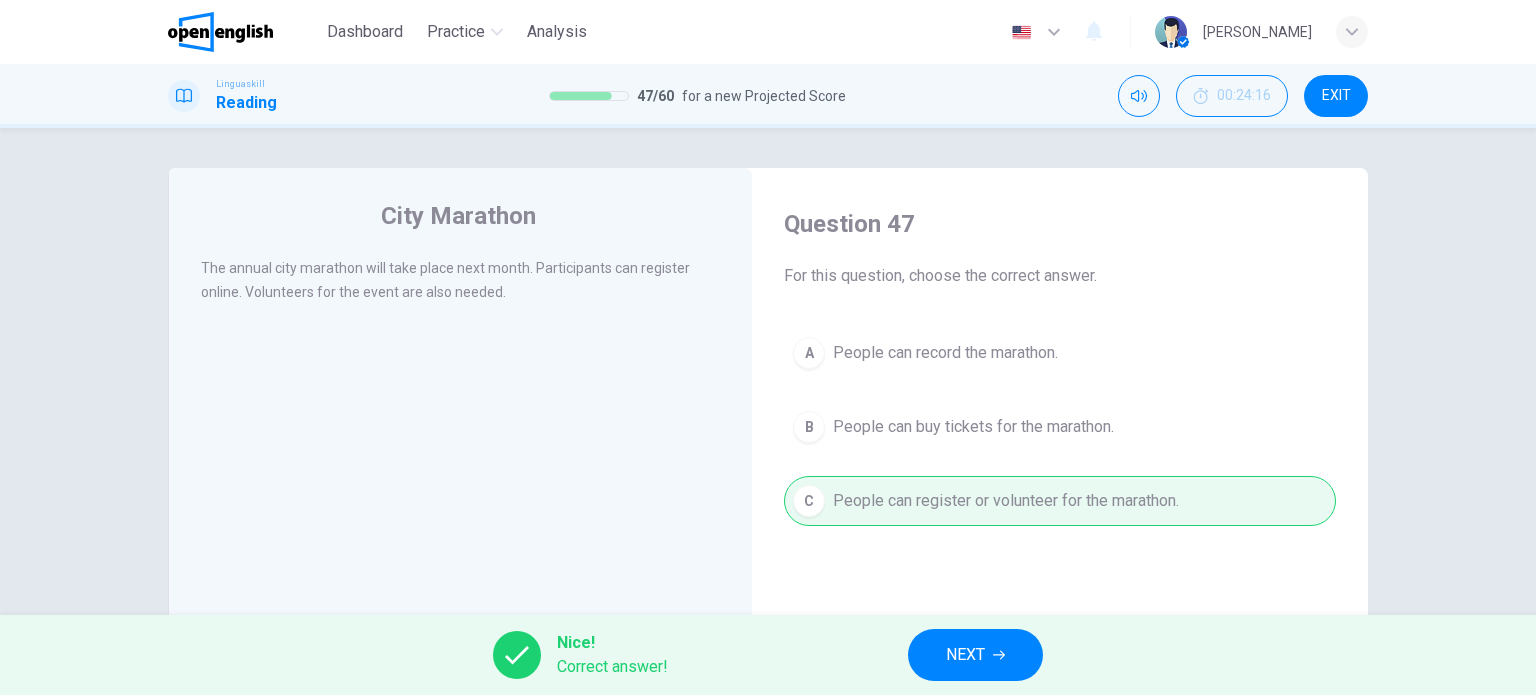 click on "NEXT" at bounding box center (965, 655) 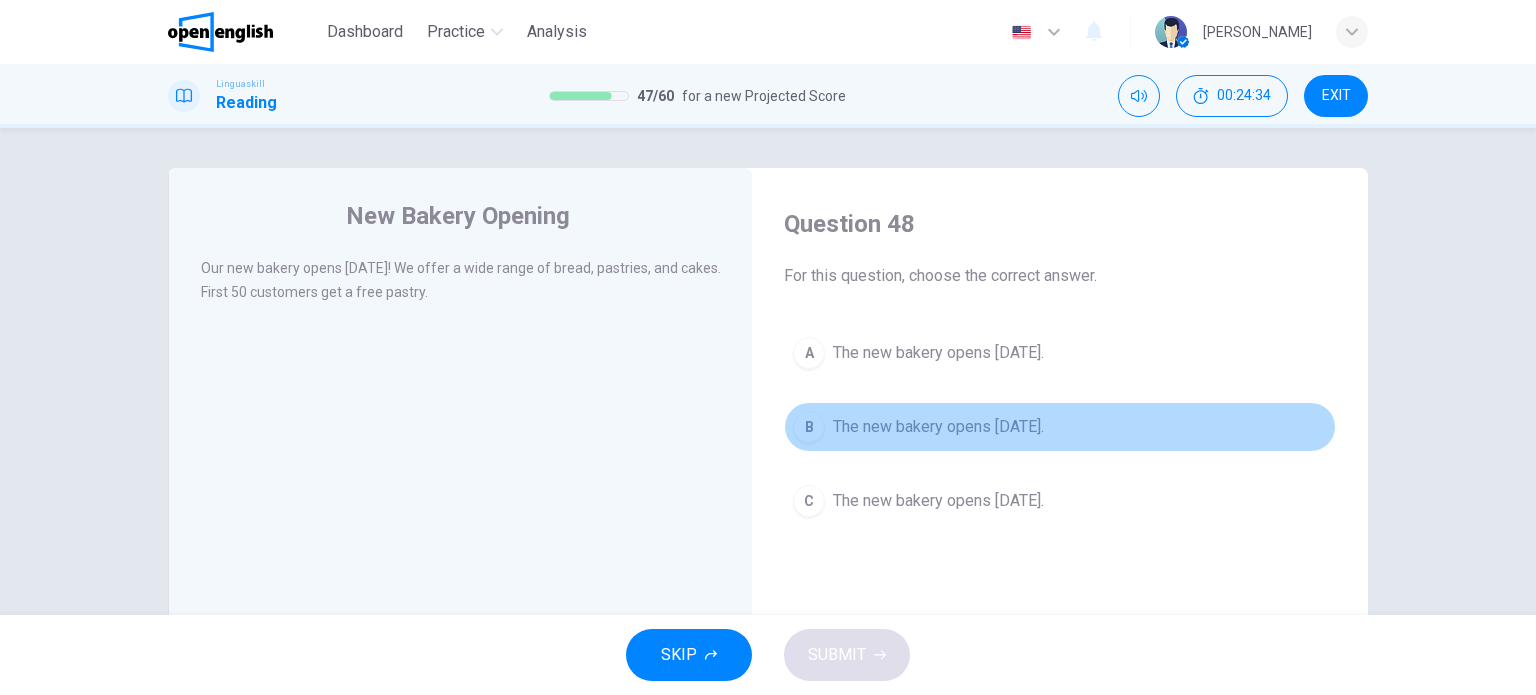 click on "The new bakery opens next Monday." at bounding box center (938, 427) 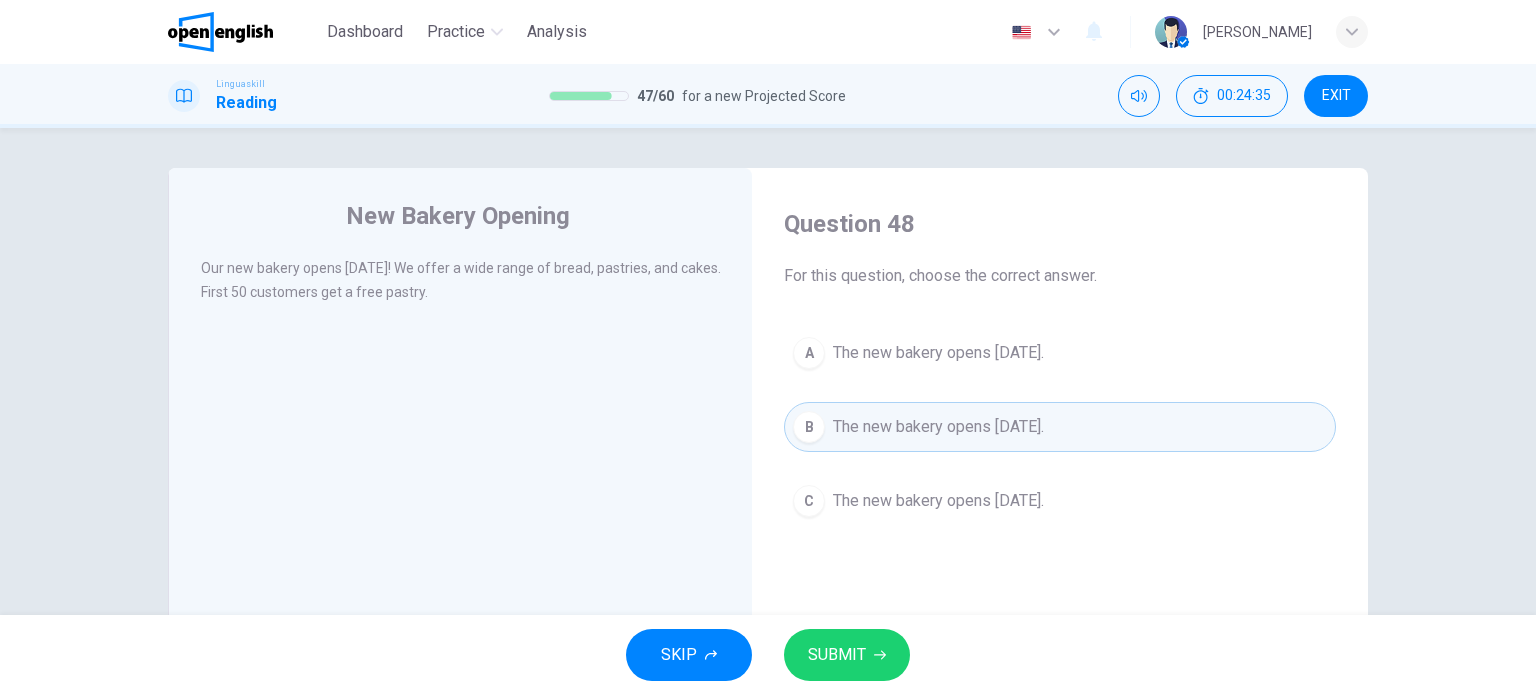 click on "SUBMIT" at bounding box center (837, 655) 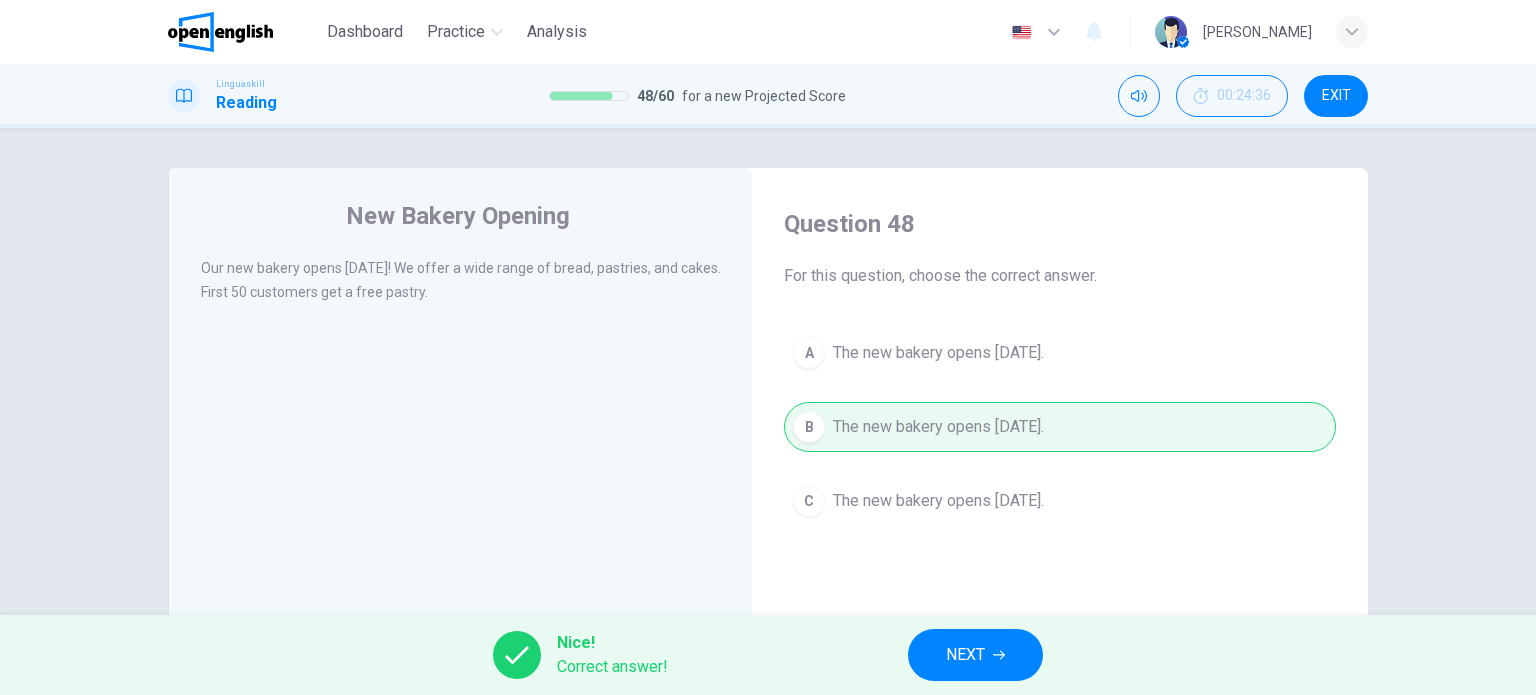 click on "NEXT" at bounding box center (965, 655) 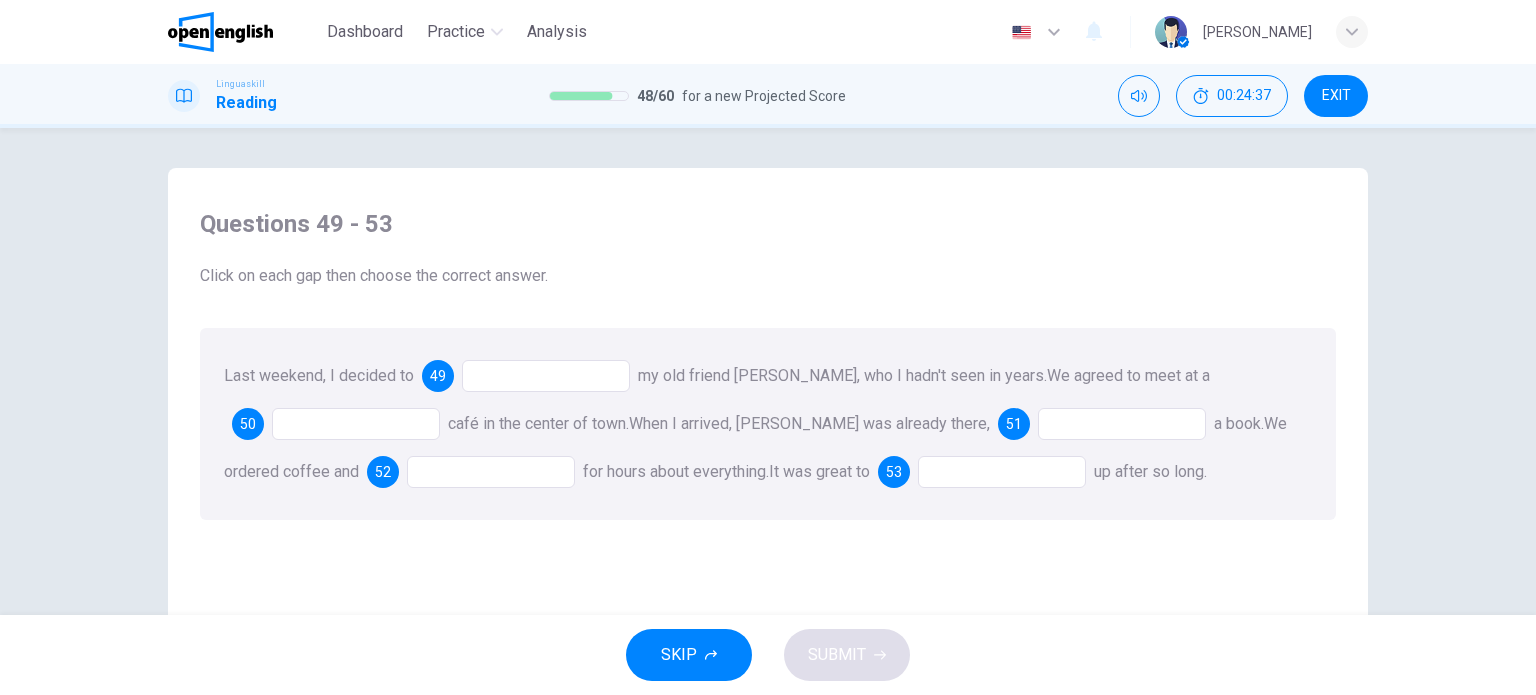 click at bounding box center (546, 376) 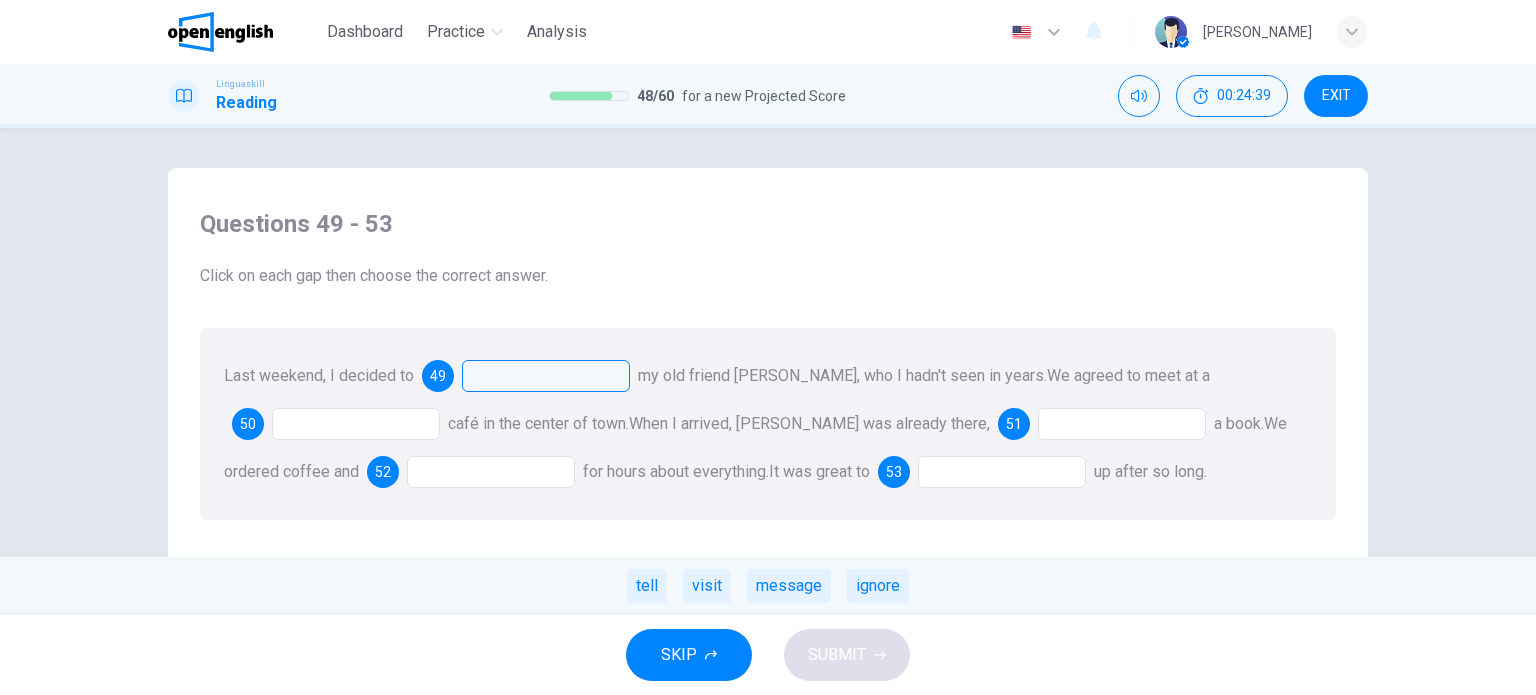 click at bounding box center [546, 376] 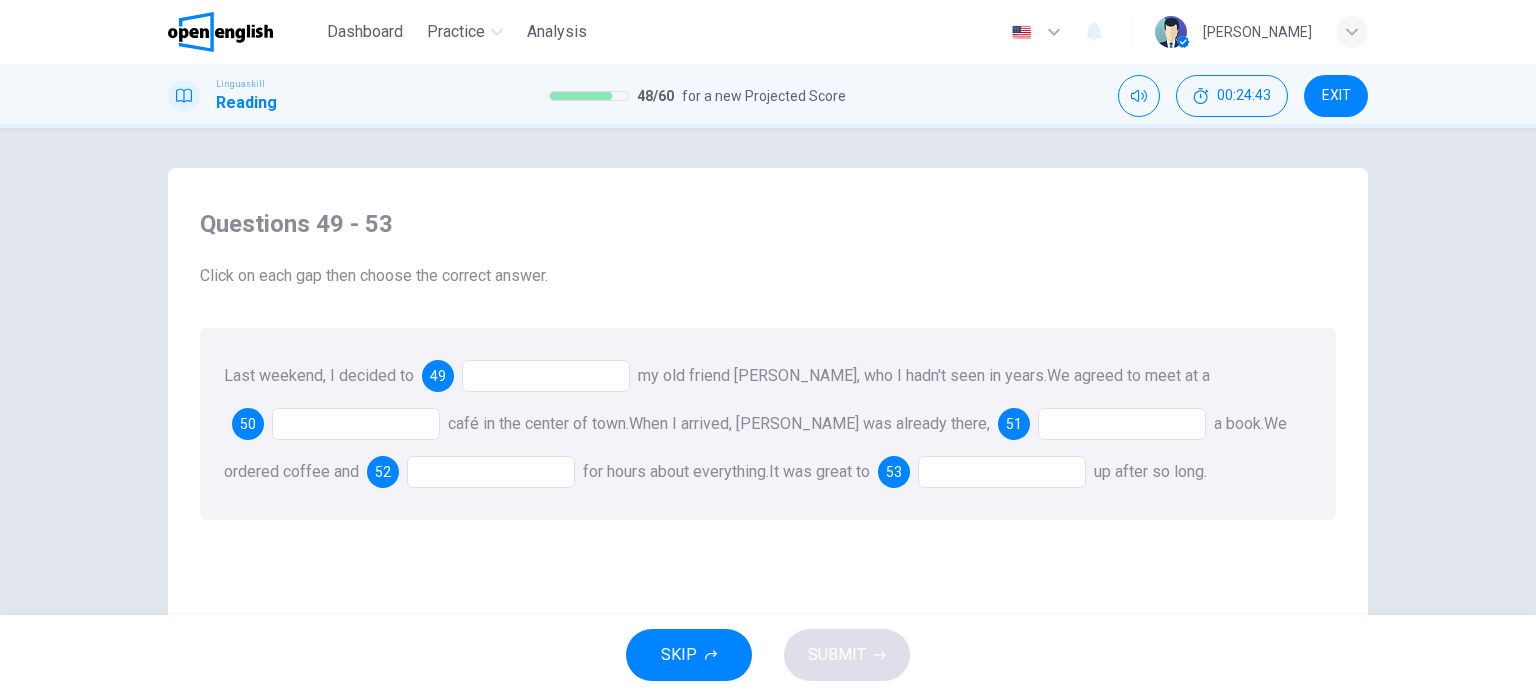 click at bounding box center (546, 376) 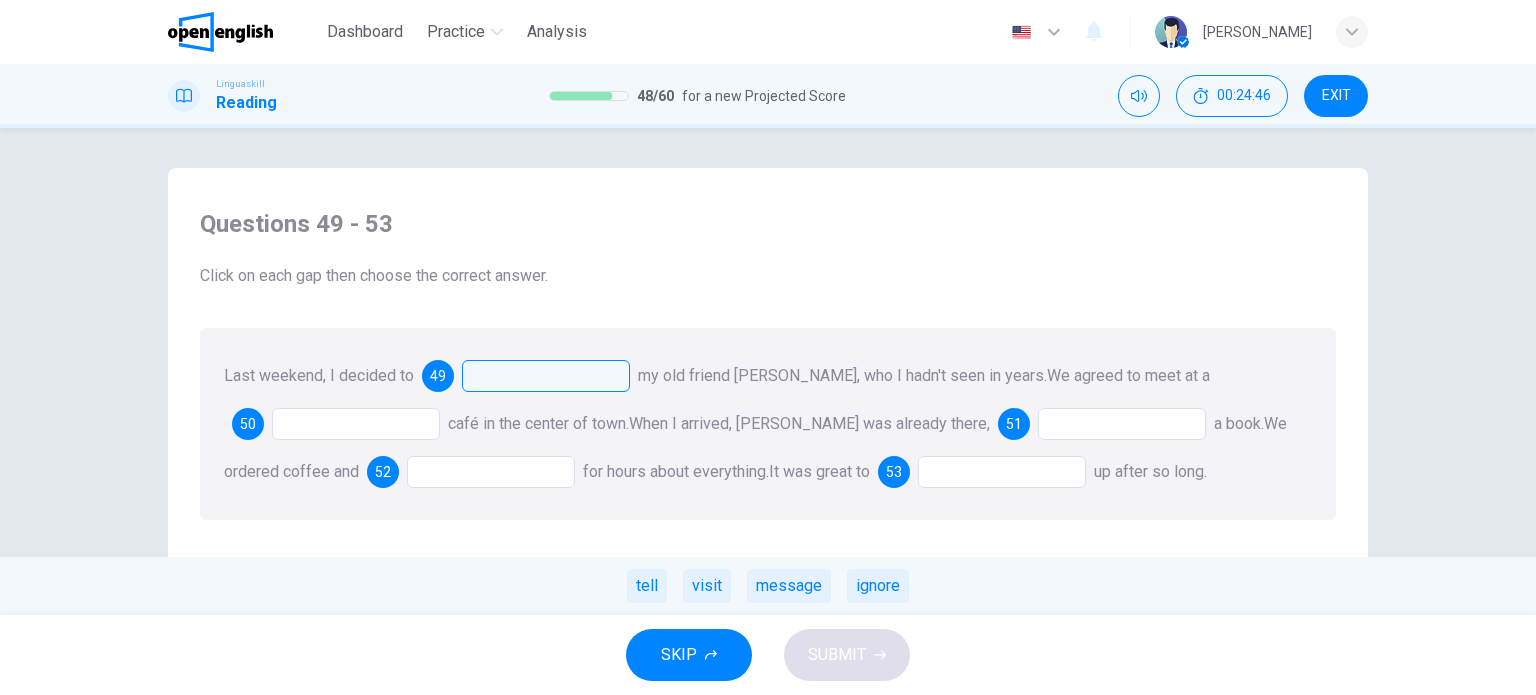 click at bounding box center (546, 376) 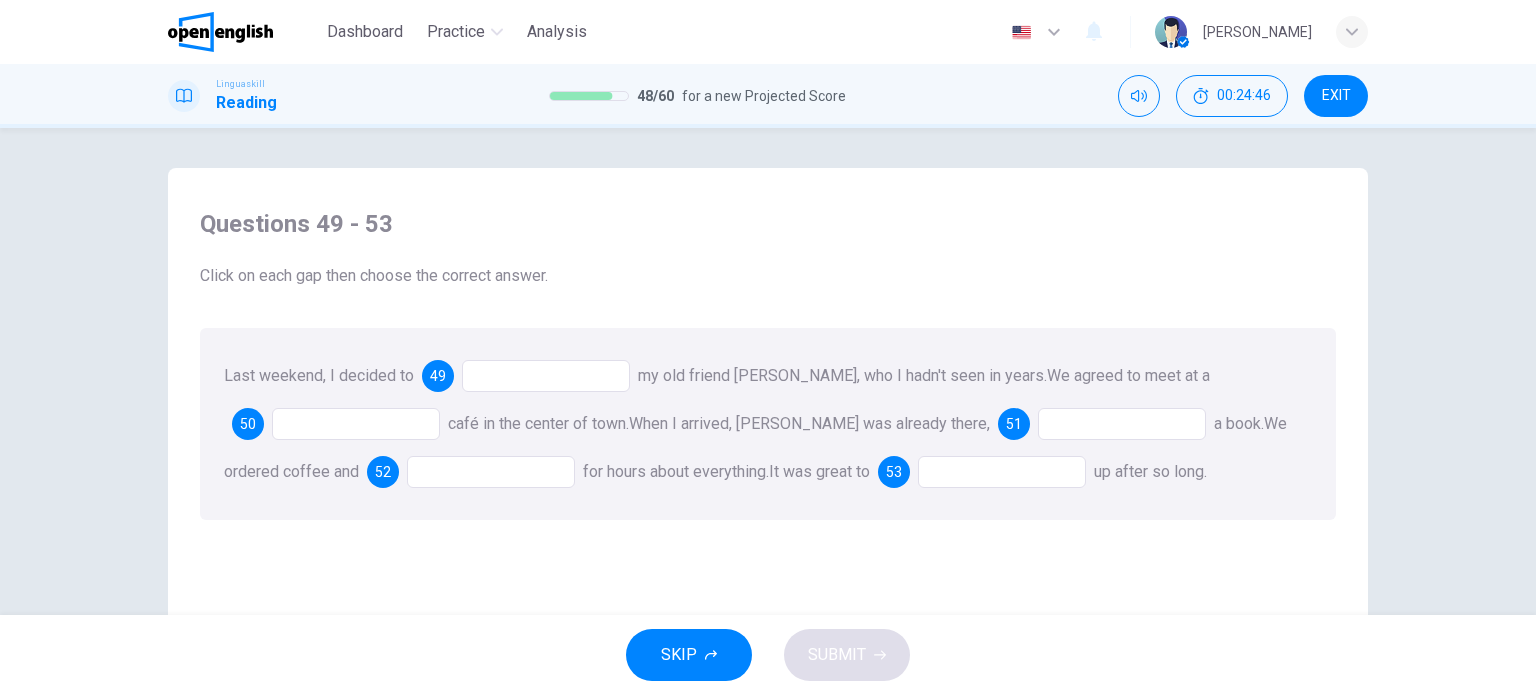 click at bounding box center (546, 376) 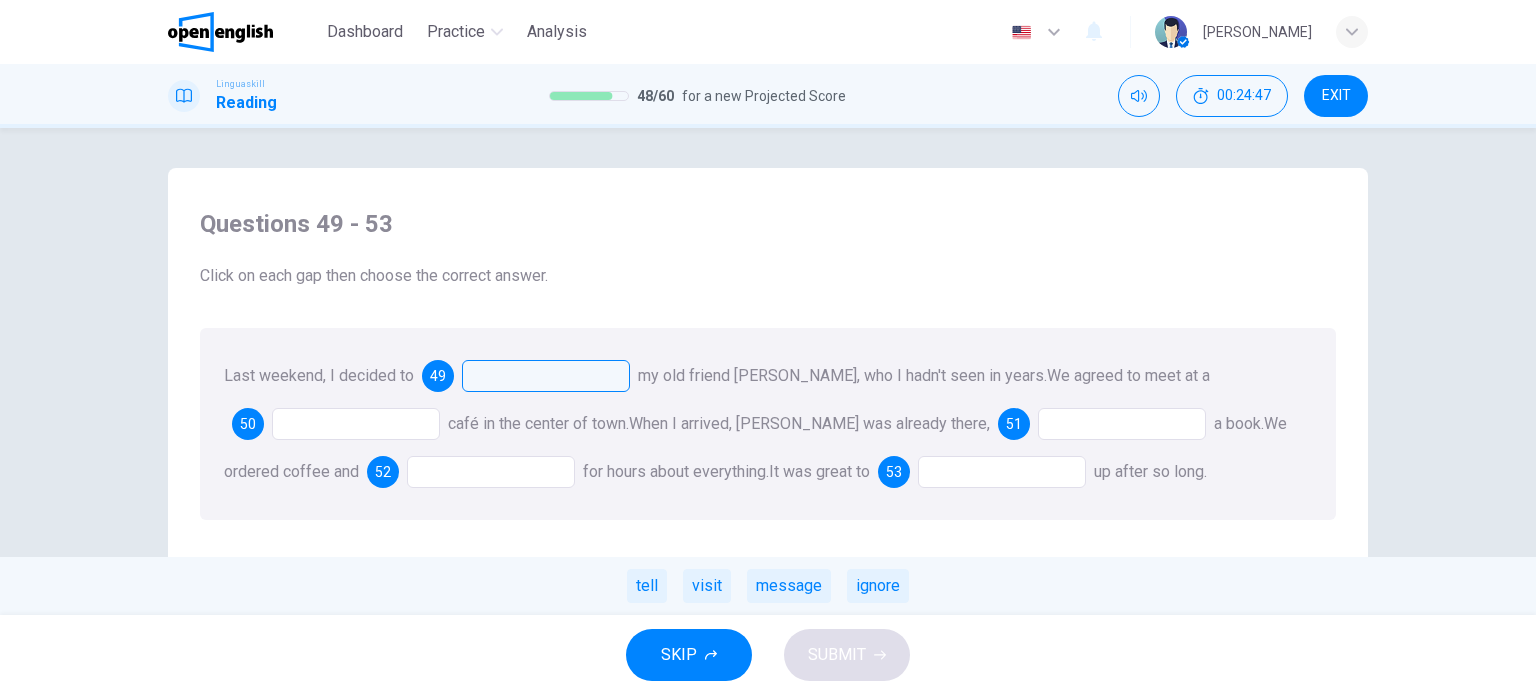 click at bounding box center [546, 376] 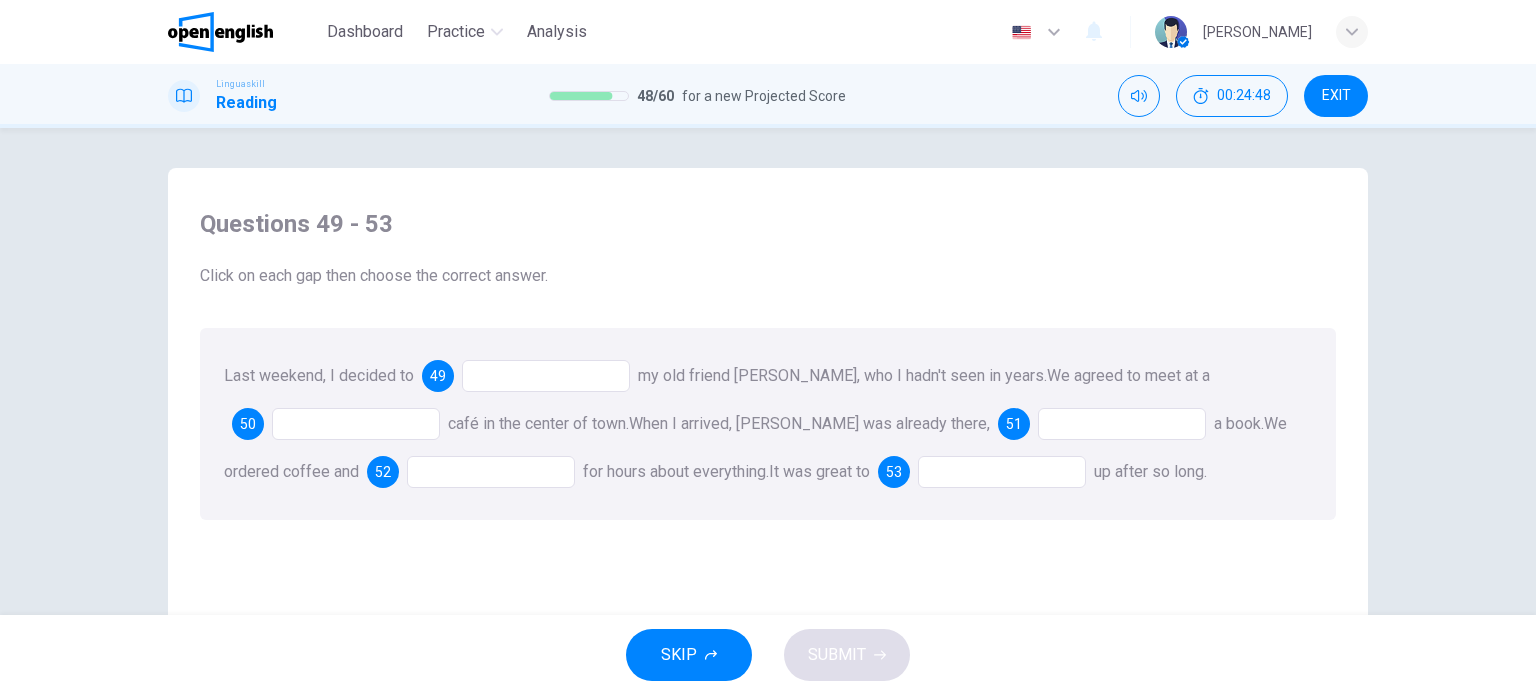 click at bounding box center (546, 376) 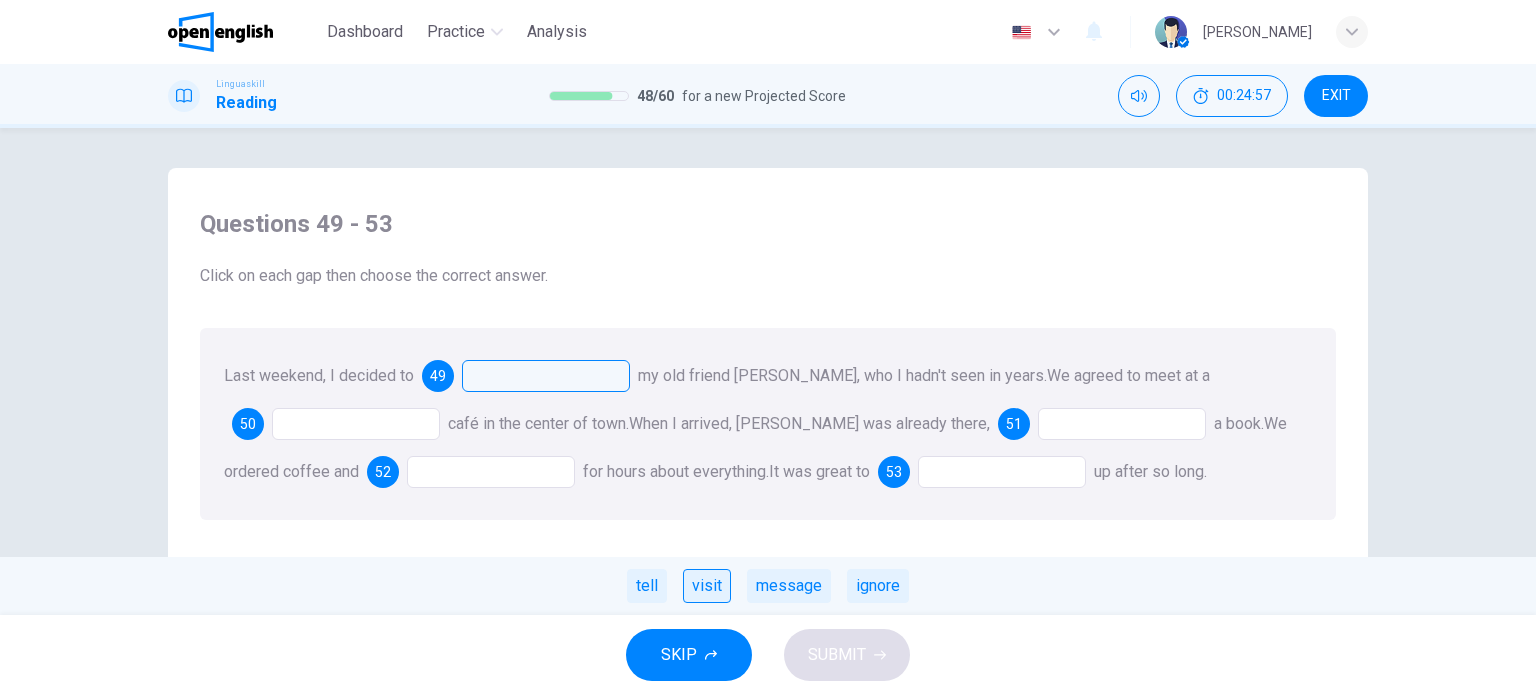 click on "visit" at bounding box center (707, 586) 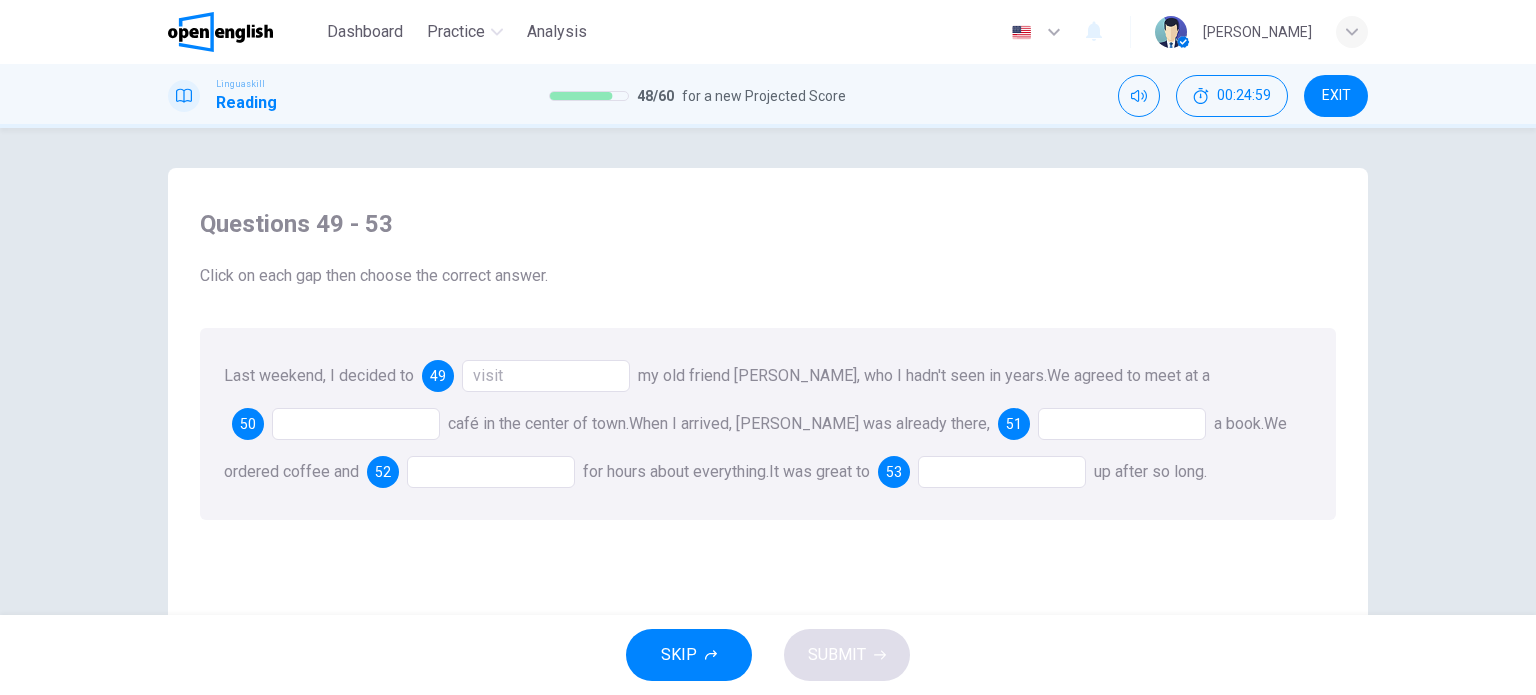 click at bounding box center [356, 424] 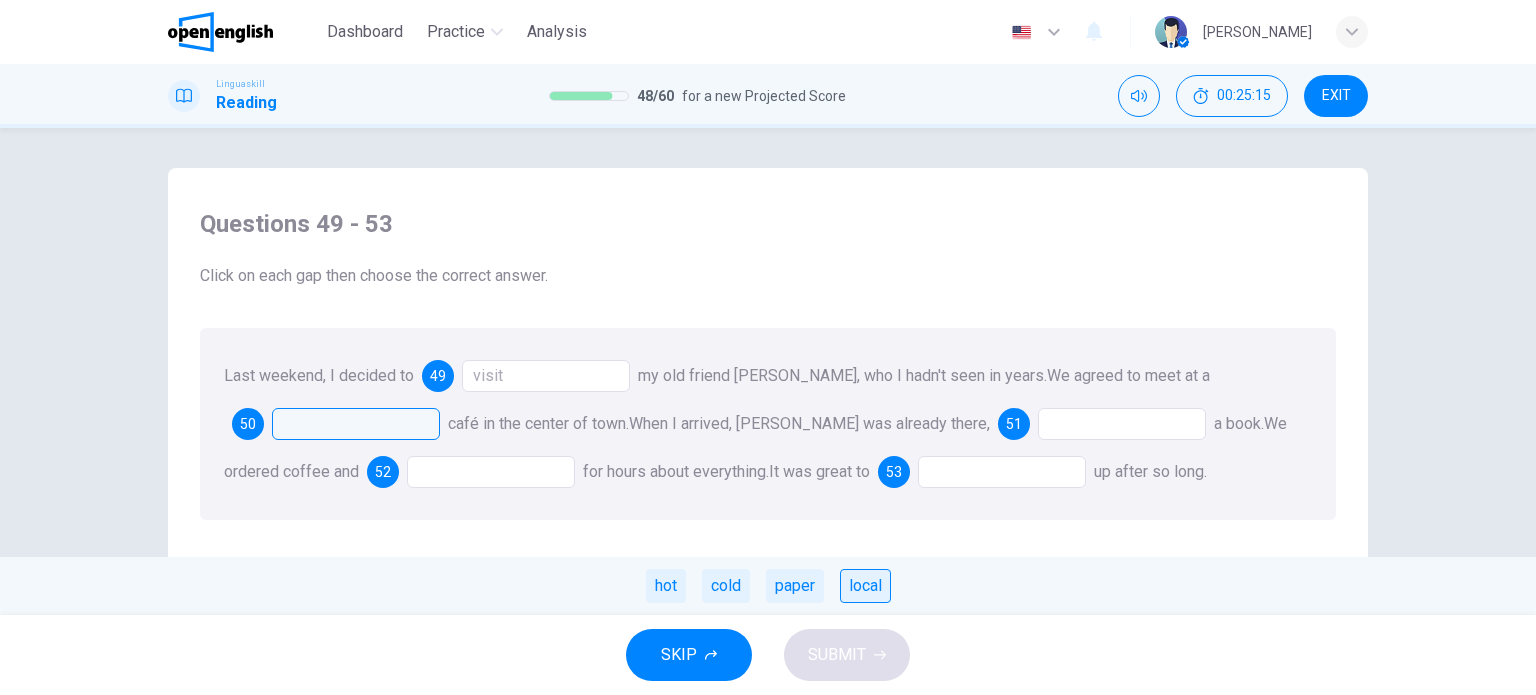 click on "local" at bounding box center (865, 586) 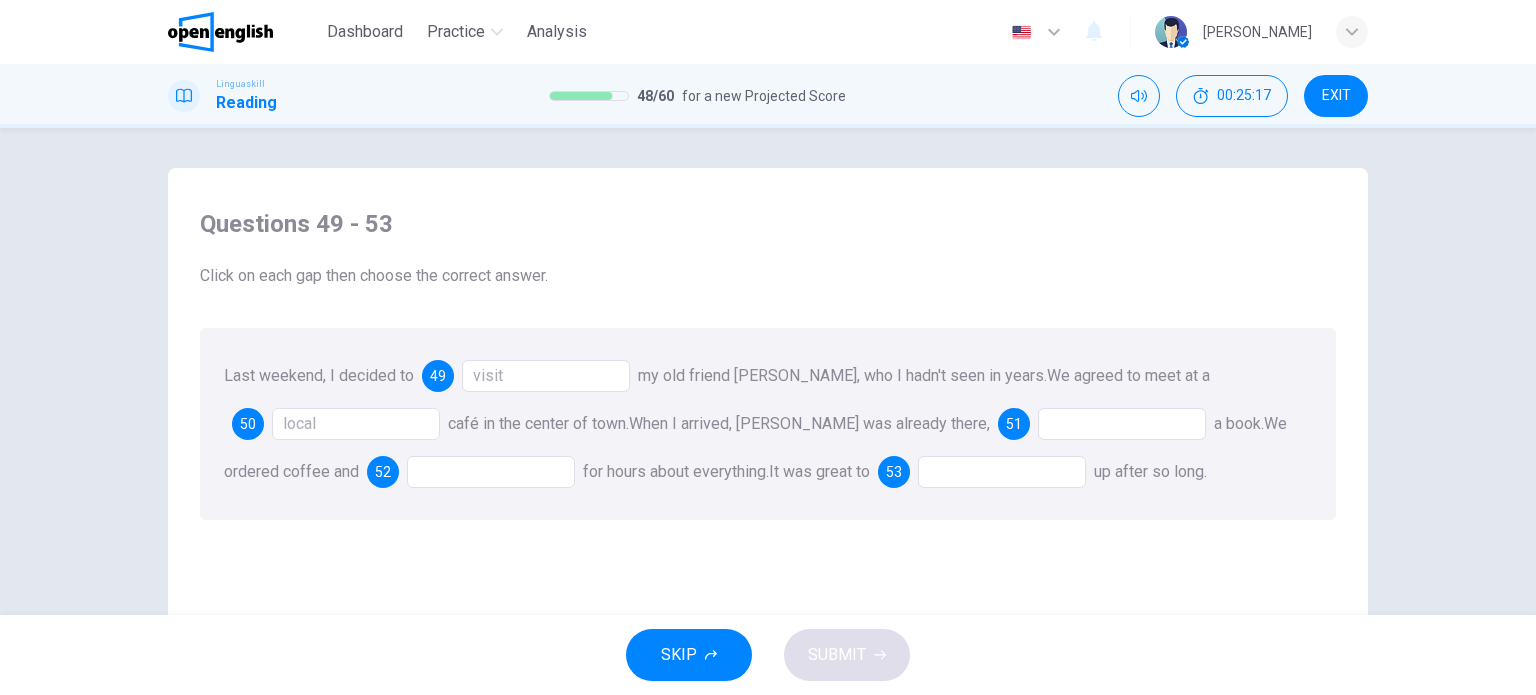 click at bounding box center [1122, 424] 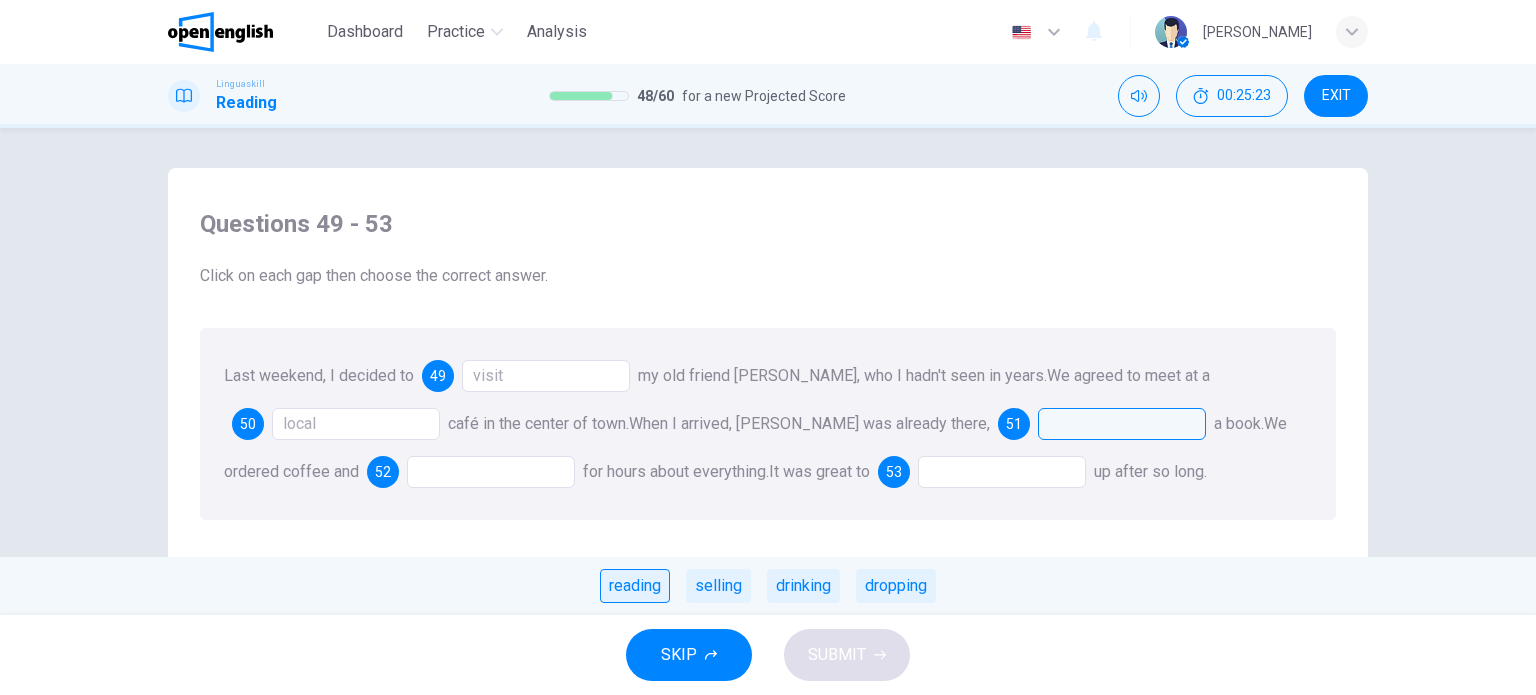 click on "reading" at bounding box center [635, 586] 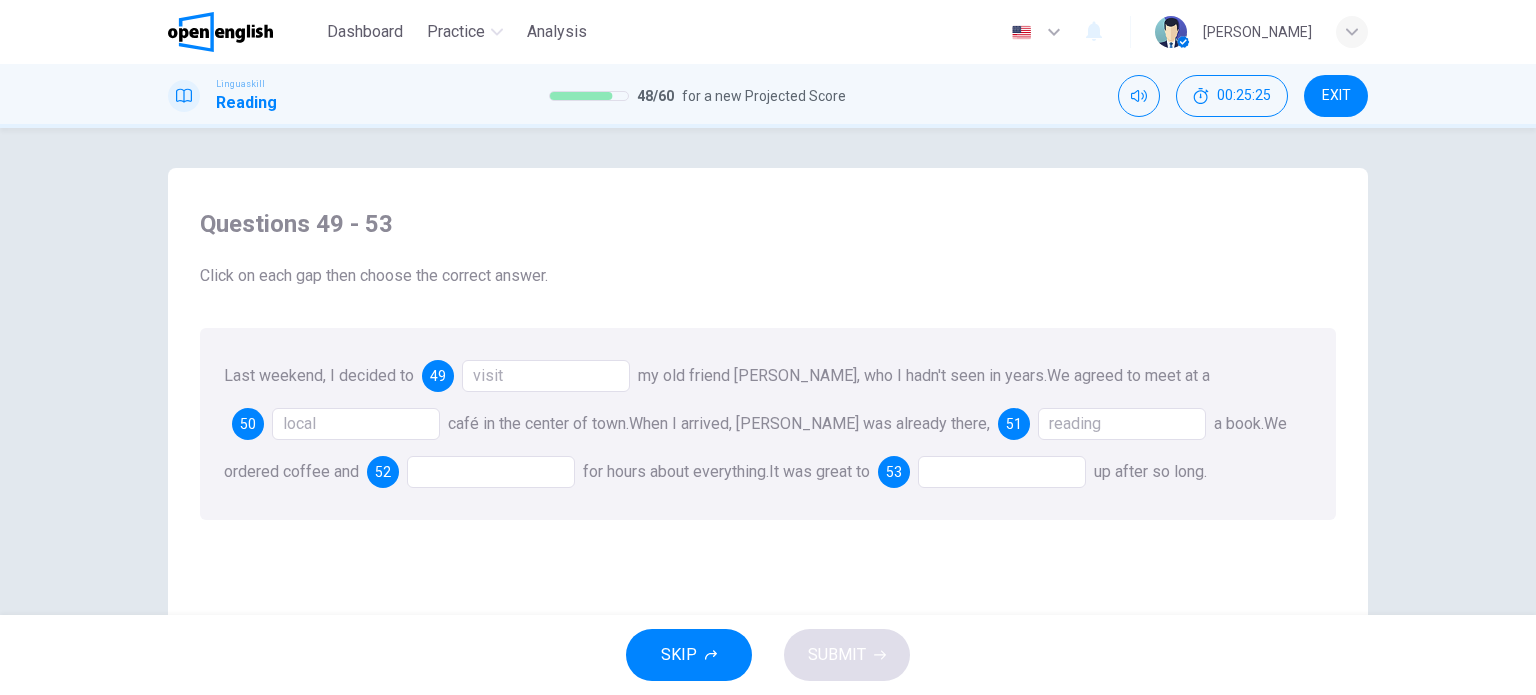 click at bounding box center (491, 472) 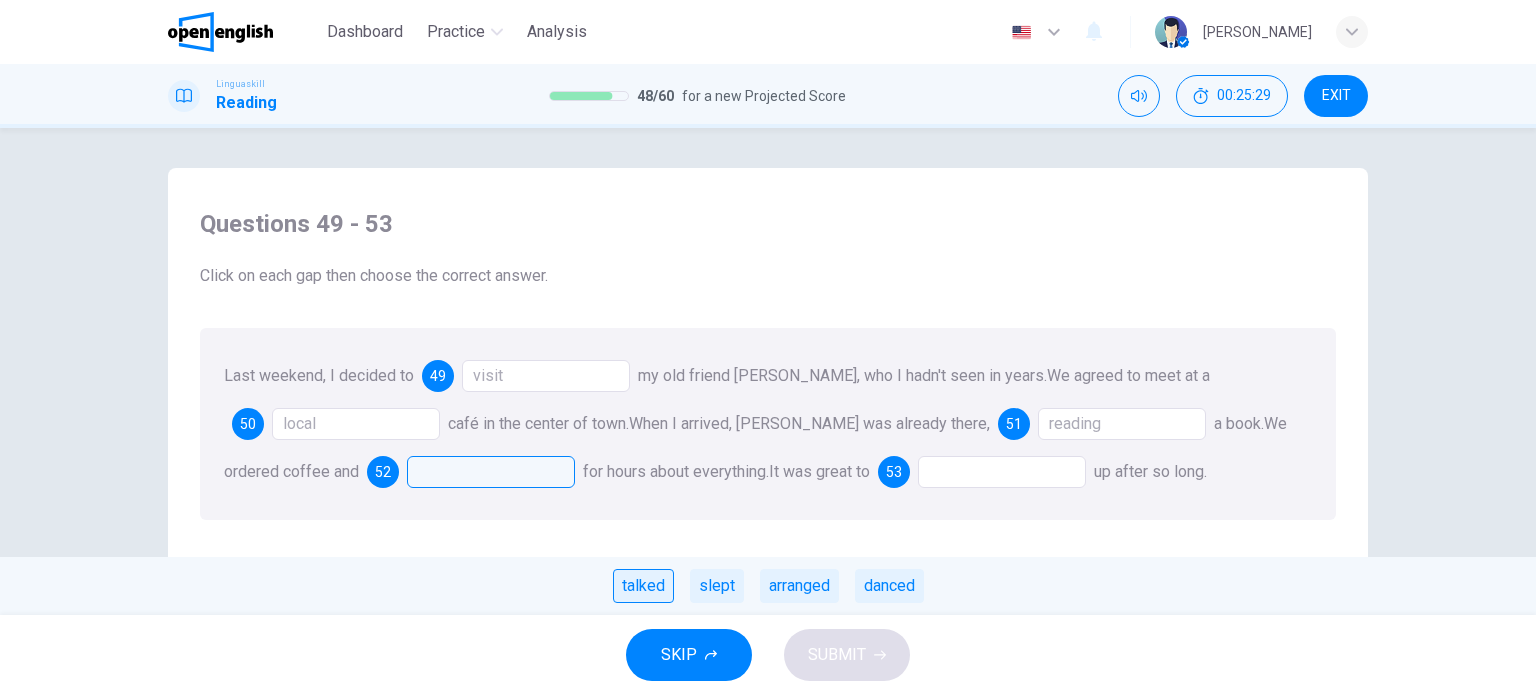 click on "talked" at bounding box center (643, 586) 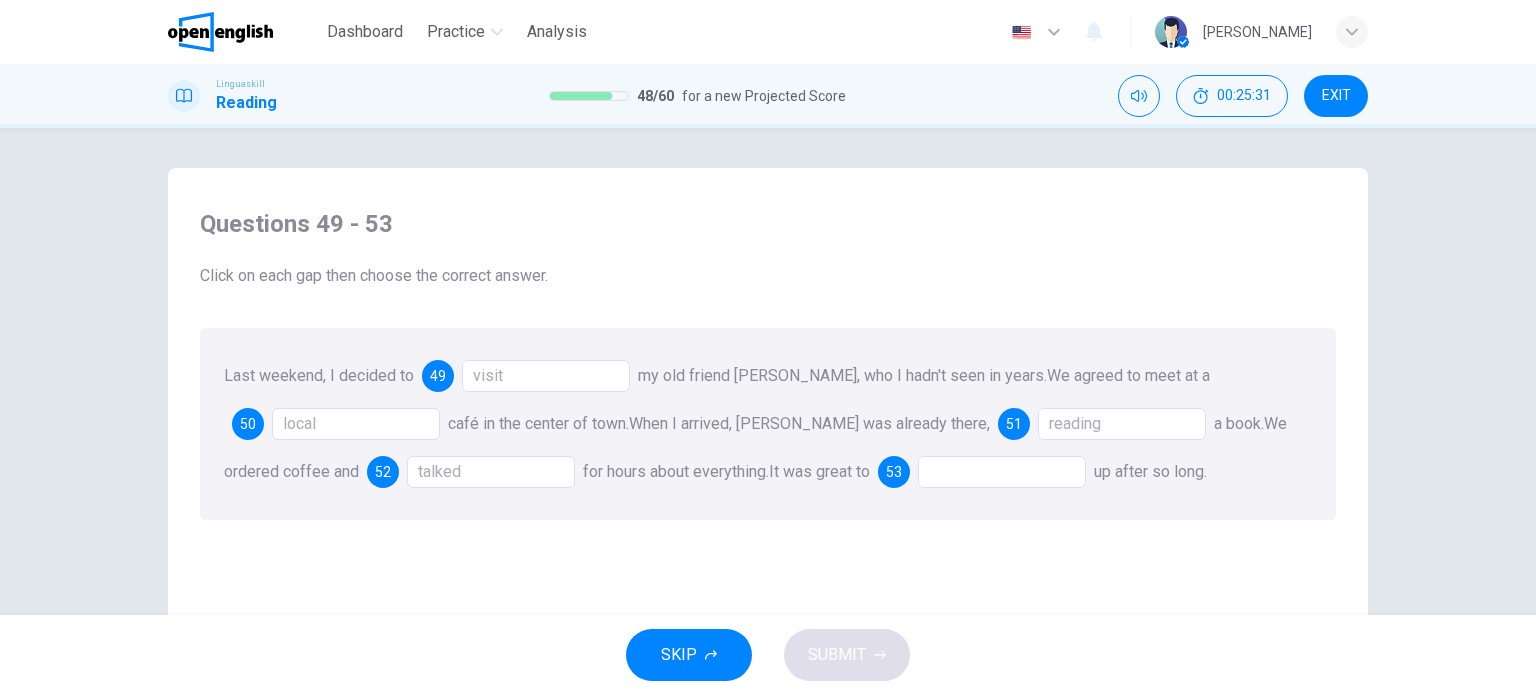 click at bounding box center (1002, 472) 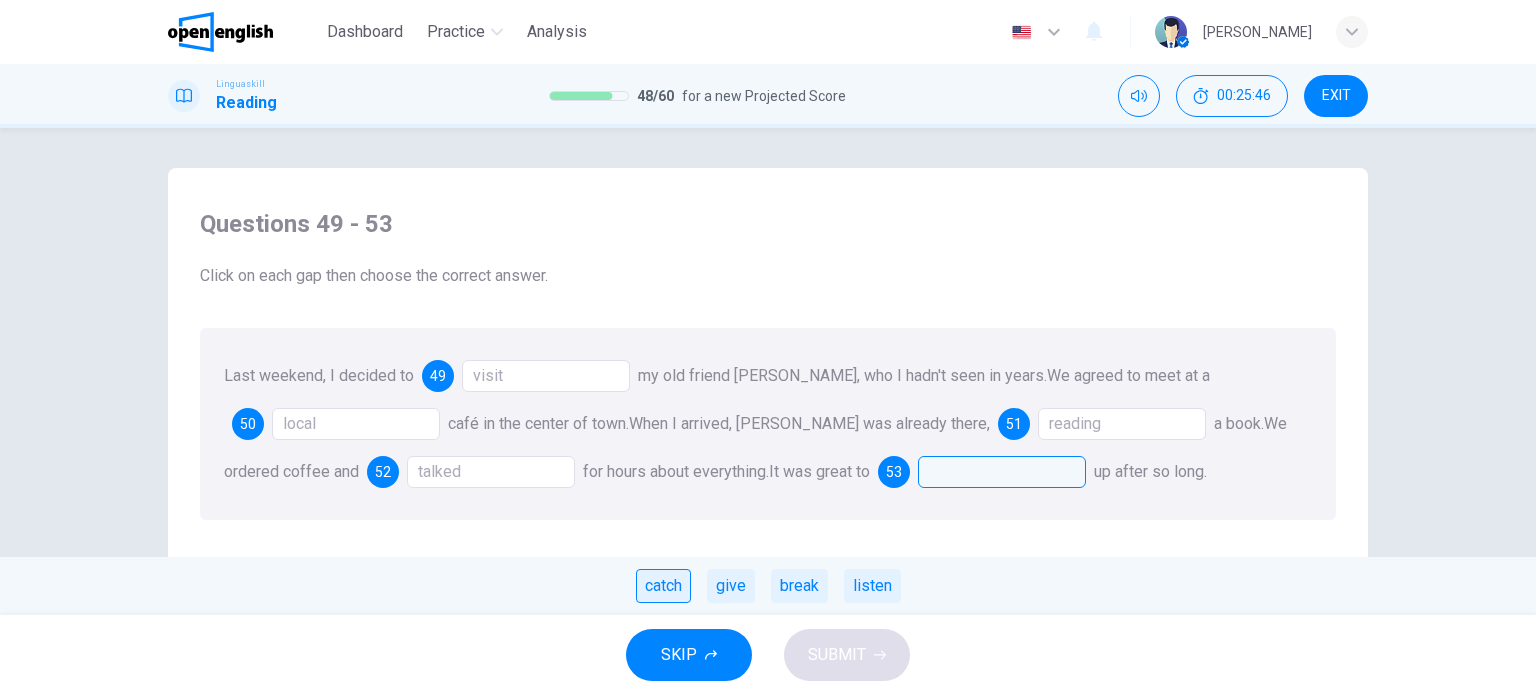 click on "catch" at bounding box center (663, 586) 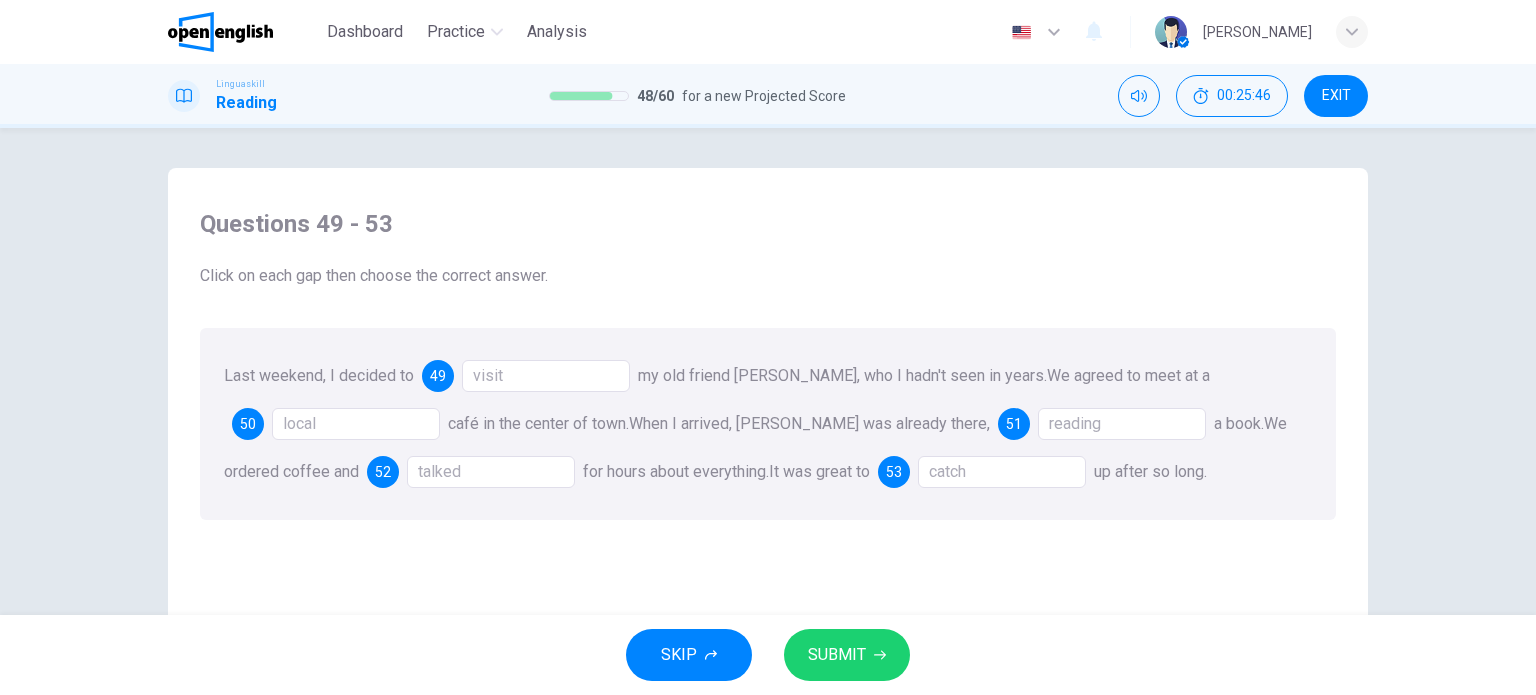 click on "SUBMIT" at bounding box center (837, 655) 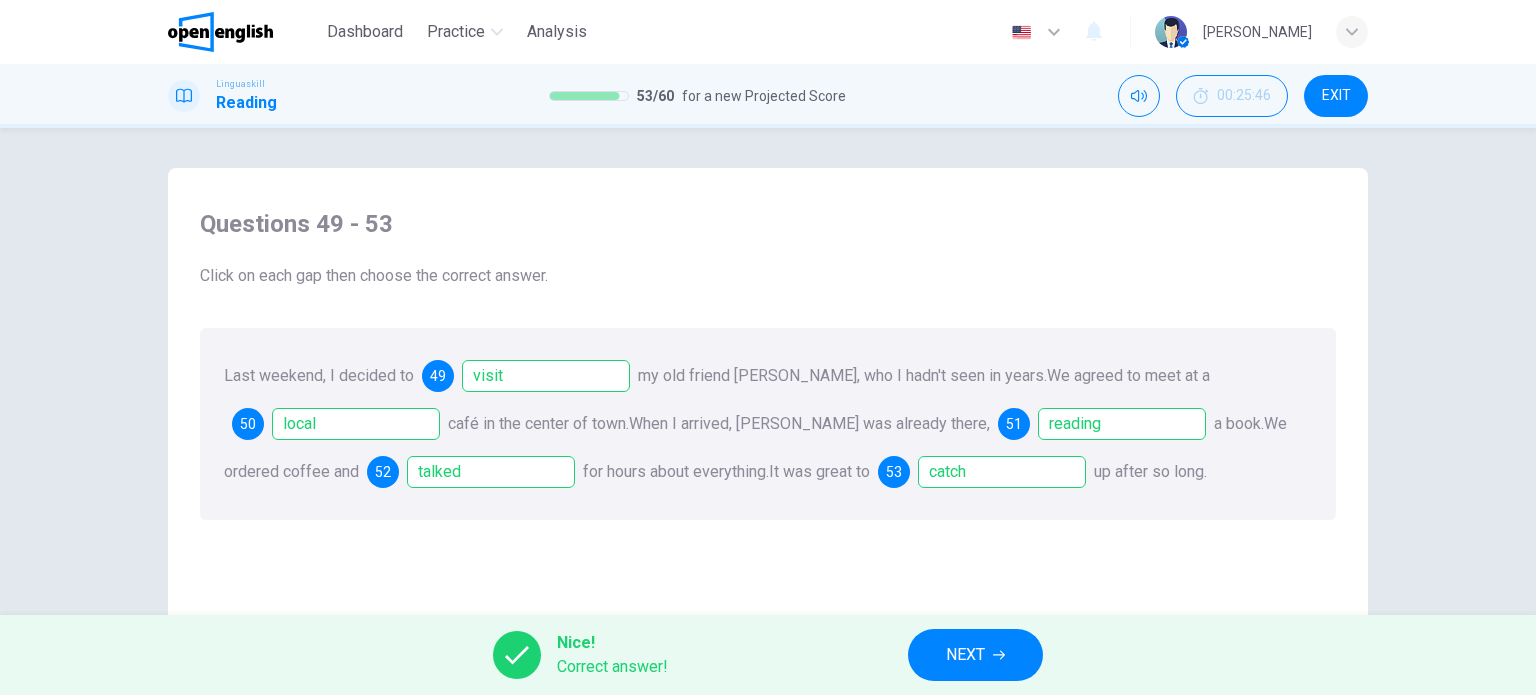 click 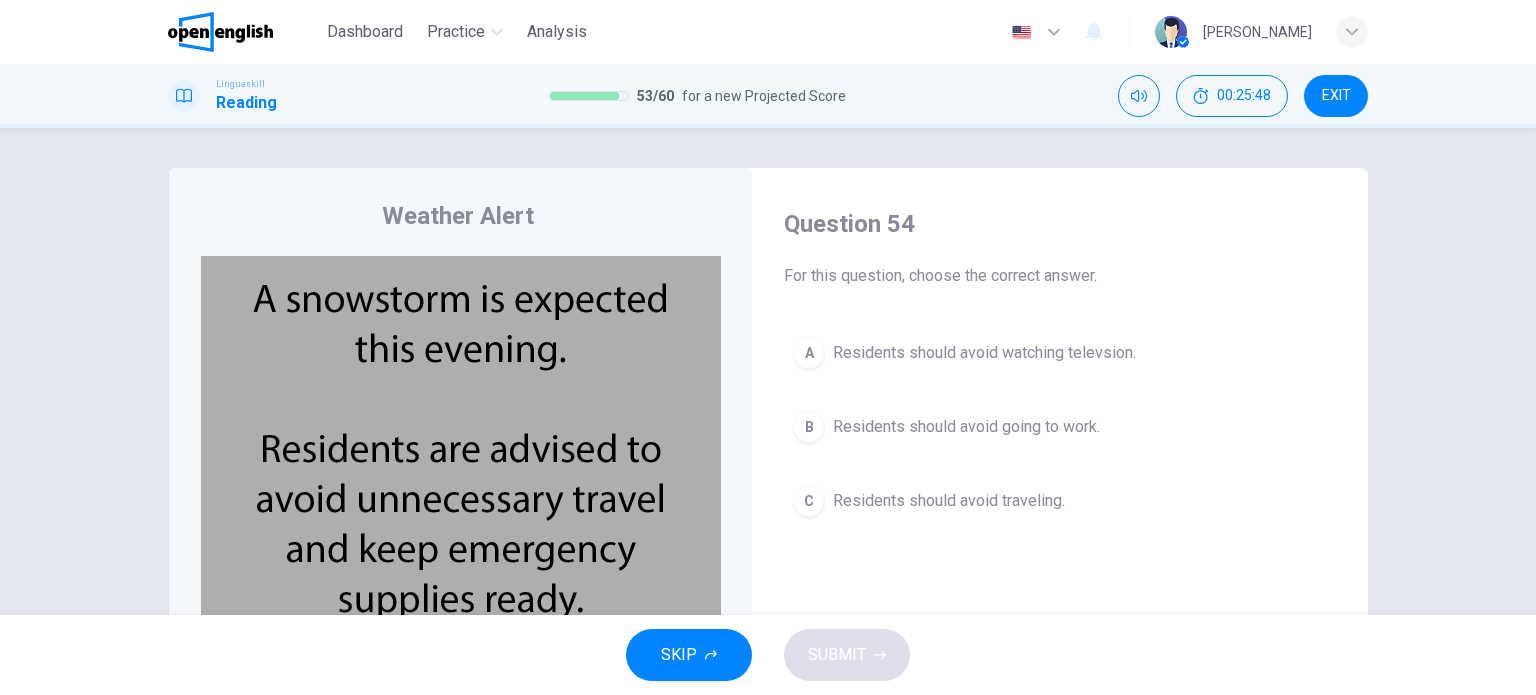 scroll, scrollTop: 64, scrollLeft: 0, axis: vertical 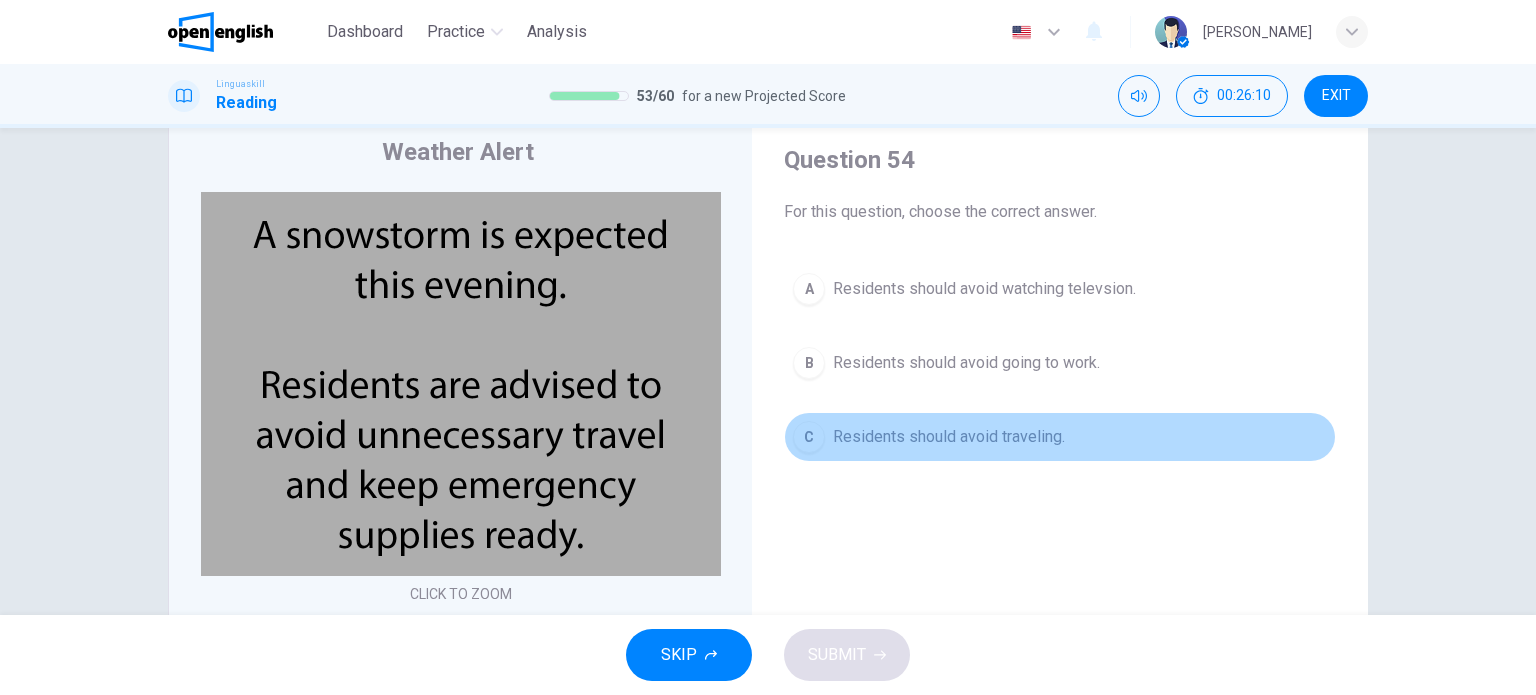 click on "Residents should avoid traveling." at bounding box center [949, 437] 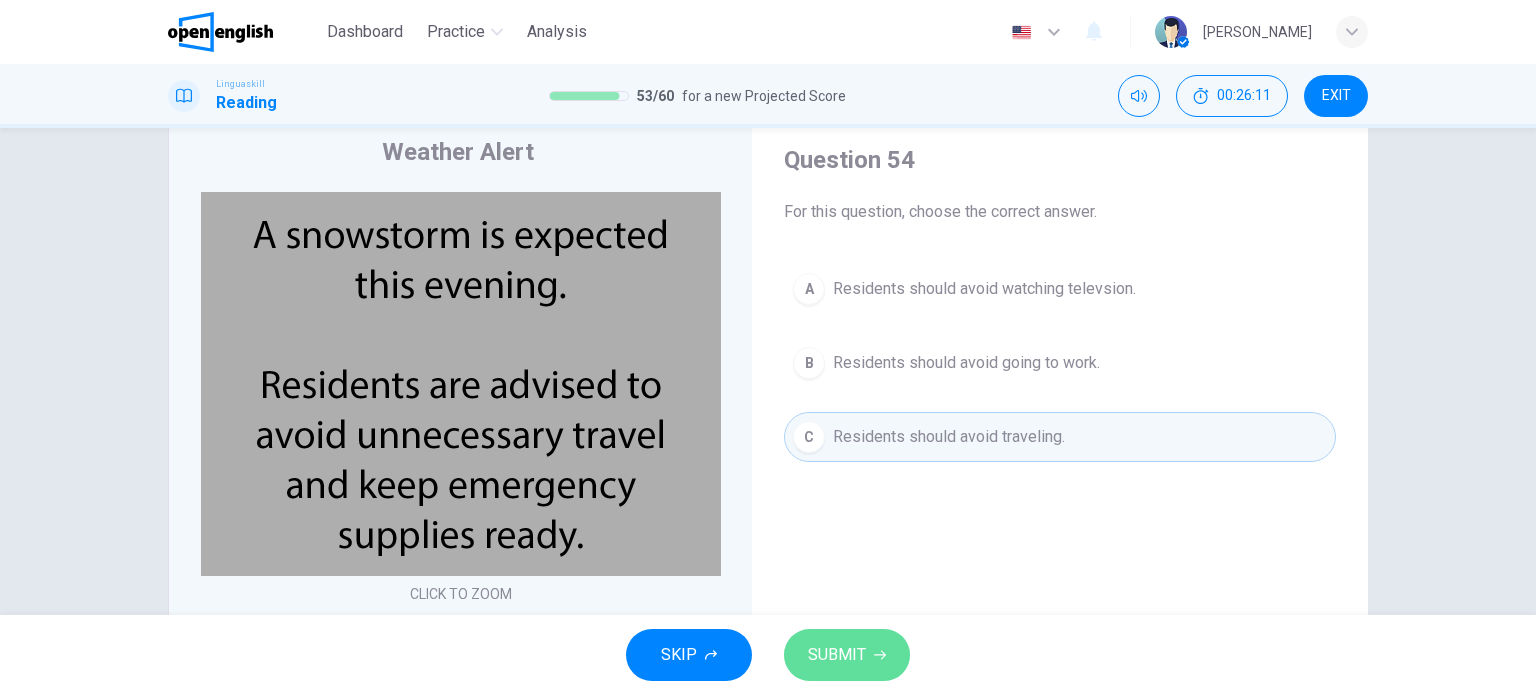 click on "SUBMIT" at bounding box center (847, 655) 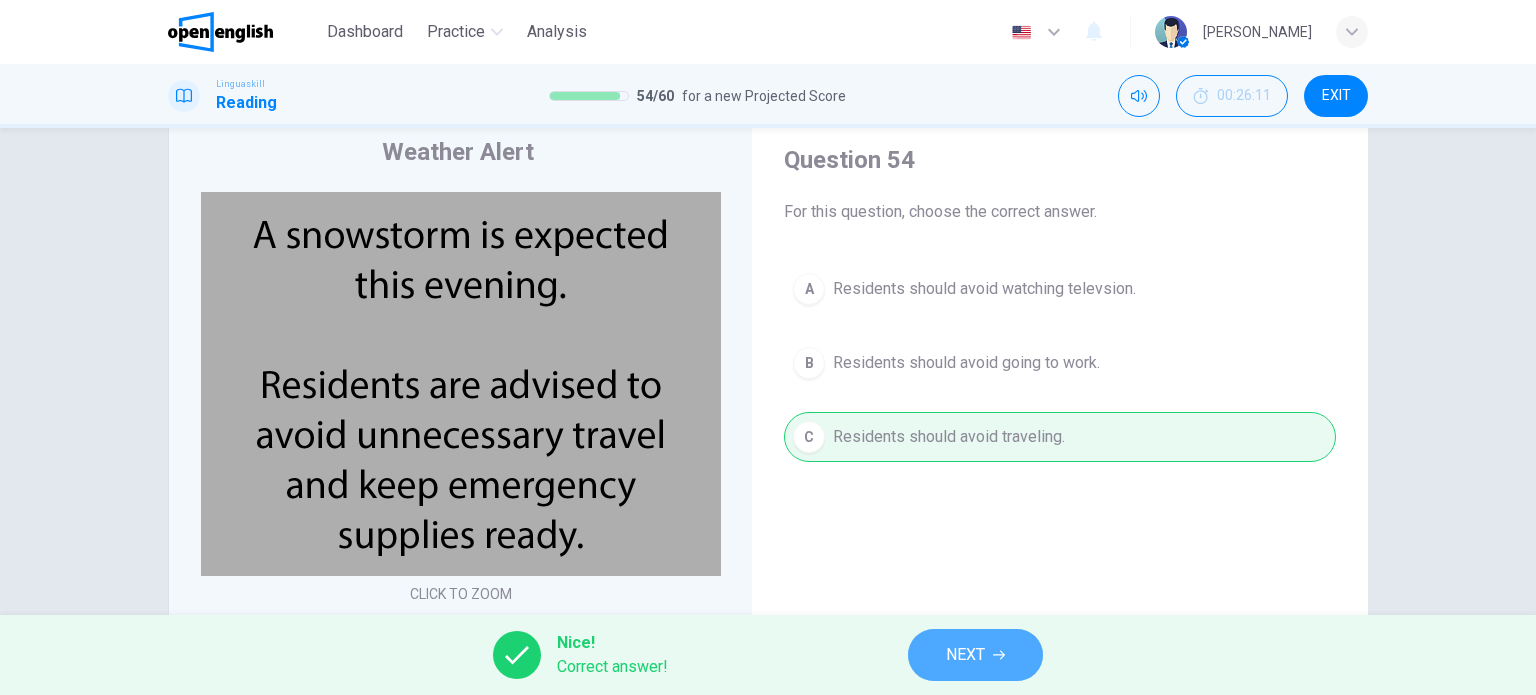 click on "NEXT" at bounding box center (975, 655) 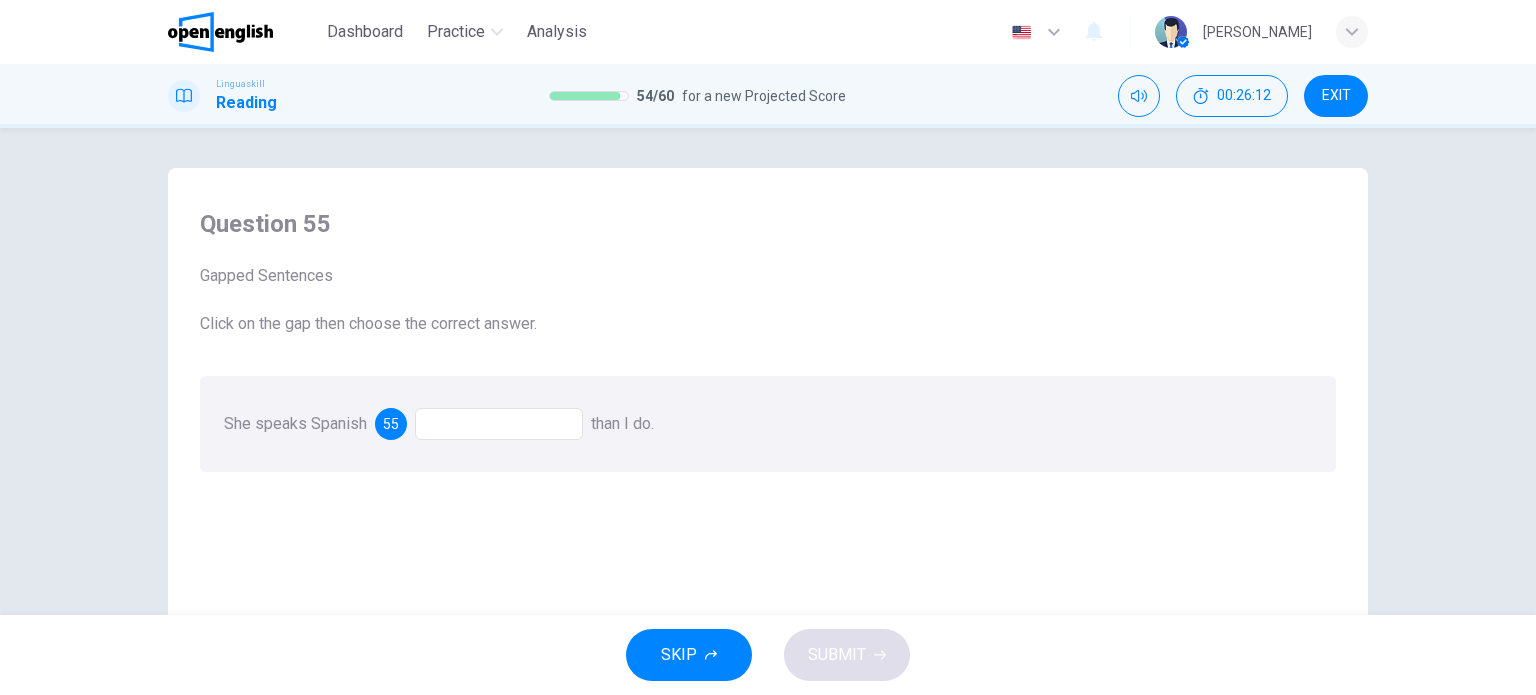 click at bounding box center (499, 424) 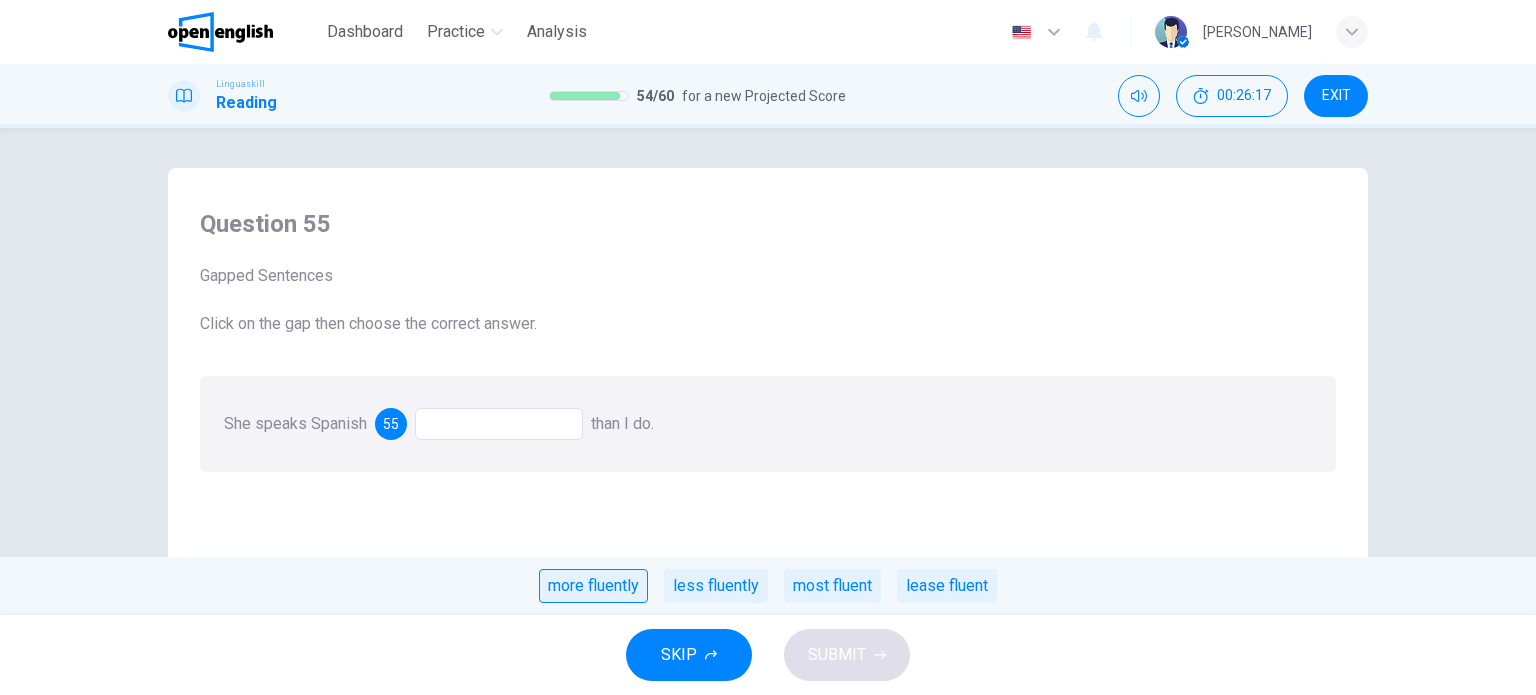 click on "more fluently" at bounding box center [593, 586] 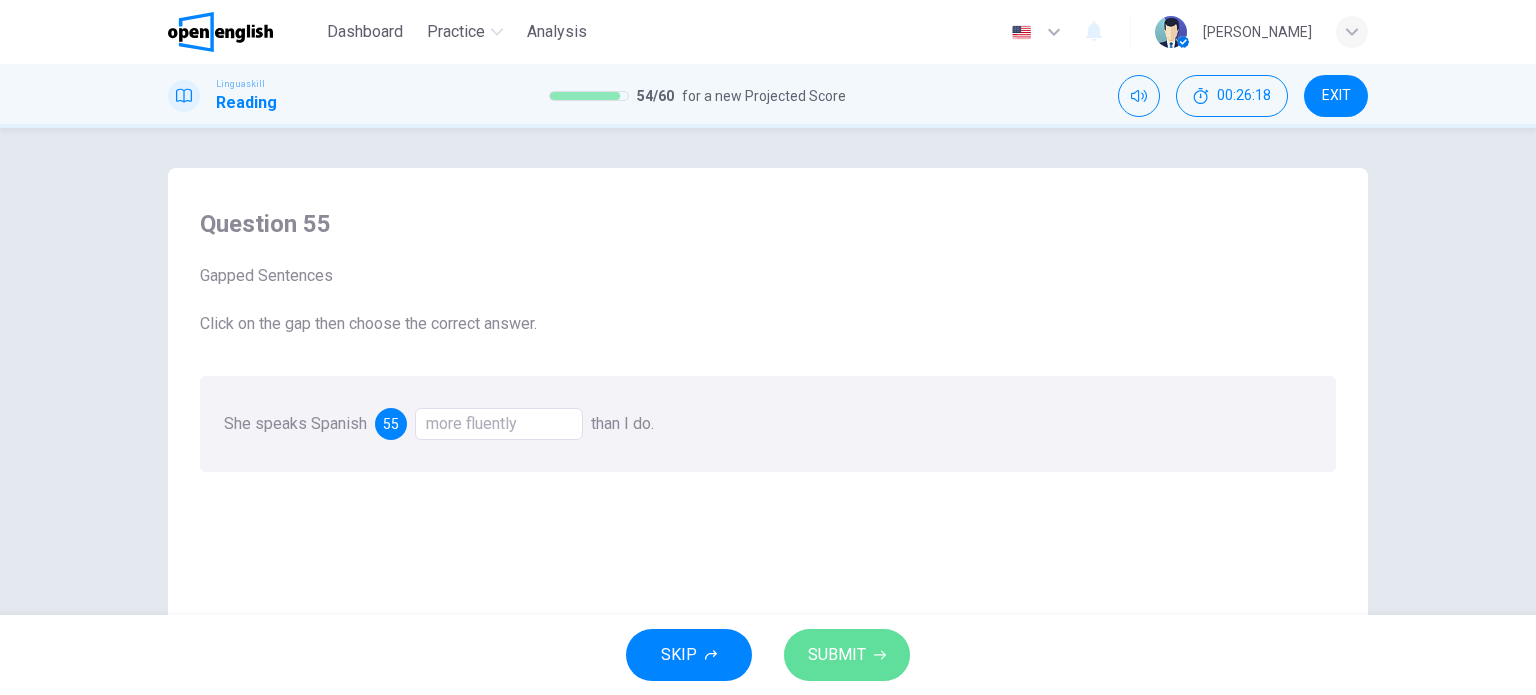 click on "SUBMIT" at bounding box center [837, 655] 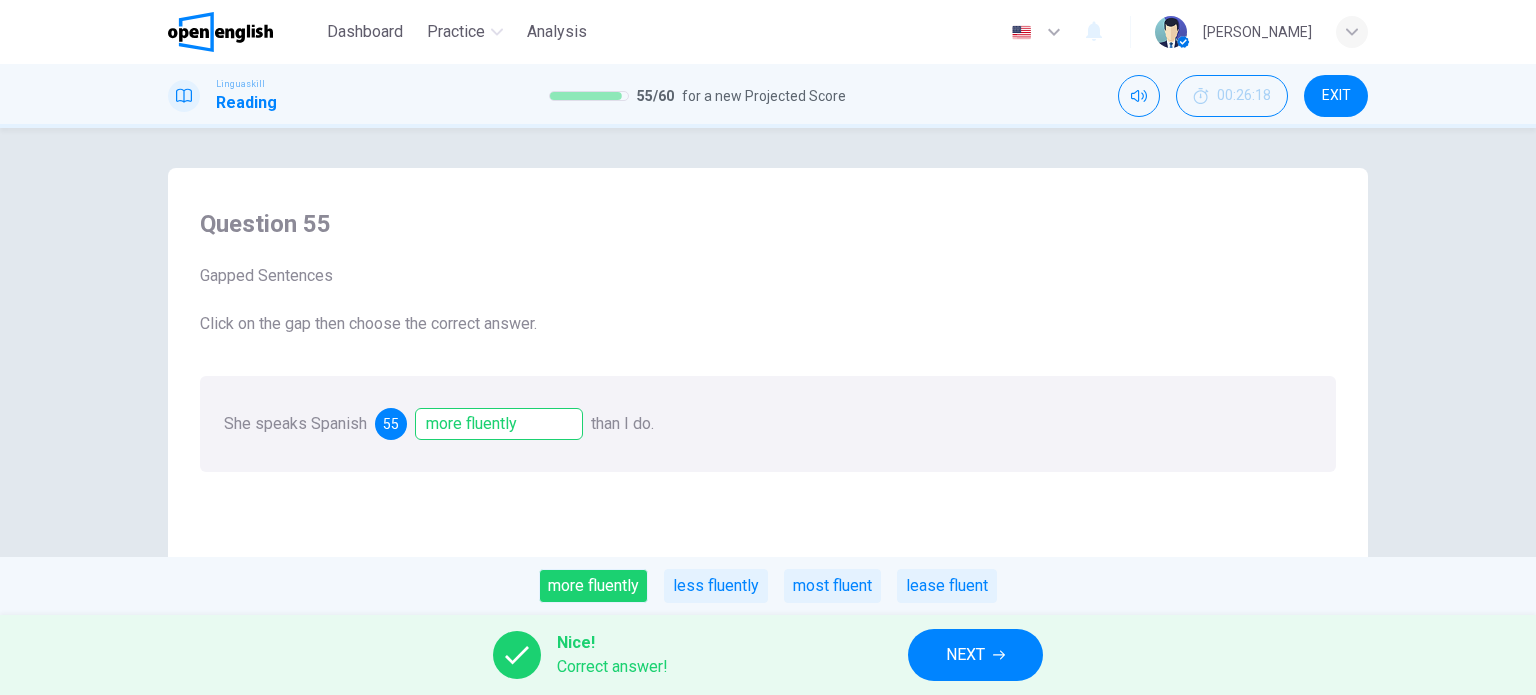click on "NEXT" at bounding box center [965, 655] 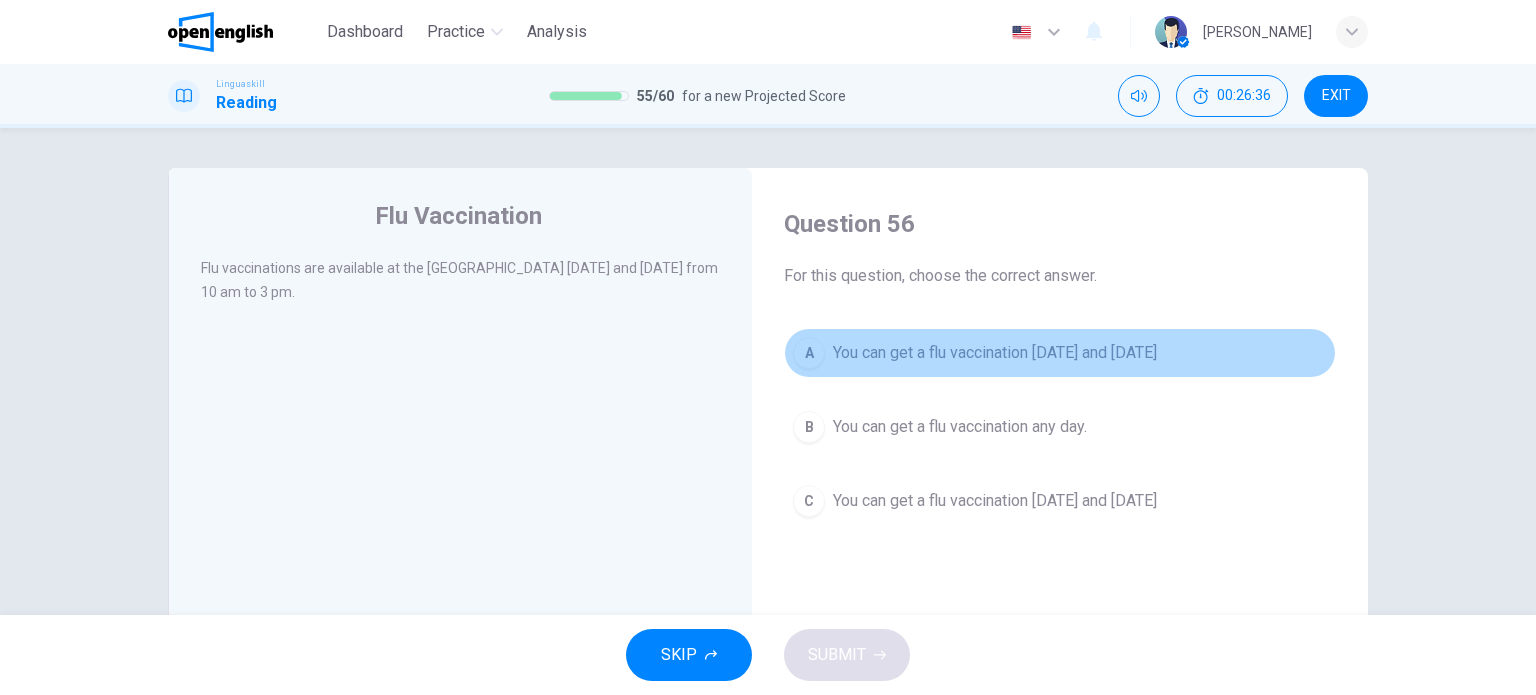 click on "You can get a flu vaccination on Monday and Thursday" at bounding box center (995, 353) 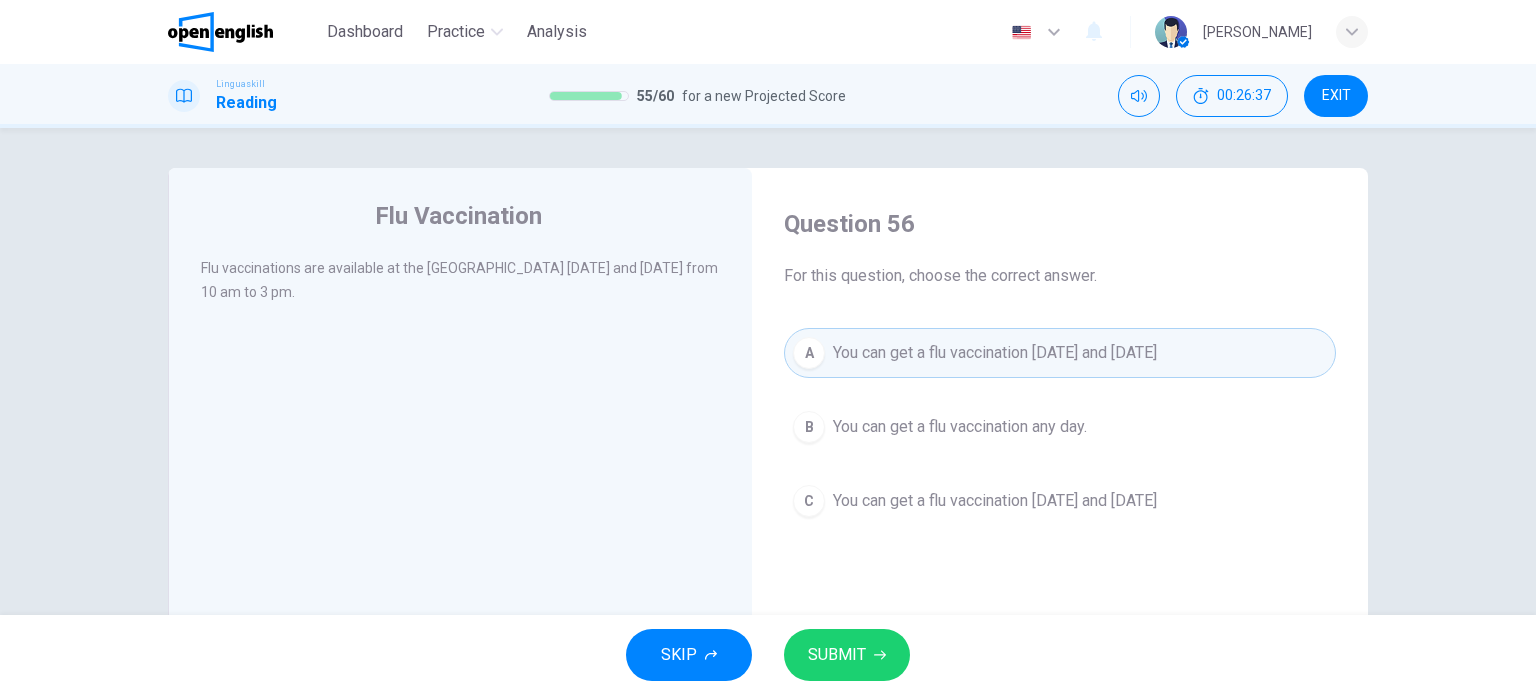 click on "SUBMIT" at bounding box center [837, 655] 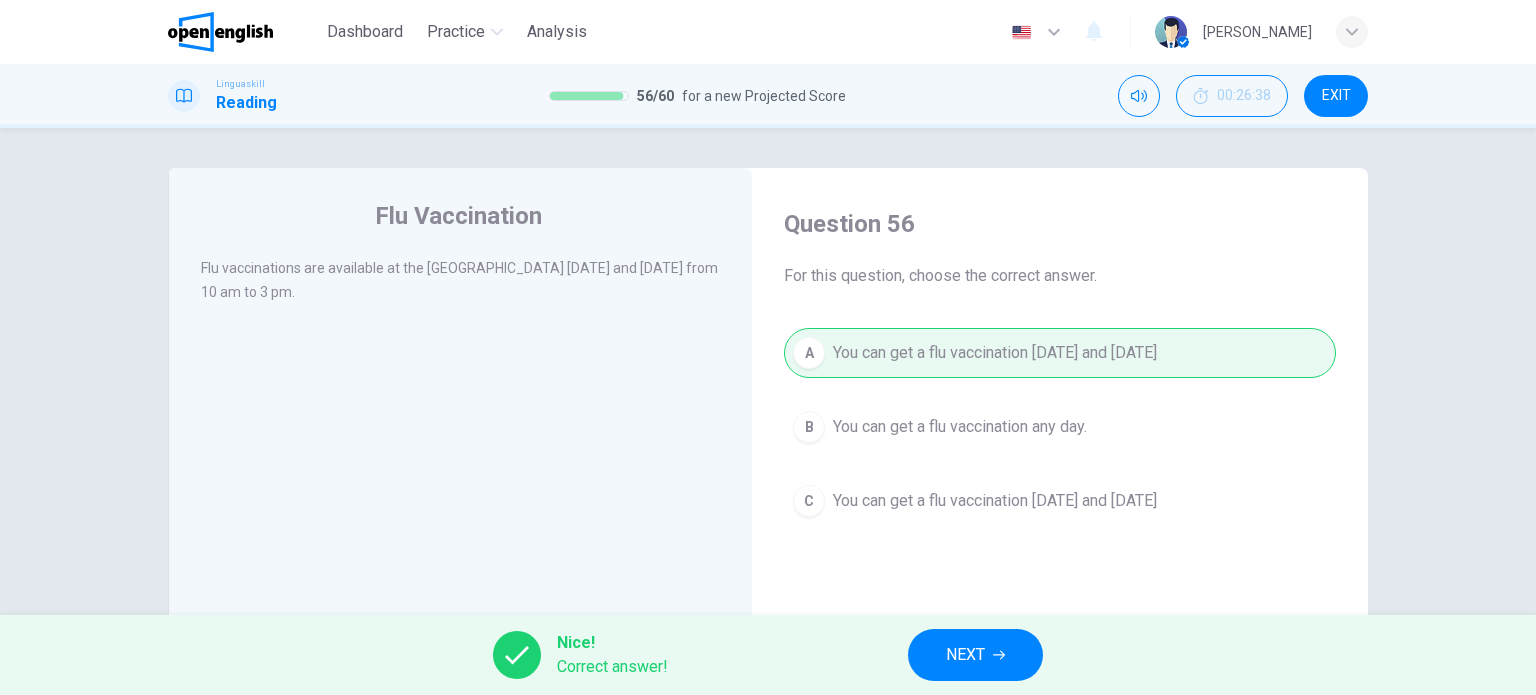 click on "NEXT" at bounding box center [975, 655] 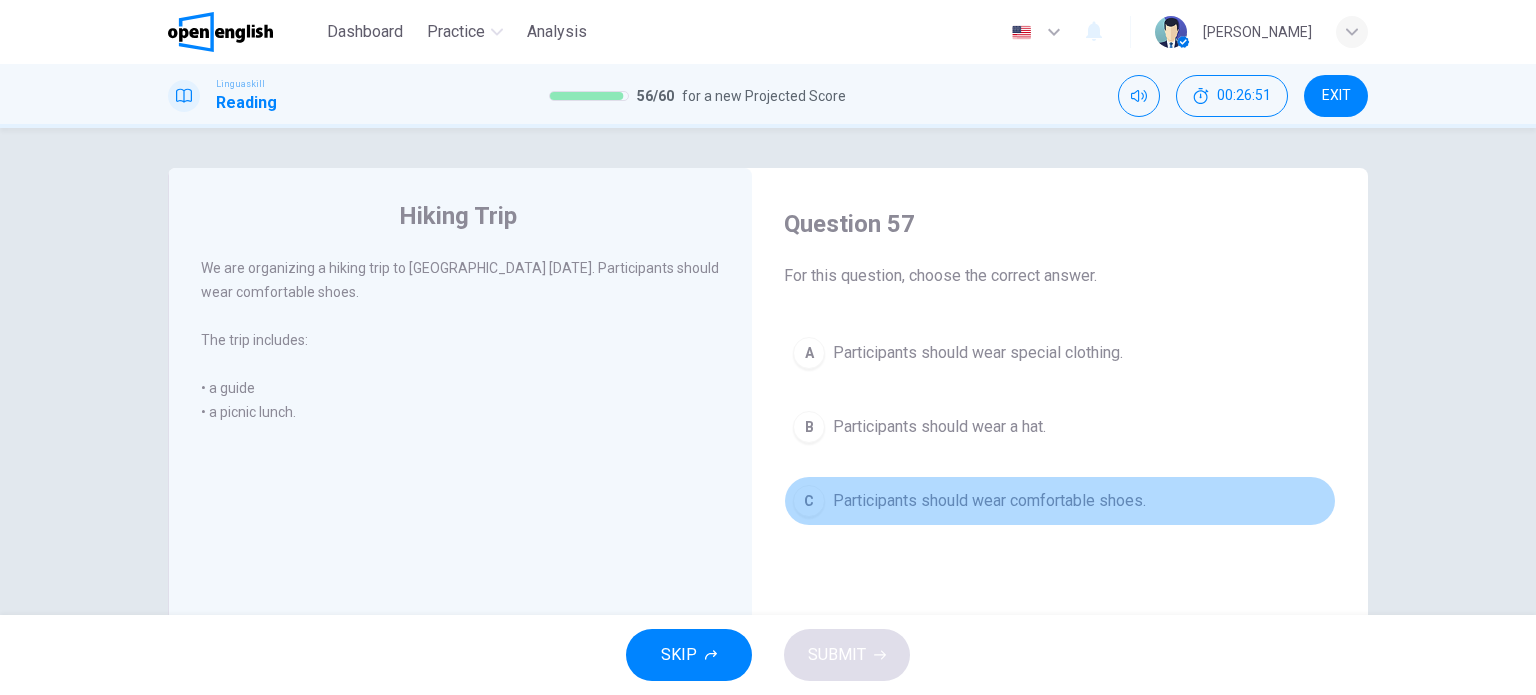 click on "Participants should wear comfortable shoes." at bounding box center [989, 501] 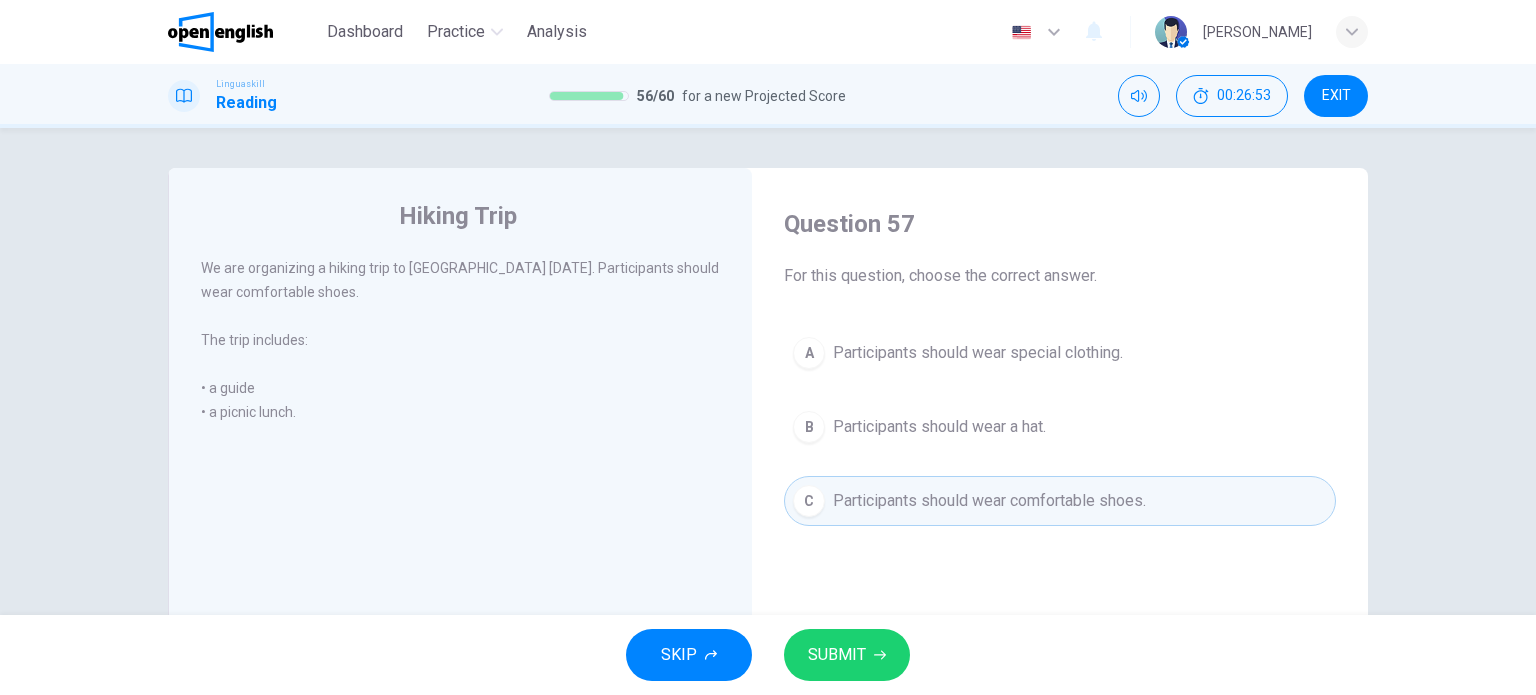 click on "SUBMIT" at bounding box center (847, 655) 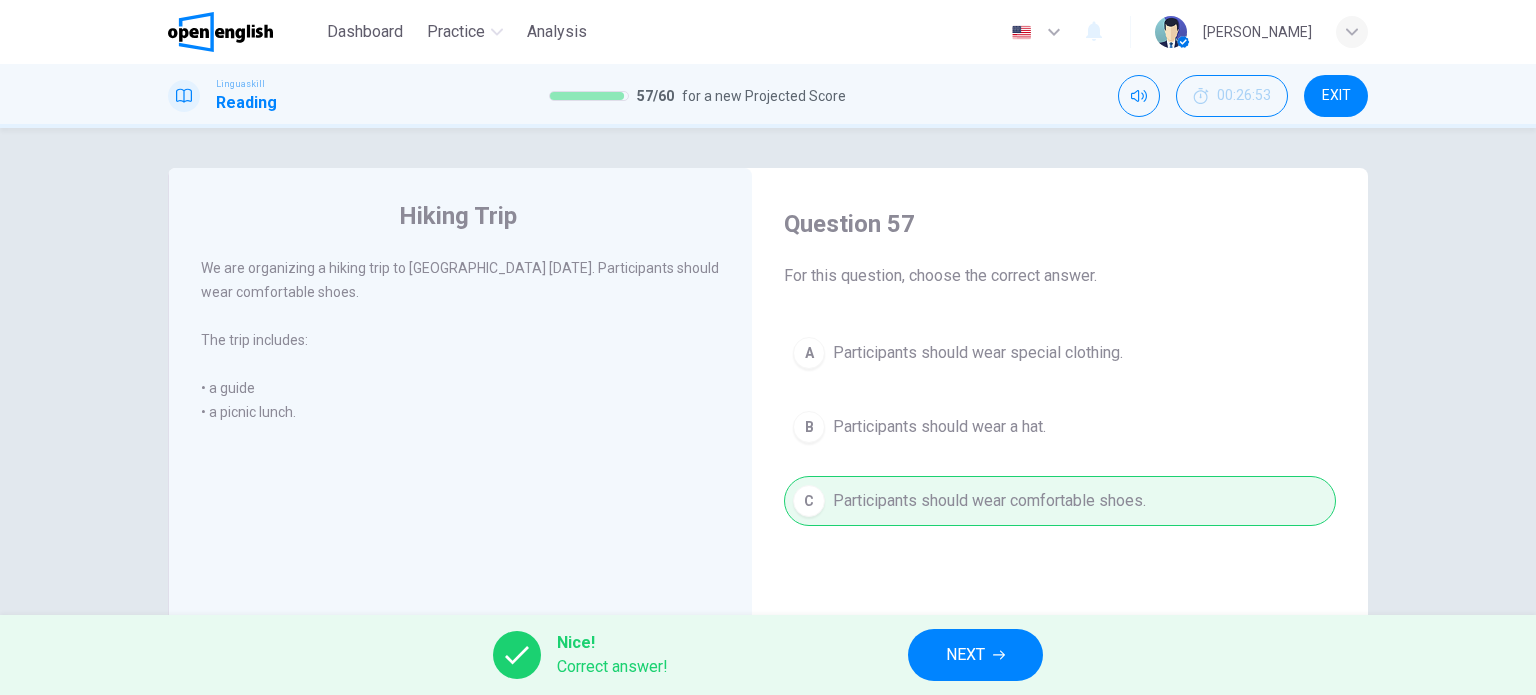 click on "NEXT" at bounding box center [975, 655] 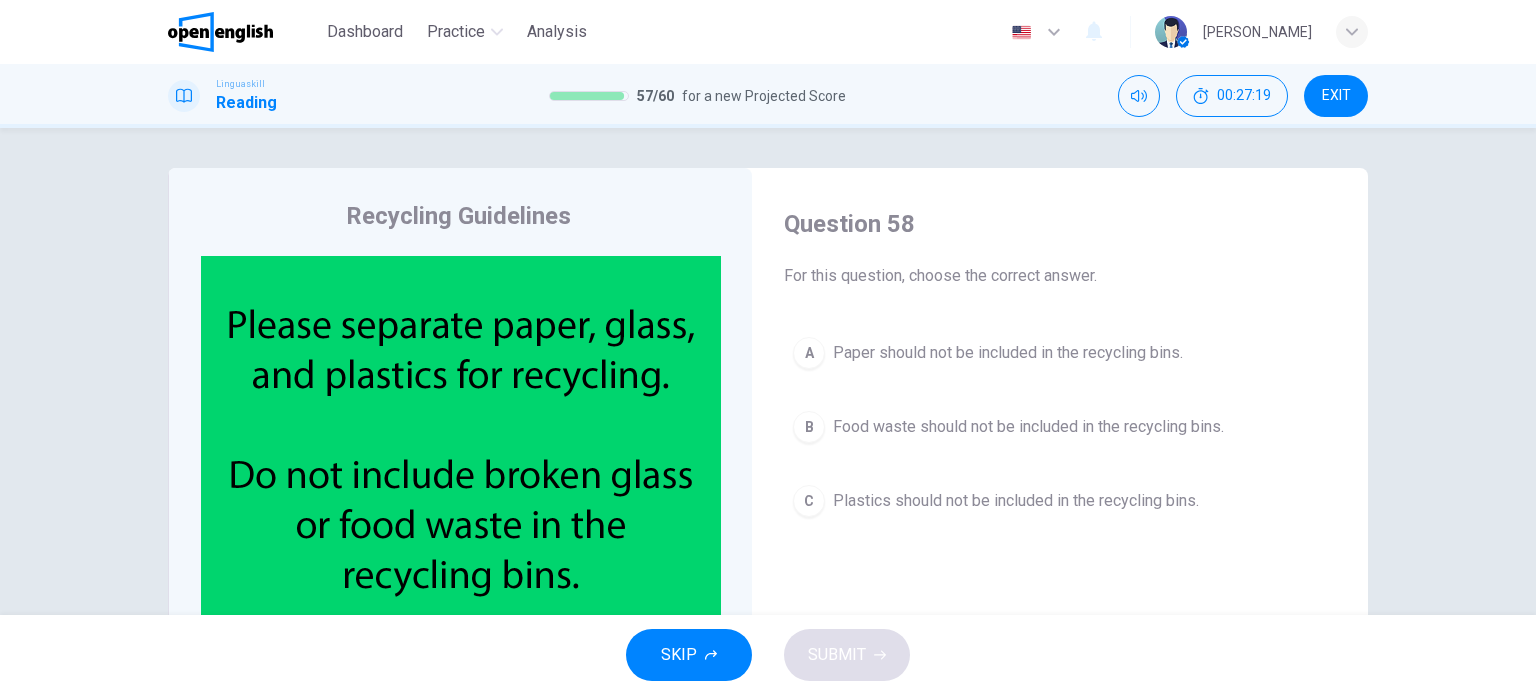 click on "Food waste should not be included in the recycling bins." at bounding box center [1028, 427] 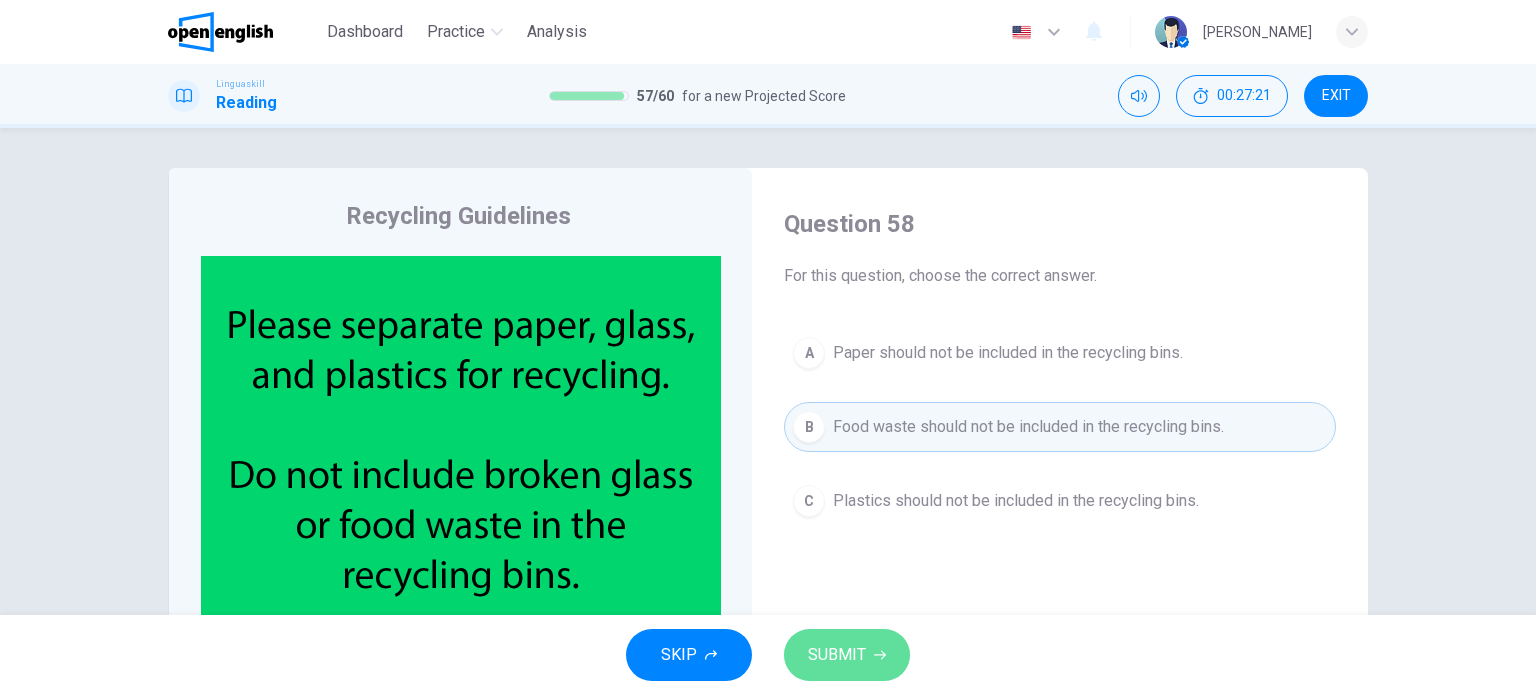 click on "SUBMIT" at bounding box center [837, 655] 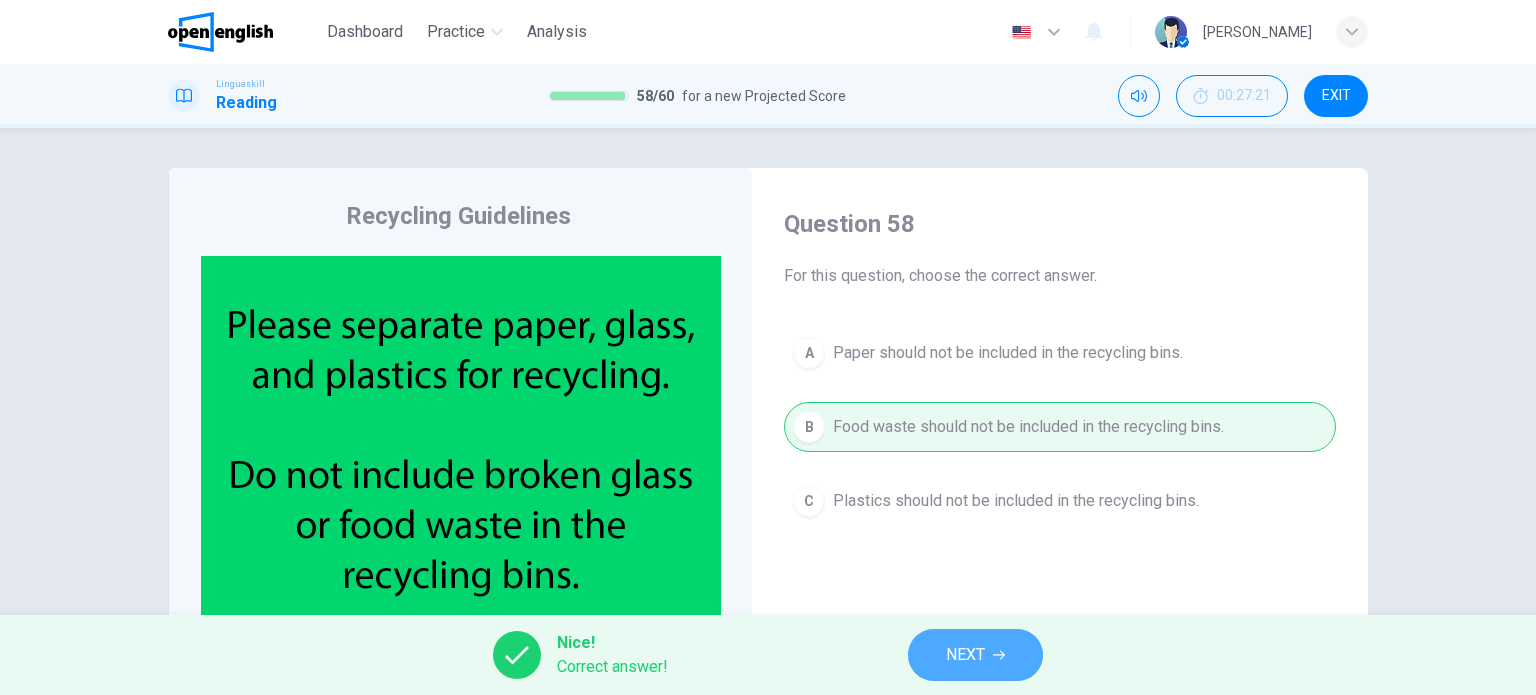 click on "NEXT" at bounding box center [975, 655] 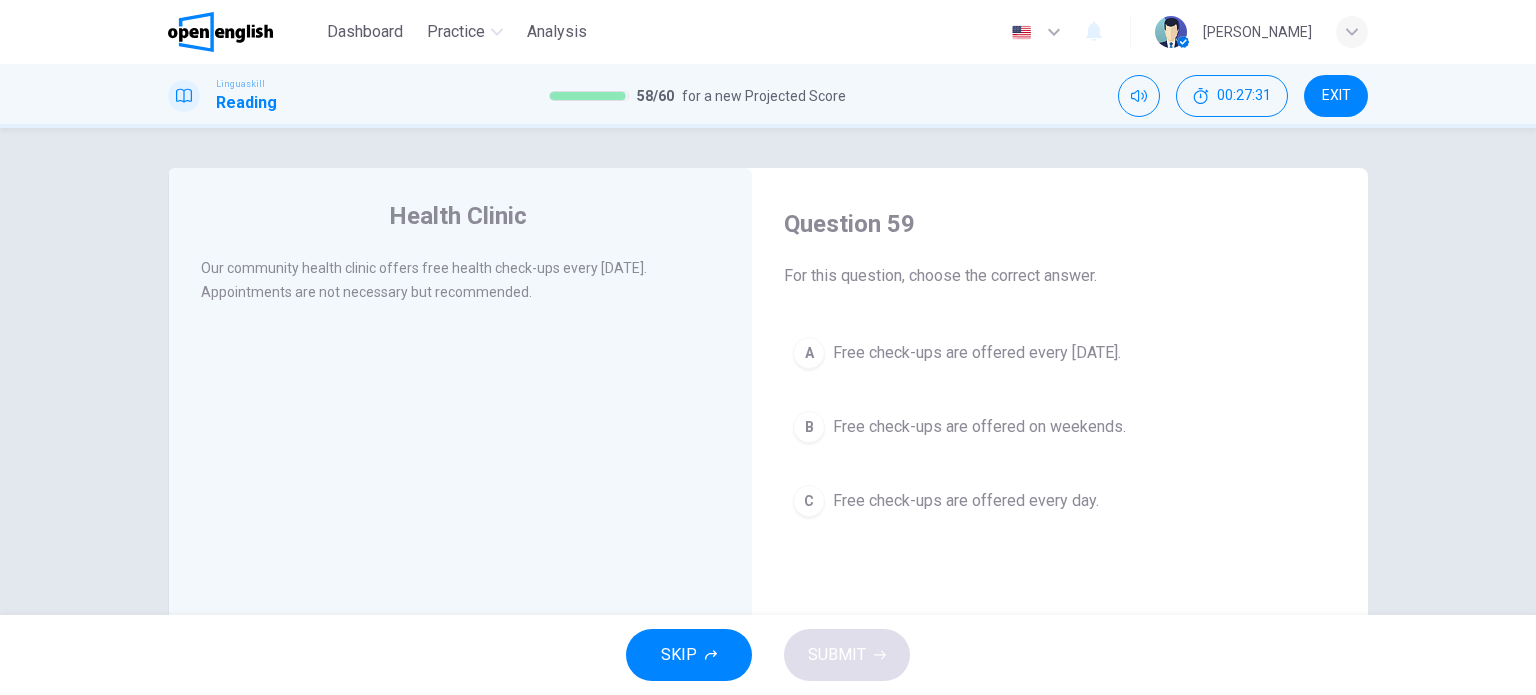 click on "Free check-ups are offered every Wednesday." at bounding box center [977, 353] 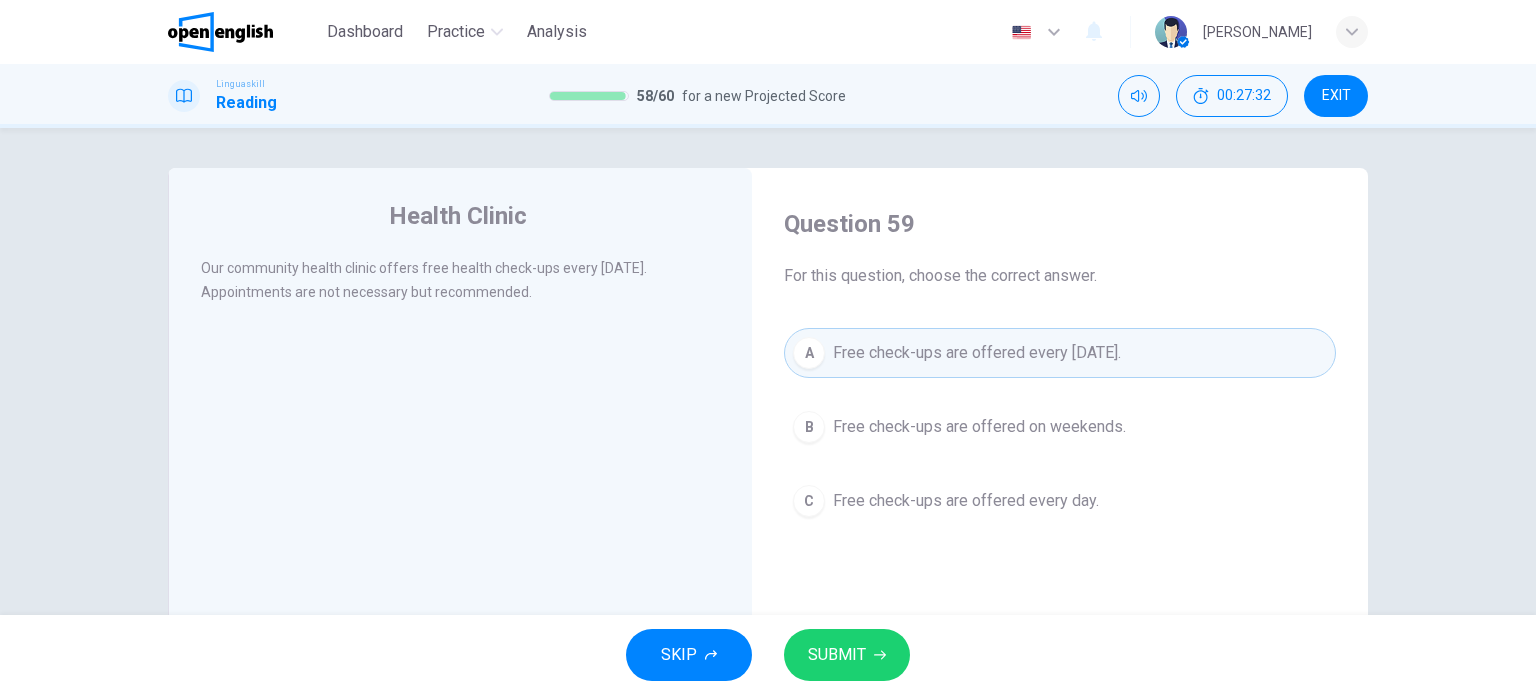 click on "SUBMIT" at bounding box center [847, 655] 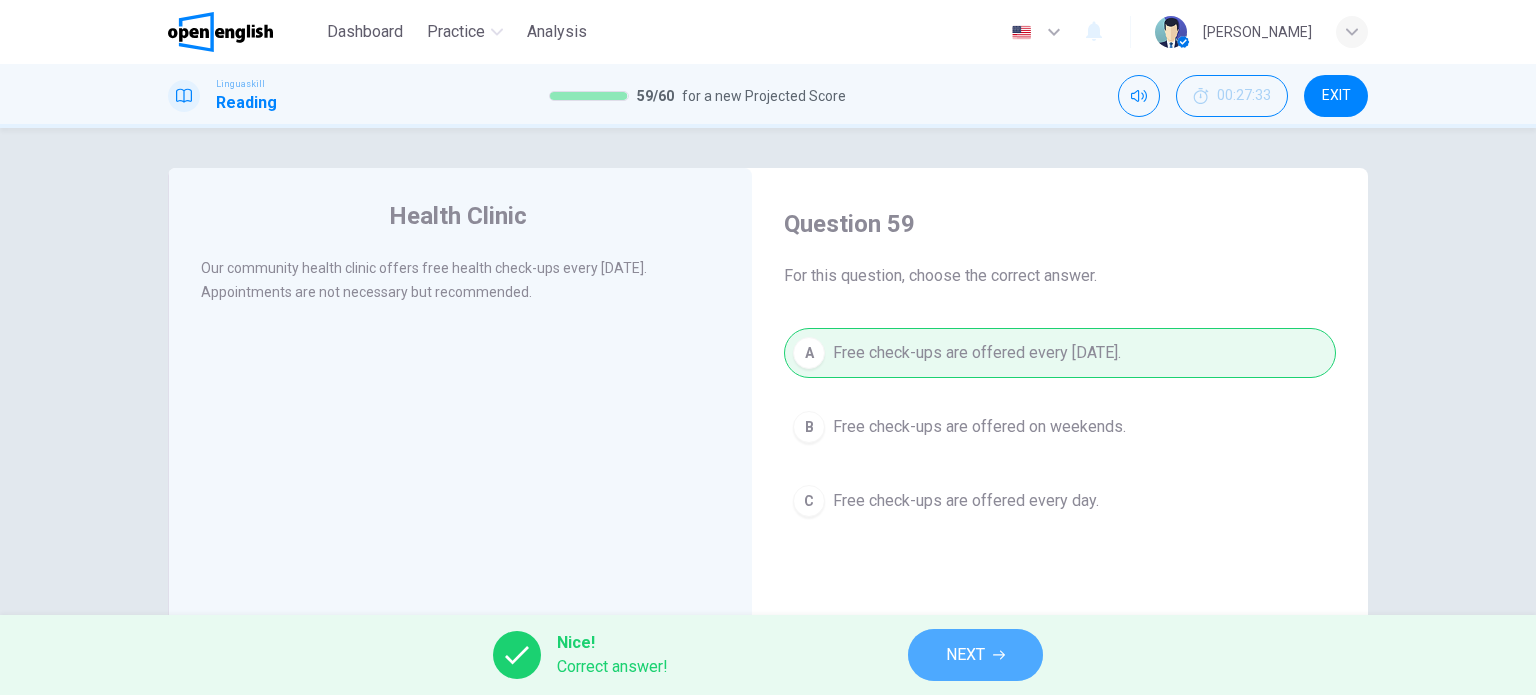 click on "NEXT" at bounding box center [965, 655] 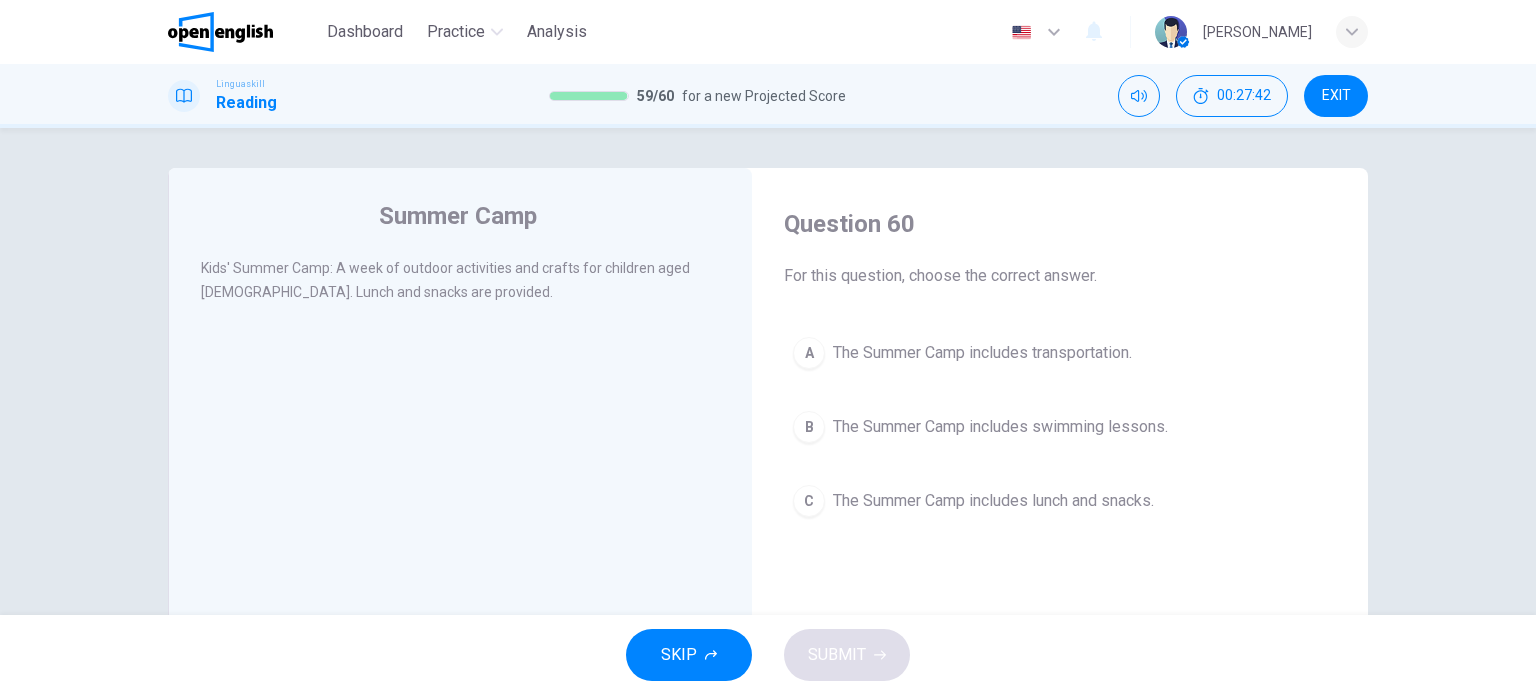 click on "The Summer Camp includes lunch and snacks." at bounding box center (993, 501) 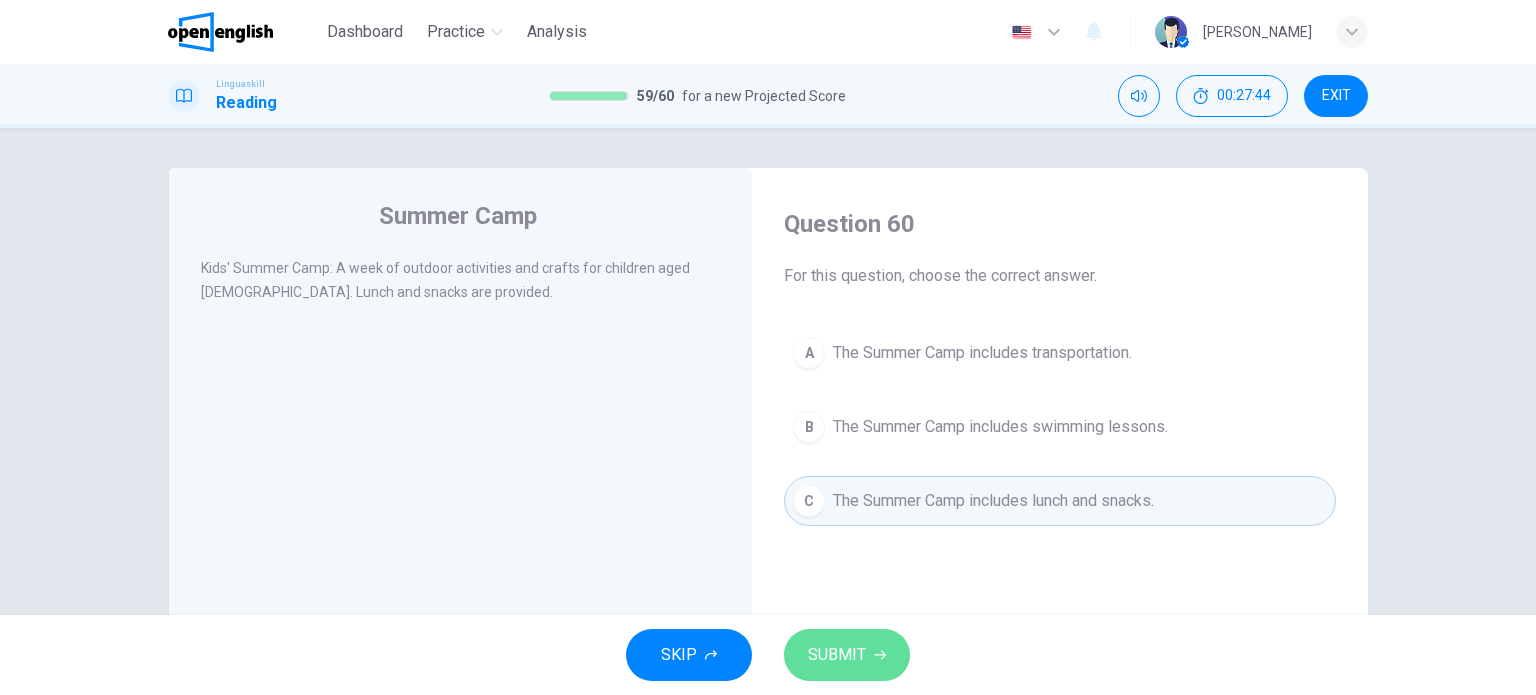 click on "SUBMIT" at bounding box center [837, 655] 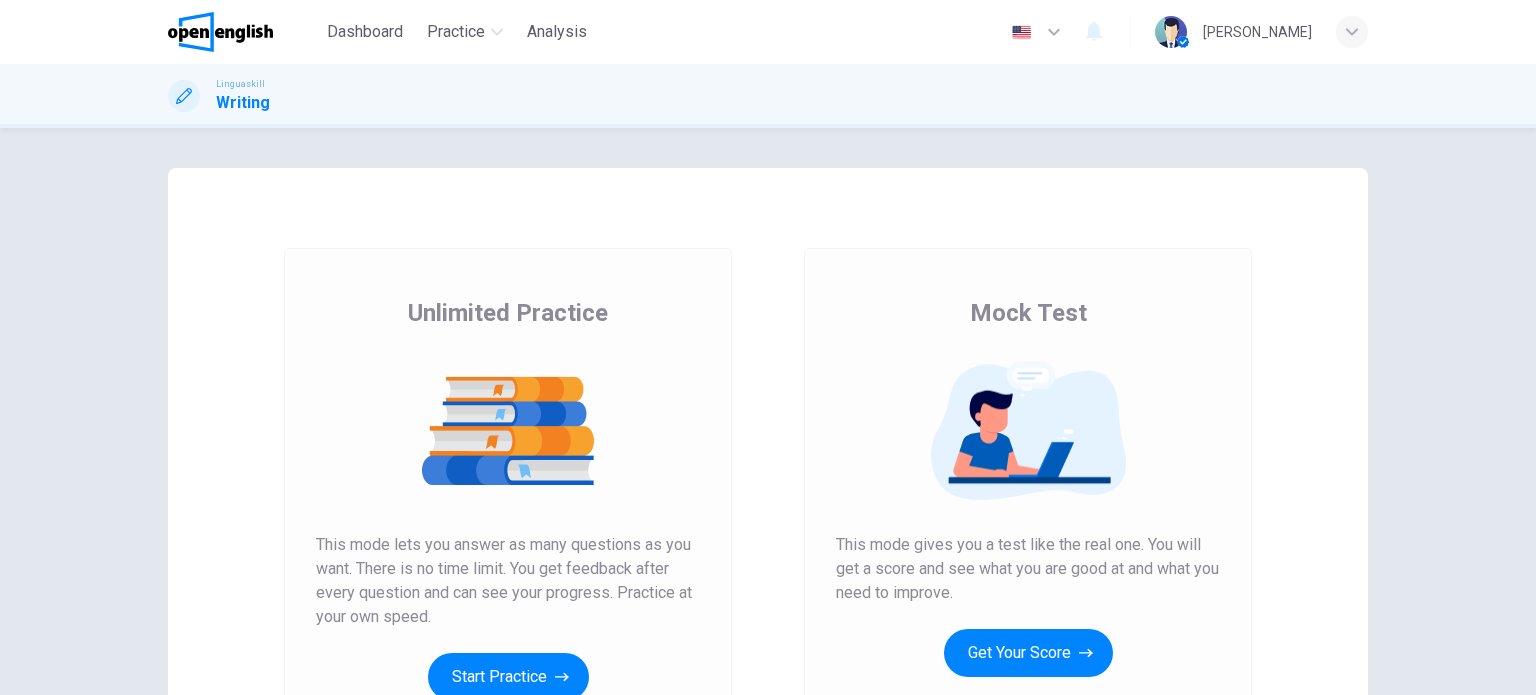scroll, scrollTop: 0, scrollLeft: 0, axis: both 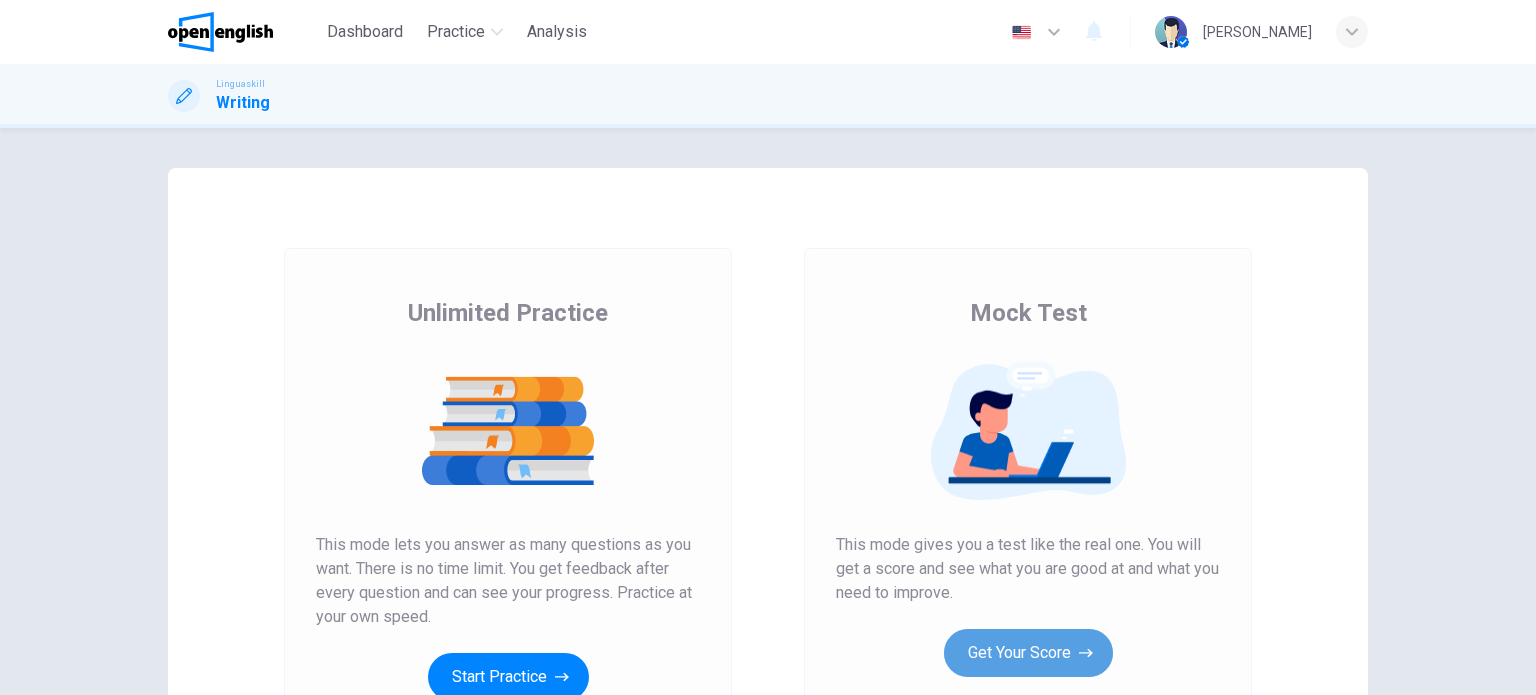 click on "Get Your Score" at bounding box center [1028, 653] 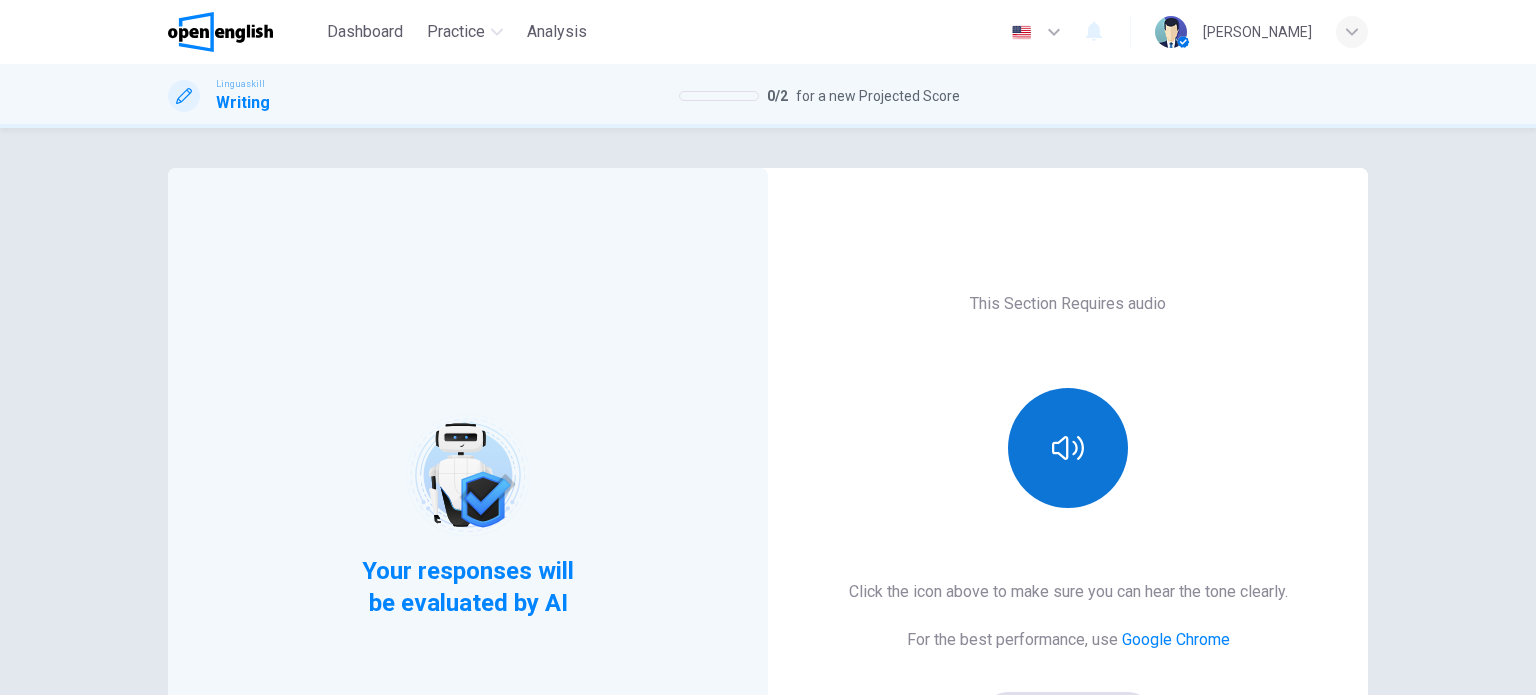 click at bounding box center (1068, 448) 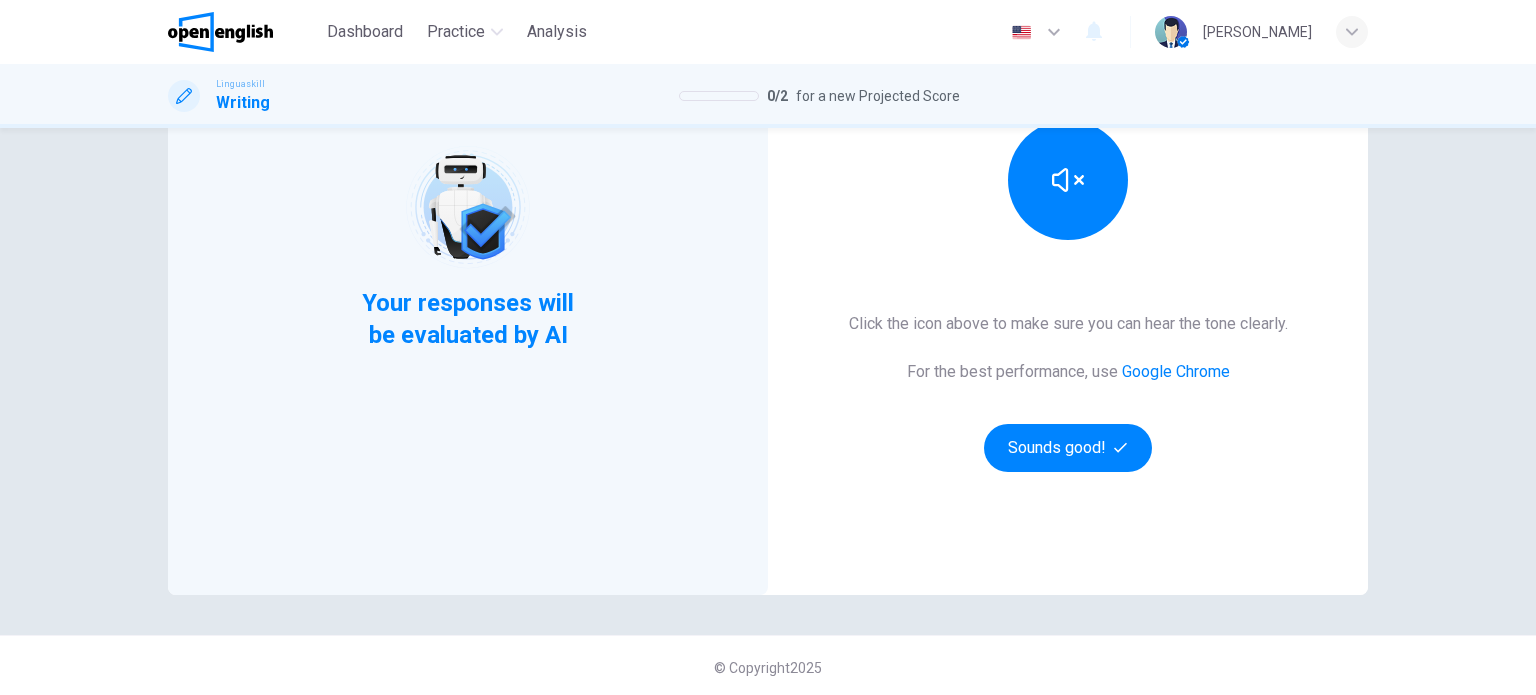 scroll, scrollTop: 272, scrollLeft: 0, axis: vertical 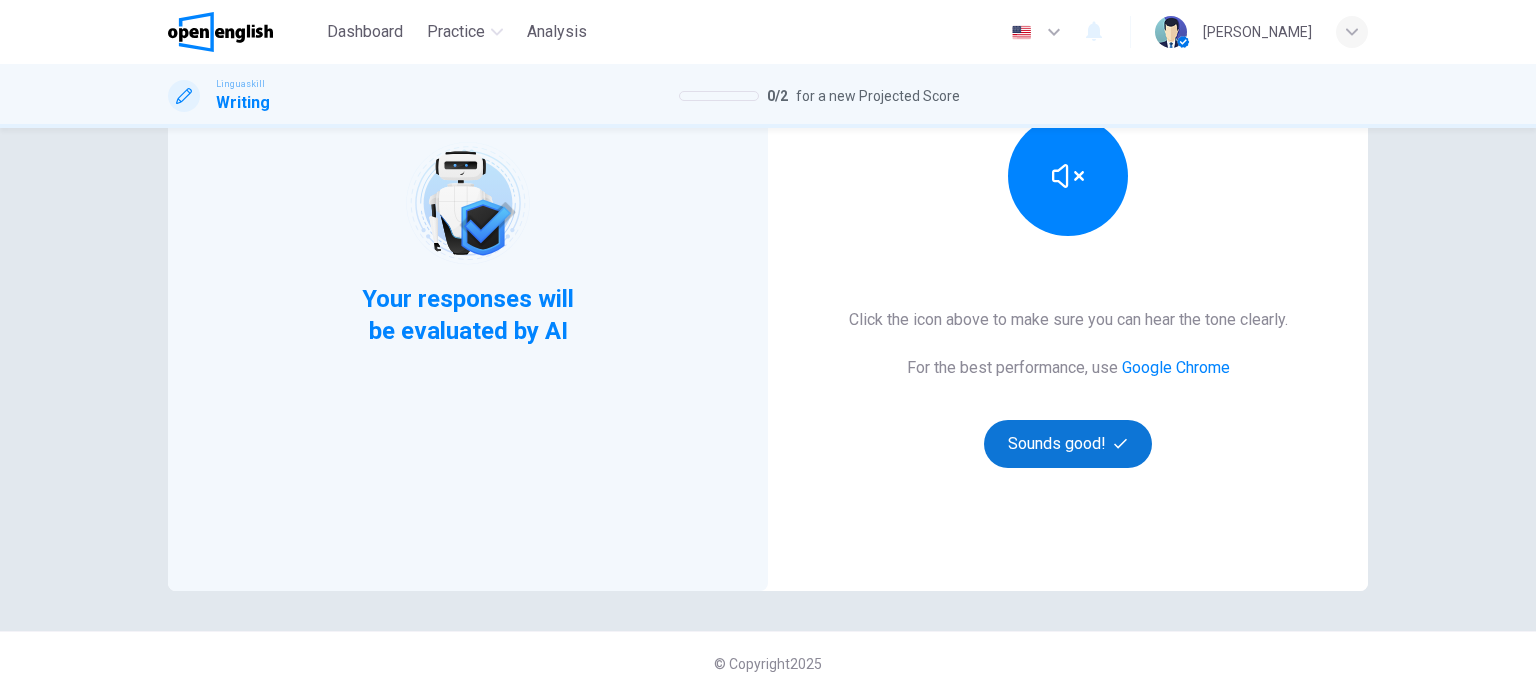 click on "Sounds good!" at bounding box center [1068, 444] 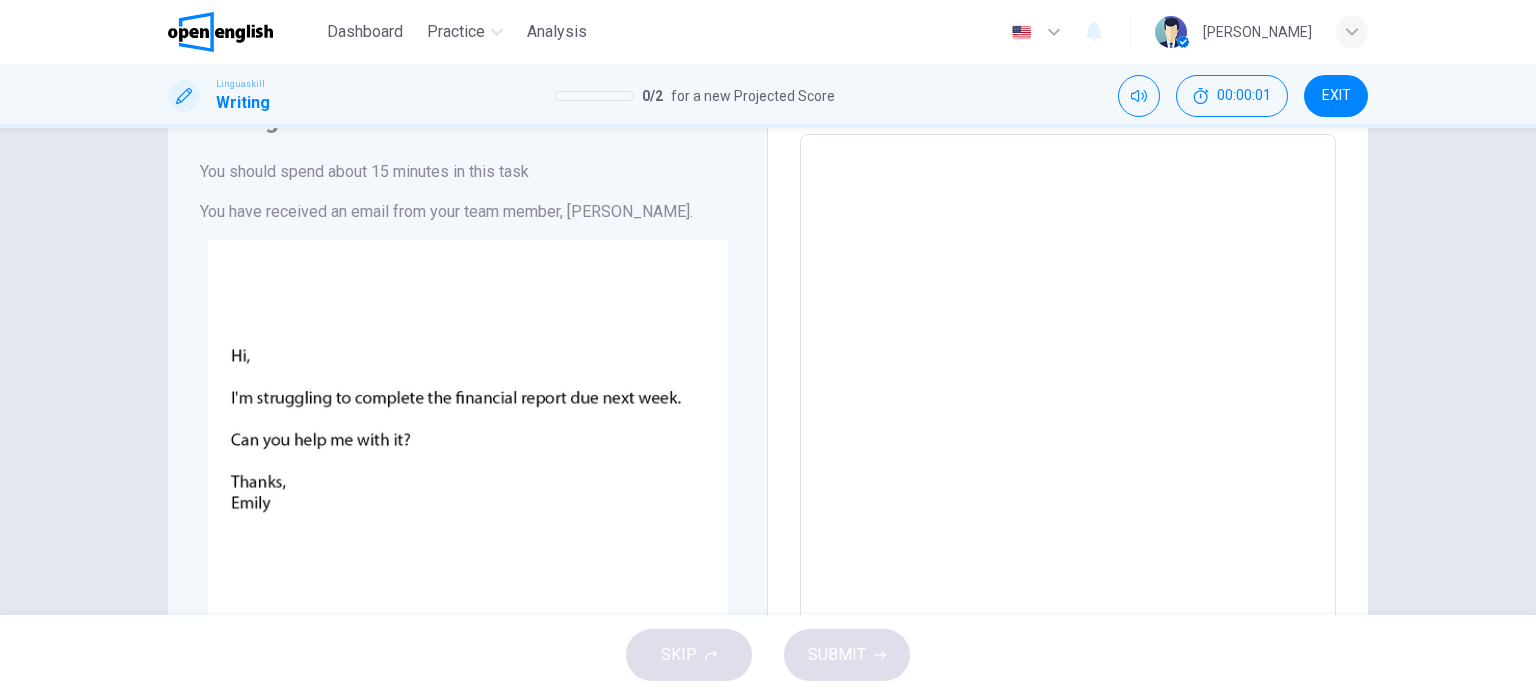 scroll, scrollTop: 0, scrollLeft: 0, axis: both 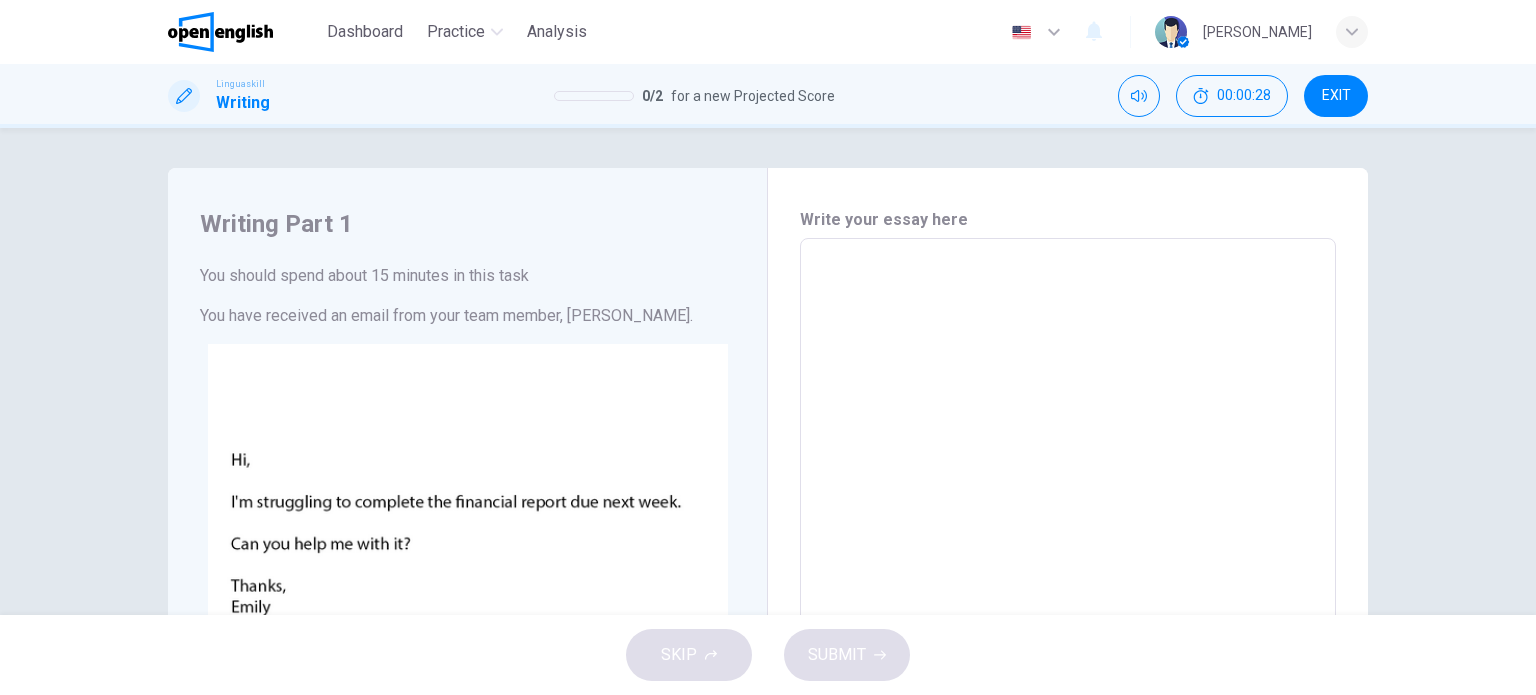 click at bounding box center (1068, 611) 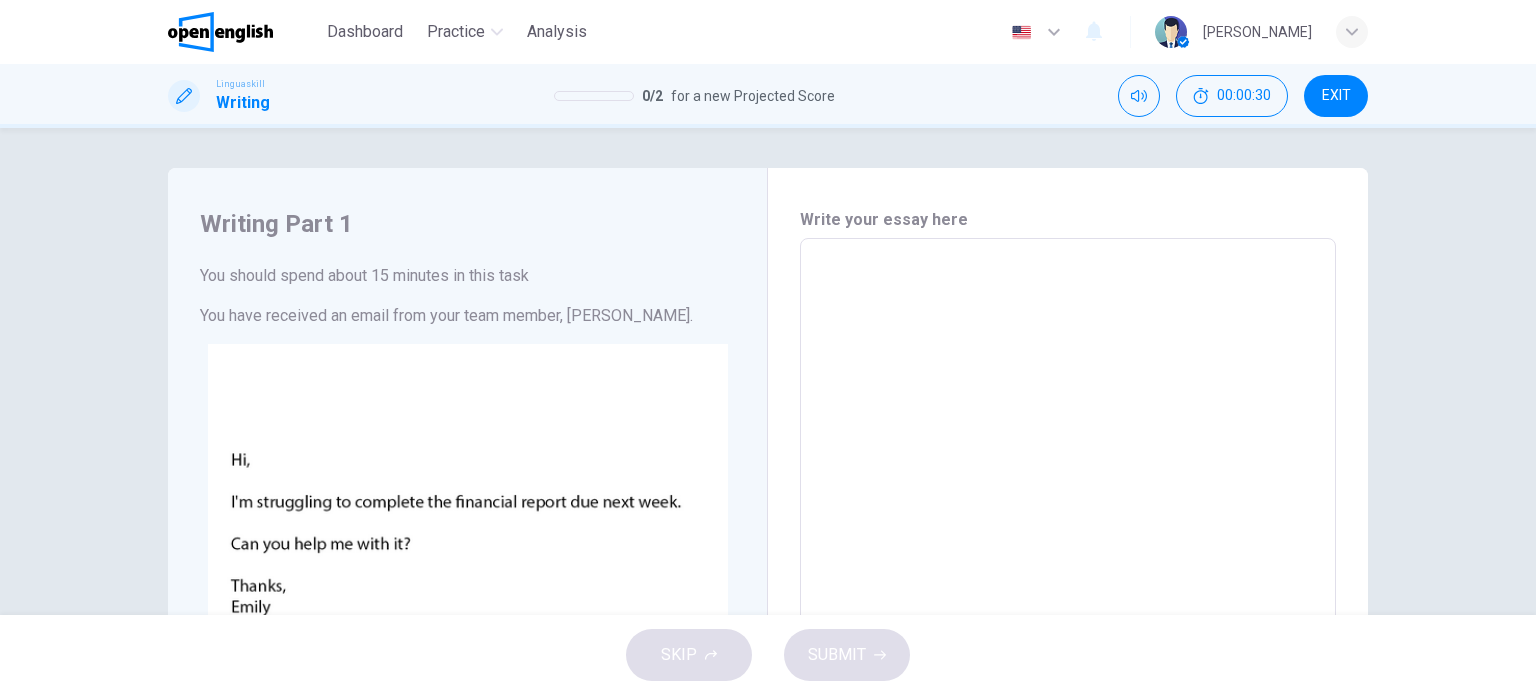 type on "*" 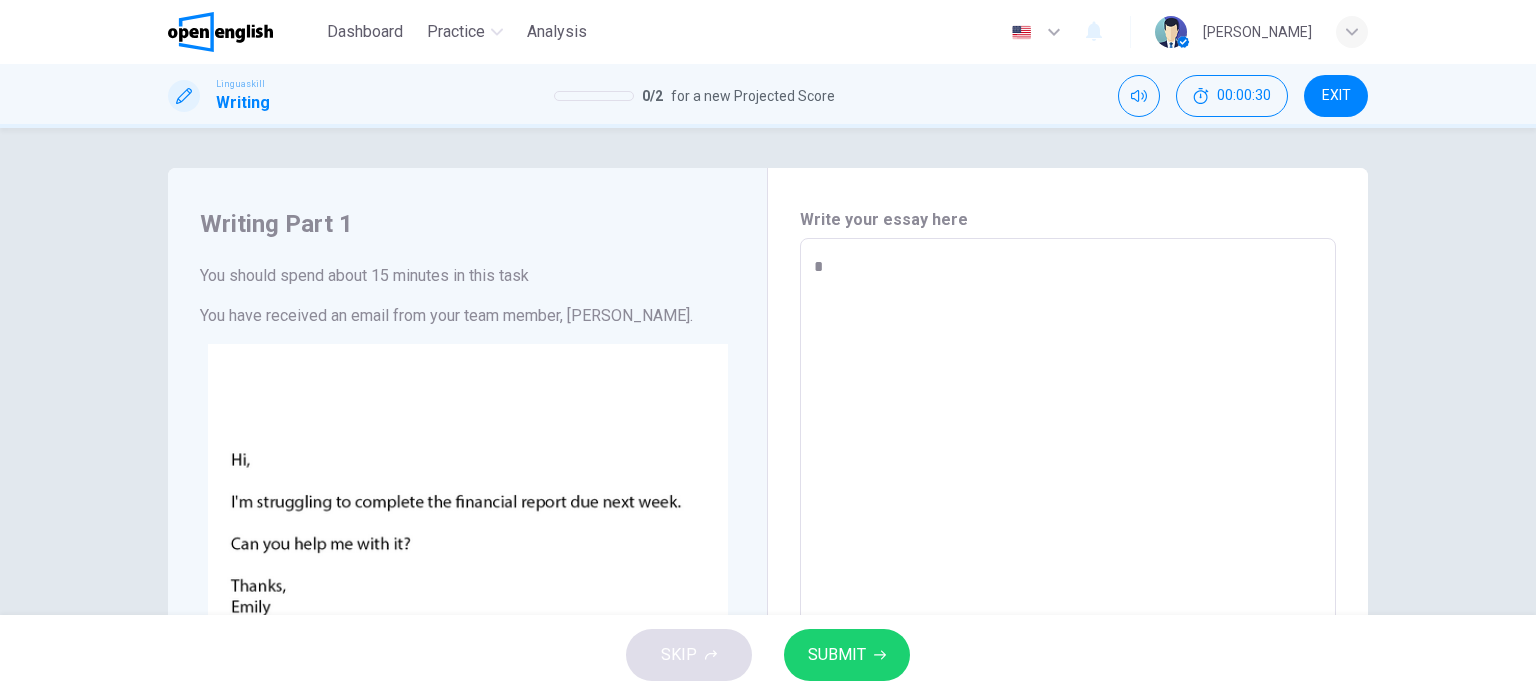 type on "**" 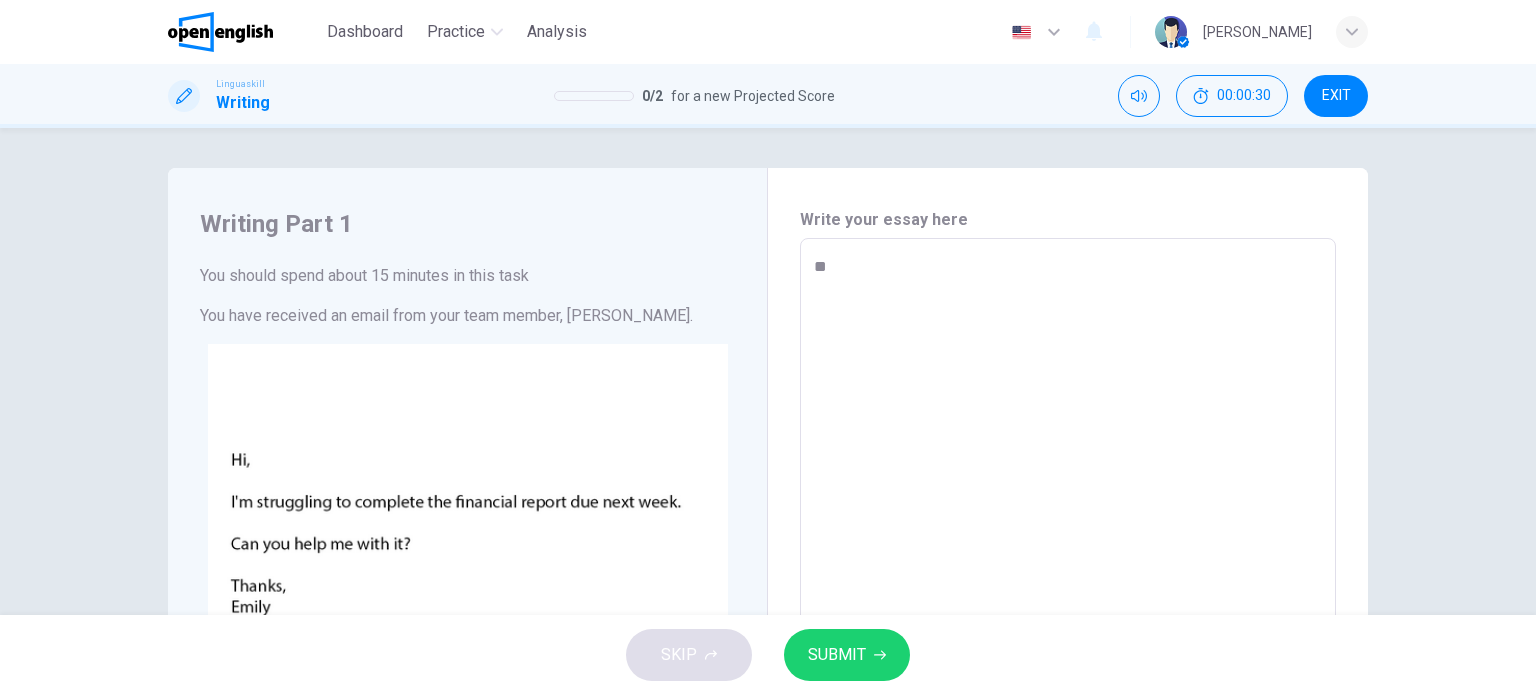 type on "*" 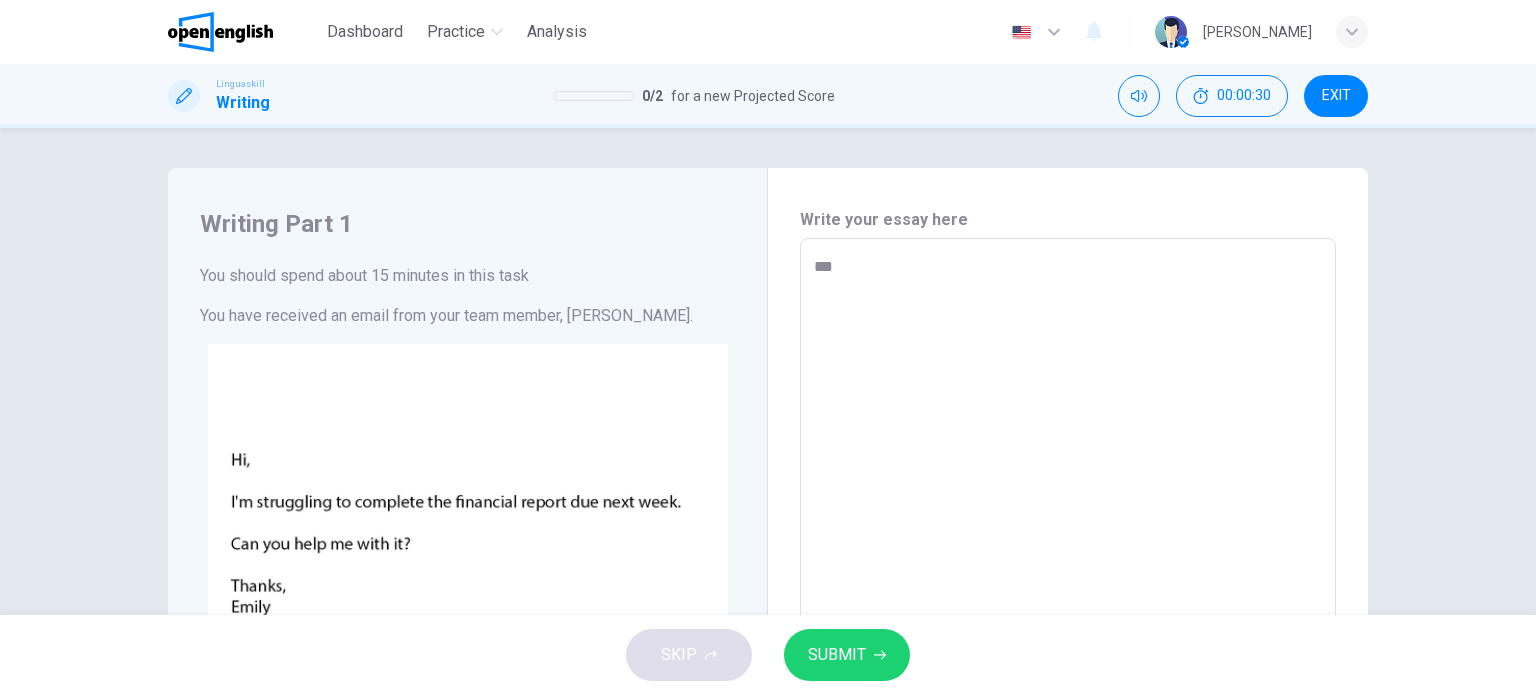 type on "*" 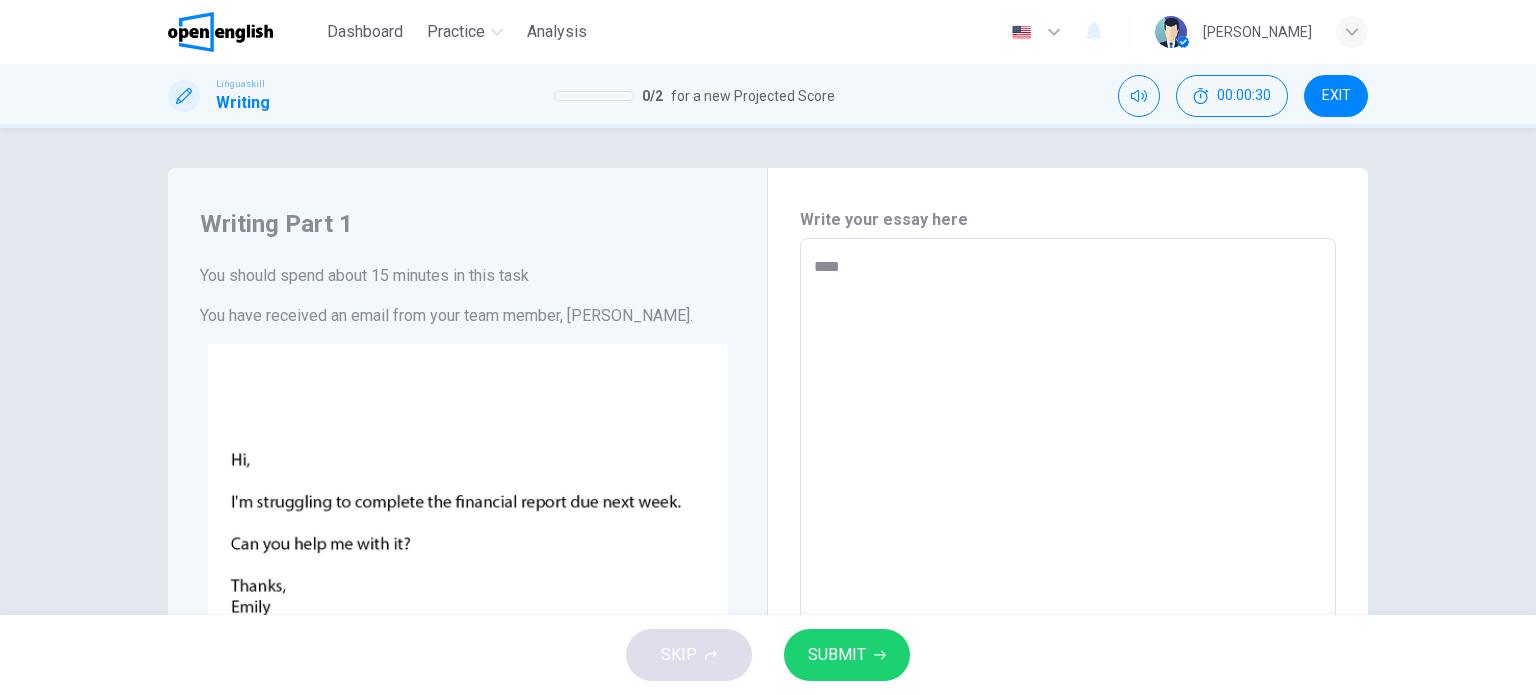 type on "*" 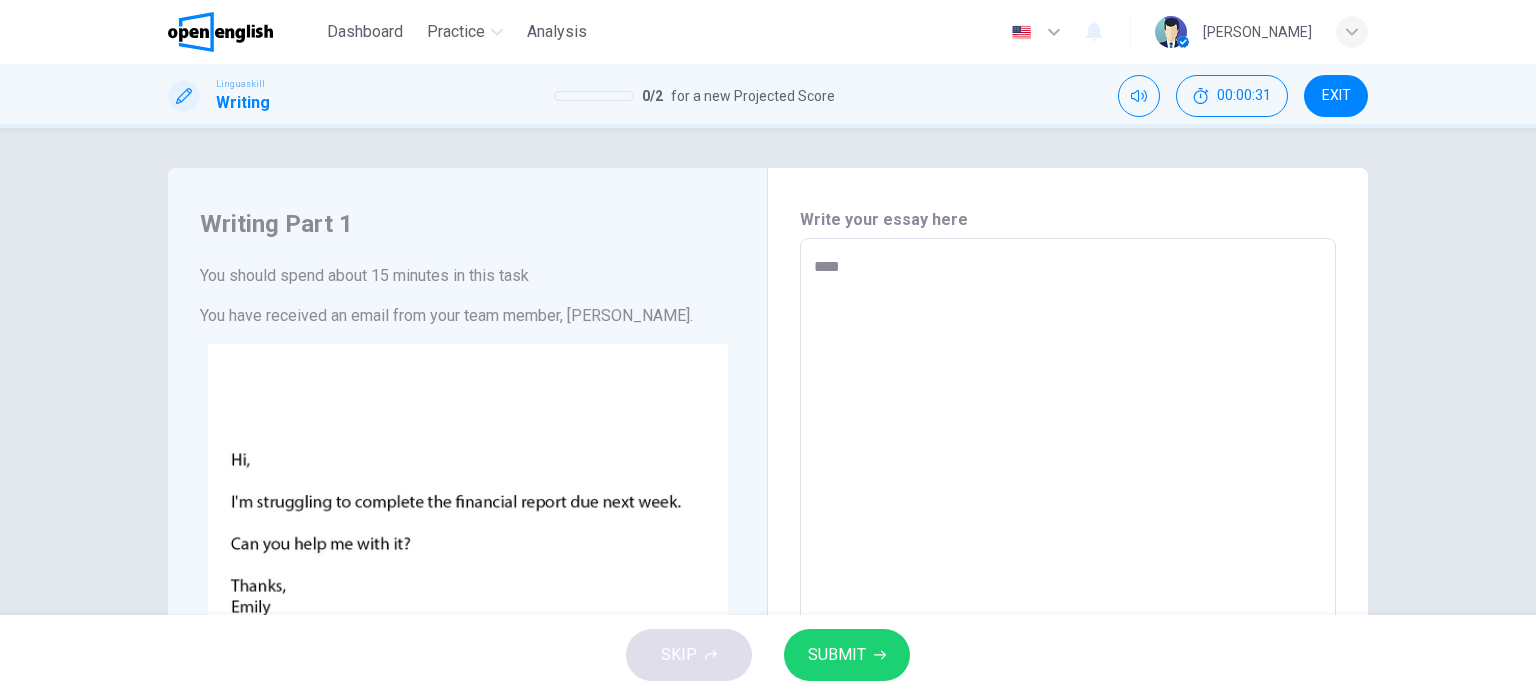 type on "*****" 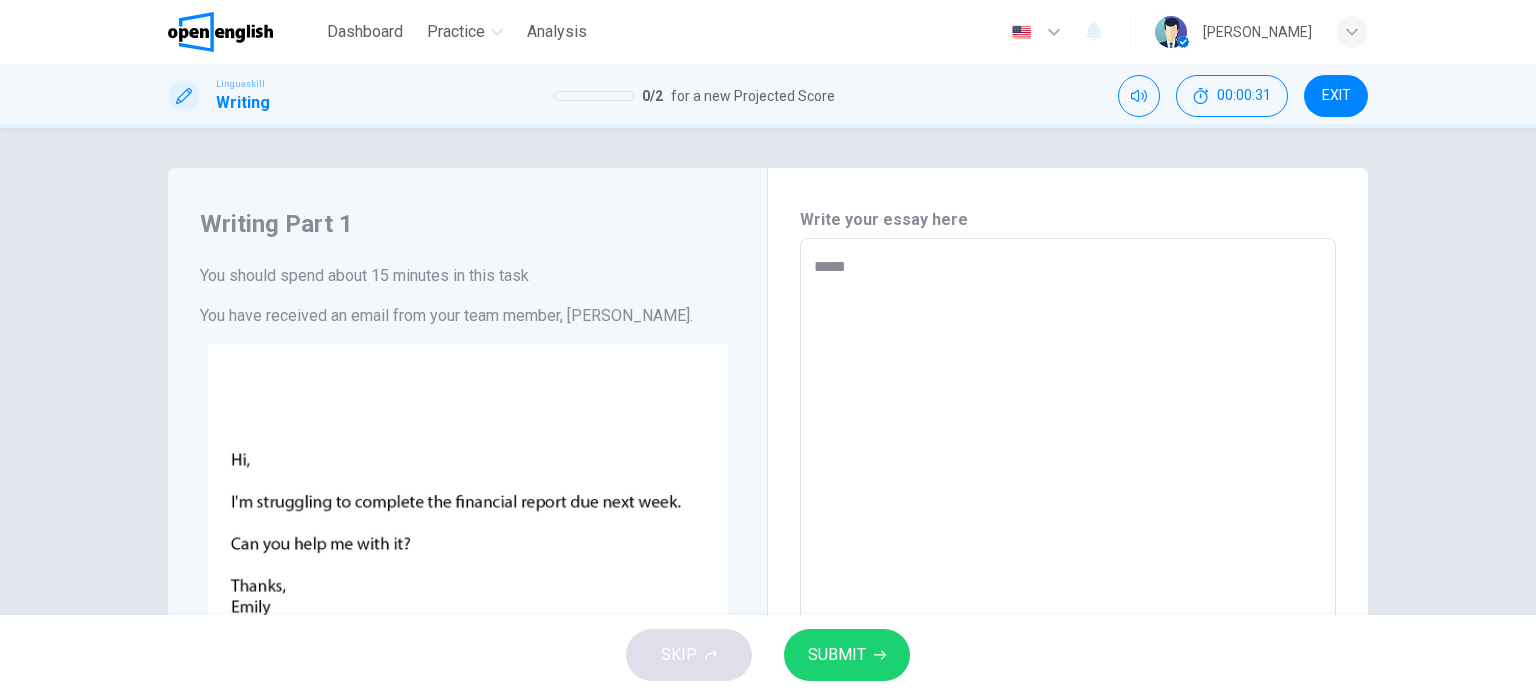 type on "*" 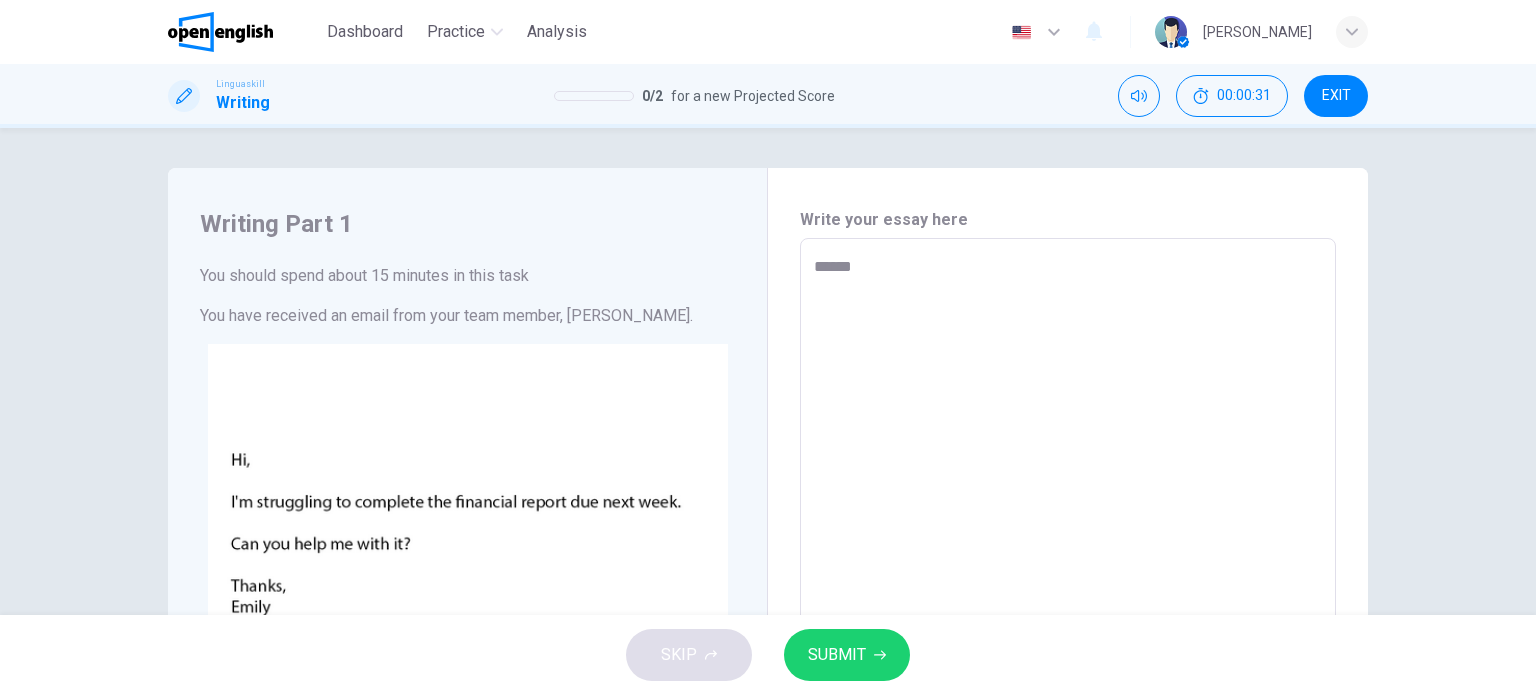 type on "*" 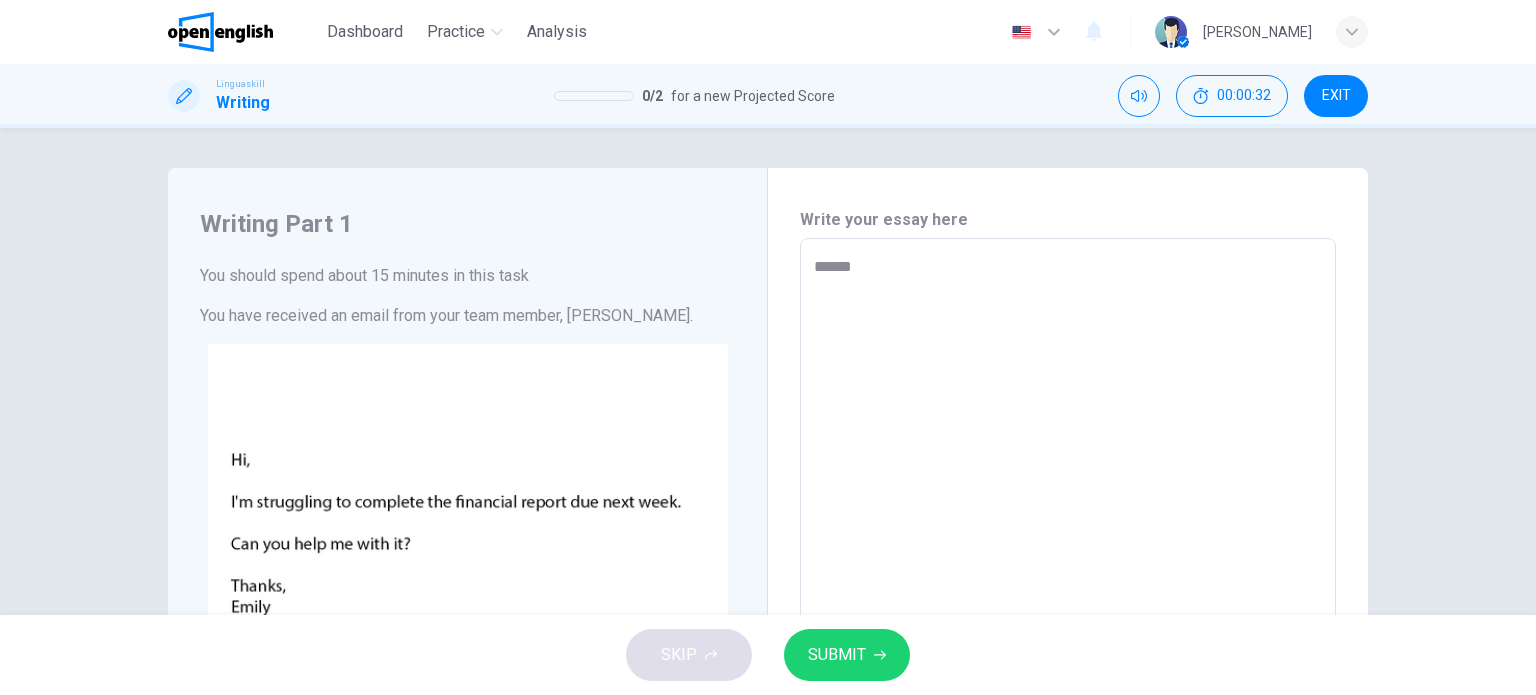 type on "*******" 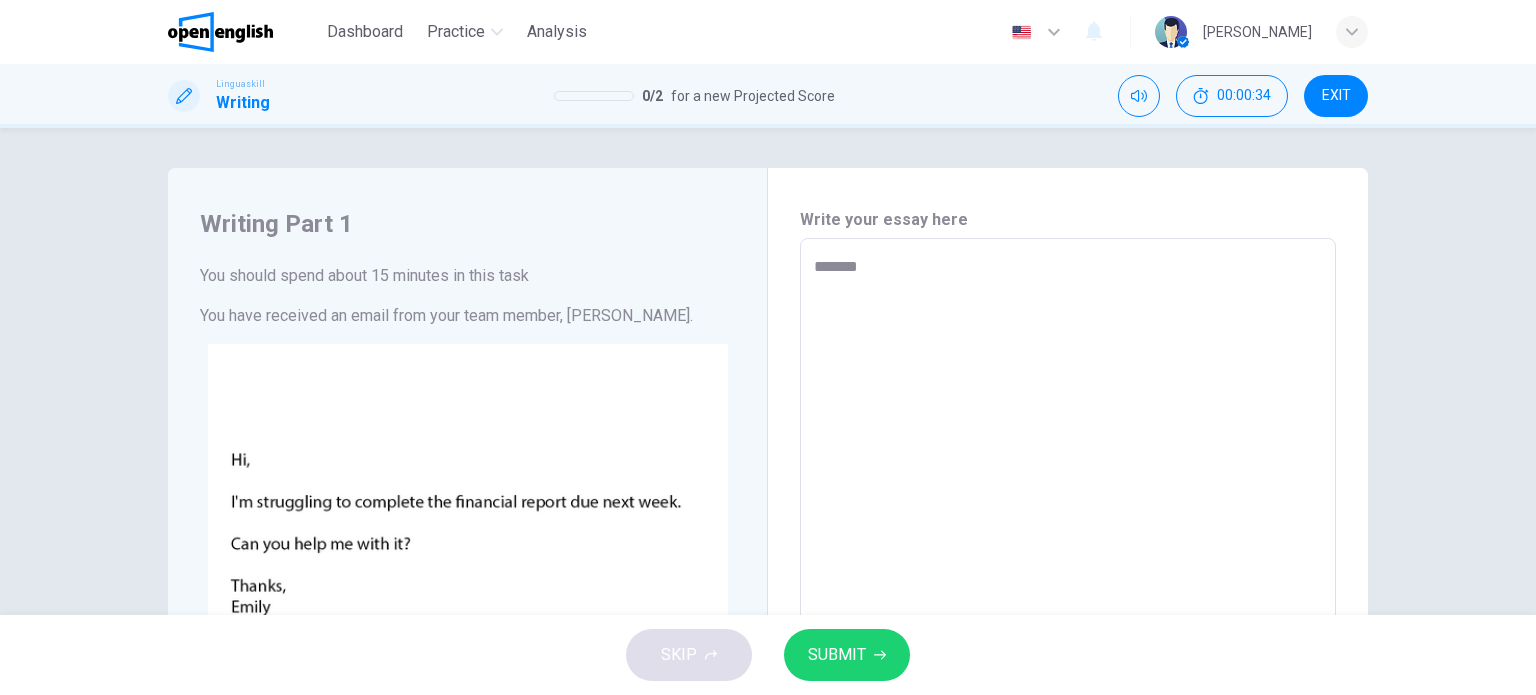 type on "********" 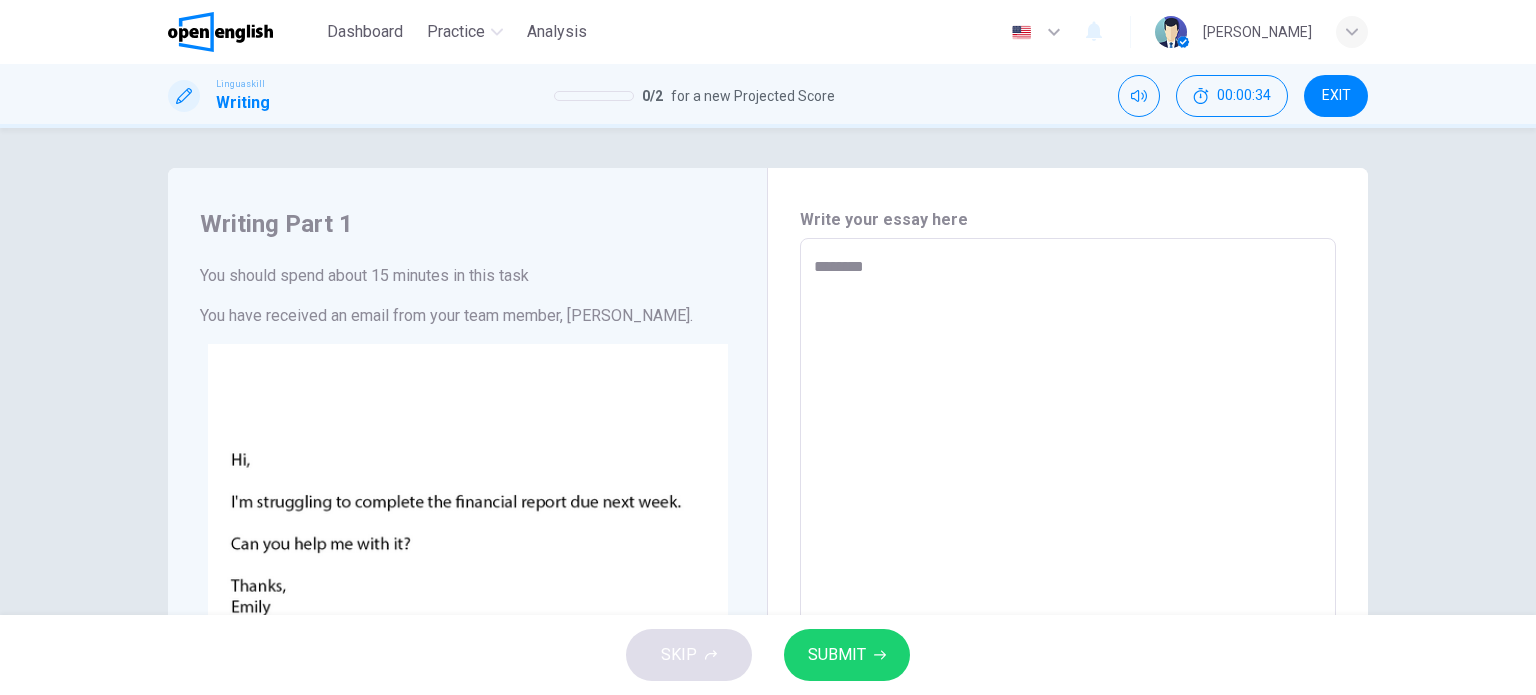 type on "*********" 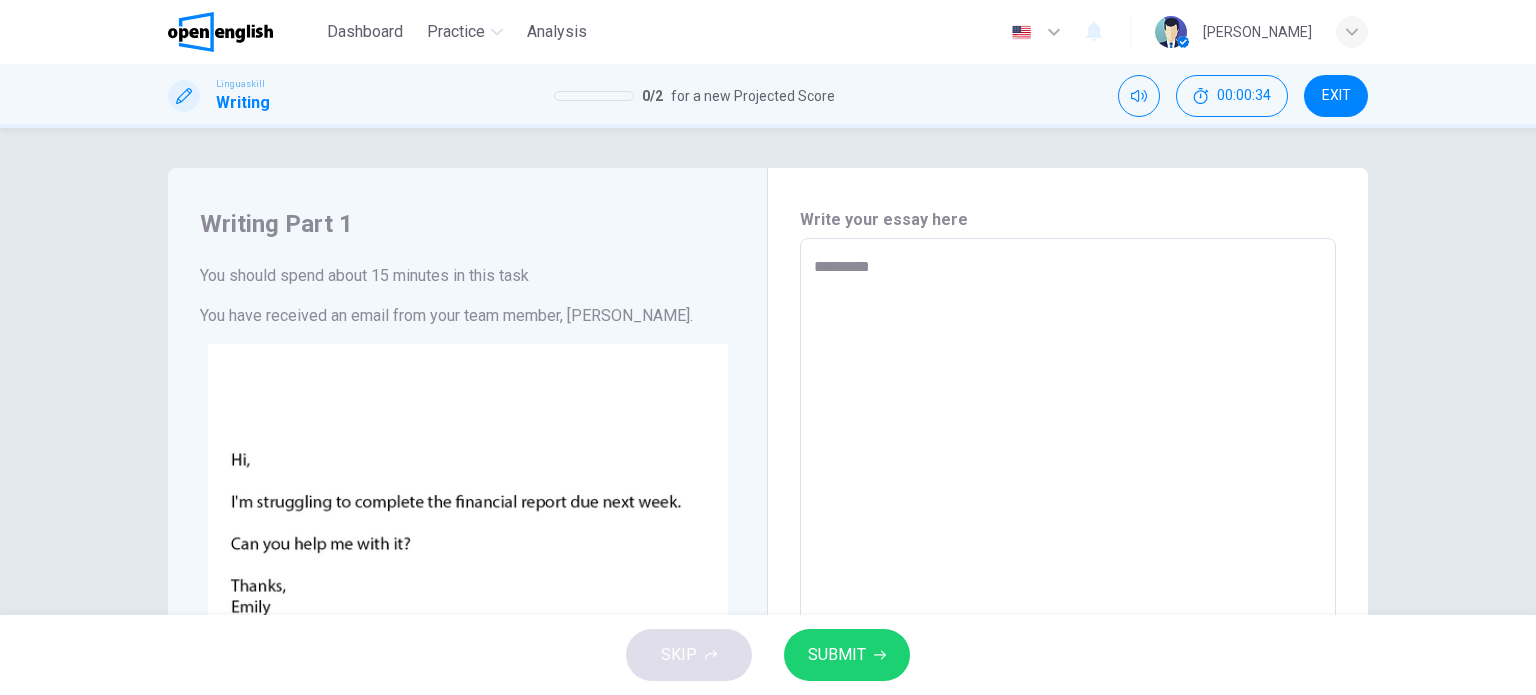 type on "*" 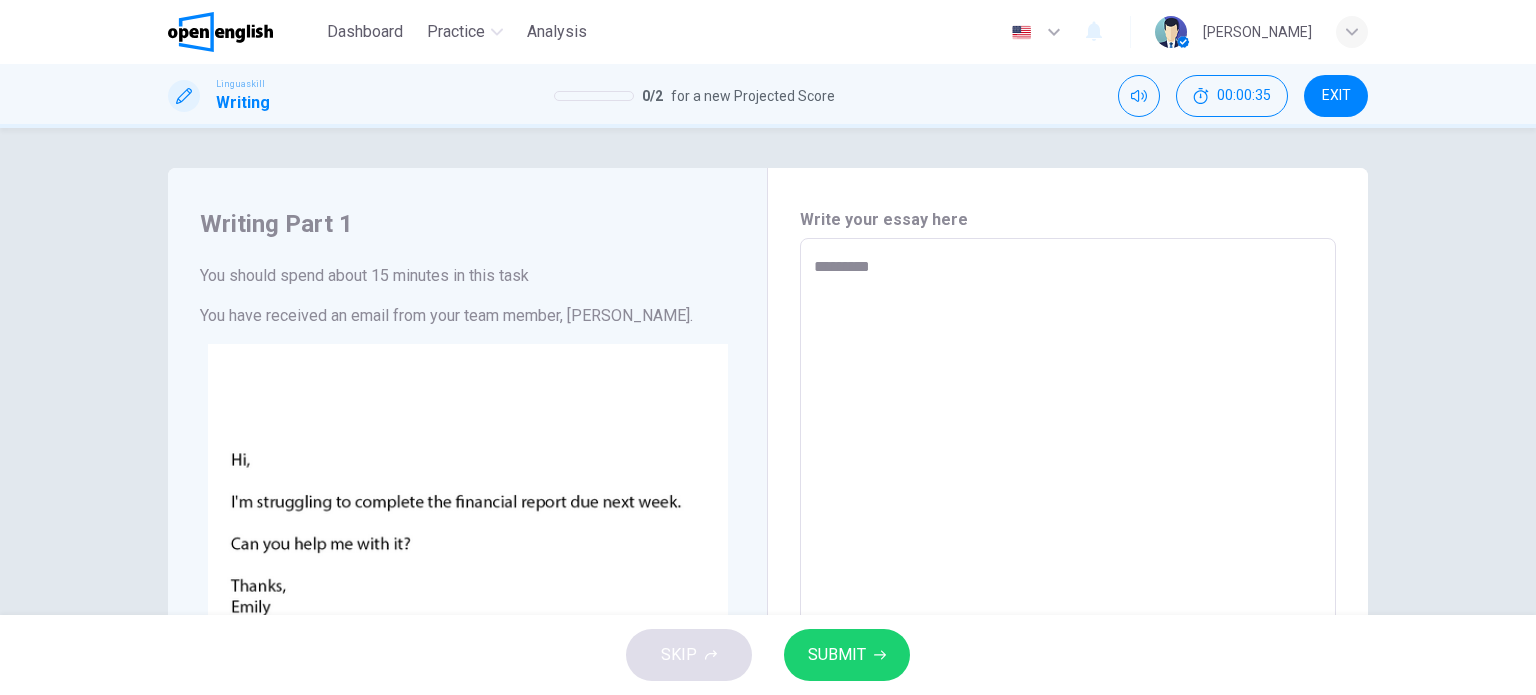 type on "**********" 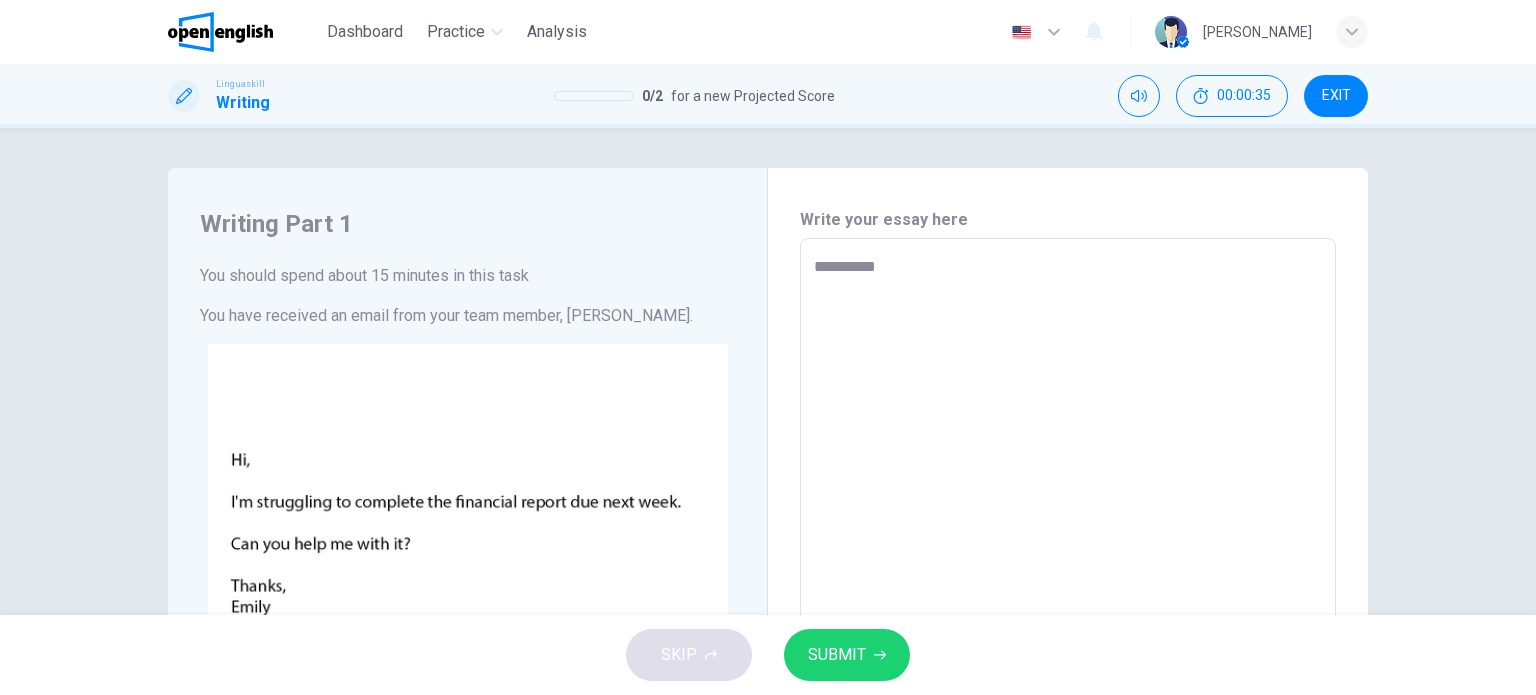type on "*" 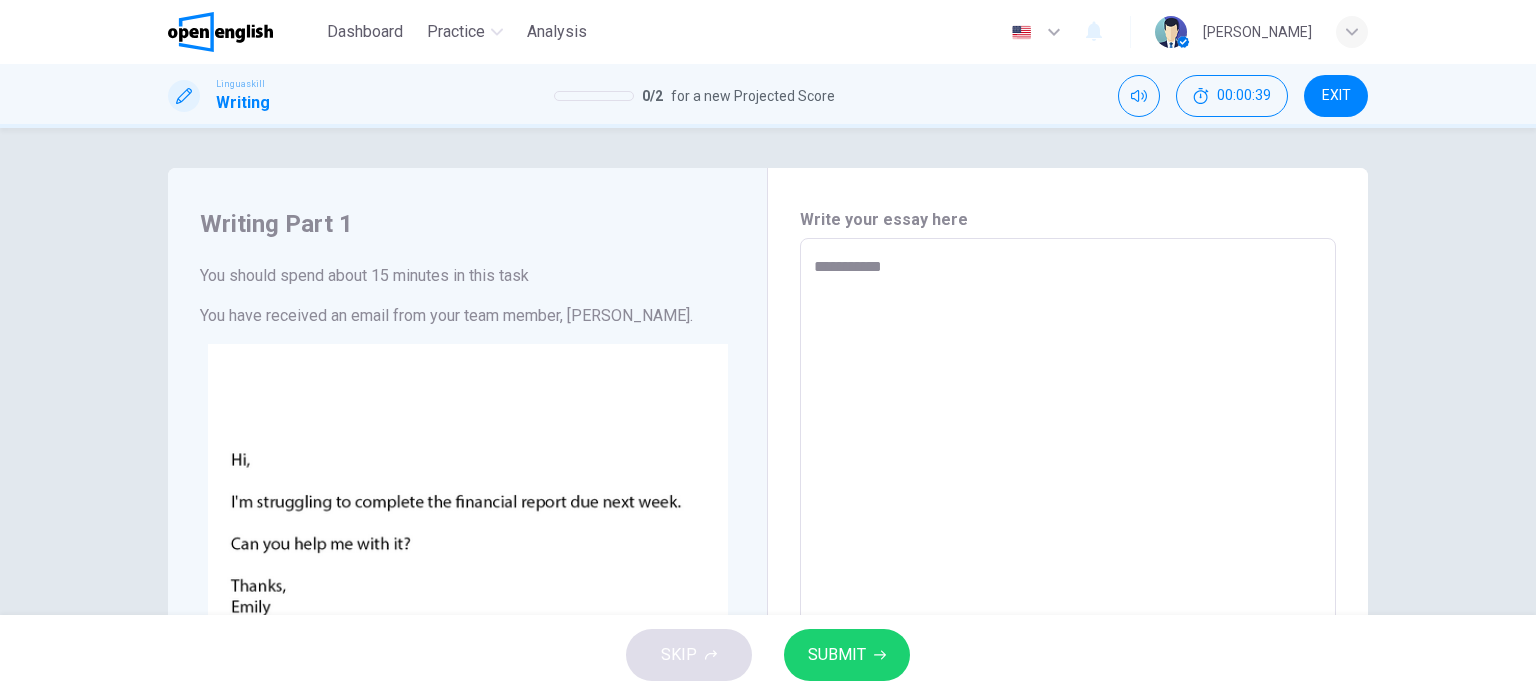type on "**********" 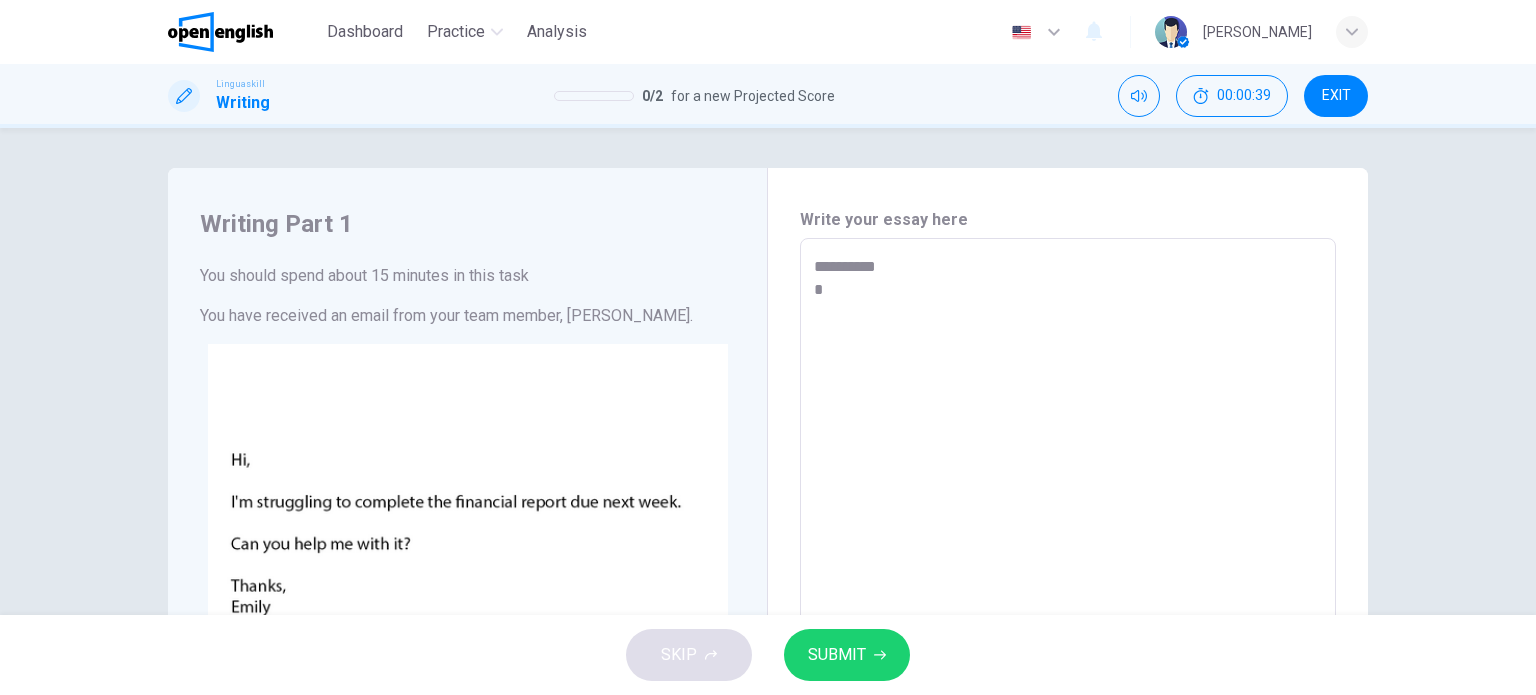 type on "**********" 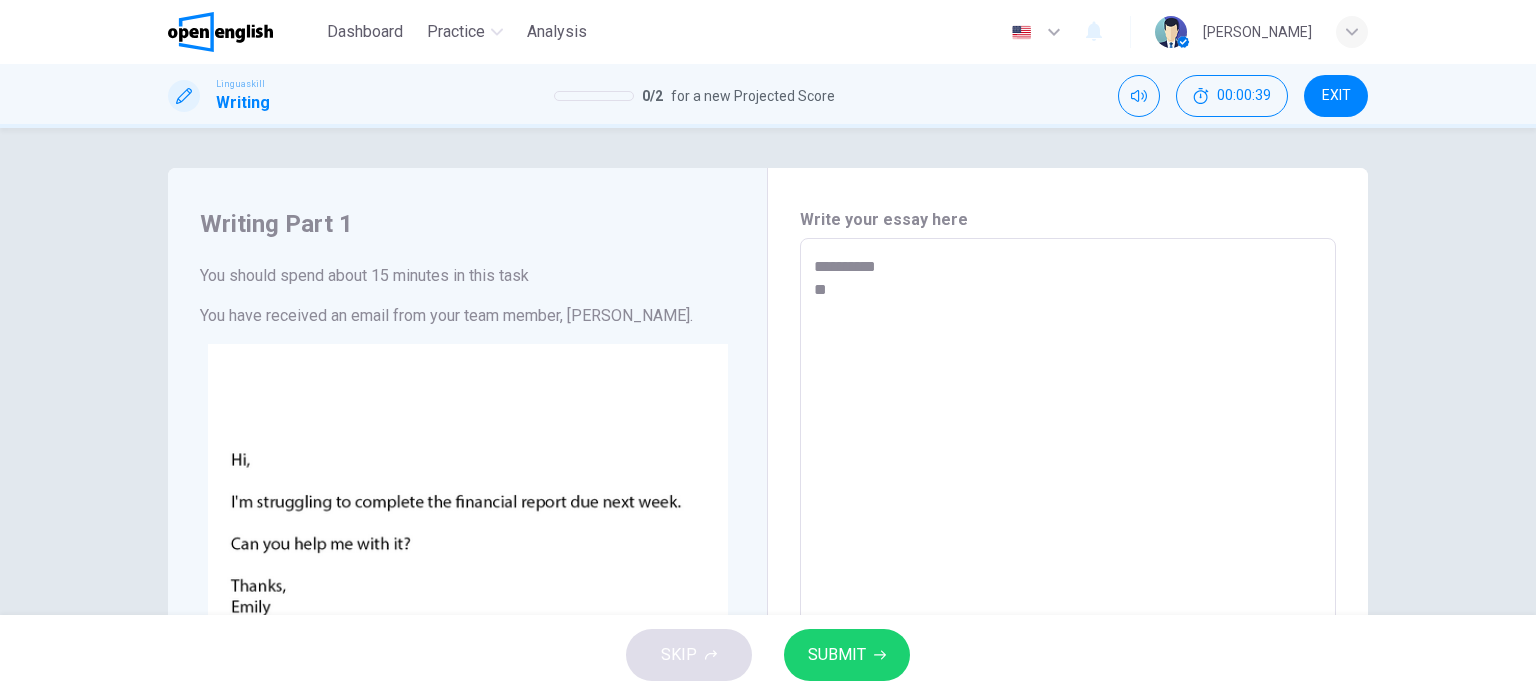 type on "*" 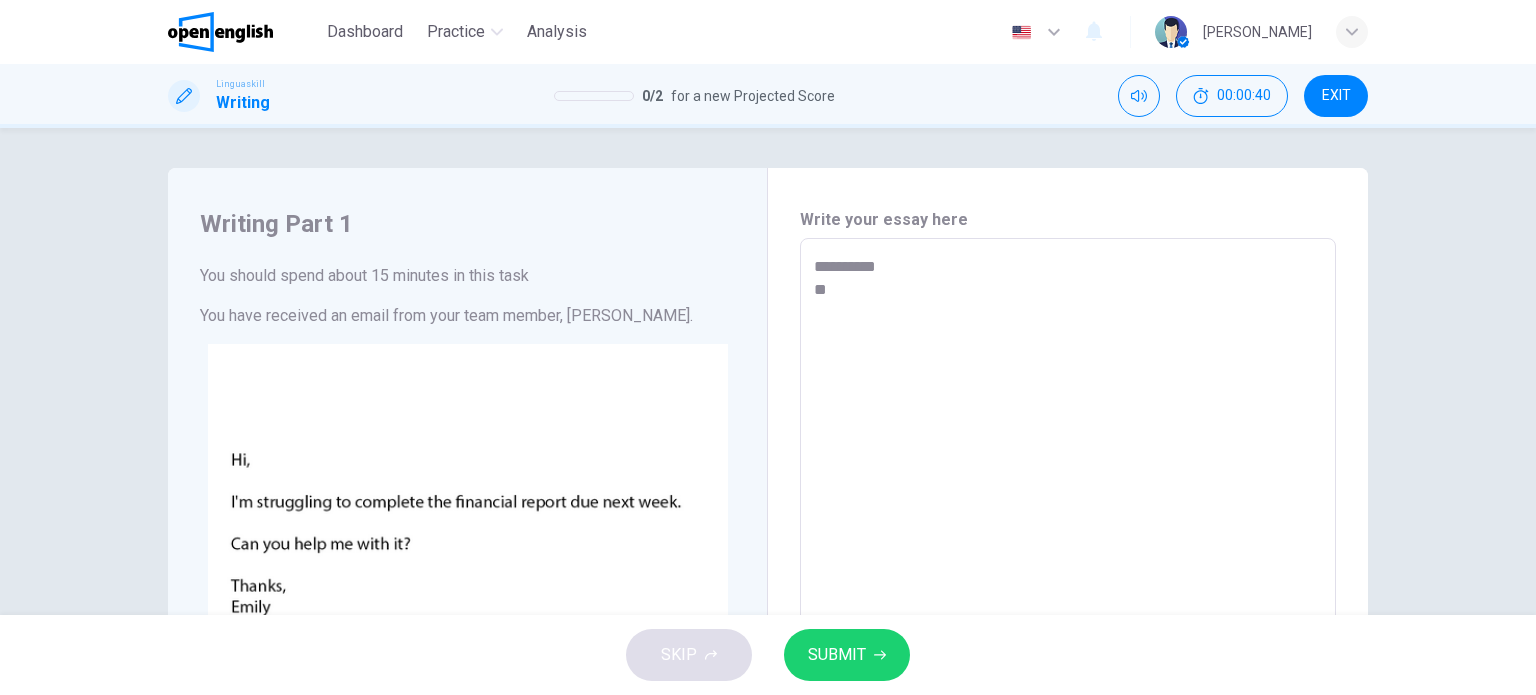 type on "**********" 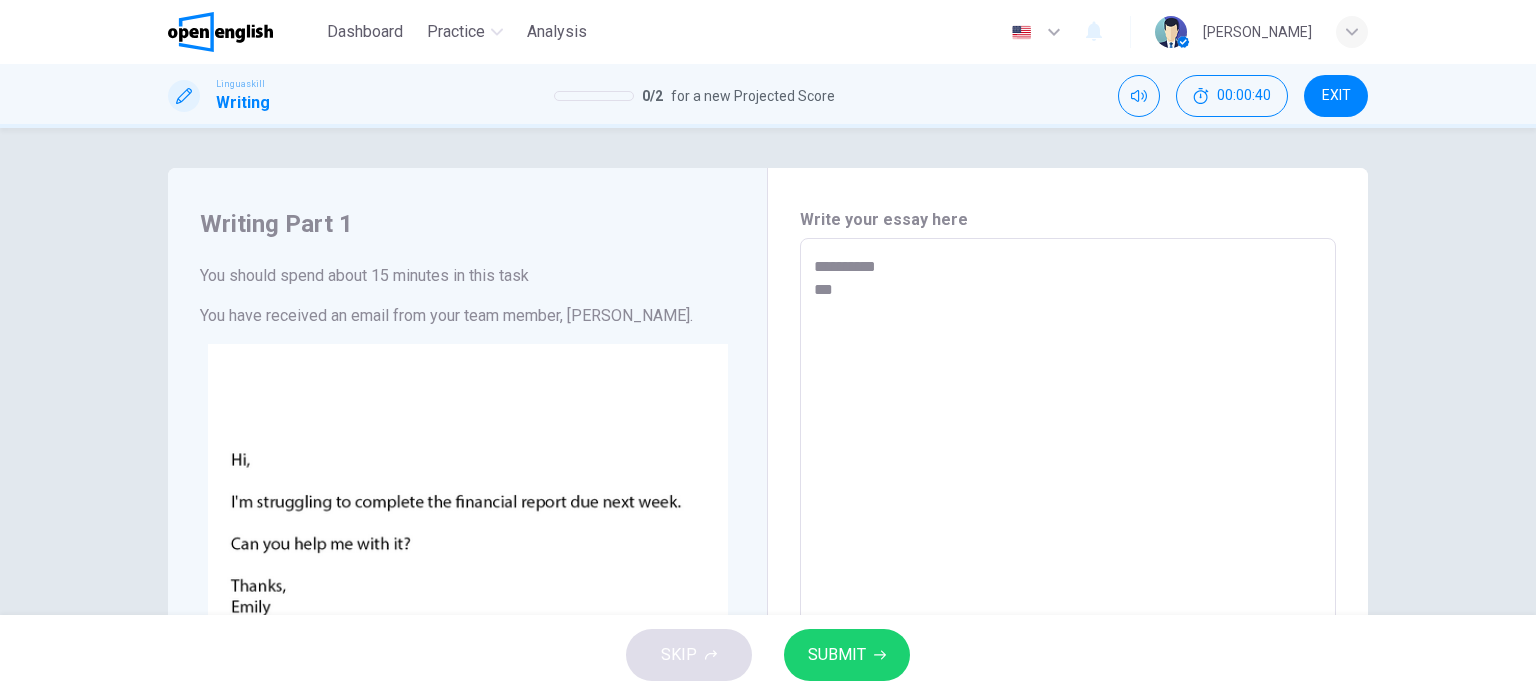 type on "*" 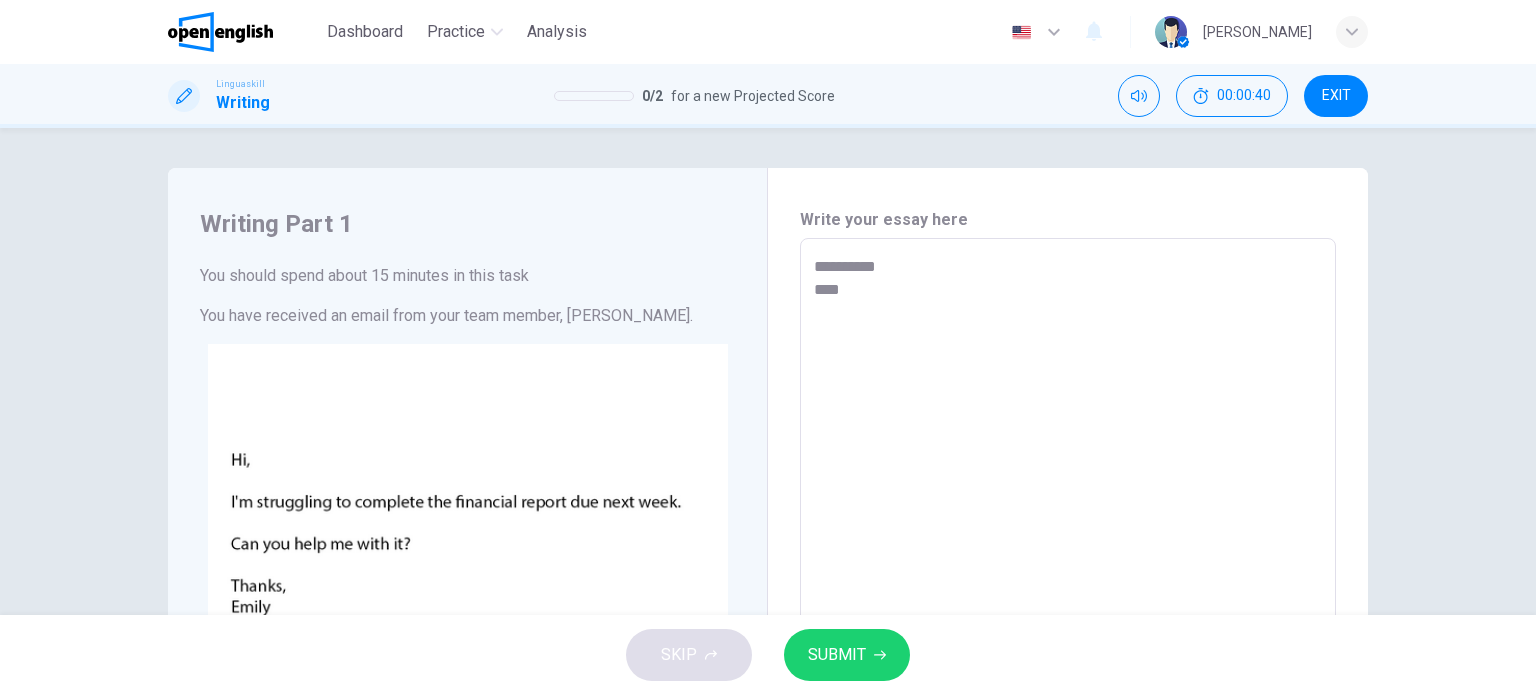 type on "**********" 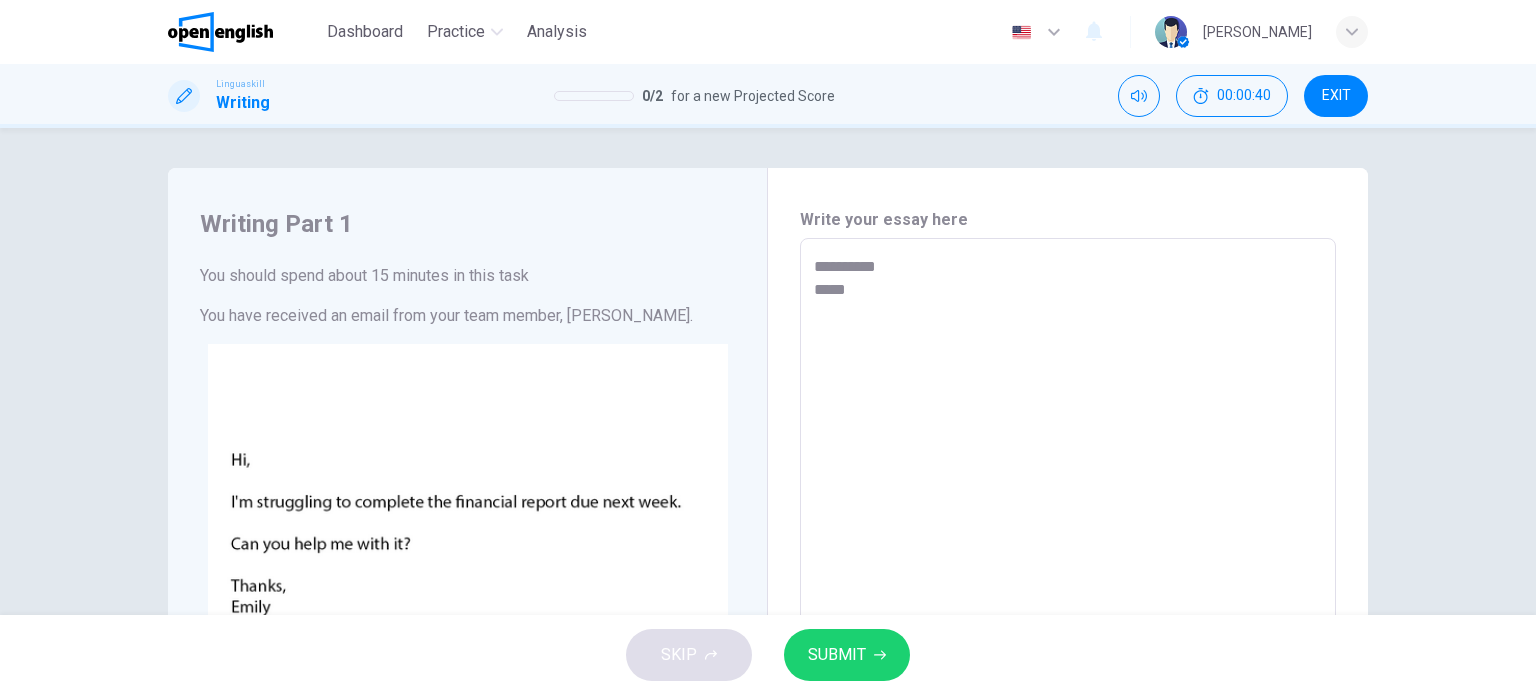 type on "*" 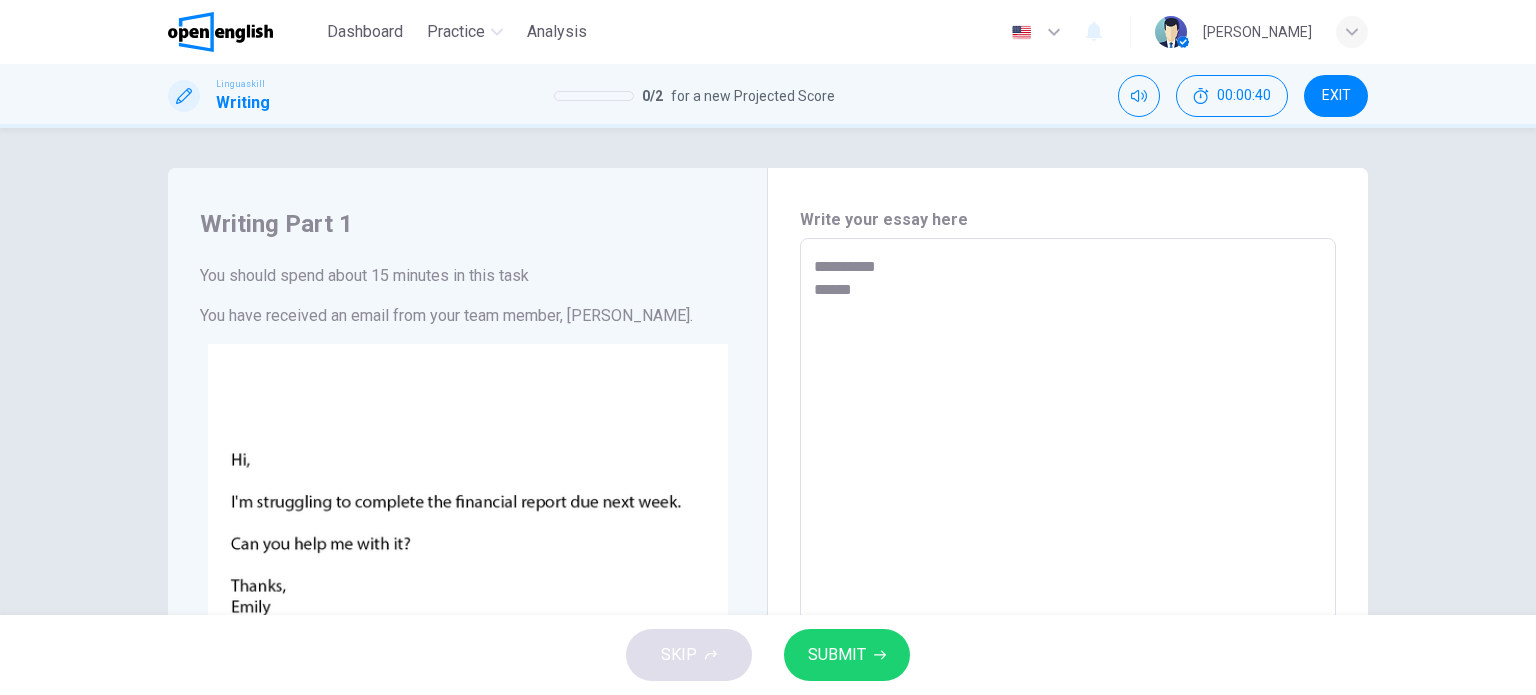 type on "*" 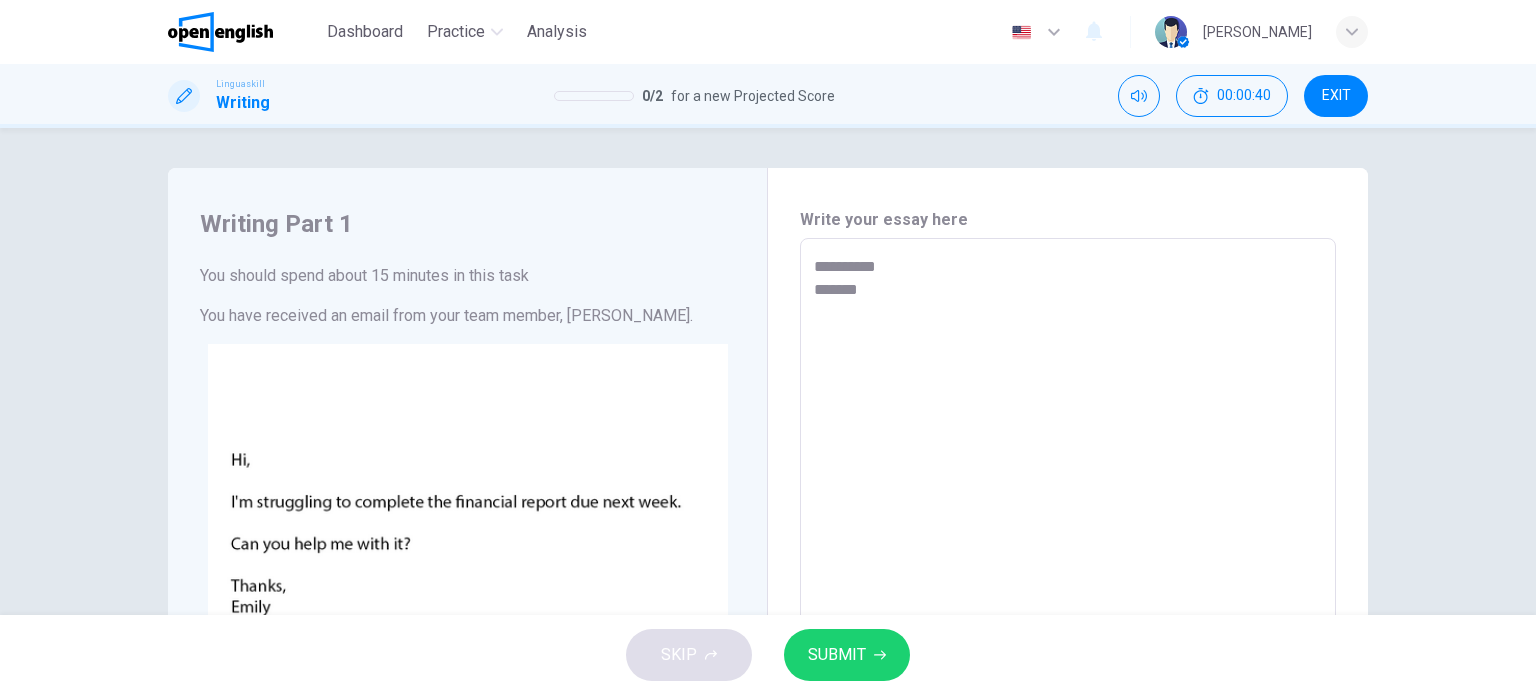 type on "*" 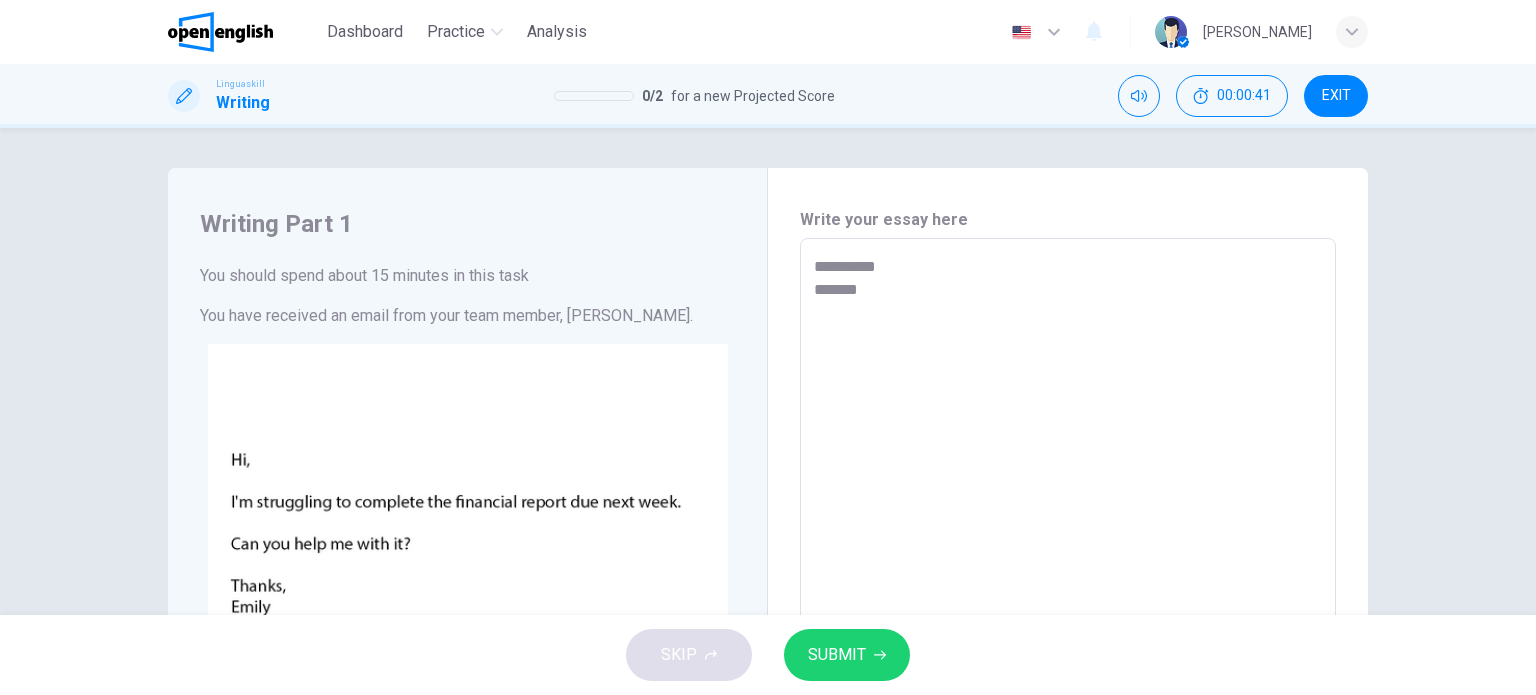 type on "**********" 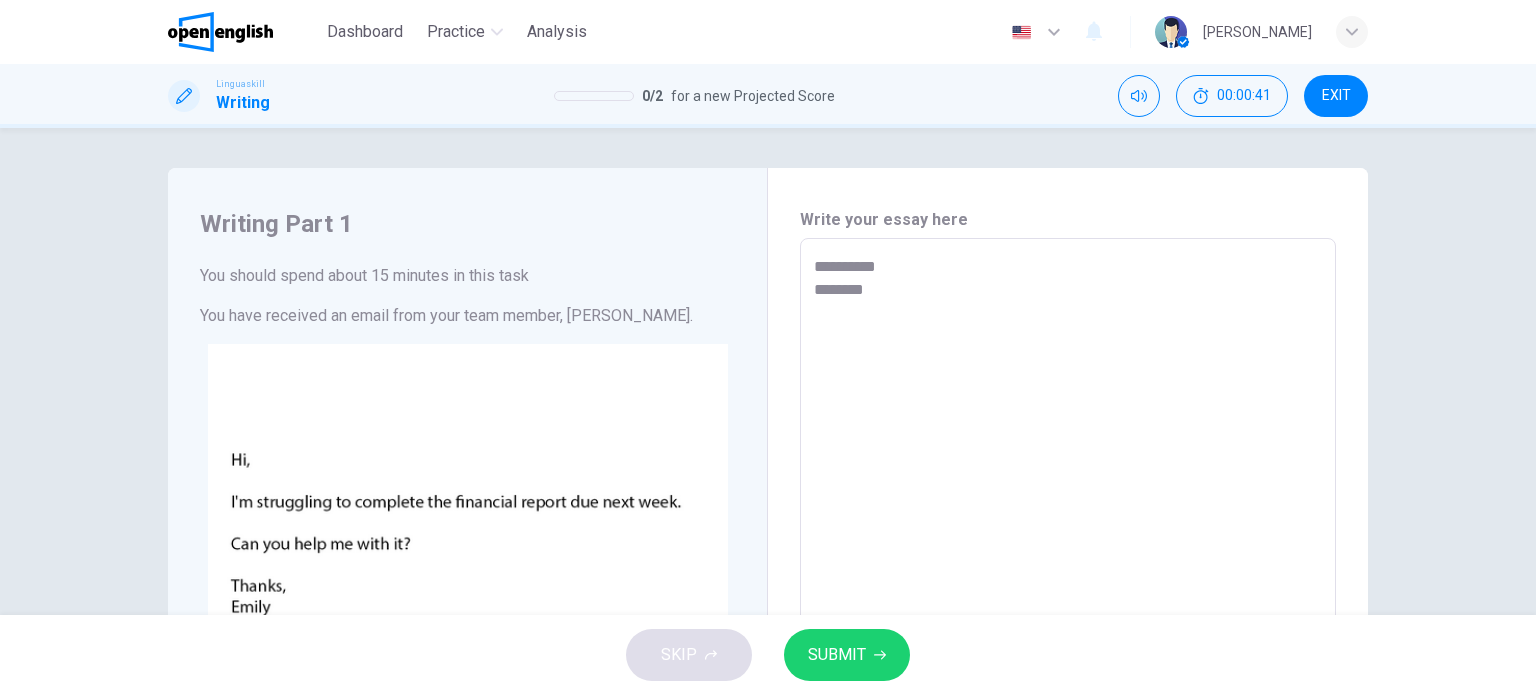 type on "**********" 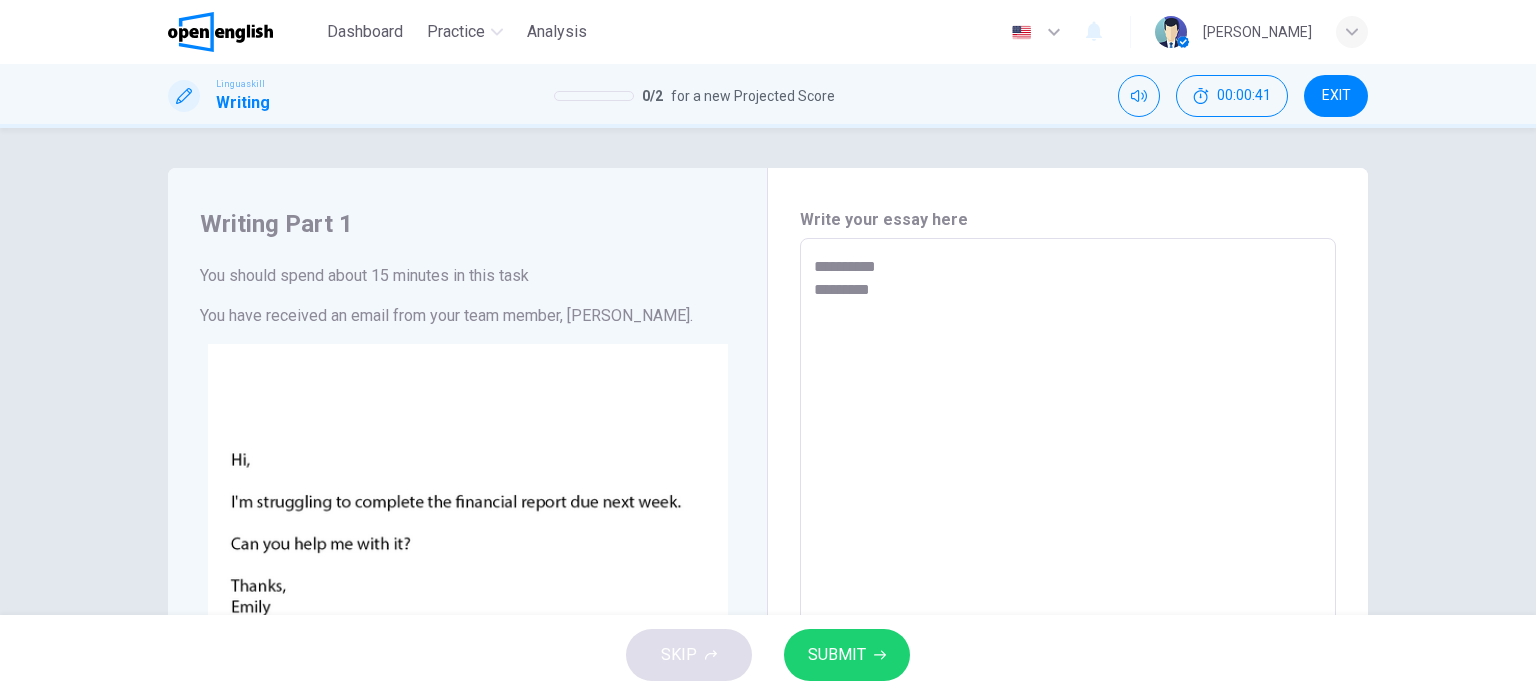 type on "*" 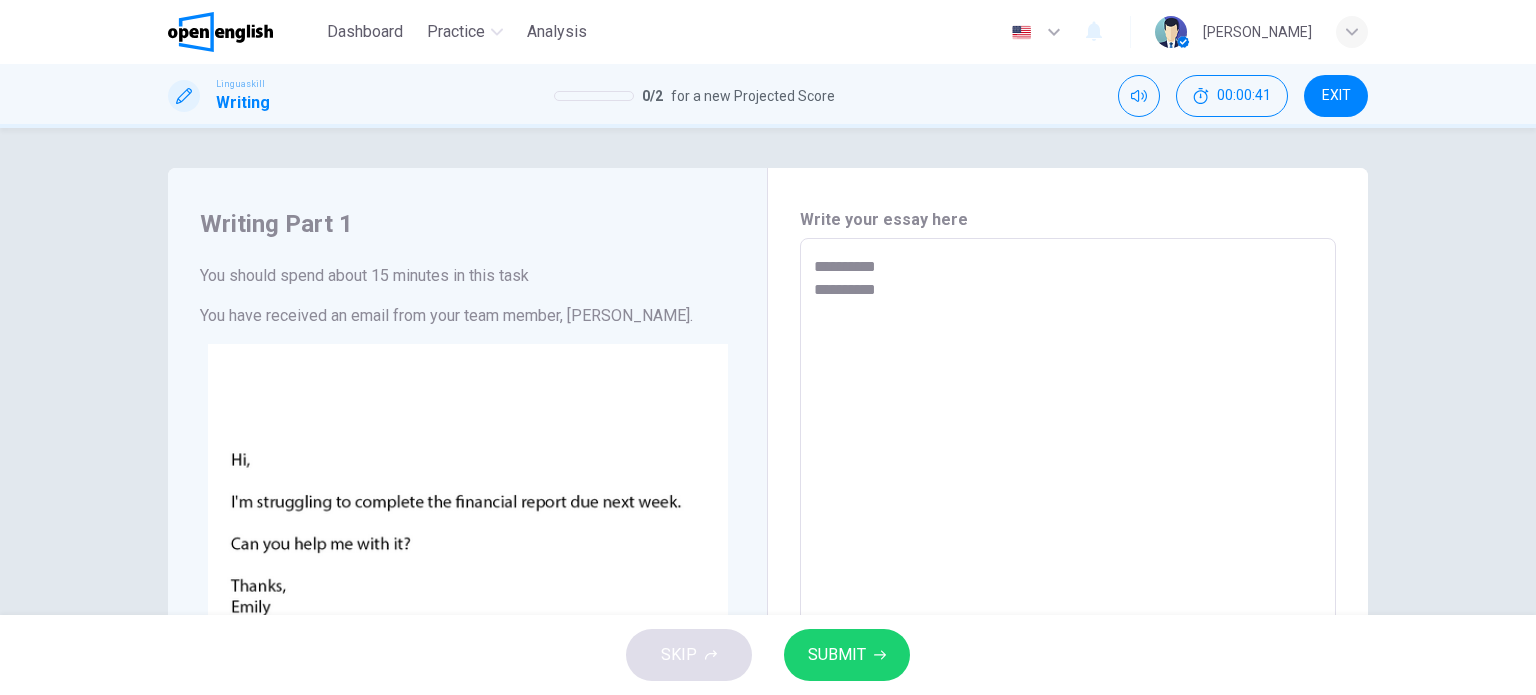 type on "*" 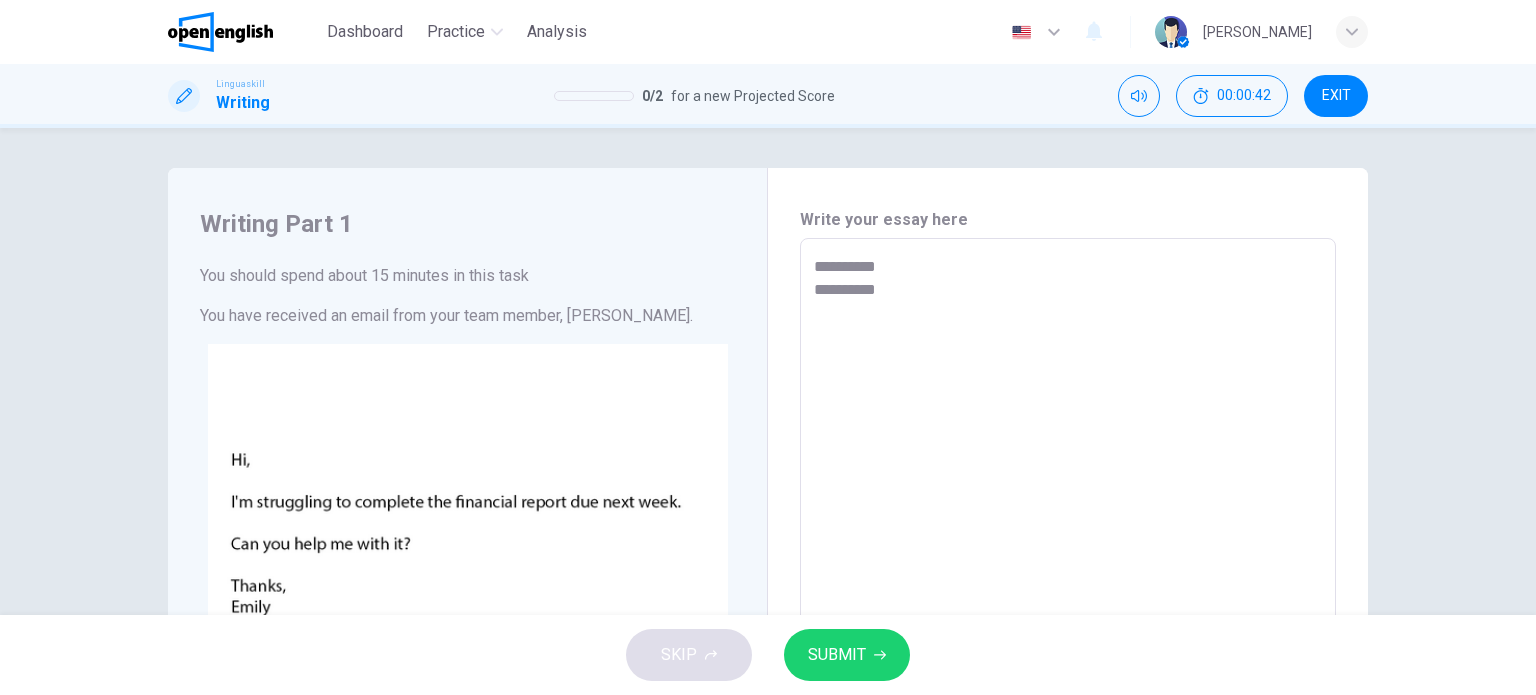 type on "**********" 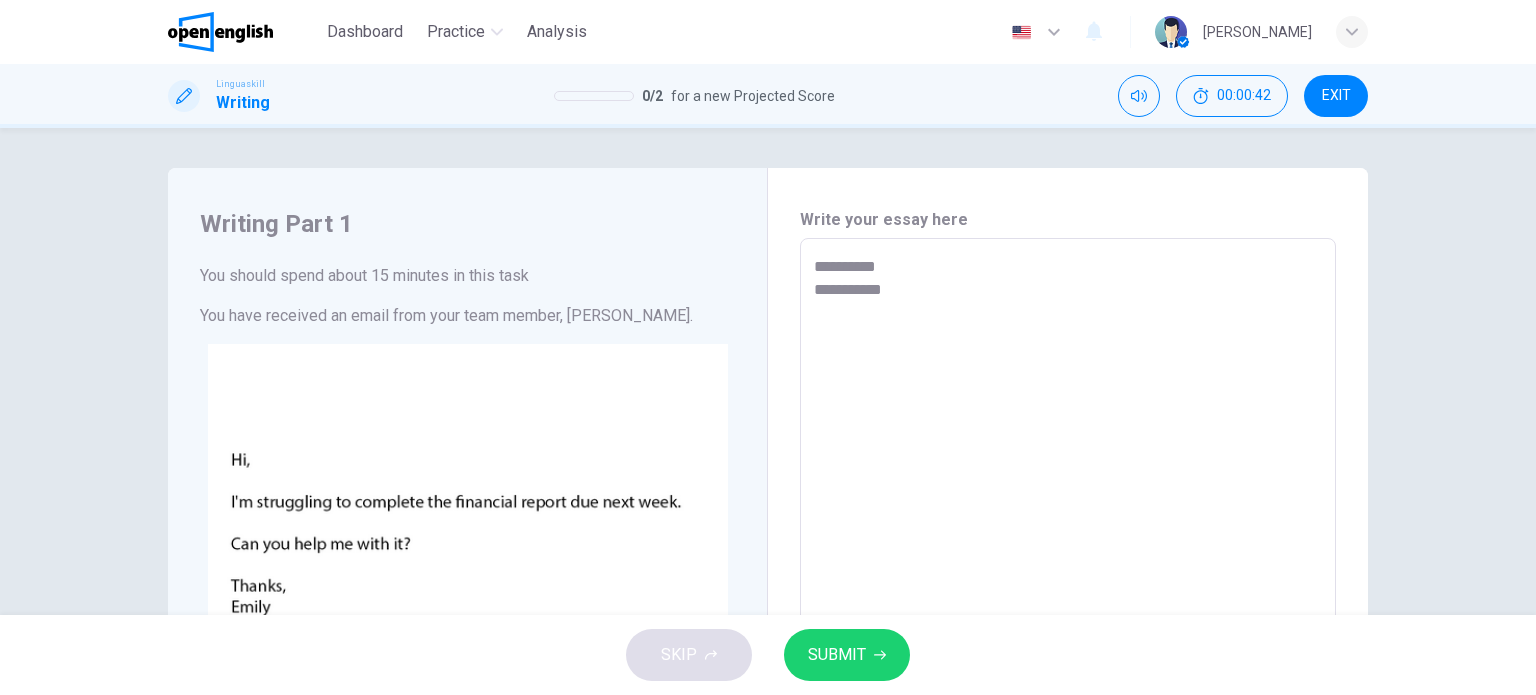 type on "**********" 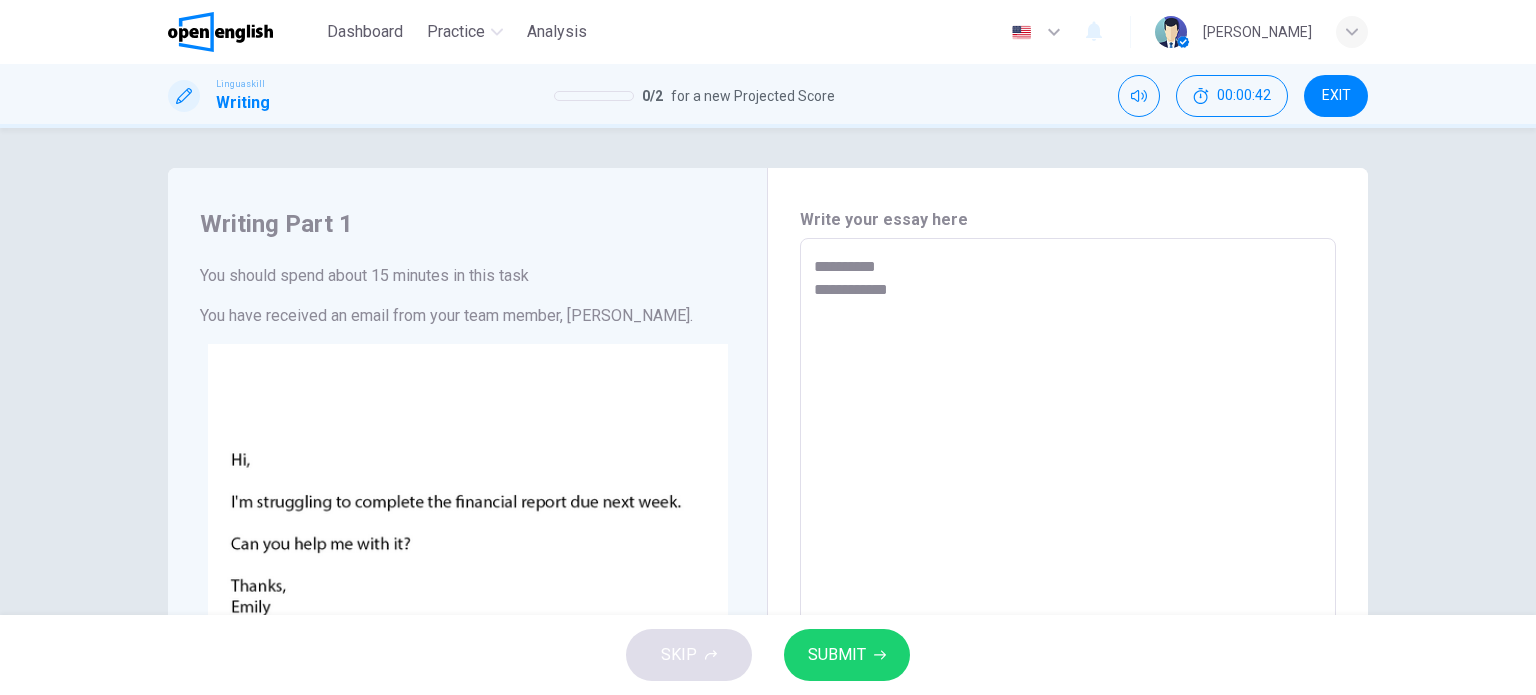 type on "*" 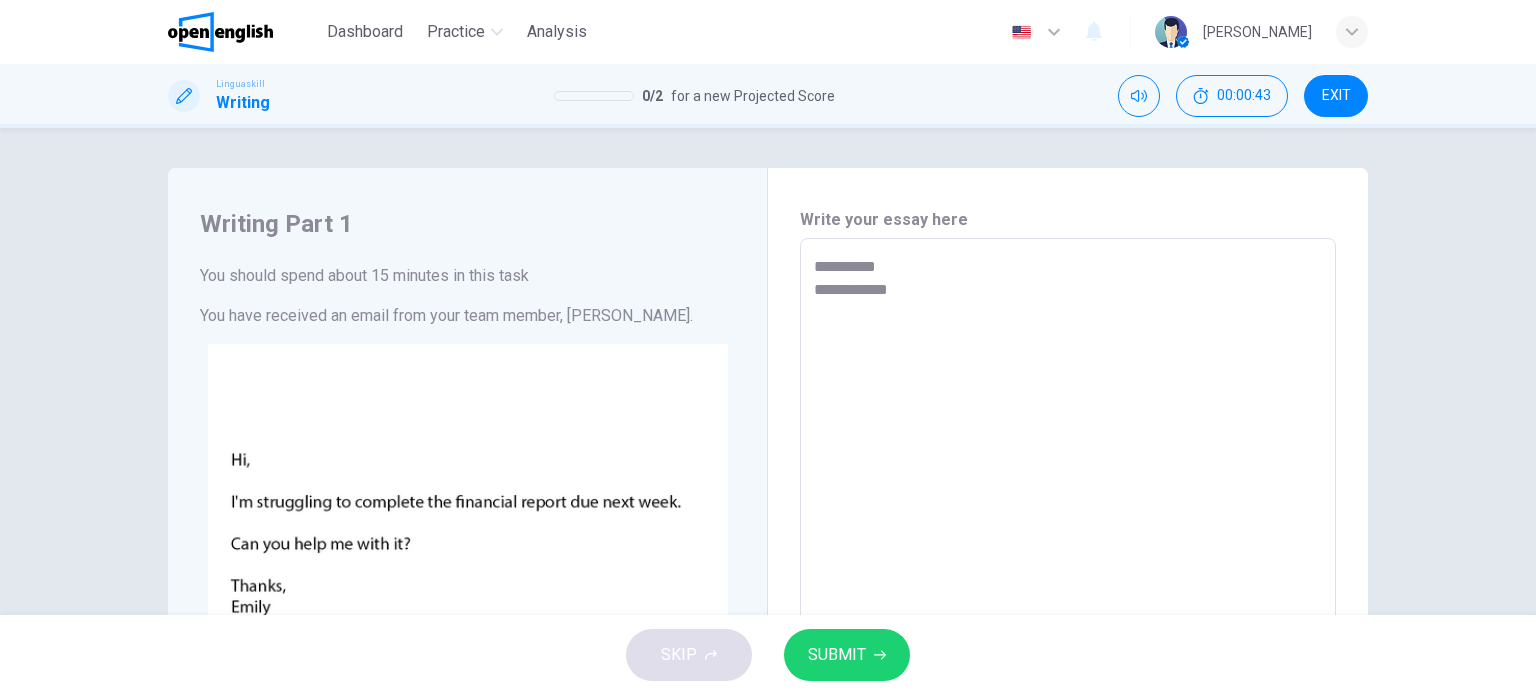 type on "**********" 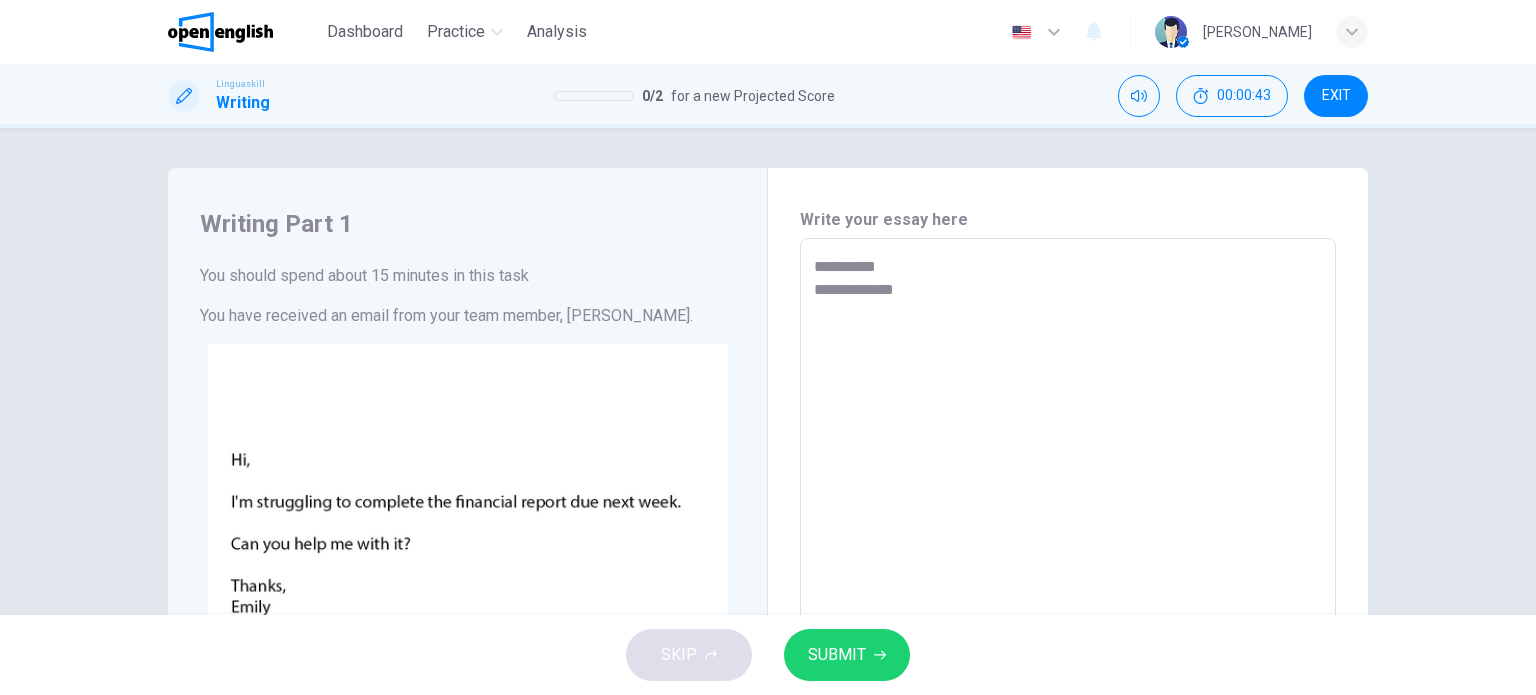 type on "**********" 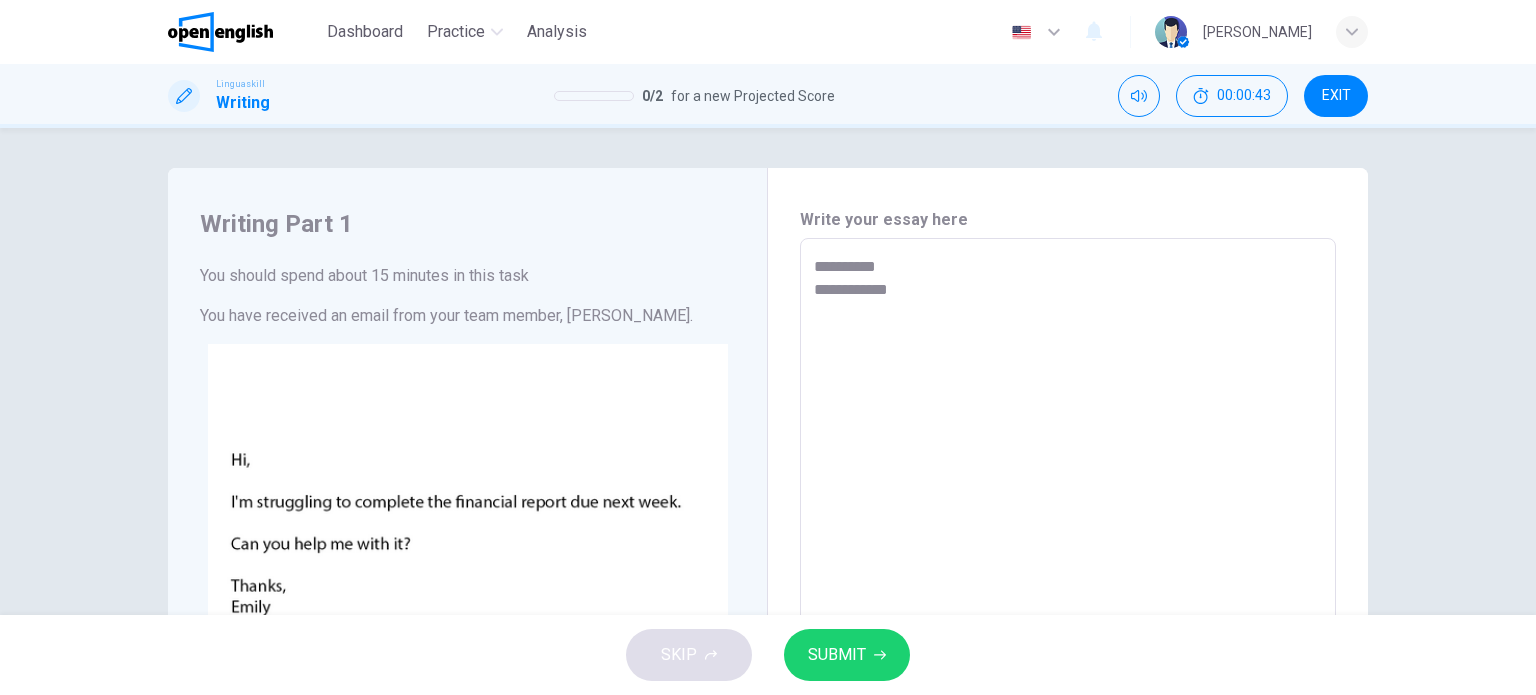type on "*" 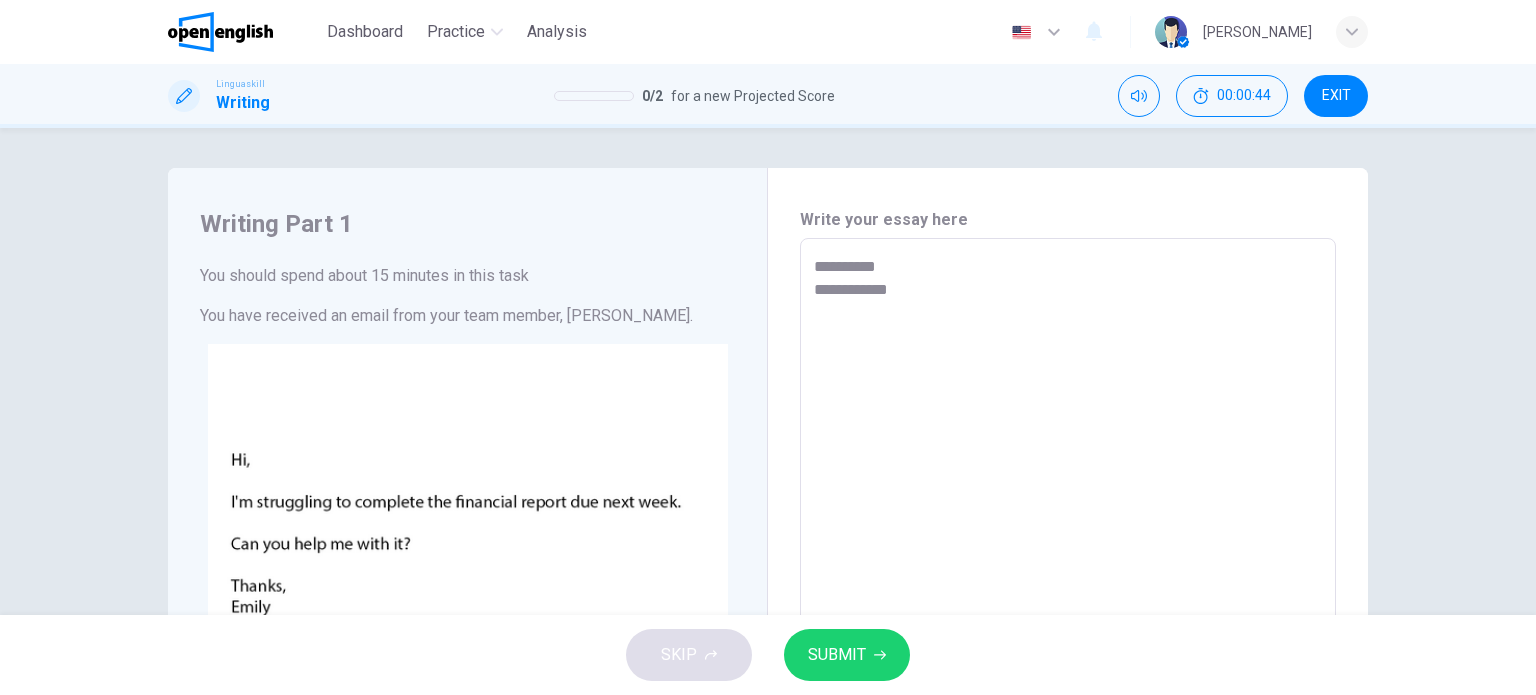 type on "**********" 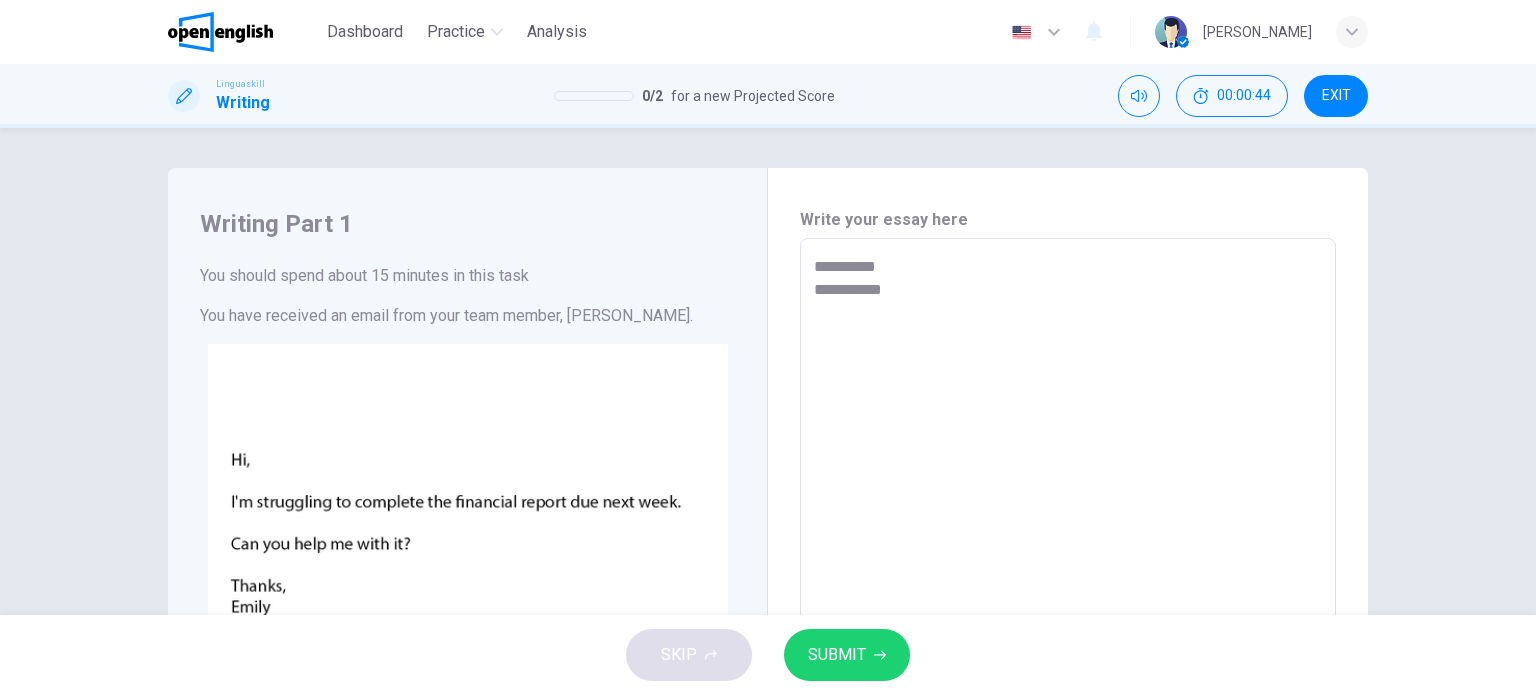 type on "*" 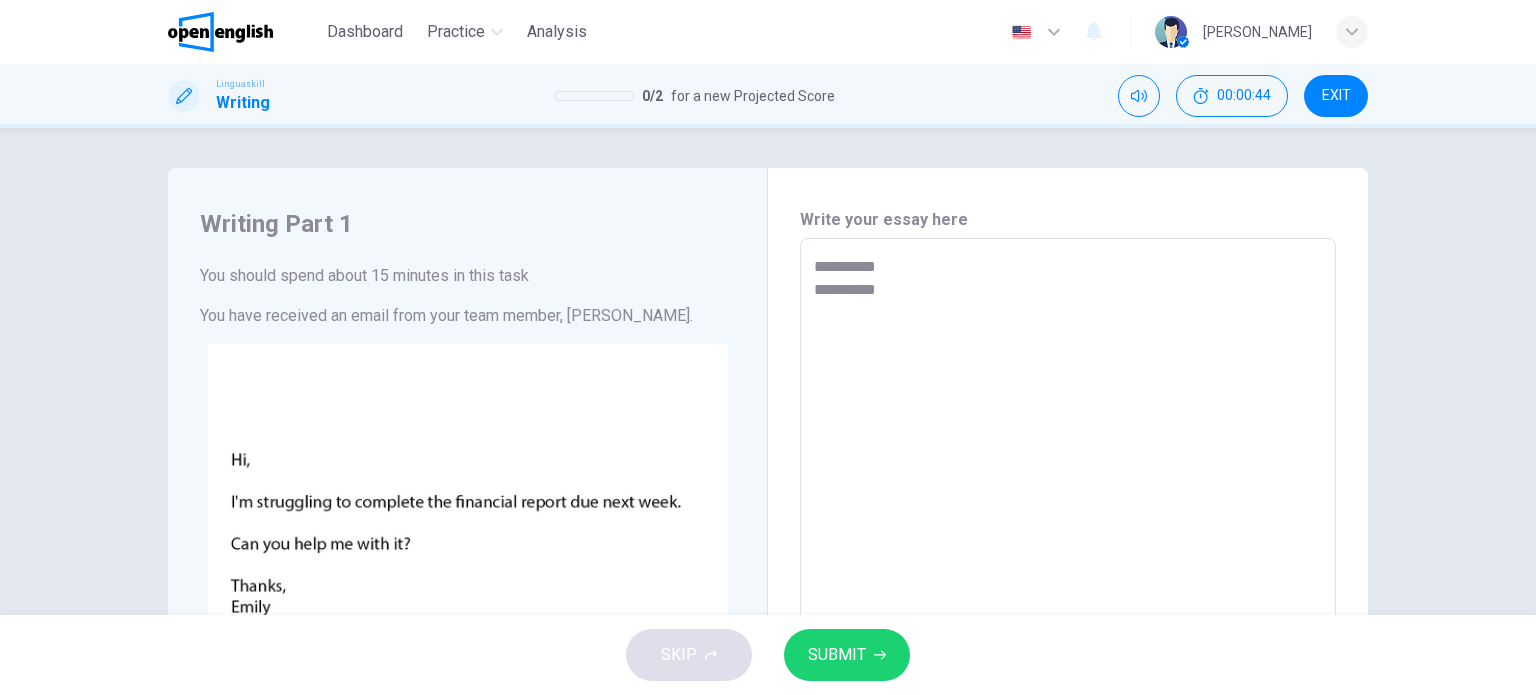 type on "*" 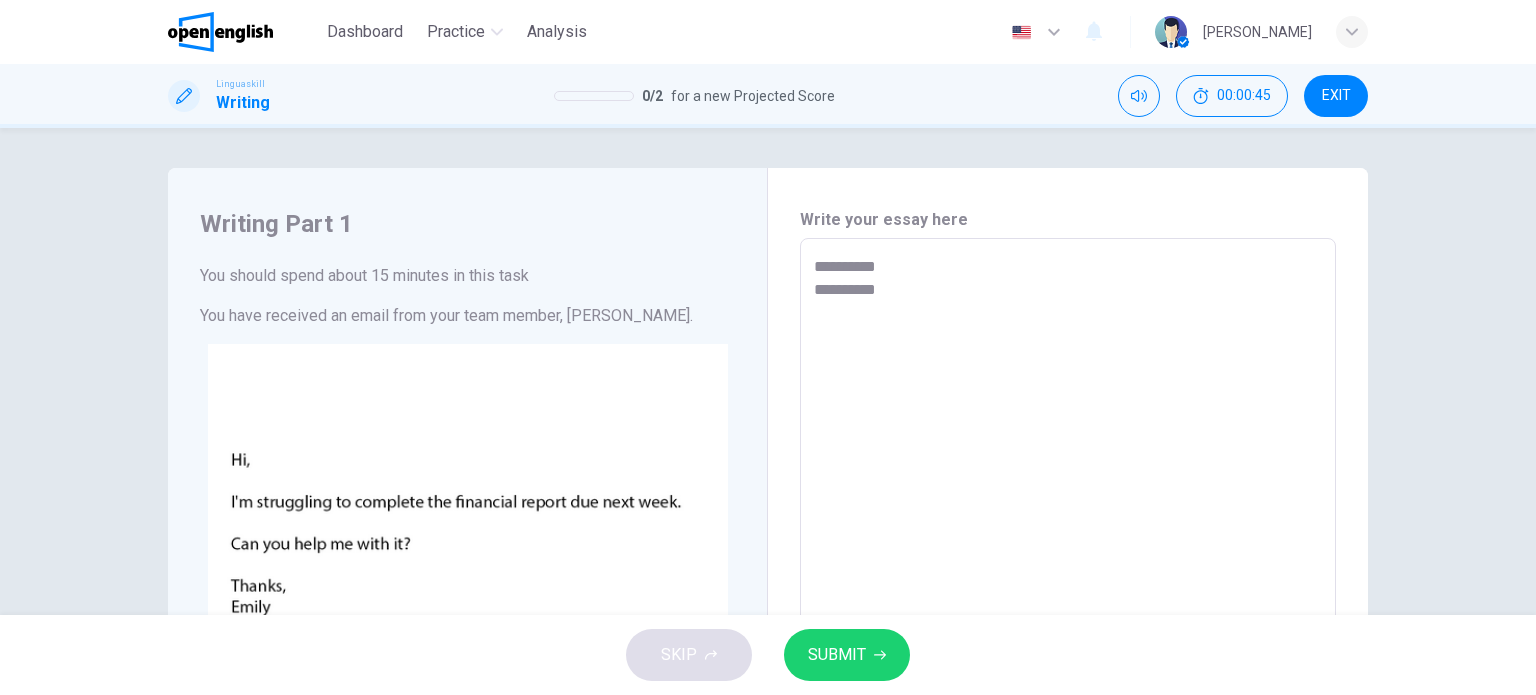type on "**********" 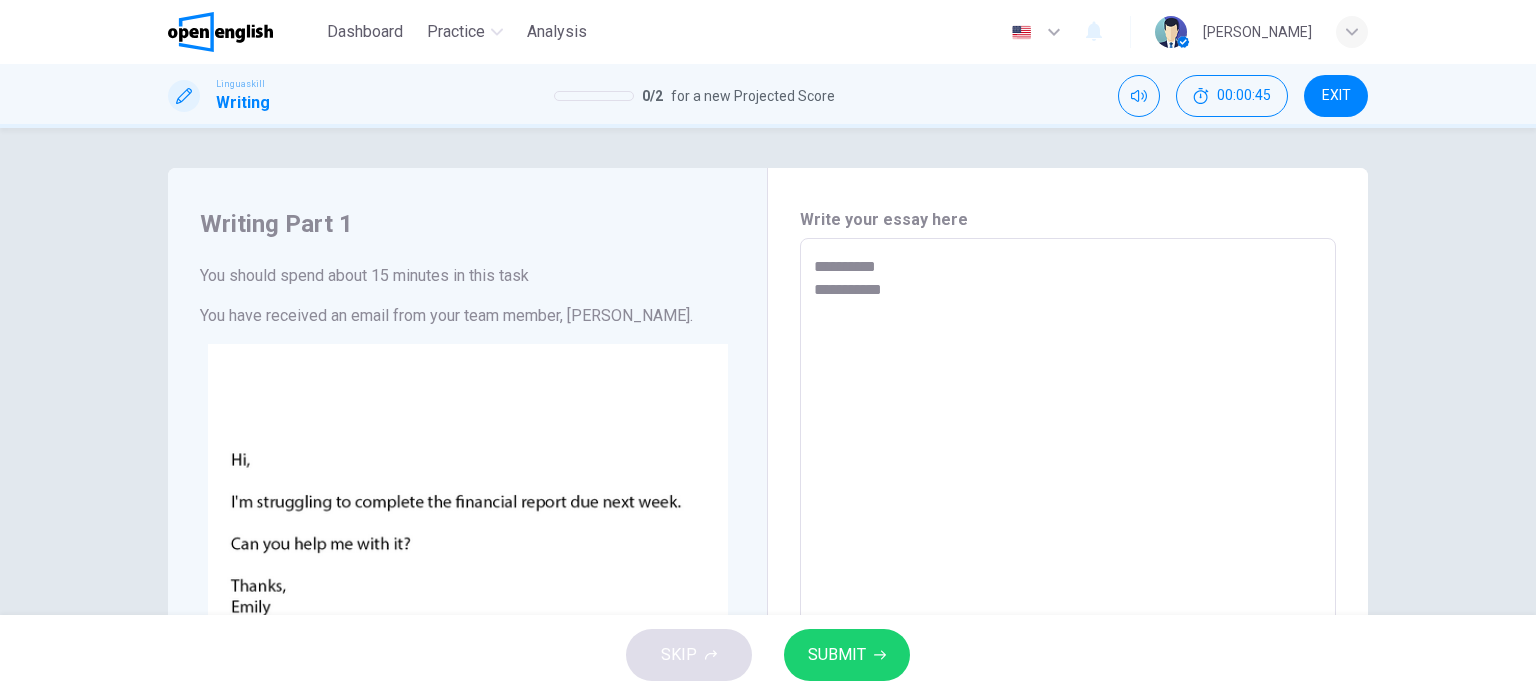type on "**********" 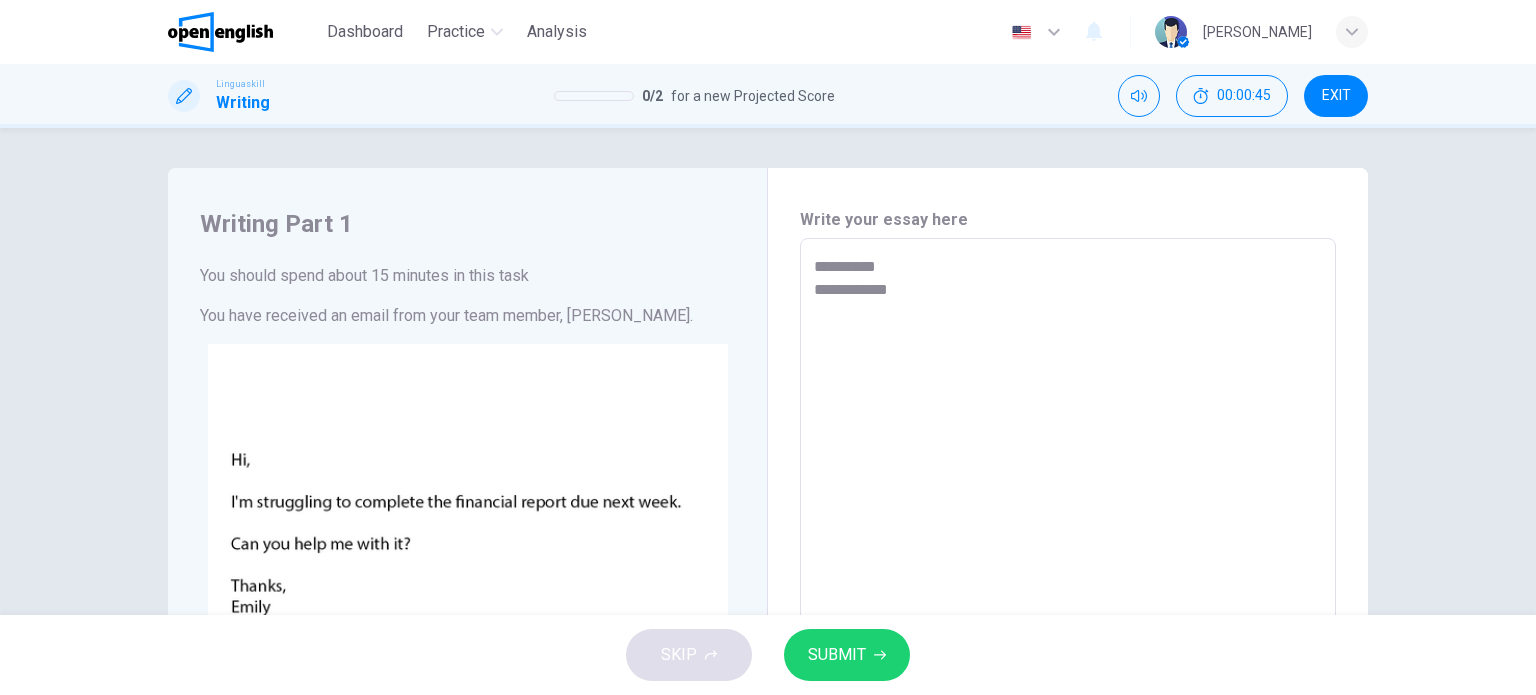 type on "*" 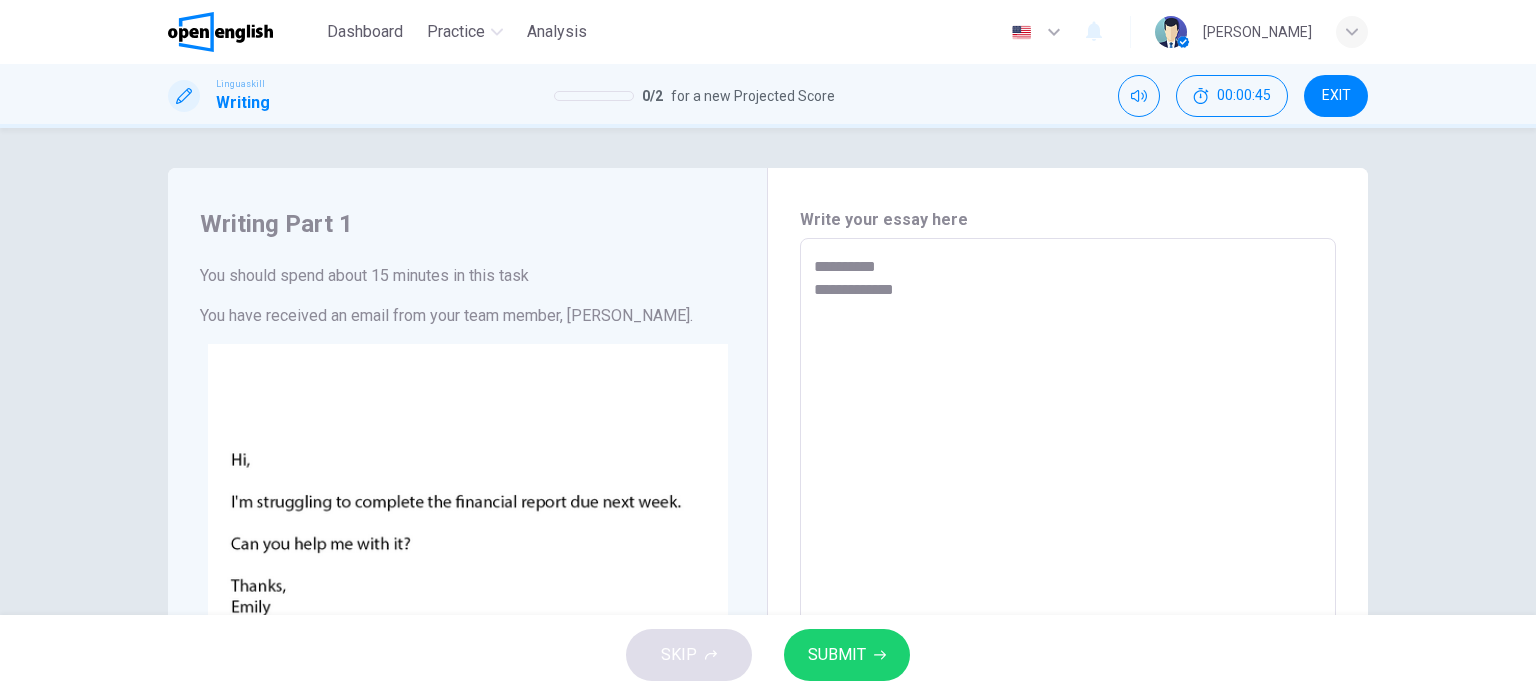 type on "*" 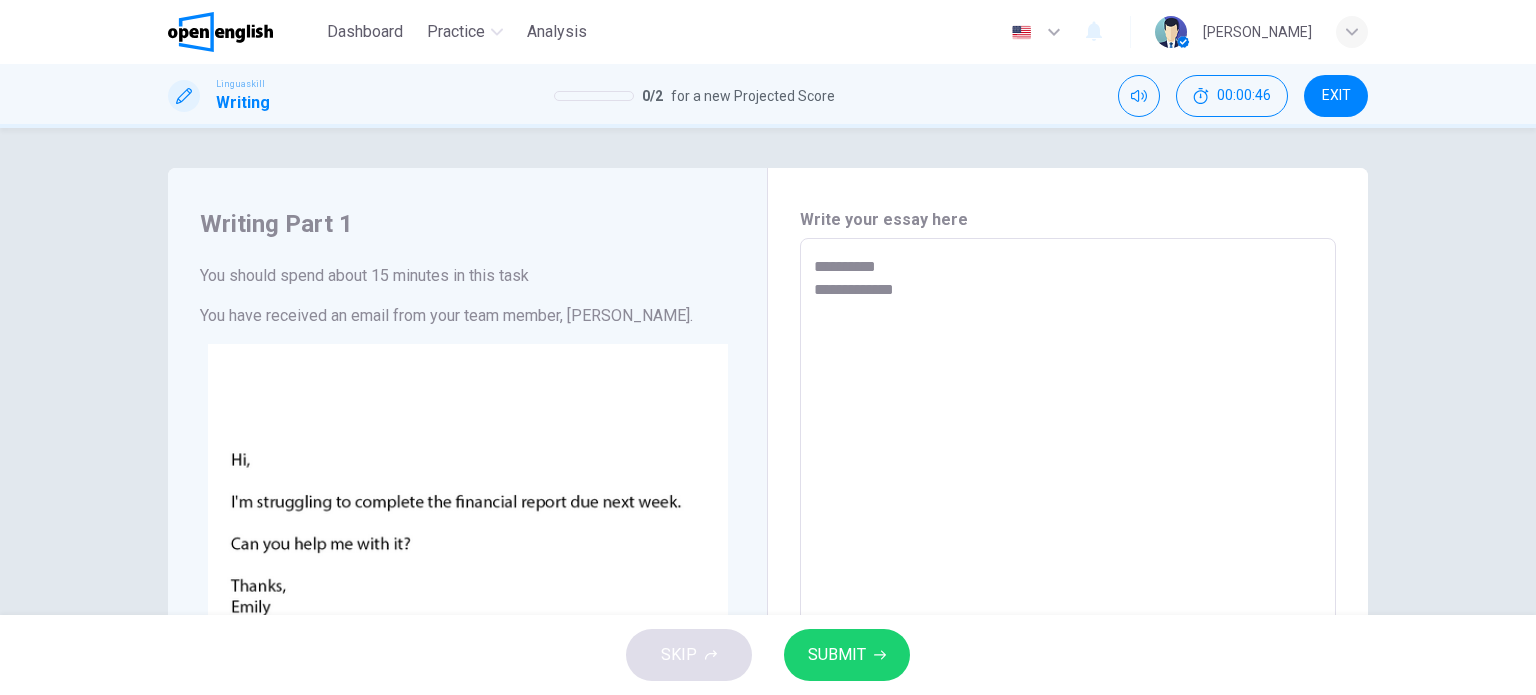 type on "**********" 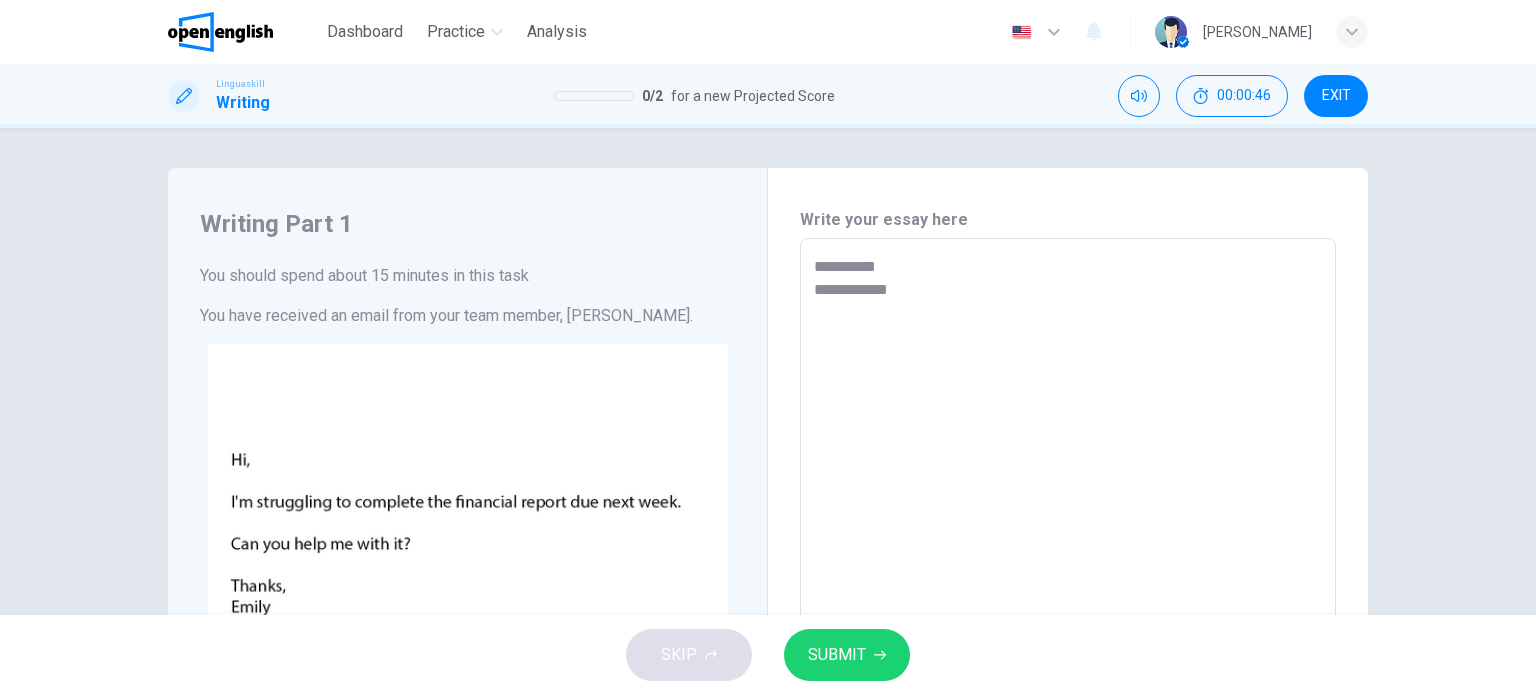 type on "**********" 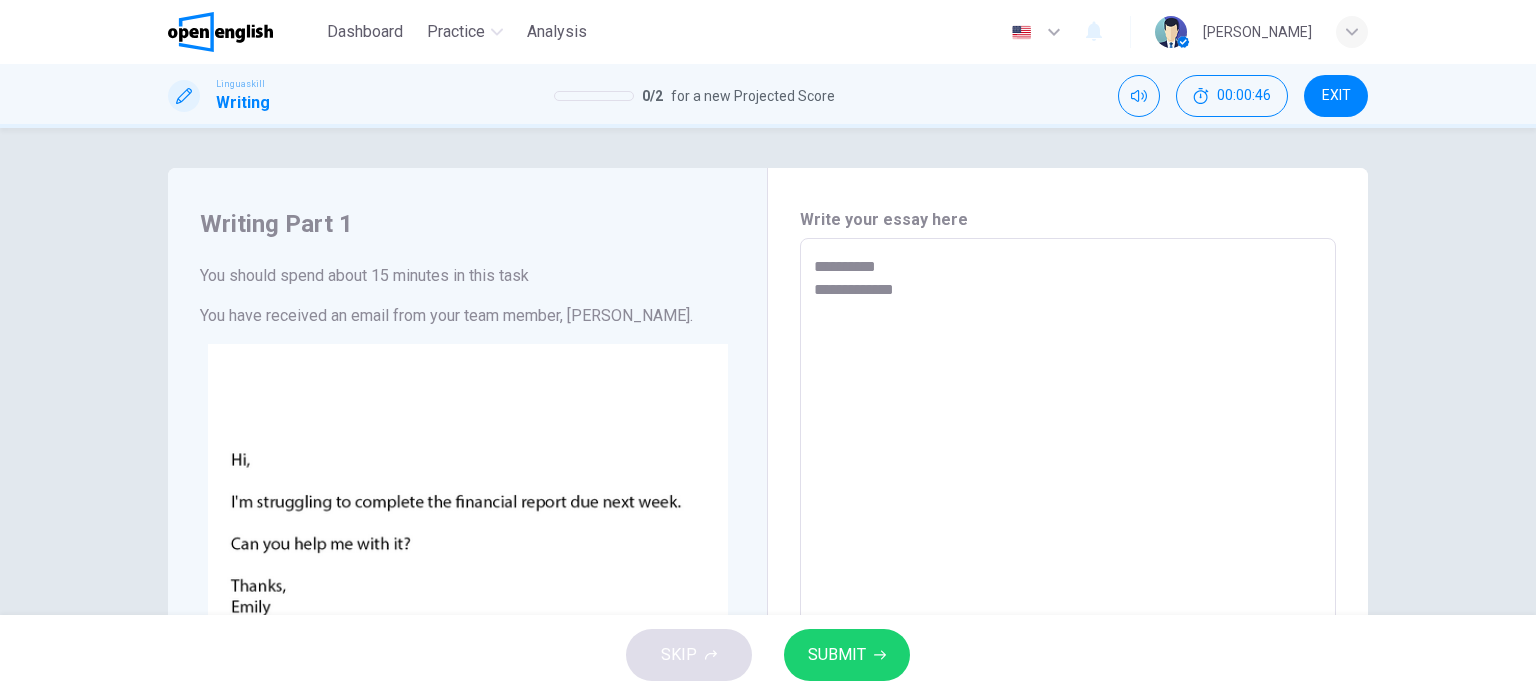 type on "*" 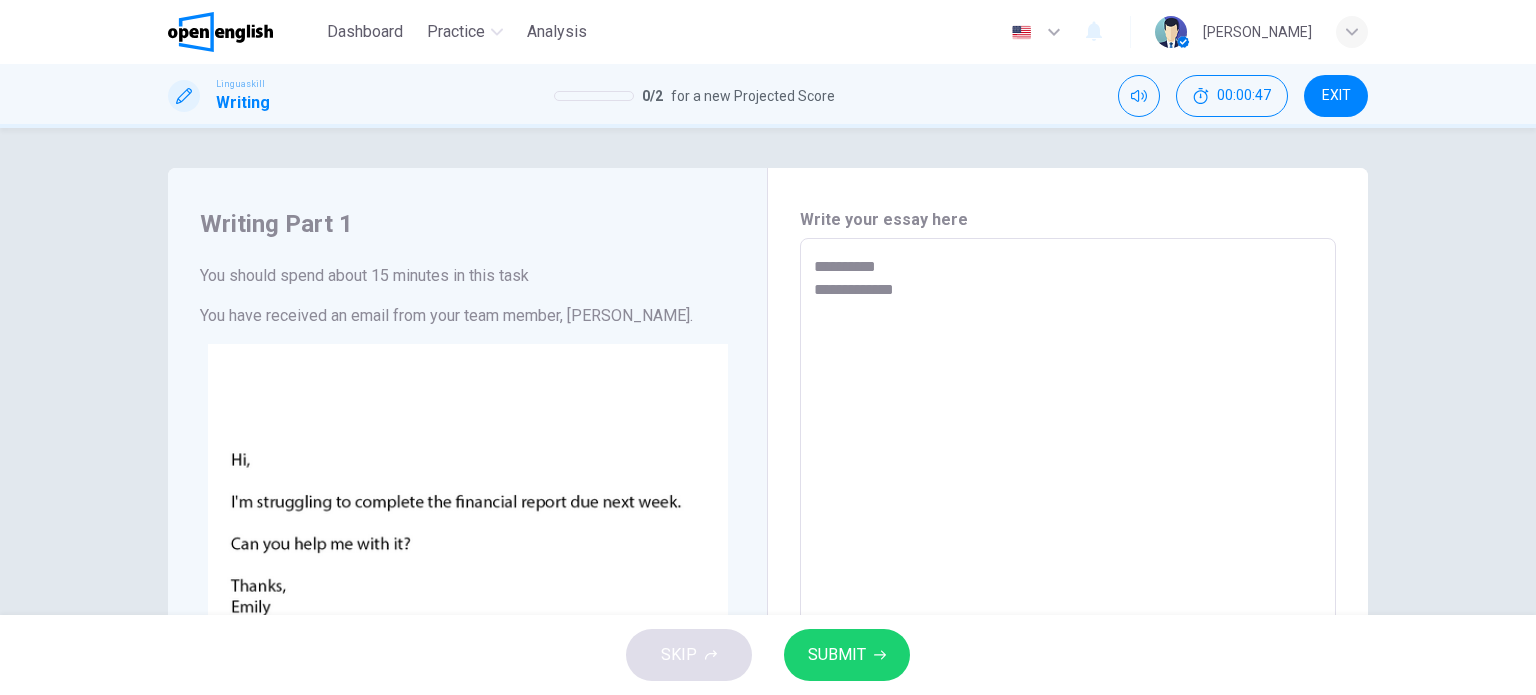 type on "**********" 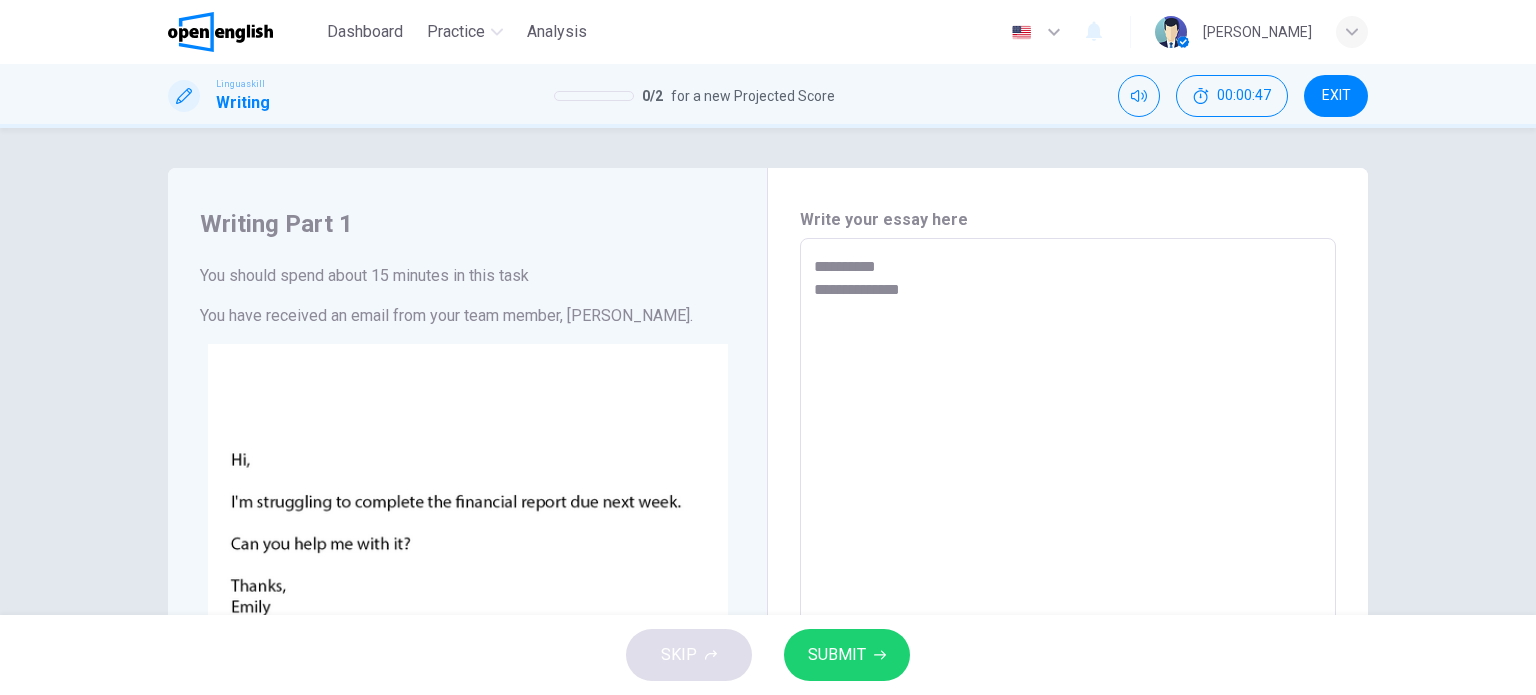 type on "*" 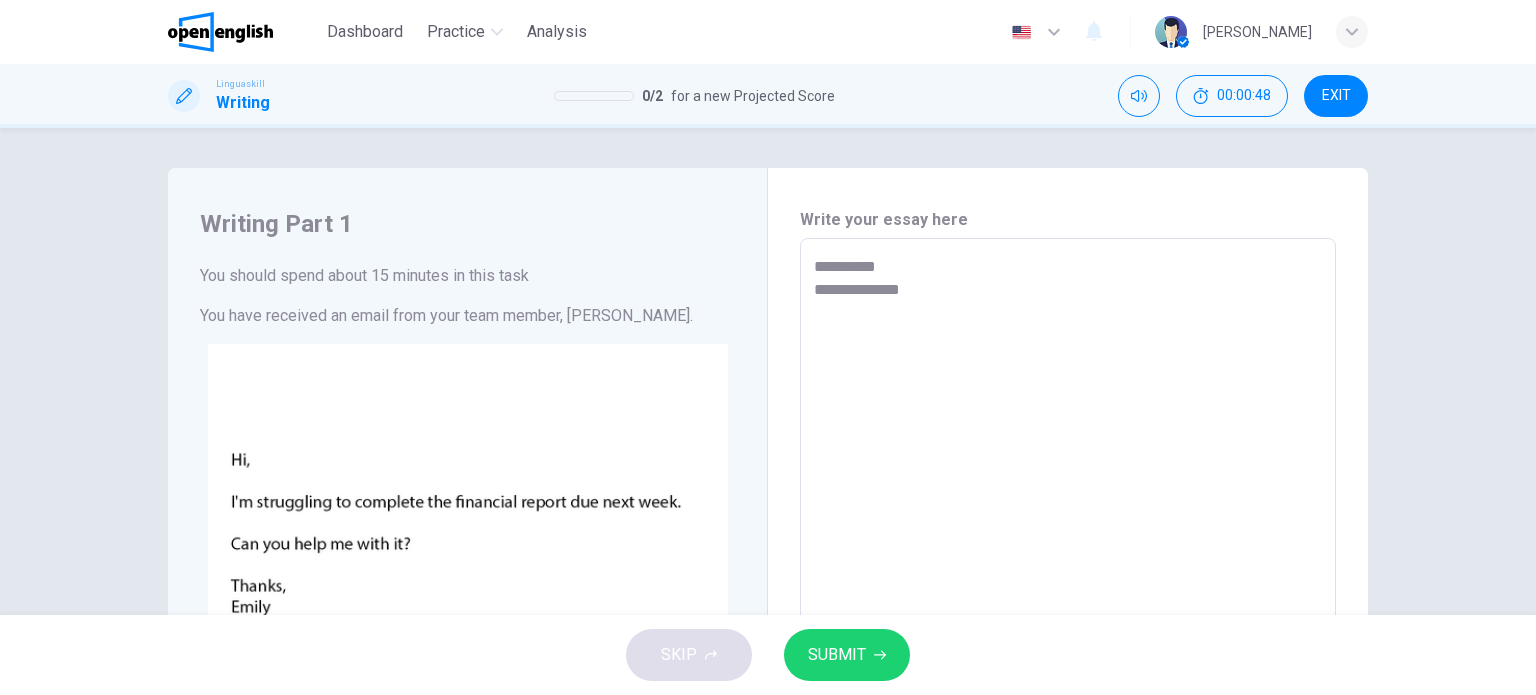 type on "**********" 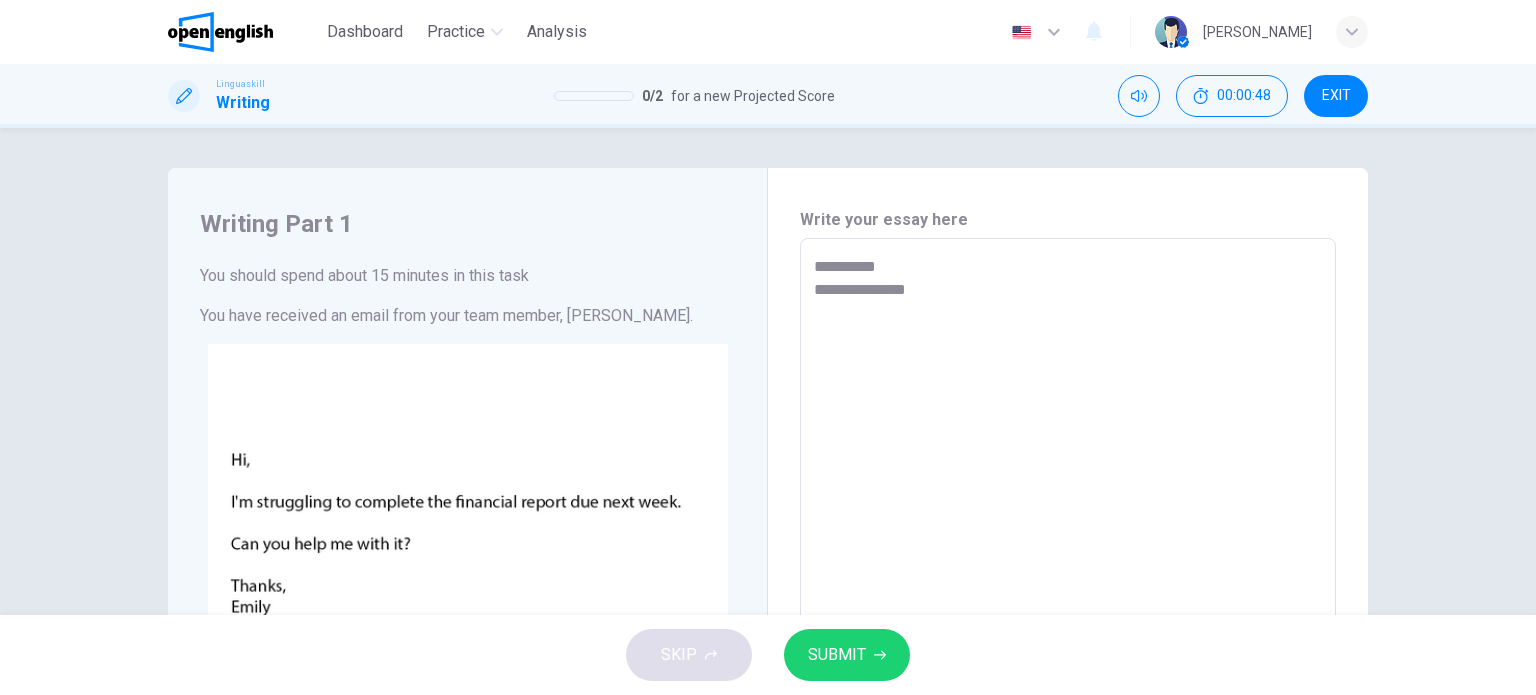 type on "*" 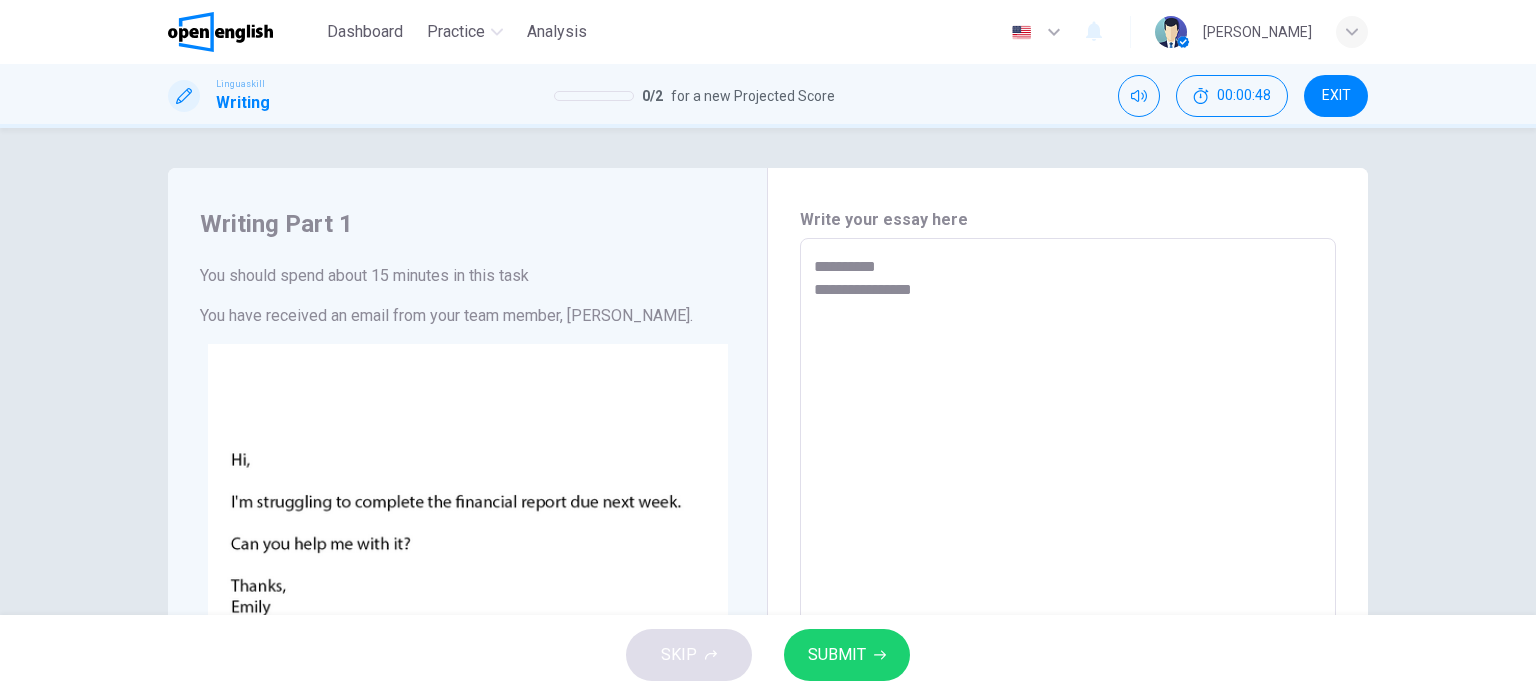 type on "*" 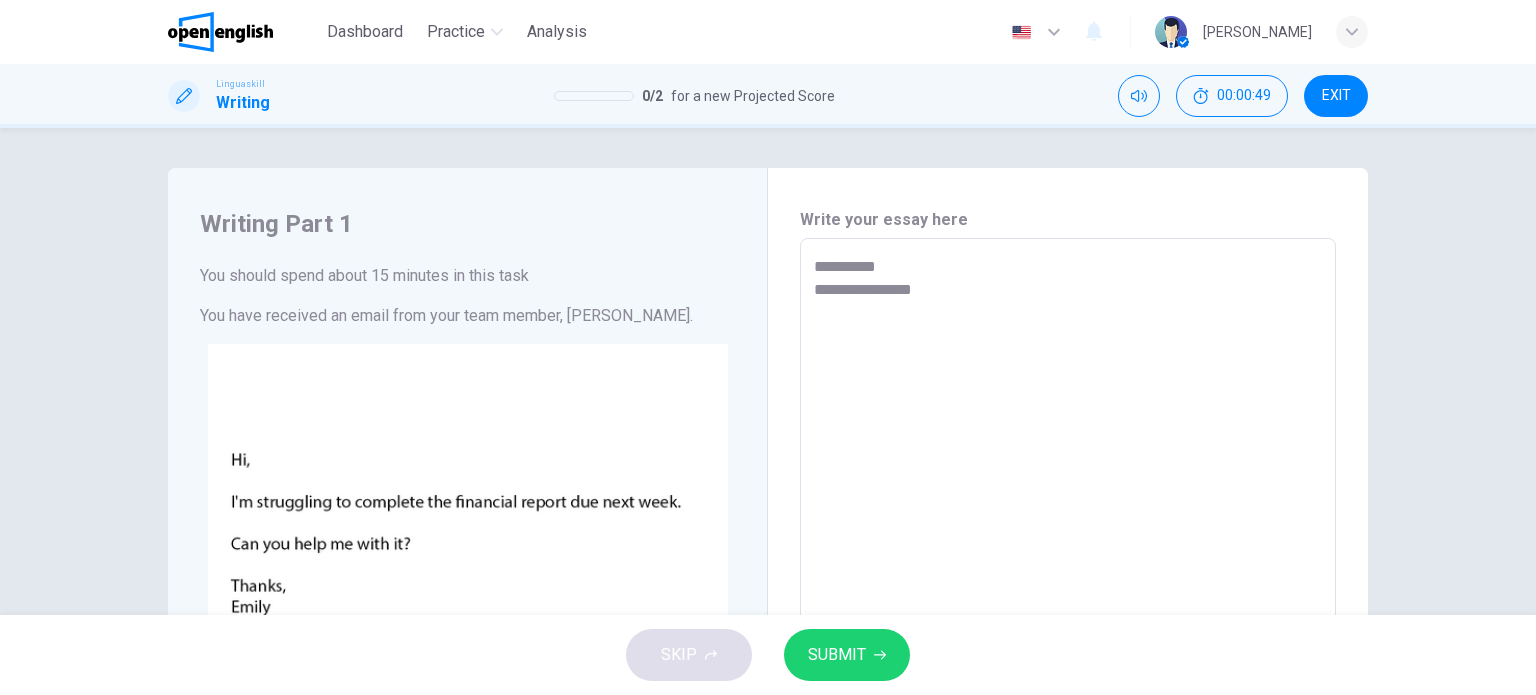 type on "**********" 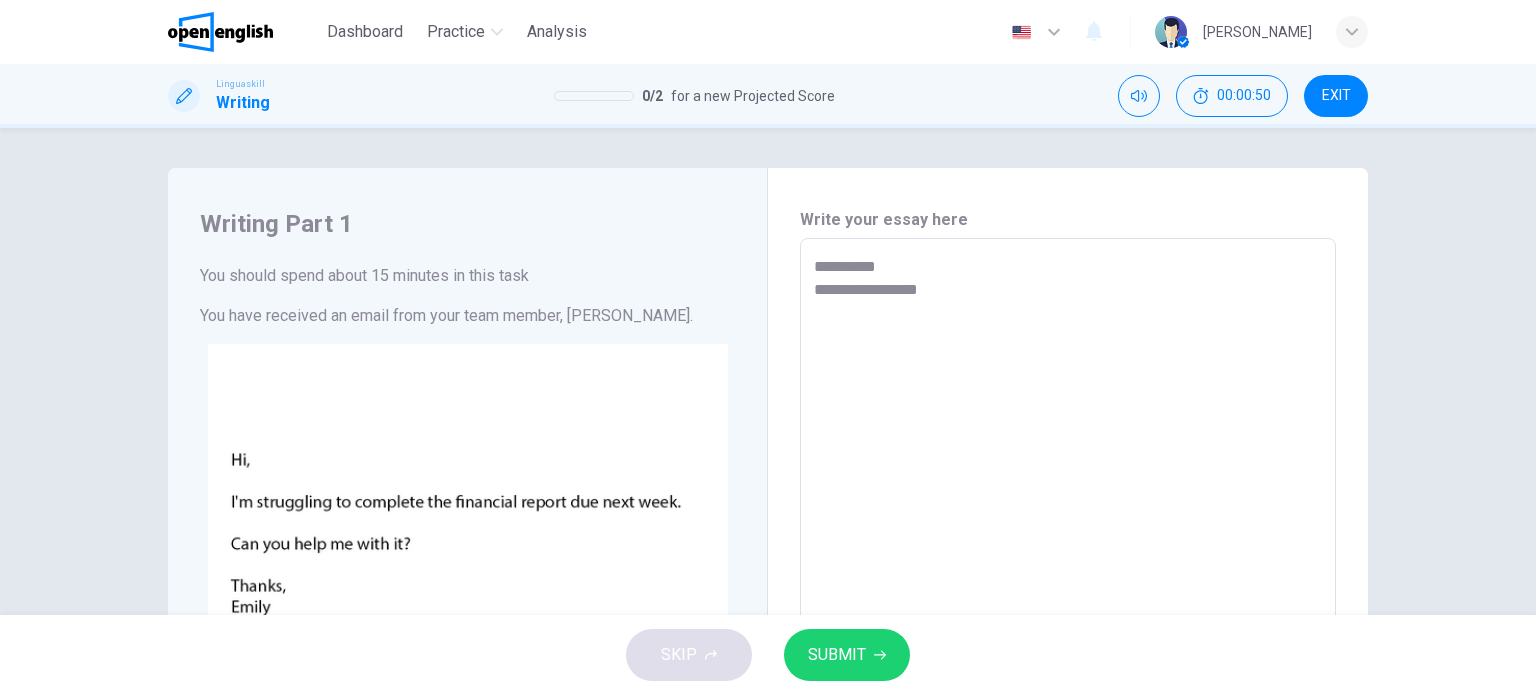 type on "**********" 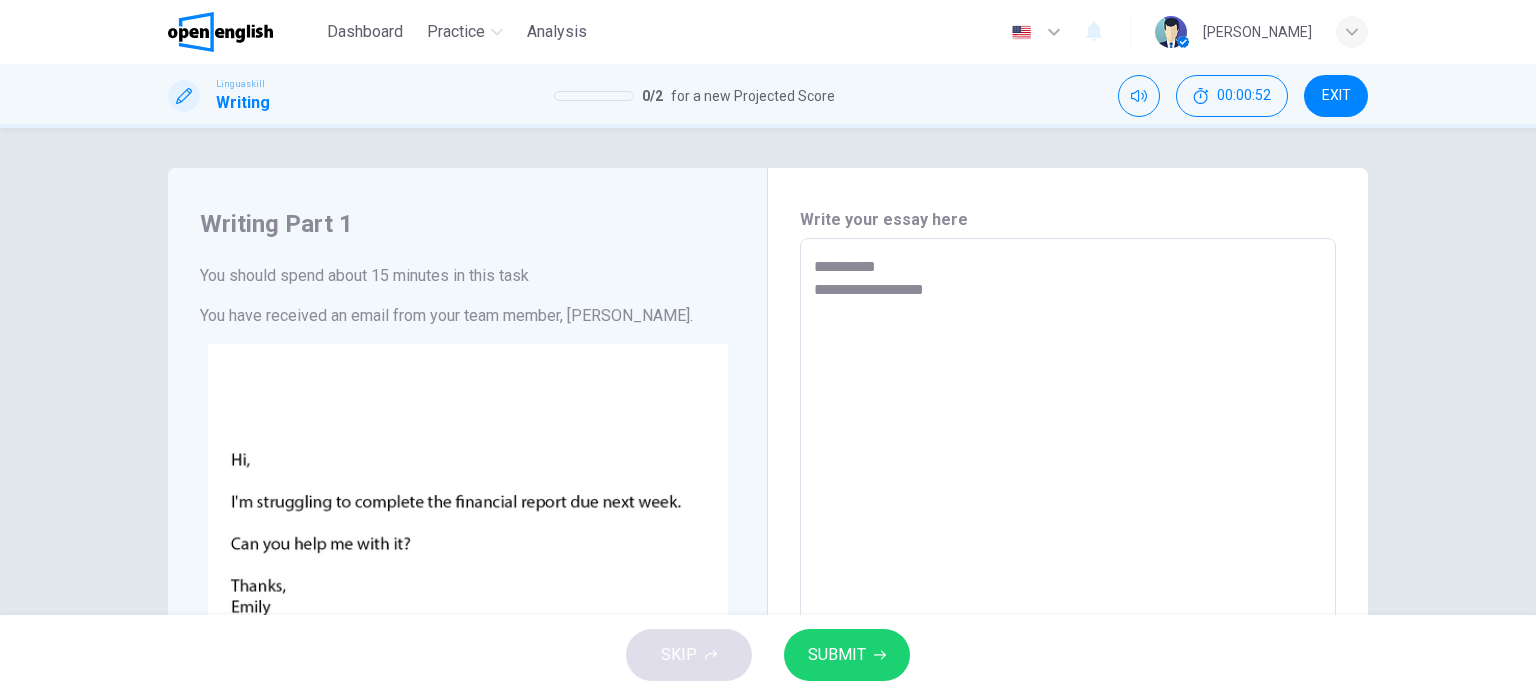 type on "**********" 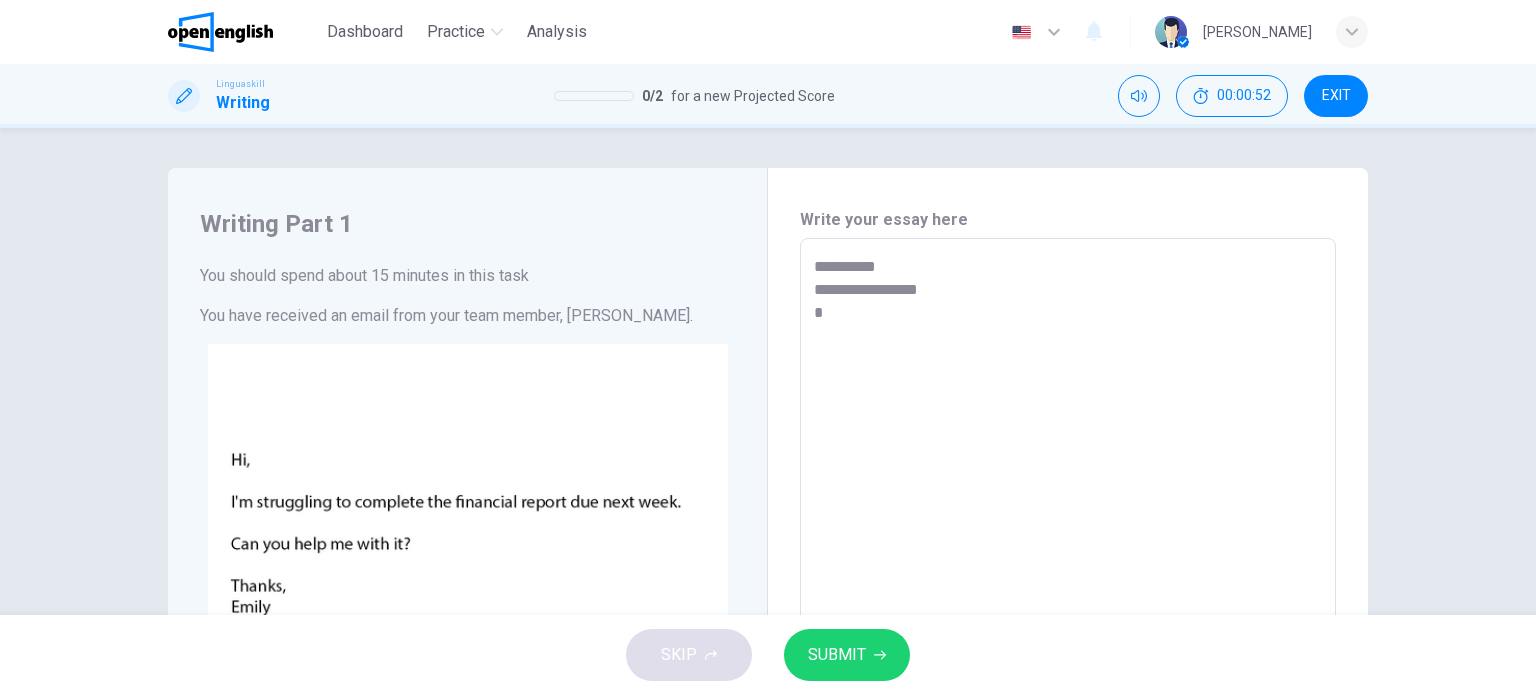 type on "*" 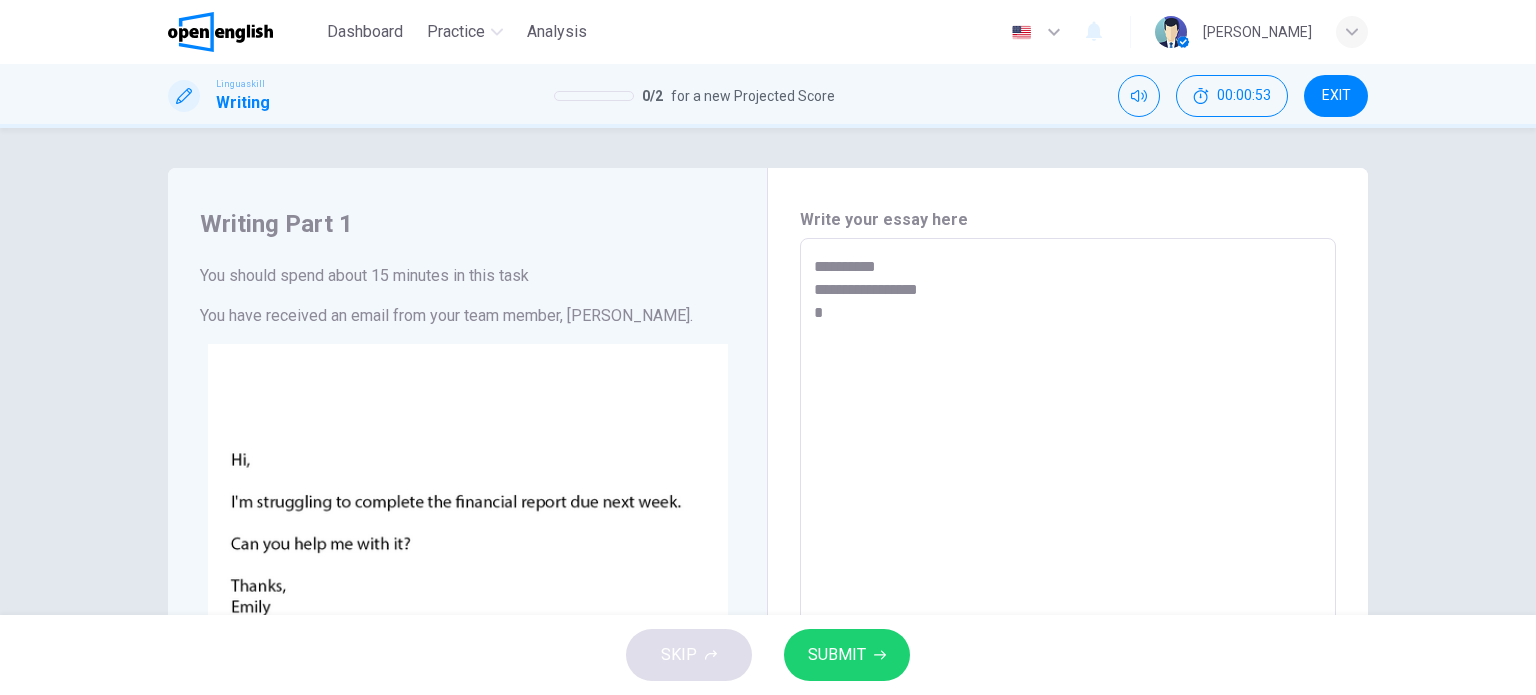 type on "**********" 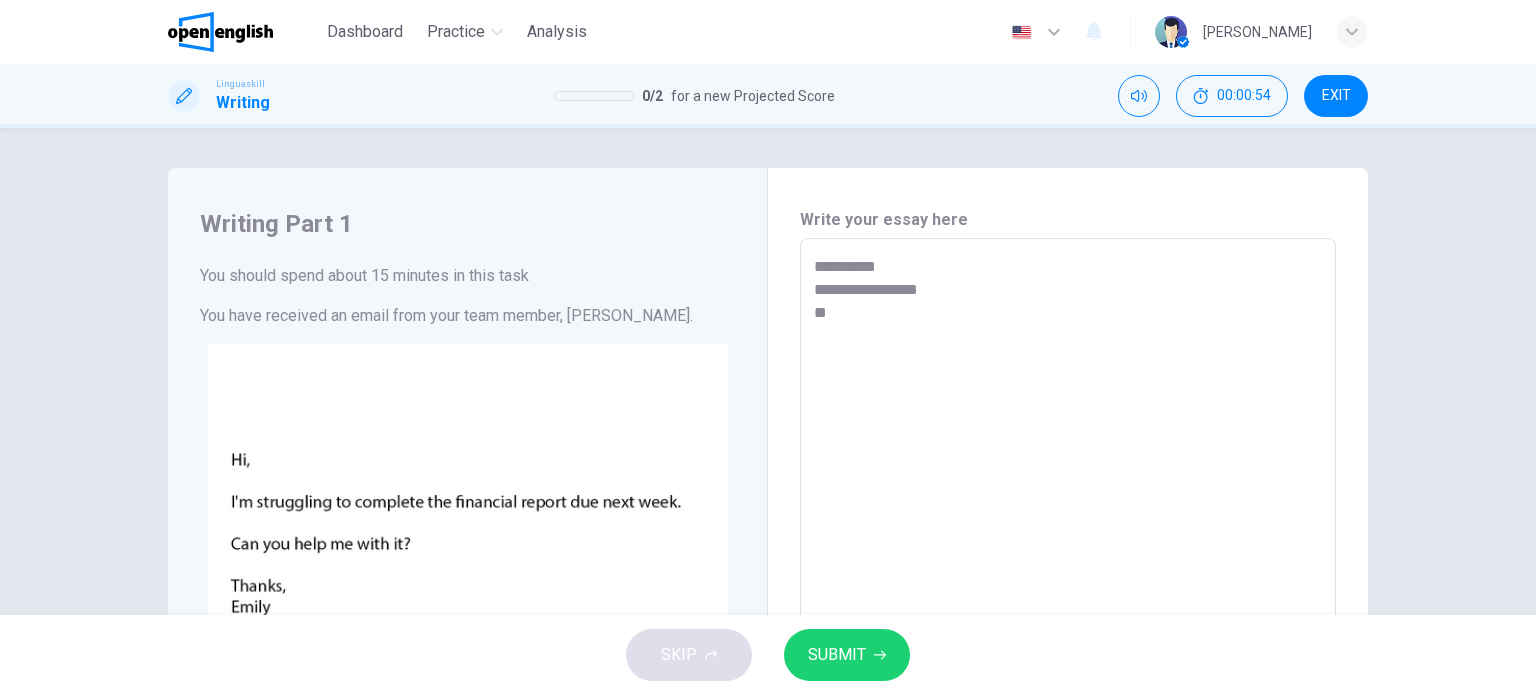 type on "**********" 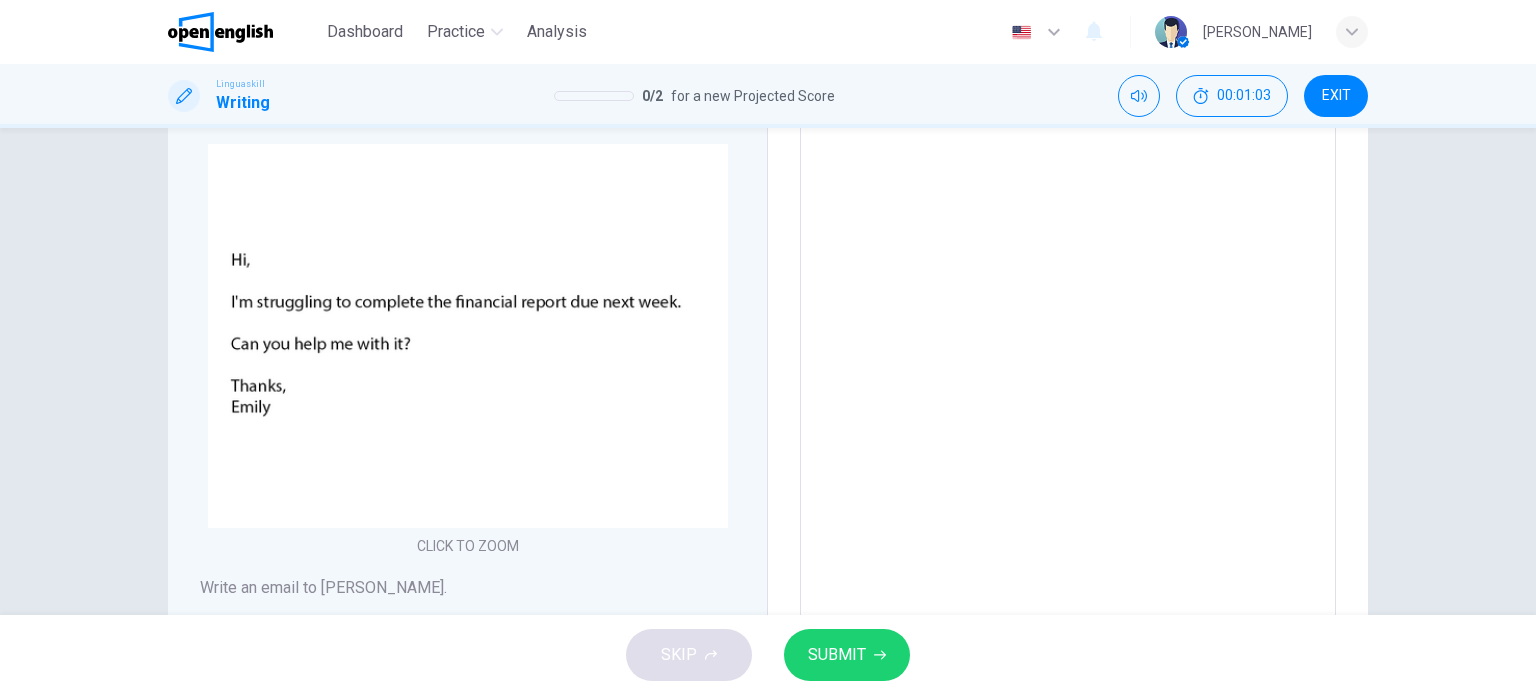 scroll, scrollTop: 136, scrollLeft: 0, axis: vertical 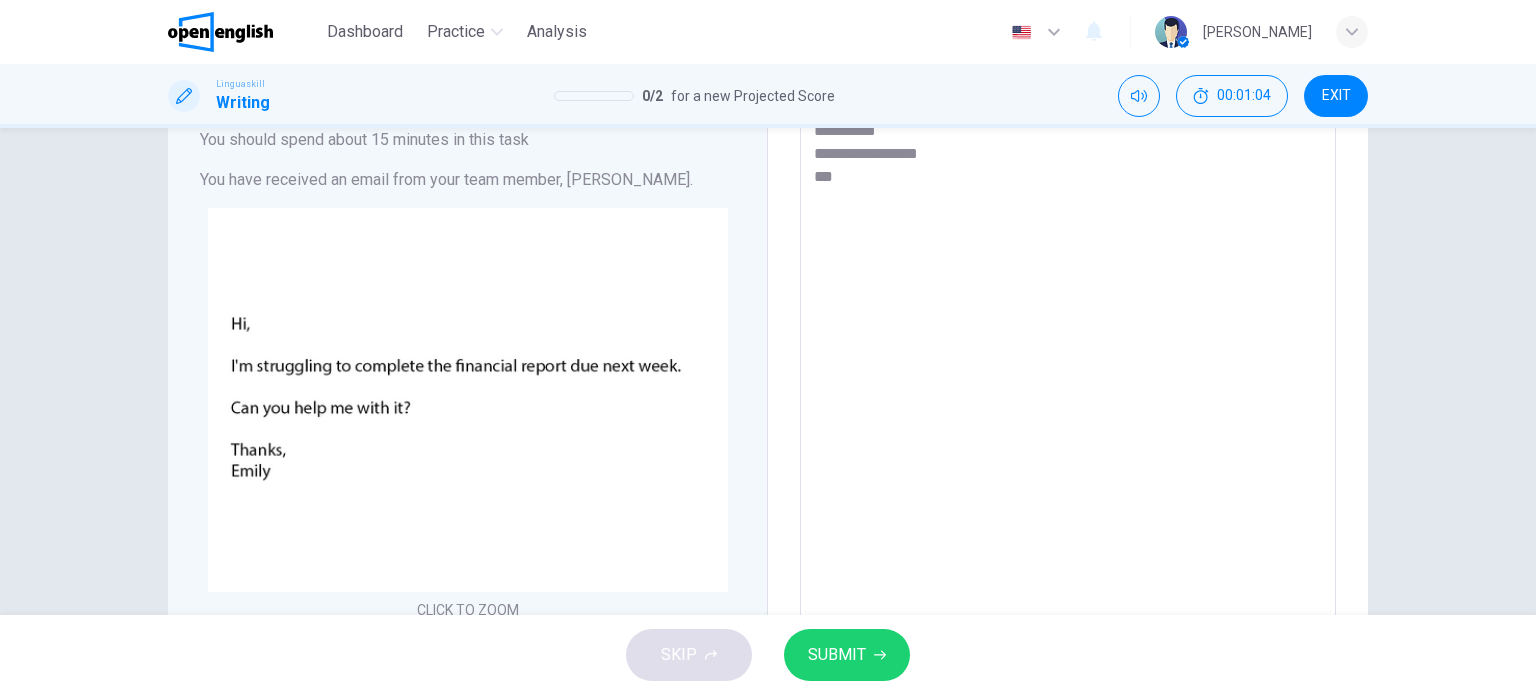 type on "**********" 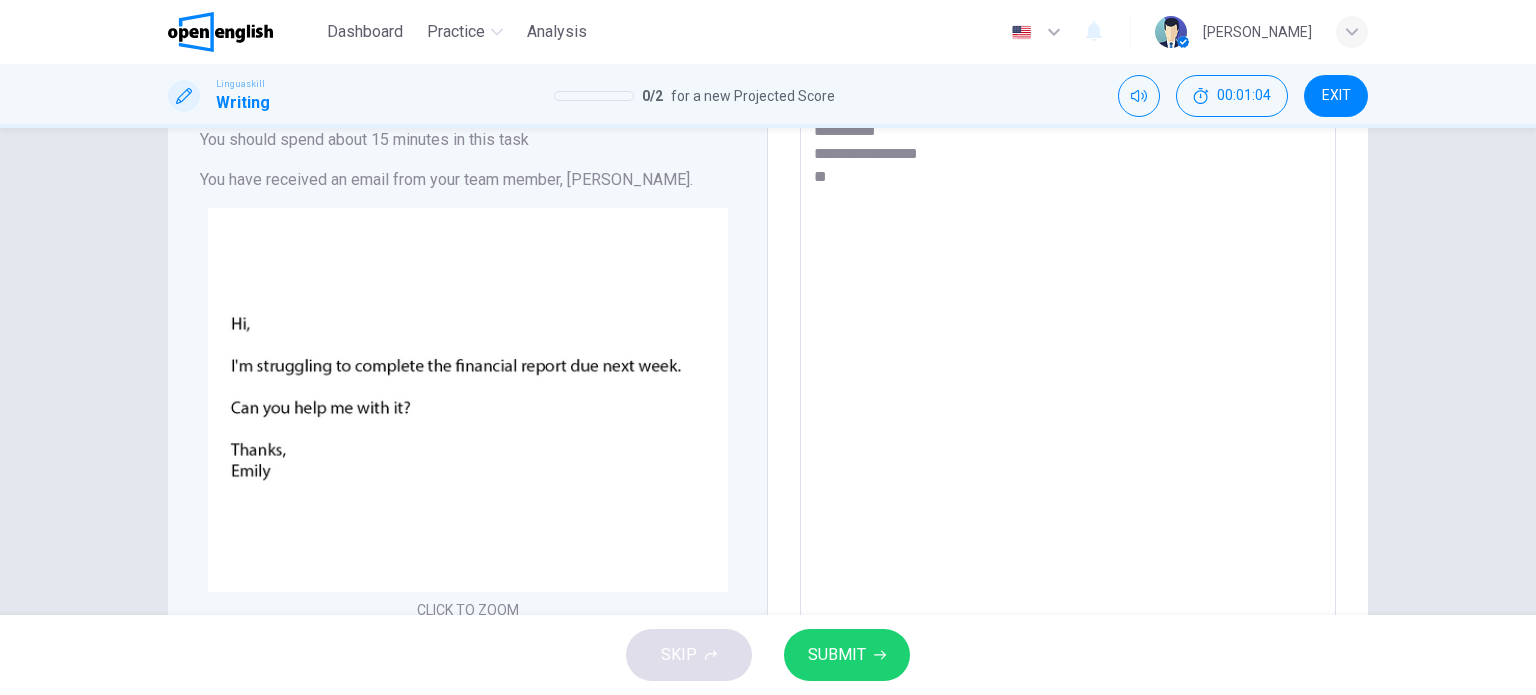 type on "**********" 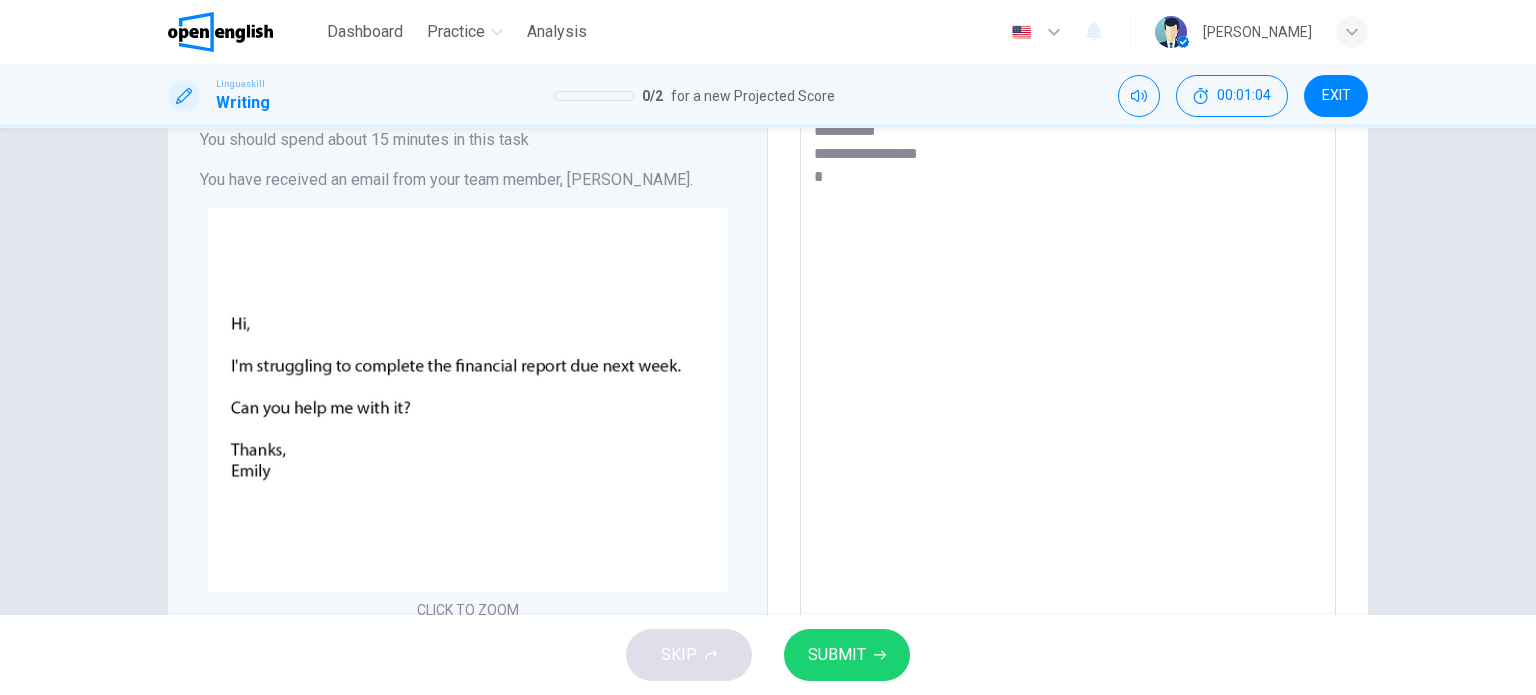 type on "*" 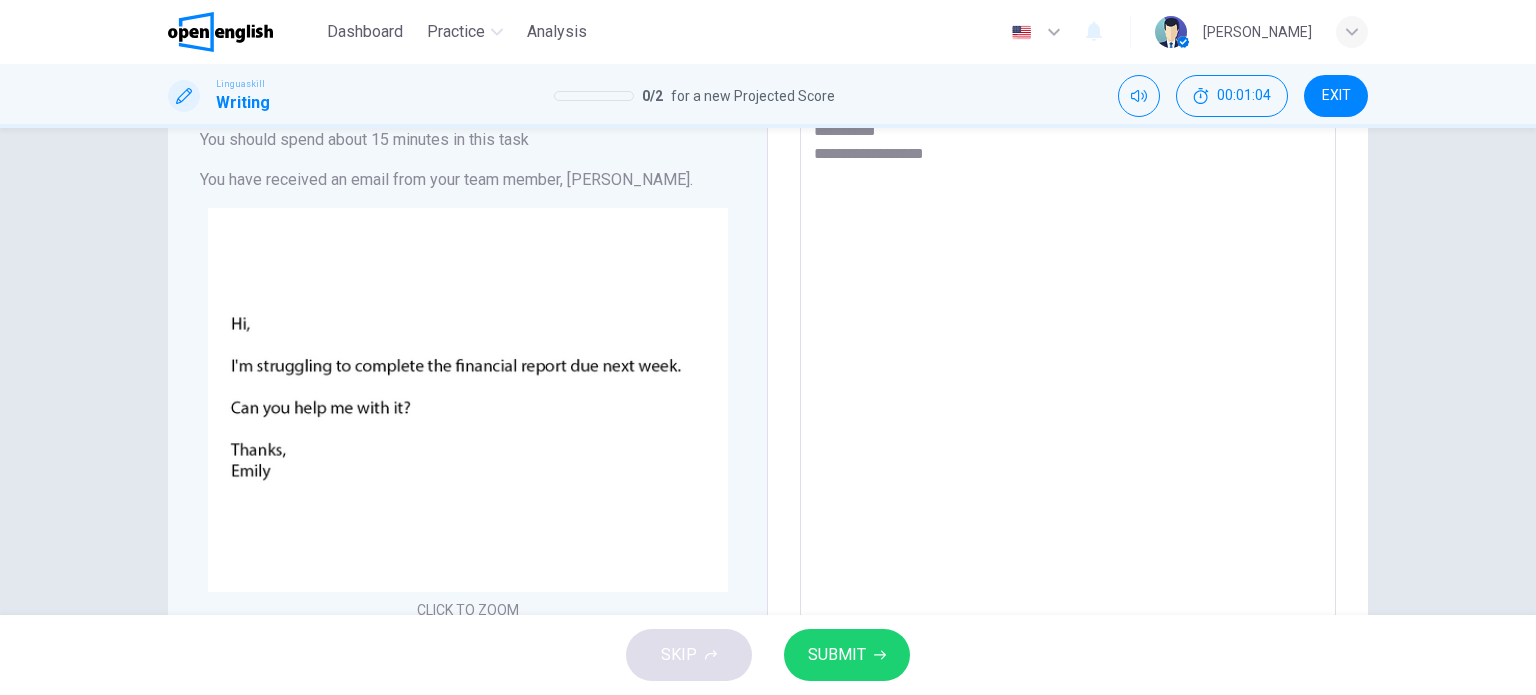type on "*" 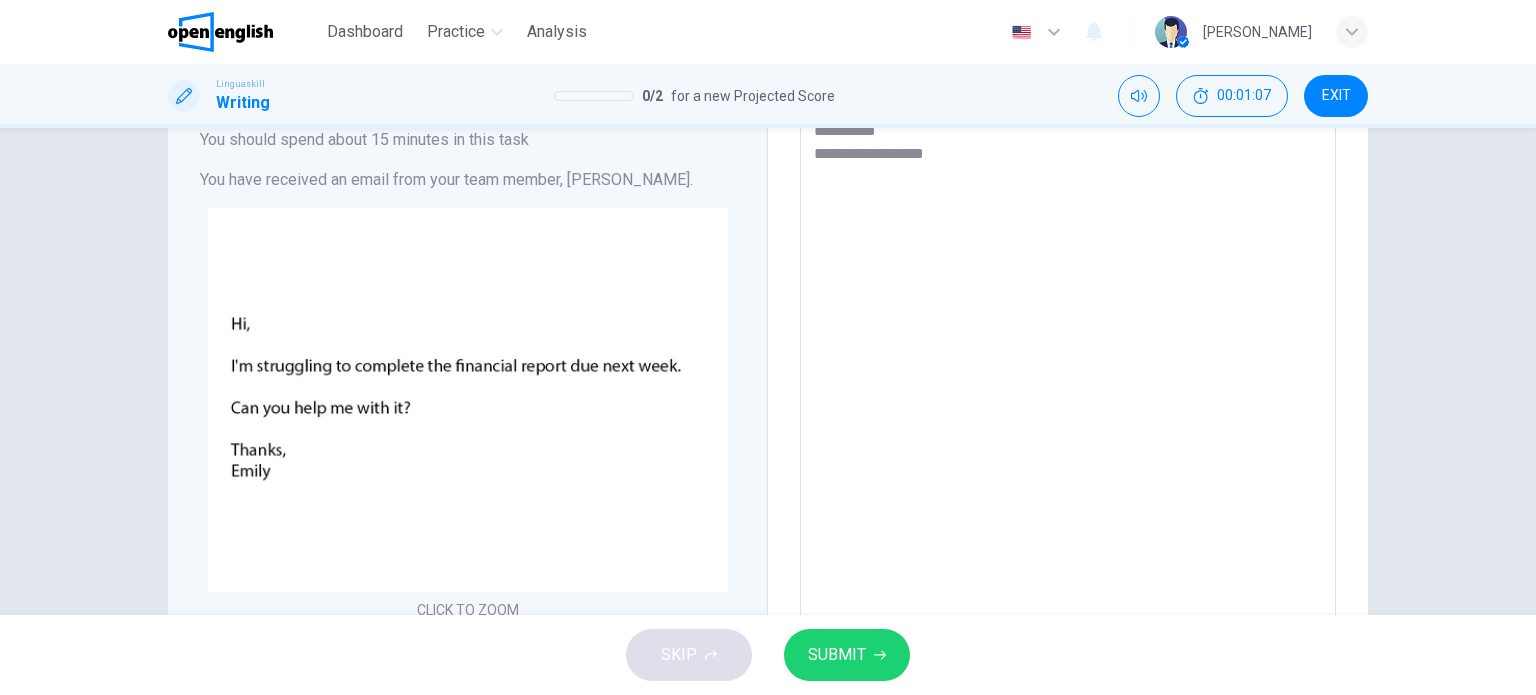 type on "**********" 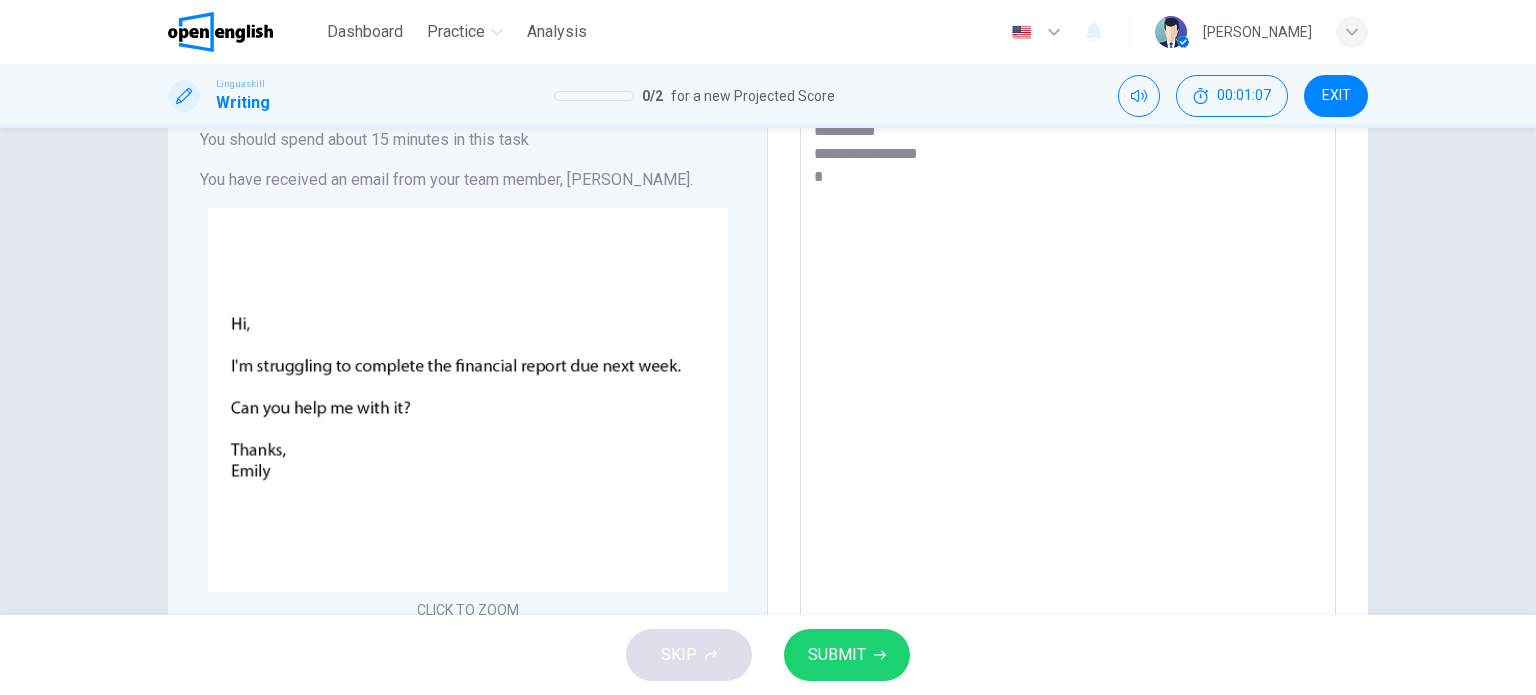 type on "**********" 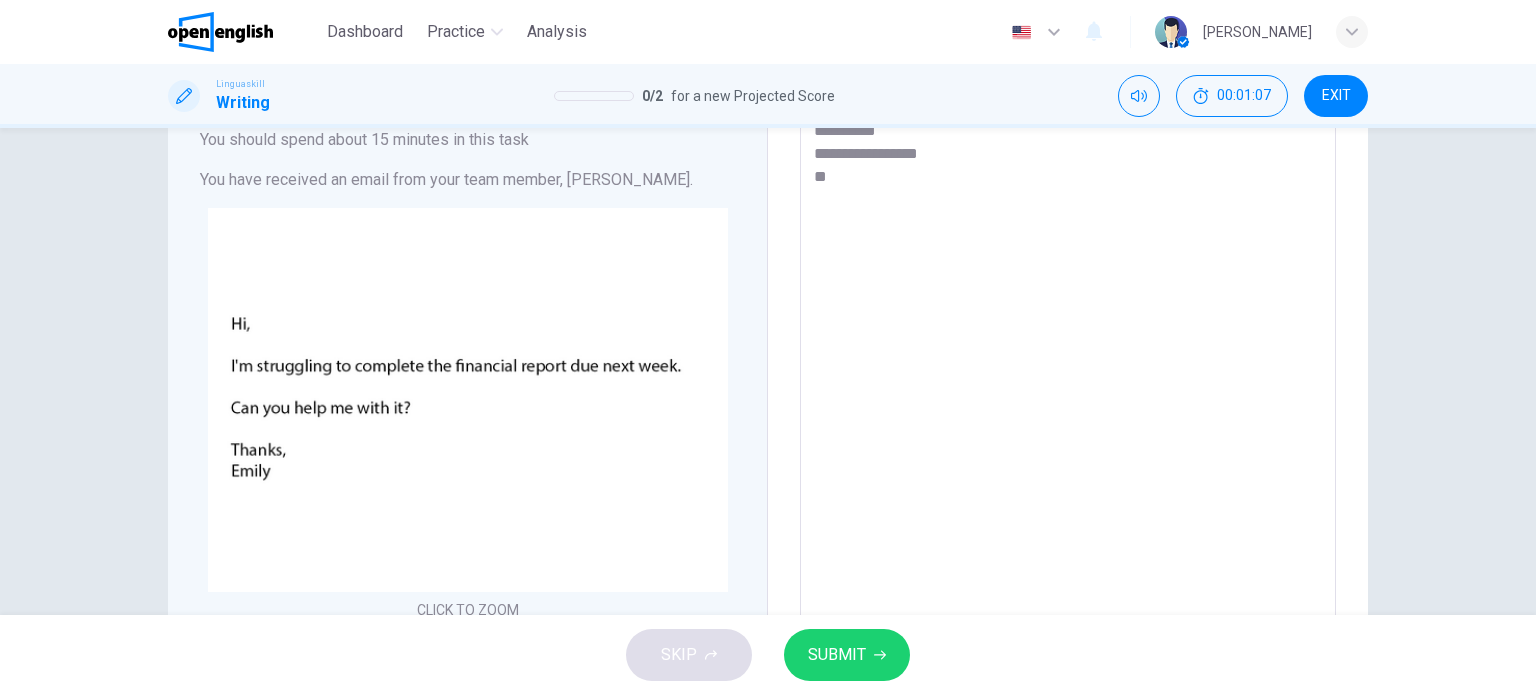 type on "*" 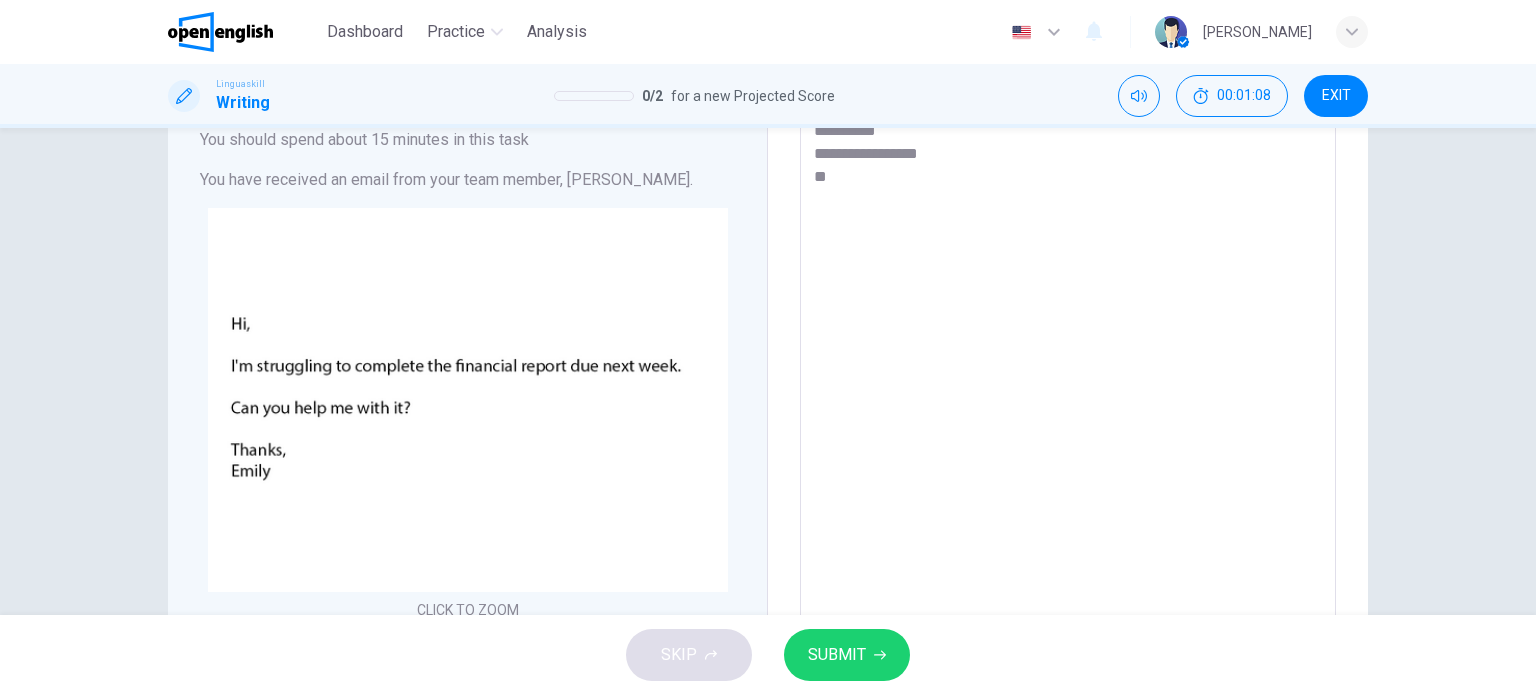 type on "**********" 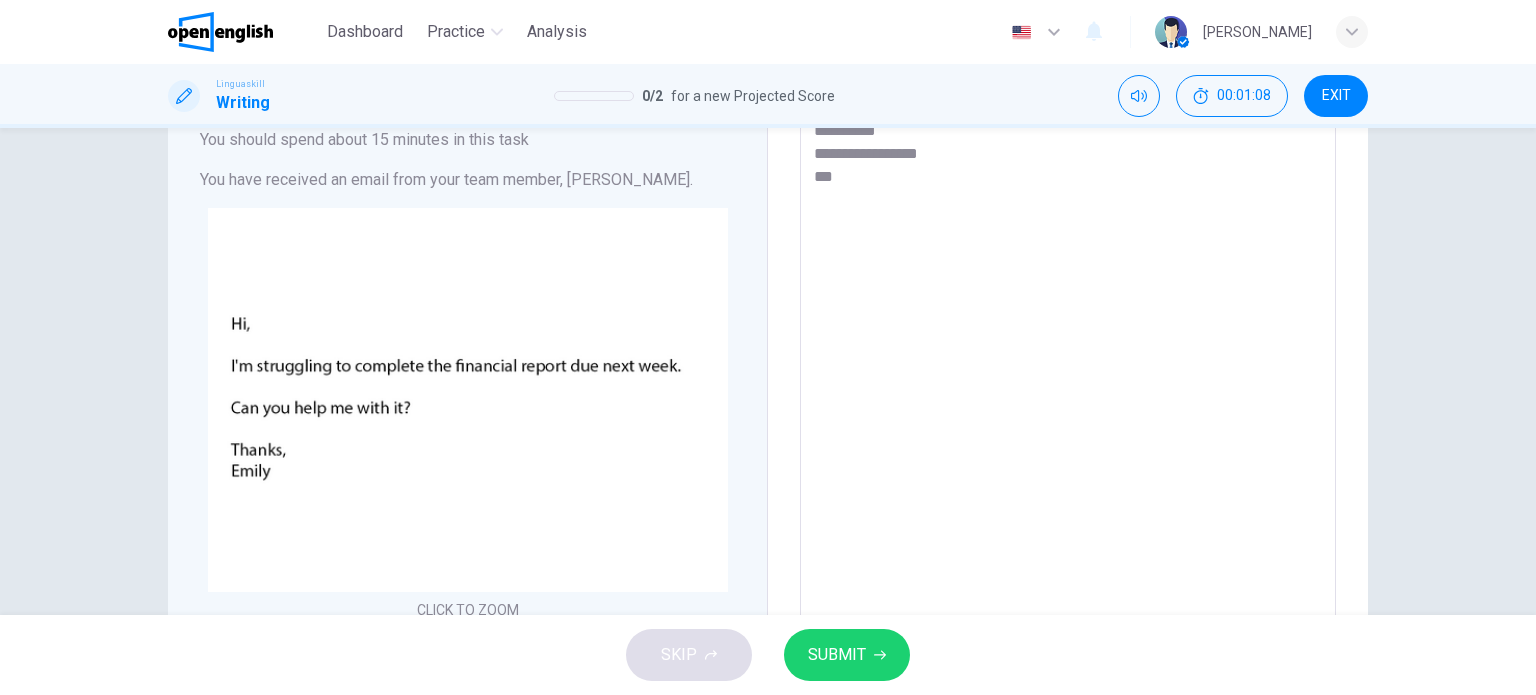 type on "*" 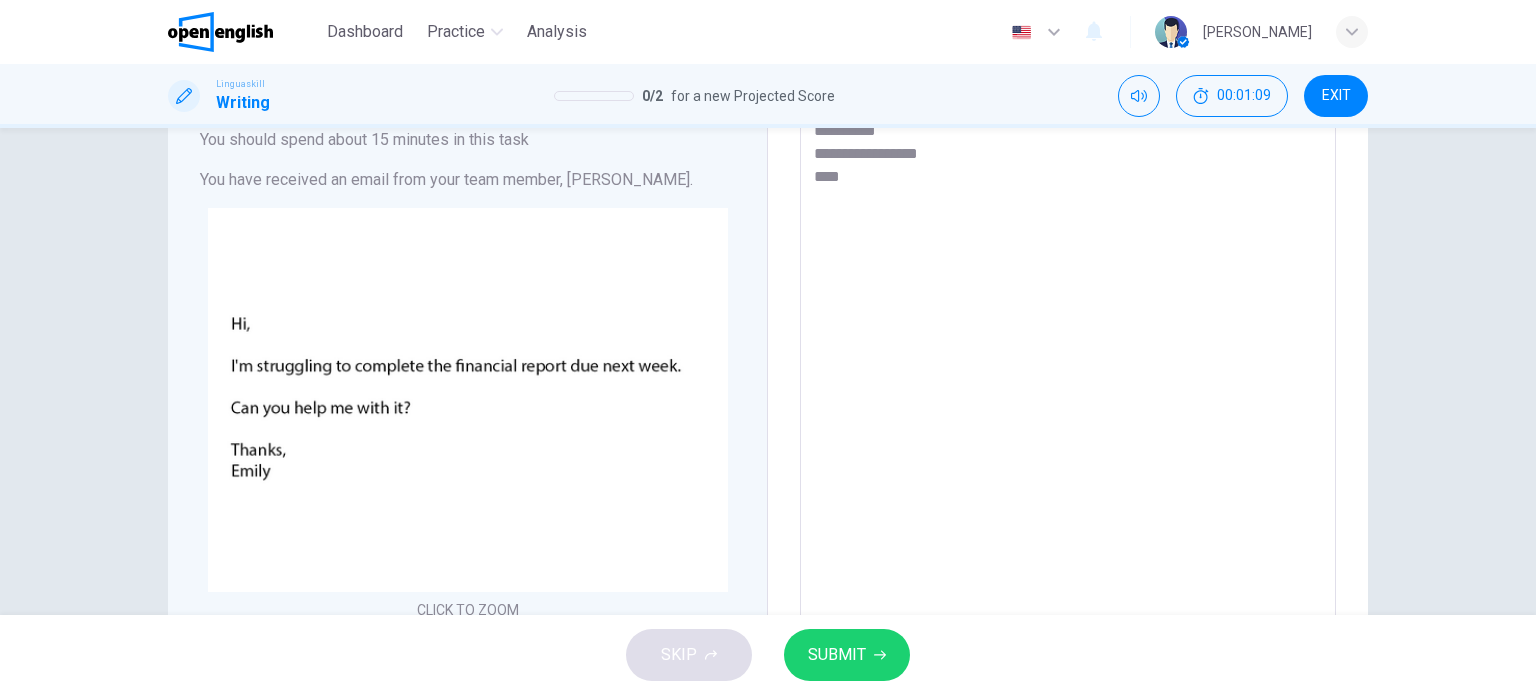 type on "**********" 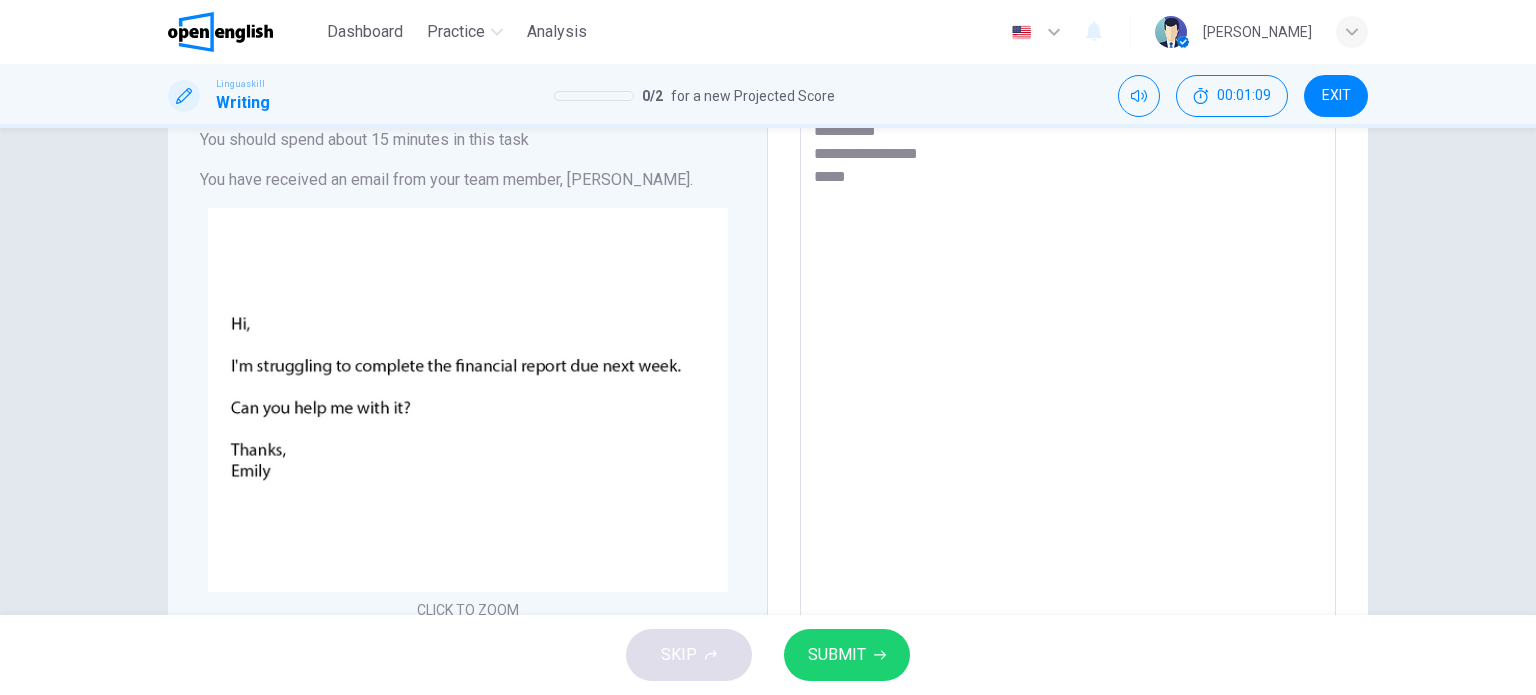type on "*" 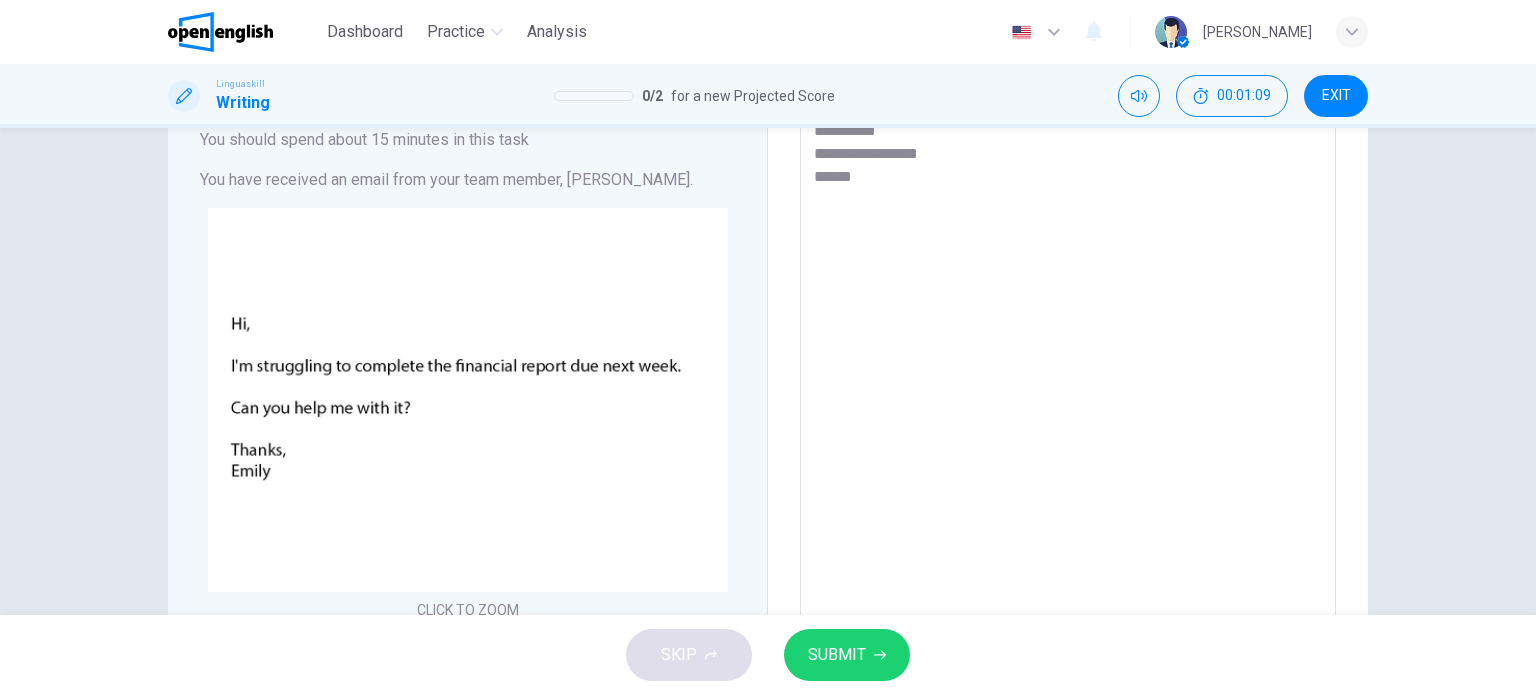 type on "**********" 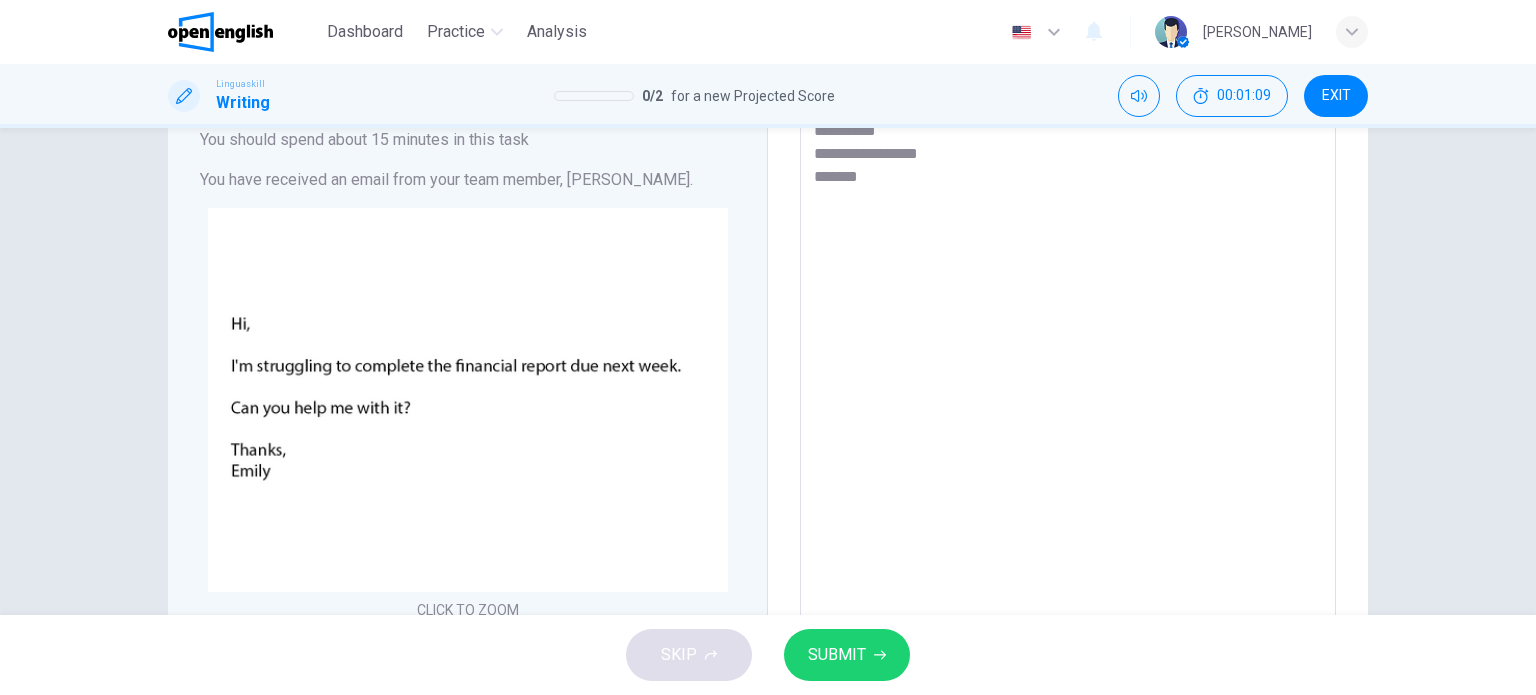 type on "*" 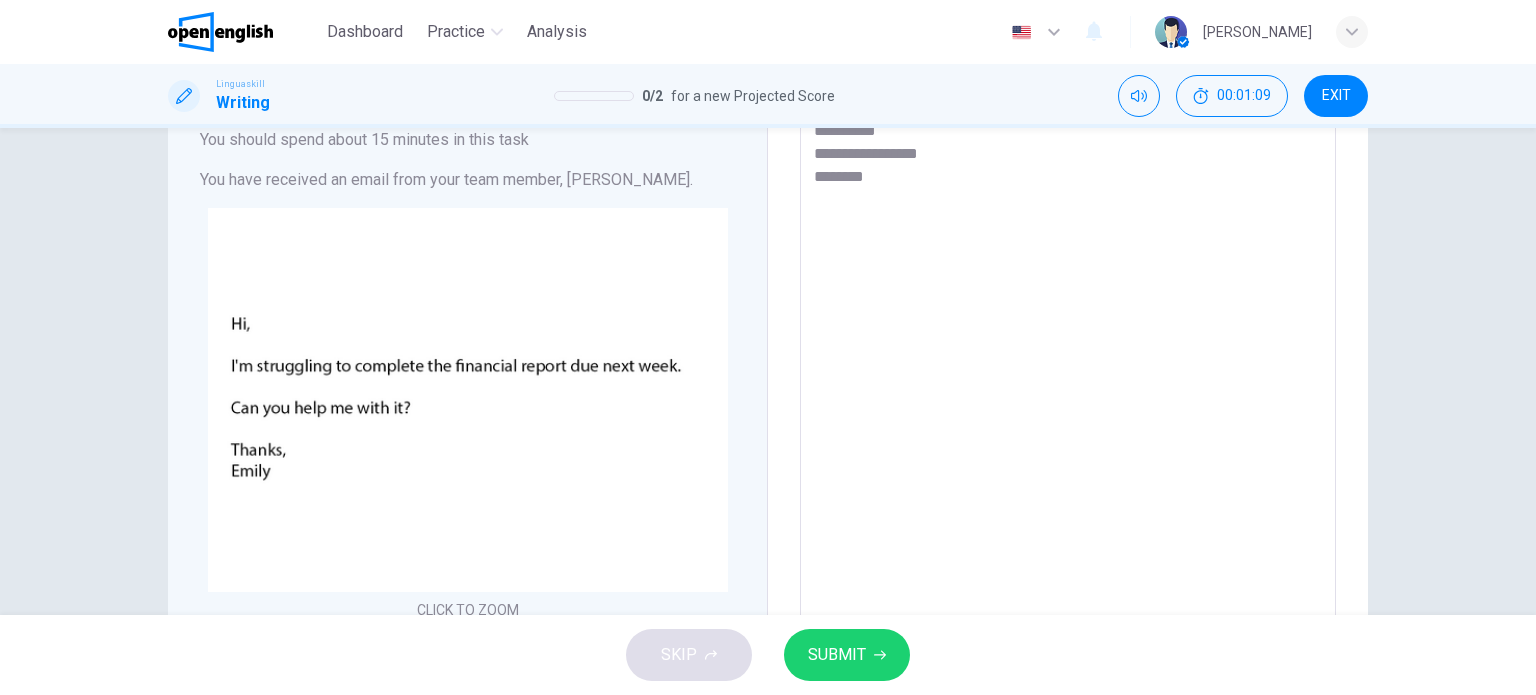 type on "*" 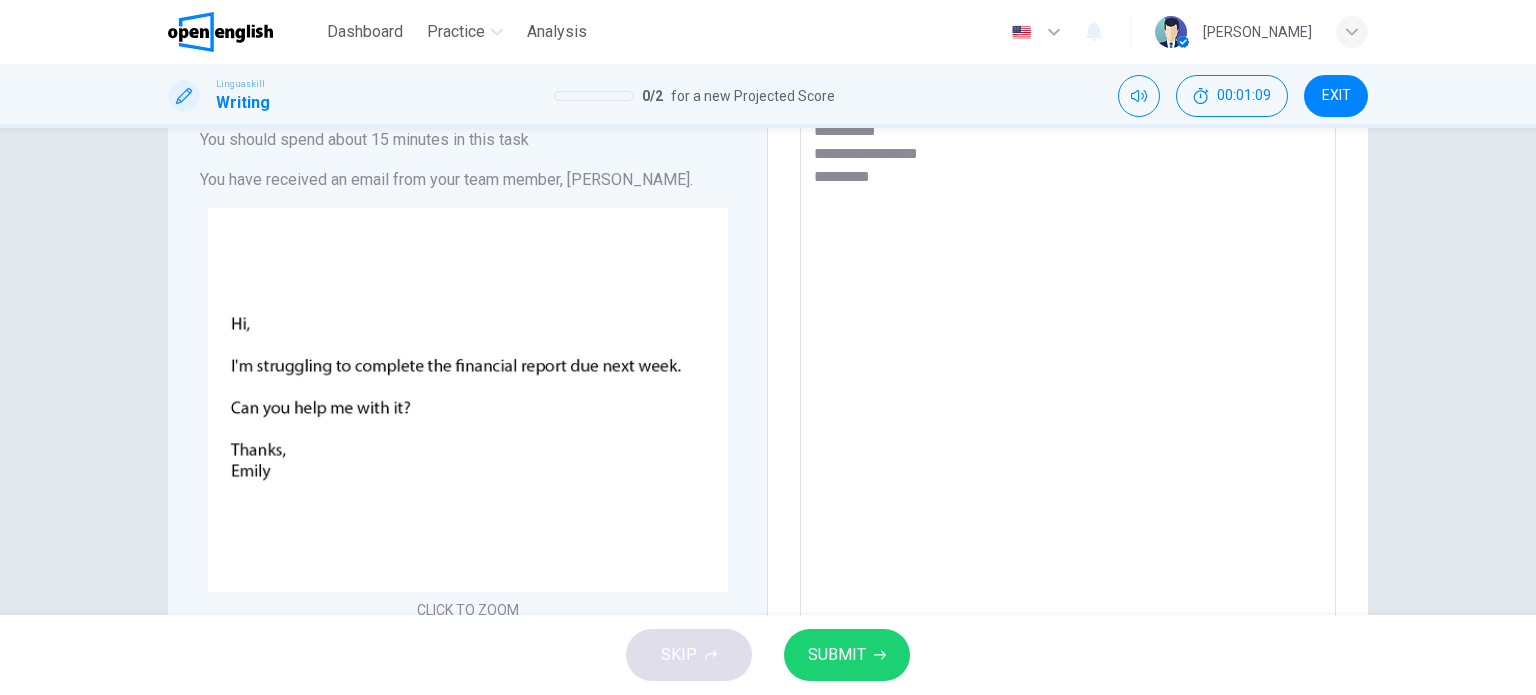 type on "*" 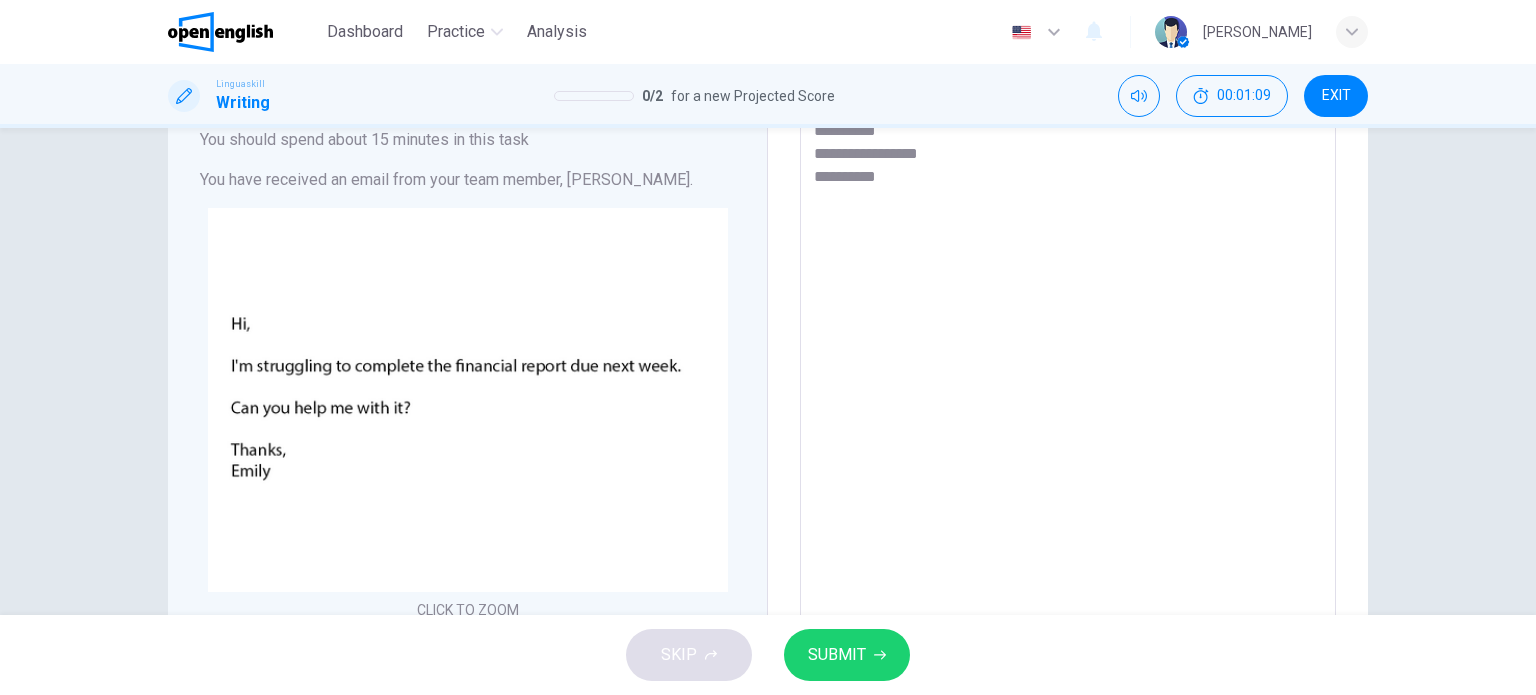 type on "*" 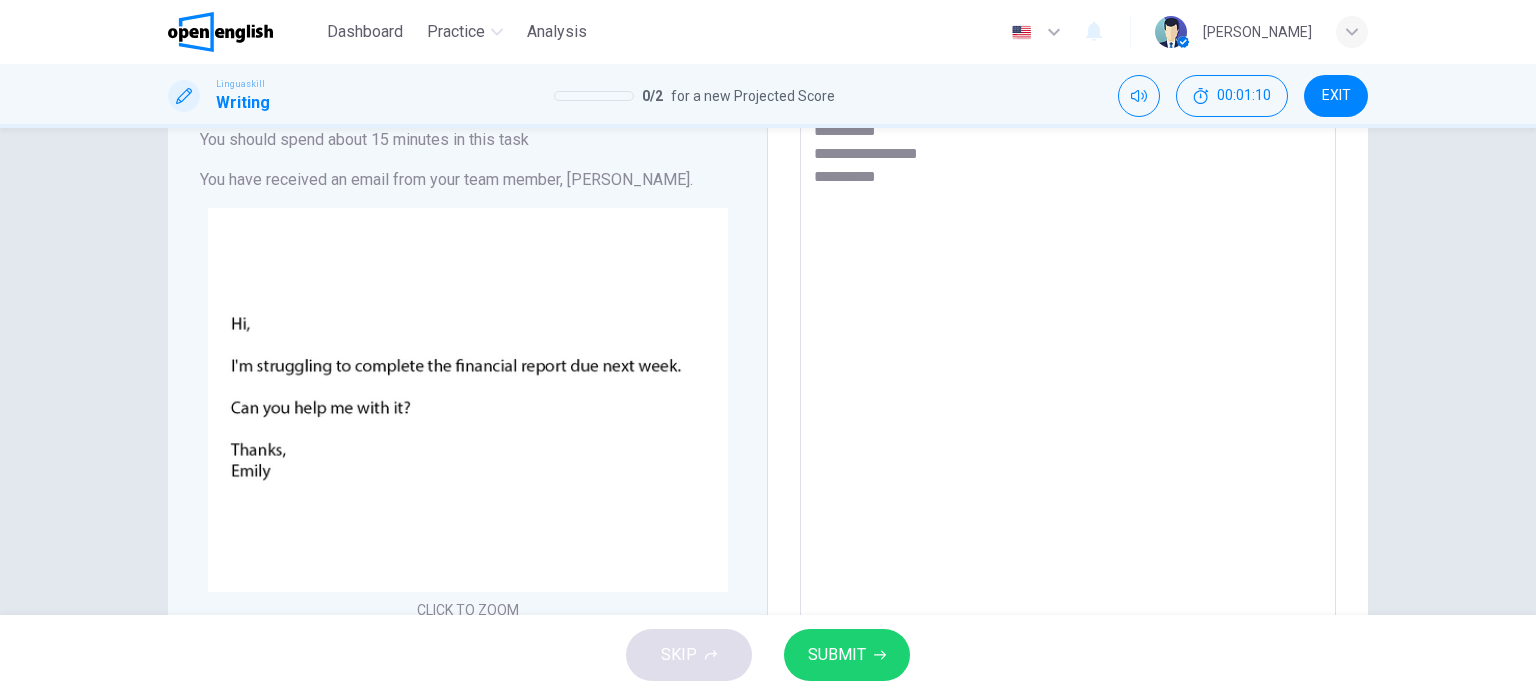 type on "**********" 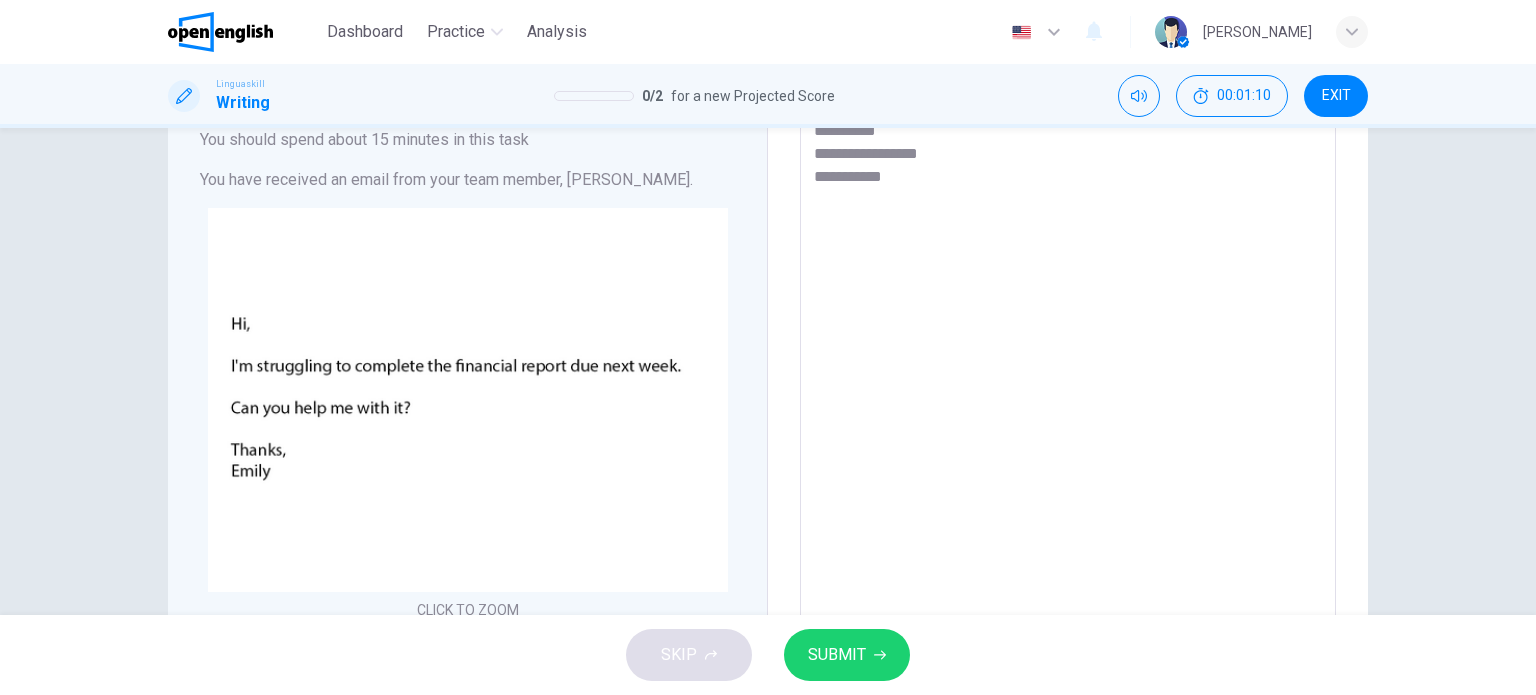 type on "*" 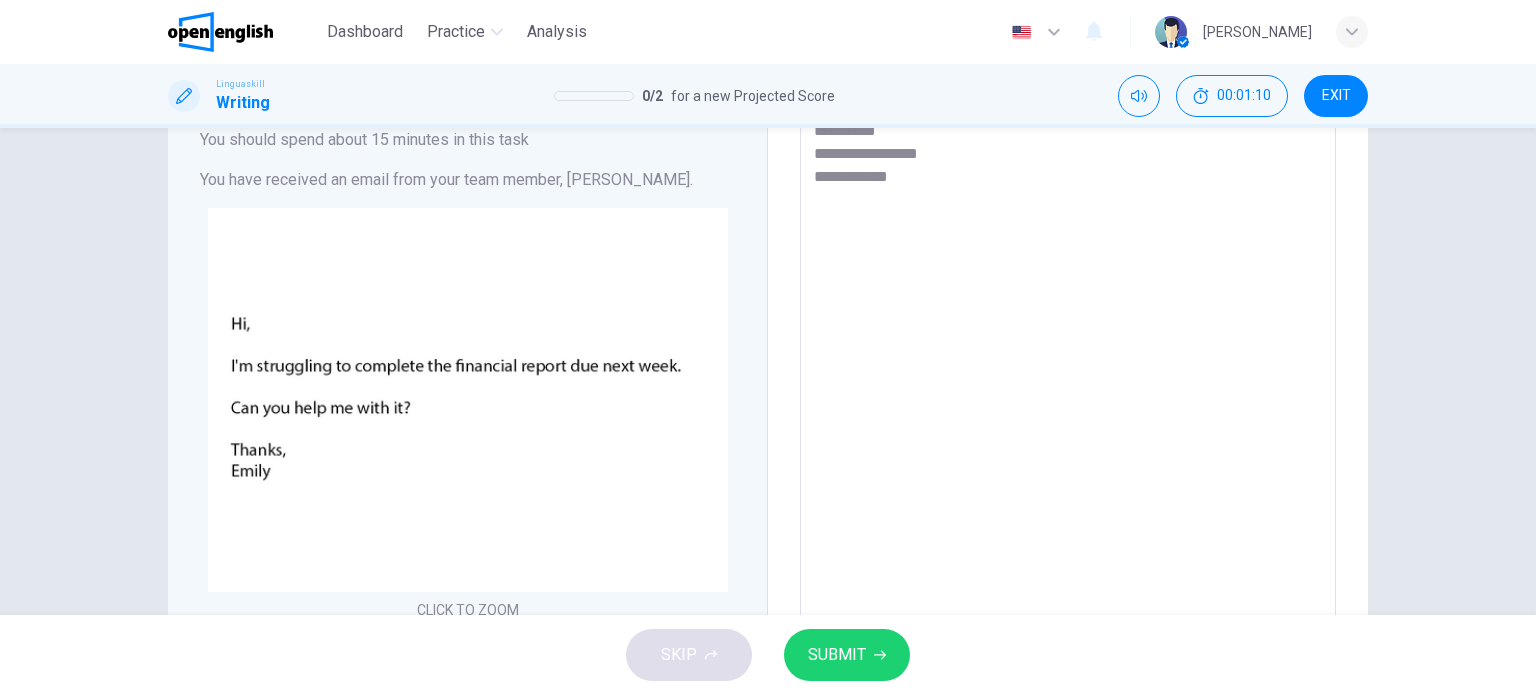 type on "*" 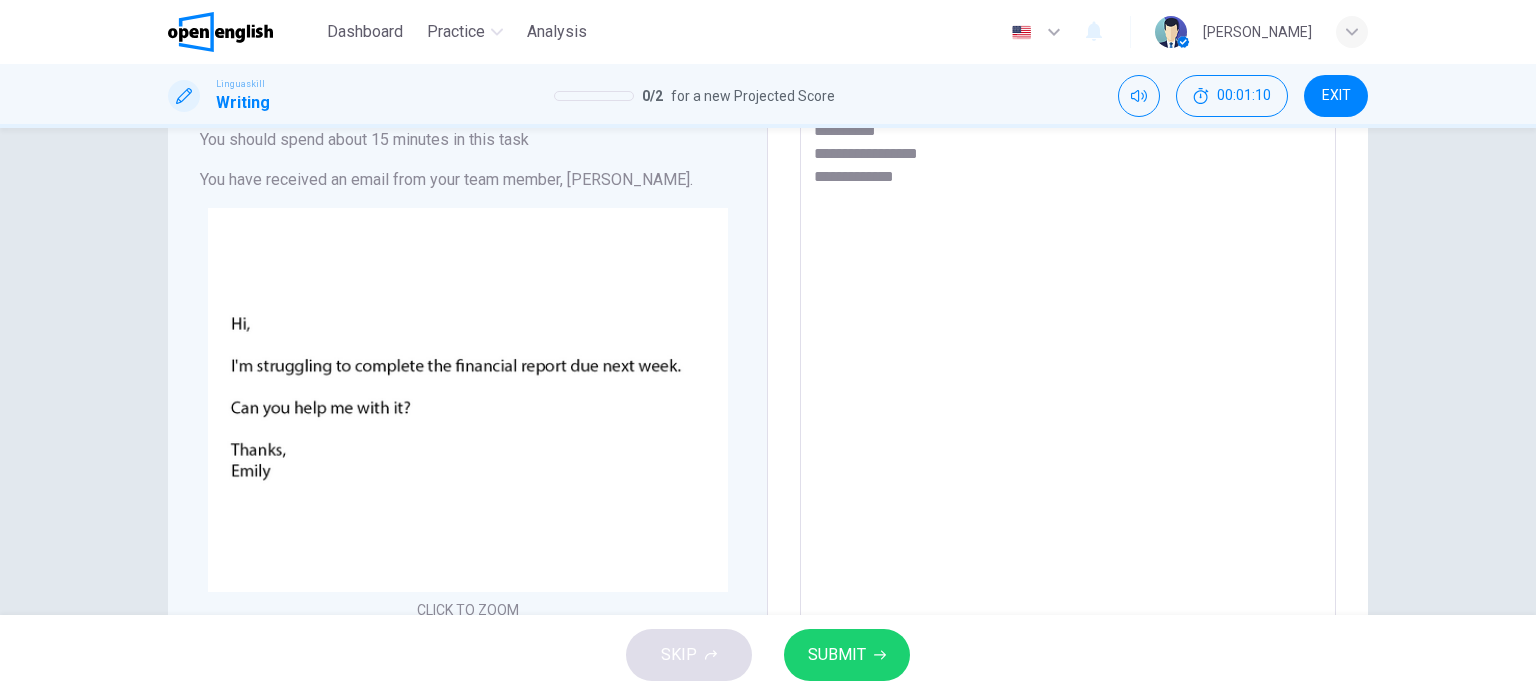 type on "**********" 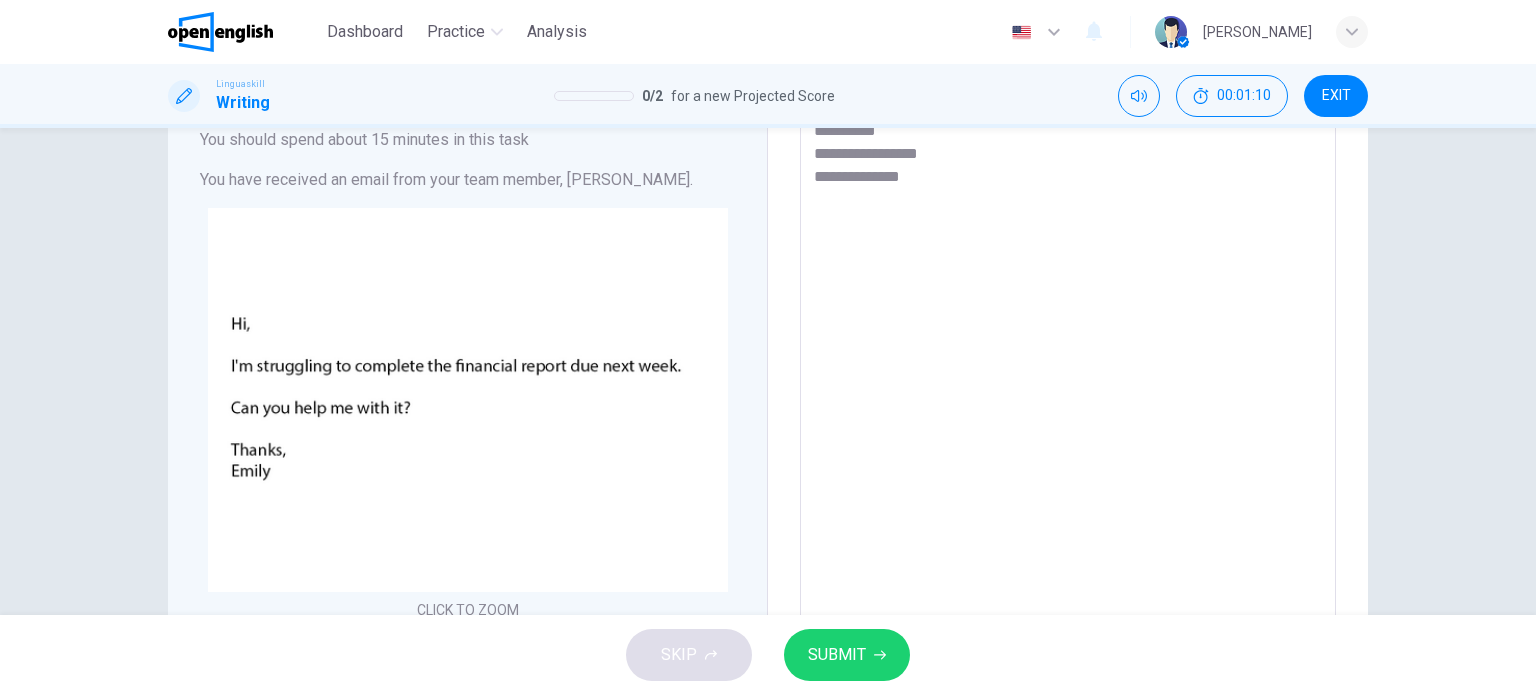 type on "*" 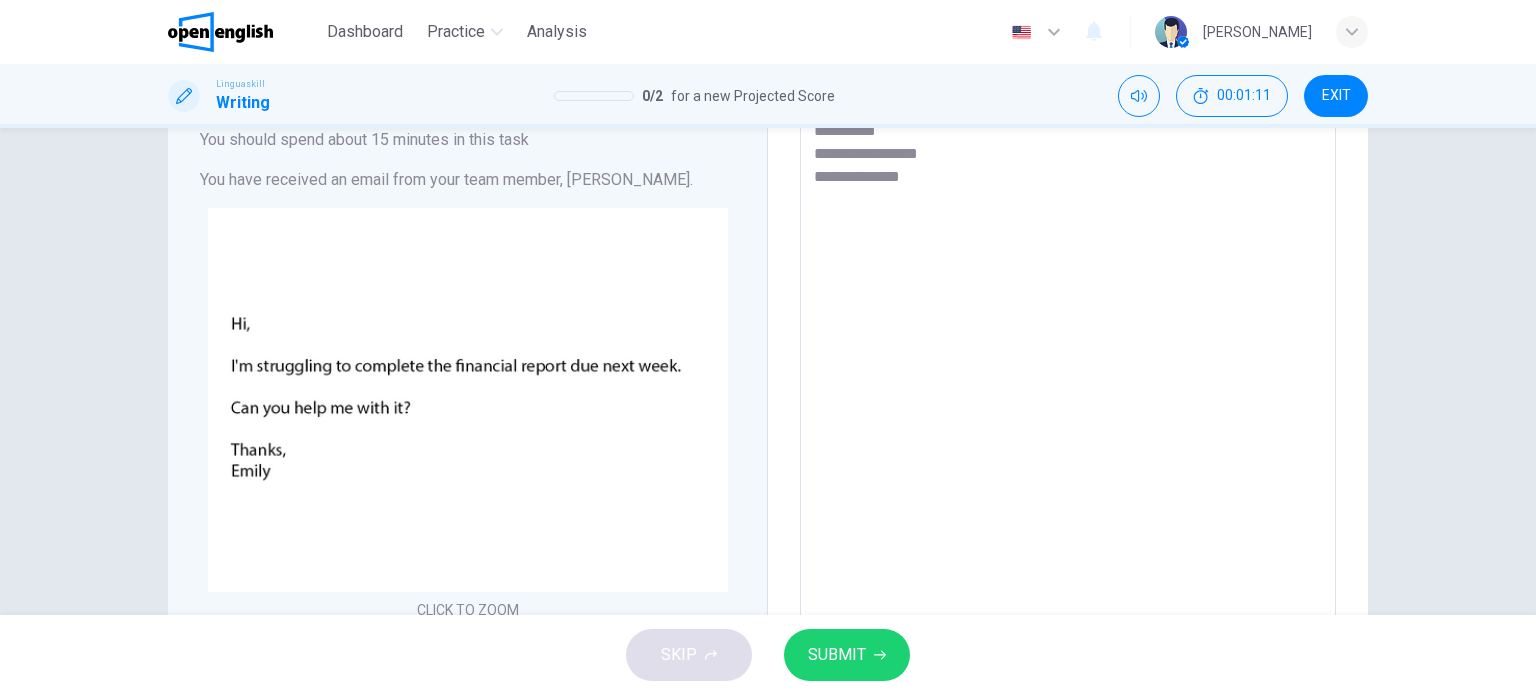 type on "**********" 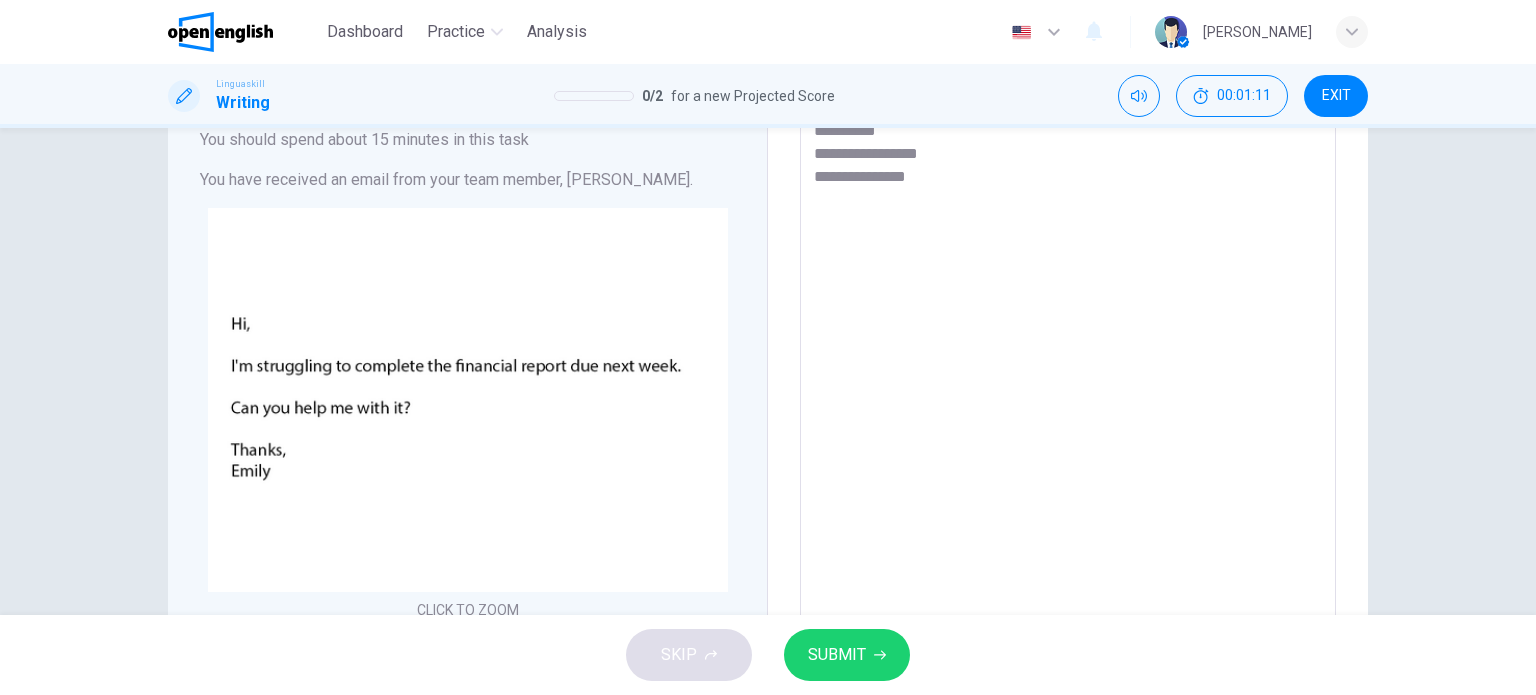 type on "**********" 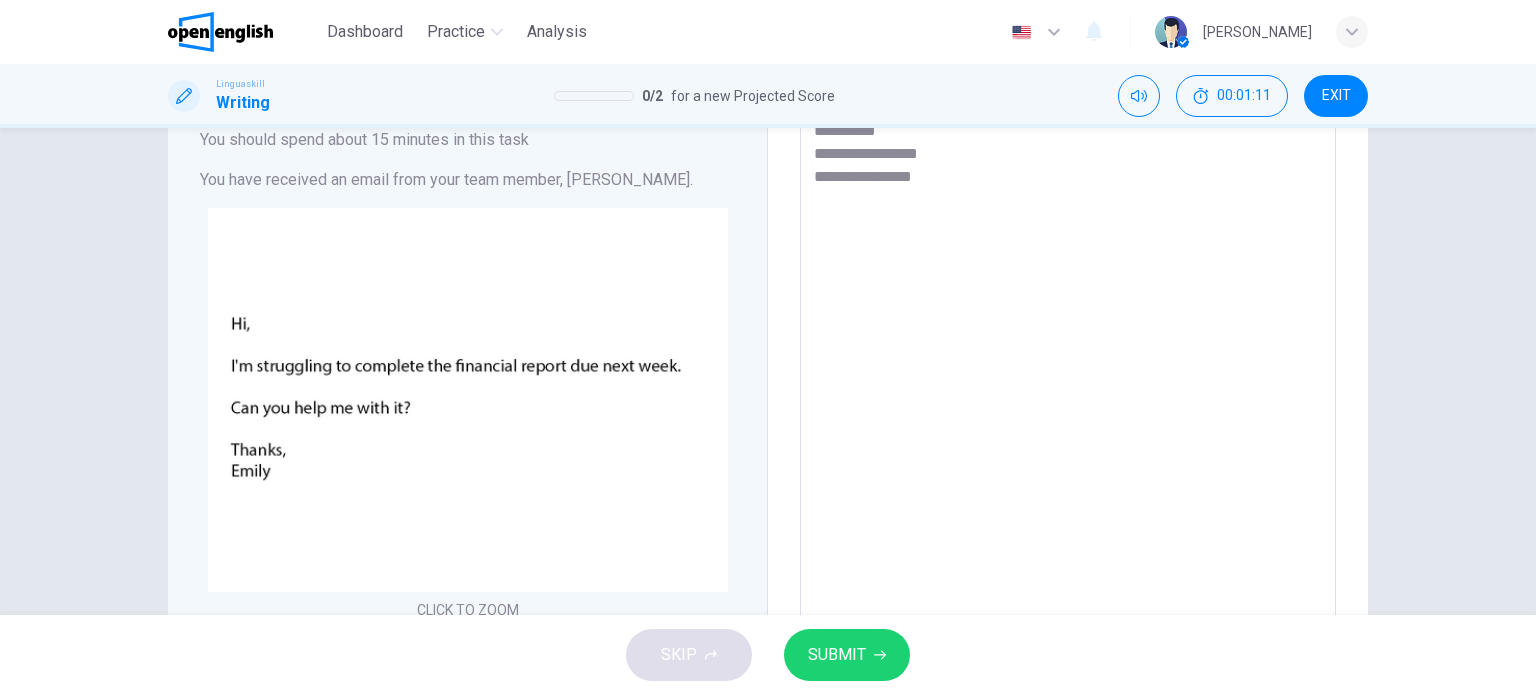 type on "*" 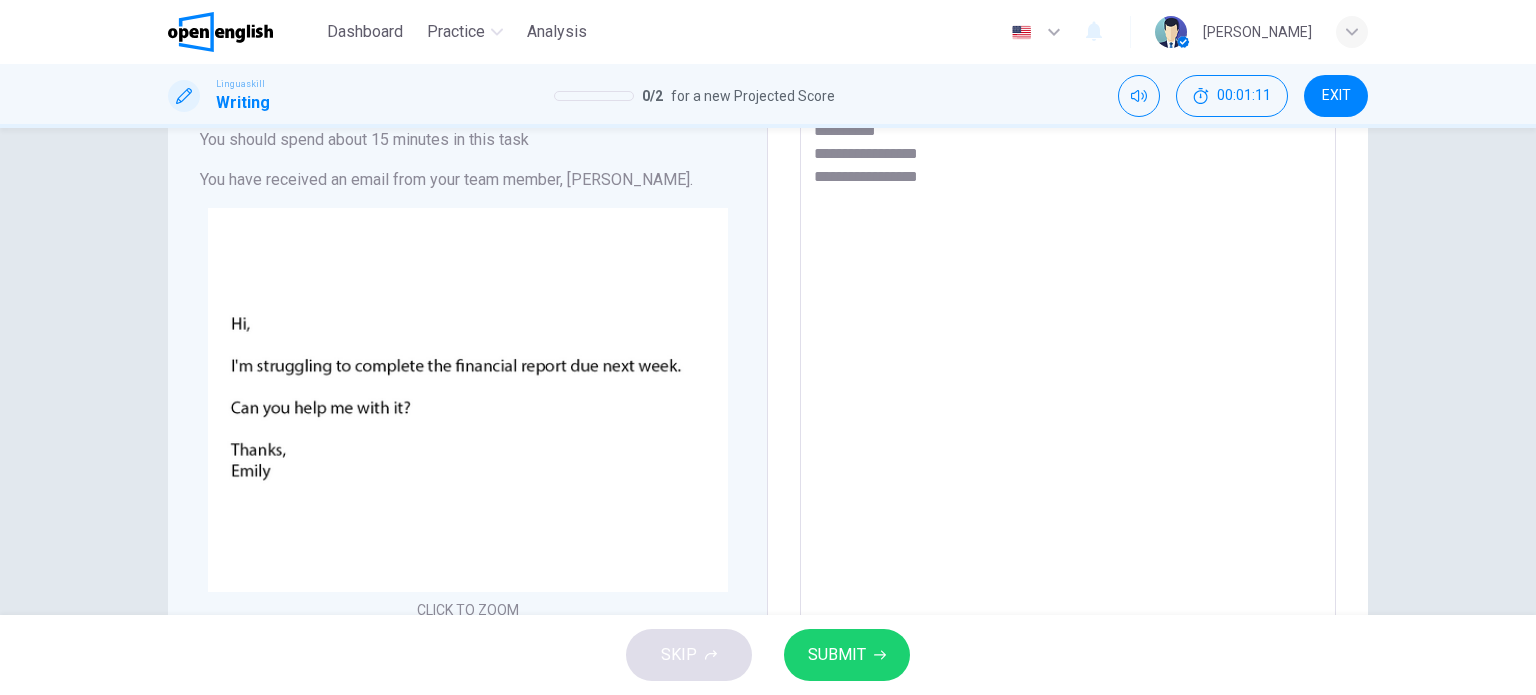 type on "*" 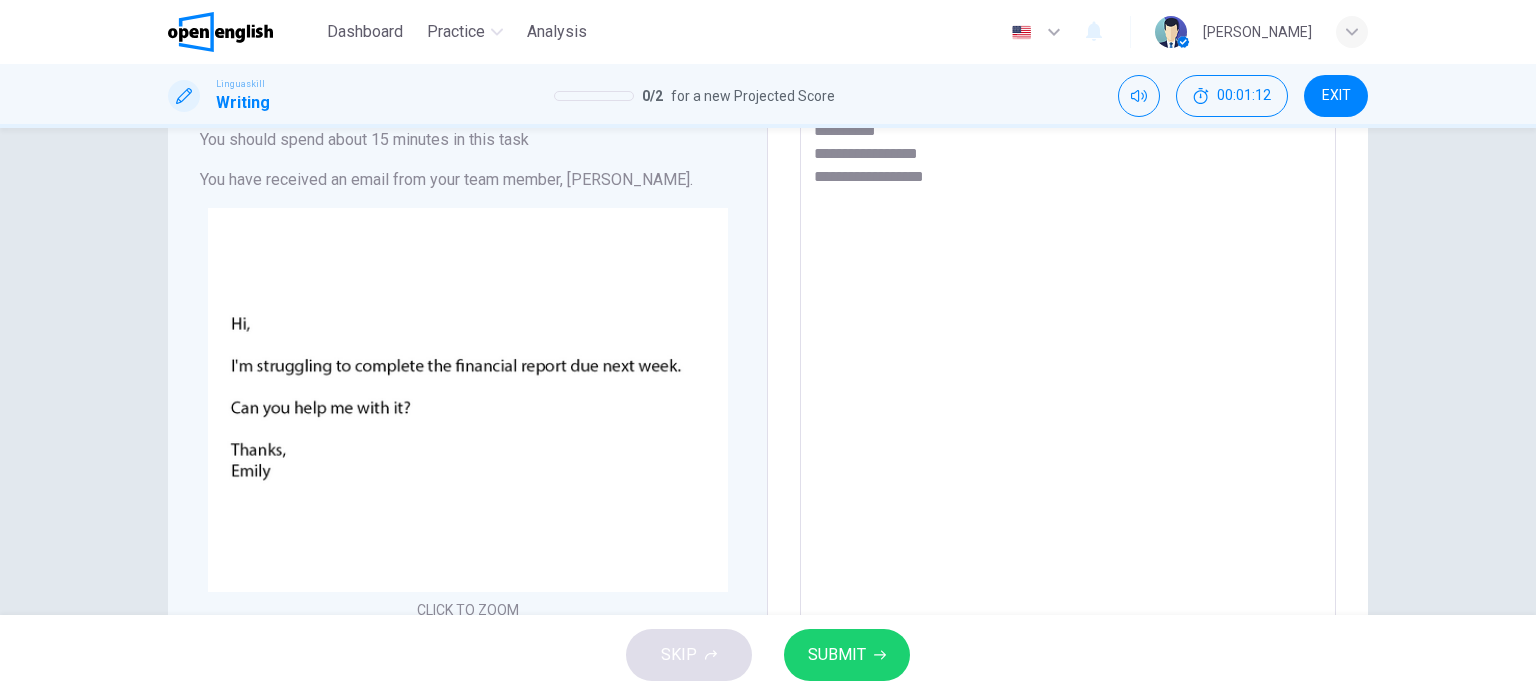 type on "*" 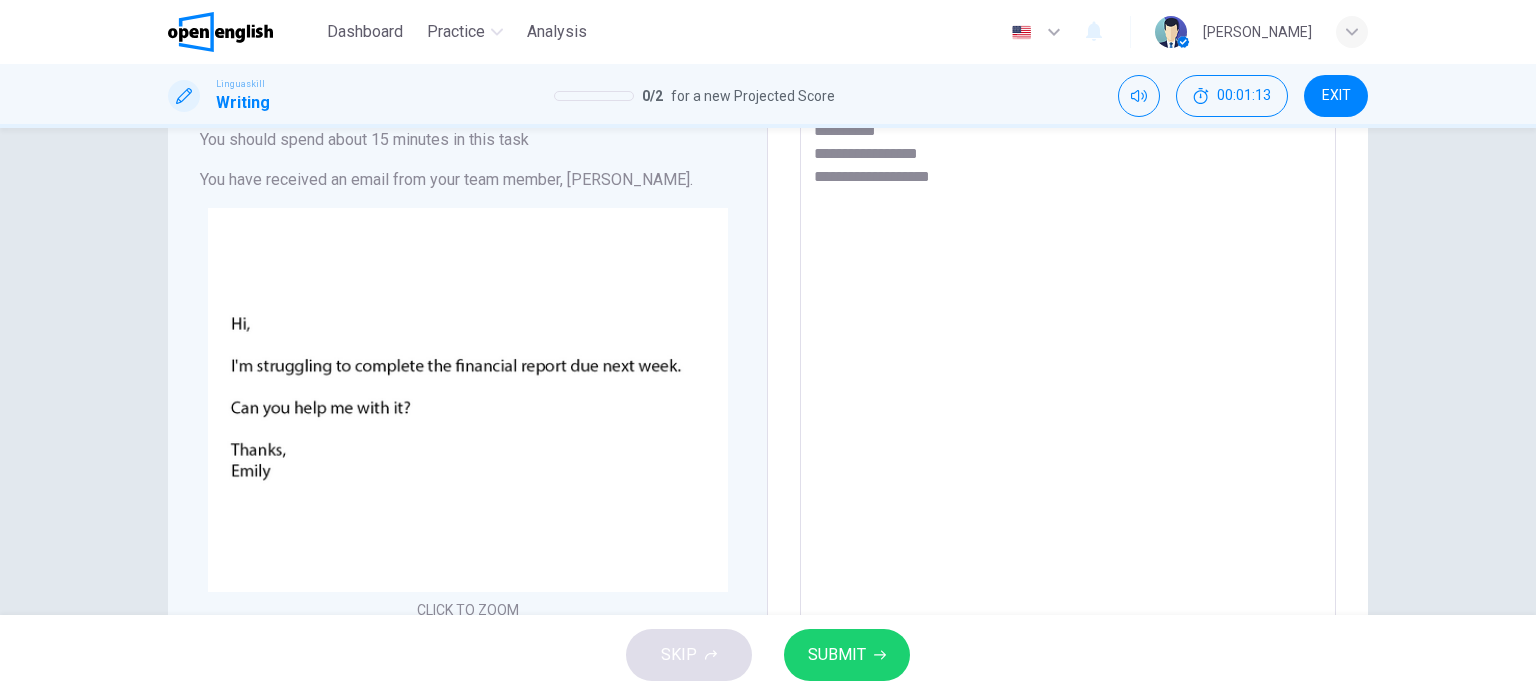 type on "**********" 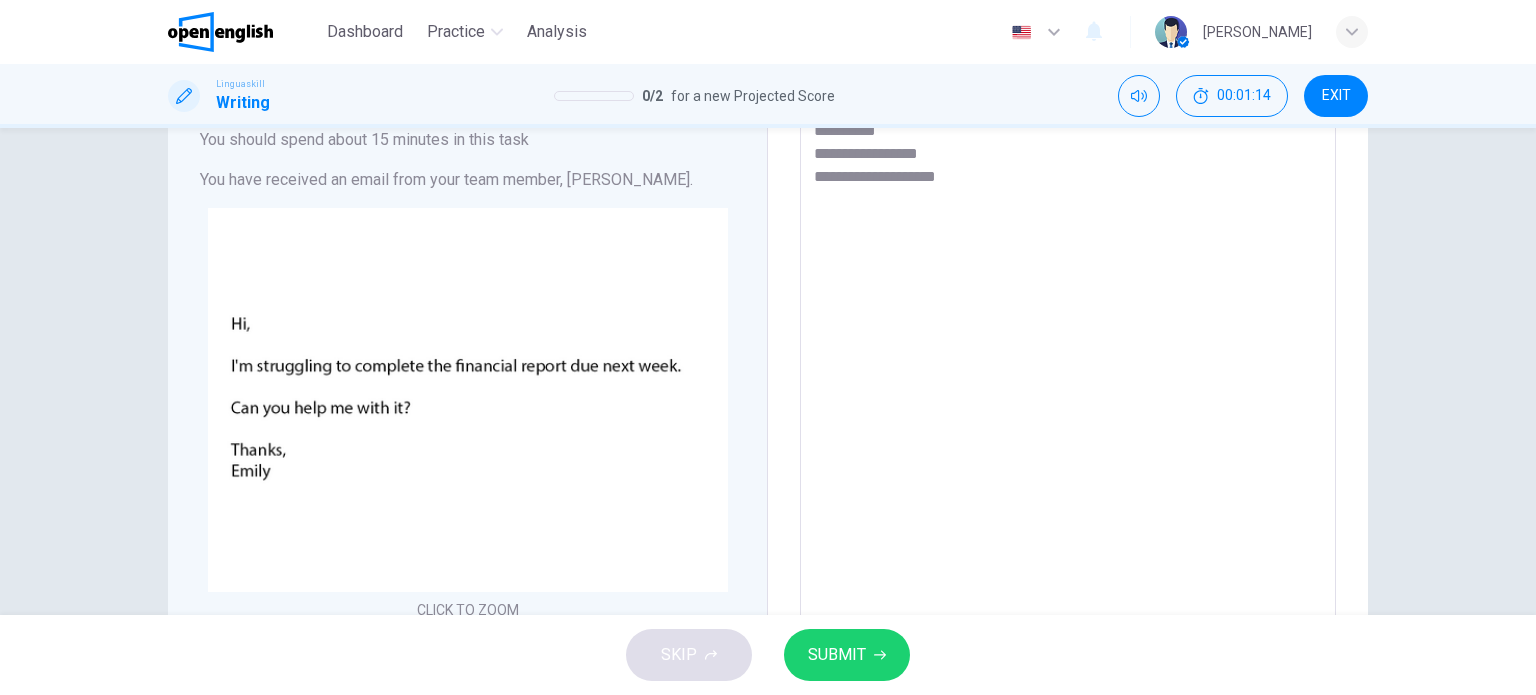 type on "**********" 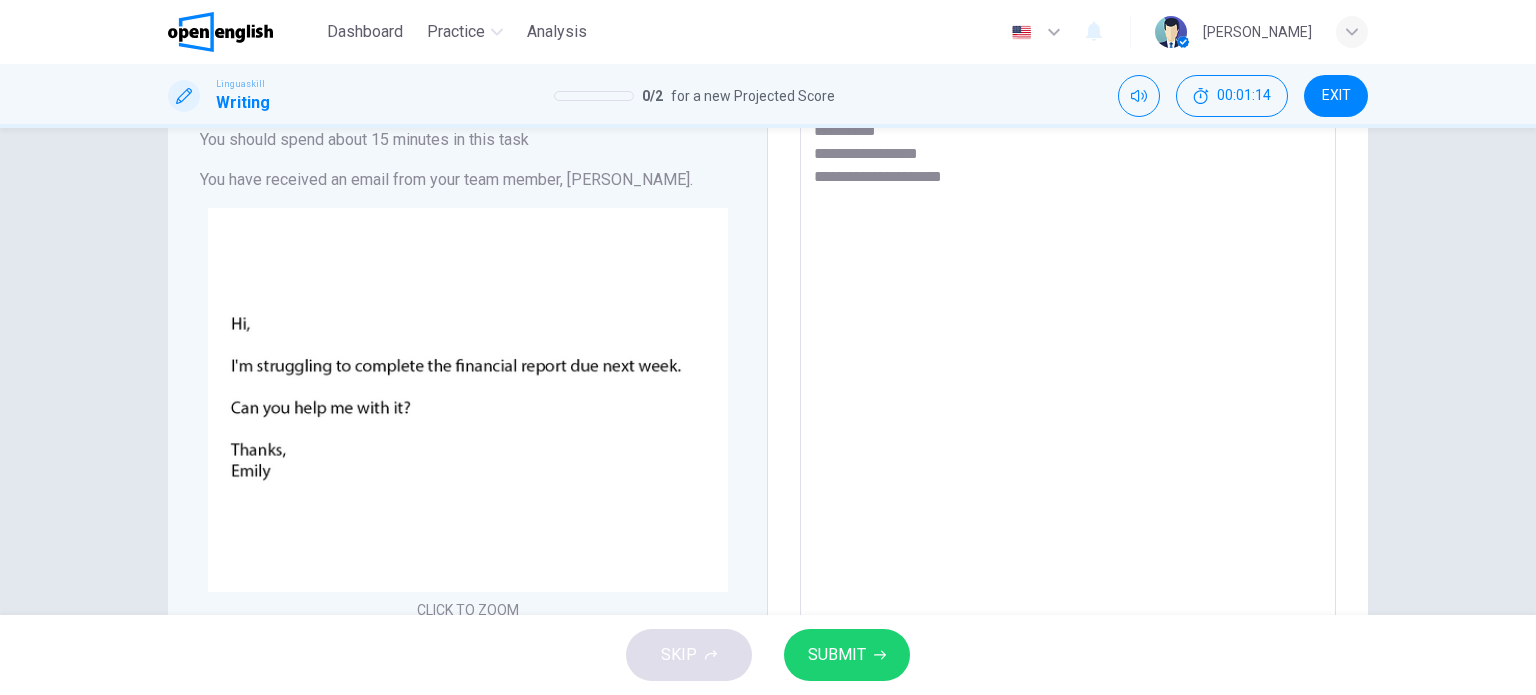 type on "*" 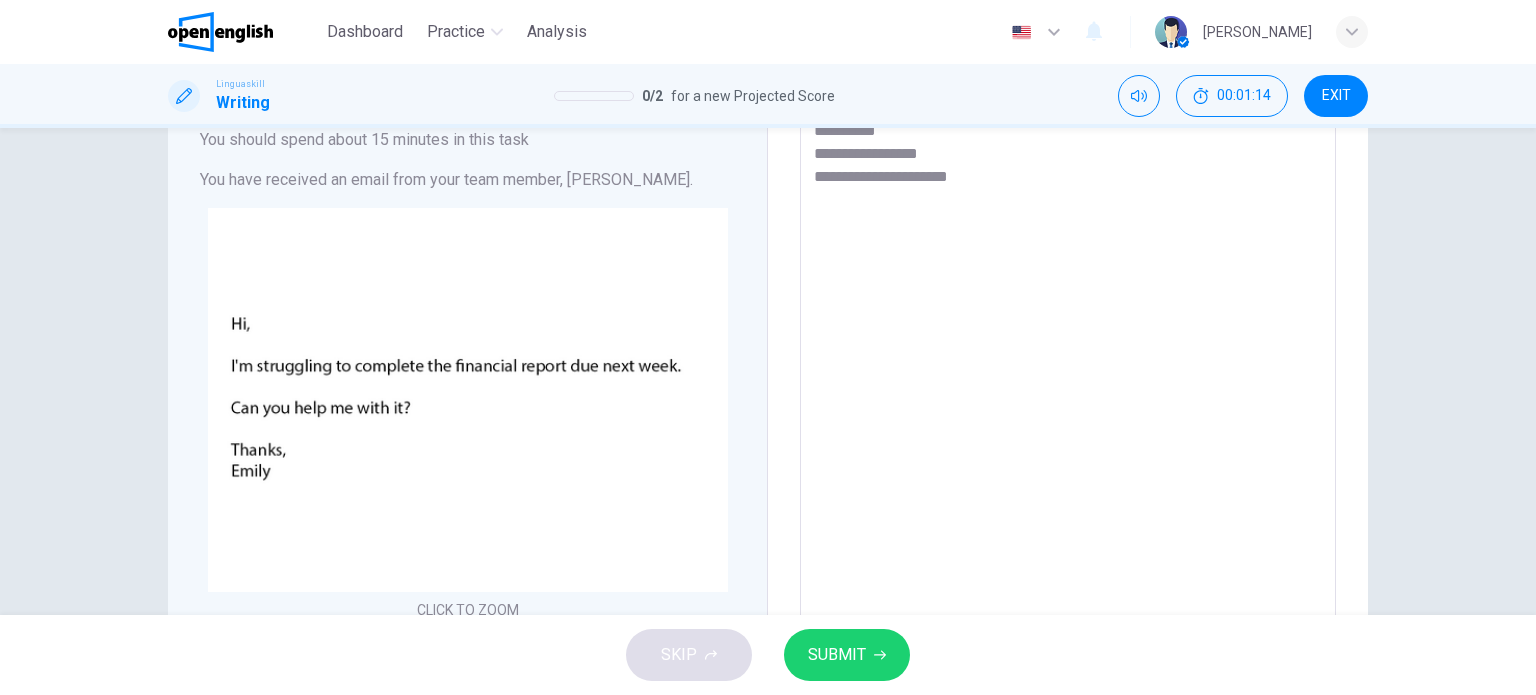 type on "**********" 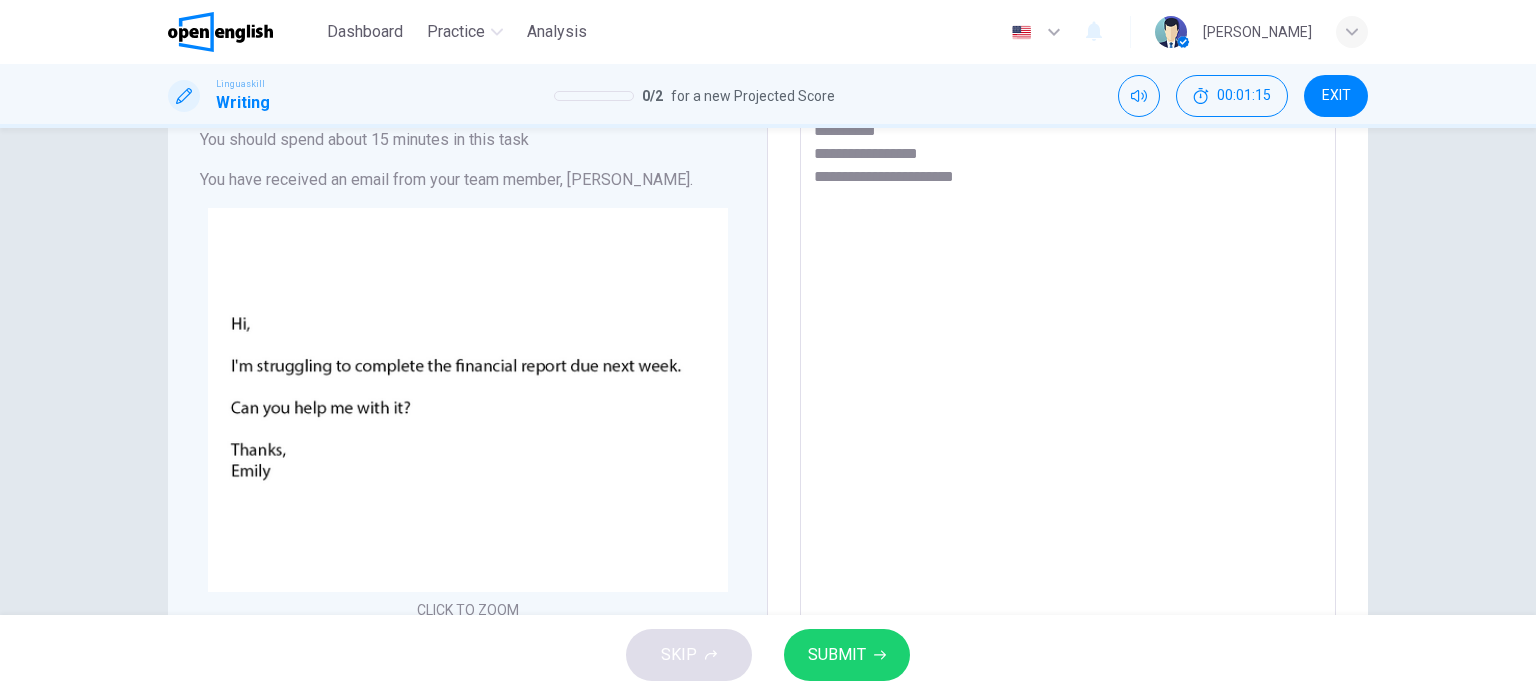 type on "*" 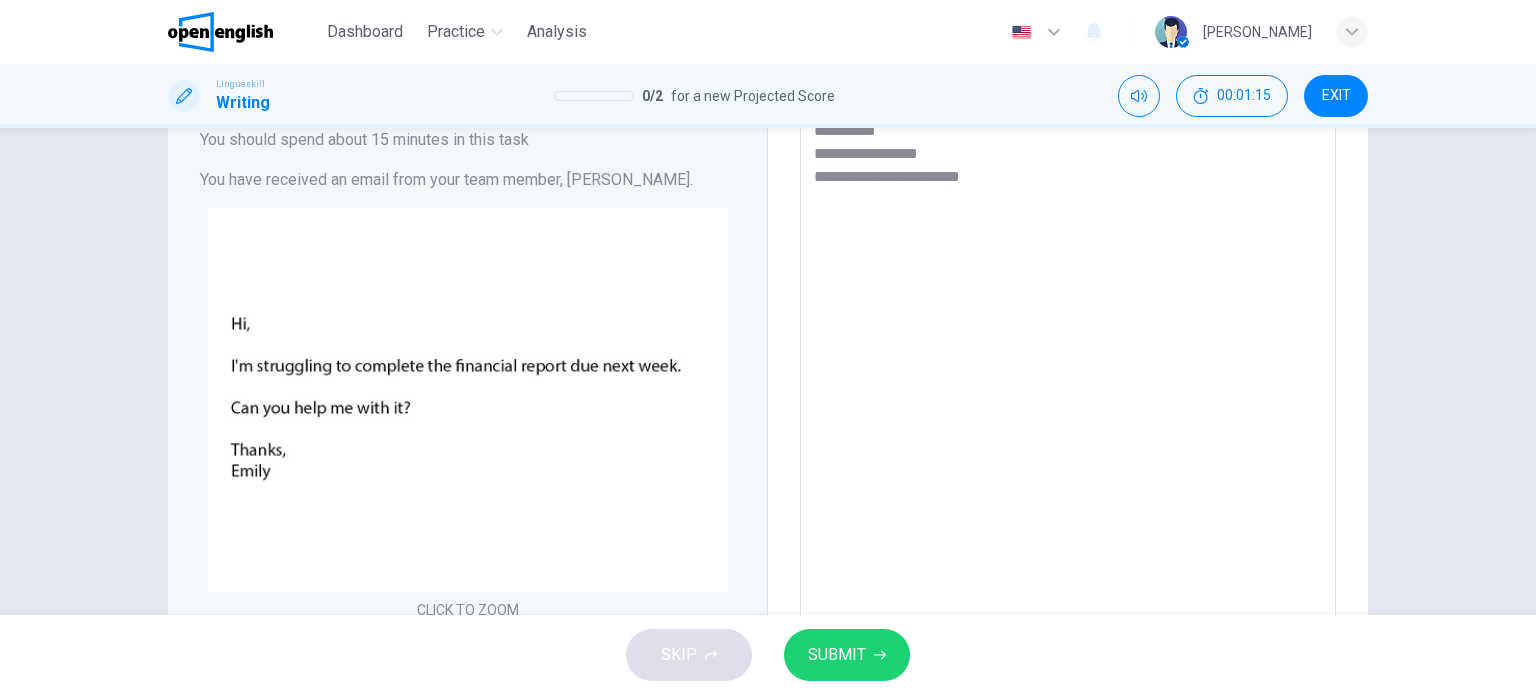 type on "**********" 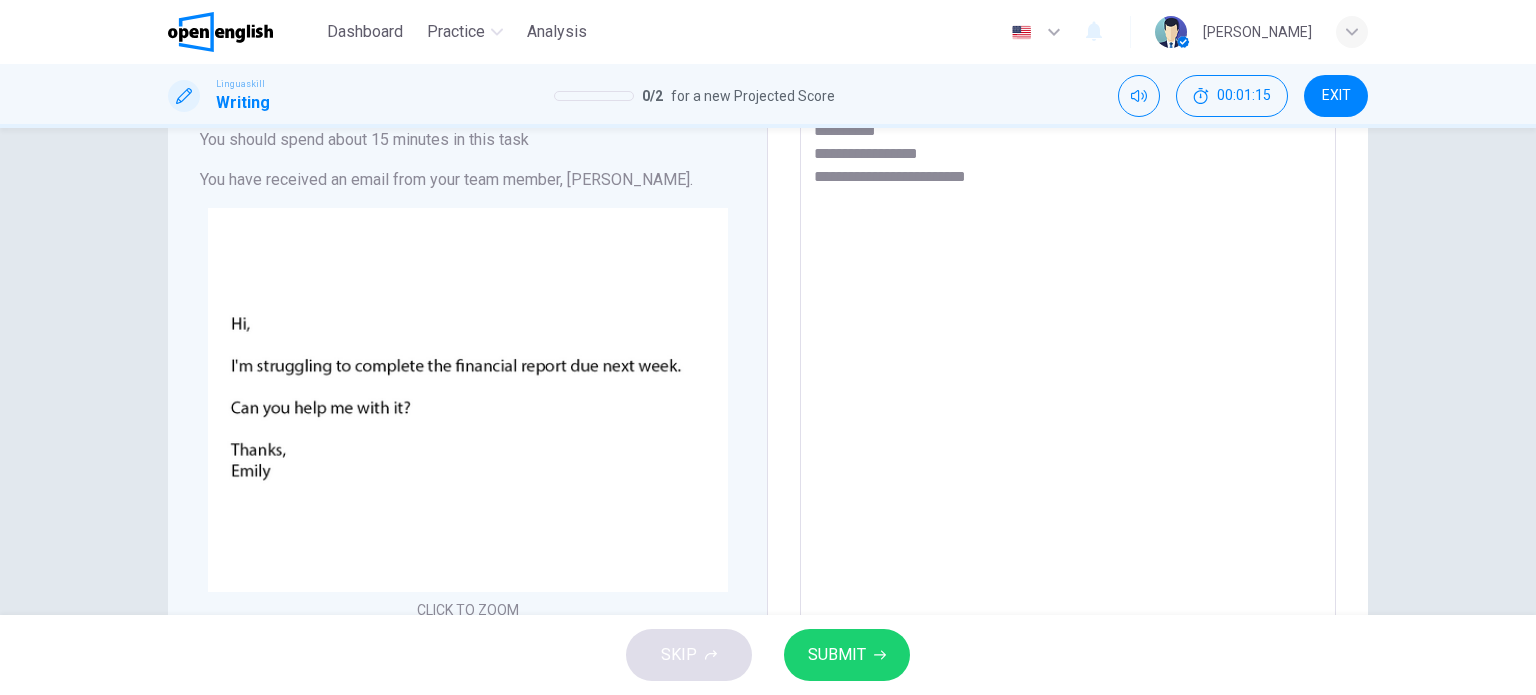 type on "*" 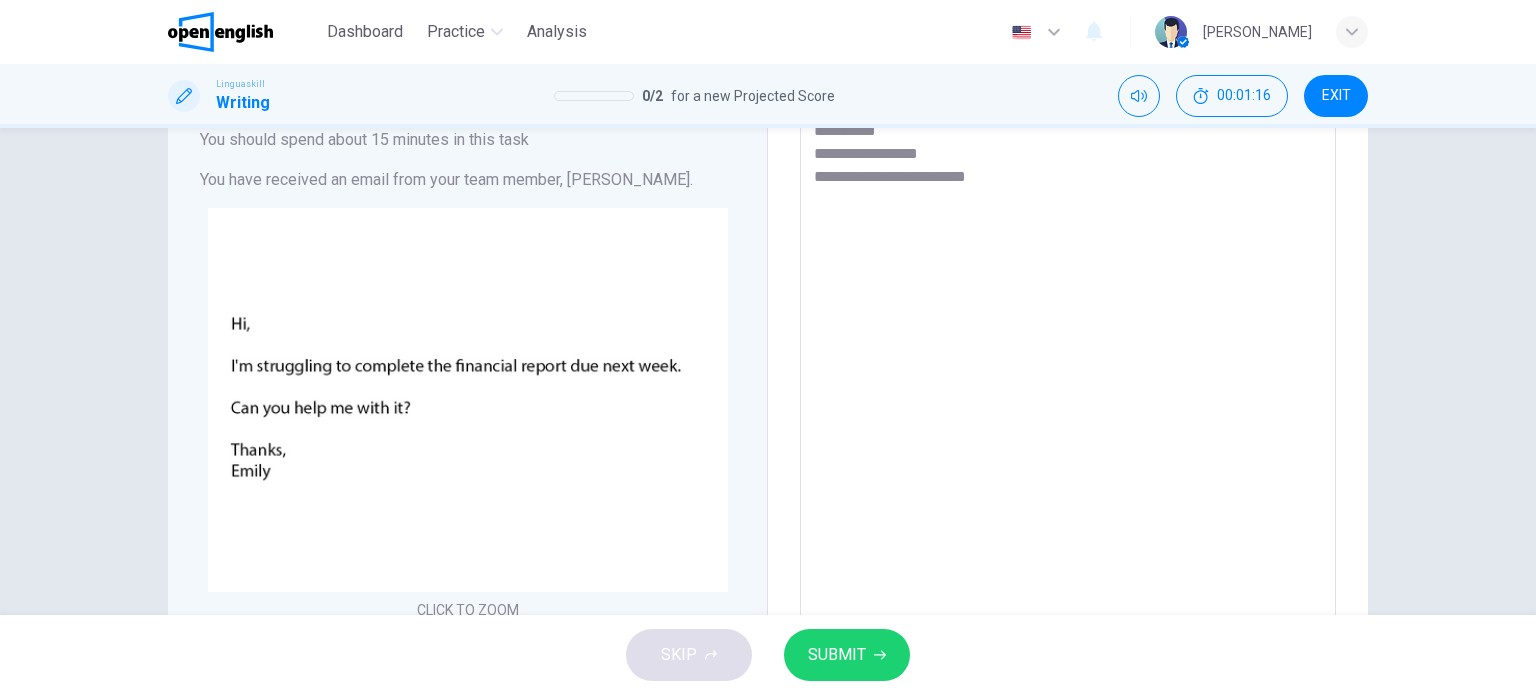 type on "**********" 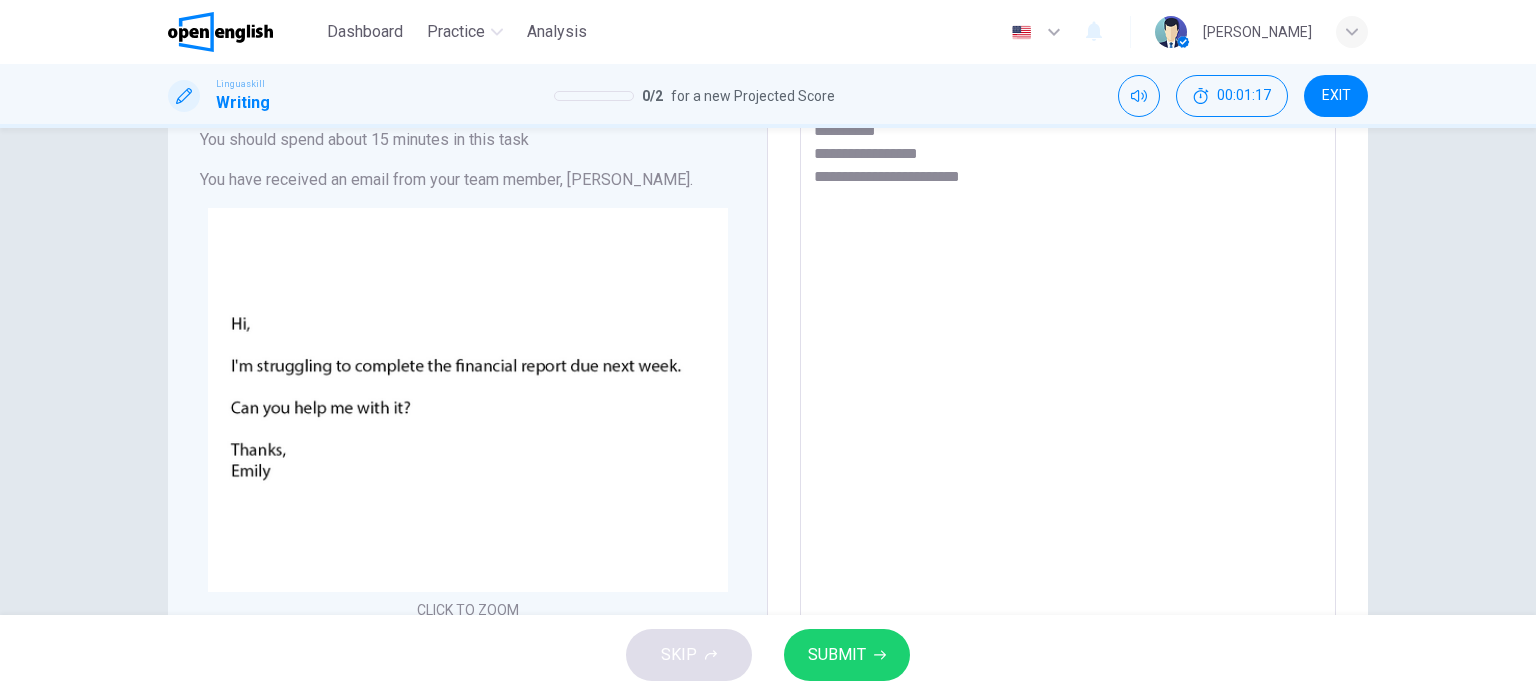 type on "**********" 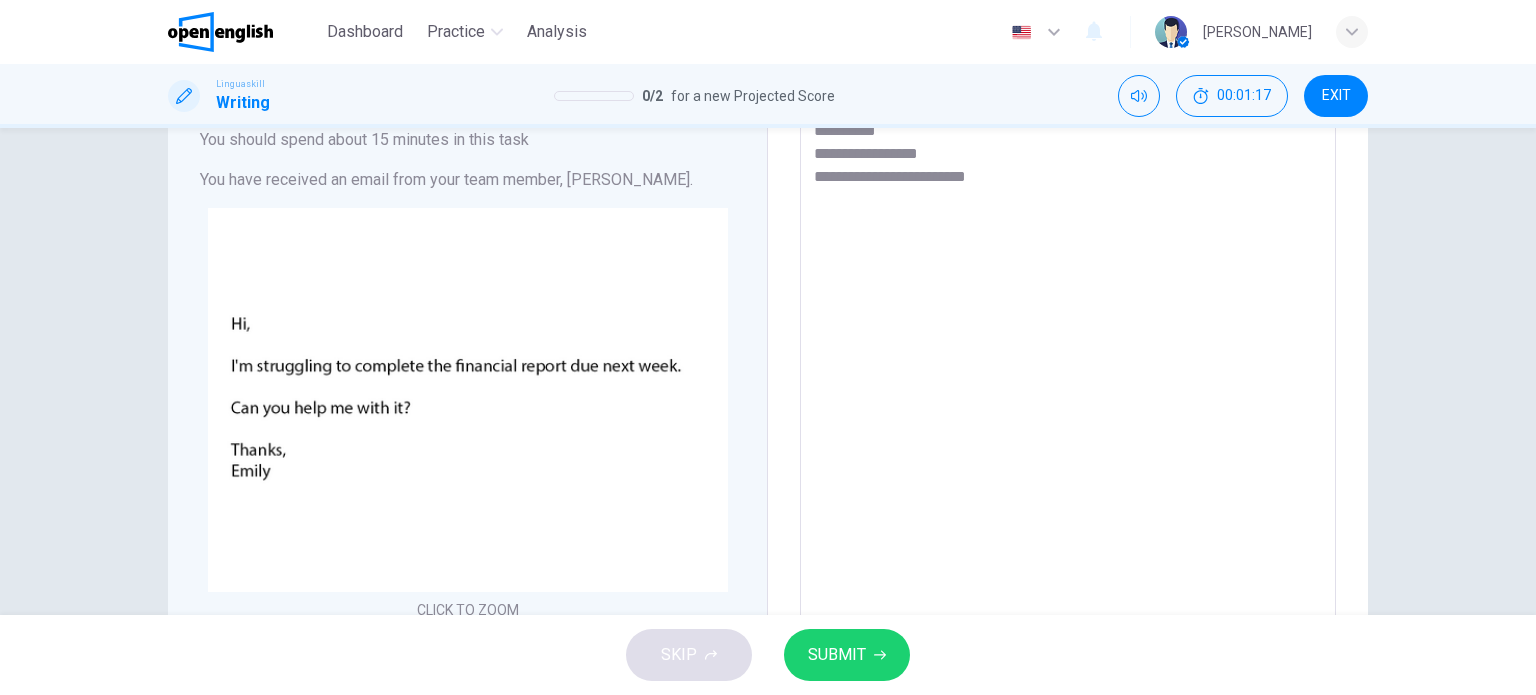 type on "*" 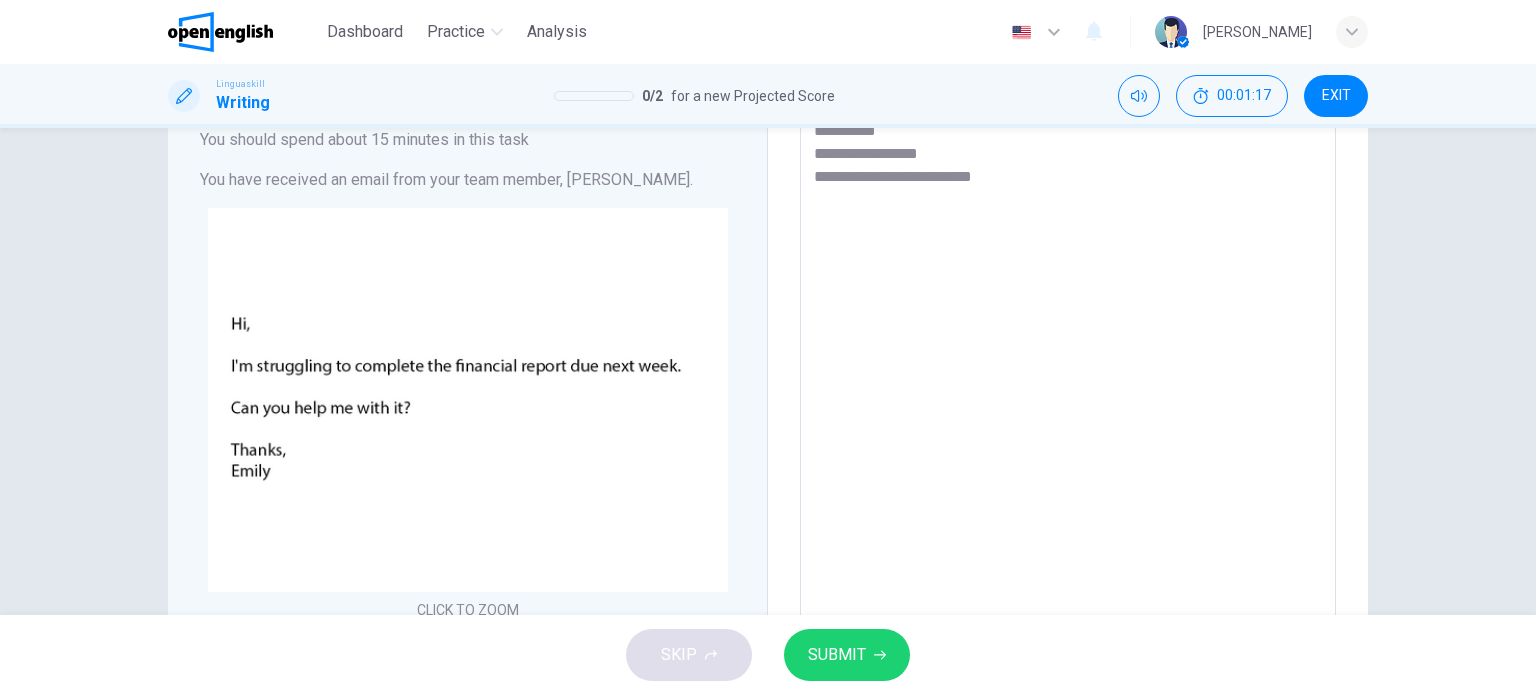 type on "*" 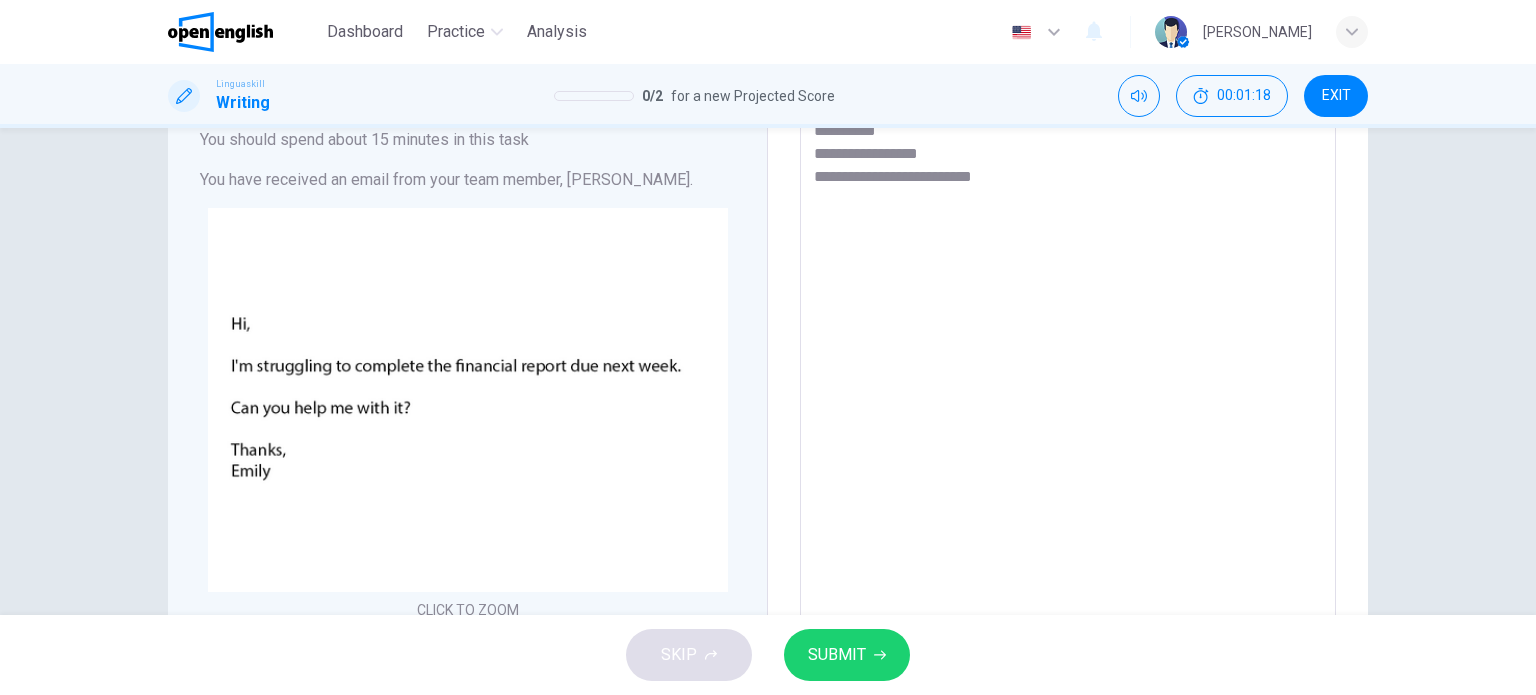 type on "**********" 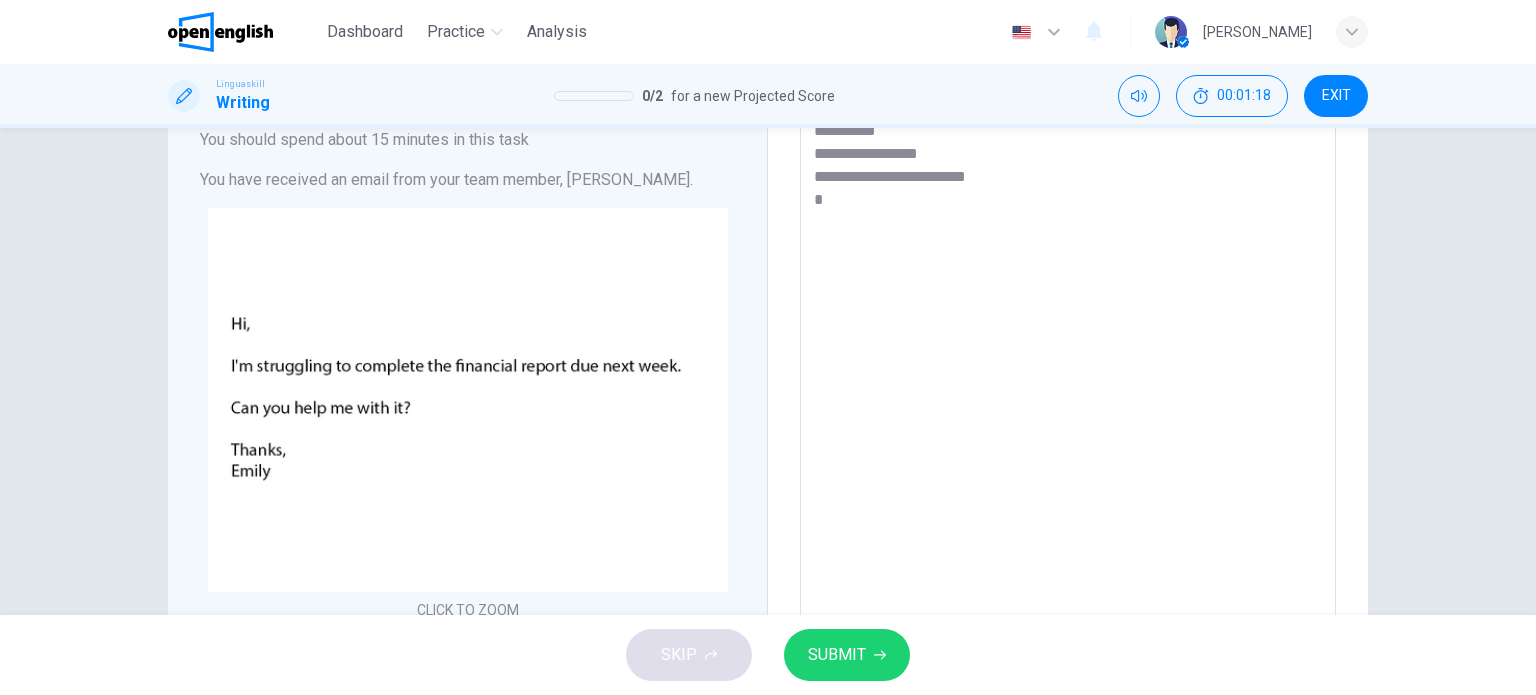 type on "*" 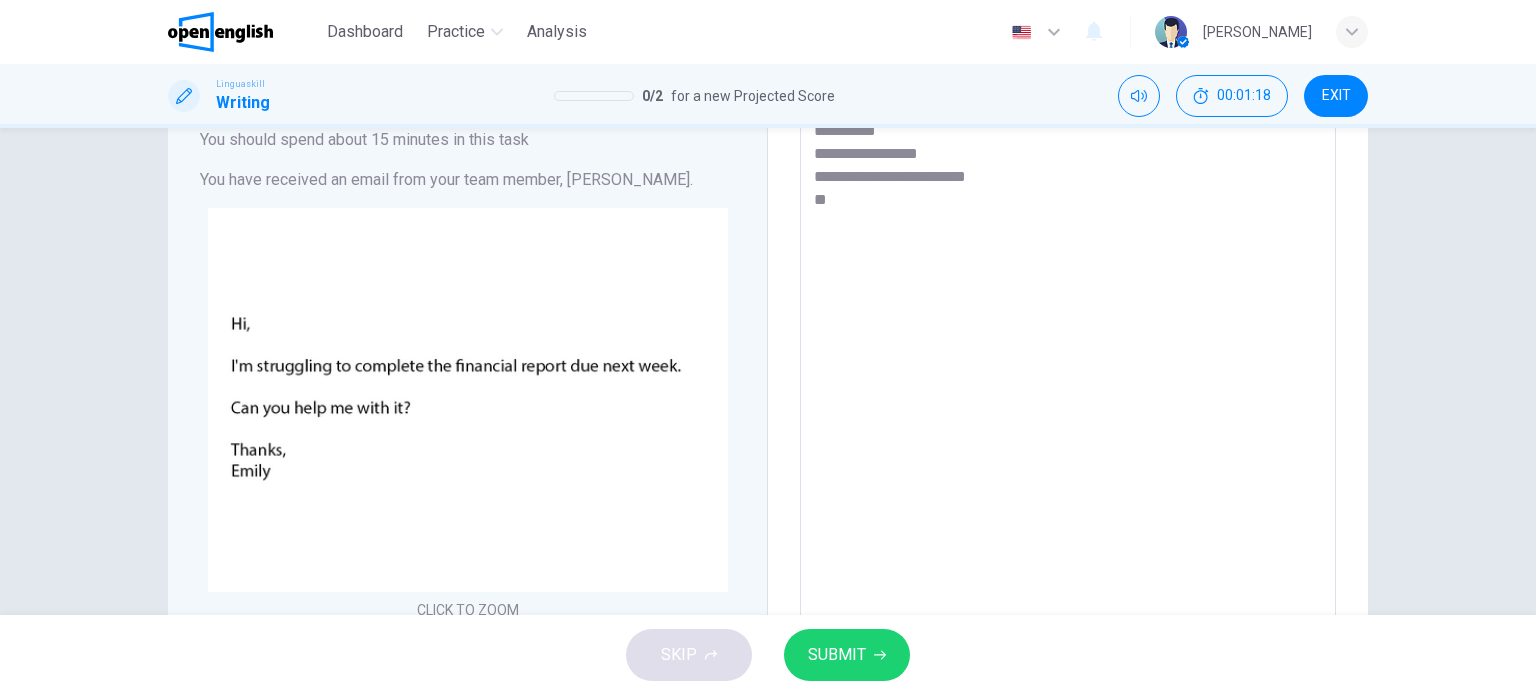 type on "**********" 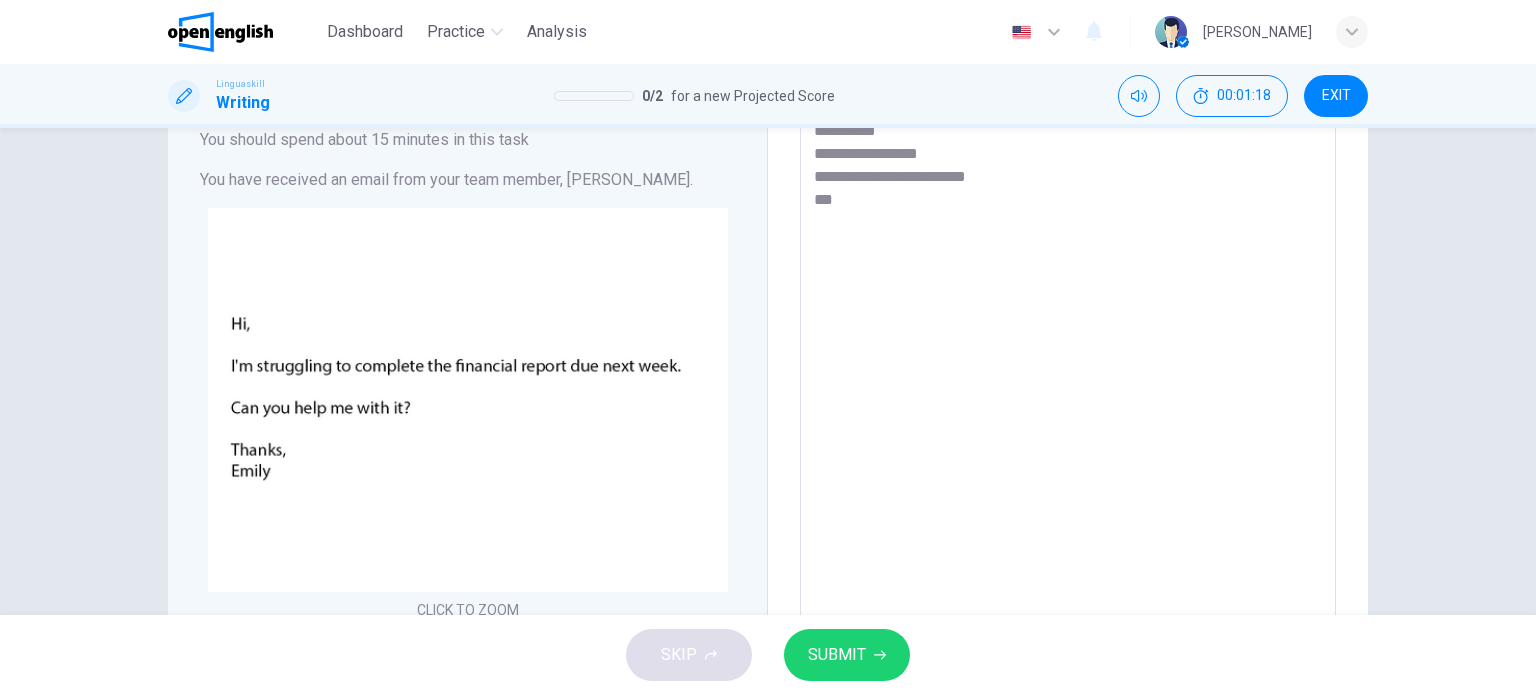 type on "*" 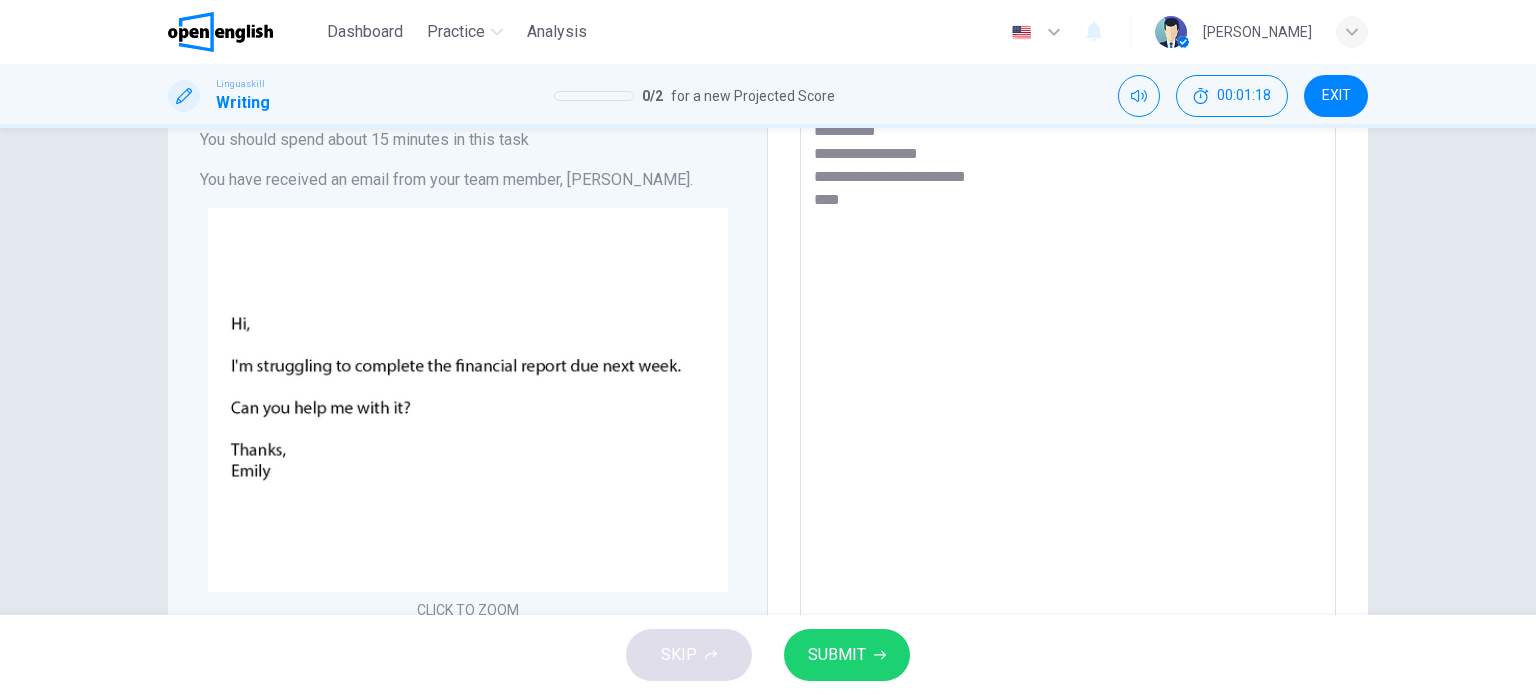 type on "*" 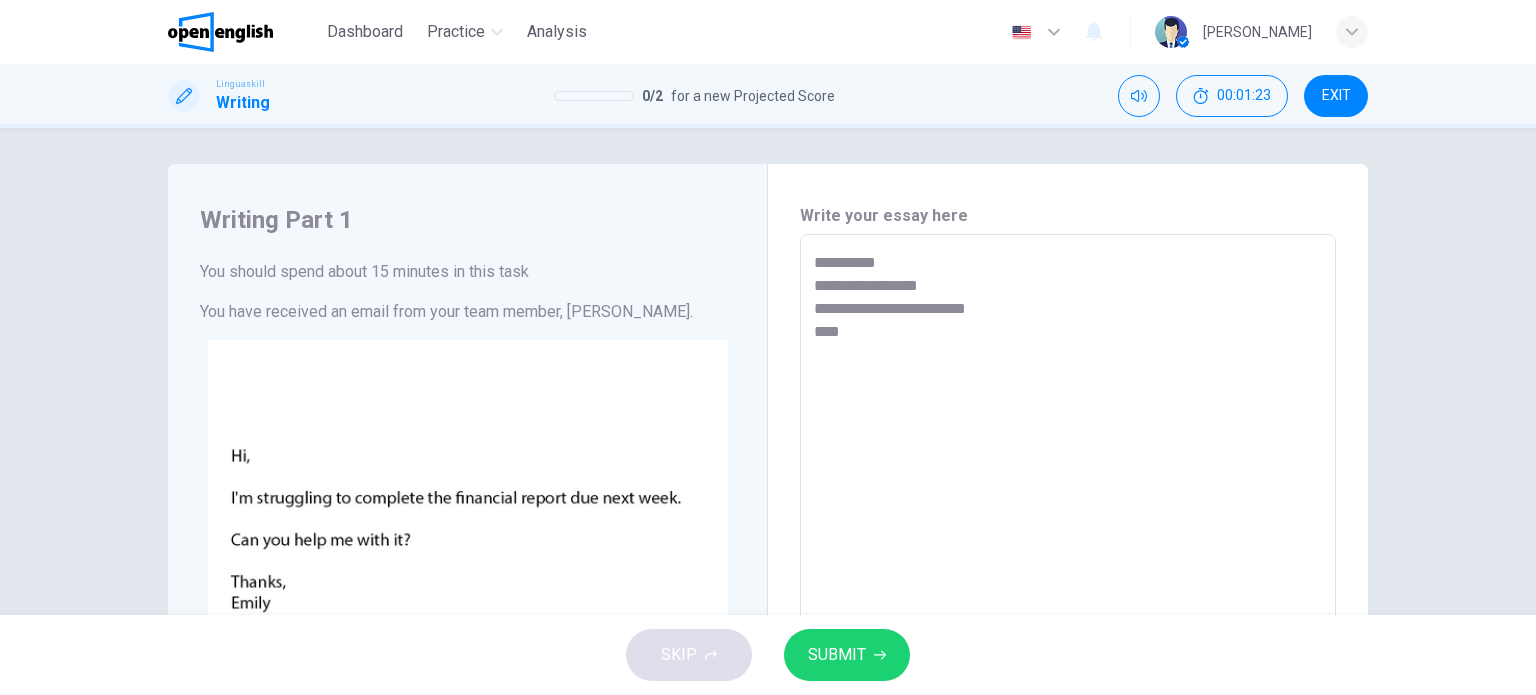 scroll, scrollTop: 0, scrollLeft: 0, axis: both 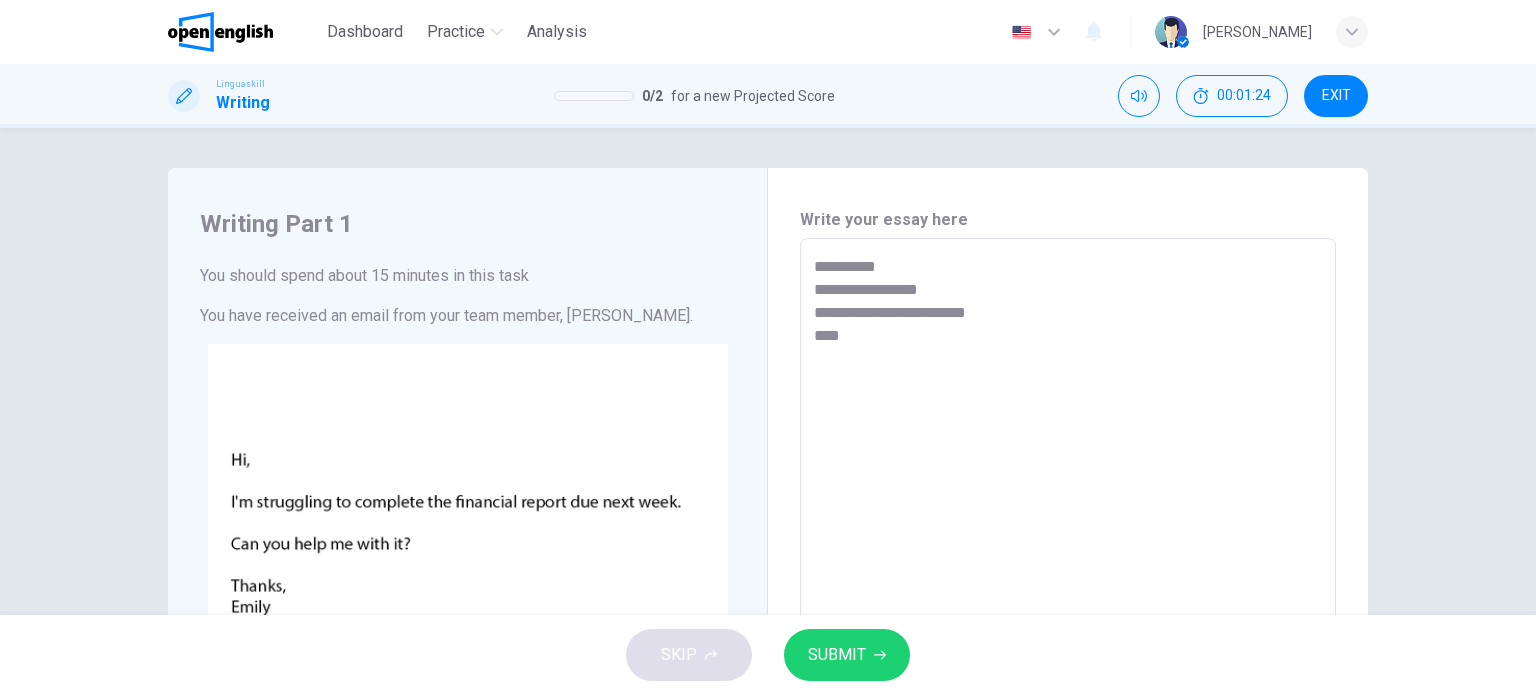 type on "**********" 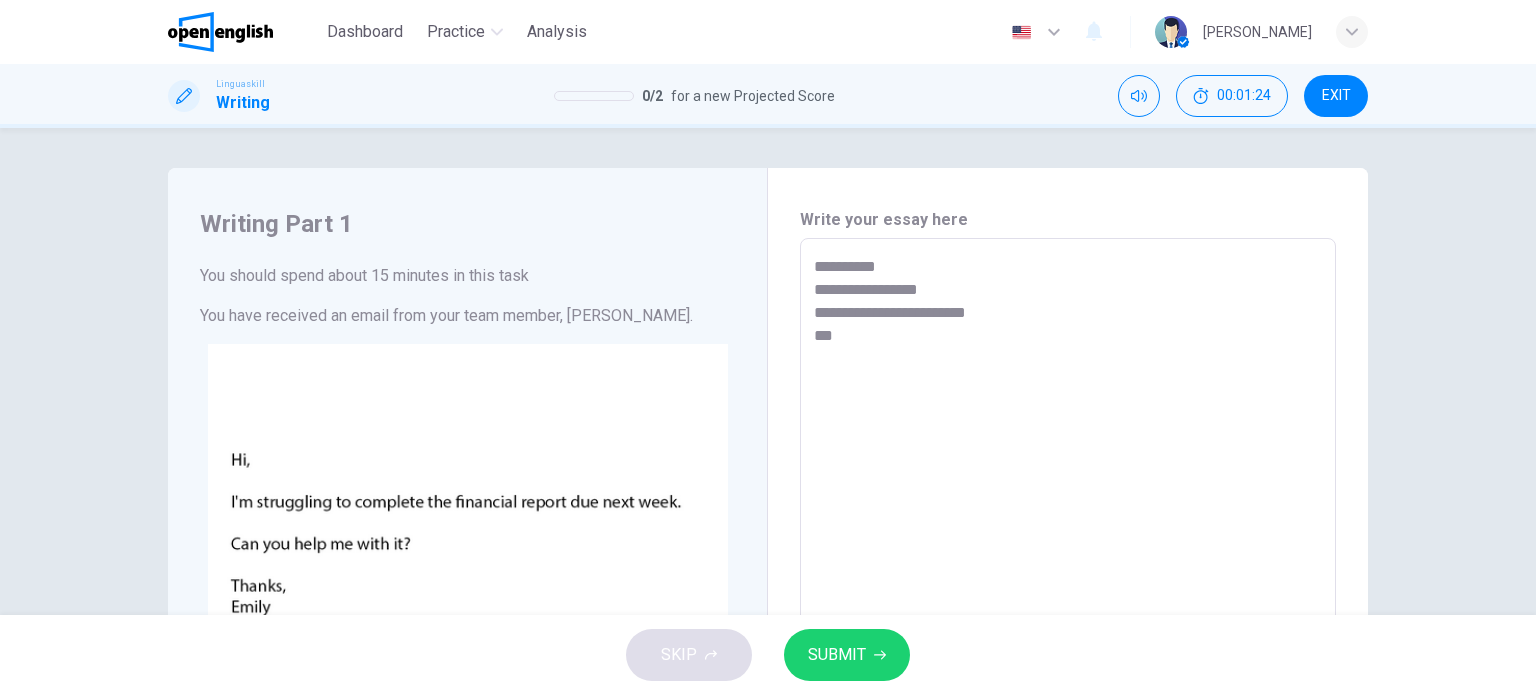 type on "**********" 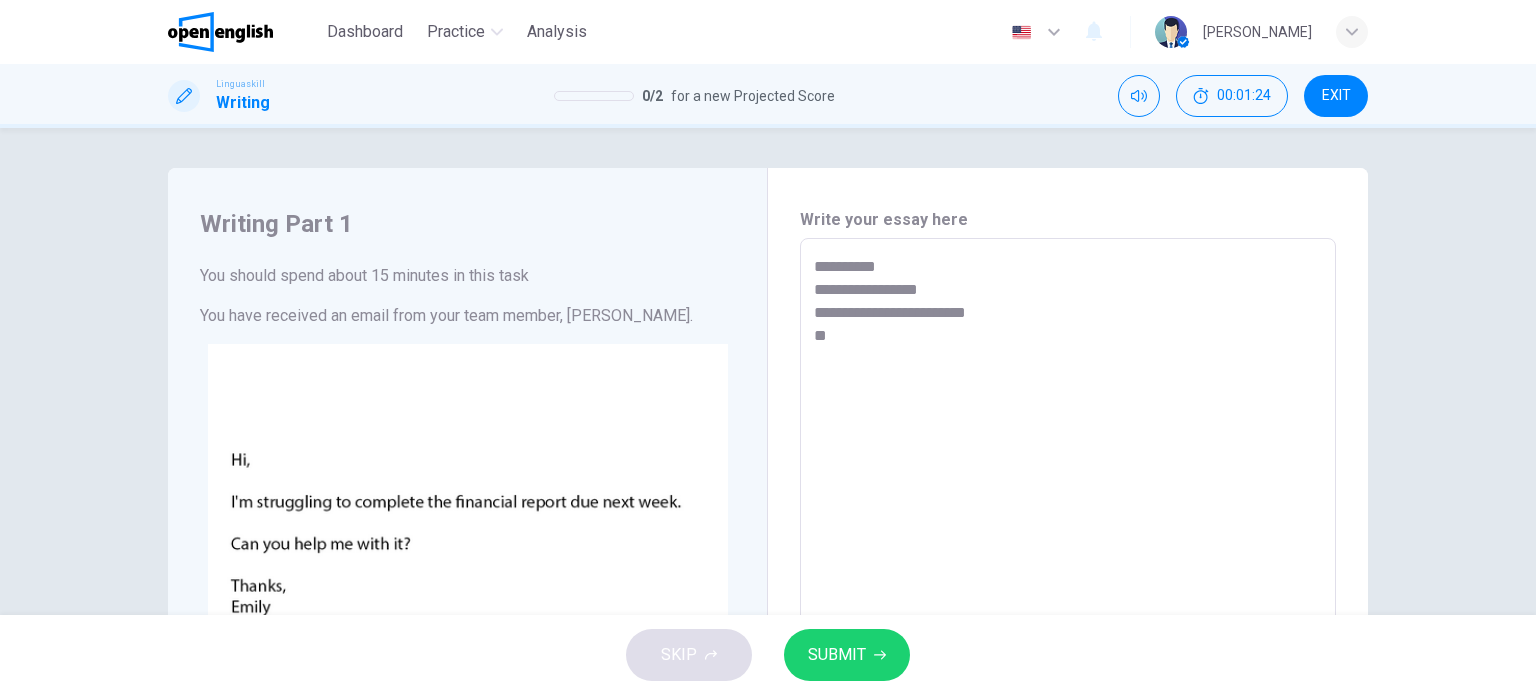 type on "*" 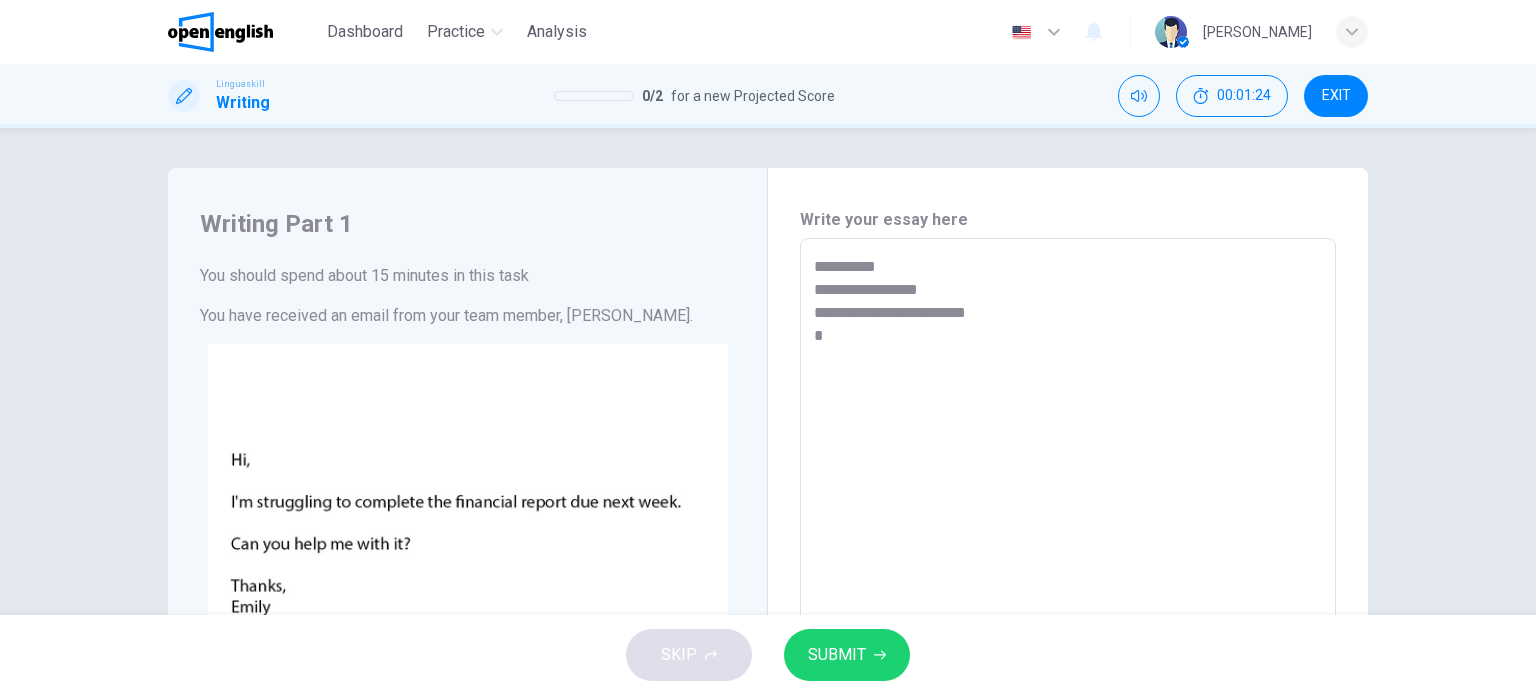 type on "*" 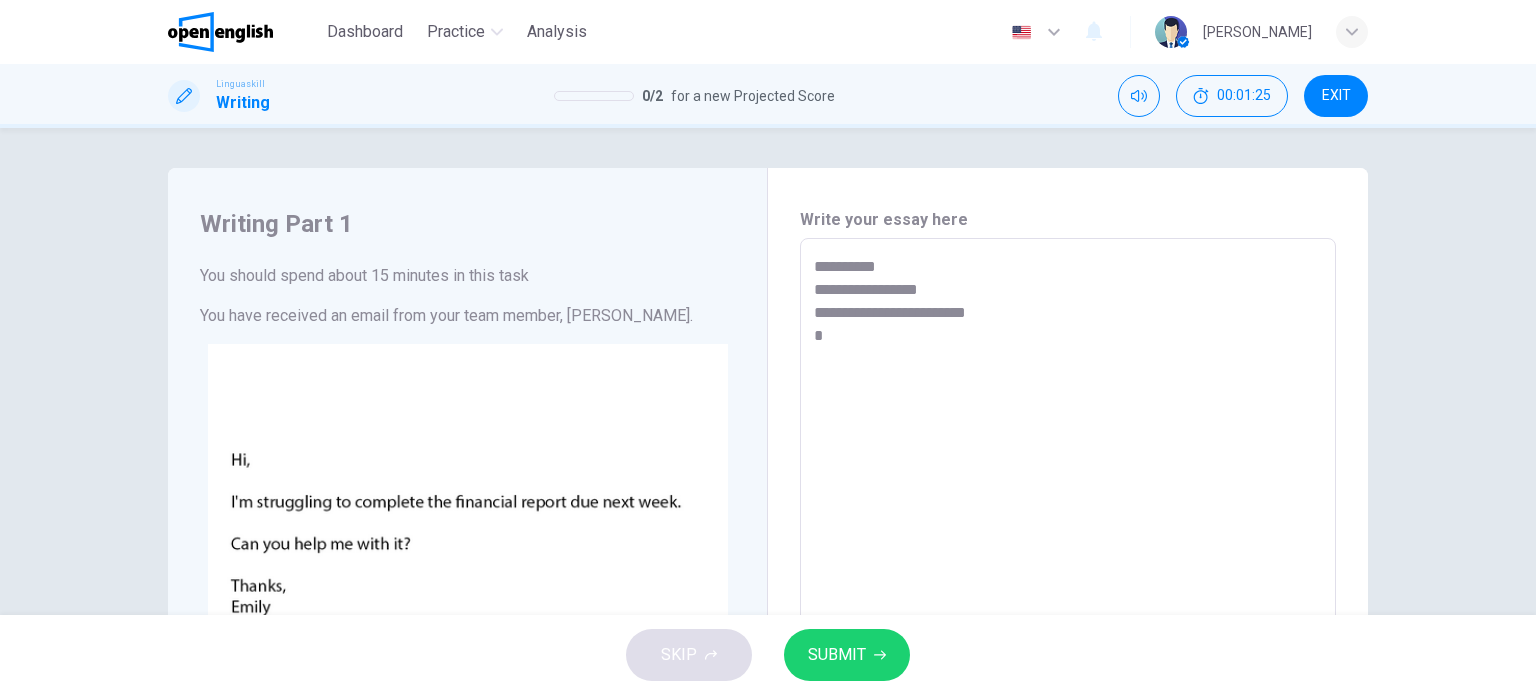 type on "**********" 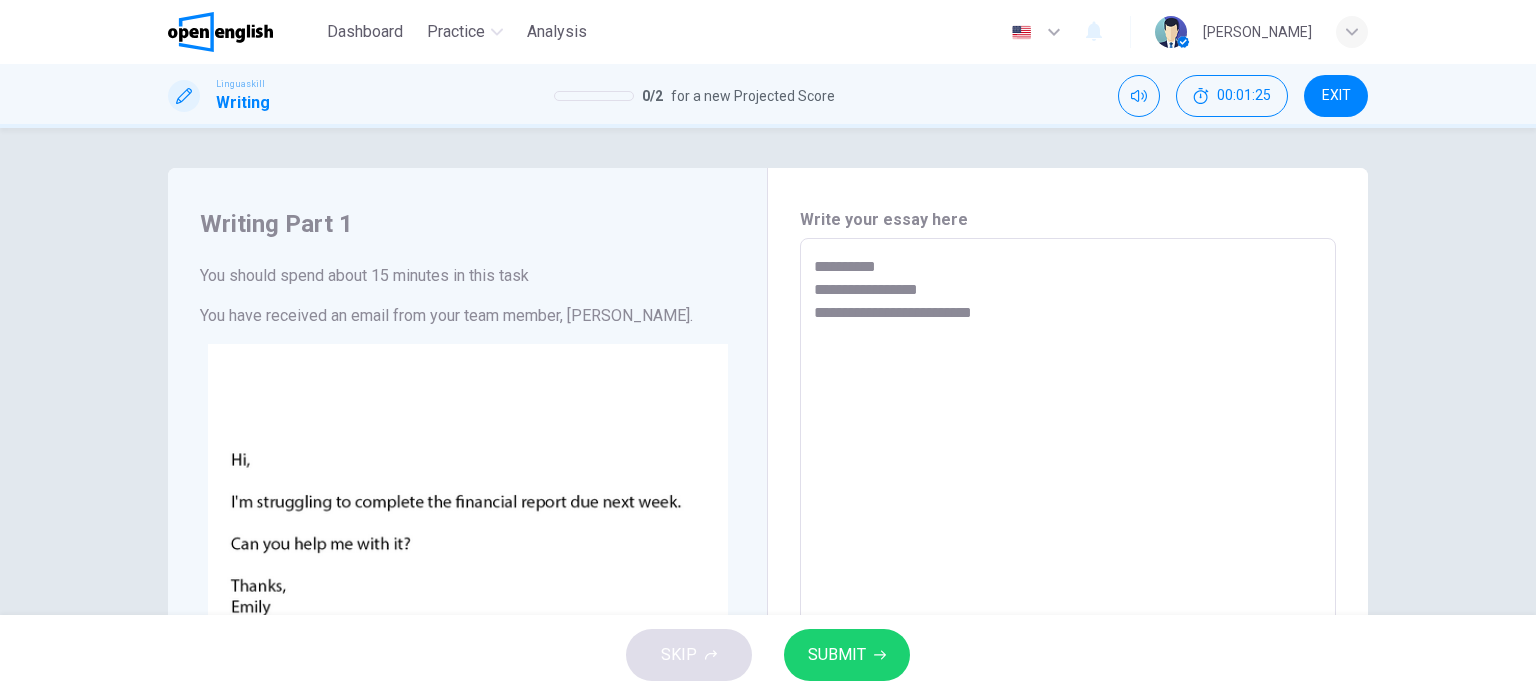 type on "**********" 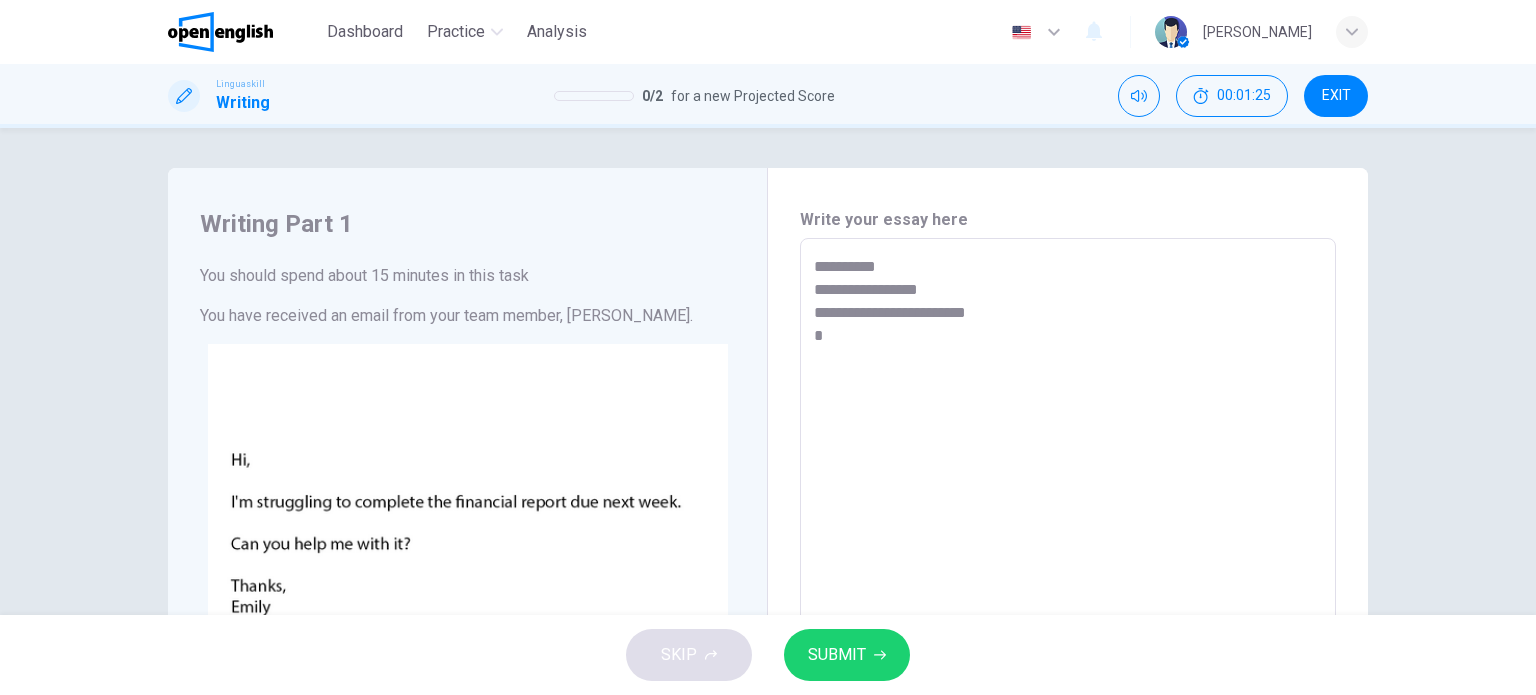 type on "*" 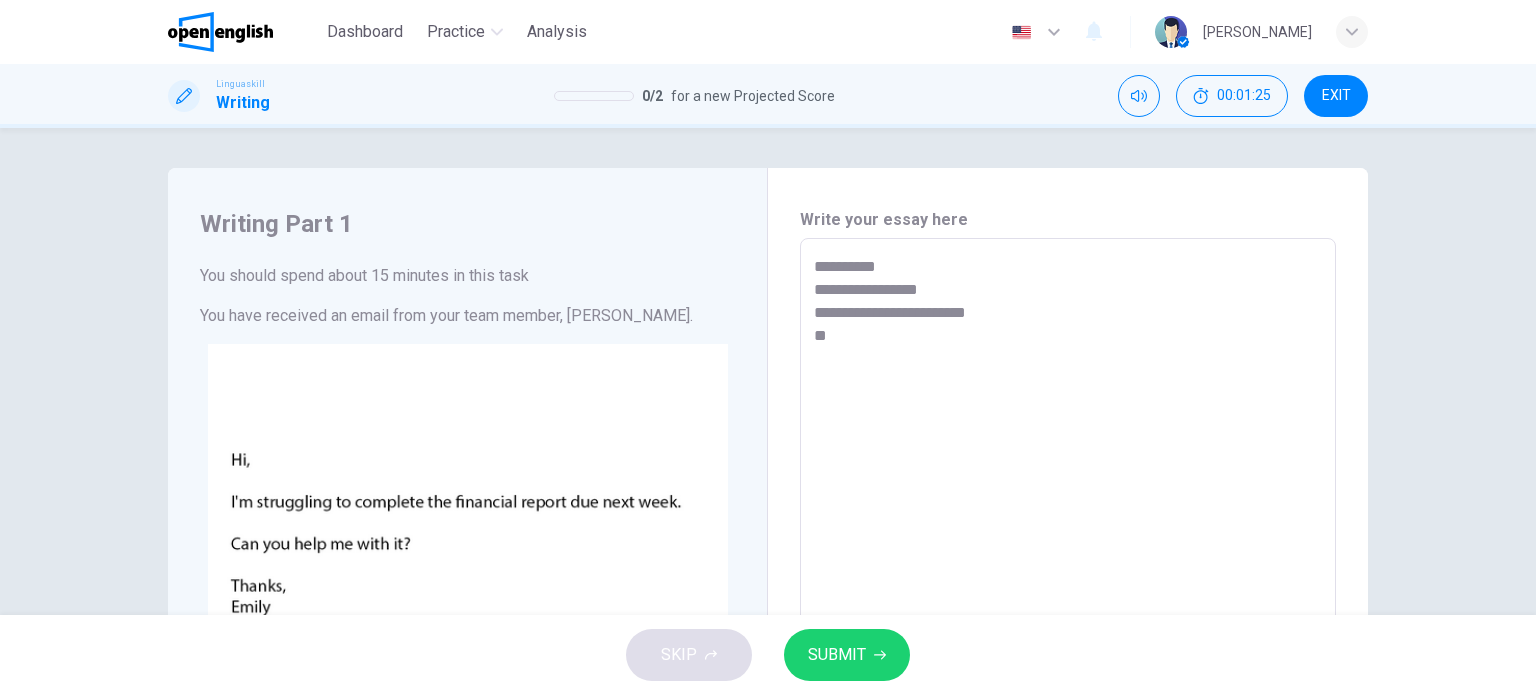 type on "*" 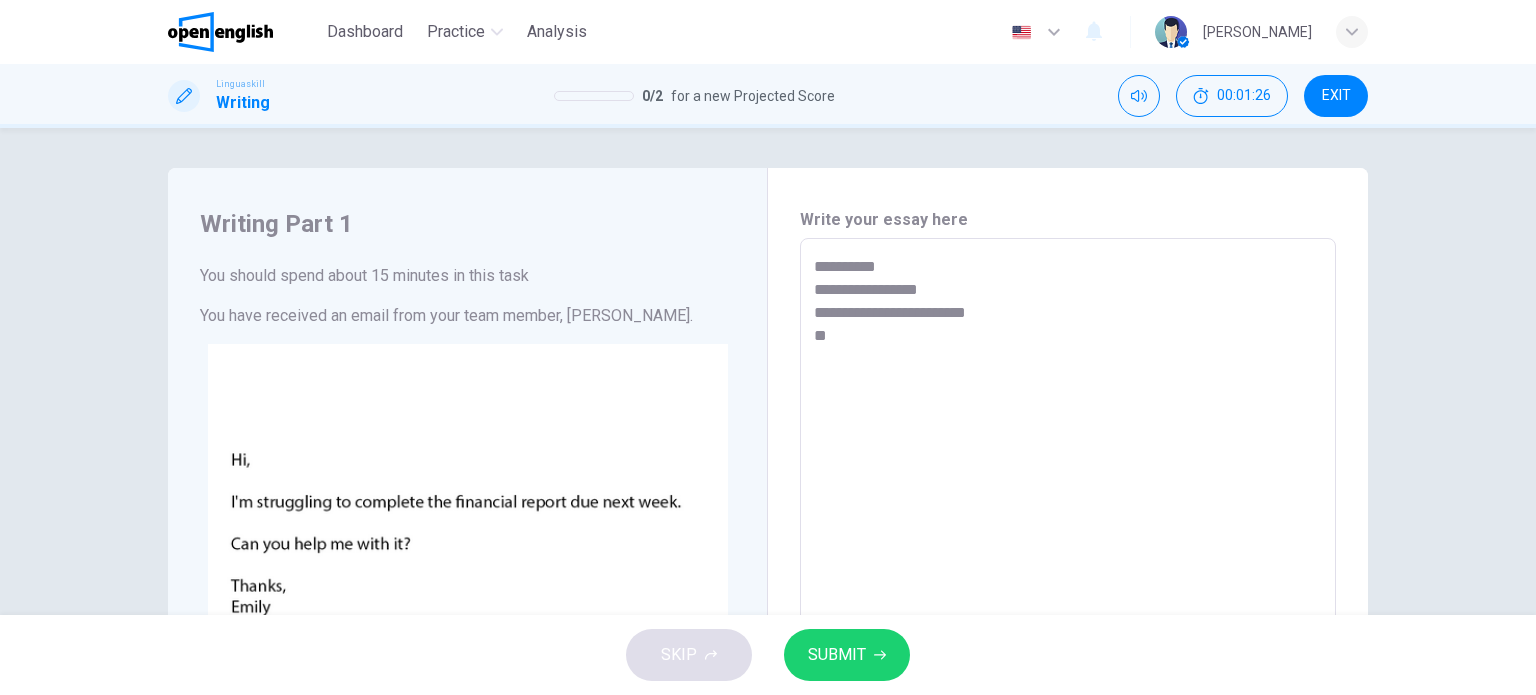 type on "**********" 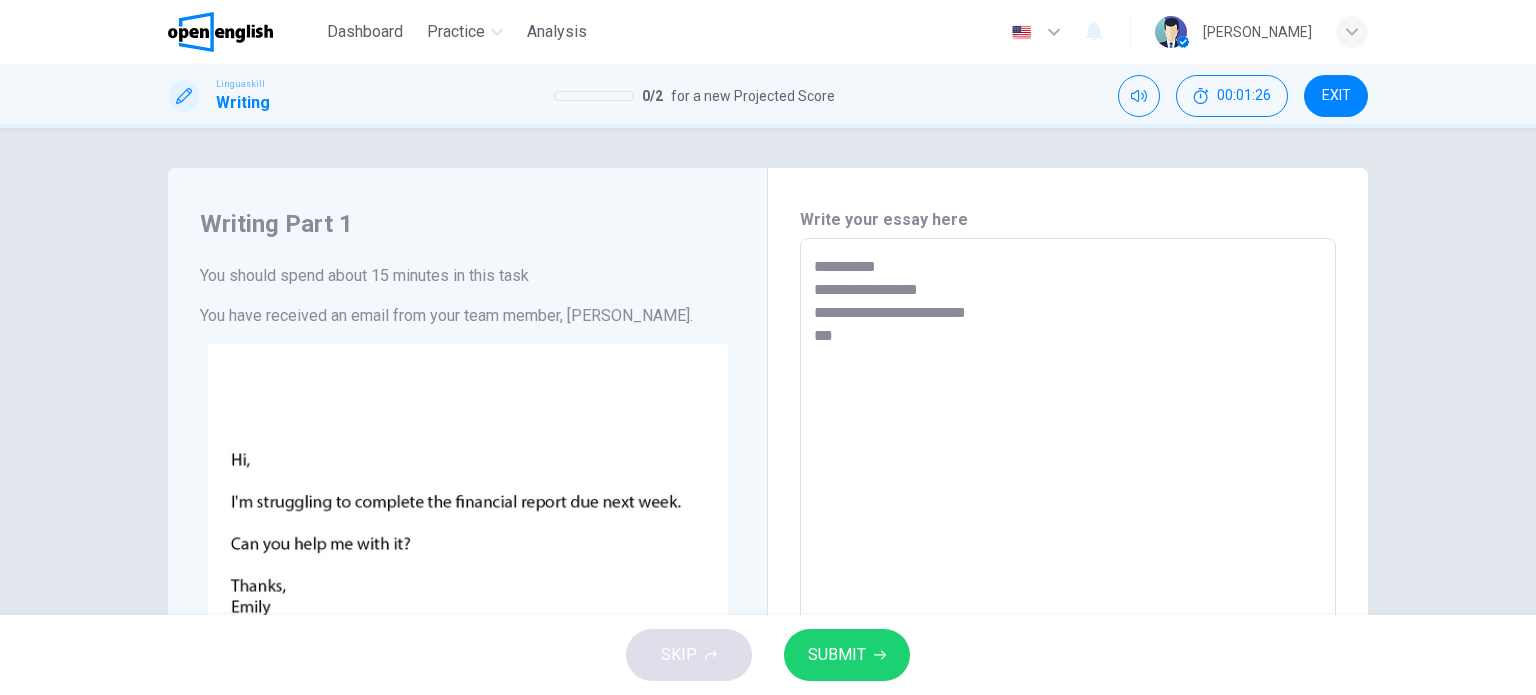 type on "*" 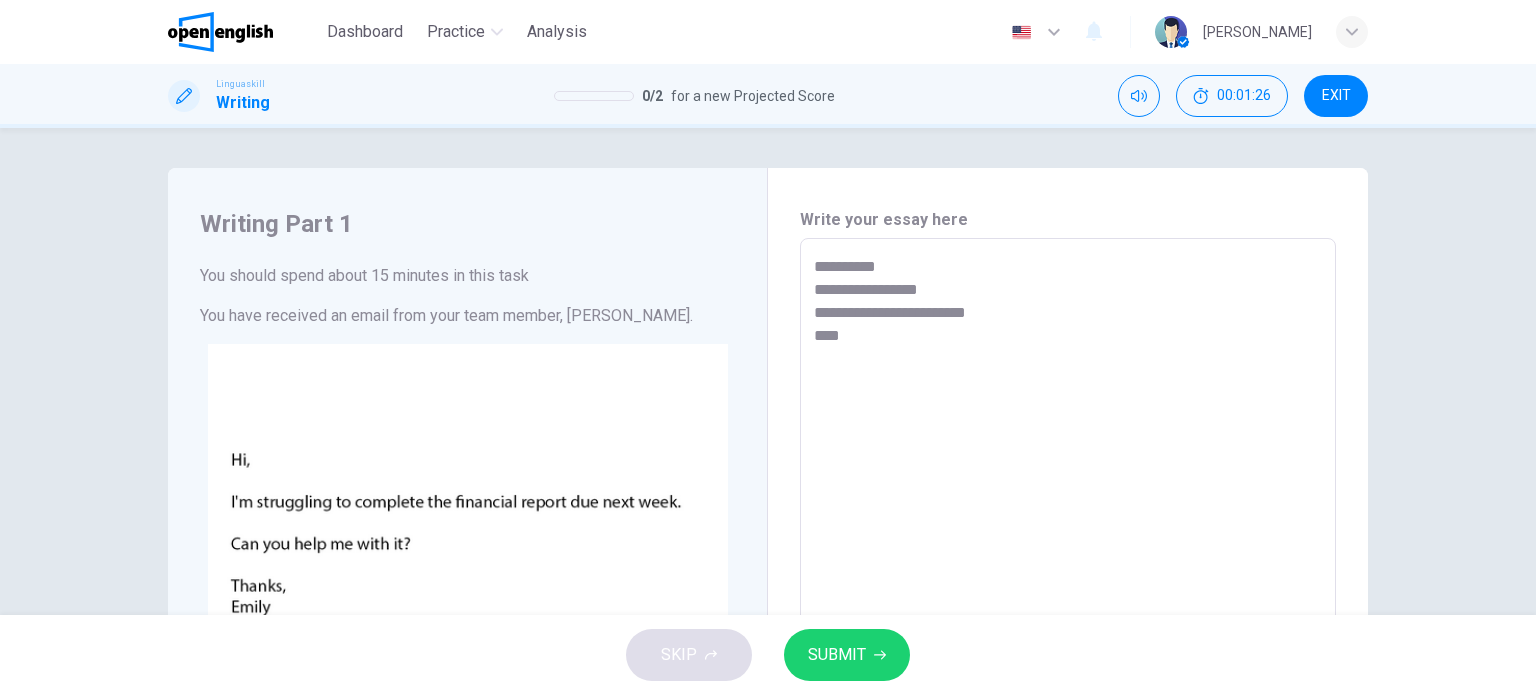 type on "**********" 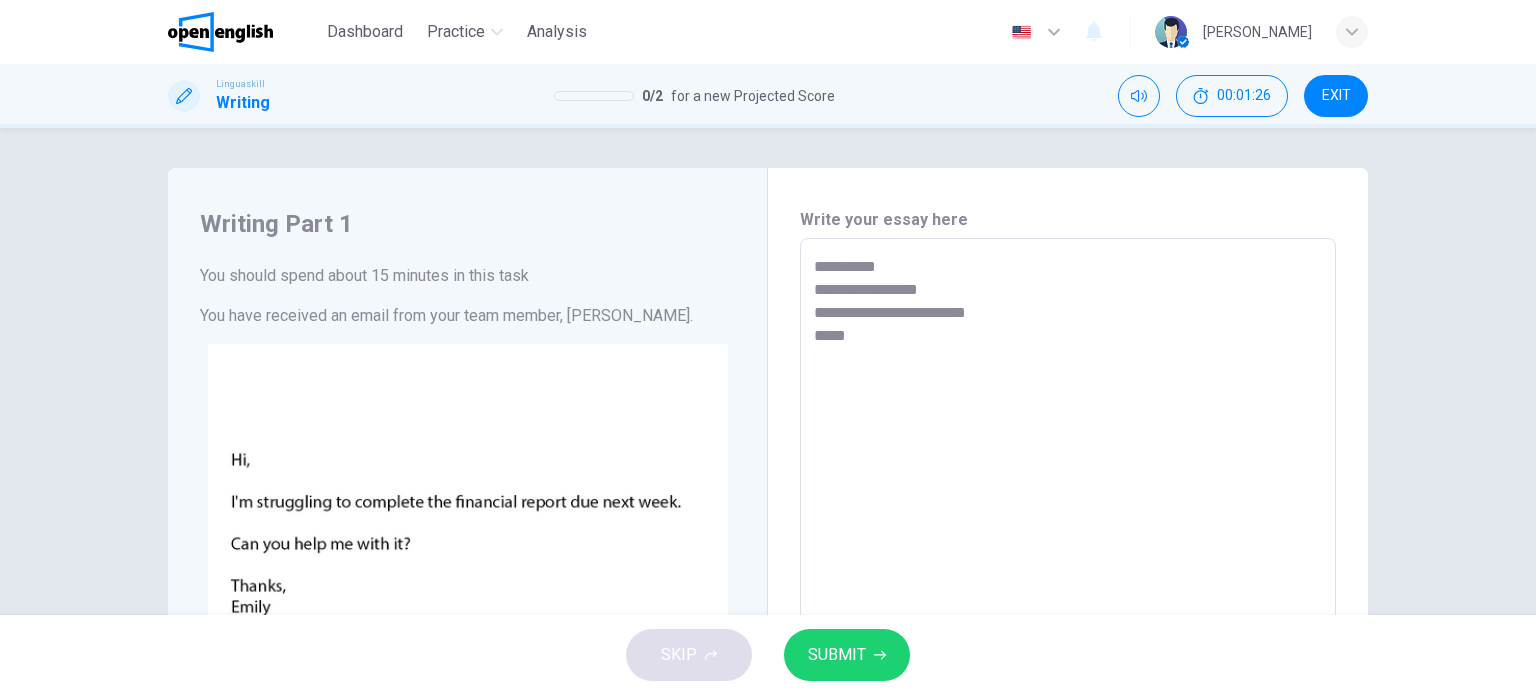 type on "*" 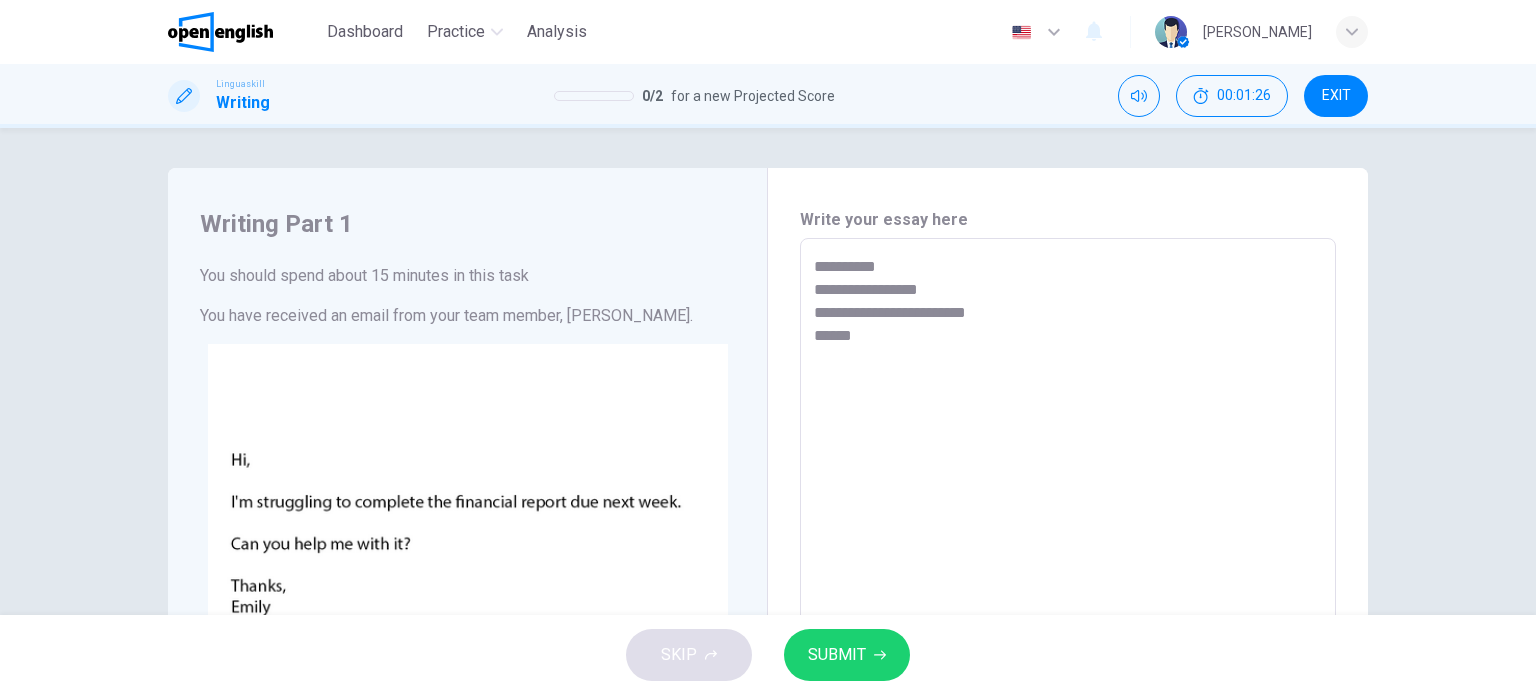 type on "*" 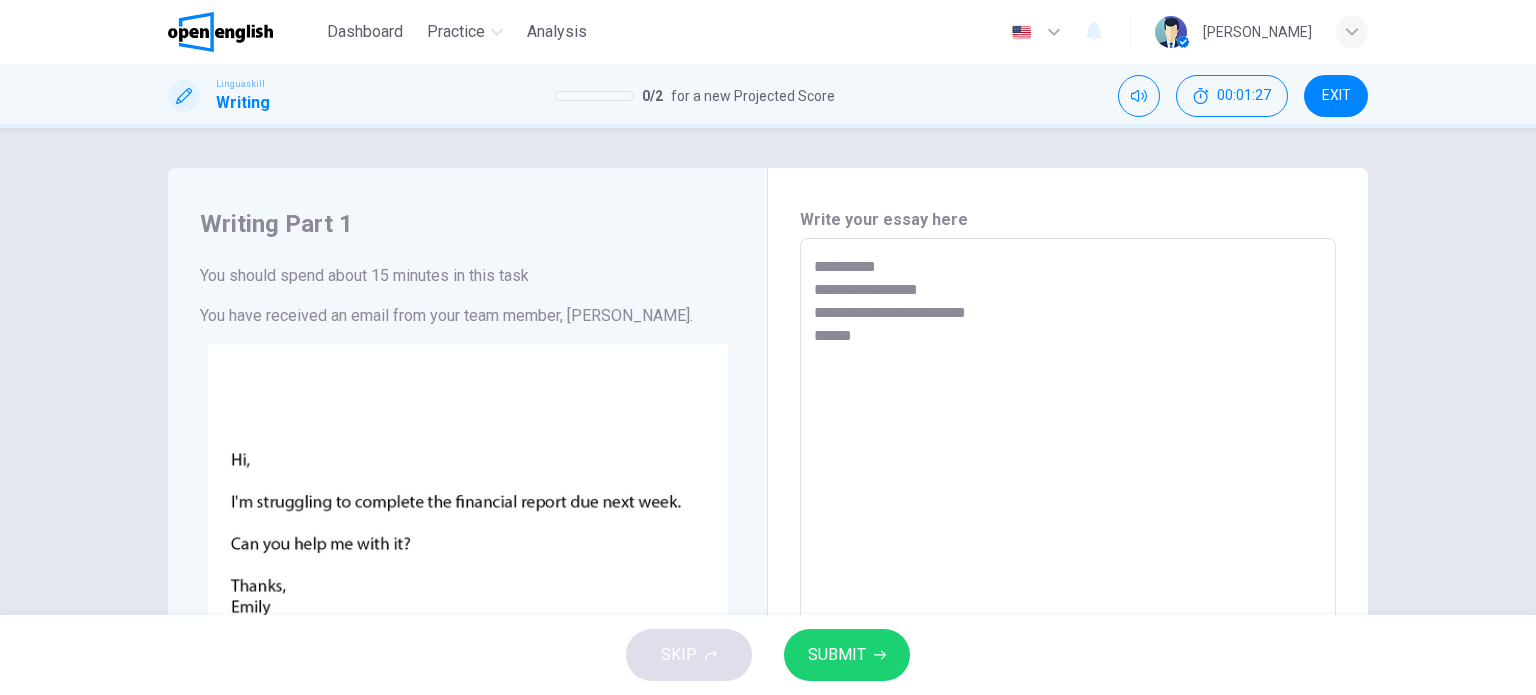 type on "**********" 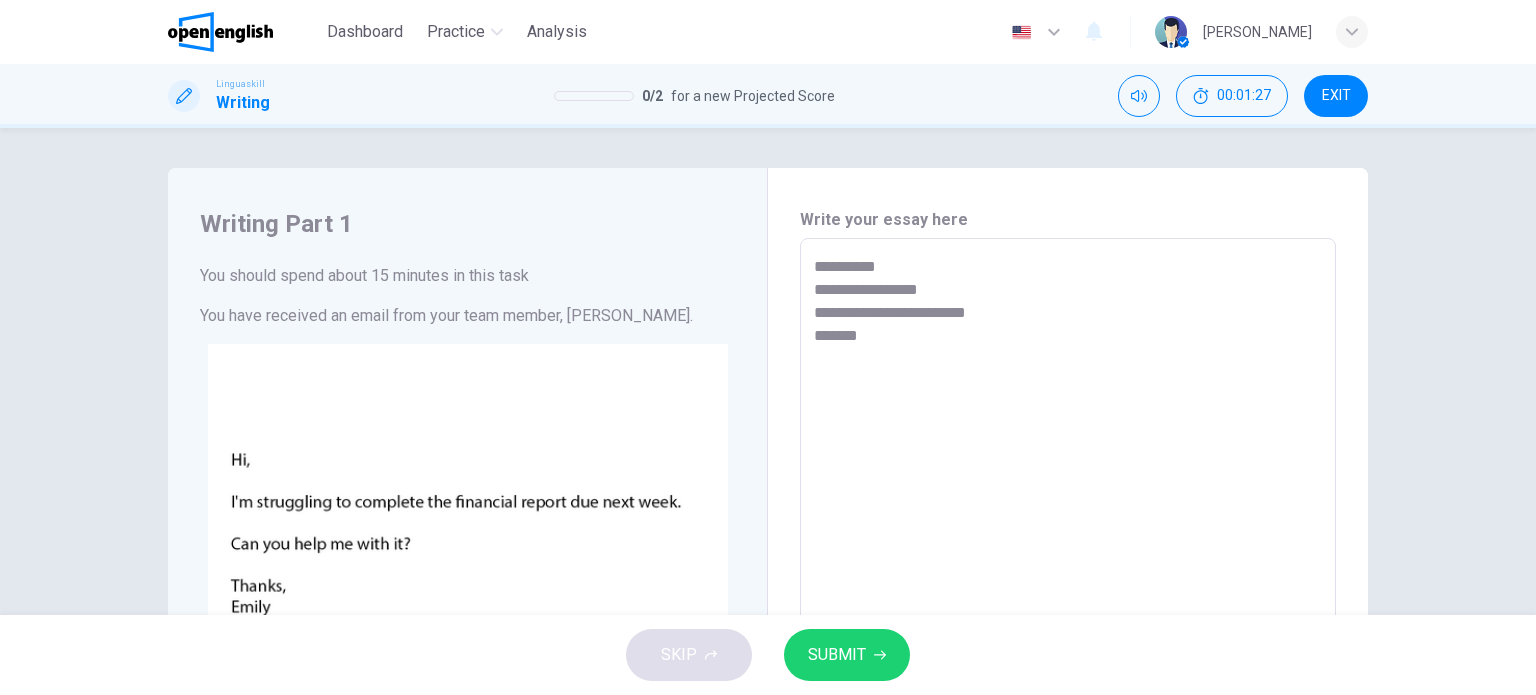 type on "**********" 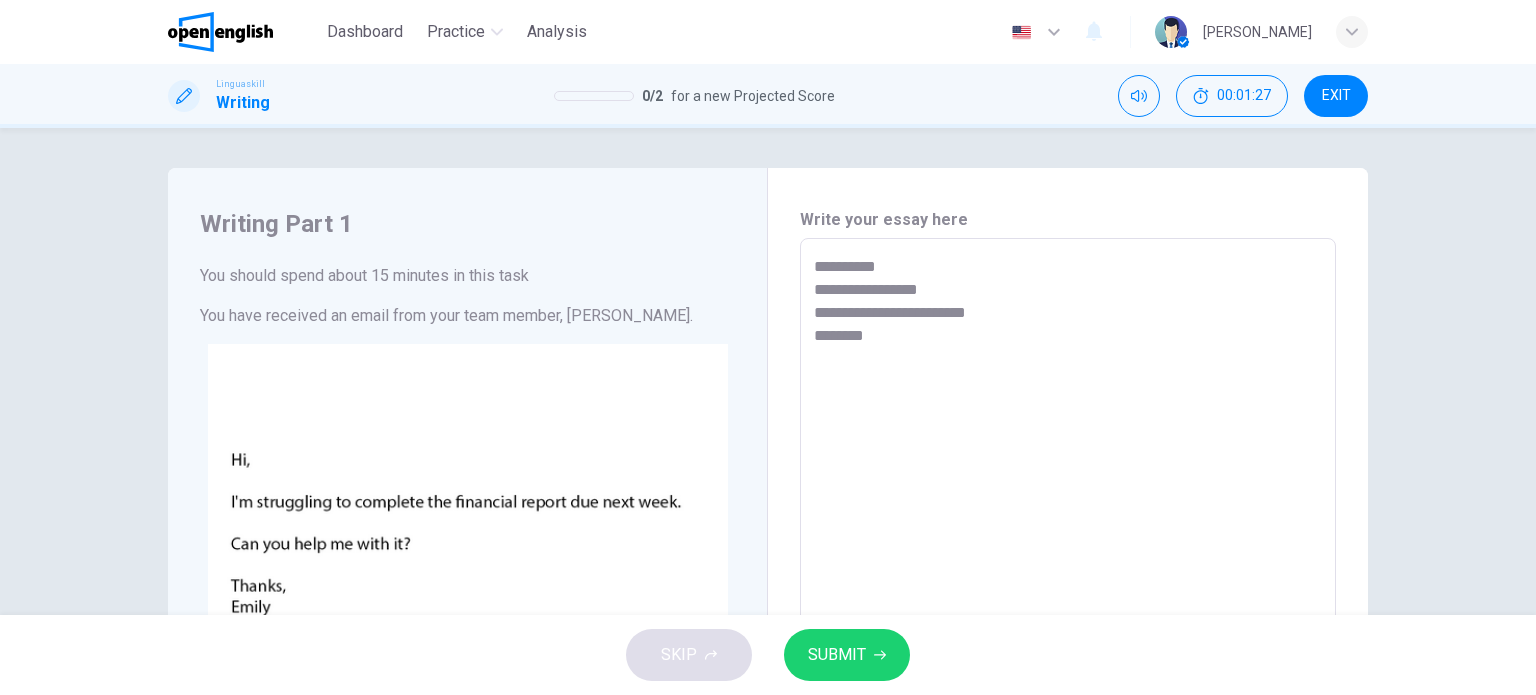 type on "*" 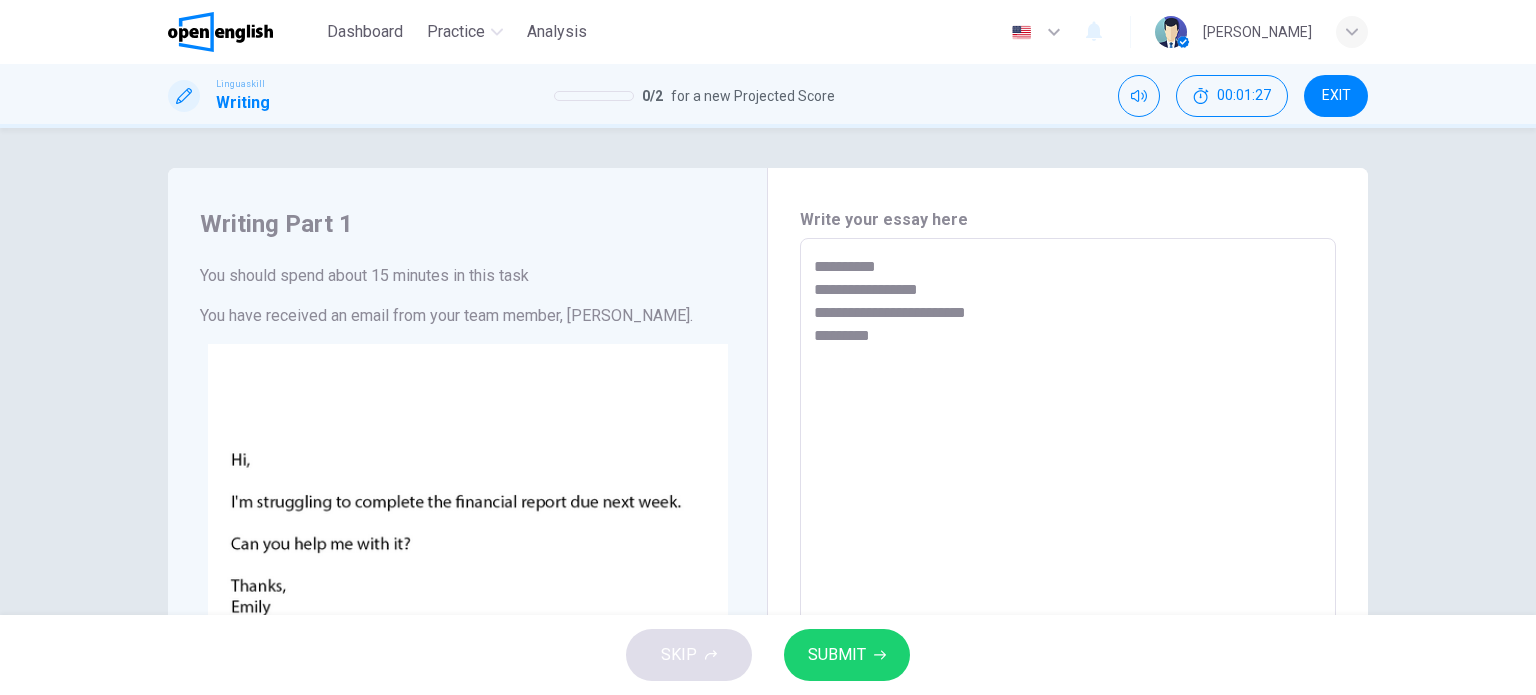 type on "*" 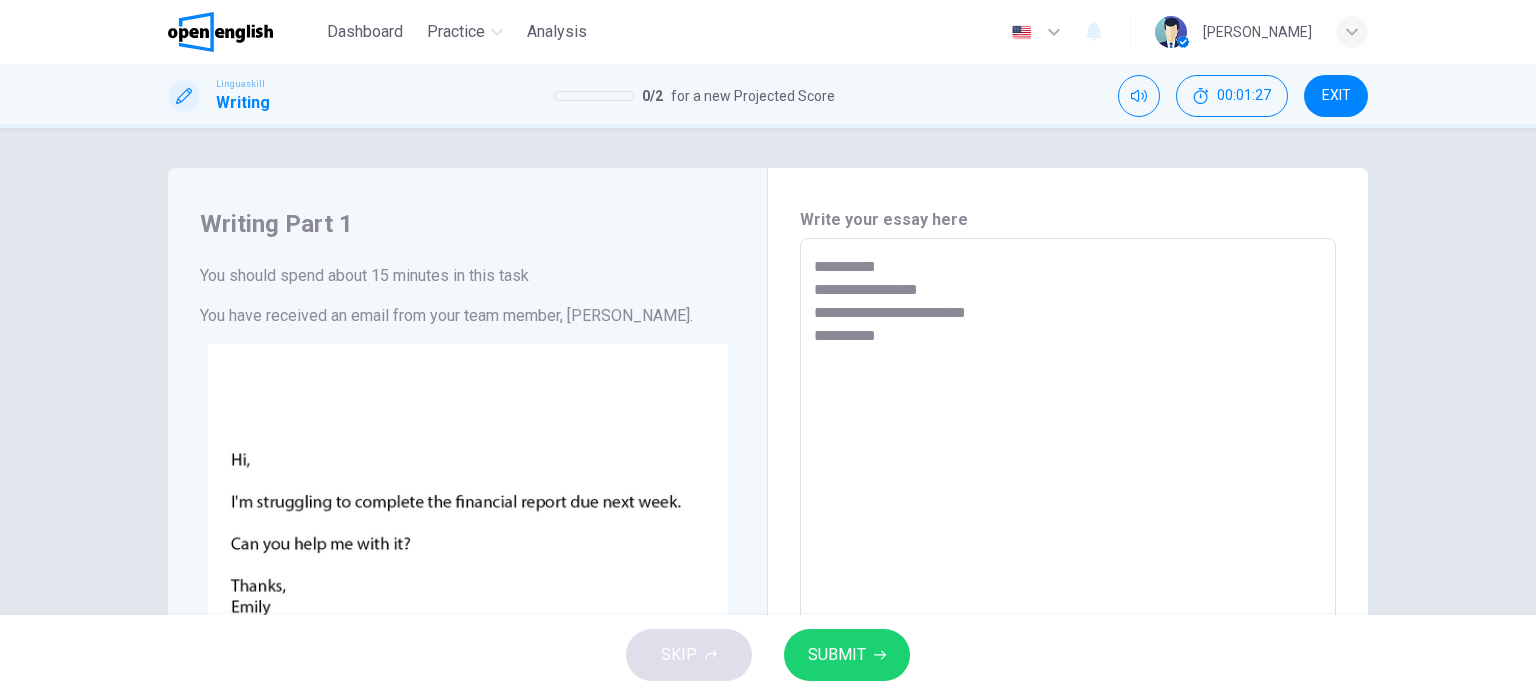 type on "*" 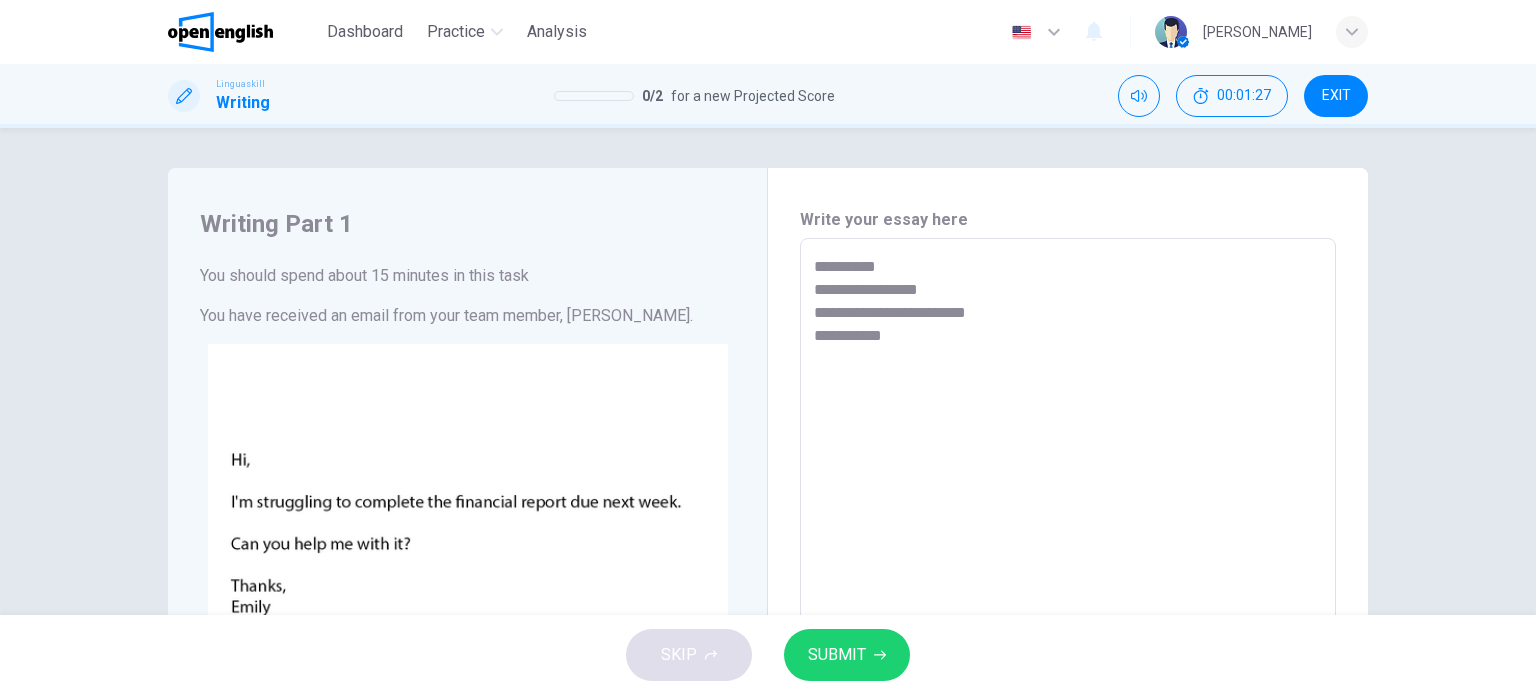type on "*" 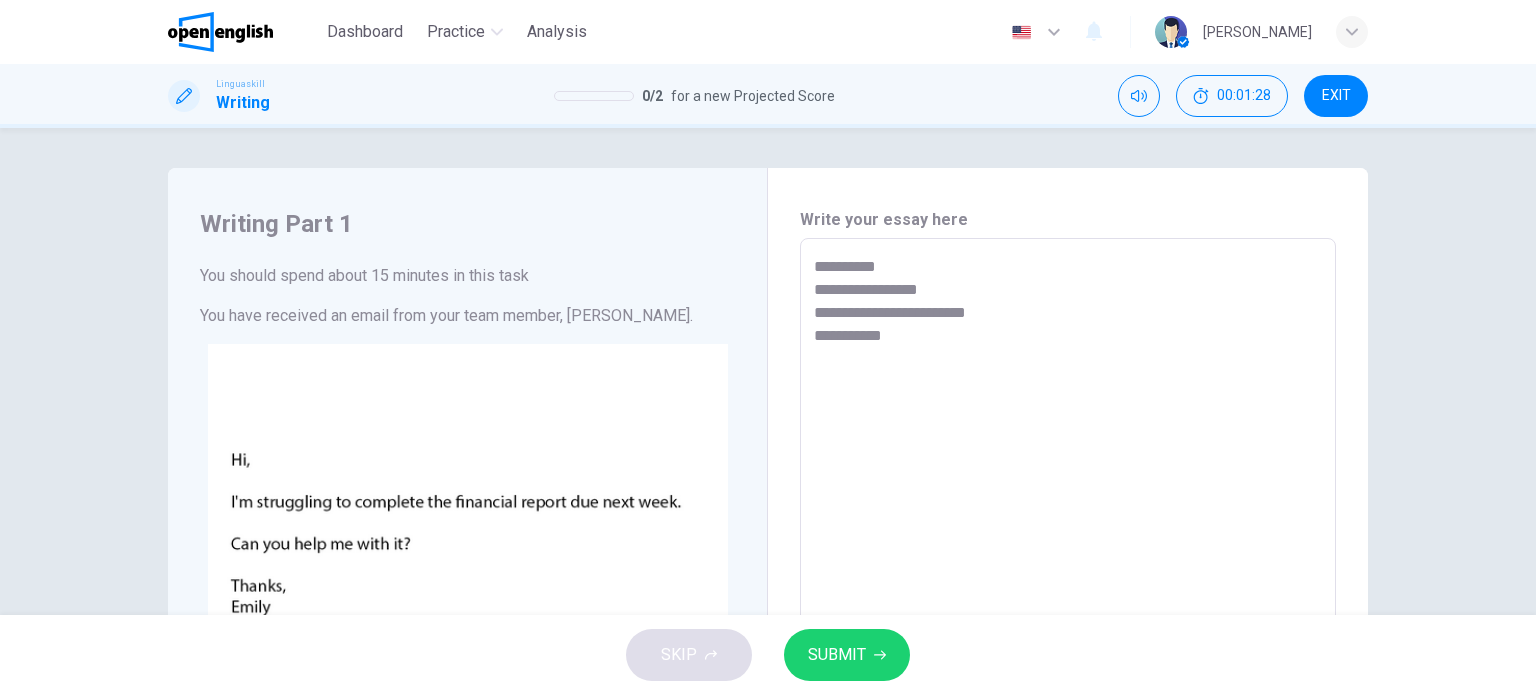 type on "**********" 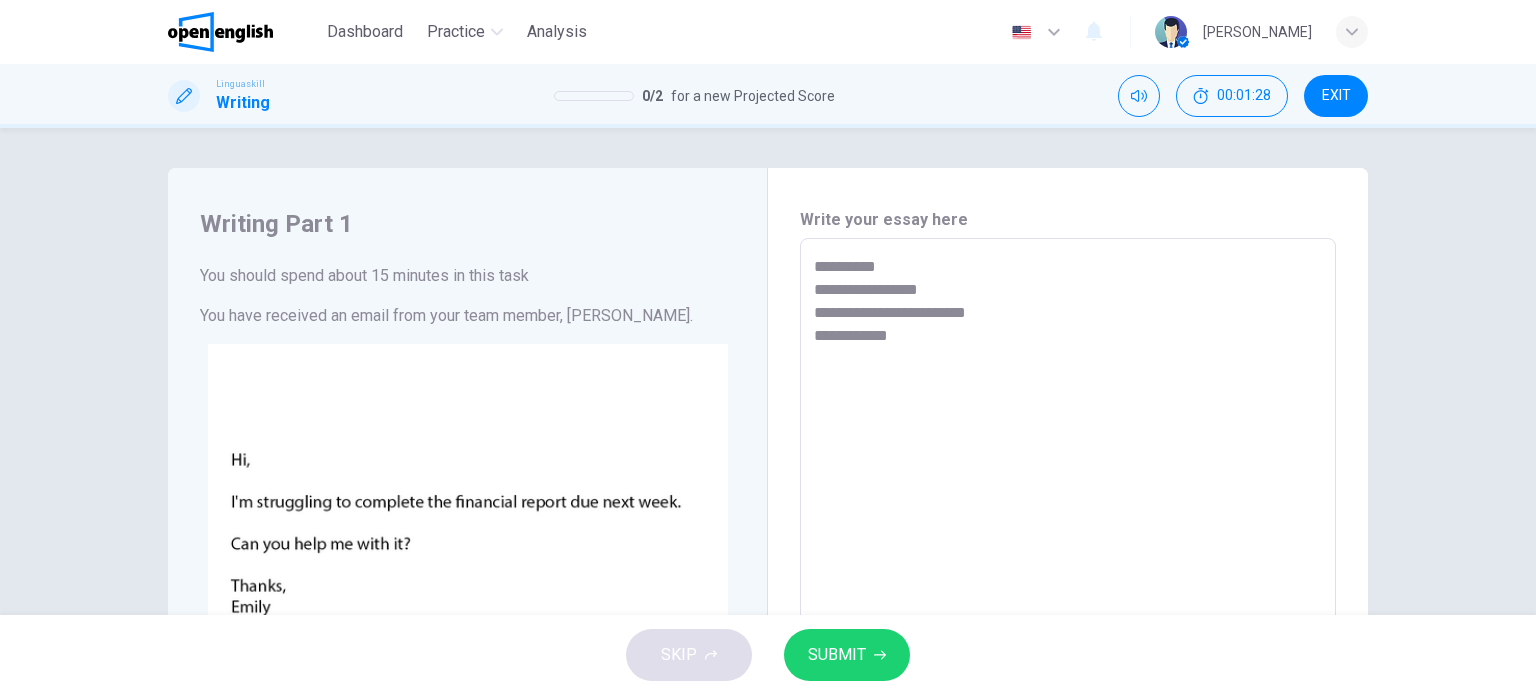 type on "*" 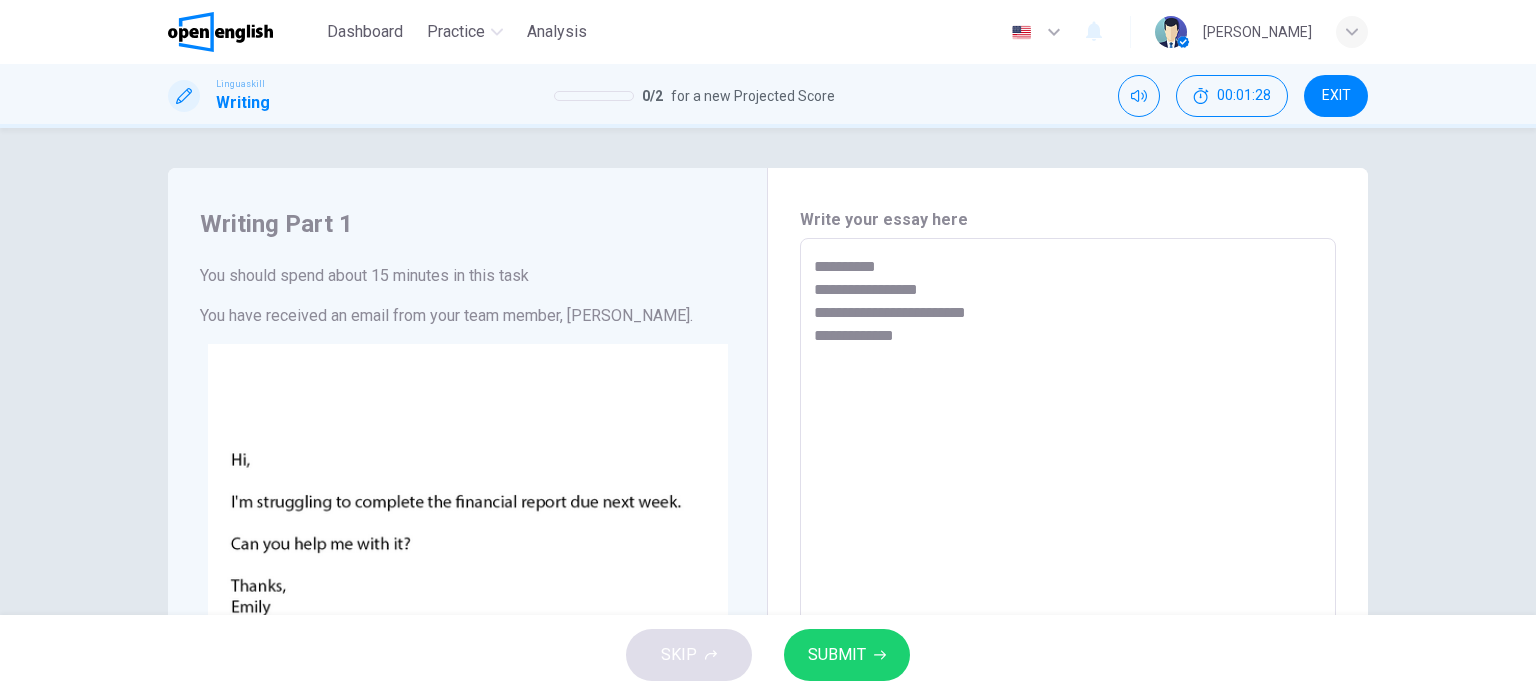 type on "**********" 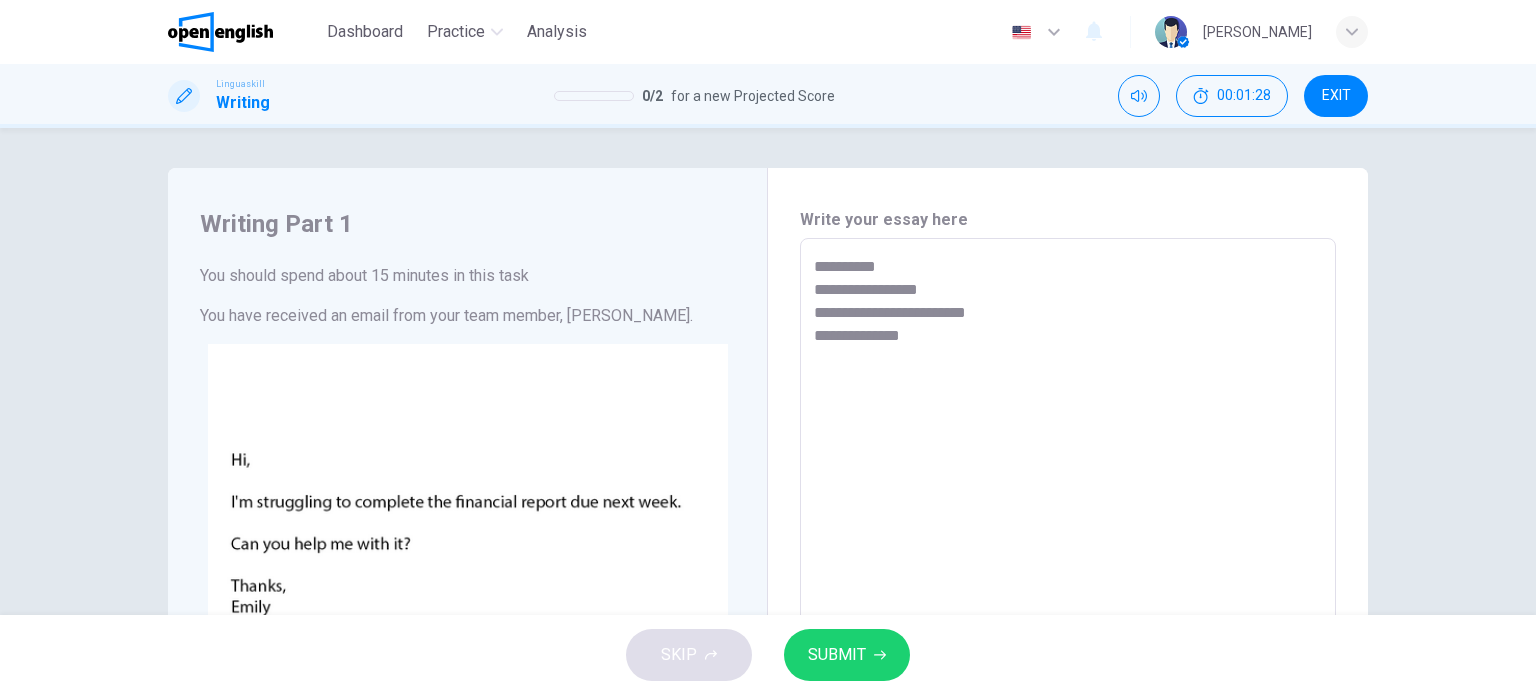 type on "*" 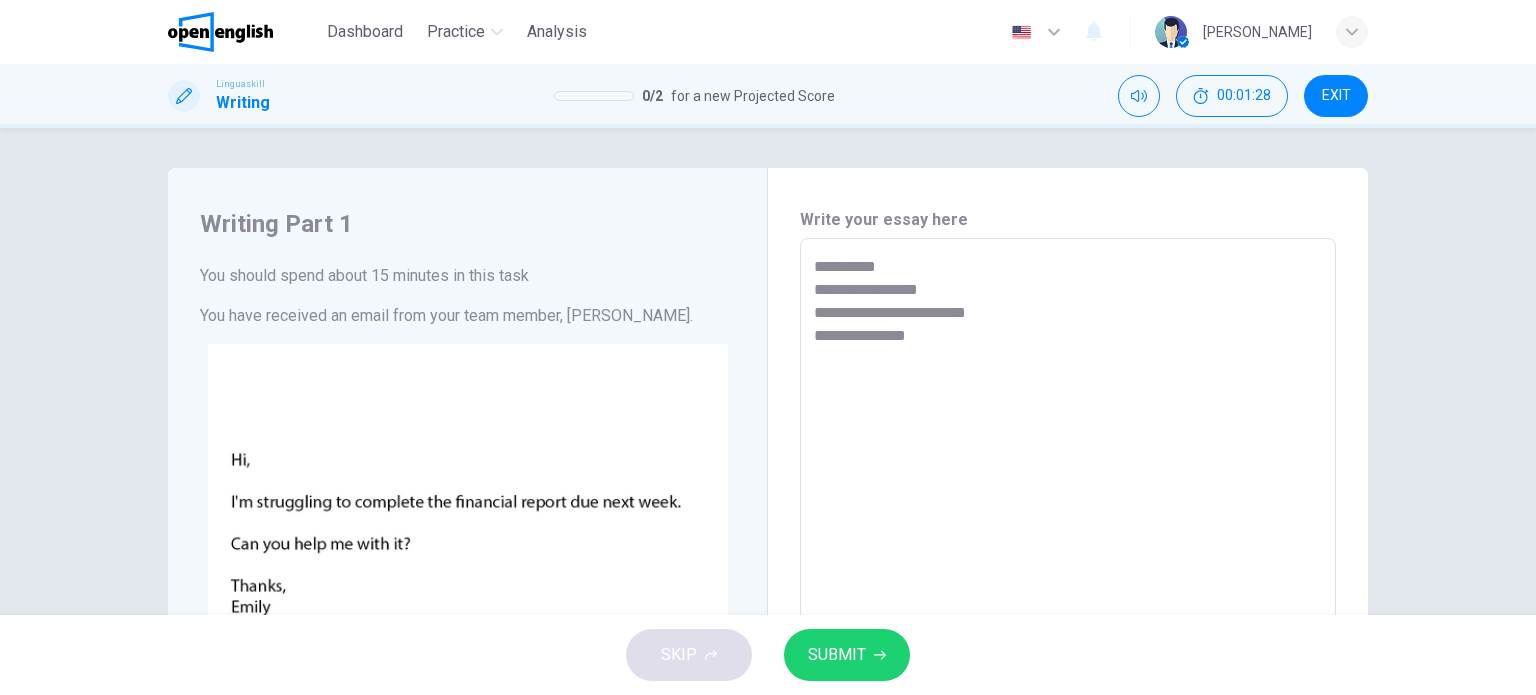 type on "*" 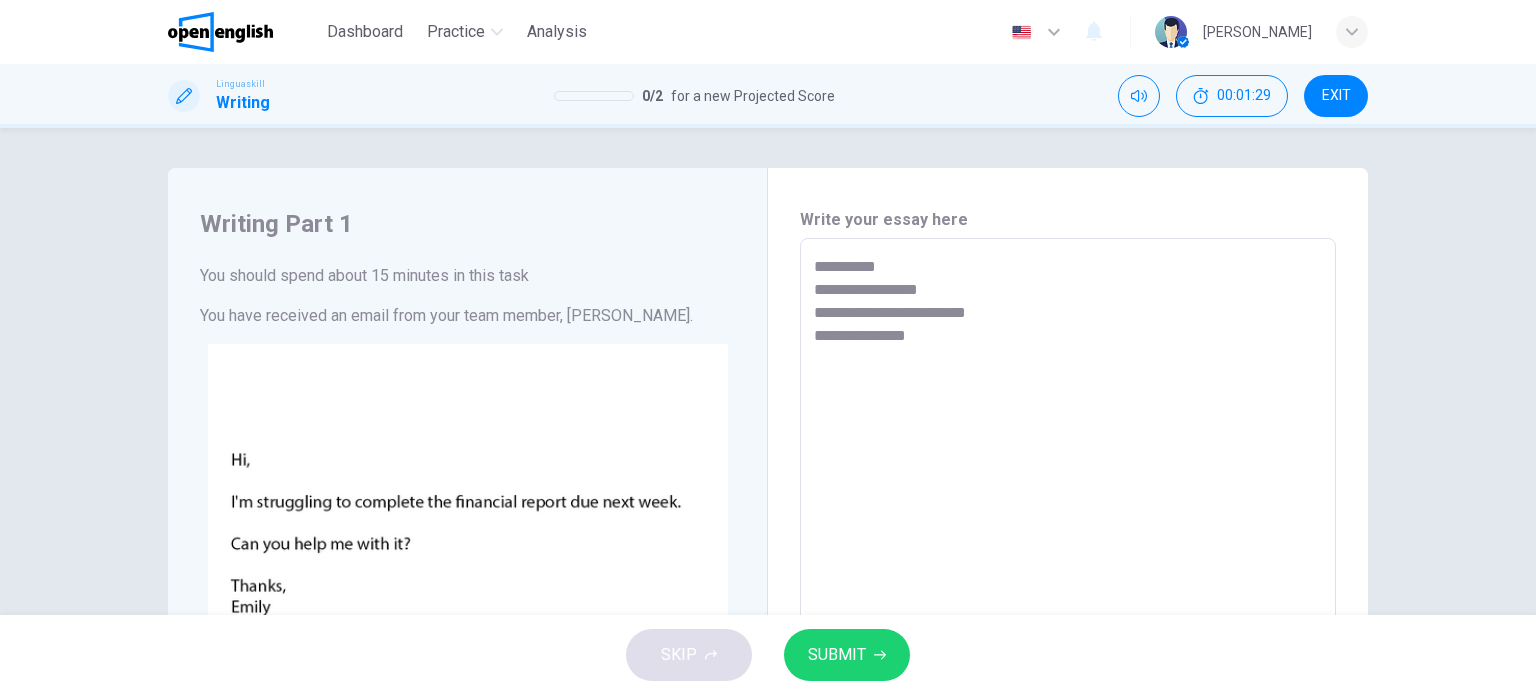 type on "**********" 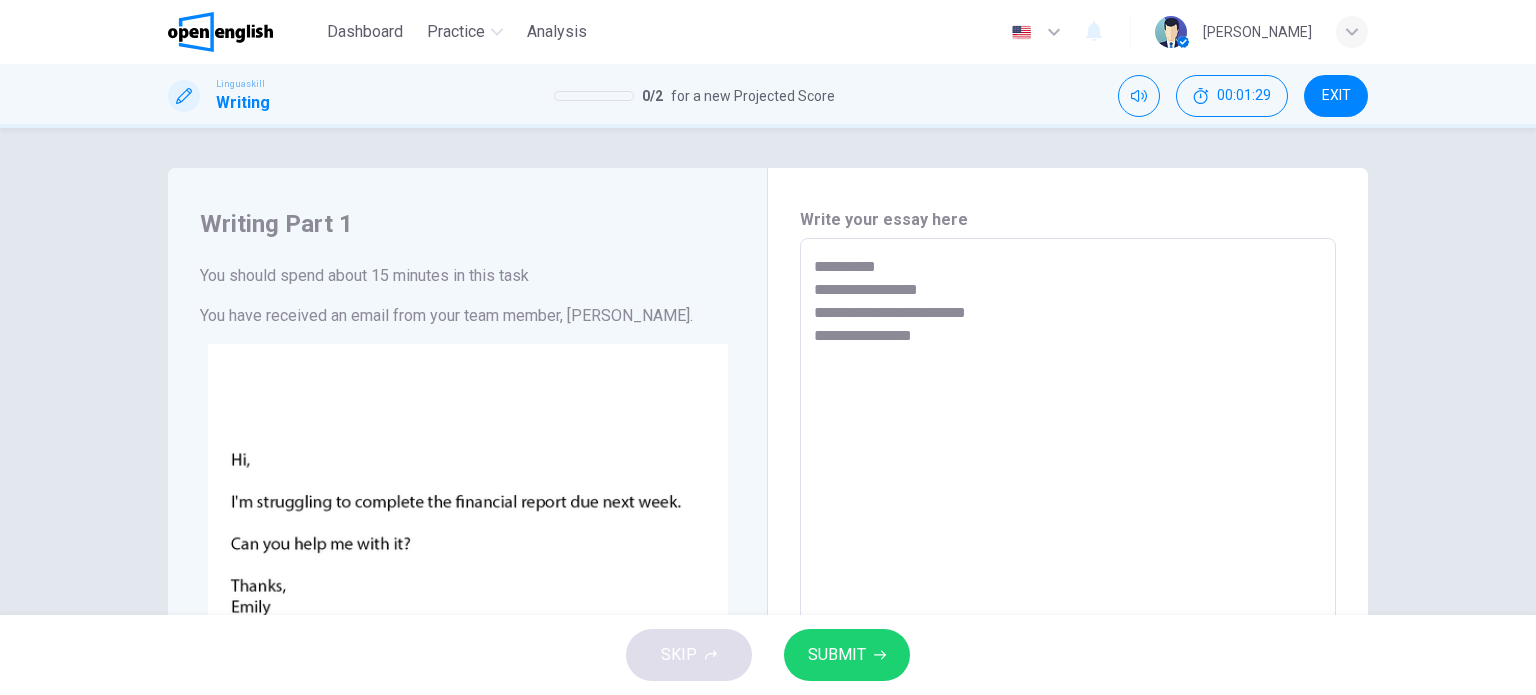 type on "*" 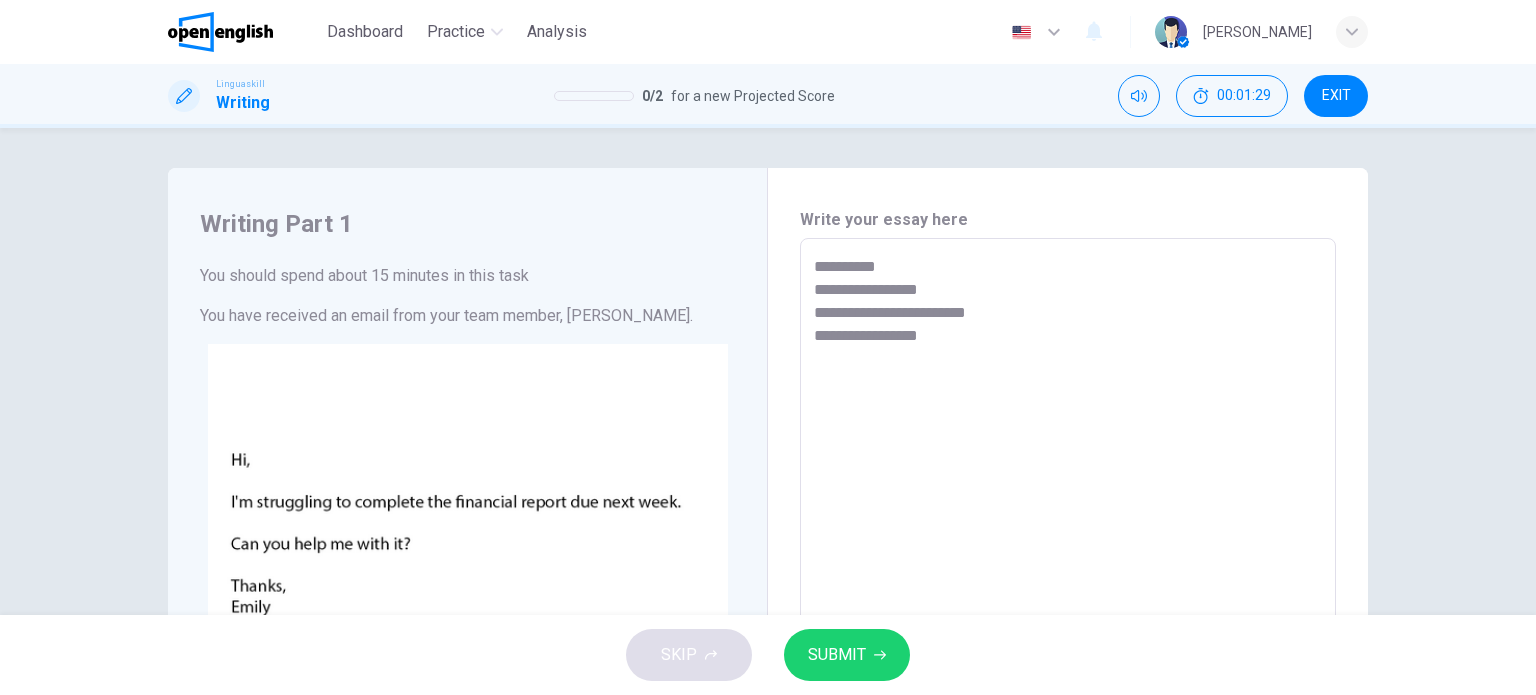 type on "*" 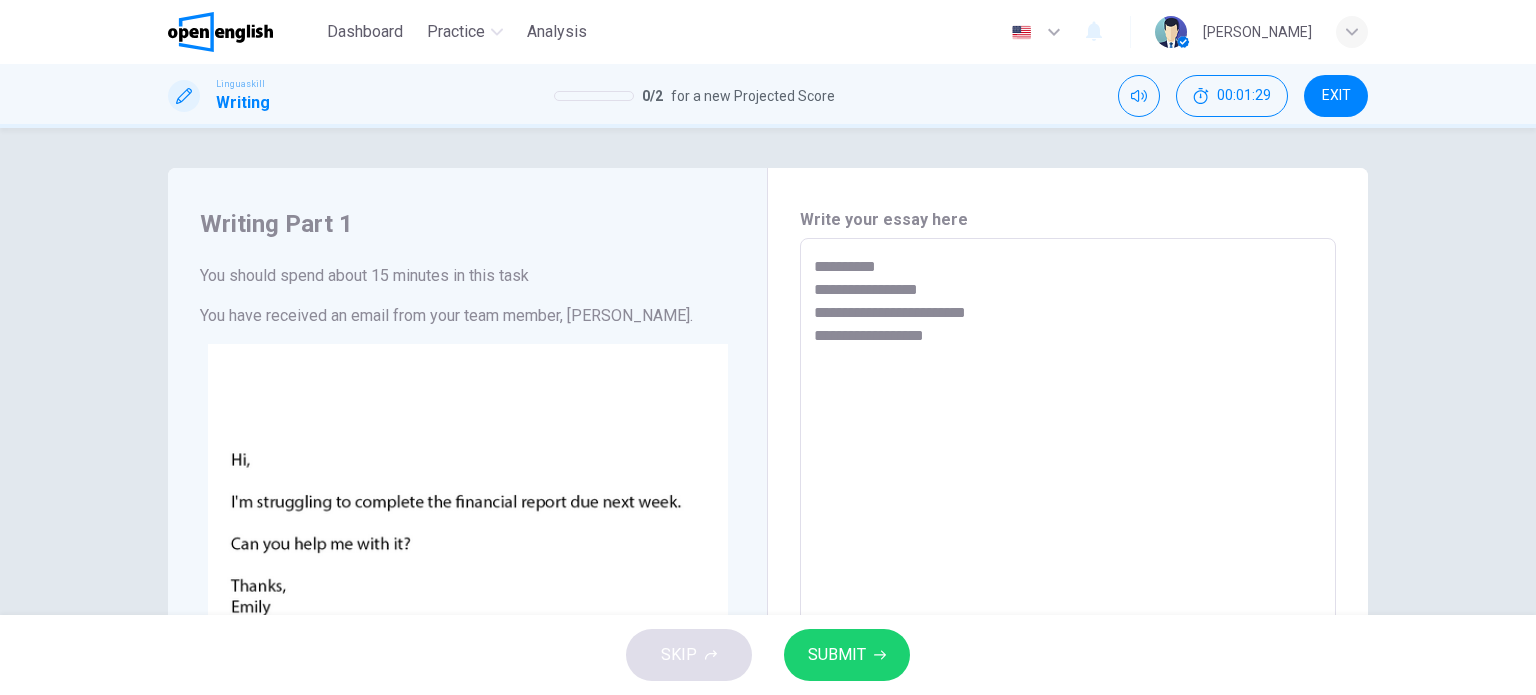 type on "**********" 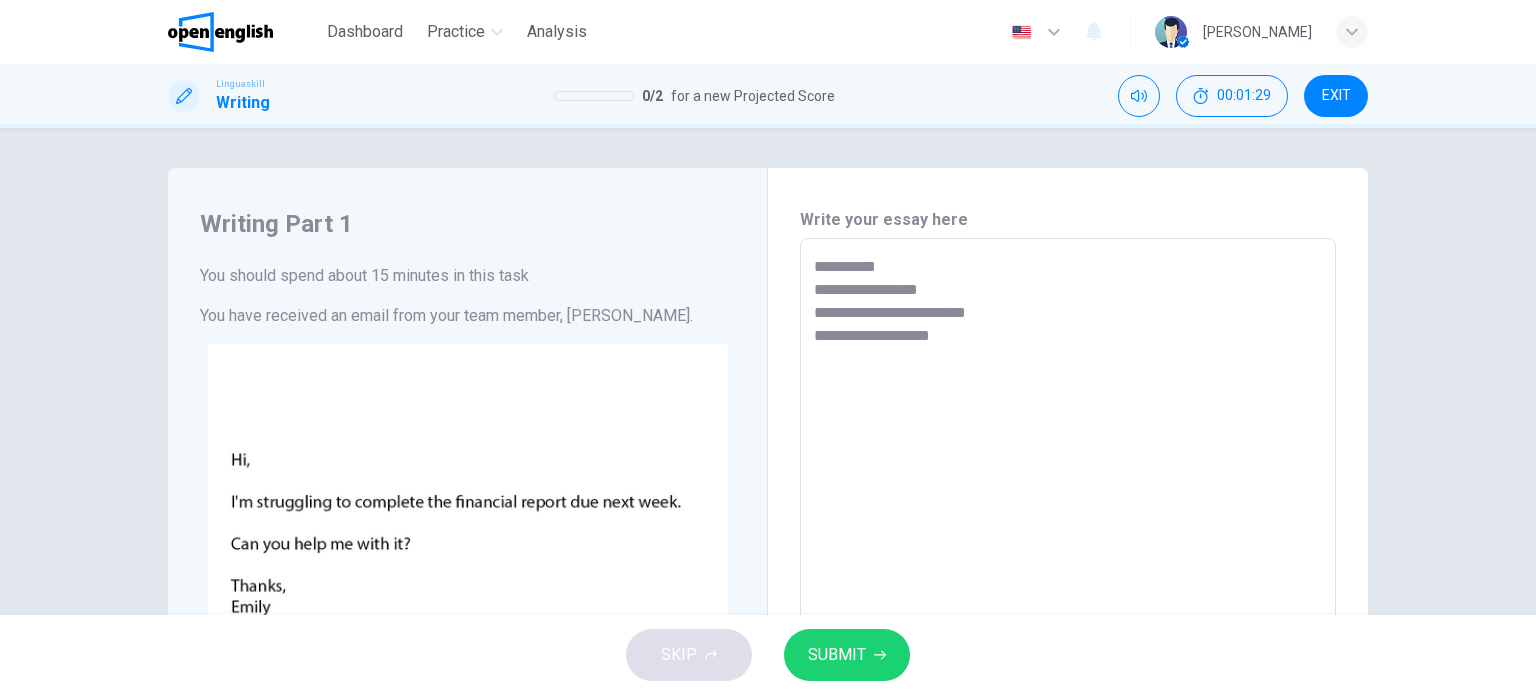 type on "*" 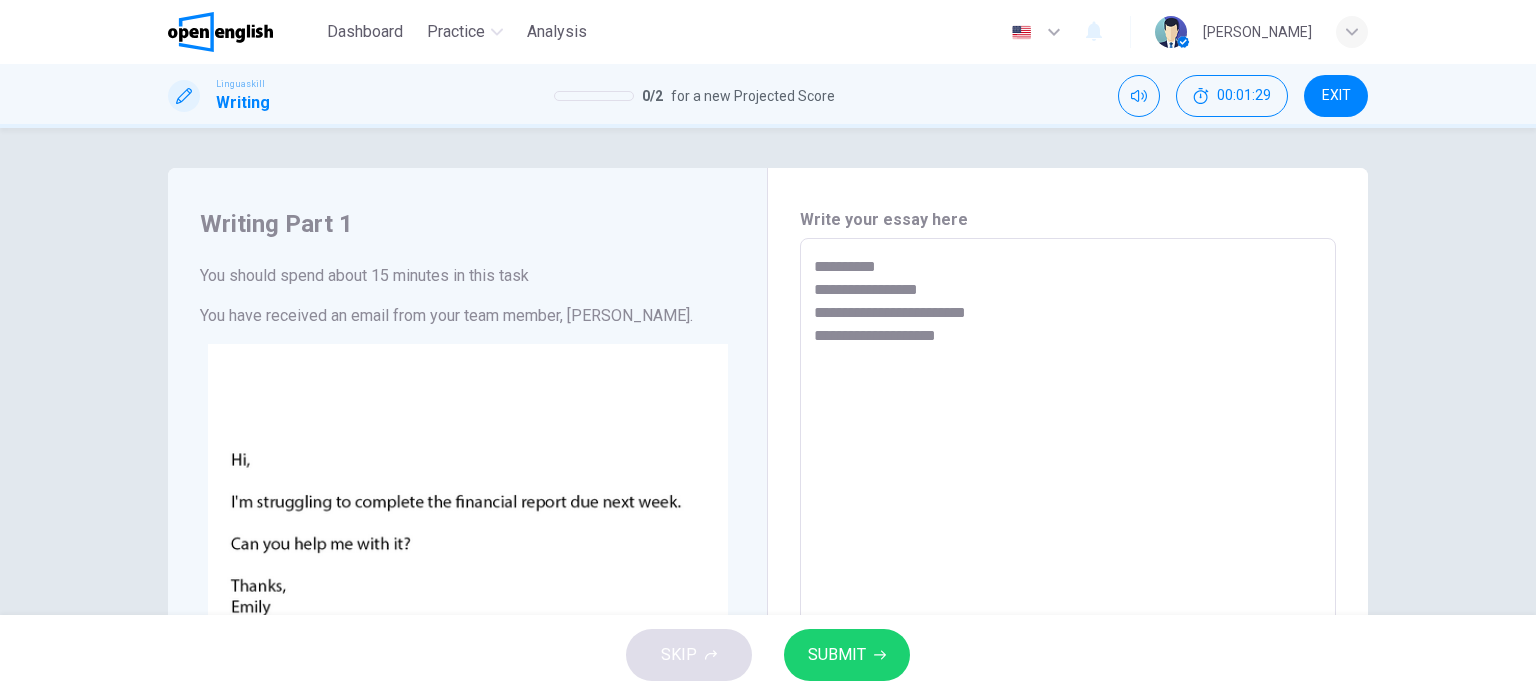 type on "*" 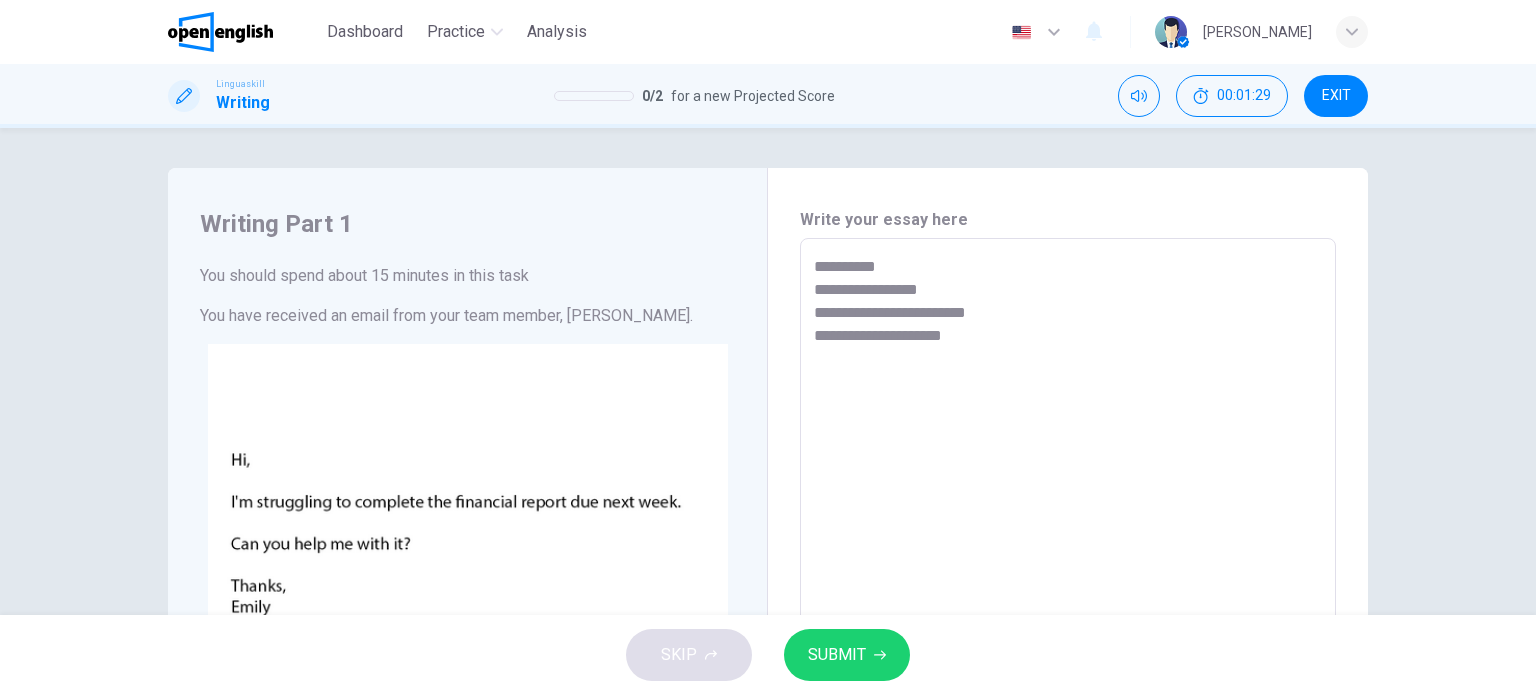 type on "*" 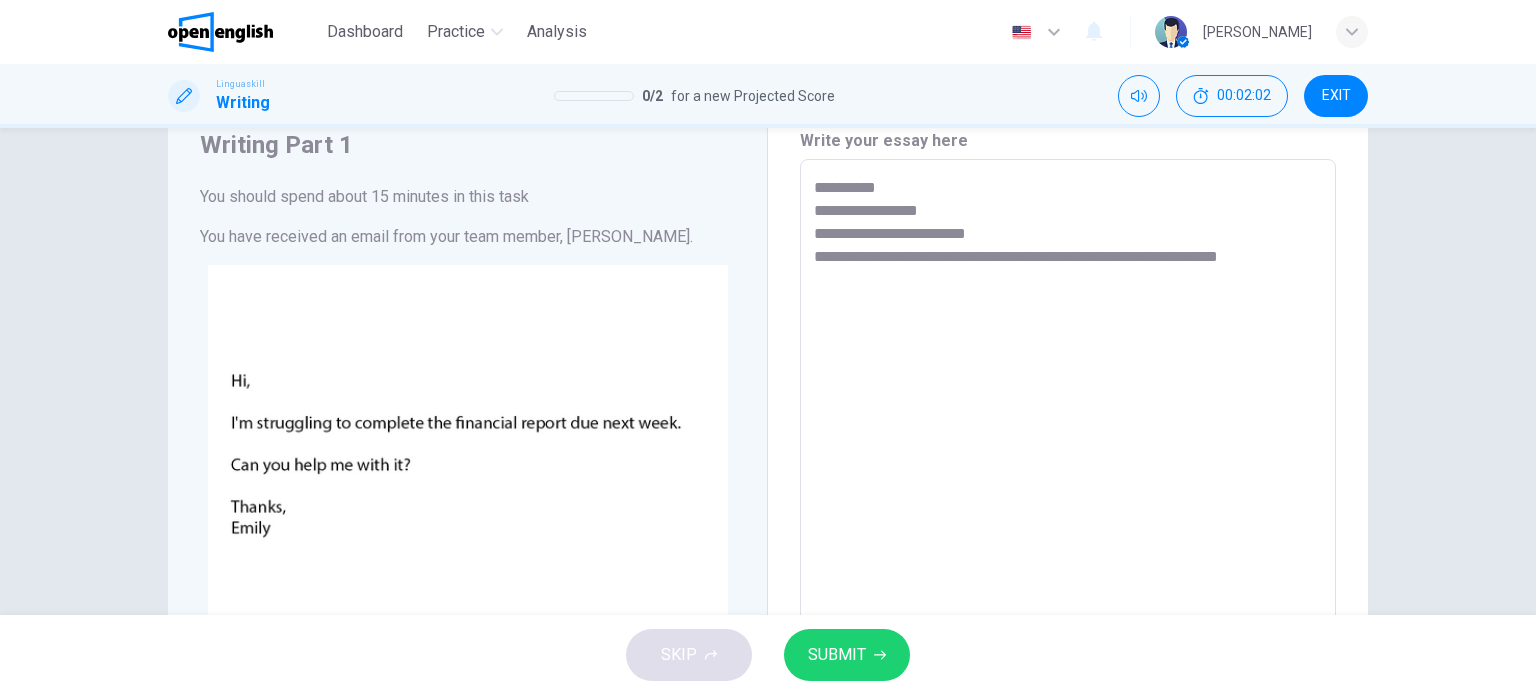scroll, scrollTop: 67, scrollLeft: 0, axis: vertical 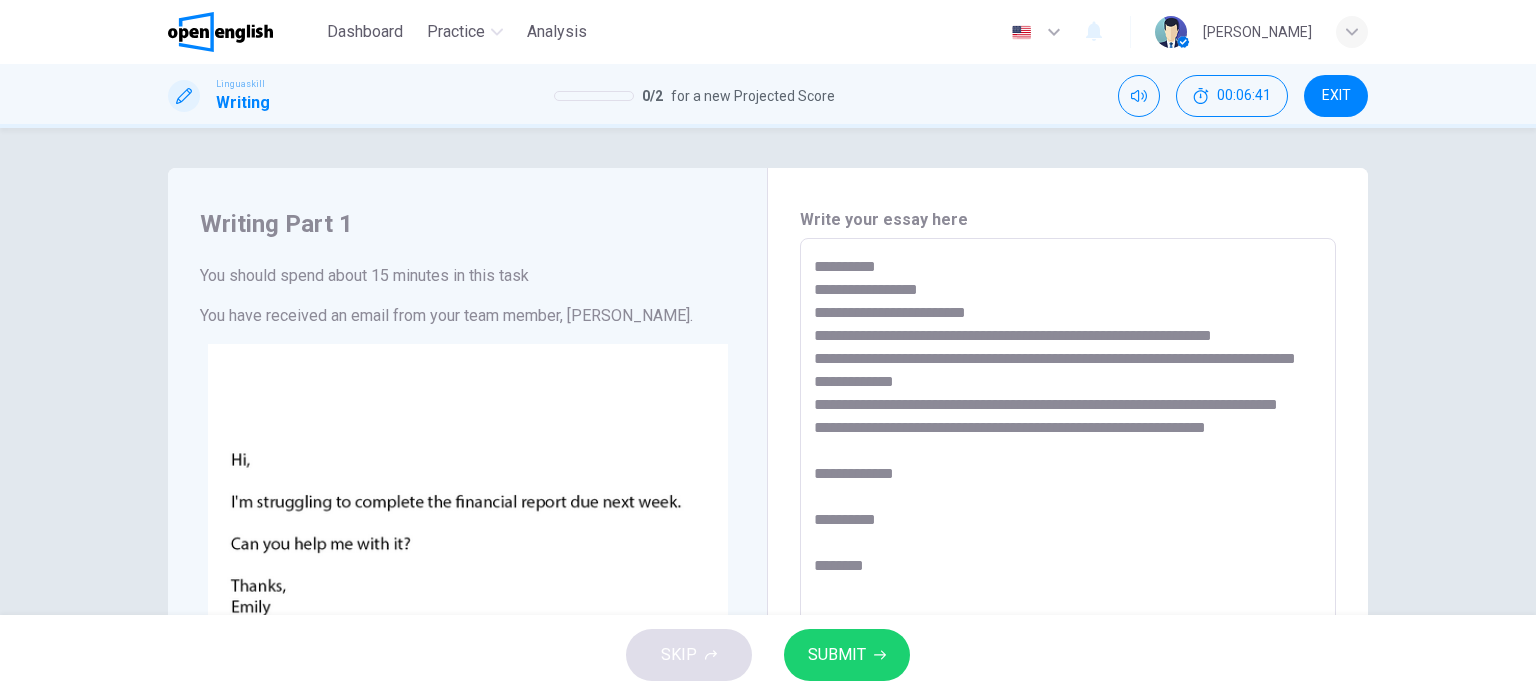click on "**********" at bounding box center [1068, 611] 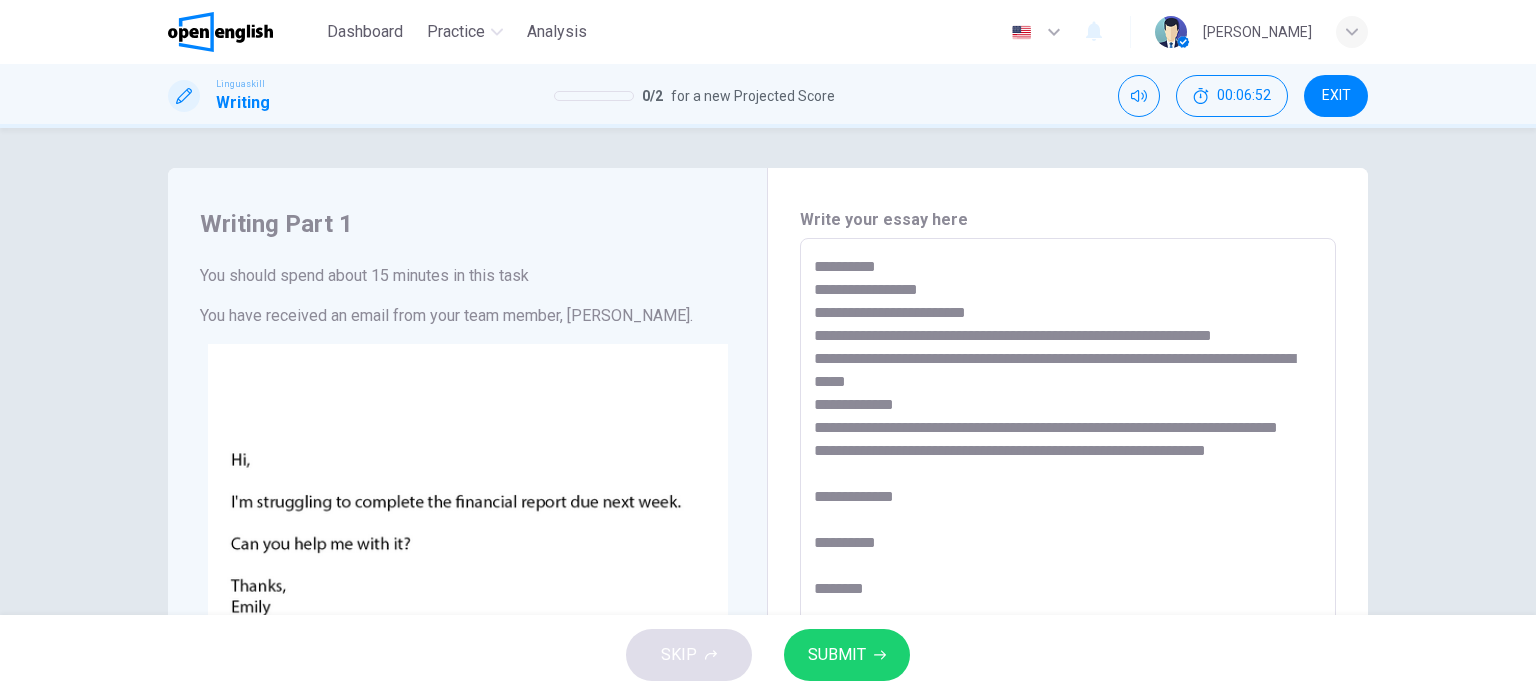 click on "**********" at bounding box center [1068, 611] 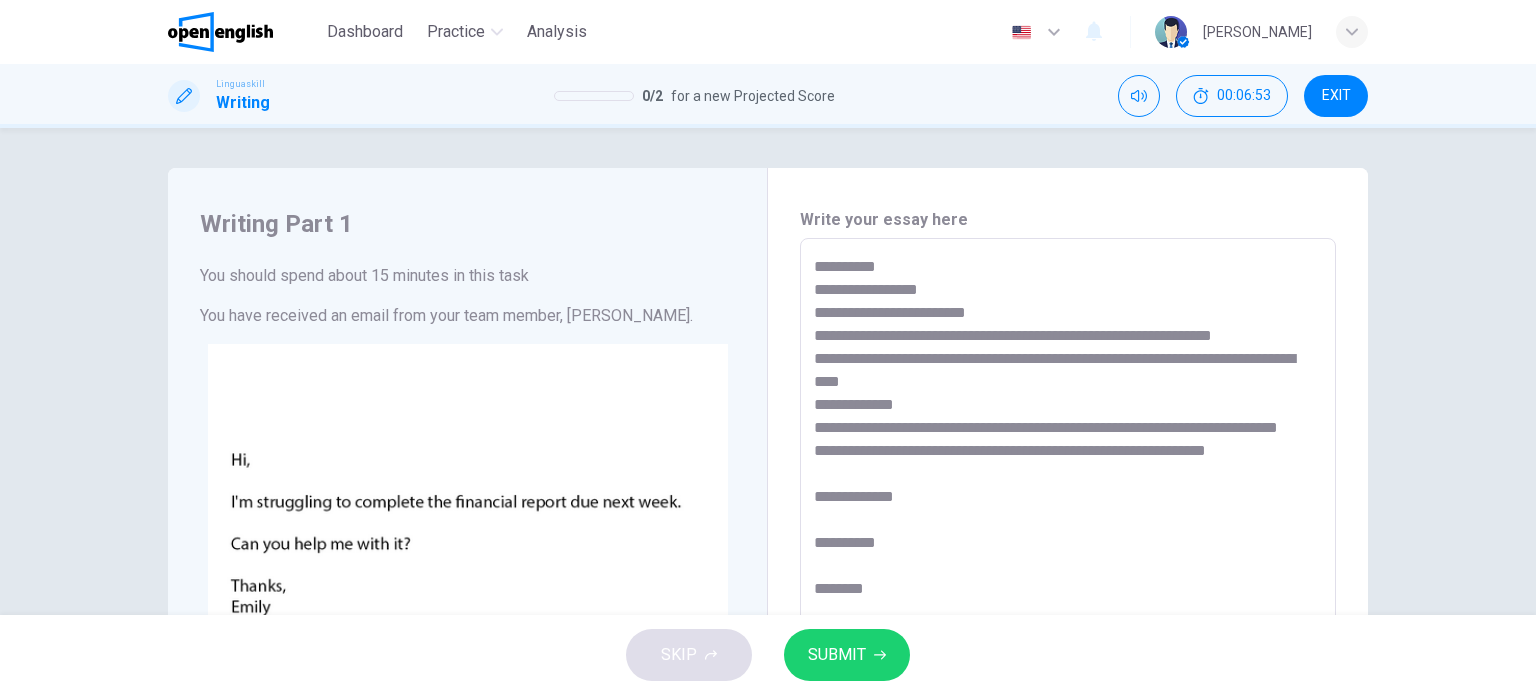 click on "**********" at bounding box center (1068, 611) 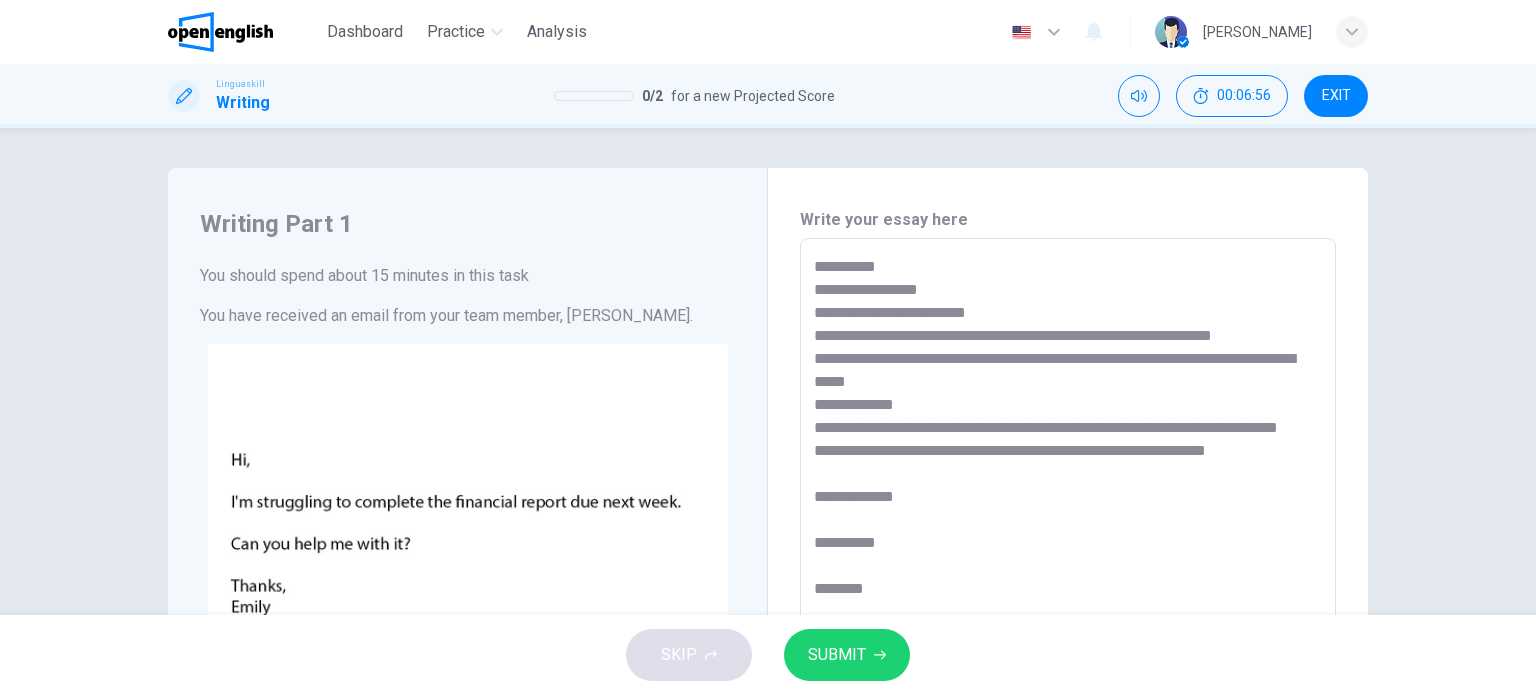 click on "**********" at bounding box center [1068, 611] 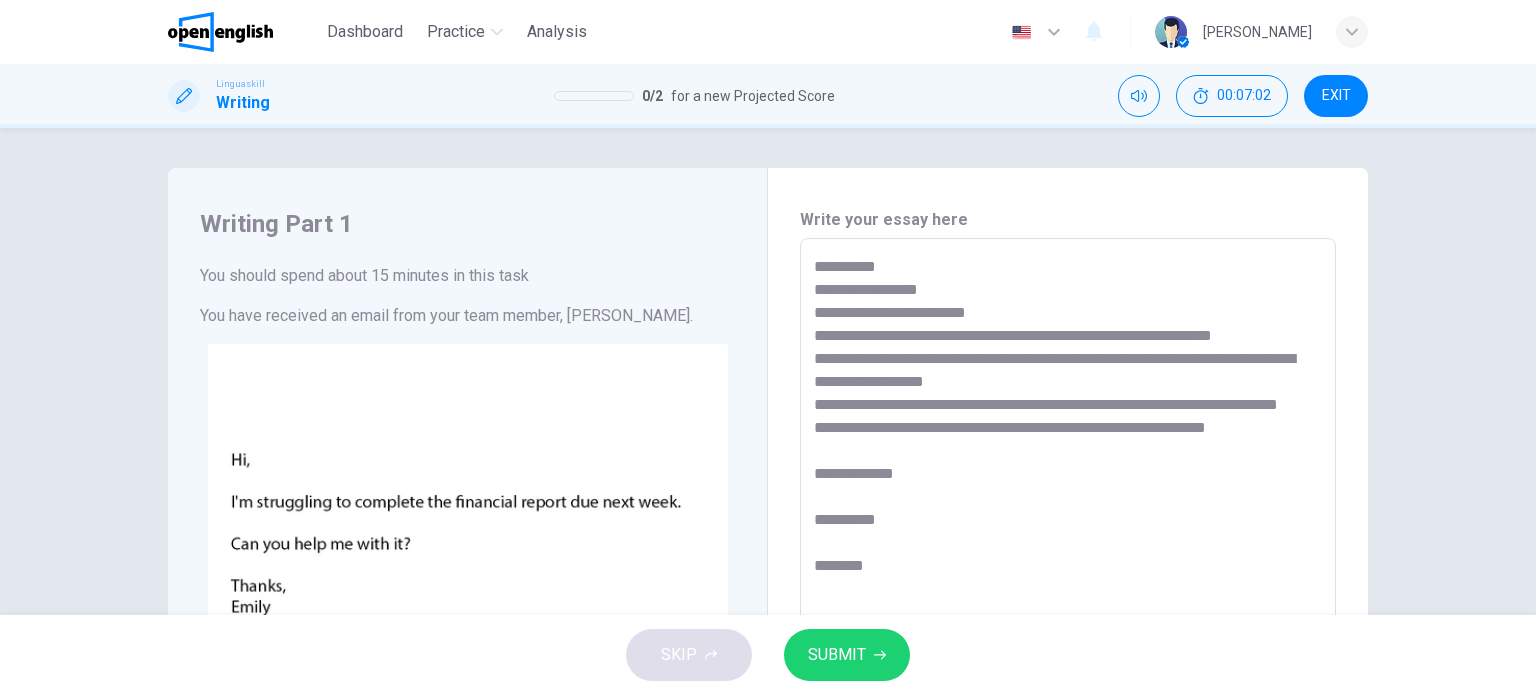 click on "**********" at bounding box center (1068, 611) 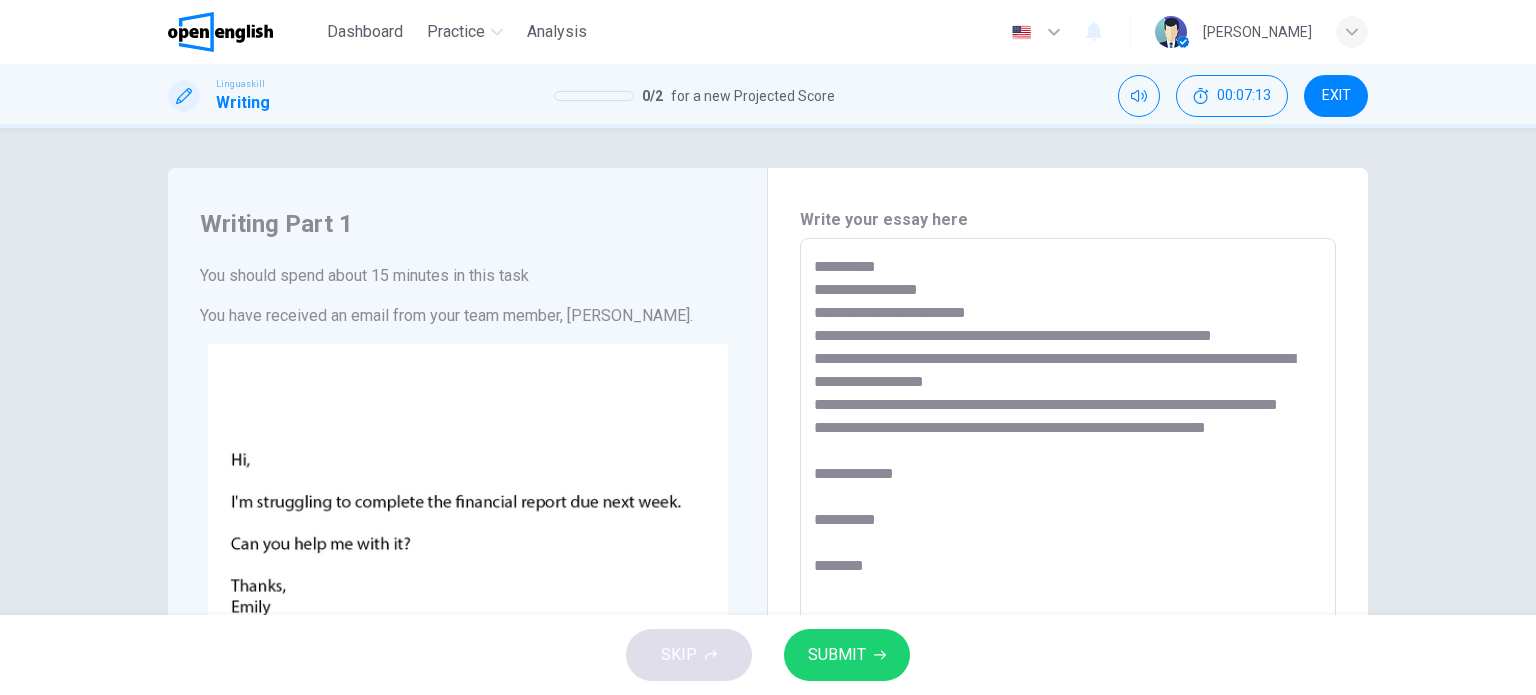 click on "**********" at bounding box center [1068, 611] 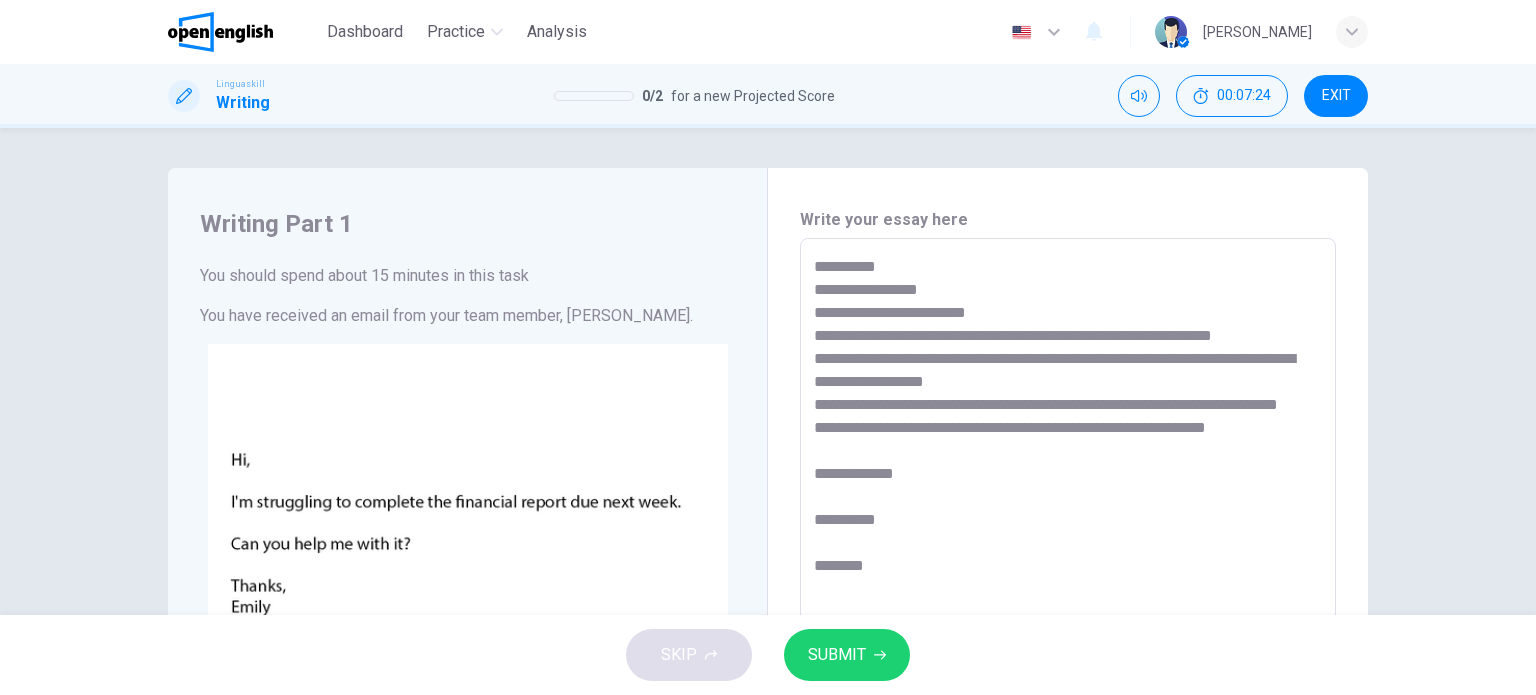 click on "**********" at bounding box center [1068, 611] 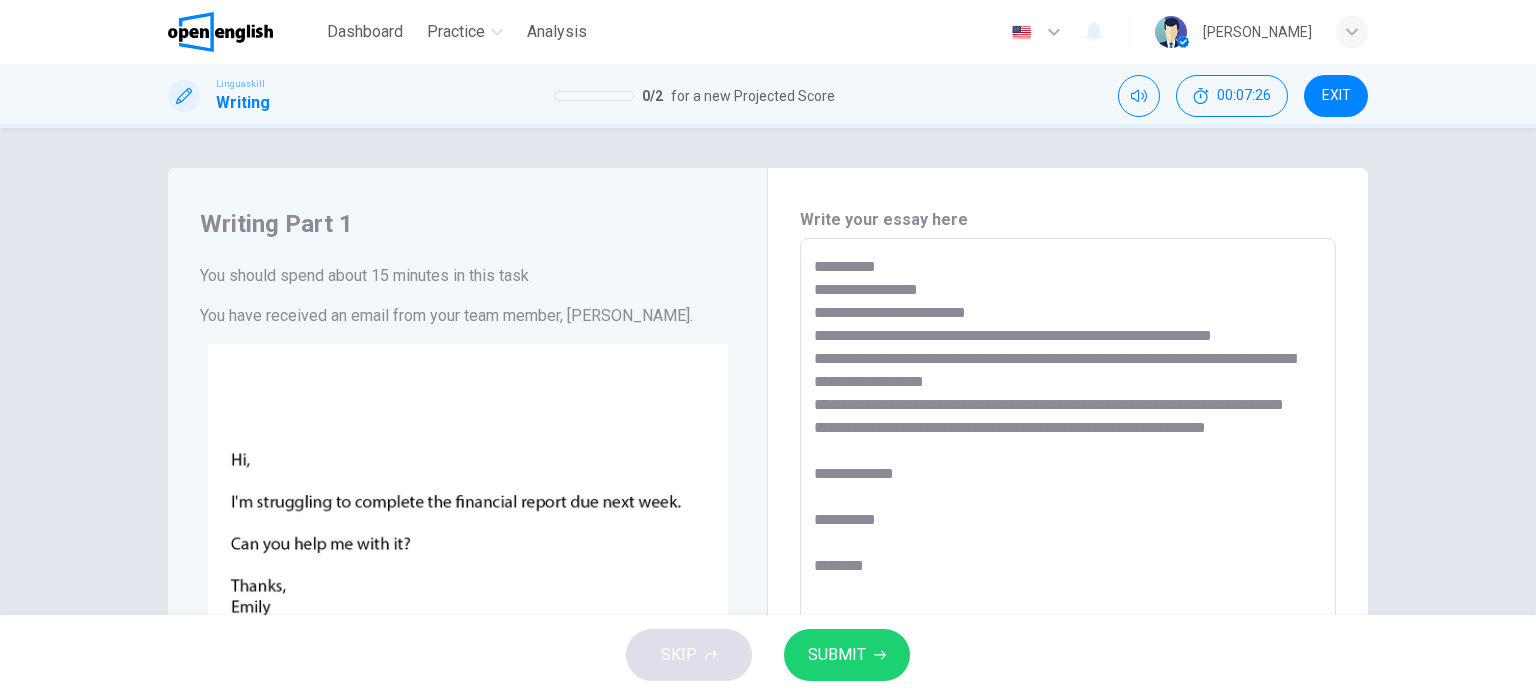click on "SUBMIT" at bounding box center (837, 655) 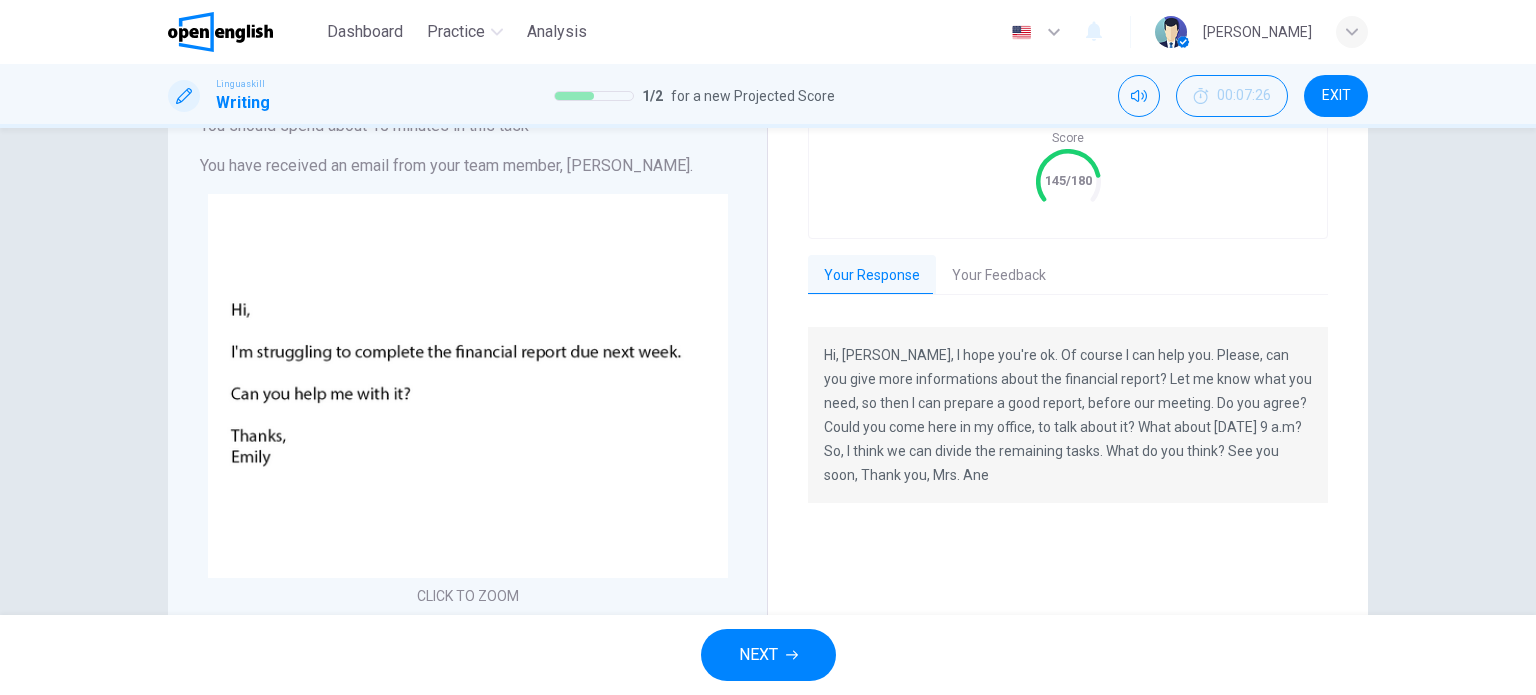 scroll, scrollTop: 47, scrollLeft: 0, axis: vertical 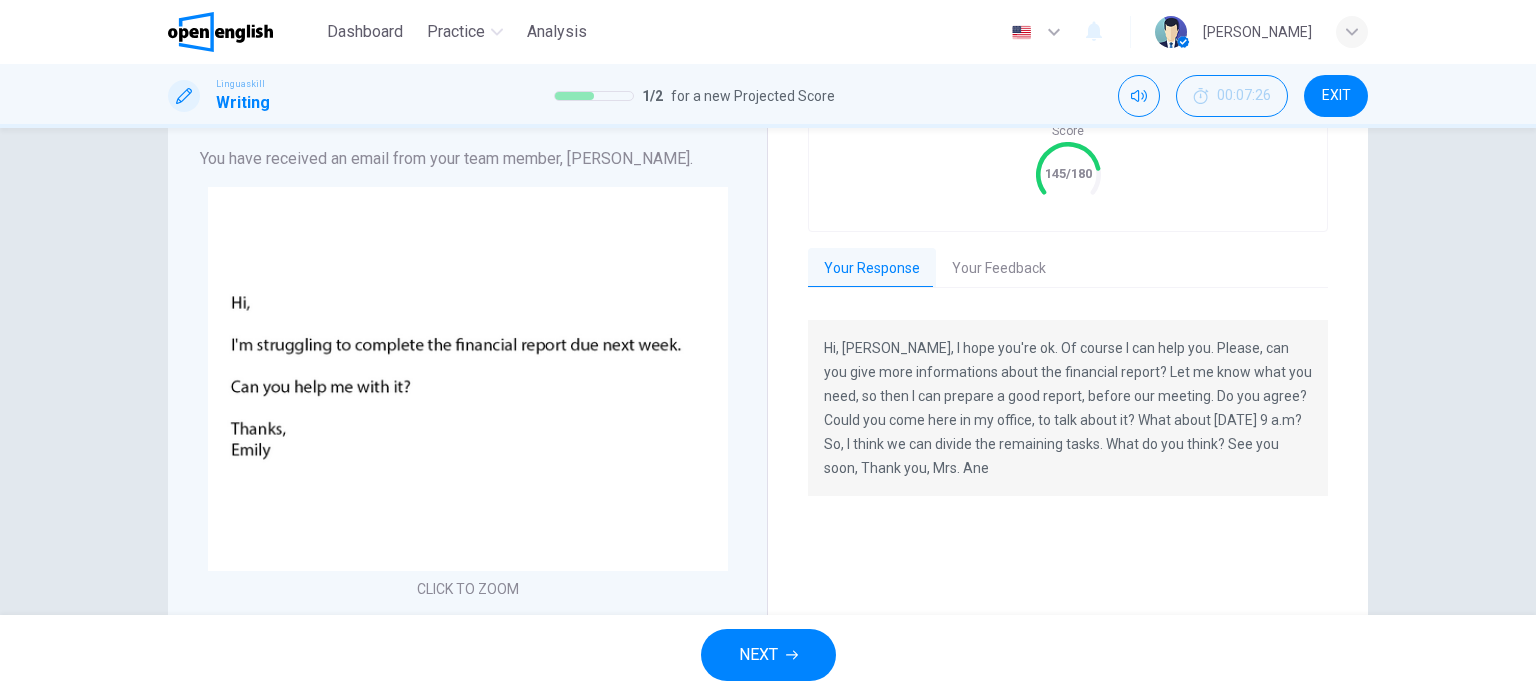 click on "Your Feedback" at bounding box center (999, 269) 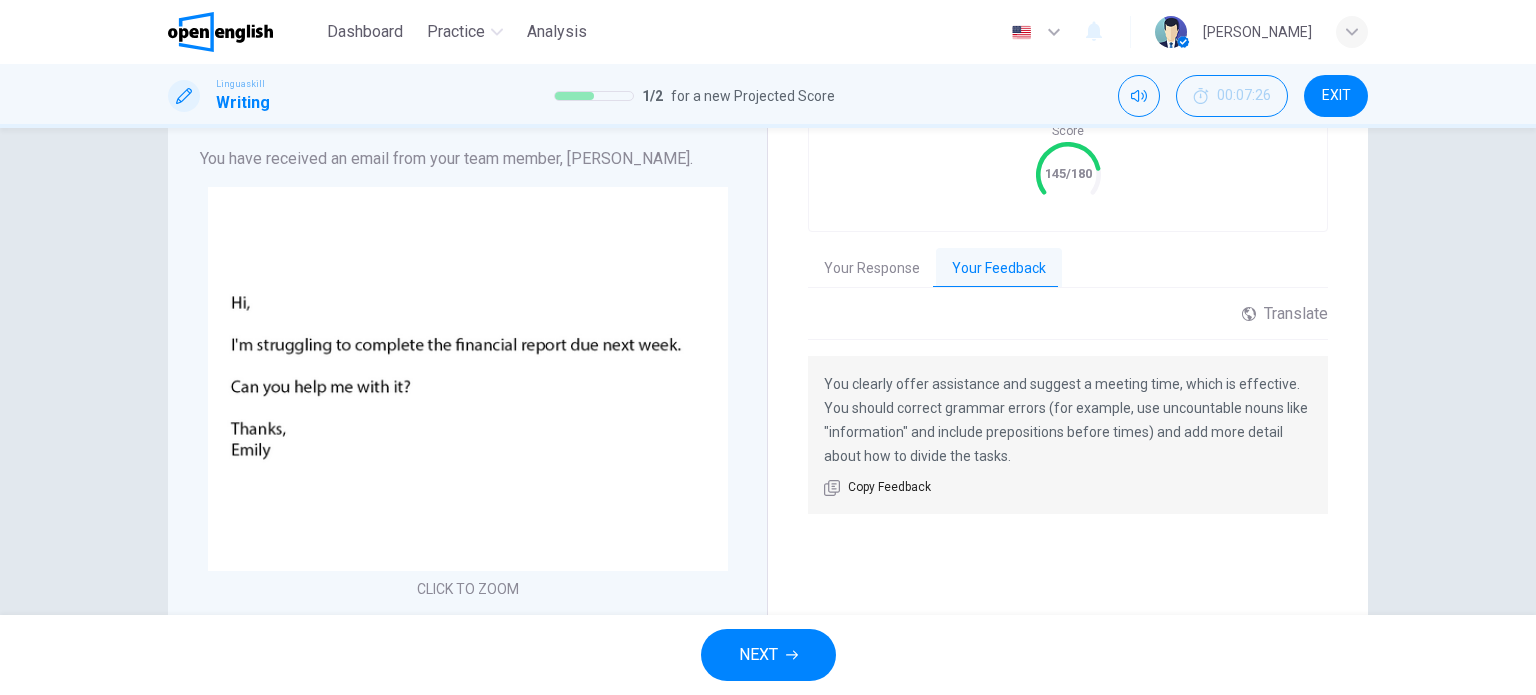 scroll, scrollTop: 0, scrollLeft: 0, axis: both 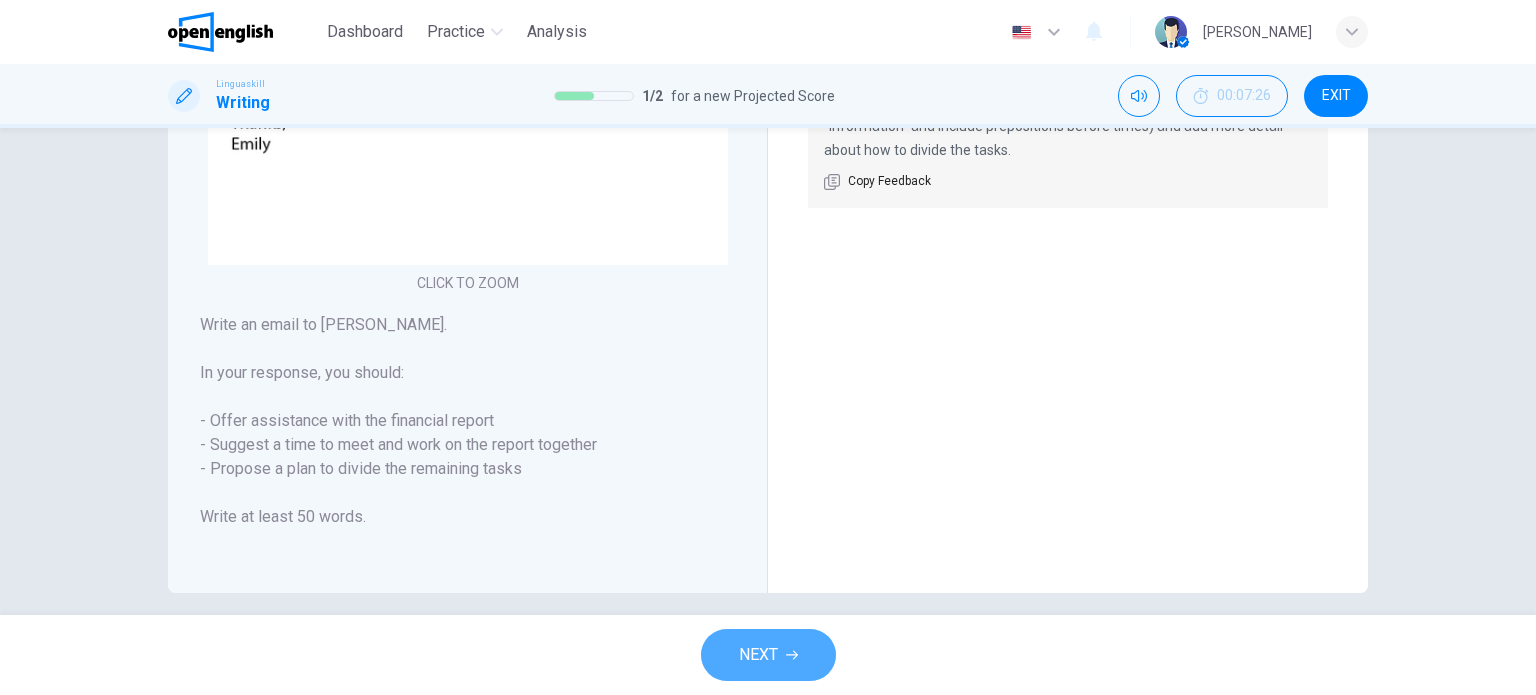 click on "NEXT" at bounding box center (758, 655) 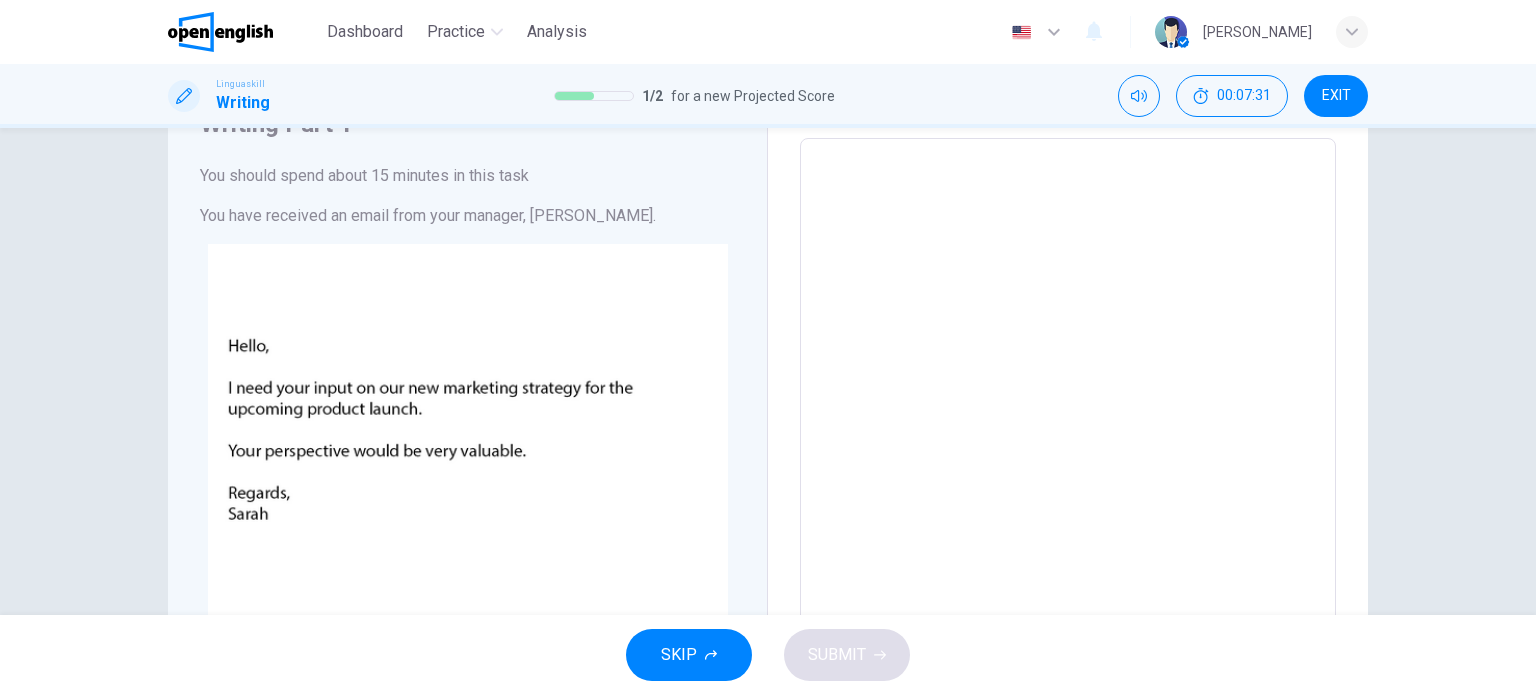 scroll, scrollTop: 104, scrollLeft: 0, axis: vertical 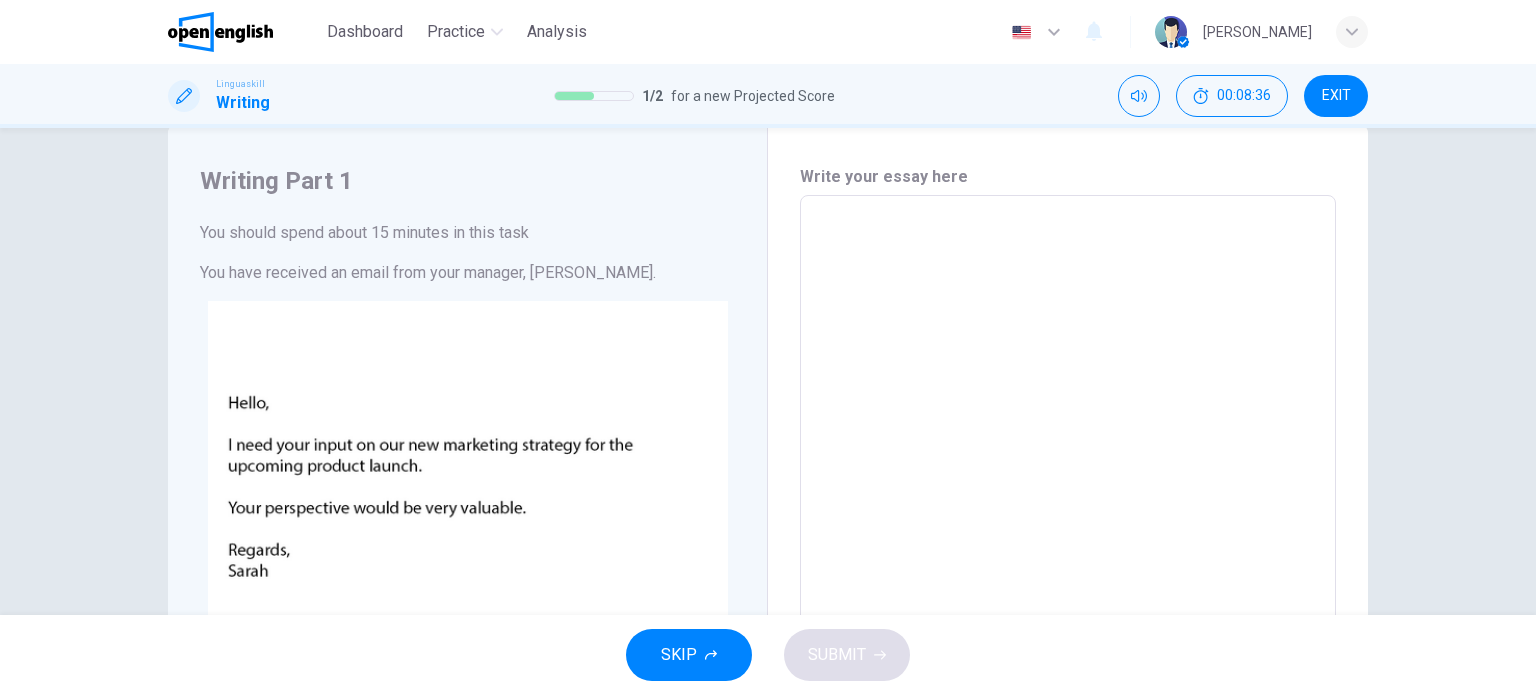 click at bounding box center [1068, 568] 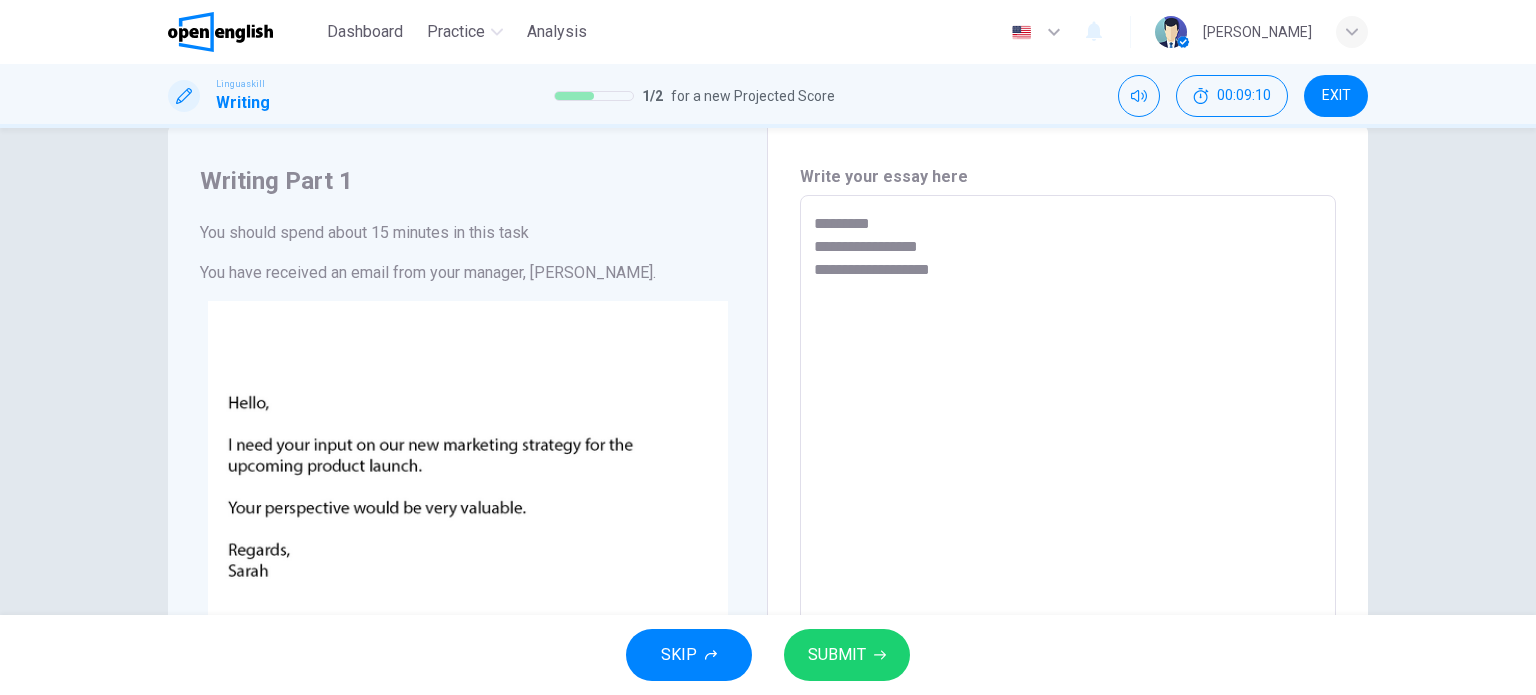 click on "**********" at bounding box center [1068, 568] 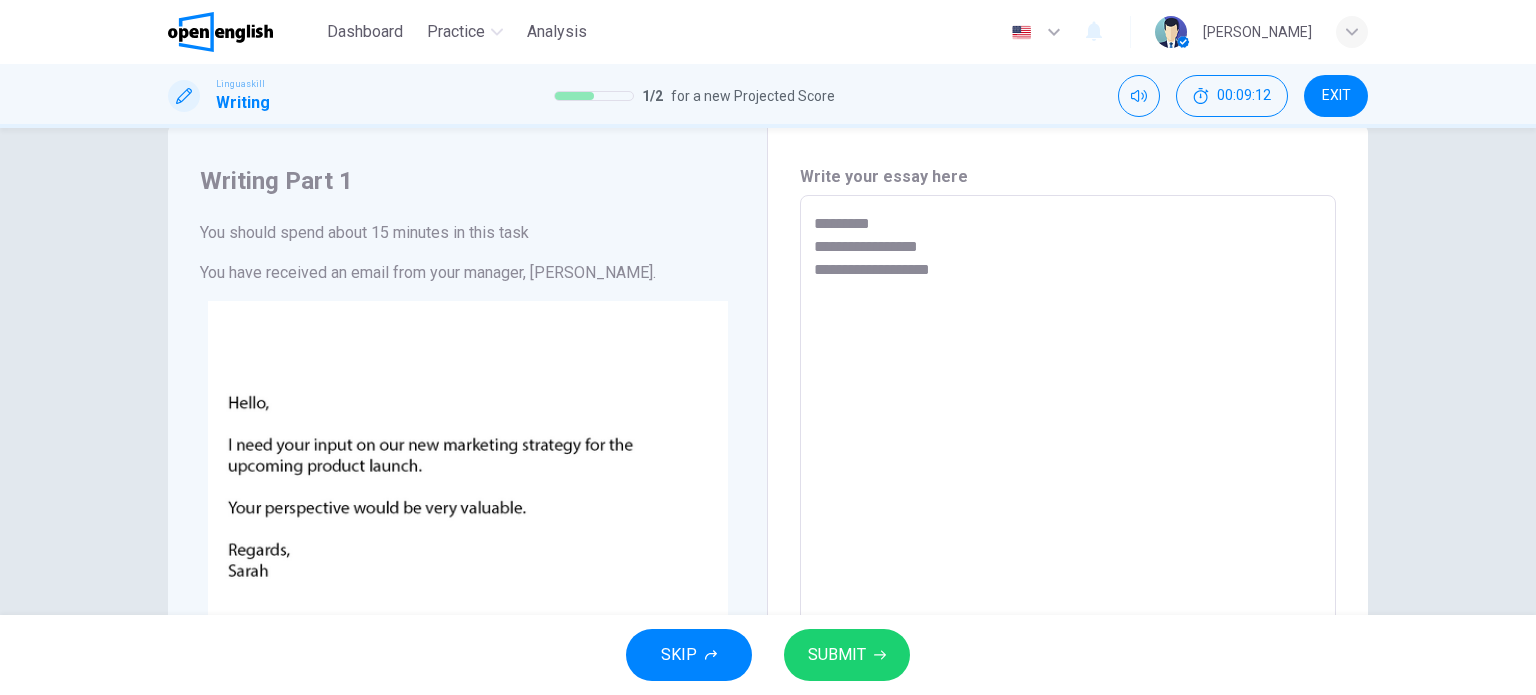 click on "**********" at bounding box center (1068, 568) 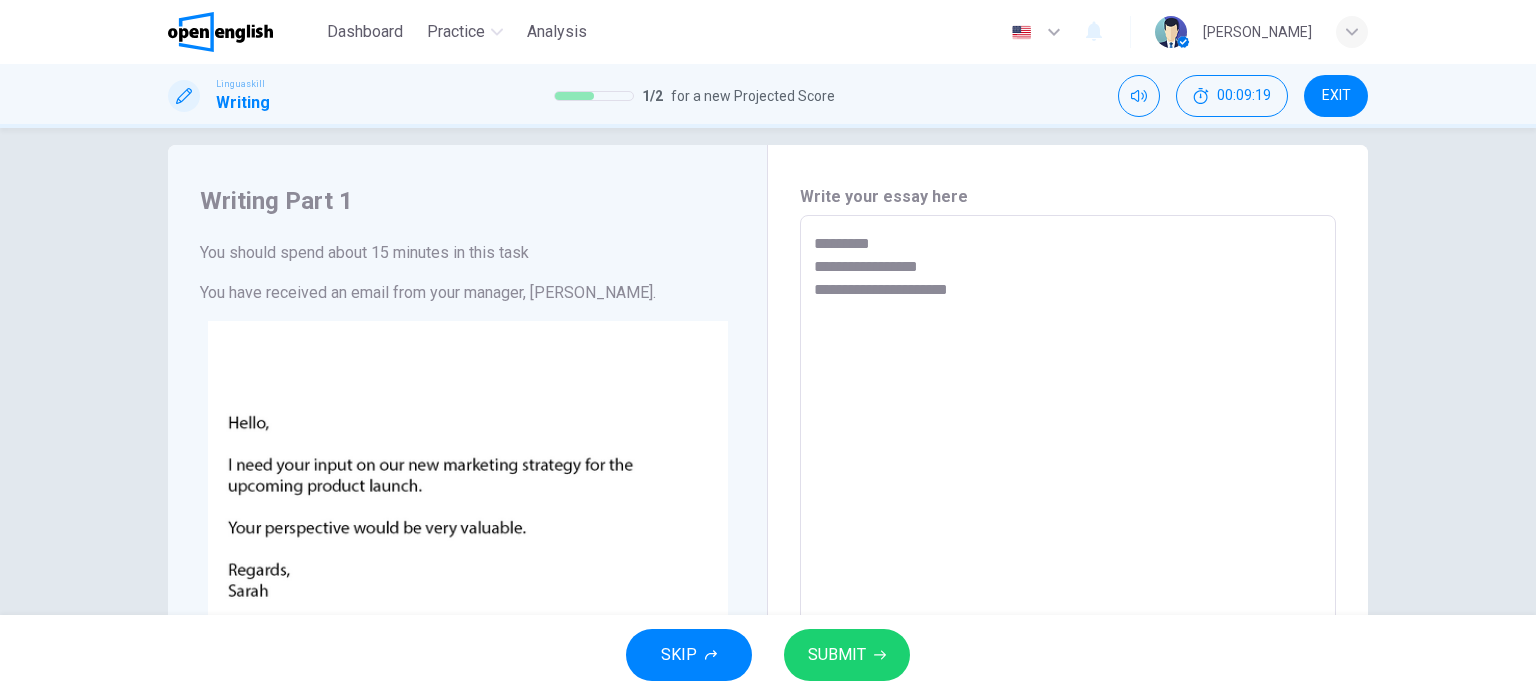 scroll, scrollTop: 0, scrollLeft: 0, axis: both 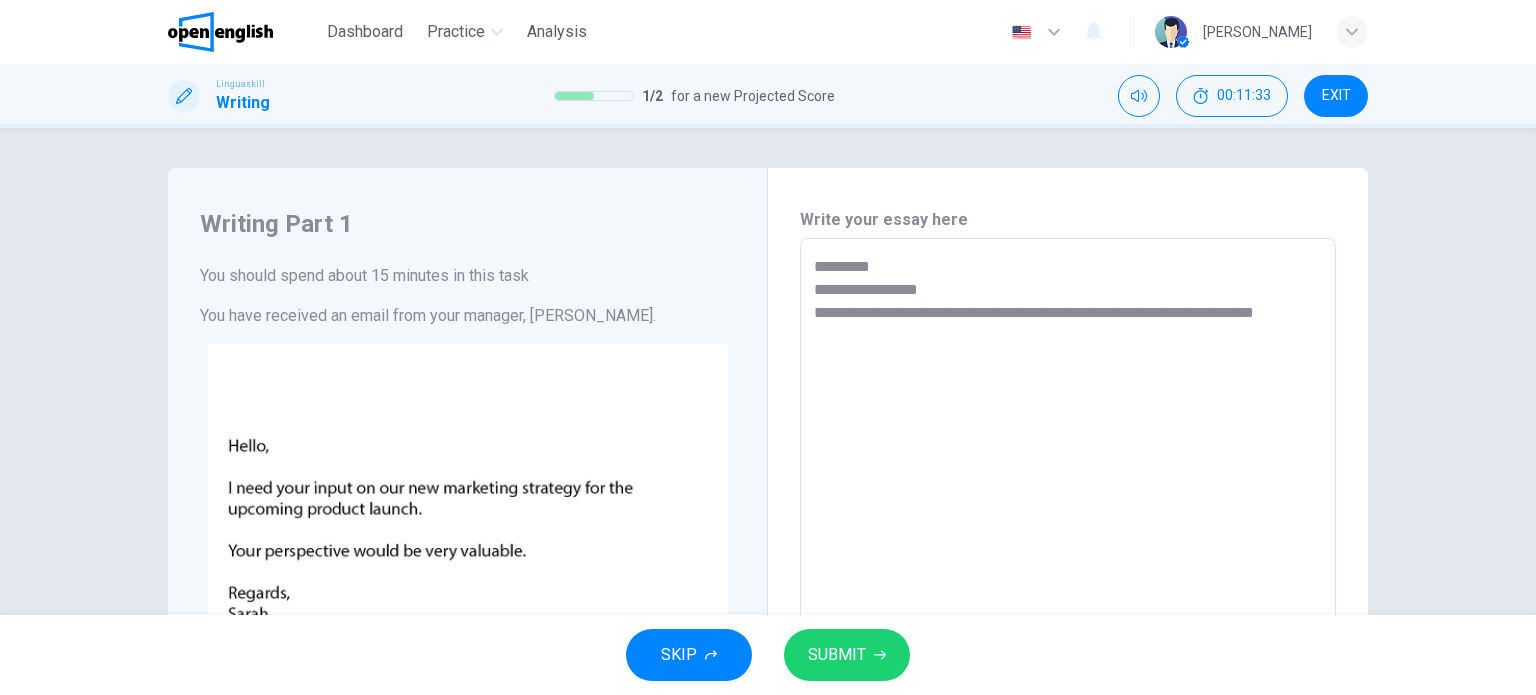 click on "**********" at bounding box center [1068, 611] 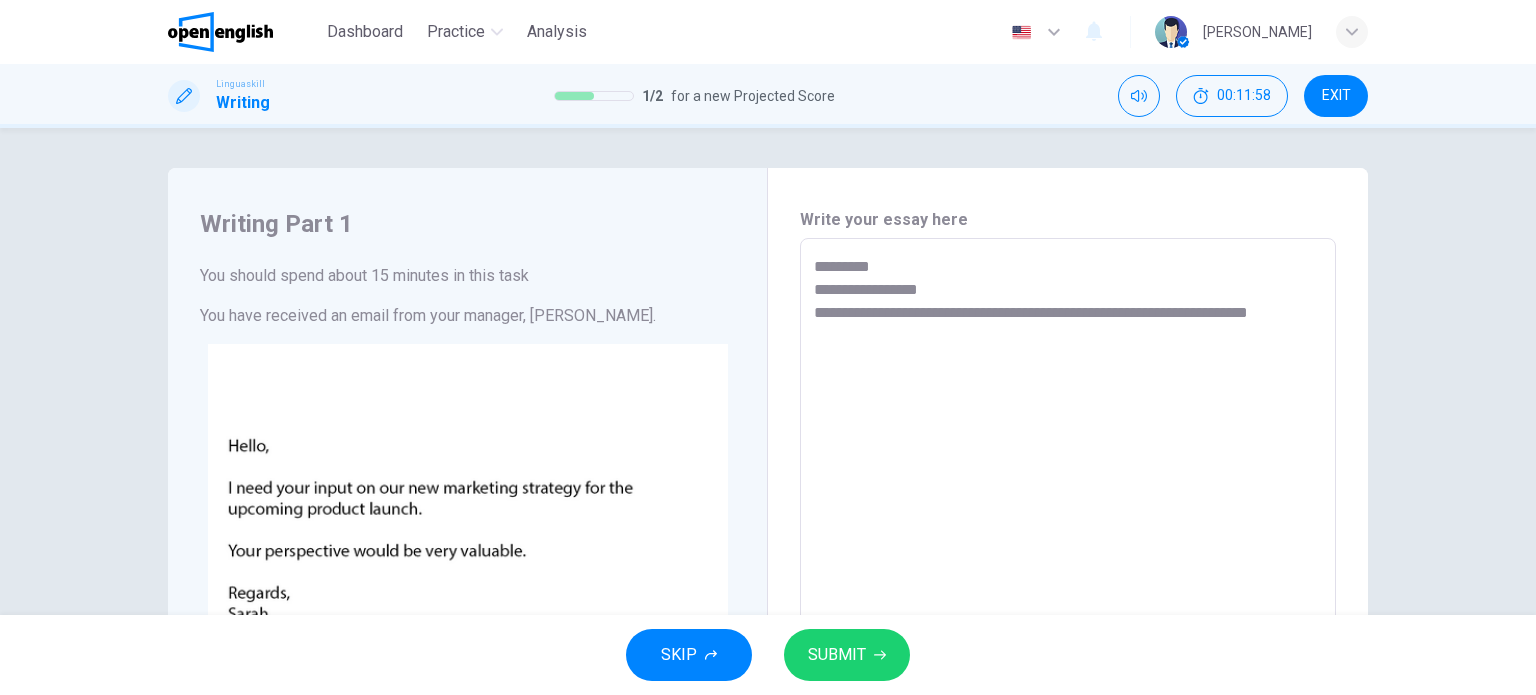 click on "**********" at bounding box center [1068, 611] 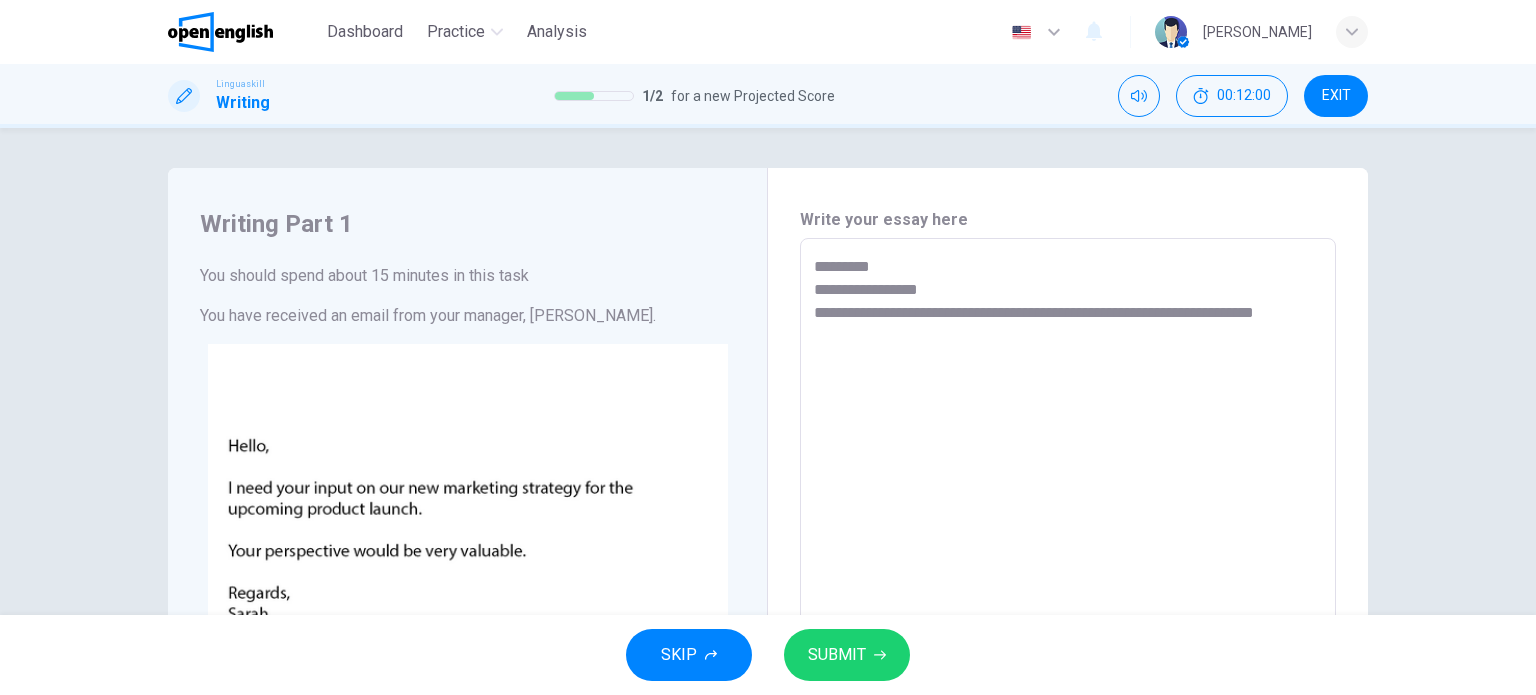 click on "**********" at bounding box center (1068, 611) 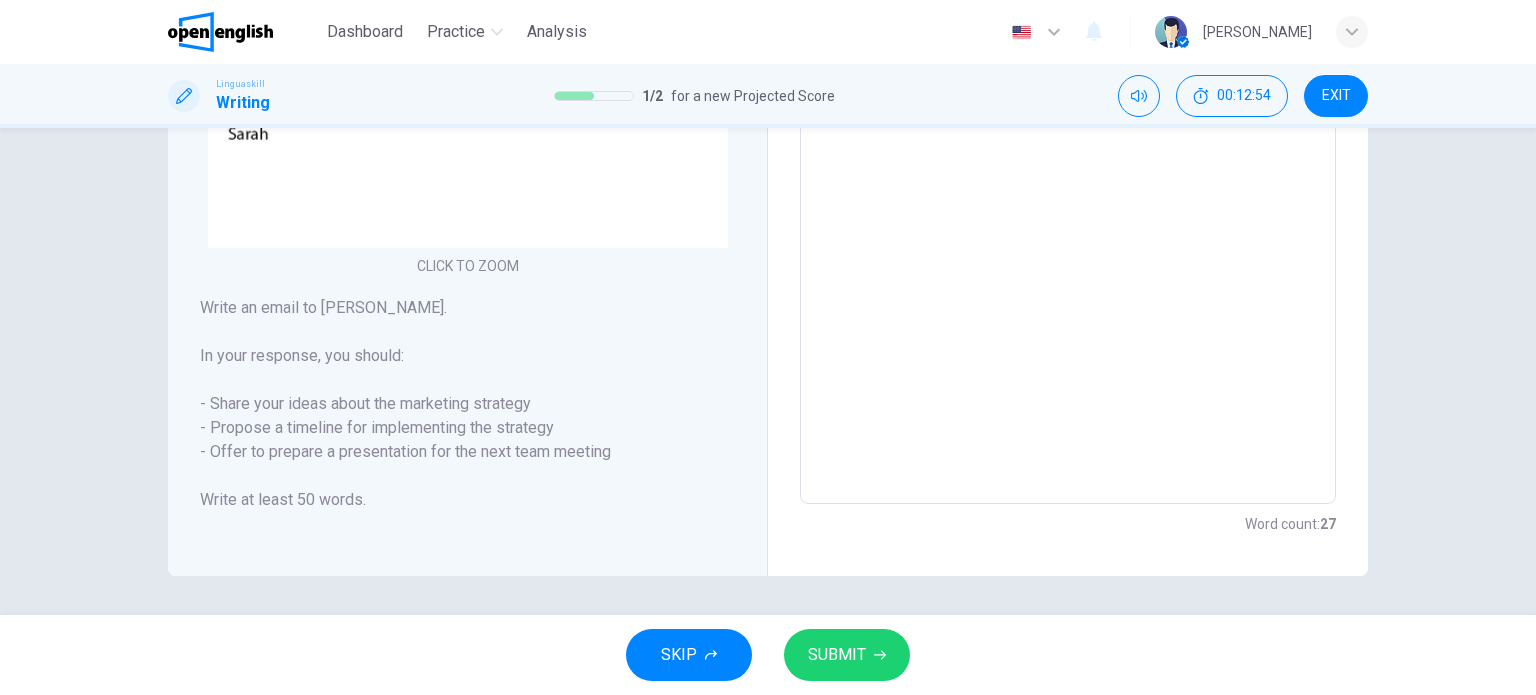 scroll, scrollTop: 0, scrollLeft: 0, axis: both 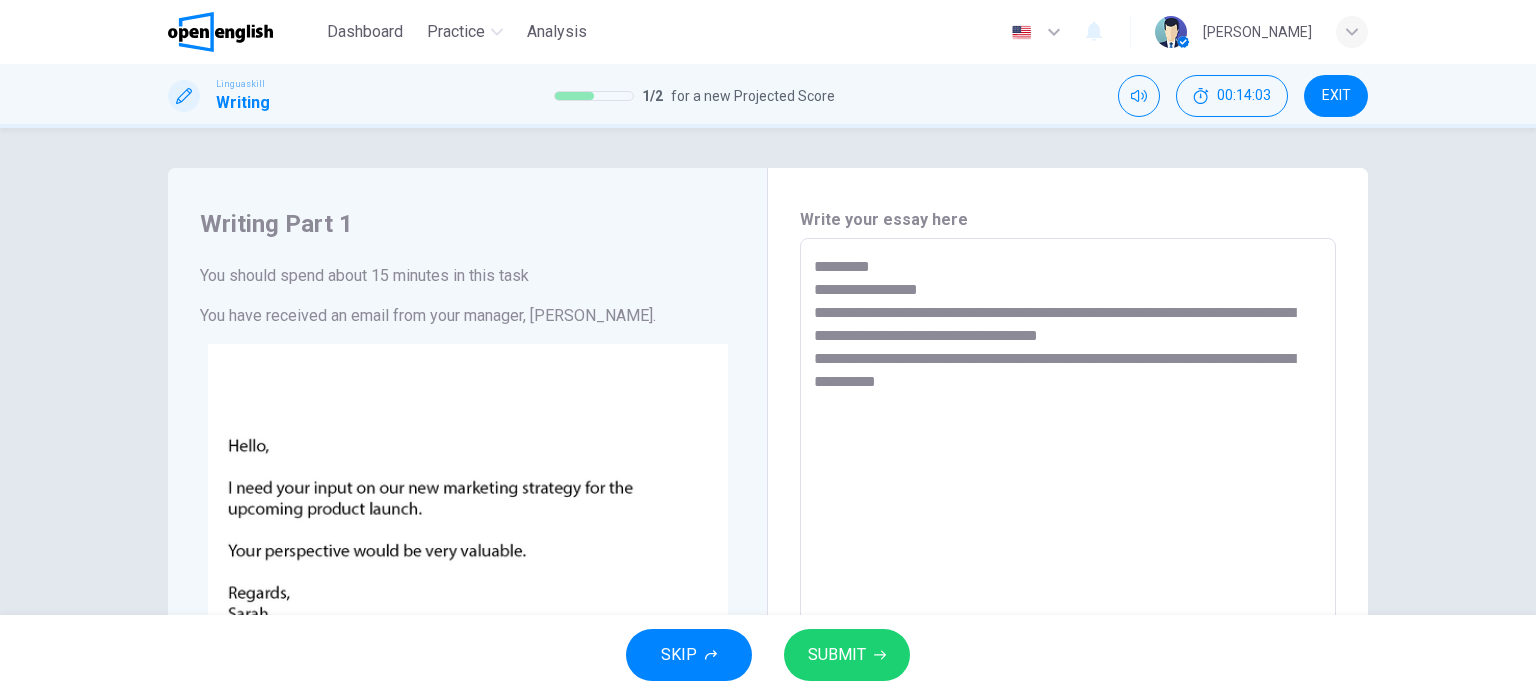 click on "**********" at bounding box center (1068, 611) 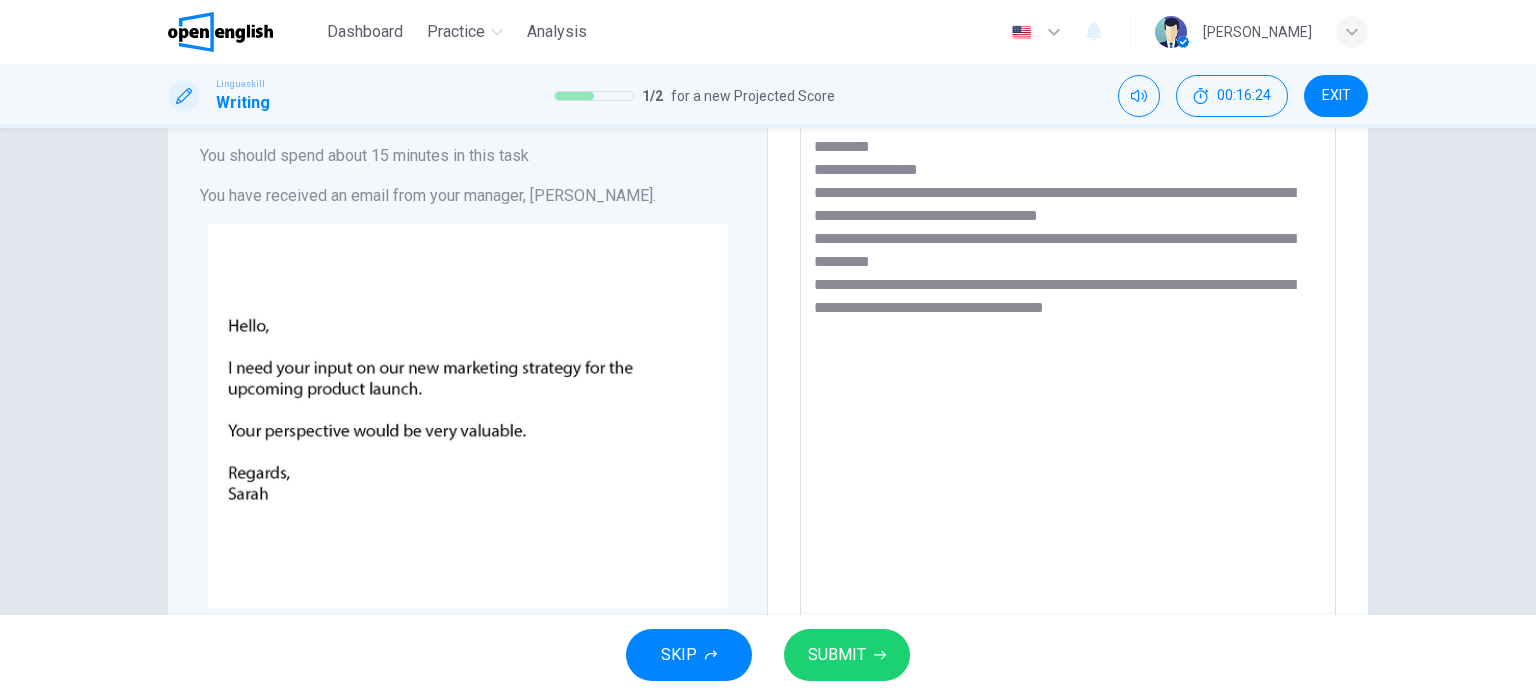 scroll, scrollTop: 113, scrollLeft: 0, axis: vertical 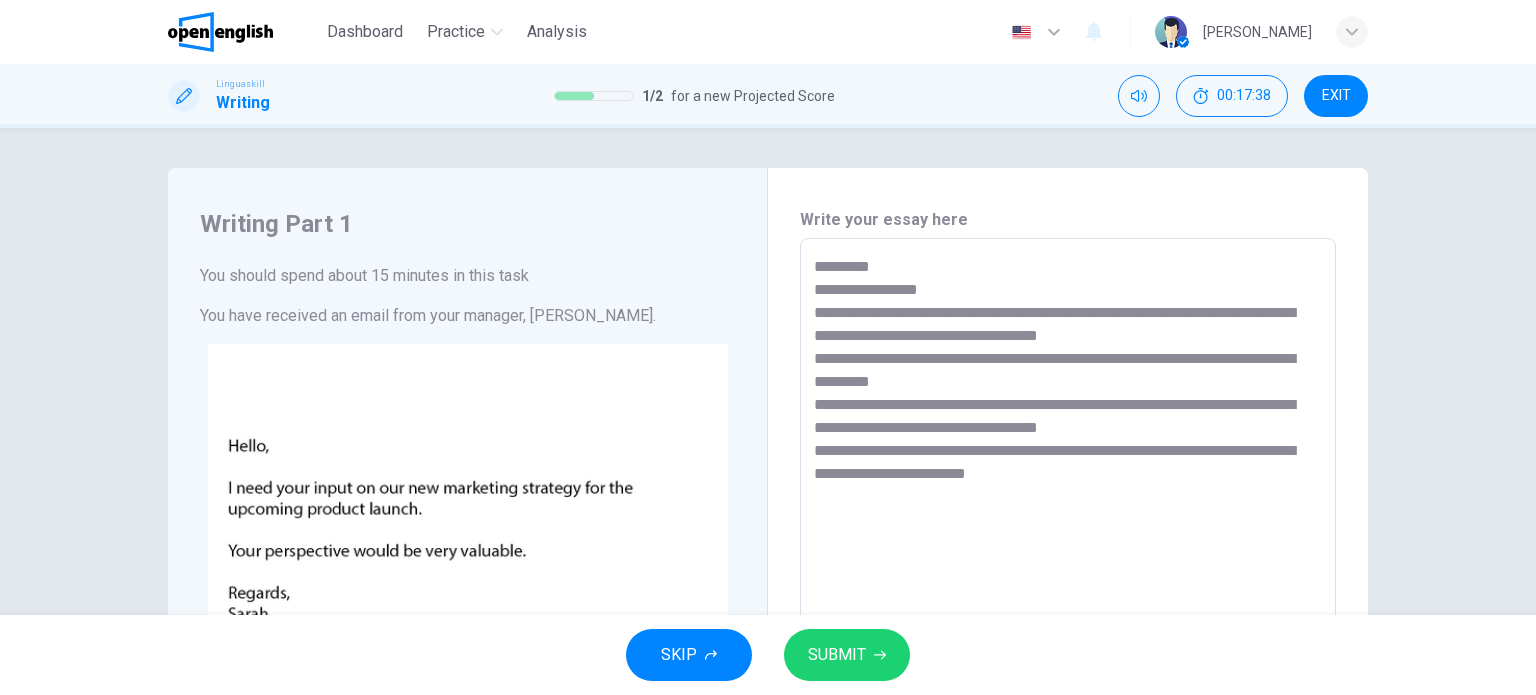 click on "**********" at bounding box center (1068, 611) 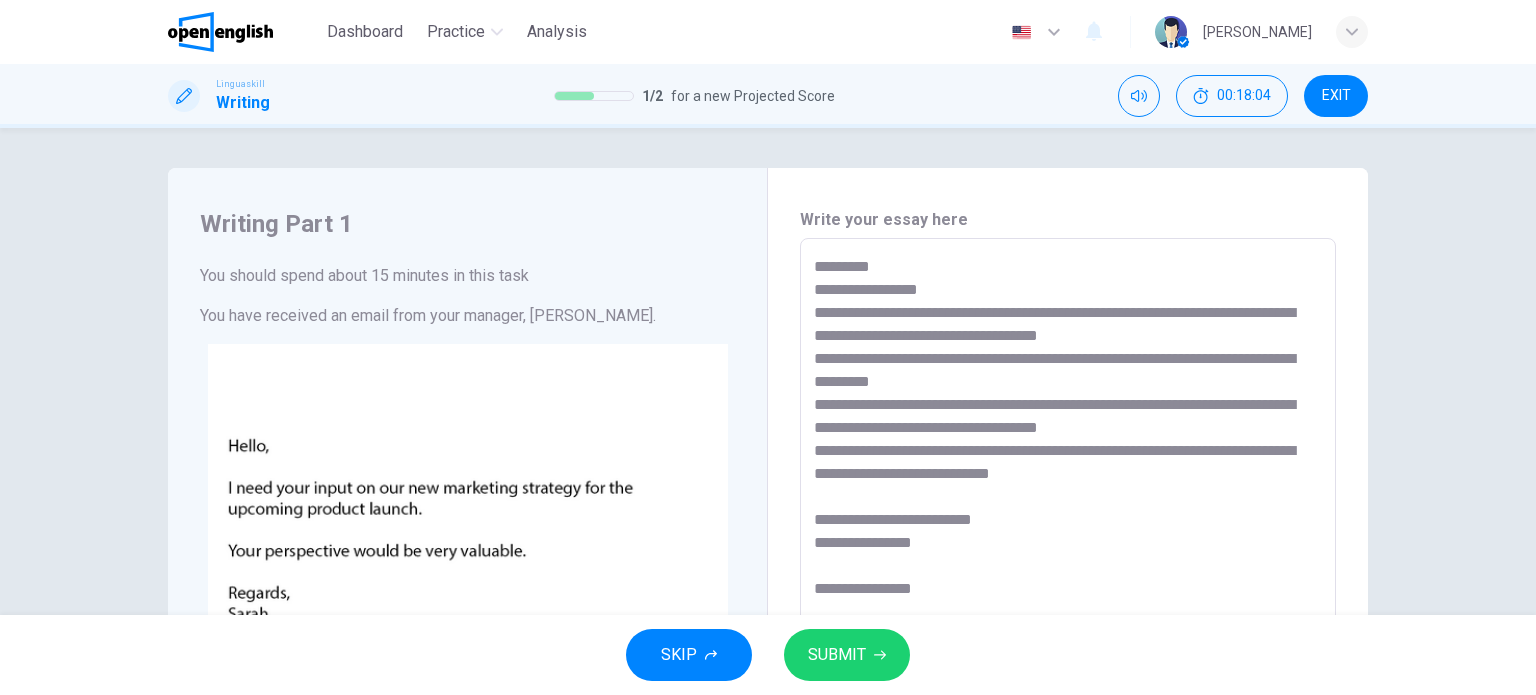 click on "SUBMIT" at bounding box center [837, 655] 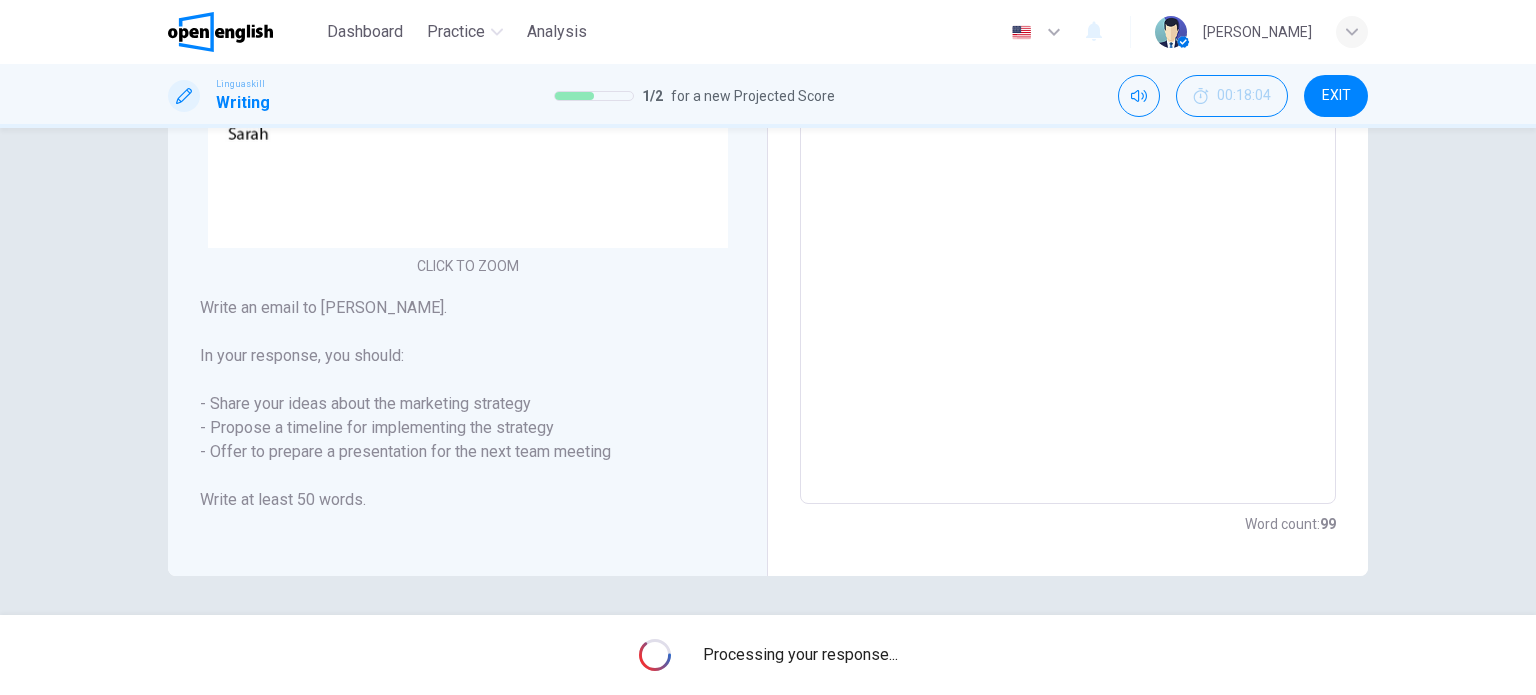 scroll, scrollTop: 0, scrollLeft: 0, axis: both 